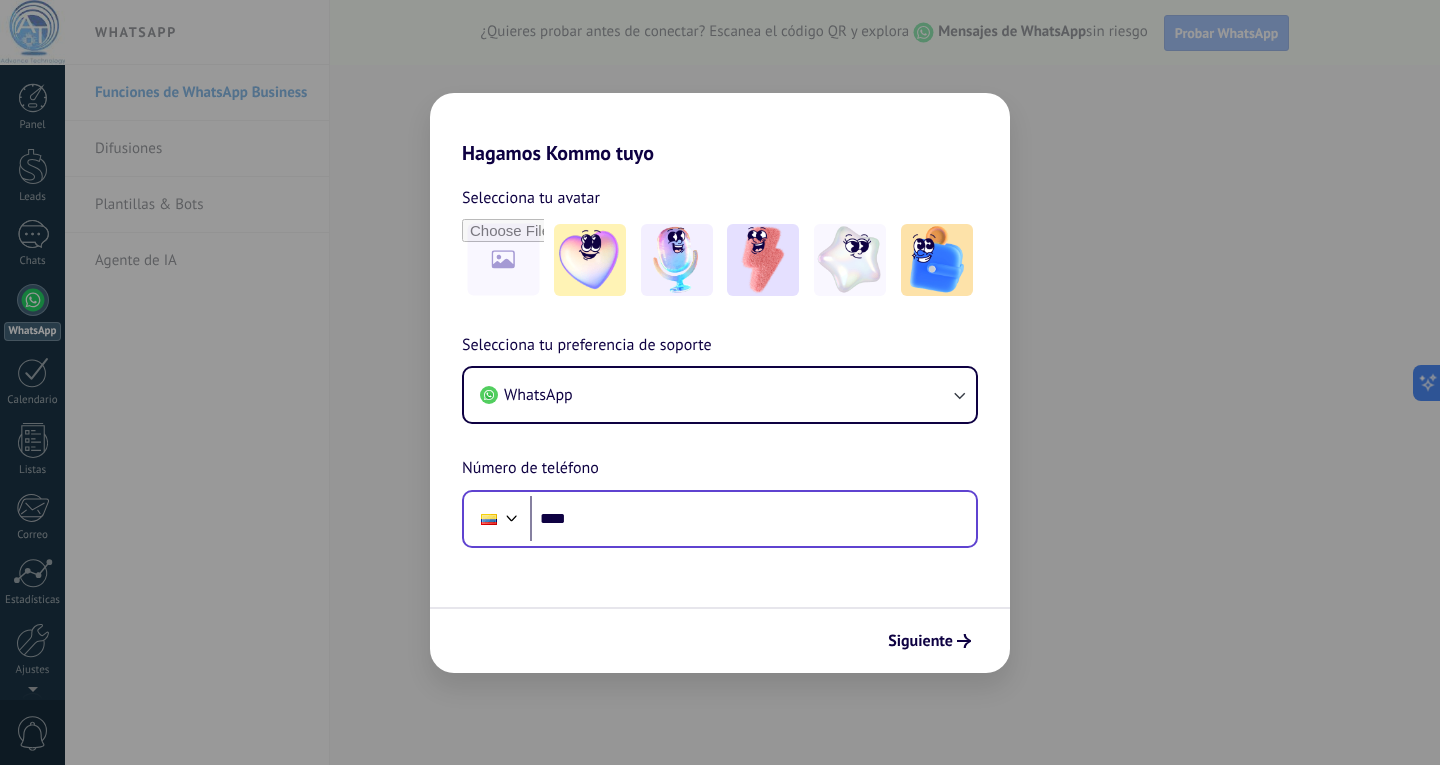 scroll, scrollTop: 0, scrollLeft: 0, axis: both 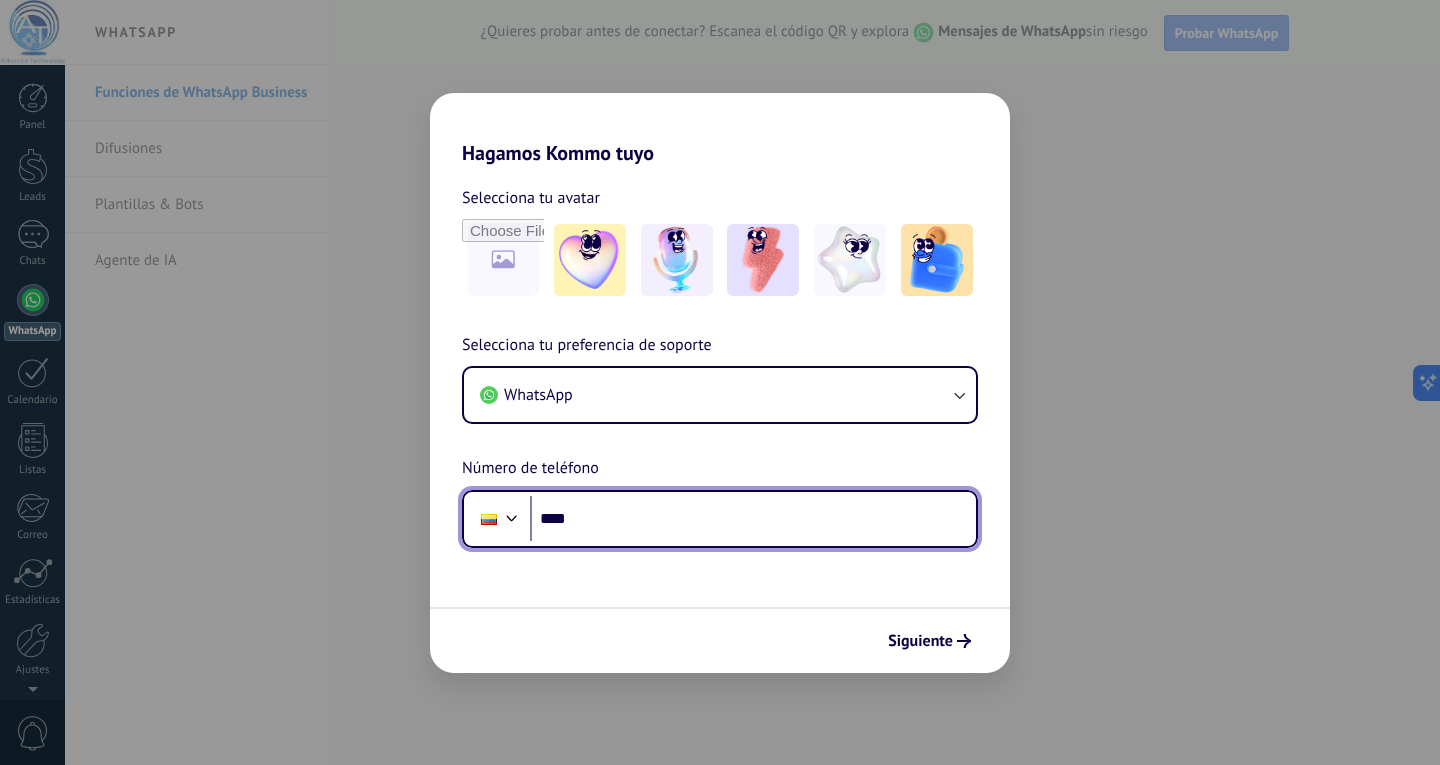 click on "****" at bounding box center [753, 519] 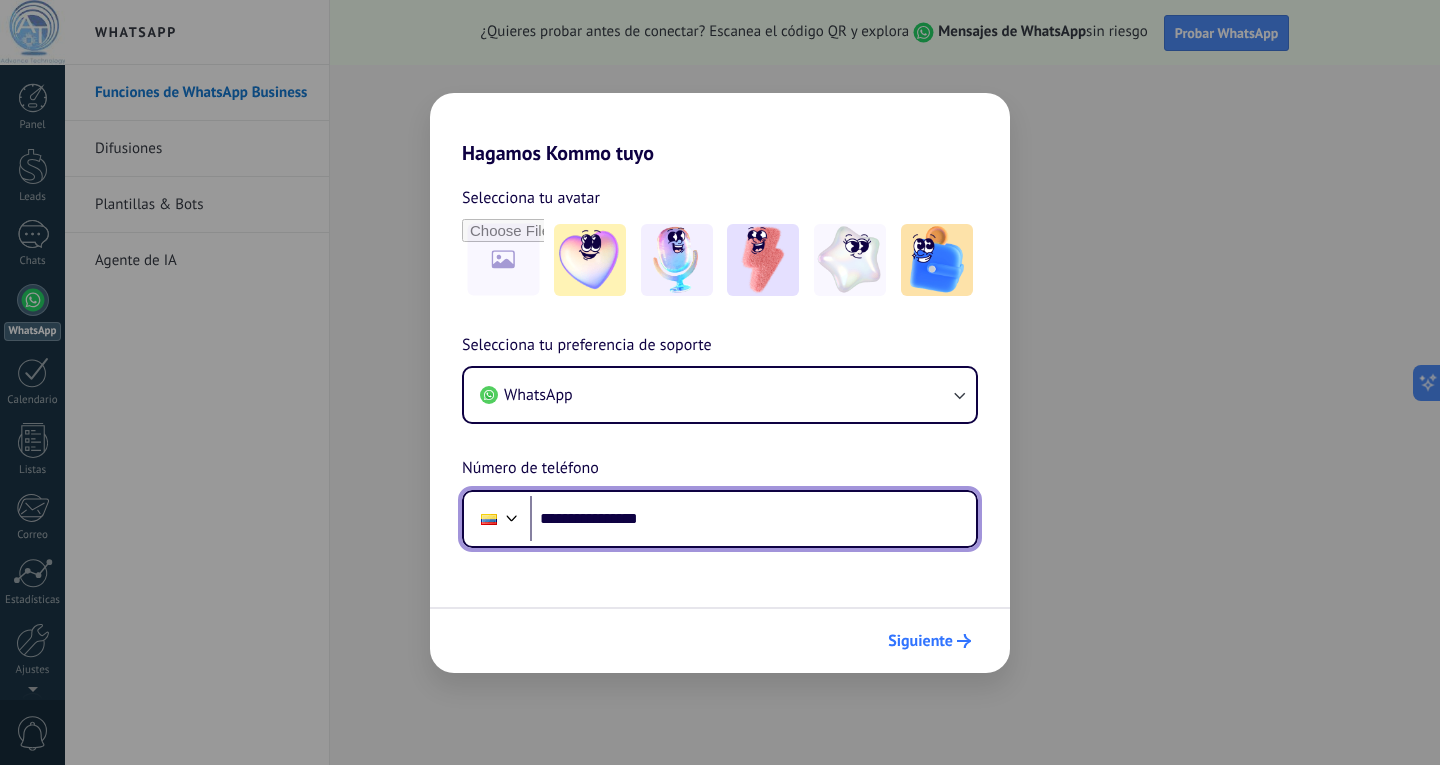 type on "**********" 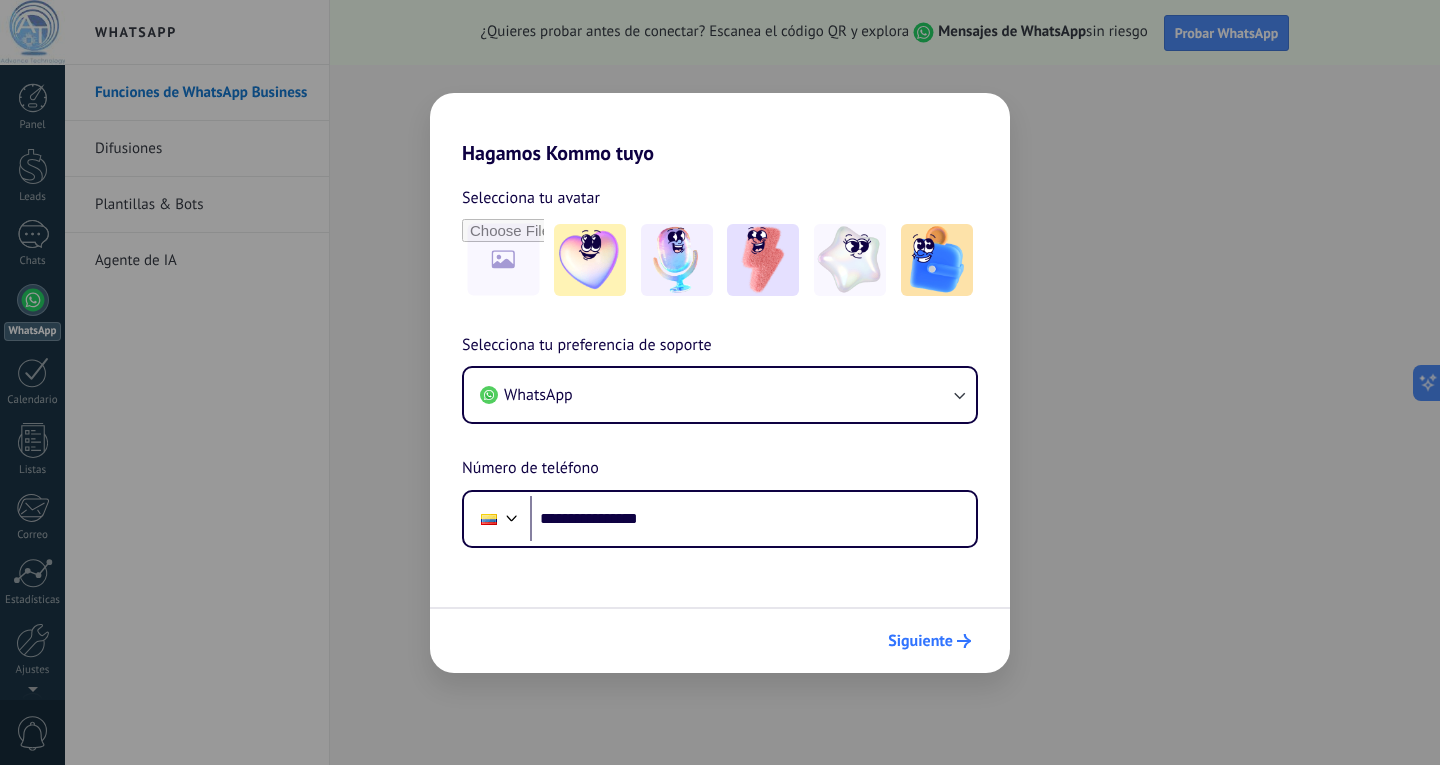 click on "Siguiente" at bounding box center (920, 641) 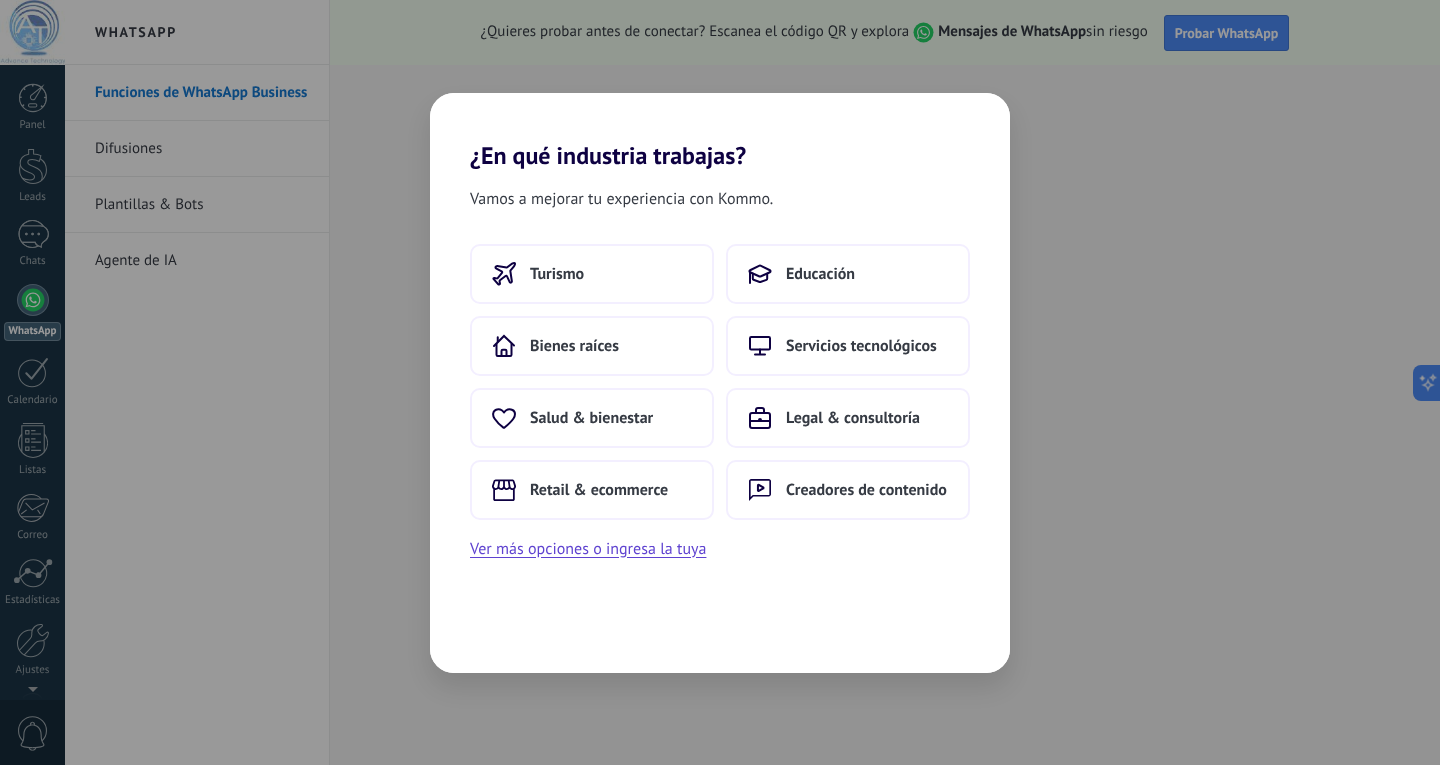 scroll, scrollTop: 0, scrollLeft: 0, axis: both 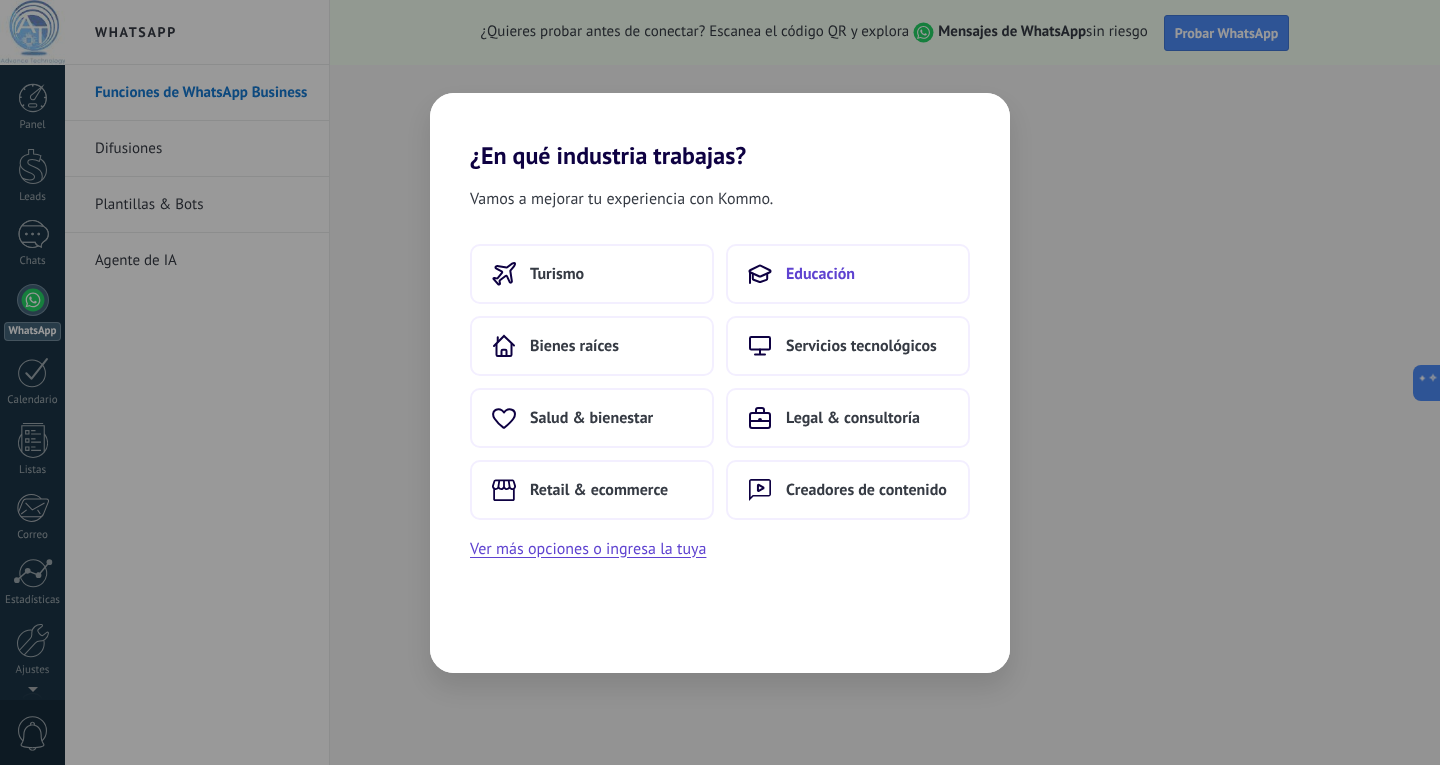 click on "Educación" at bounding box center (820, 274) 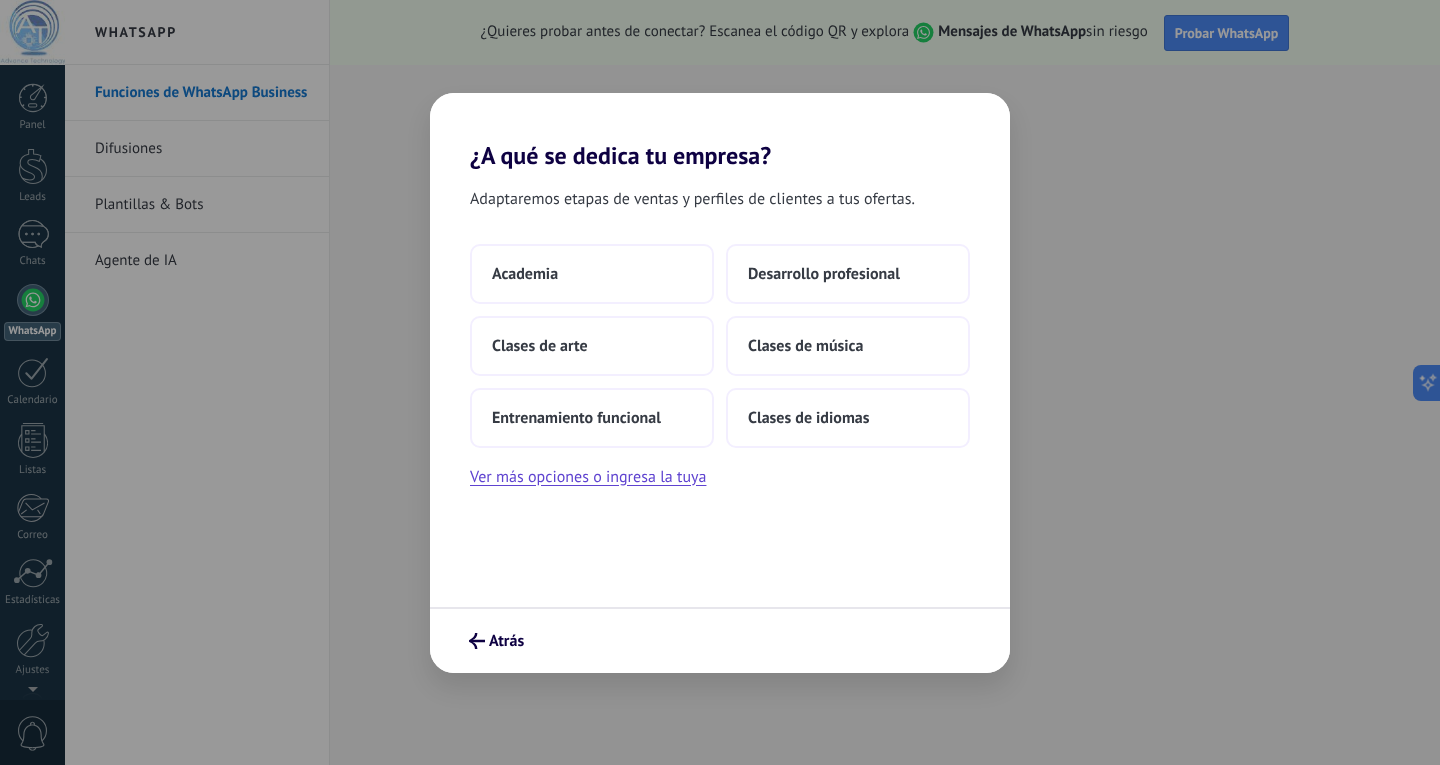 click on "Desarrollo profesional" at bounding box center [824, 274] 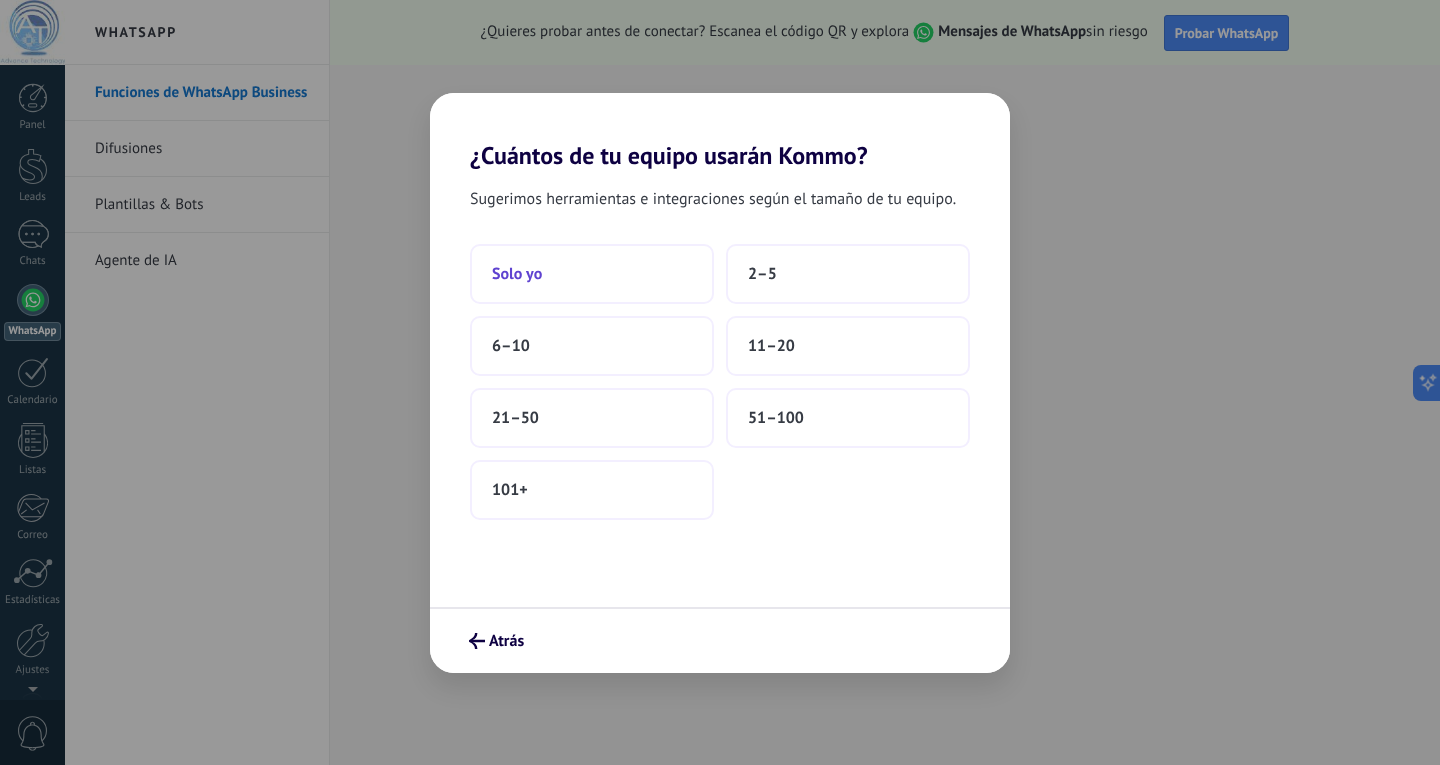 click on "Solo yo" at bounding box center [517, 274] 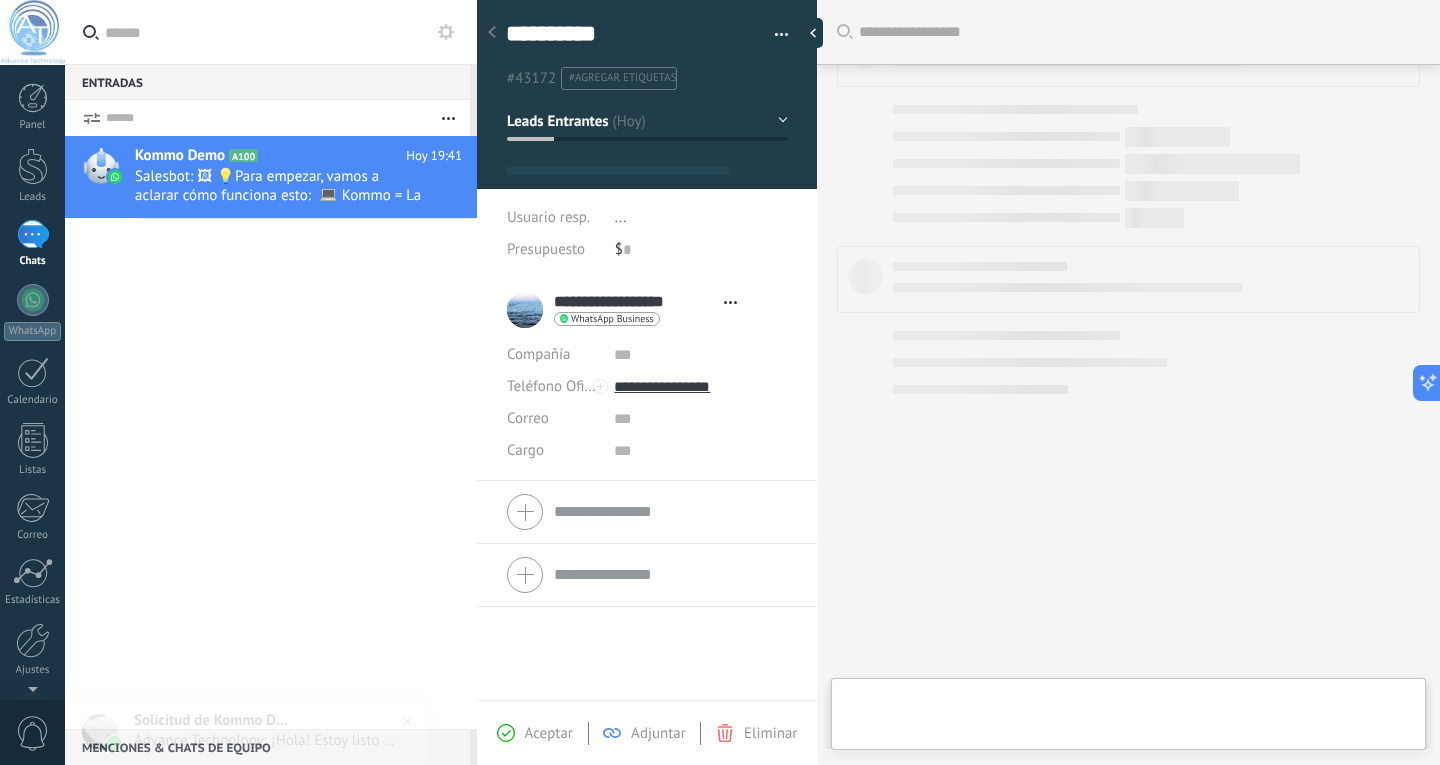 scroll, scrollTop: 697, scrollLeft: 0, axis: vertical 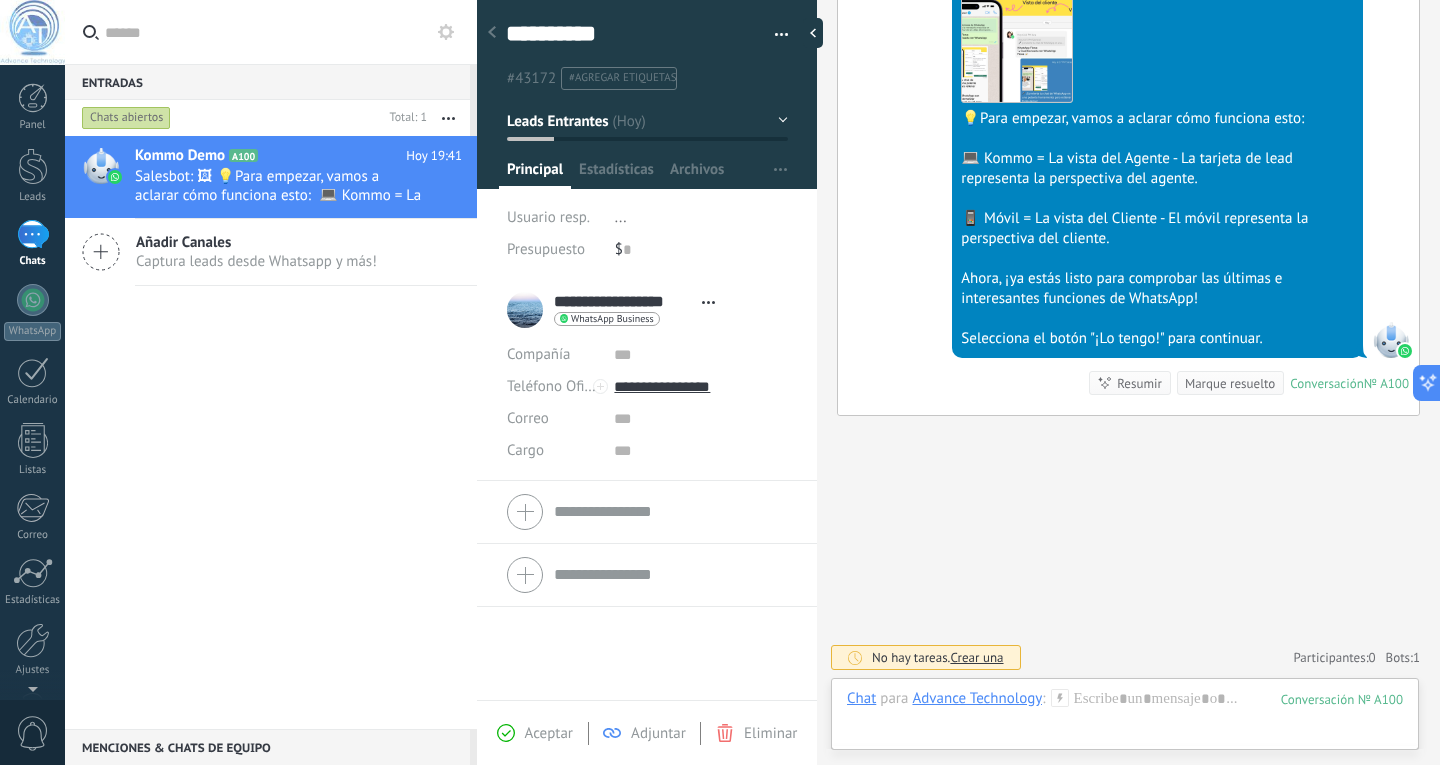 click on "Hoy 19:41 SalesBot (TestBot)  Leído Descargar 💡Para empezar, vamos a aclarar cómo funciona esto:    💻 Kommo = La vista del Agente - La tarjeta de lead representa la perspectiva del agente.   📱 Móvil = La vista del Cliente - El móvil representa la perspectiva del cliente.   Ahora, ¡ya estás listo para comprobar las últimas e interesantes funciones de WhatsApp!    Selecciona el botón "¡Lo tengo!" para continuar. Conversación  № A100 Conversación № A100 Resumir Resumir Marque resuelto" at bounding box center (1128, 186) 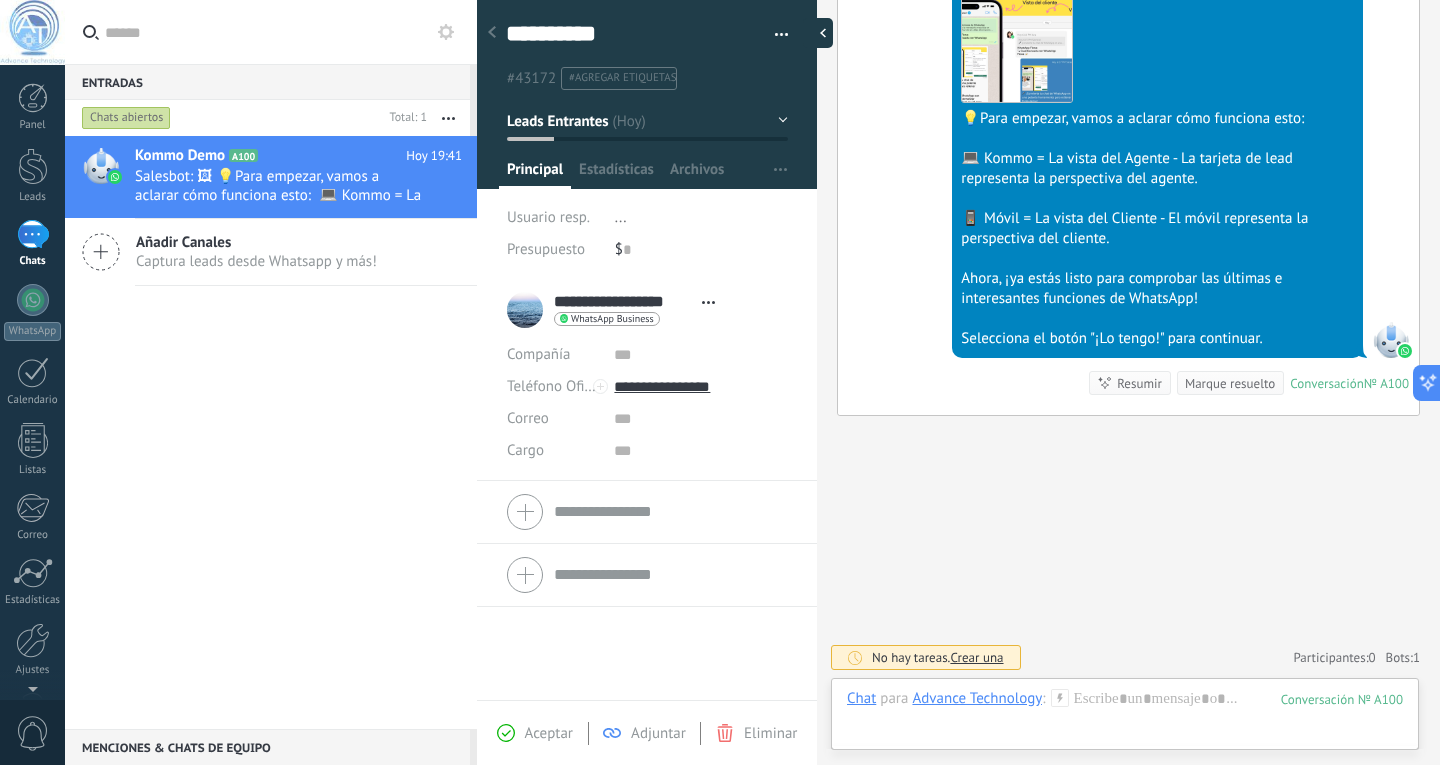 click at bounding box center [818, 33] 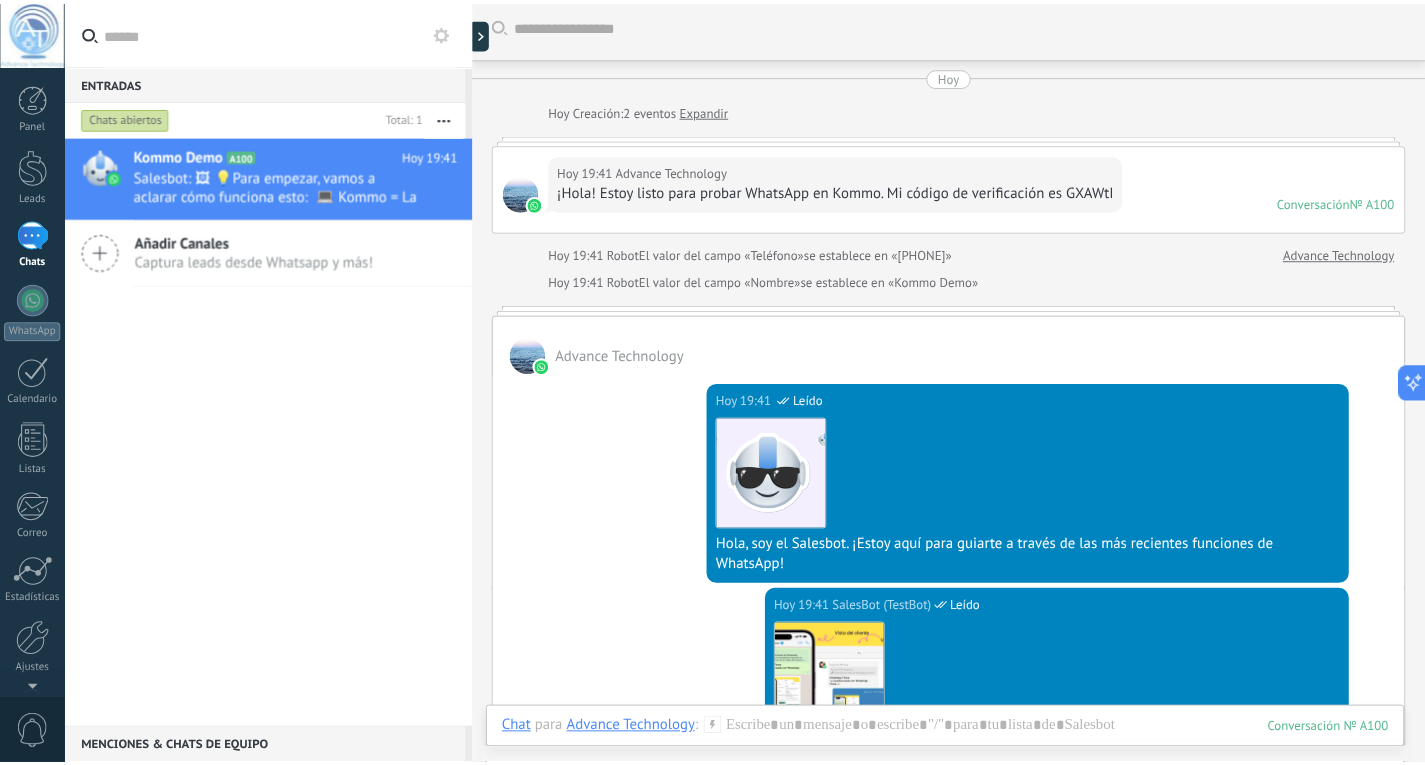 scroll, scrollTop: 0, scrollLeft: 0, axis: both 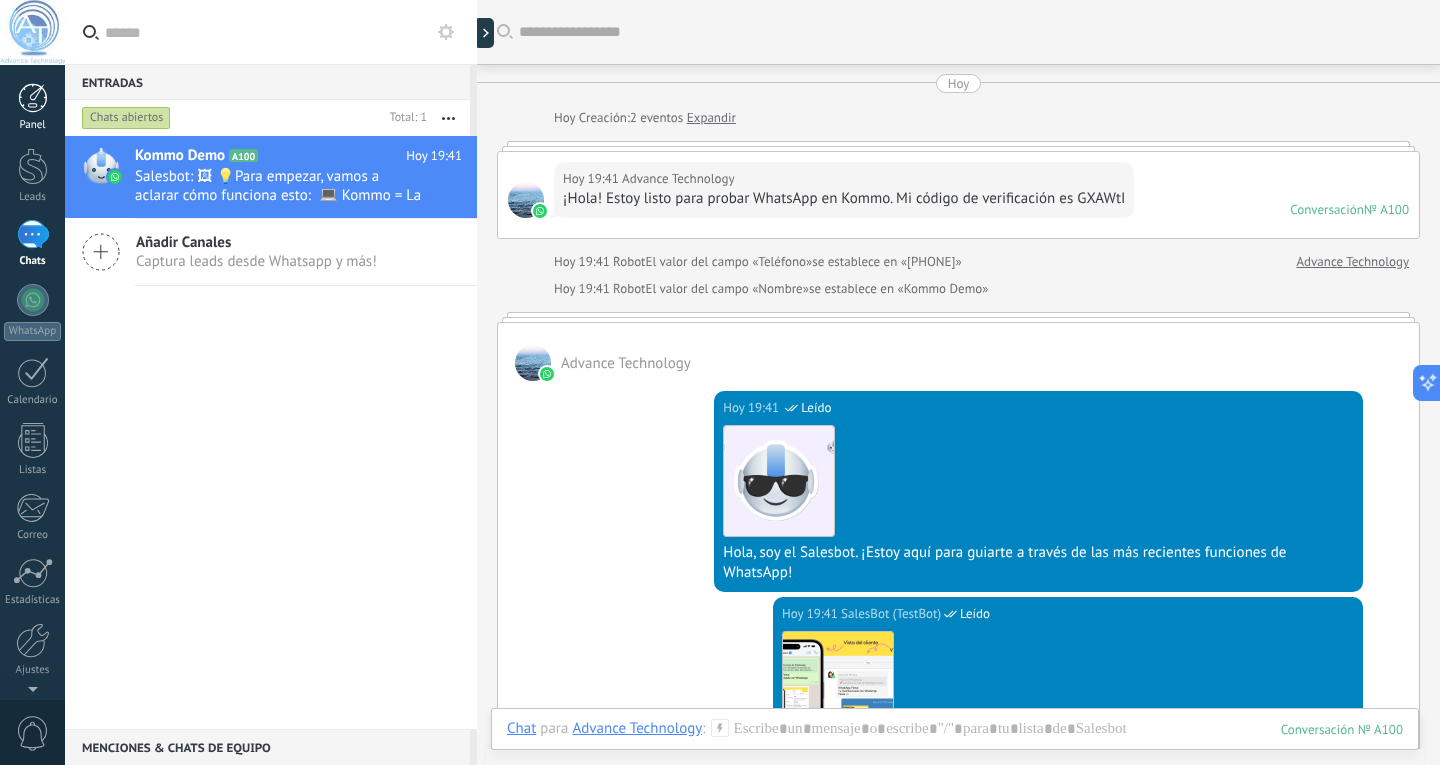 click at bounding box center [33, 98] 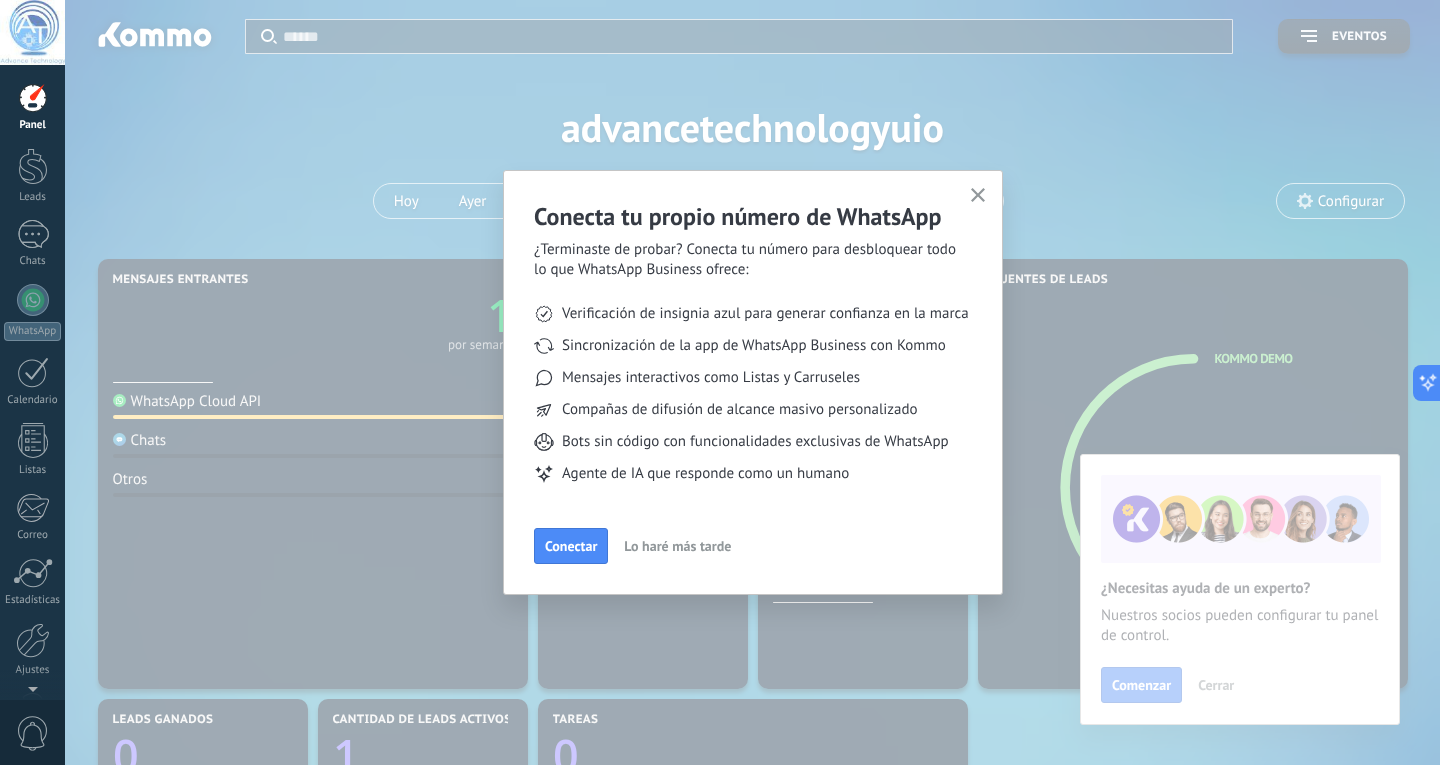 click on "Lo haré más tarde" at bounding box center (677, 546) 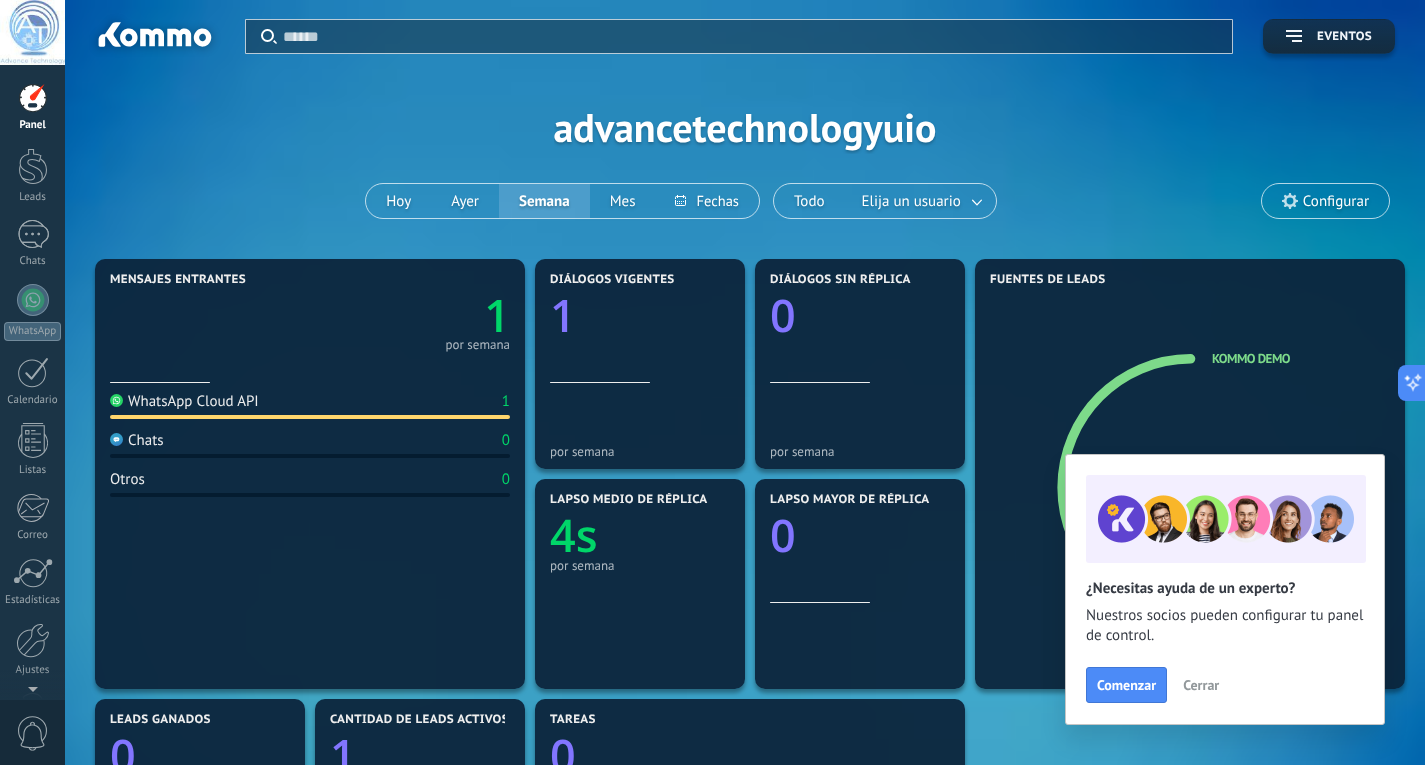 click on "Cerrar" at bounding box center [1201, 685] 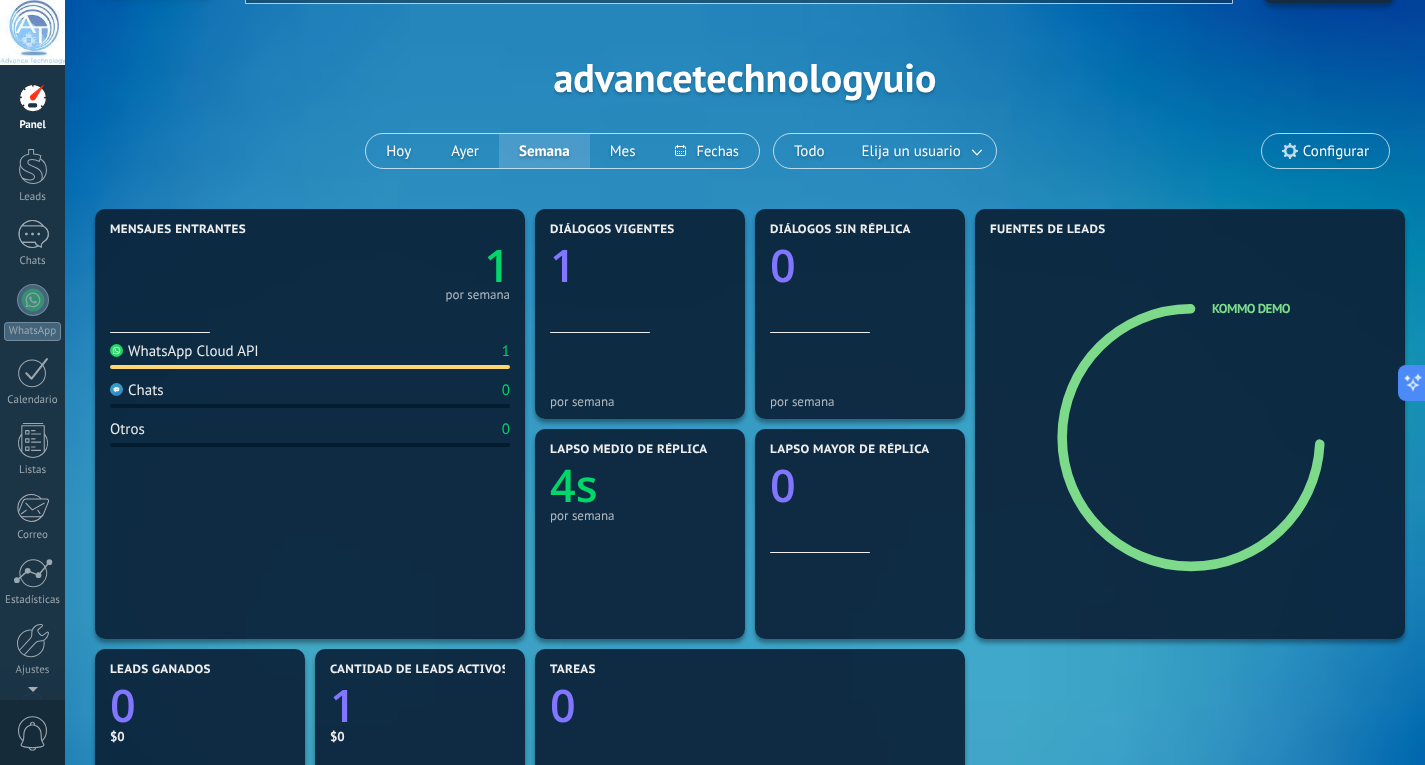 scroll, scrollTop: 0, scrollLeft: 0, axis: both 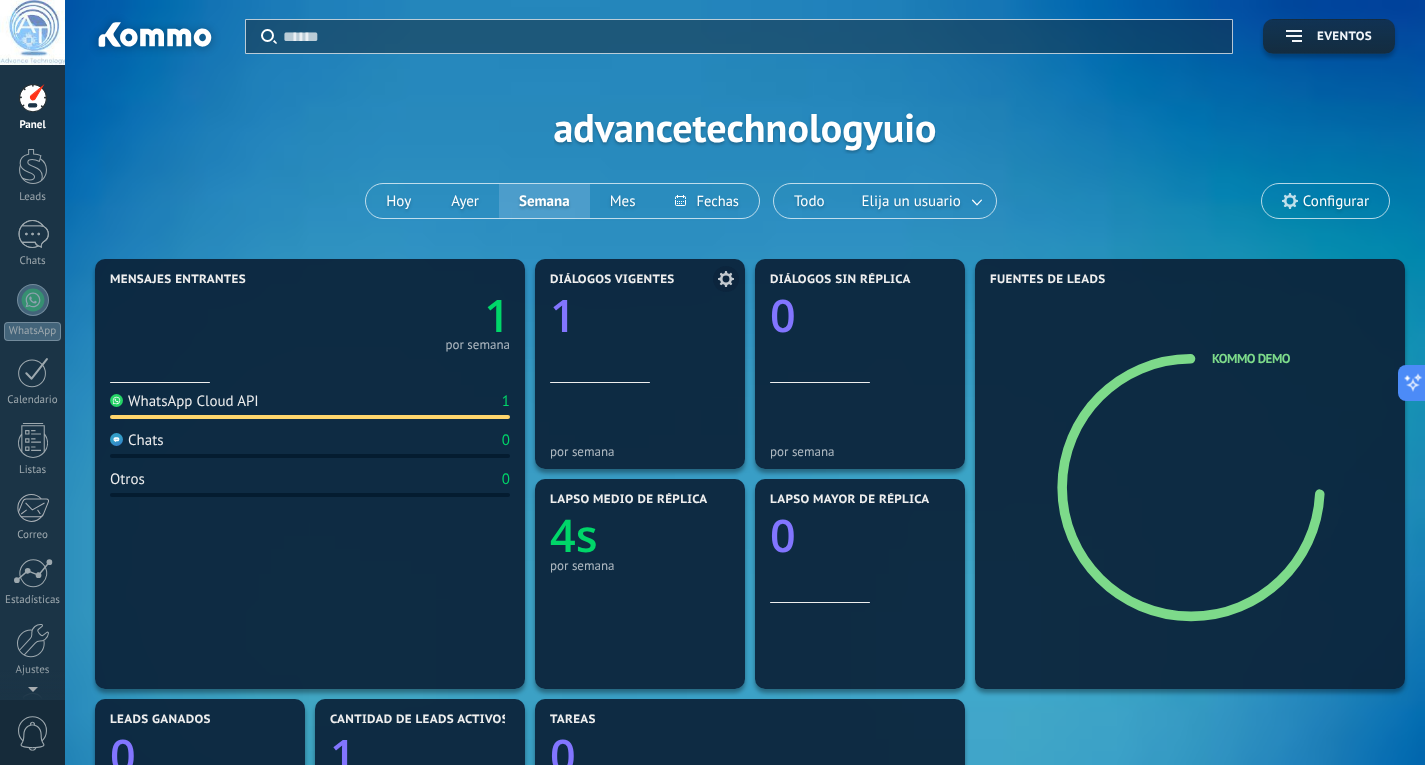 click 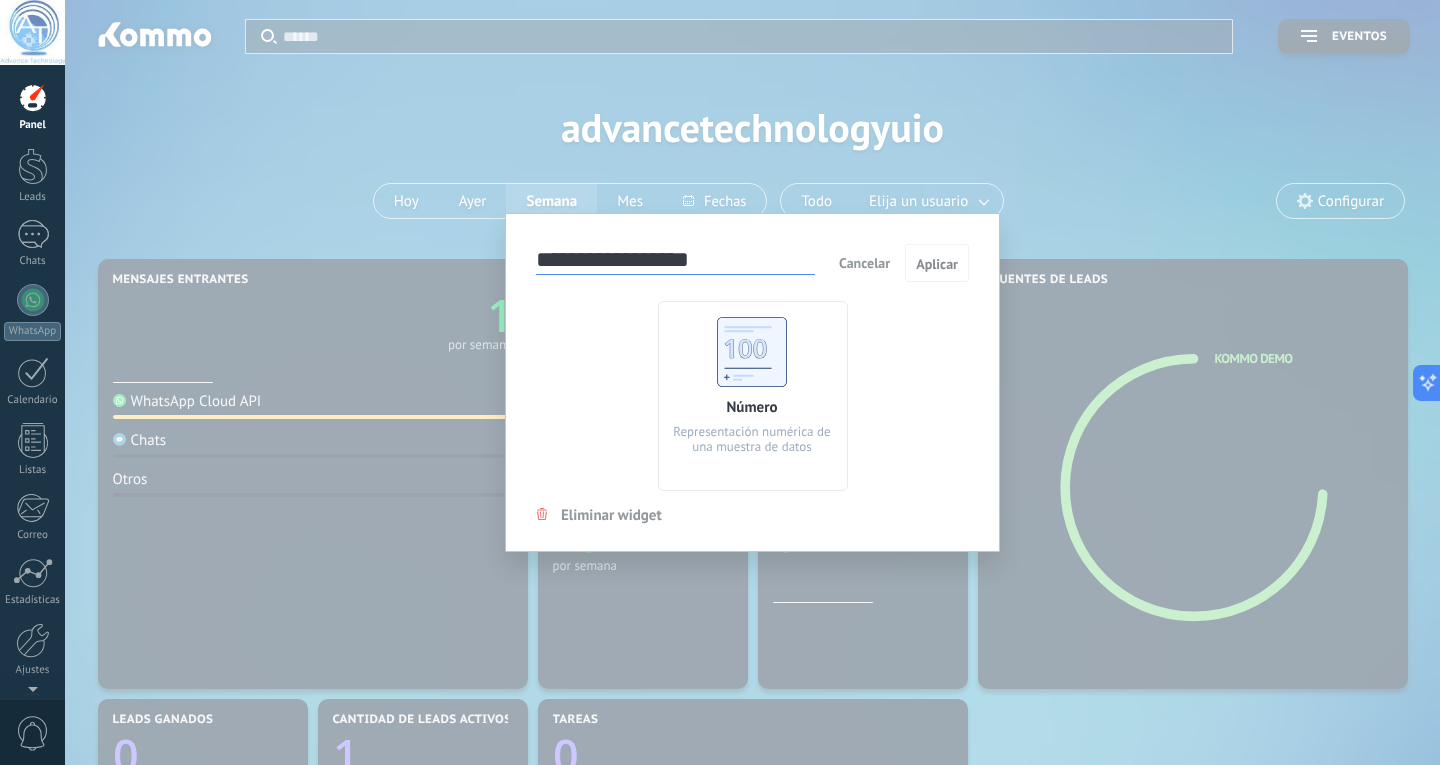 click on "**********" at bounding box center (752, 382) 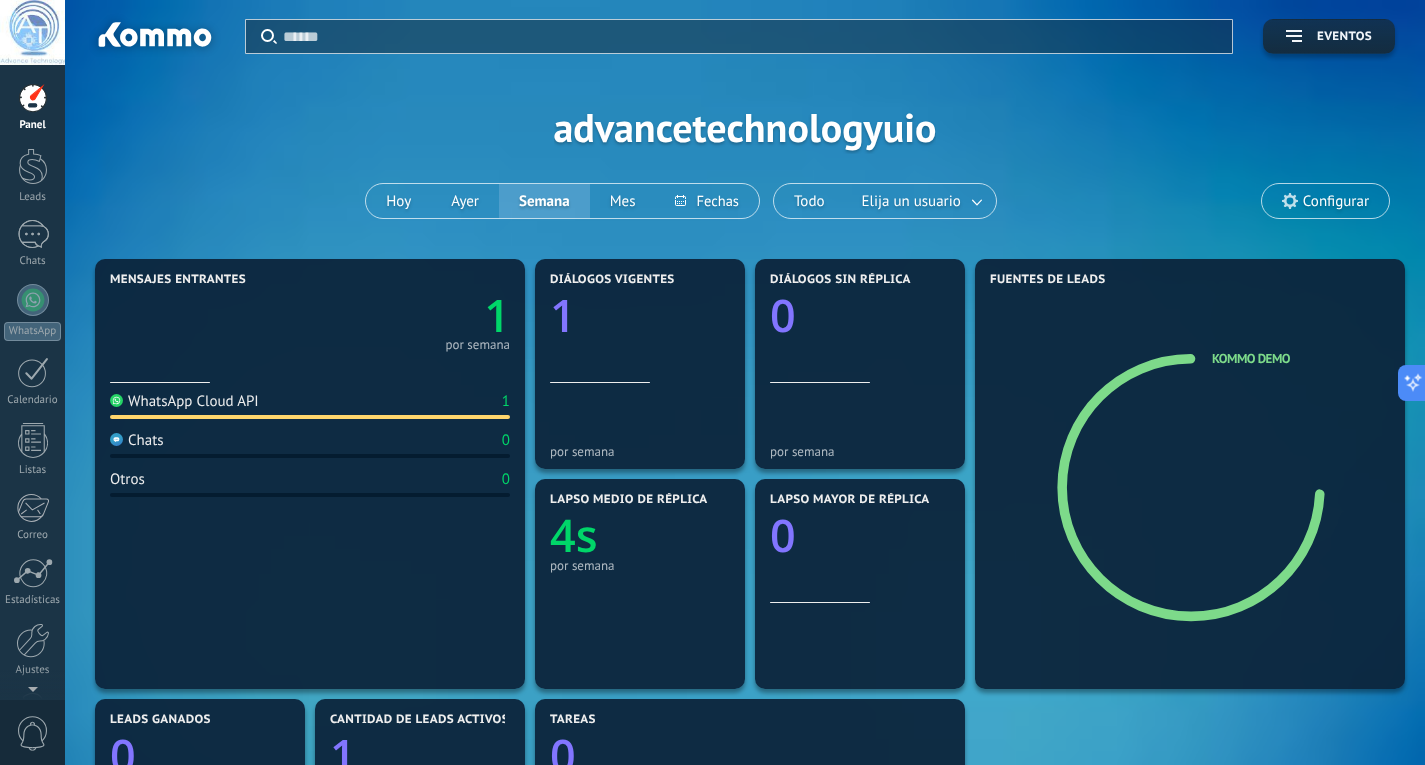 click at bounding box center (33, 98) 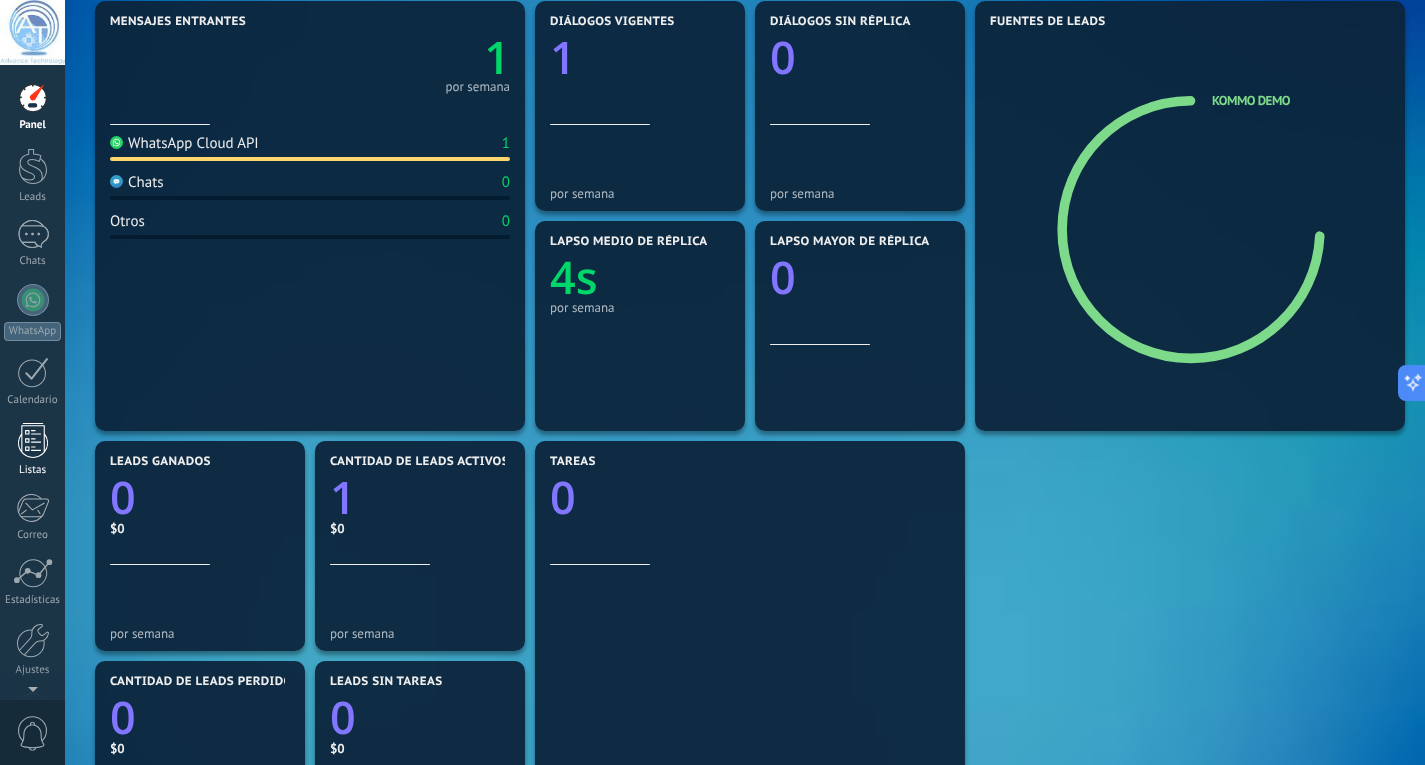 scroll, scrollTop: 300, scrollLeft: 0, axis: vertical 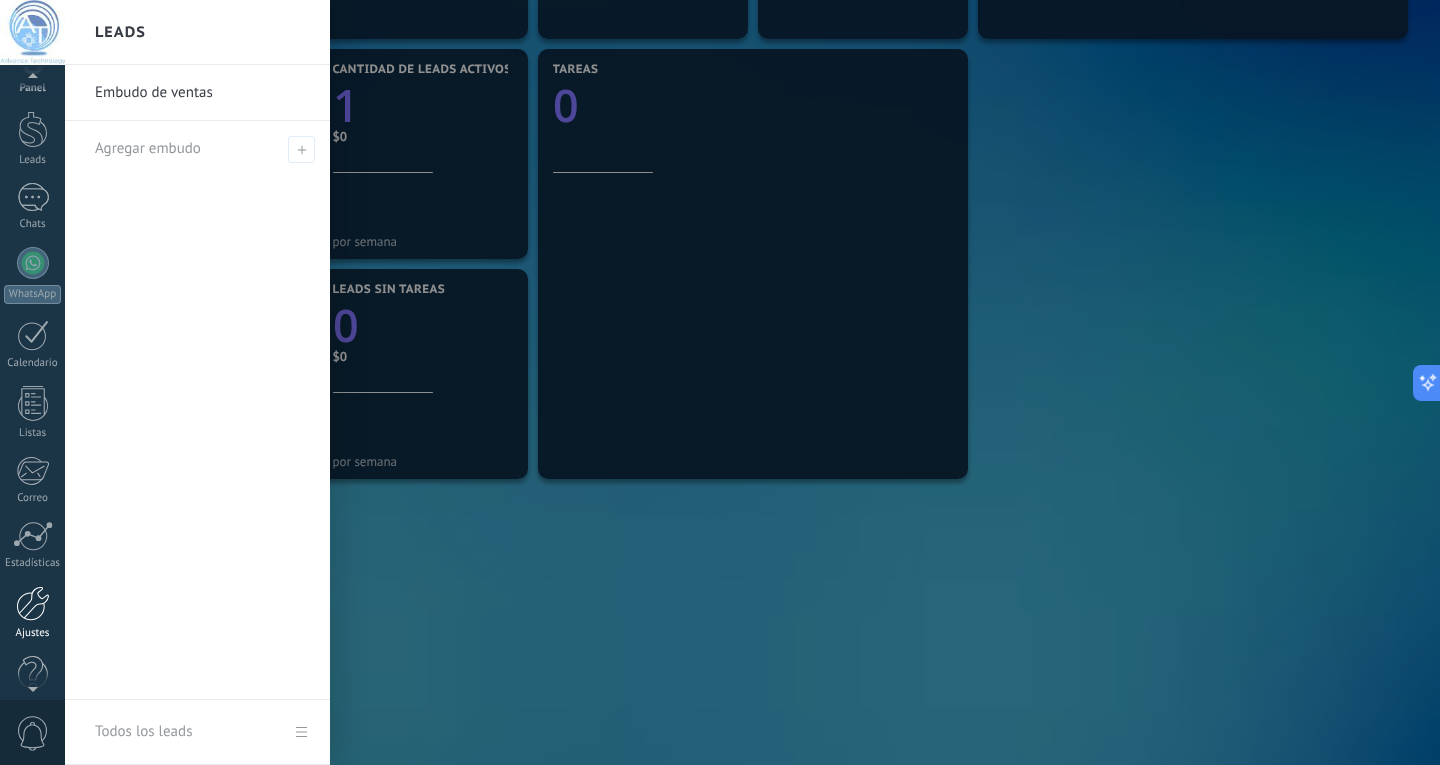 click at bounding box center [33, 603] 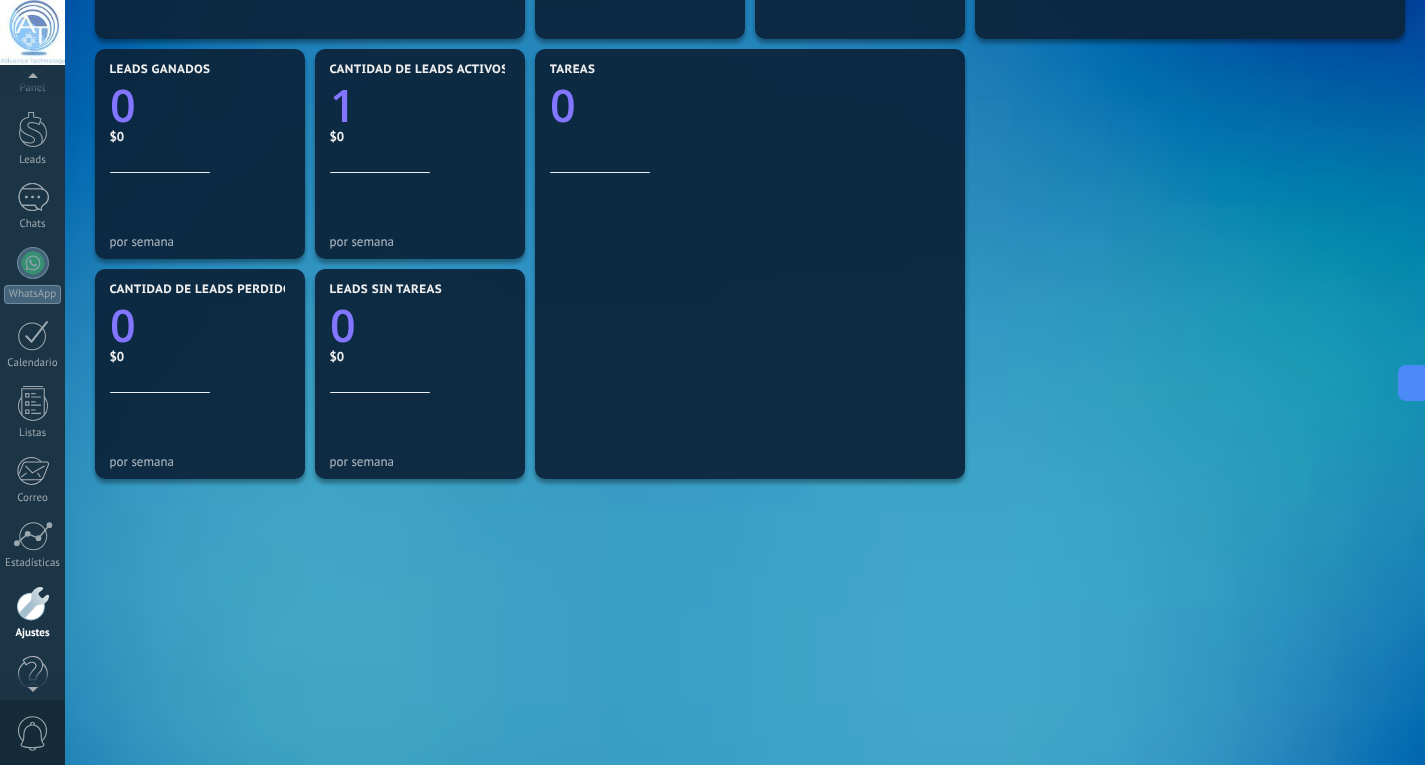 scroll, scrollTop: 67, scrollLeft: 0, axis: vertical 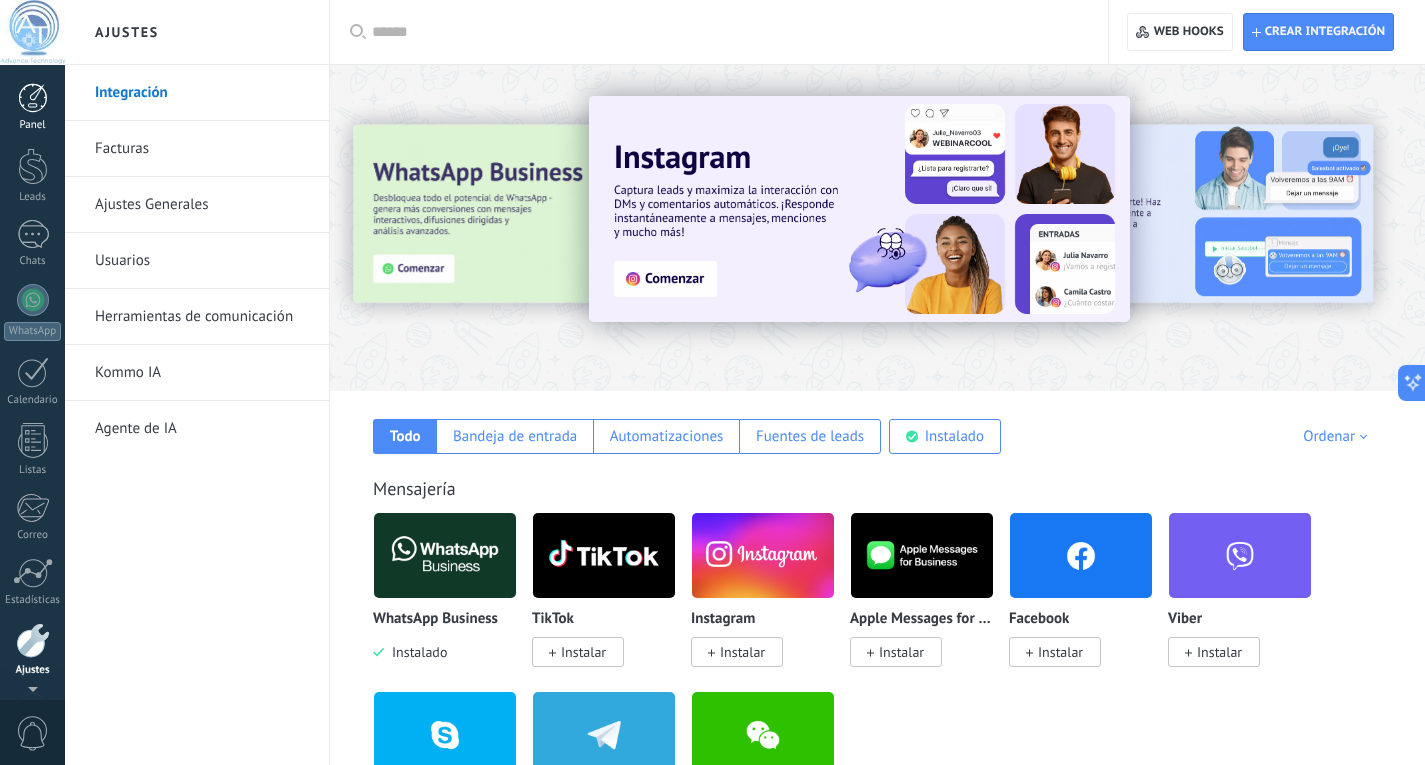 click at bounding box center (33, 98) 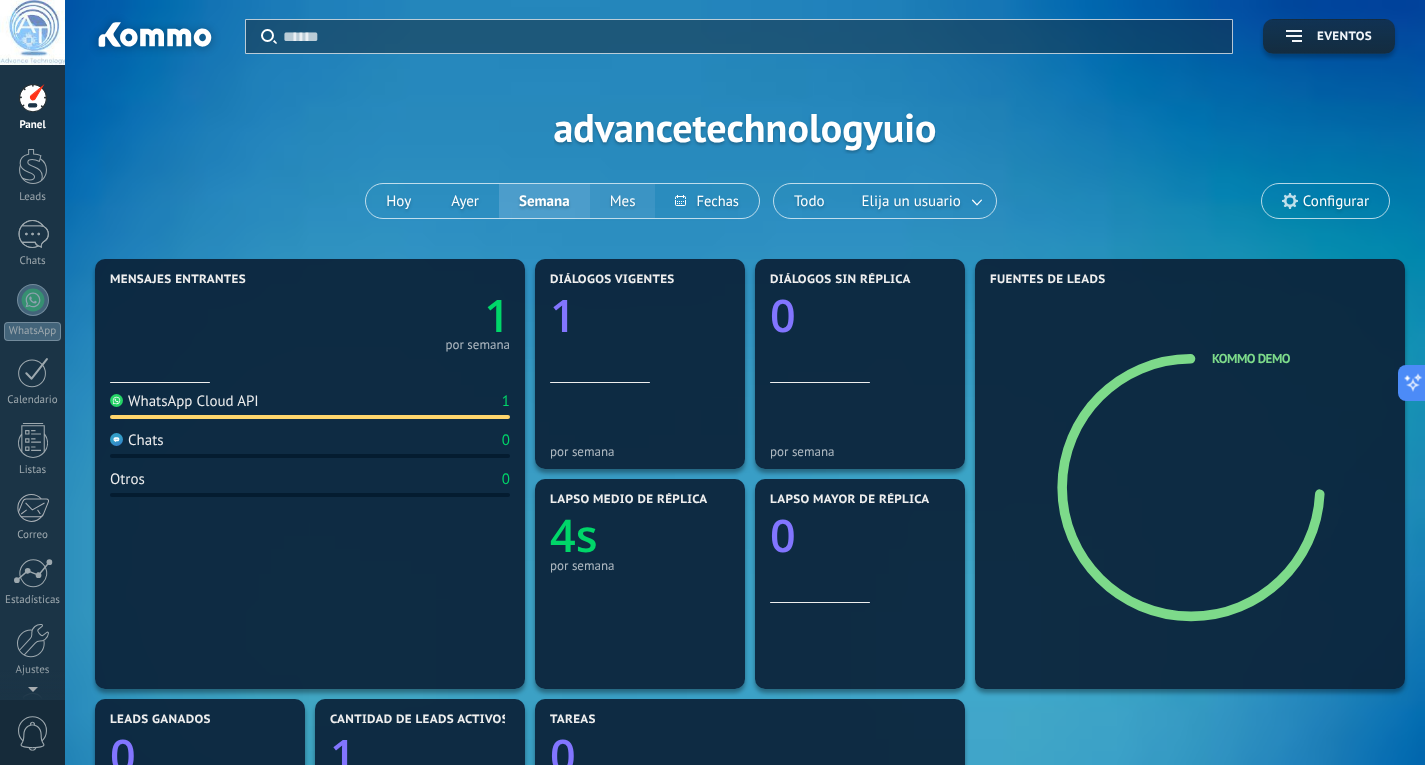 click on "Mes" at bounding box center [623, 201] 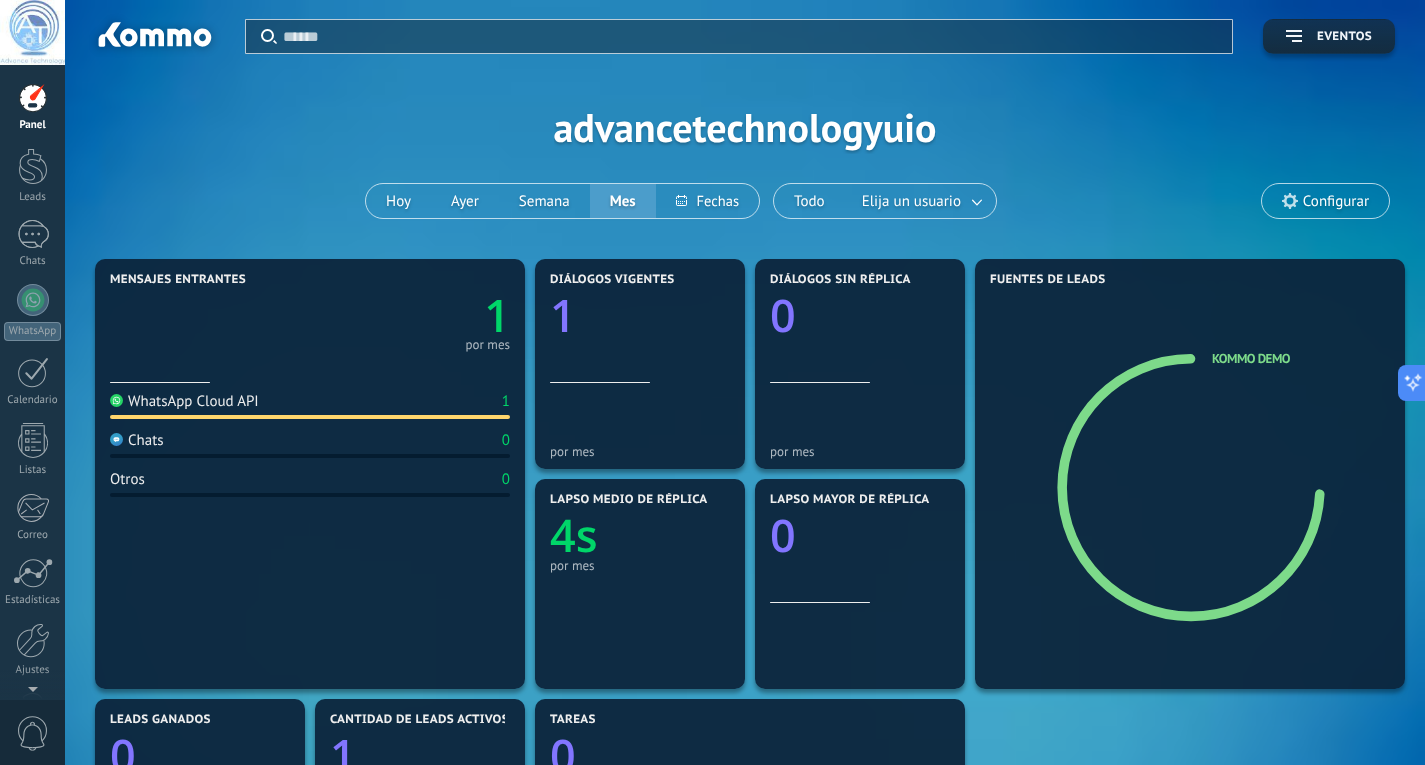 click on "Configurar" at bounding box center [1336, 201] 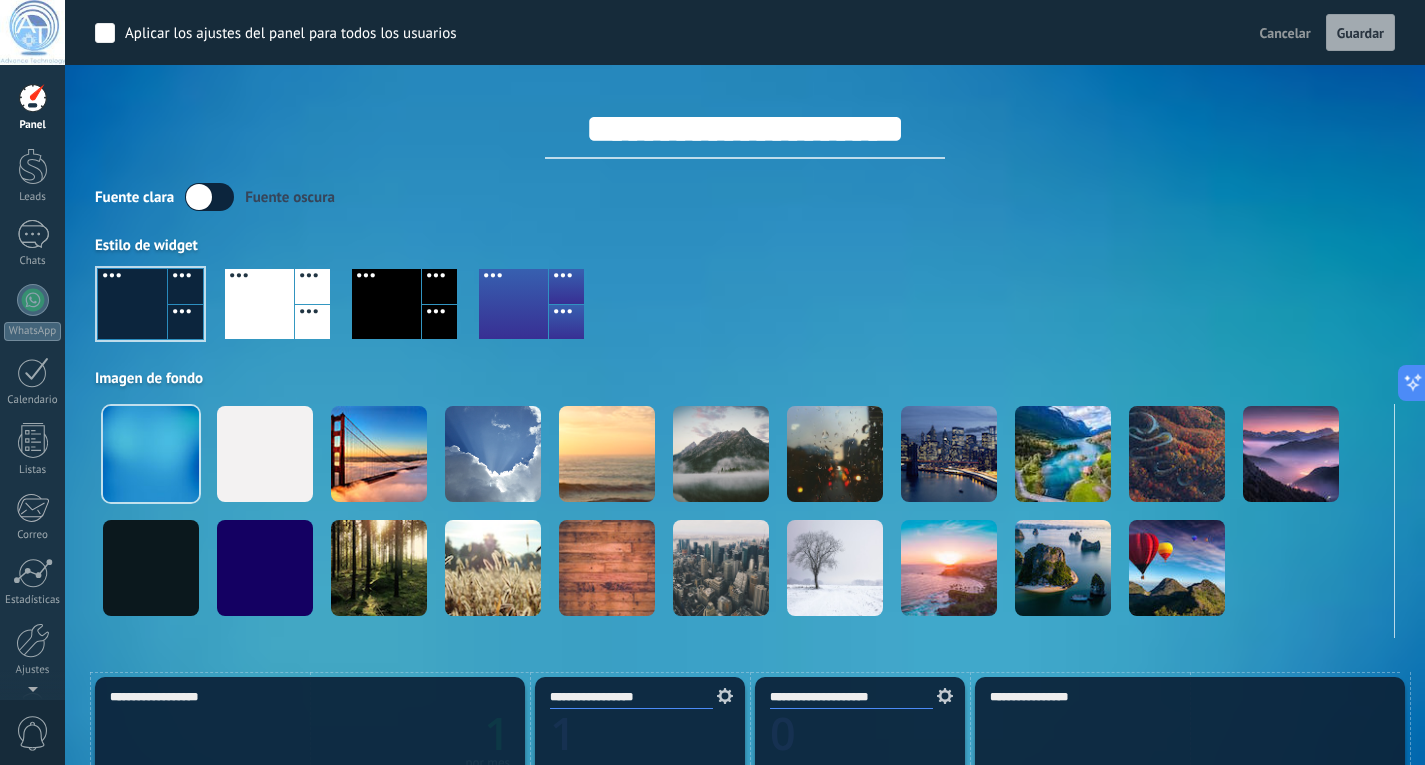click on "**********" at bounding box center [745, 129] 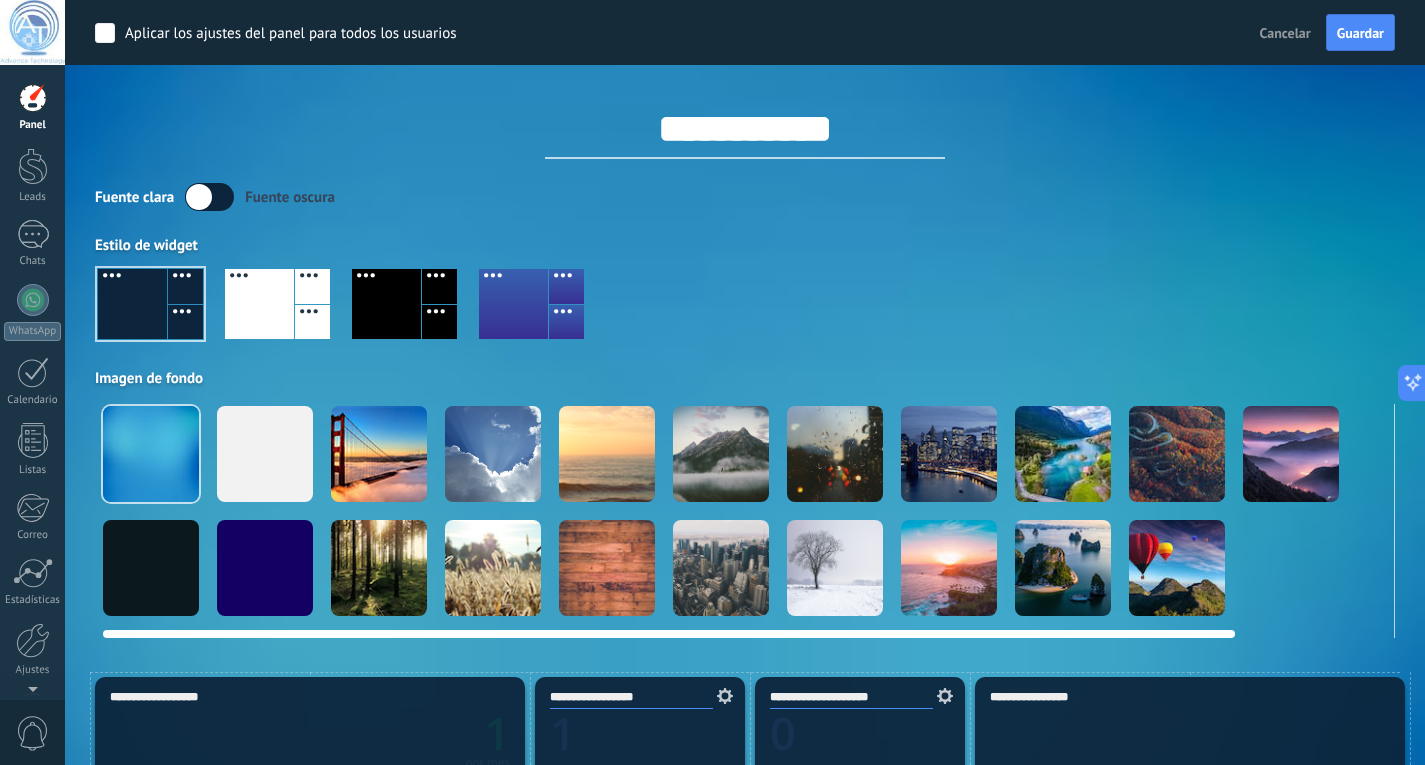 type on "**********" 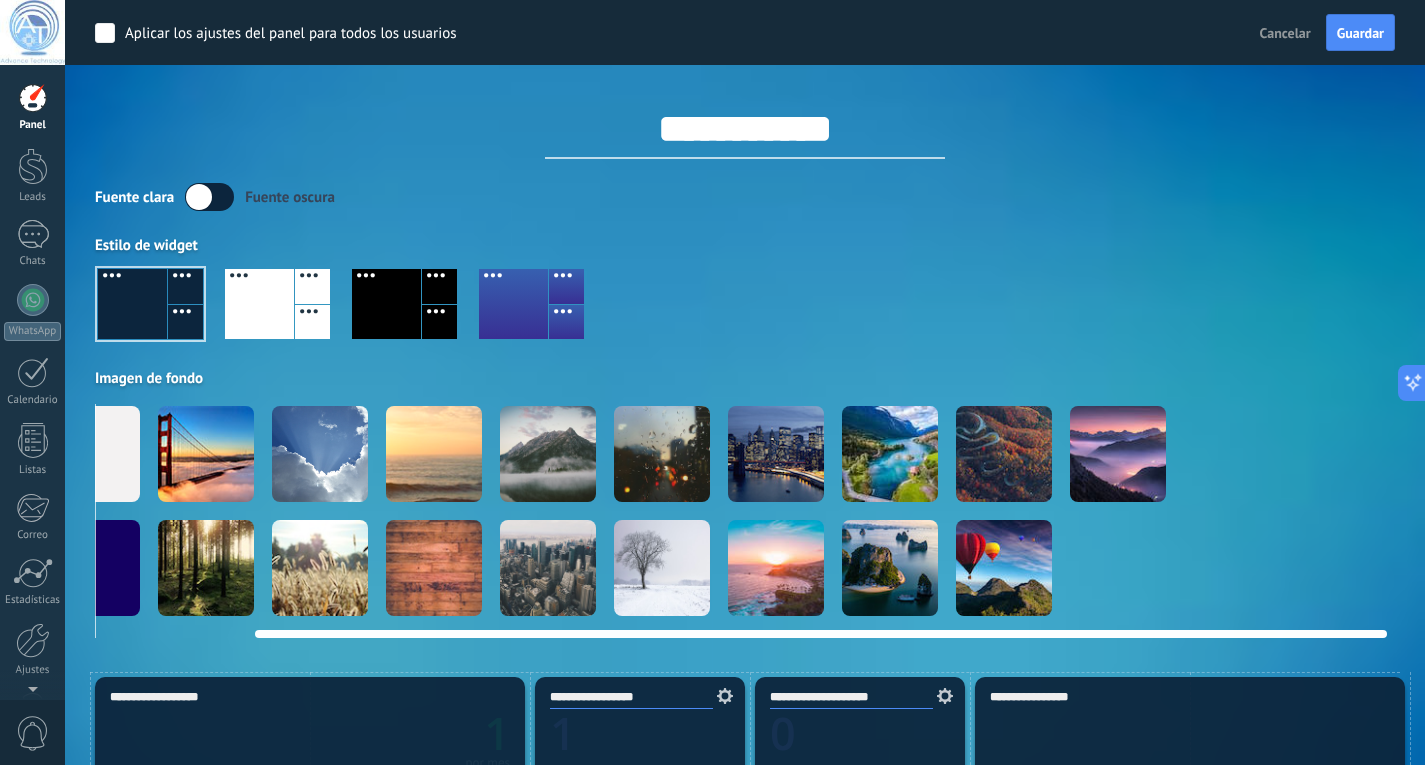 scroll, scrollTop: 0, scrollLeft: 174, axis: horizontal 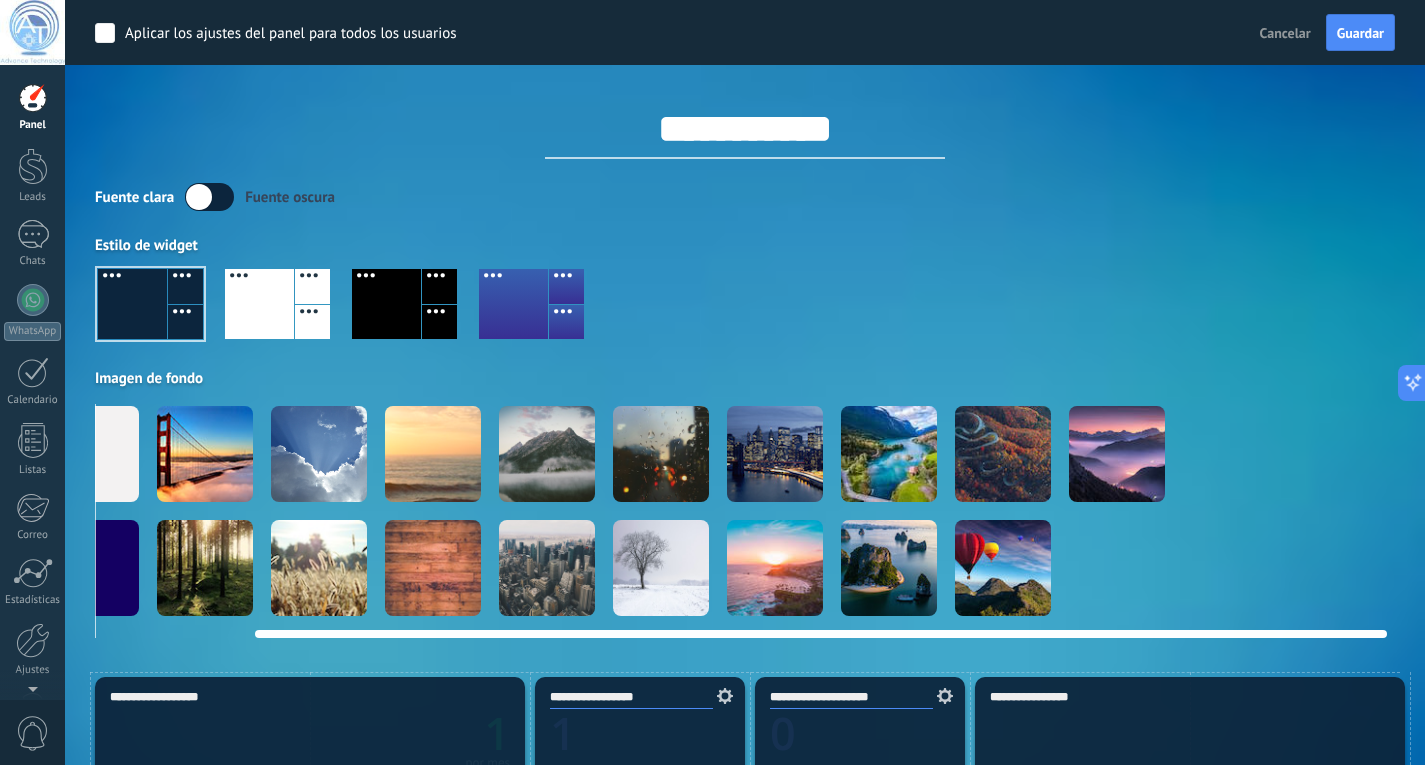 drag, startPoint x: 1052, startPoint y: 632, endPoint x: 1256, endPoint y: 640, distance: 204.1568 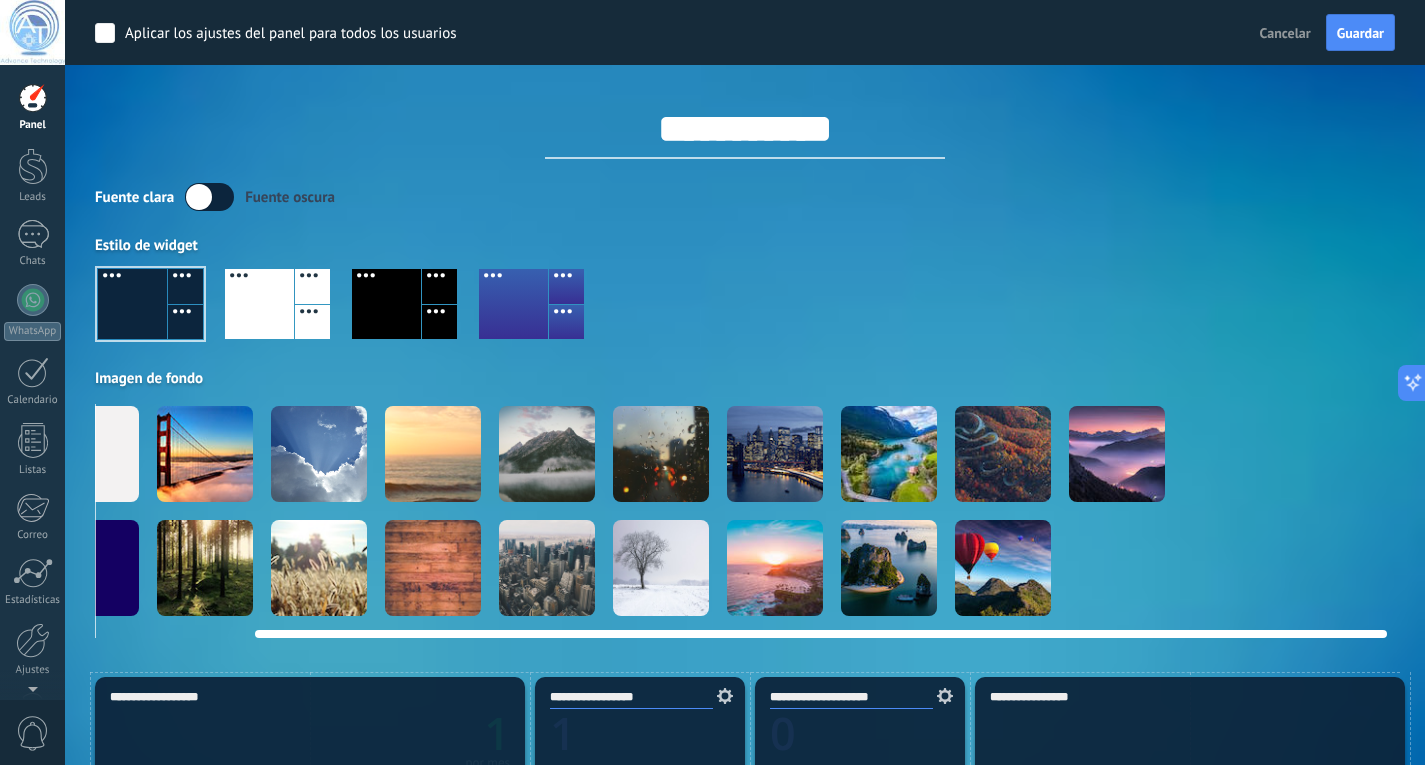 click at bounding box center (1231, 568) 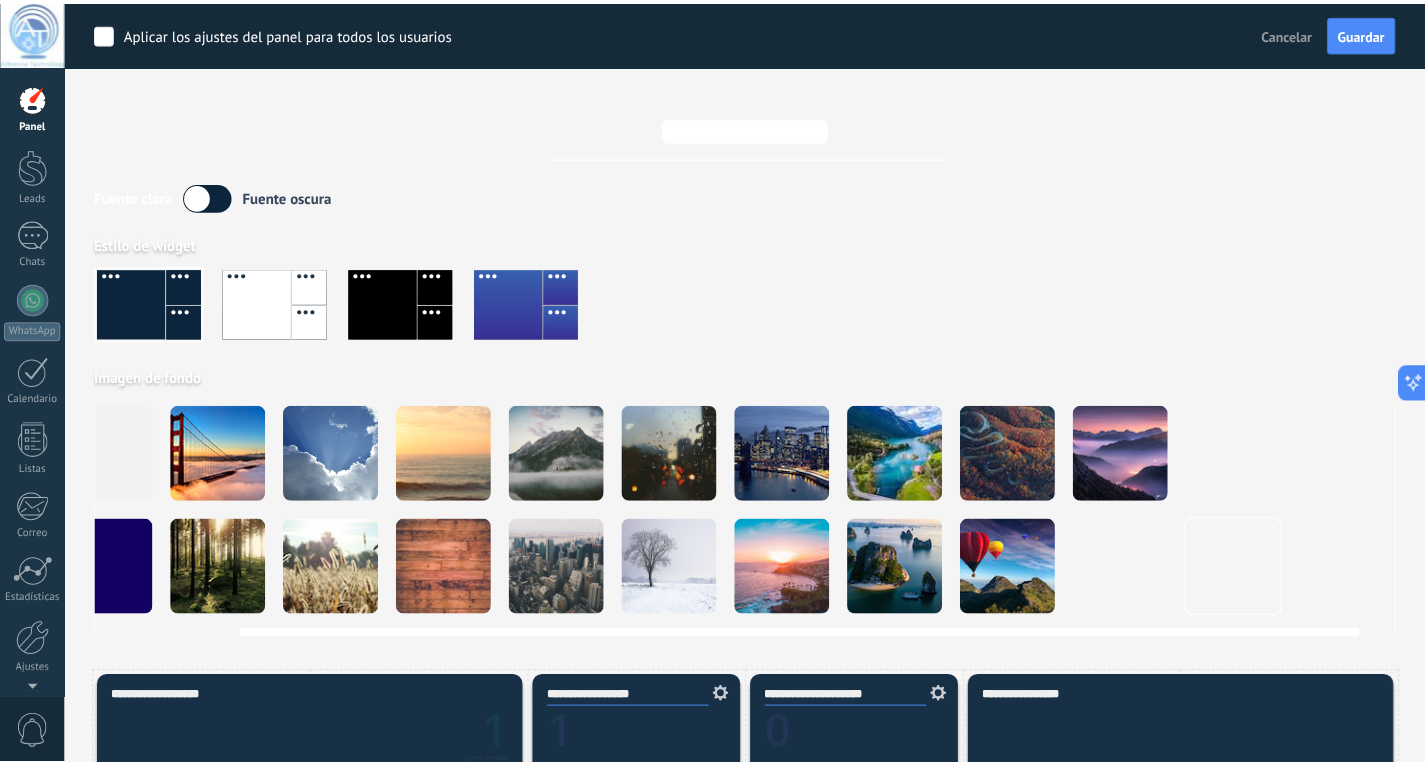 scroll, scrollTop: 0, scrollLeft: 159, axis: horizontal 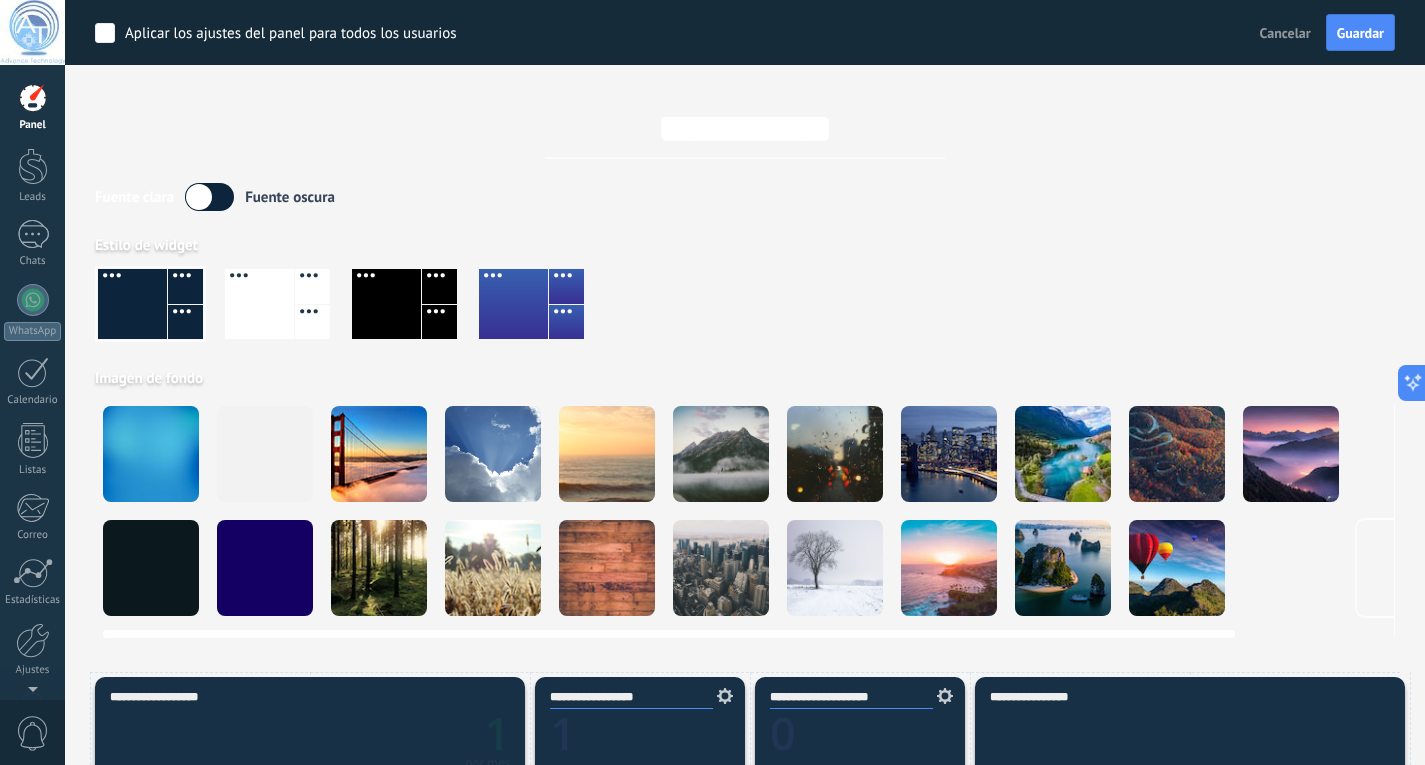 drag, startPoint x: 992, startPoint y: 630, endPoint x: 712, endPoint y: 615, distance: 280.4015 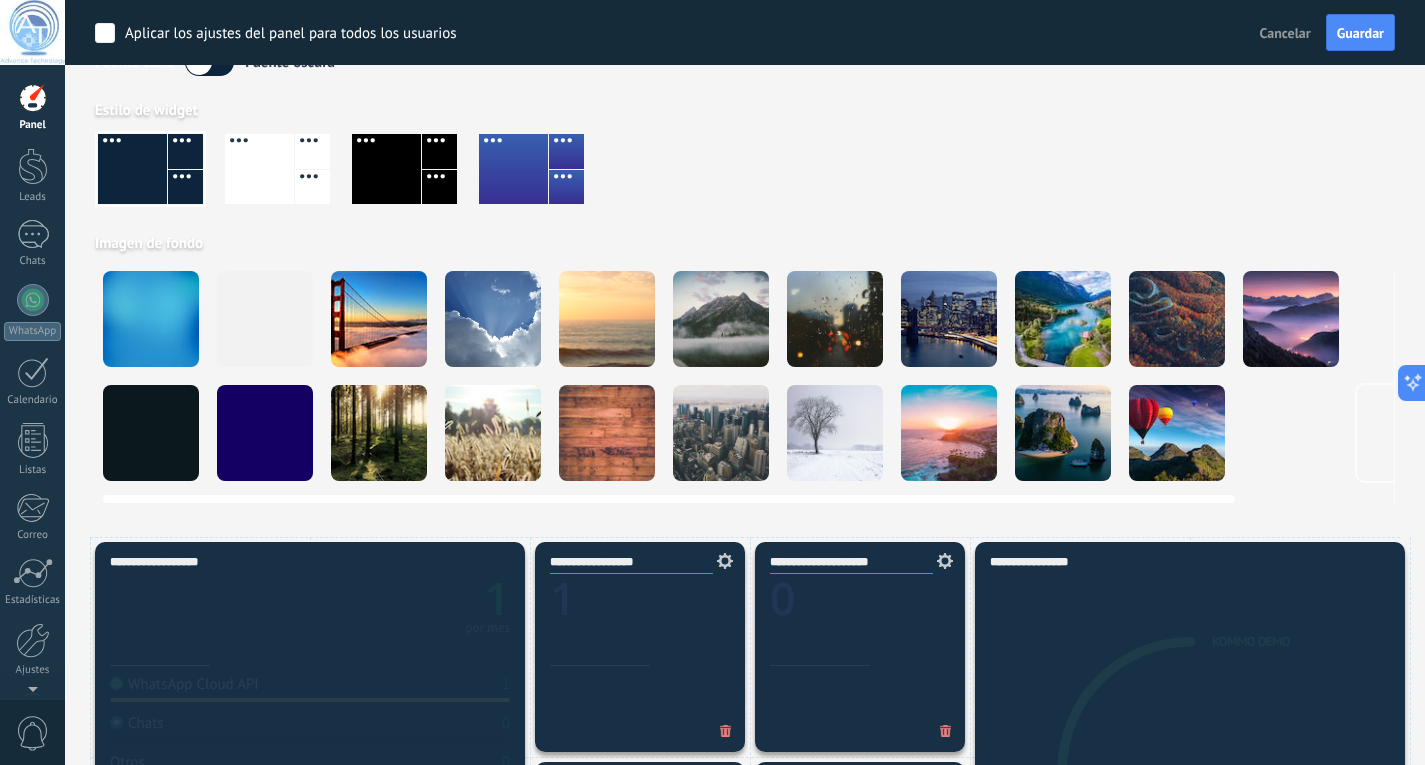 scroll, scrollTop: 0, scrollLeft: 0, axis: both 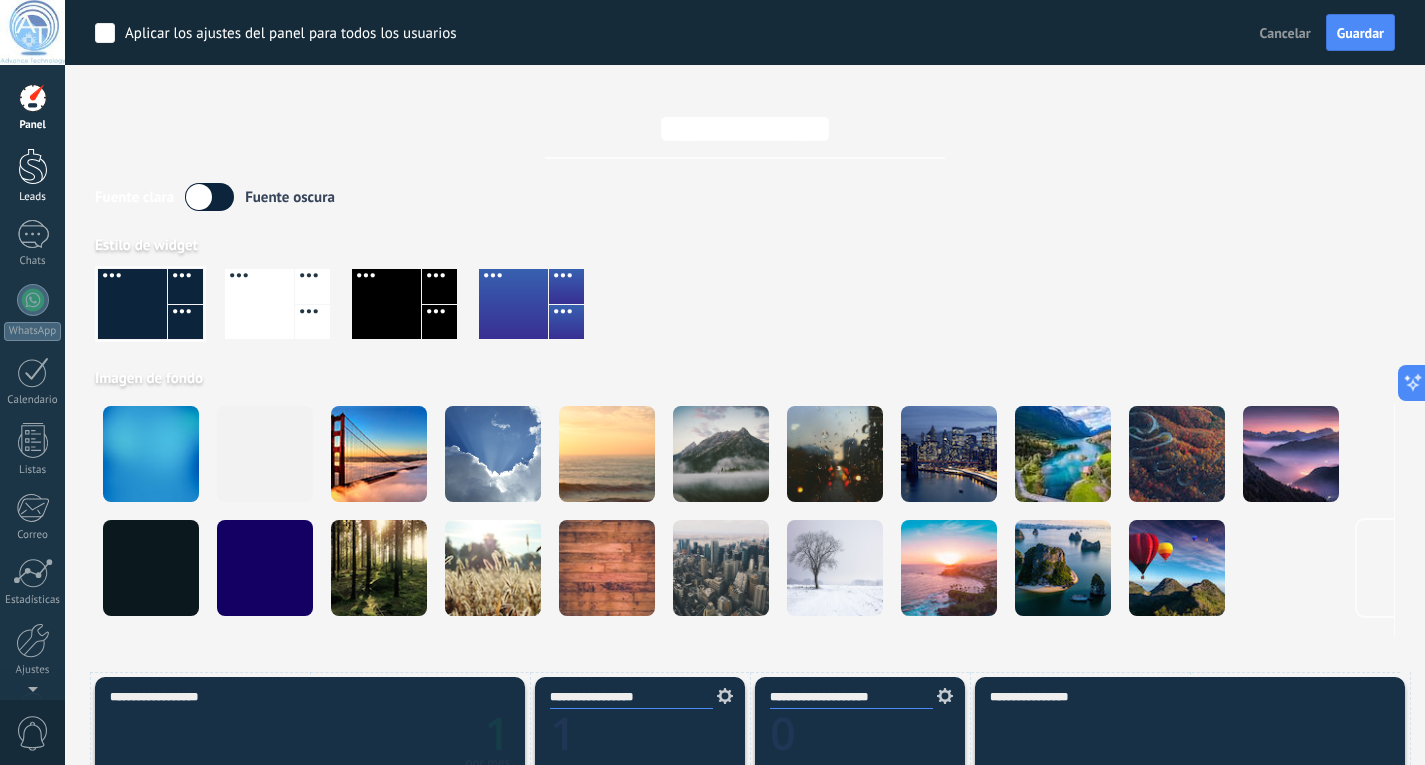 click at bounding box center [33, 166] 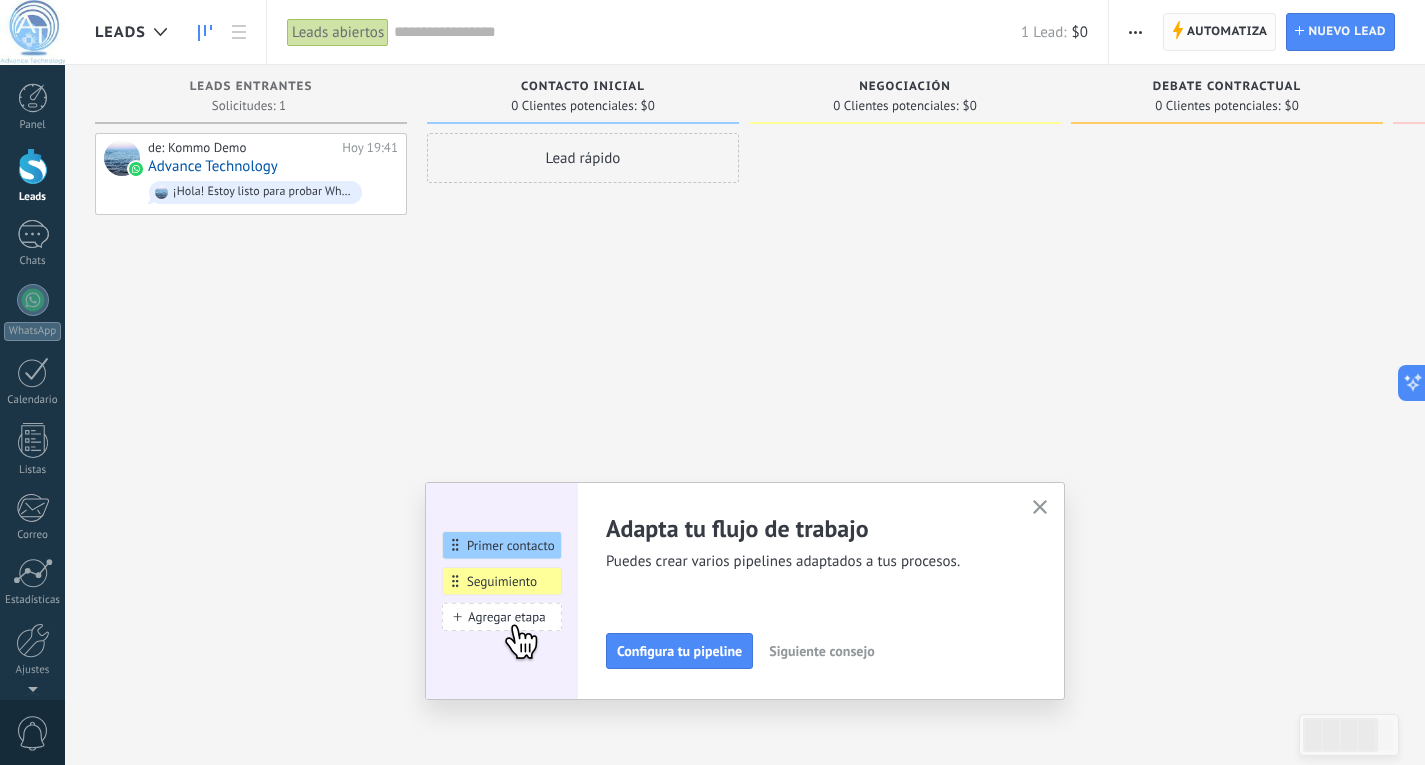 click on "Automatiza" at bounding box center (1227, 32) 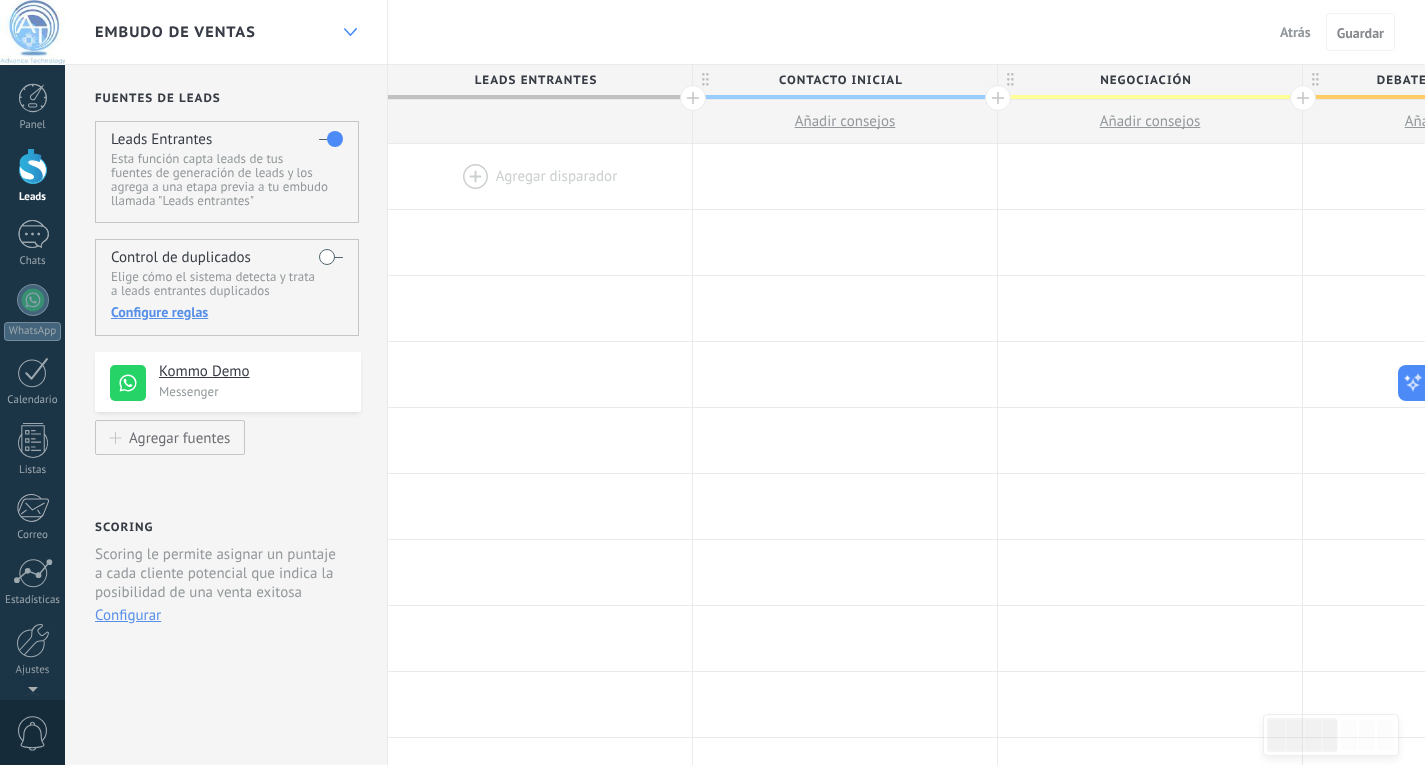 click at bounding box center (350, 32) 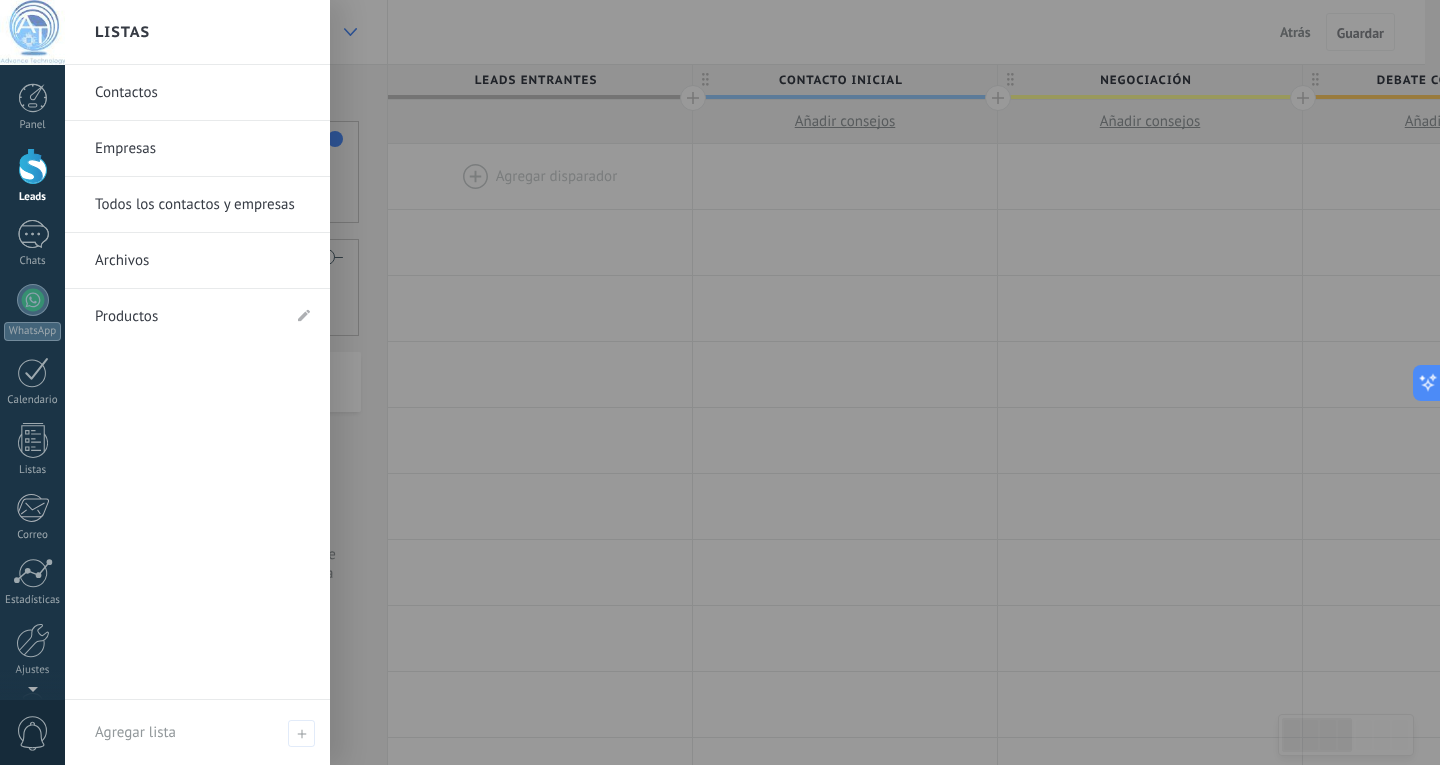 click at bounding box center (785, 382) 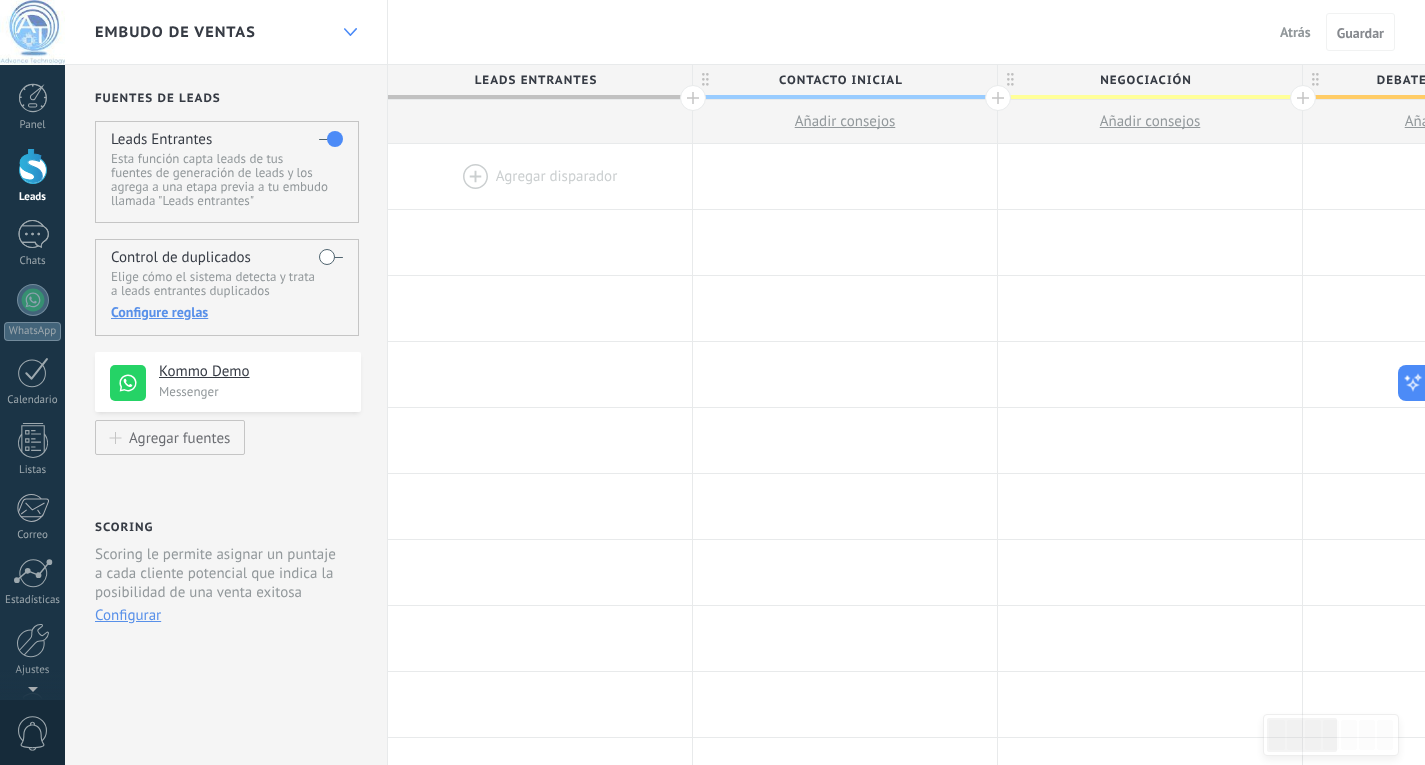 click at bounding box center [350, 32] 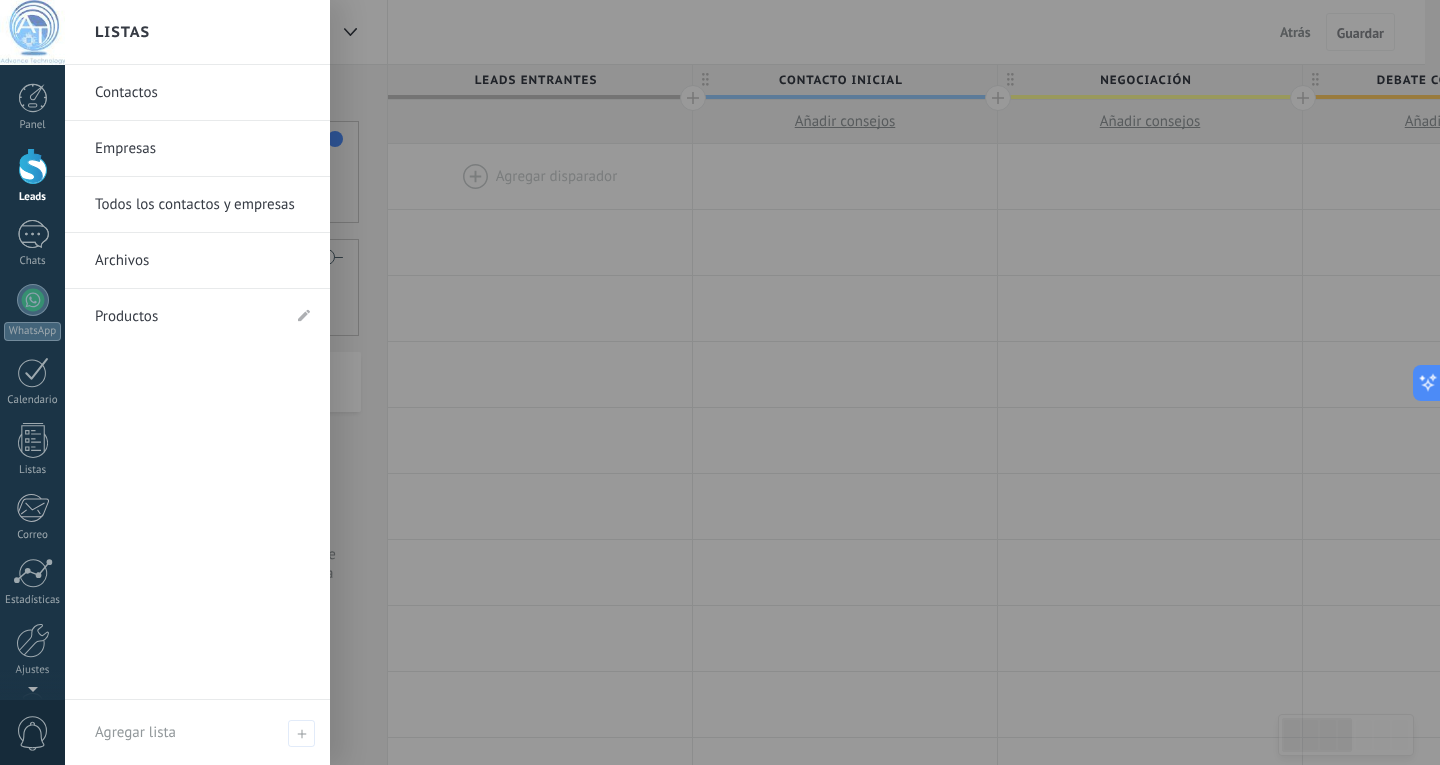 click at bounding box center (785, 382) 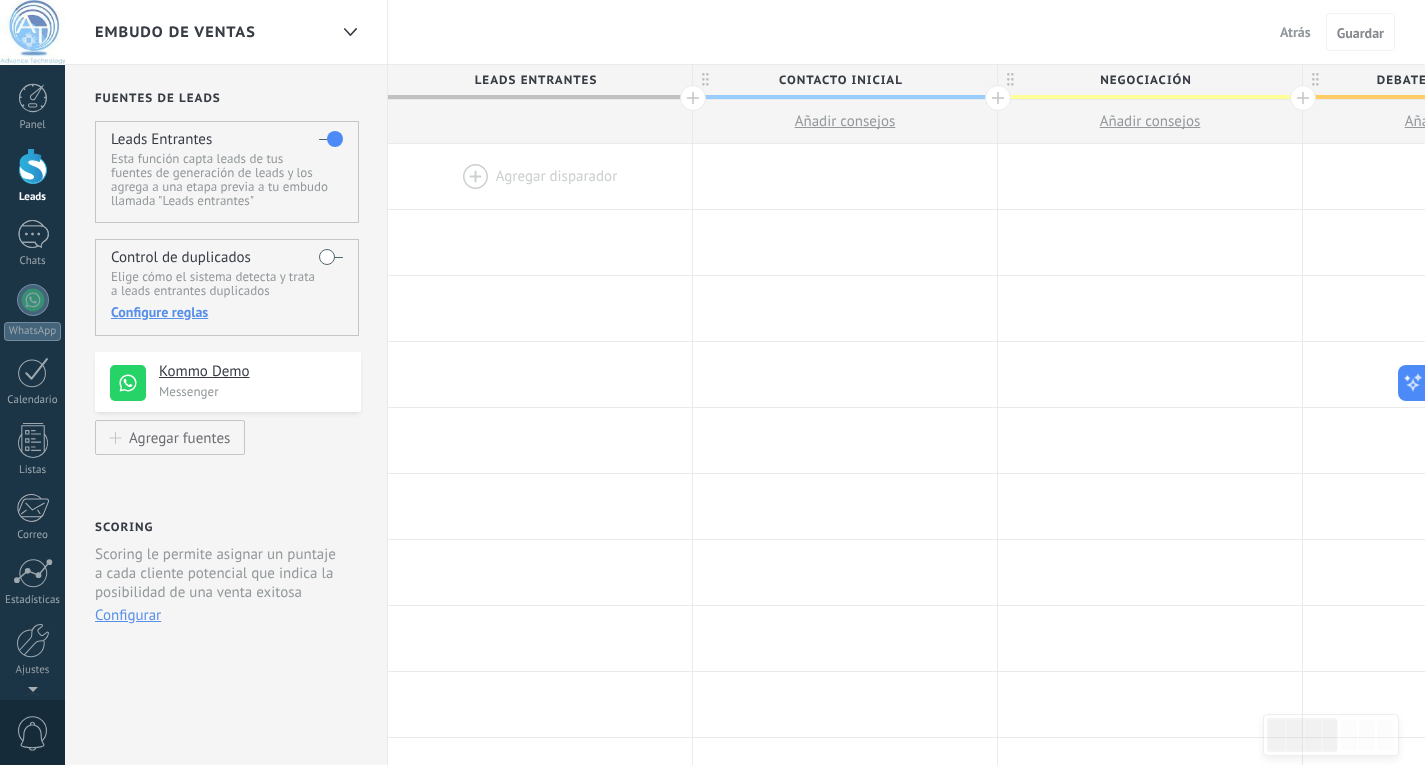 scroll, scrollTop: 0, scrollLeft: 0, axis: both 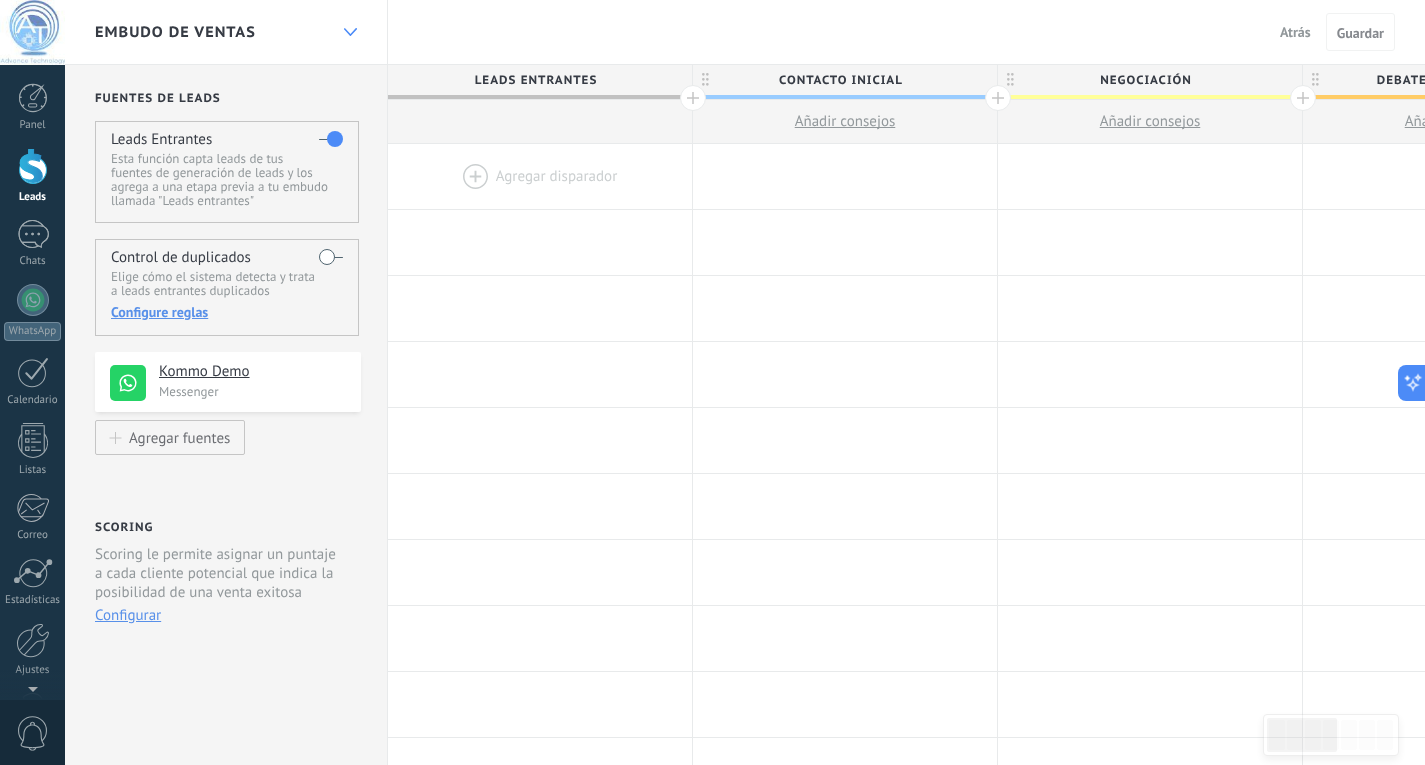 click at bounding box center [350, 32] 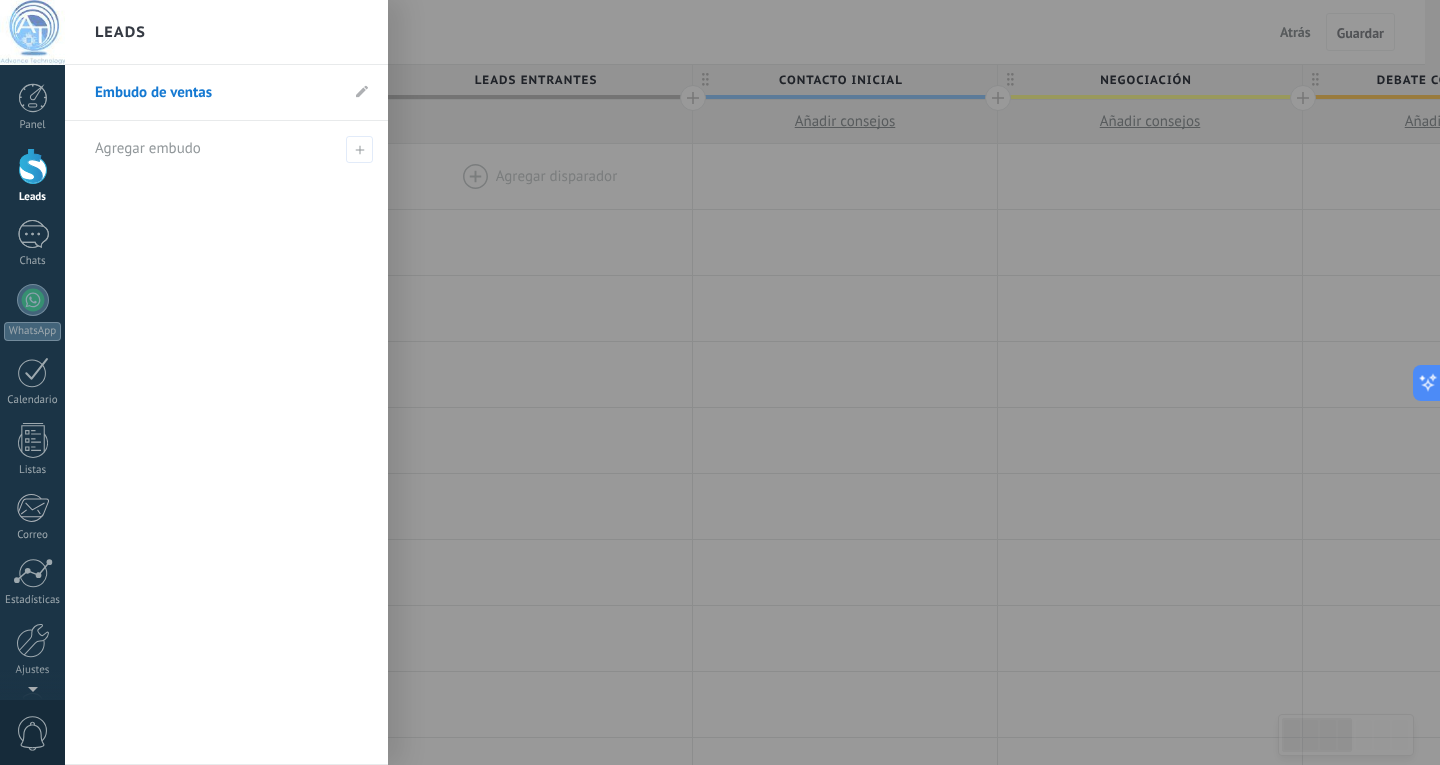 click on "Embudo de ventas" at bounding box center (216, 93) 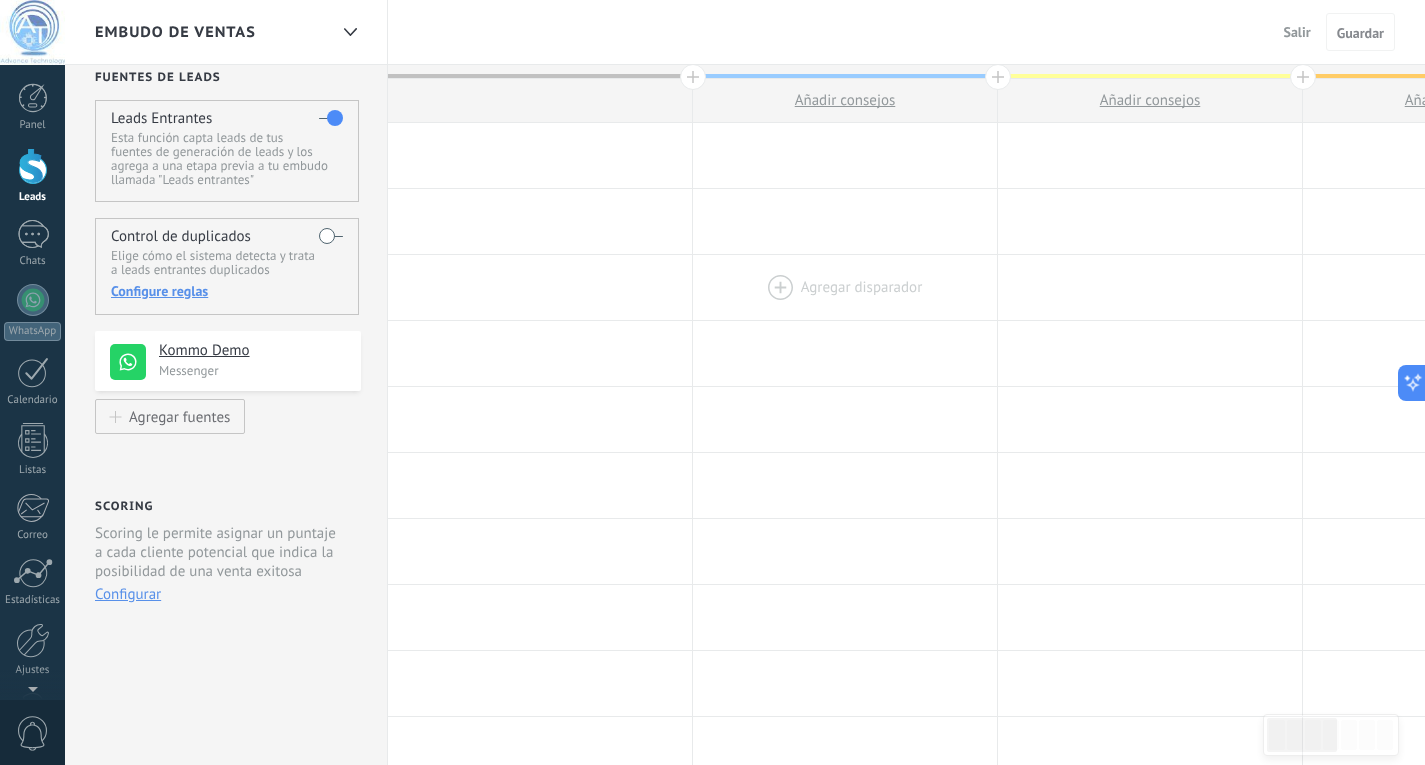 scroll, scrollTop: 0, scrollLeft: 0, axis: both 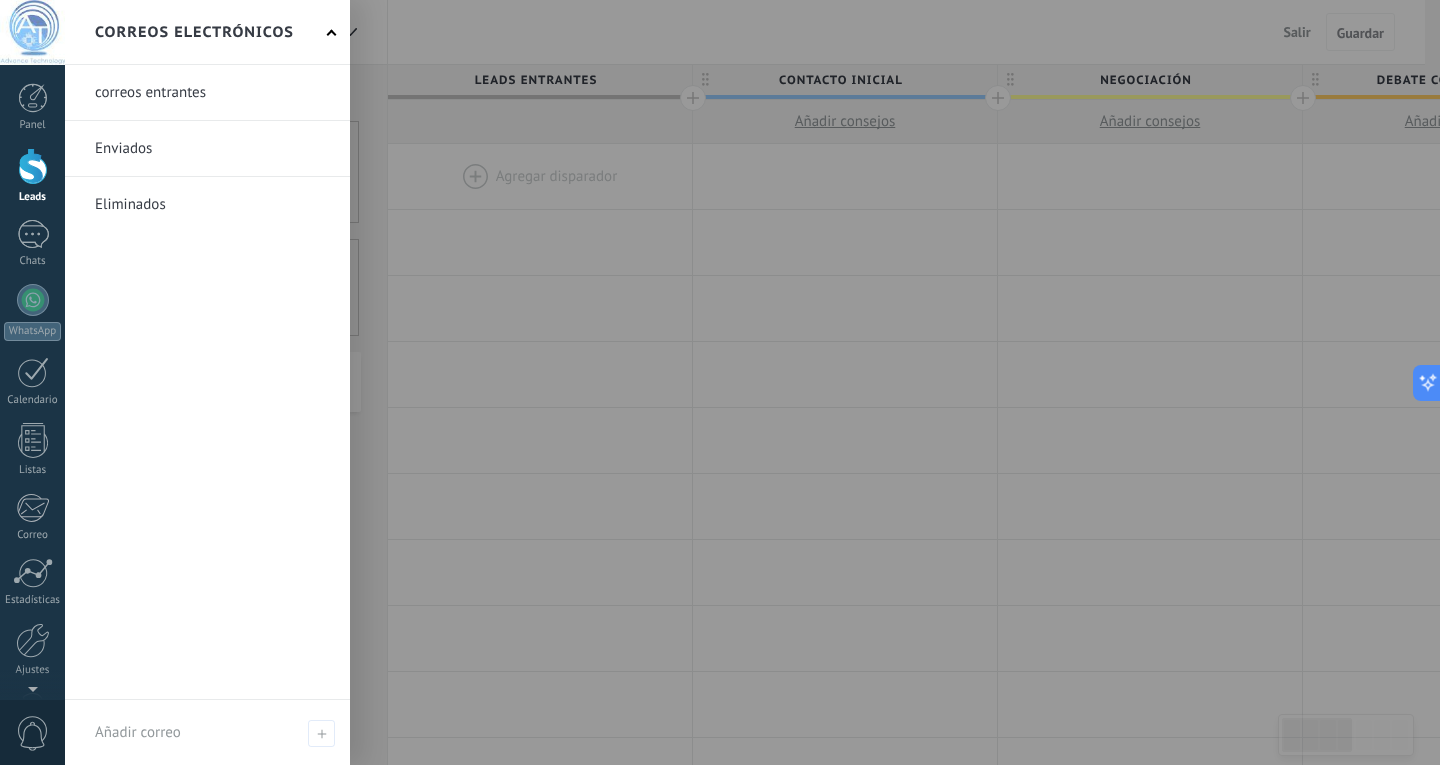 click at bounding box center (33, 166) 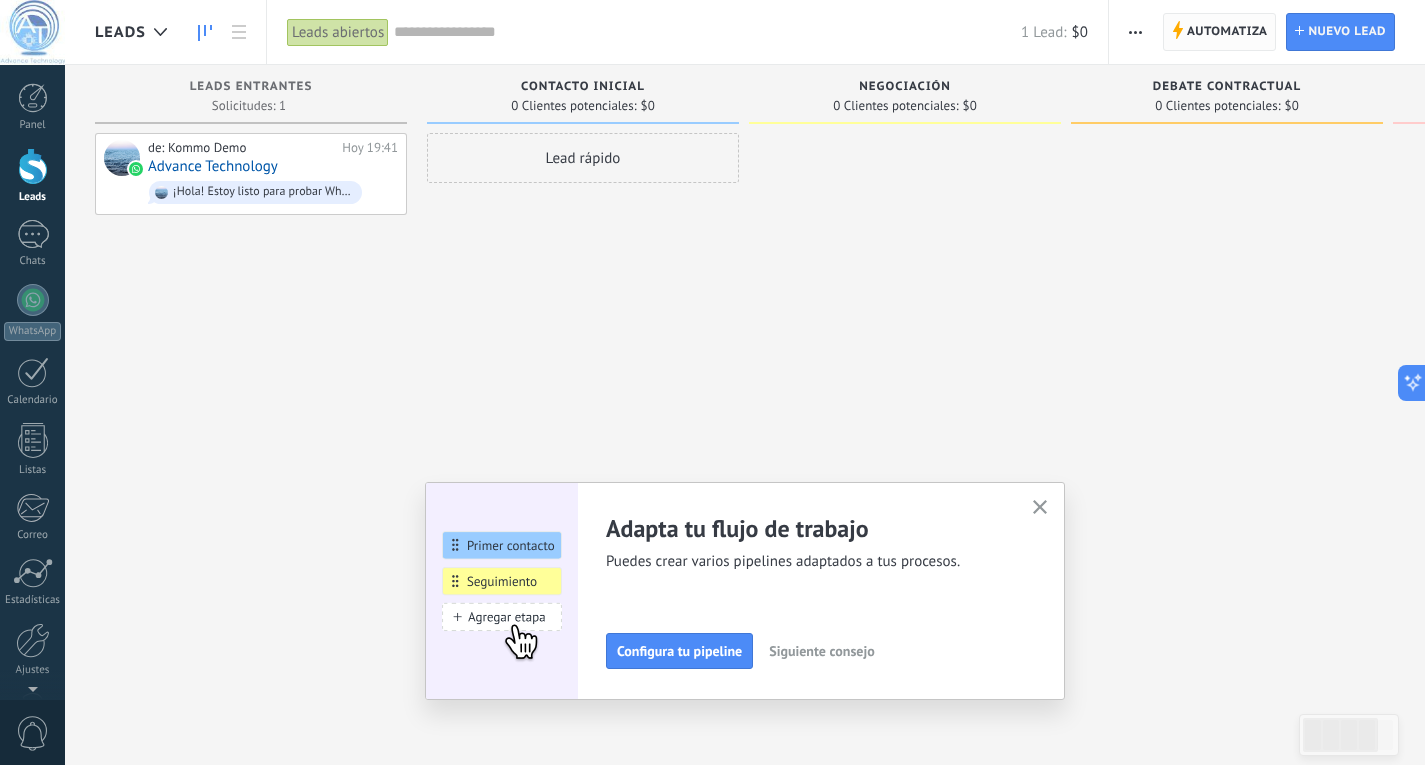 click on "Automatiza" at bounding box center (1227, 32) 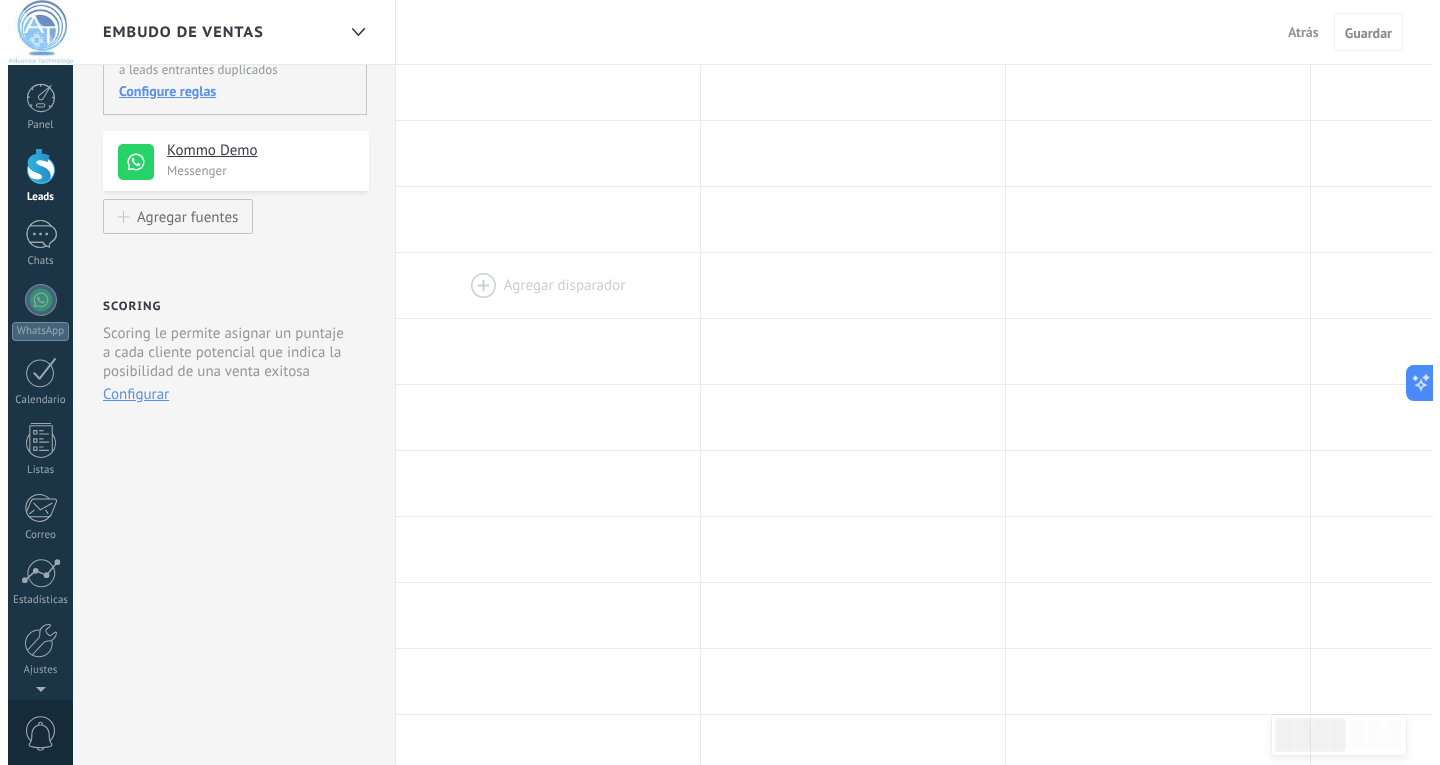 scroll, scrollTop: 0, scrollLeft: 0, axis: both 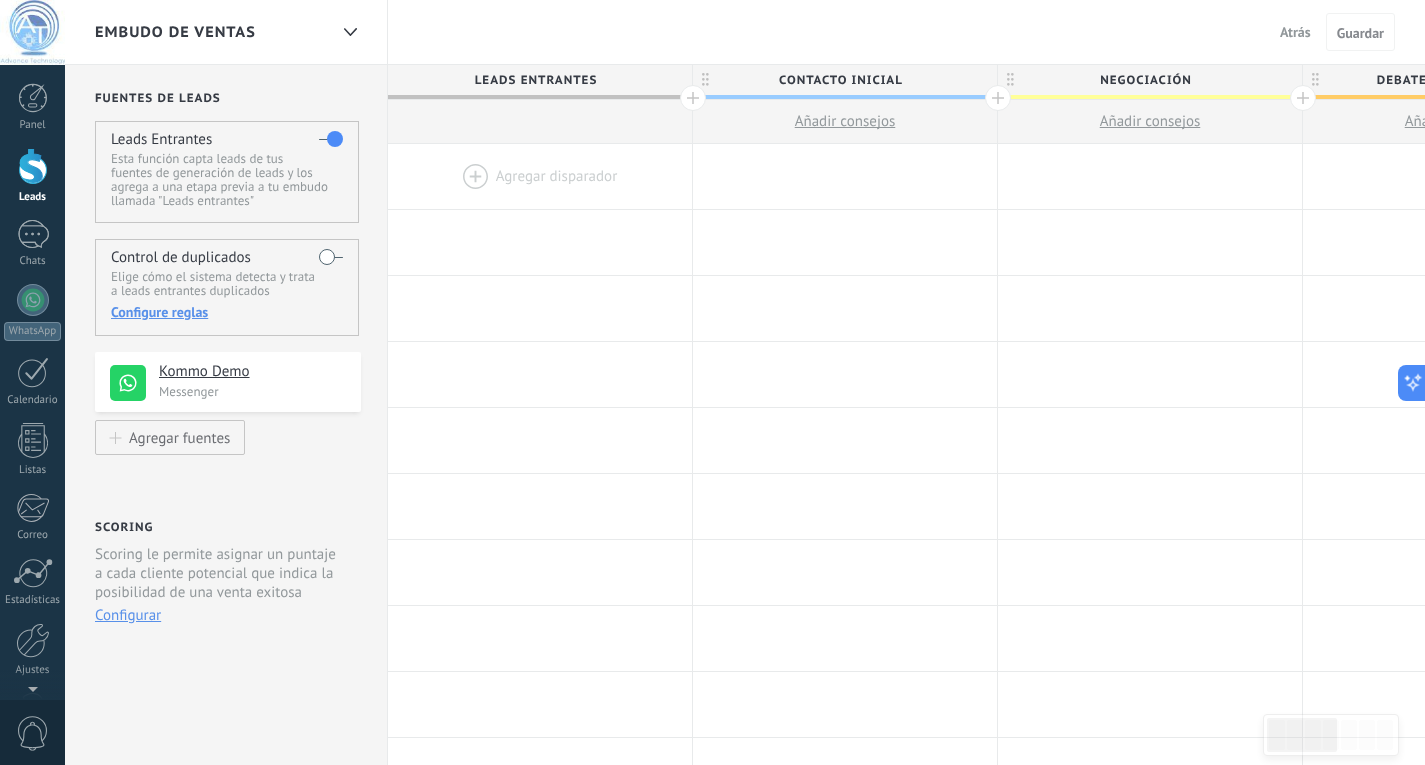 click at bounding box center (33, 166) 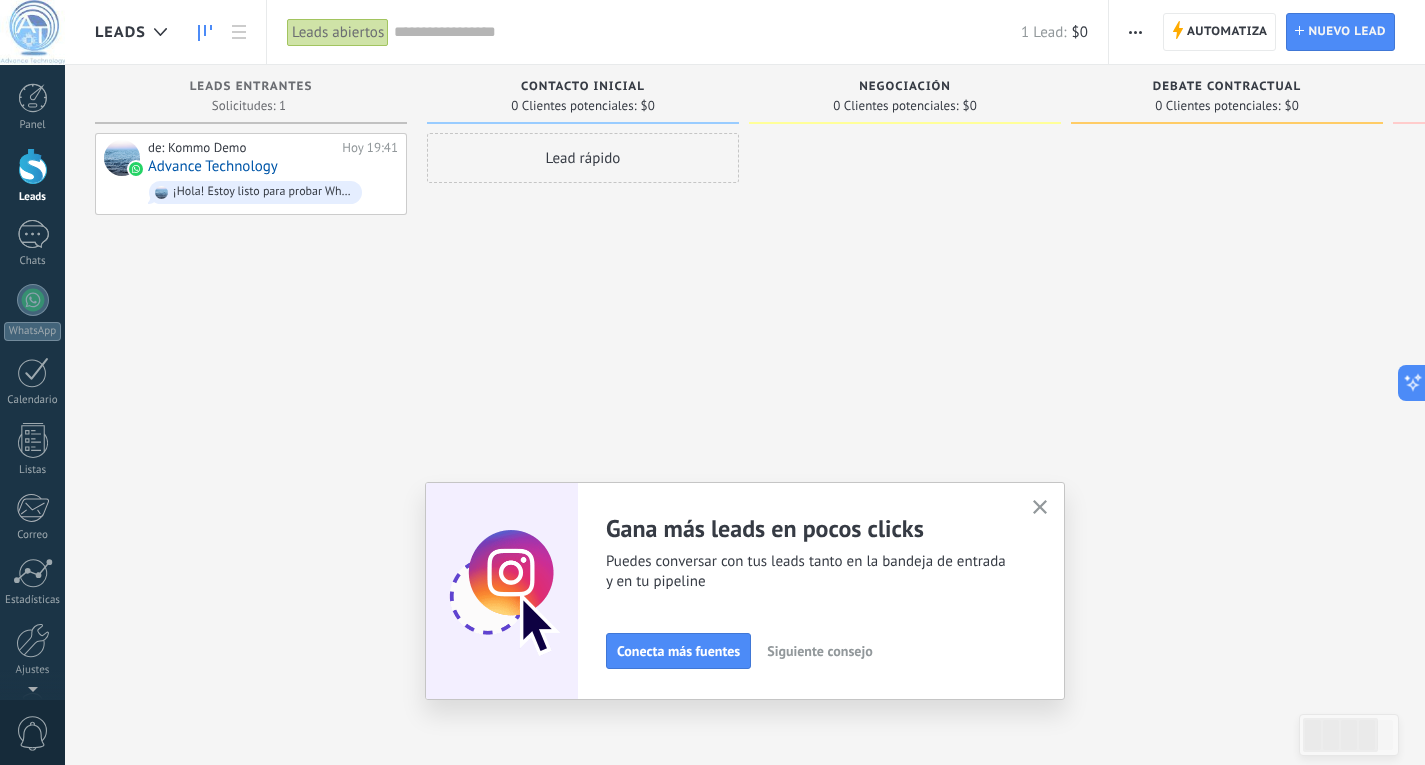 click at bounding box center [1135, 32] 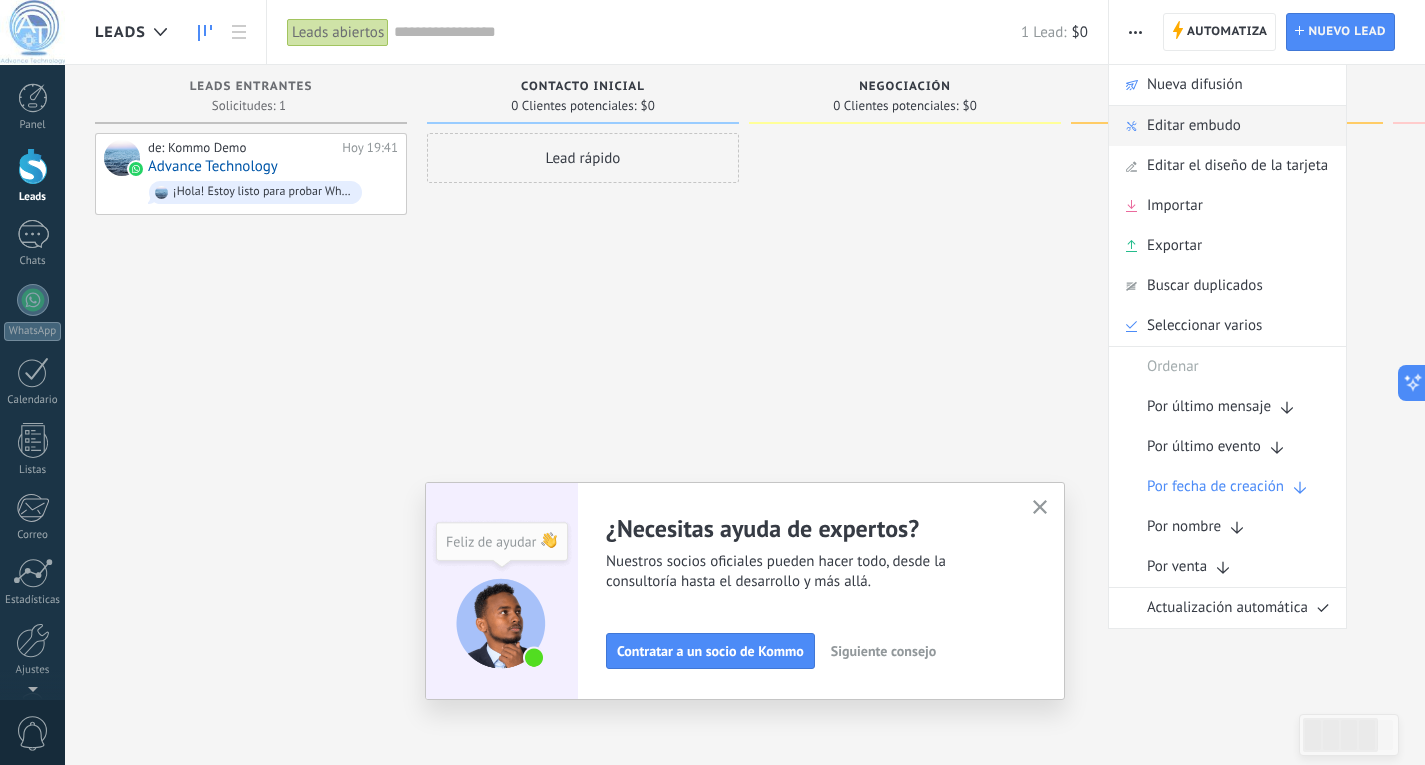 click on "Editar embudo" at bounding box center [1194, 126] 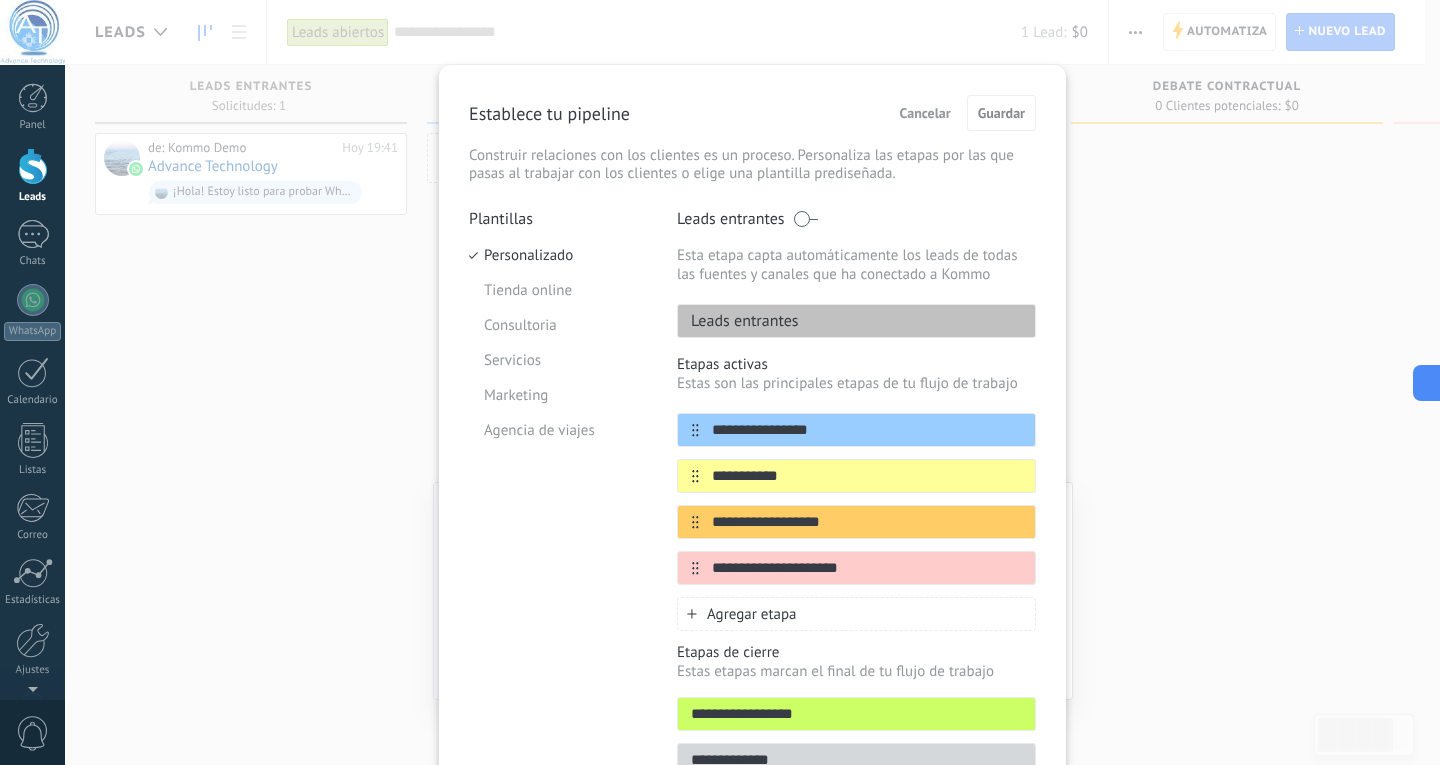 click on "Leads entrantes" at bounding box center (738, 321) 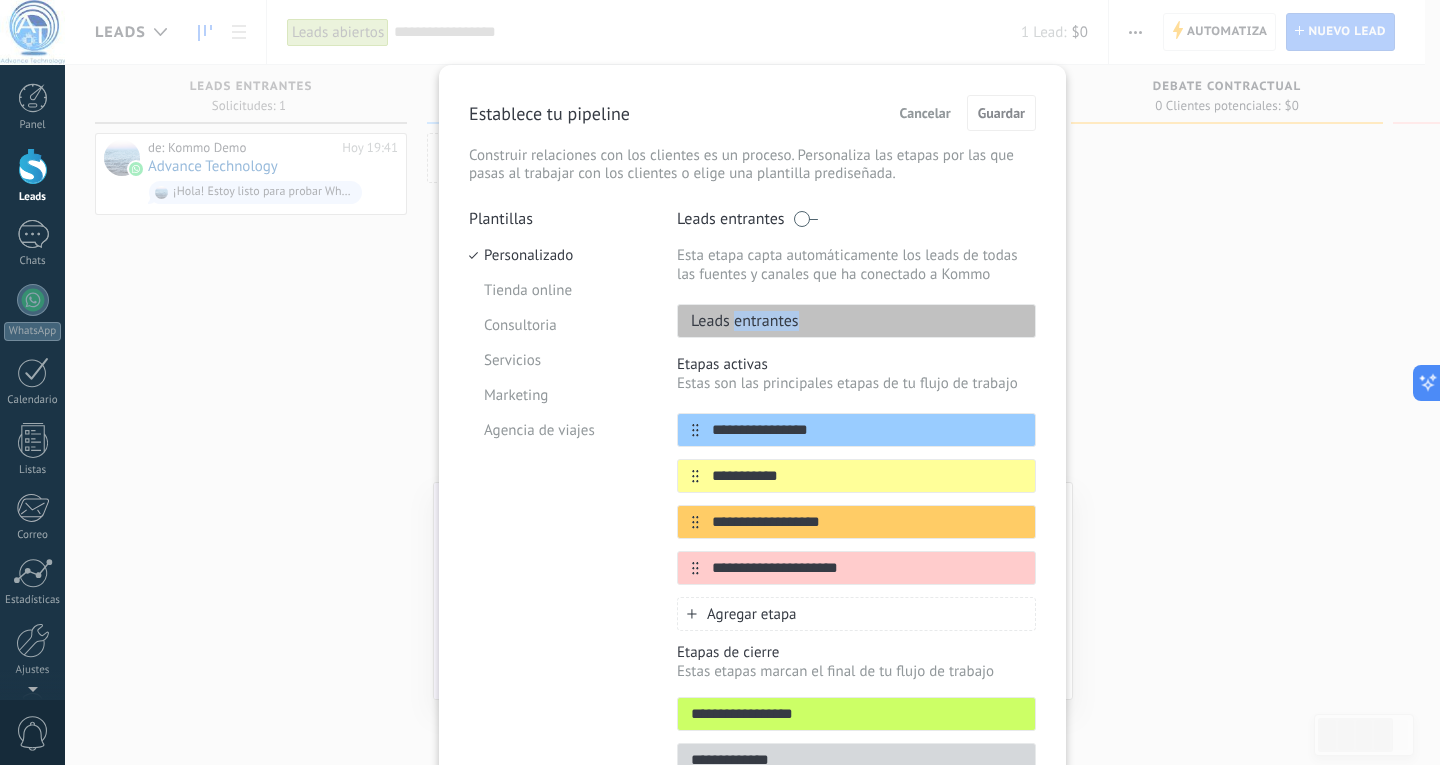 click on "Leads entrantes" at bounding box center (738, 321) 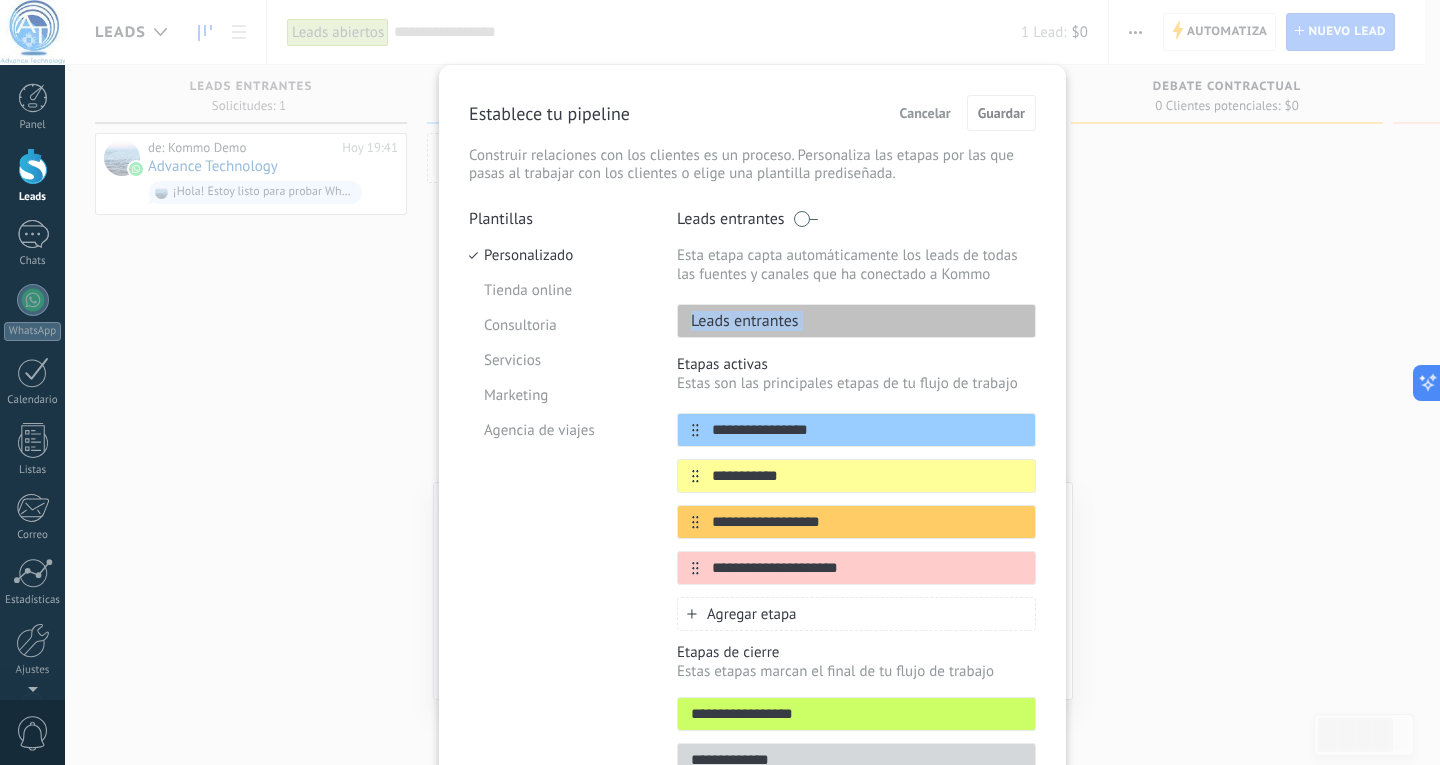 click on "Leads entrantes" at bounding box center (738, 321) 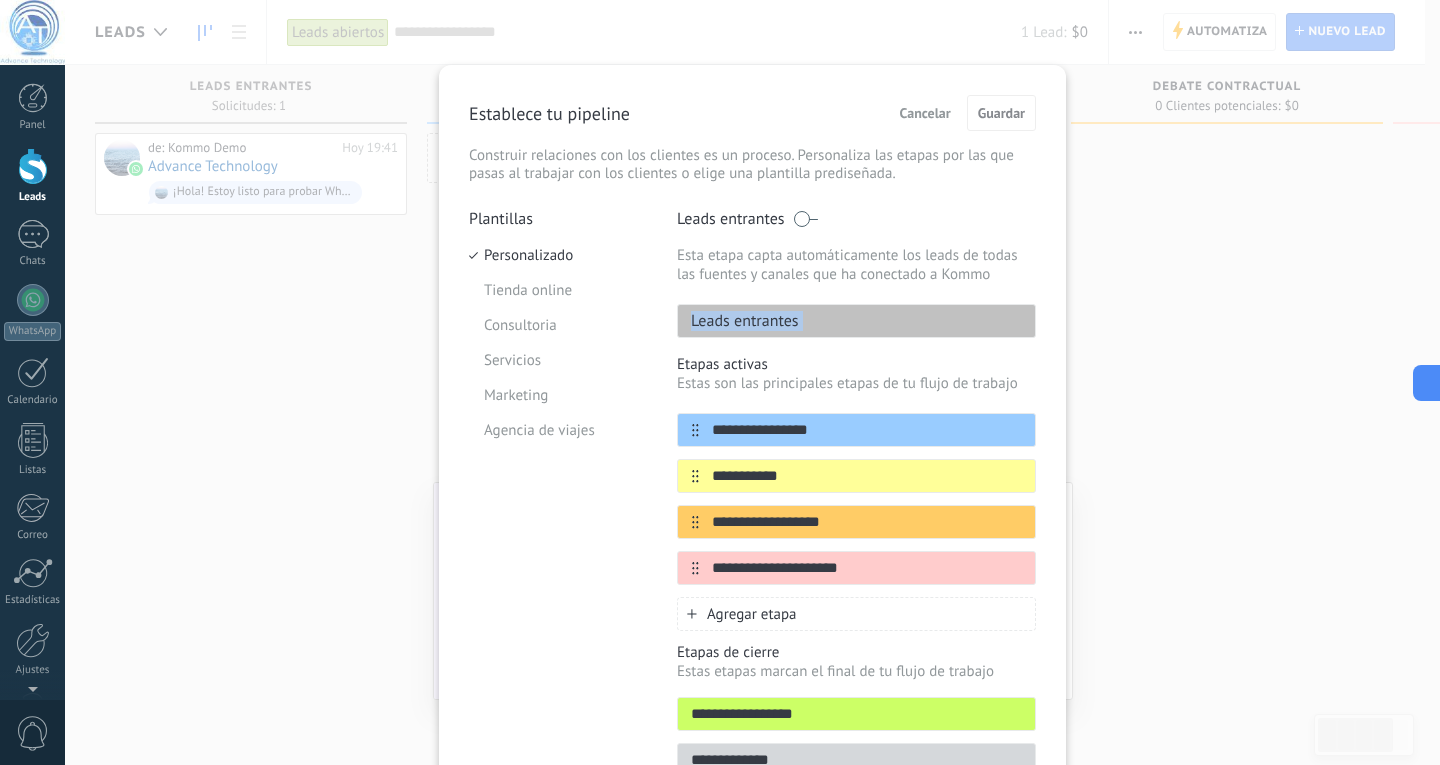 click on "Leads entrantes" at bounding box center [738, 321] 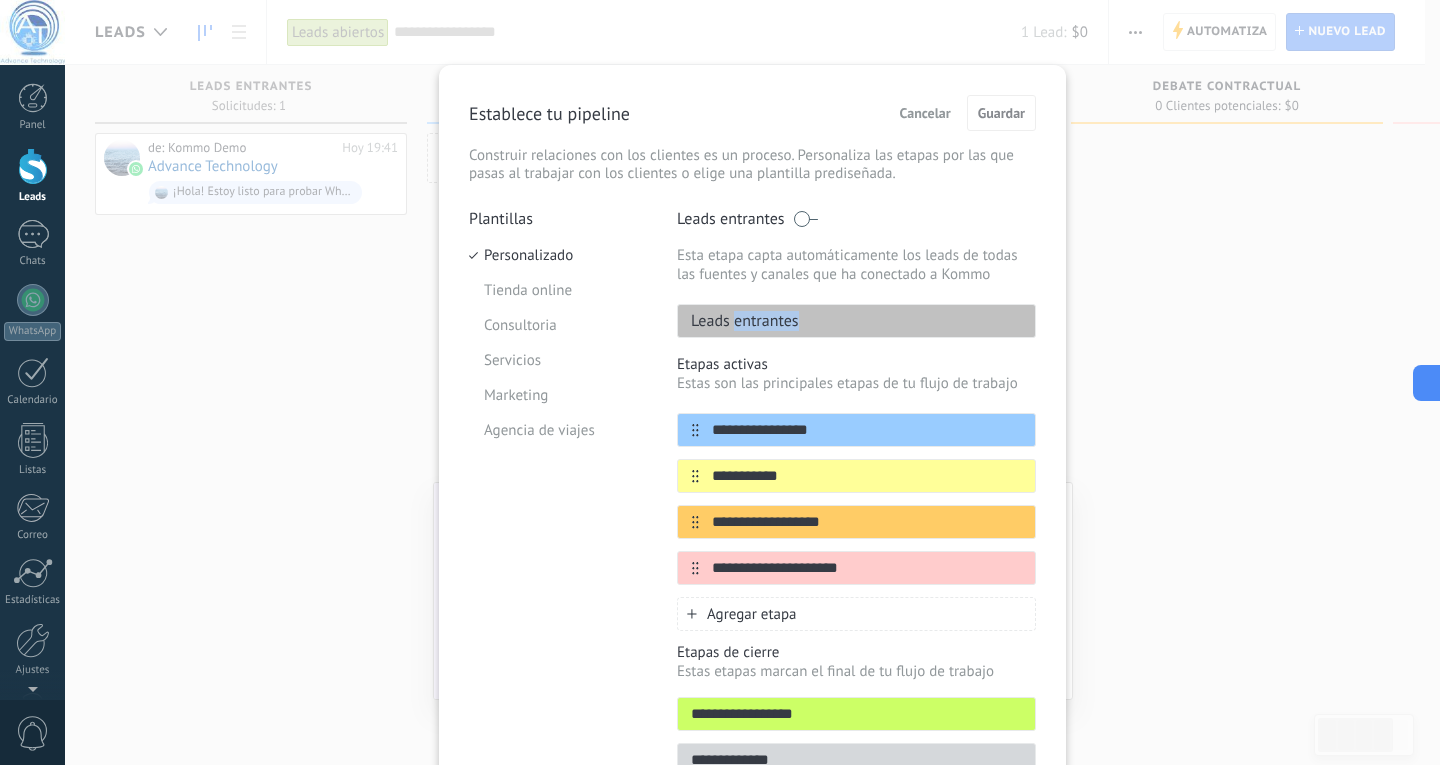 click on "Leads entrantes" at bounding box center (738, 321) 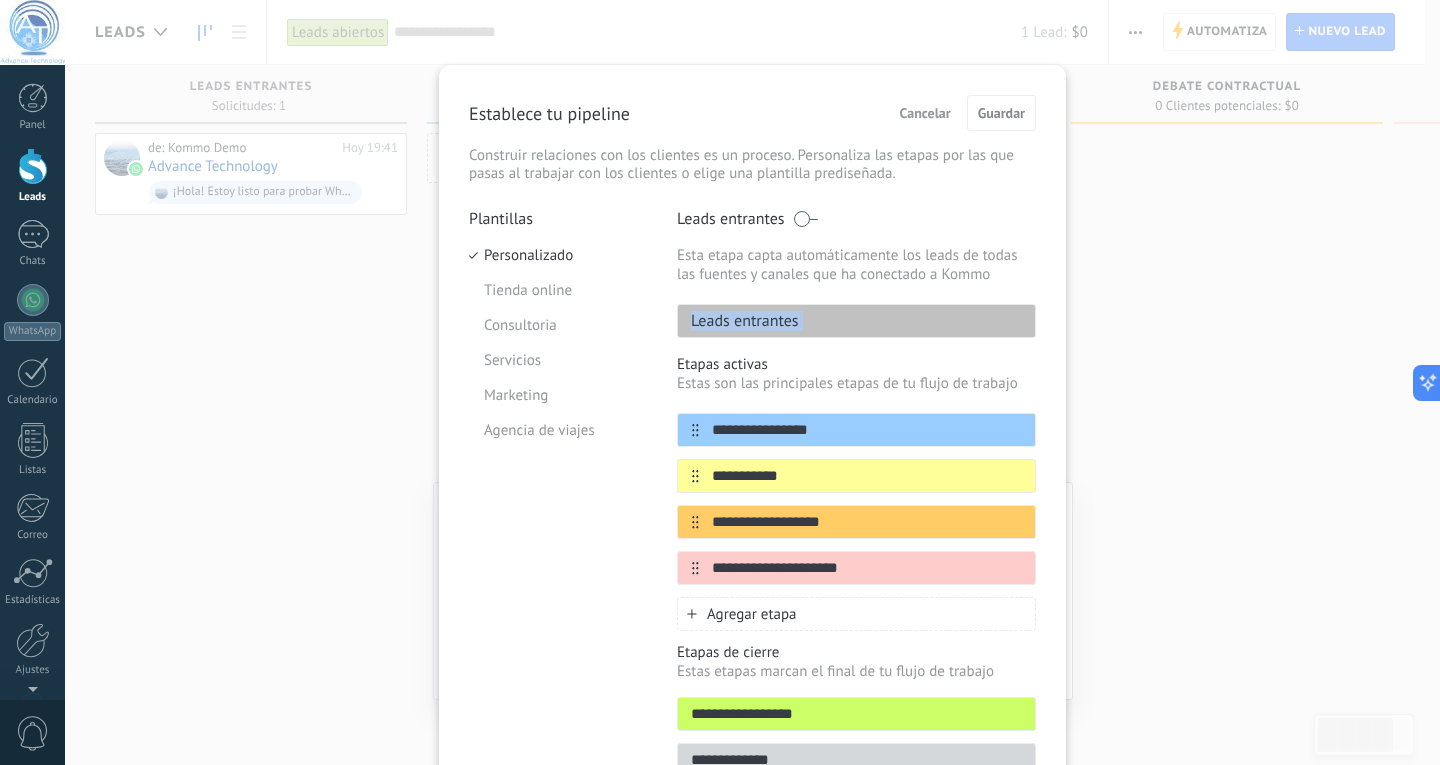 click on "Leads entrantes" at bounding box center [738, 321] 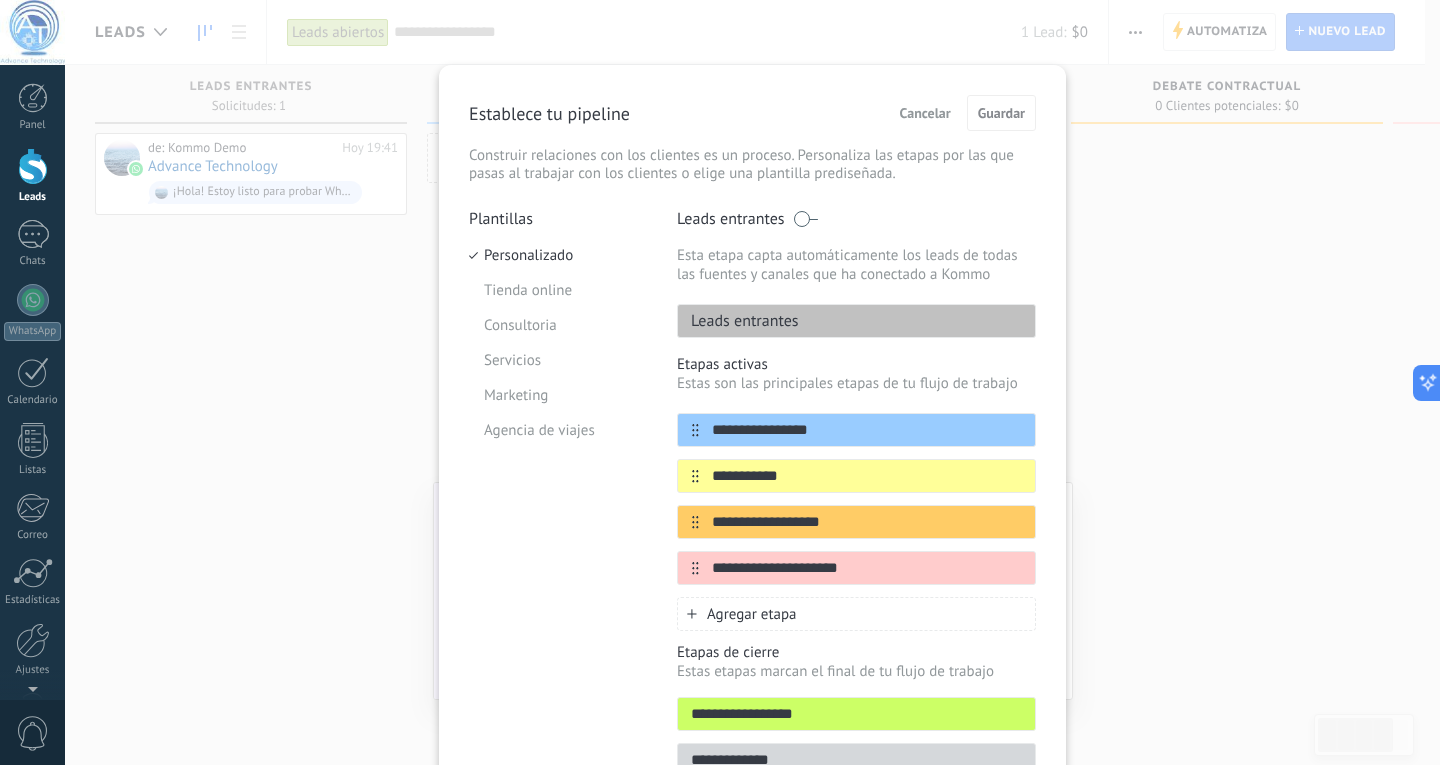 click on "Etapas activas" at bounding box center [856, 364] 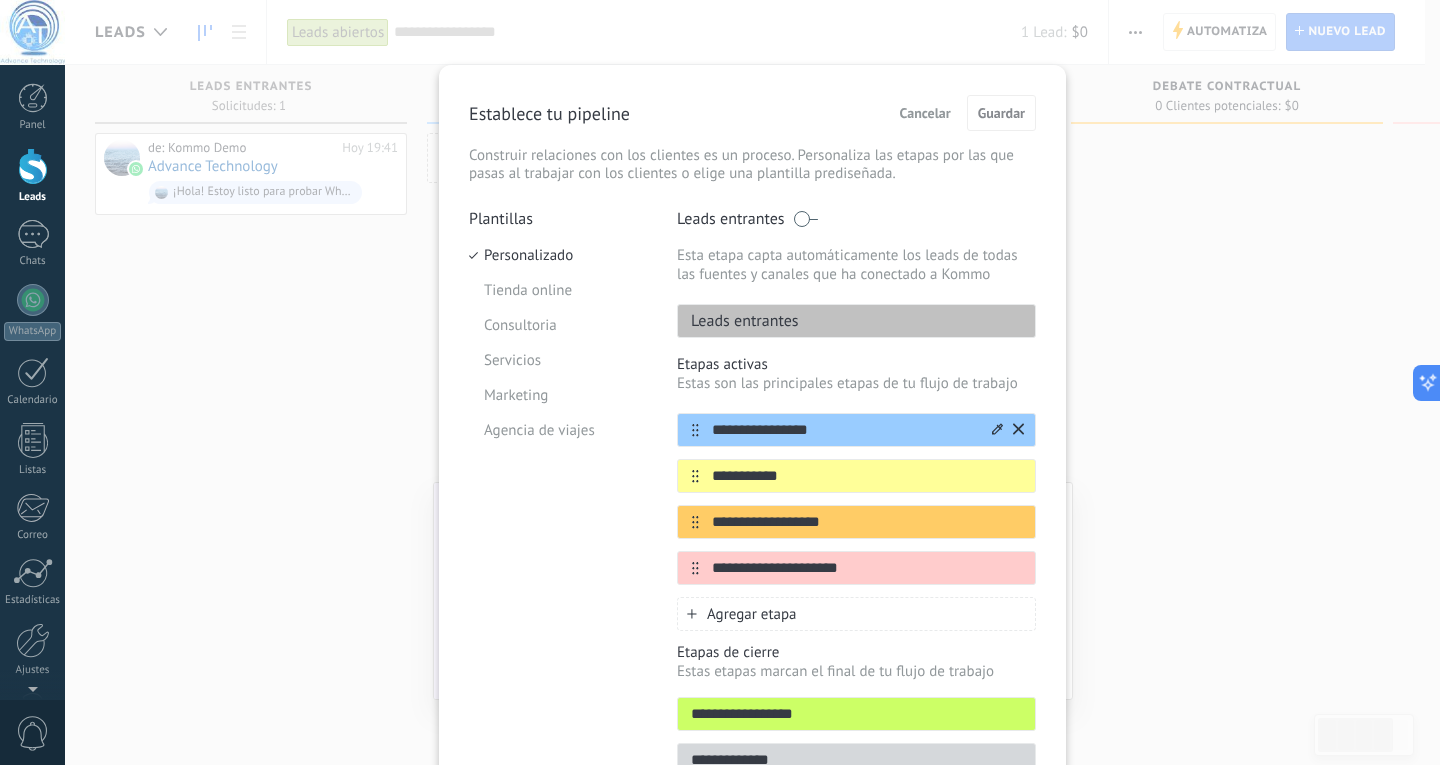 click 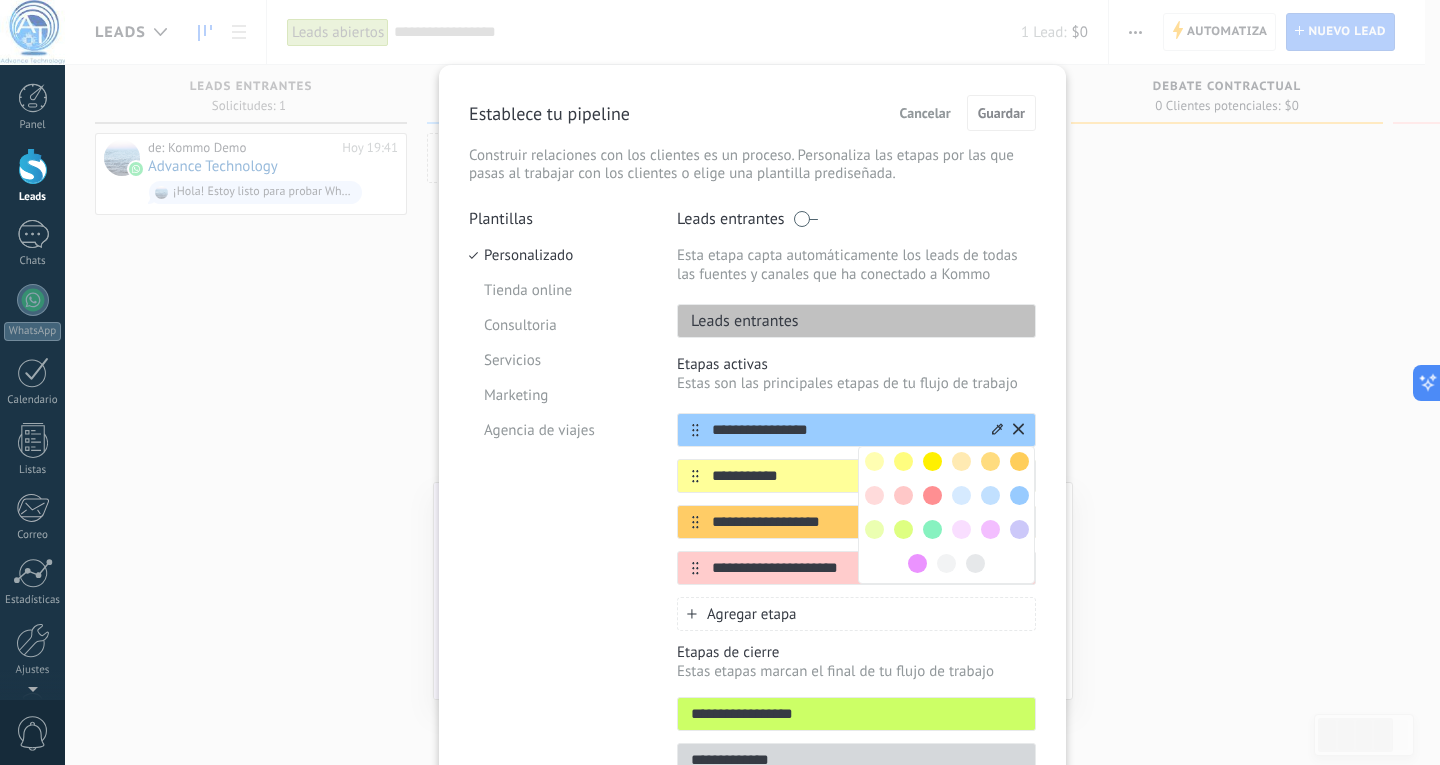 click on "**********" at bounding box center (844, 430) 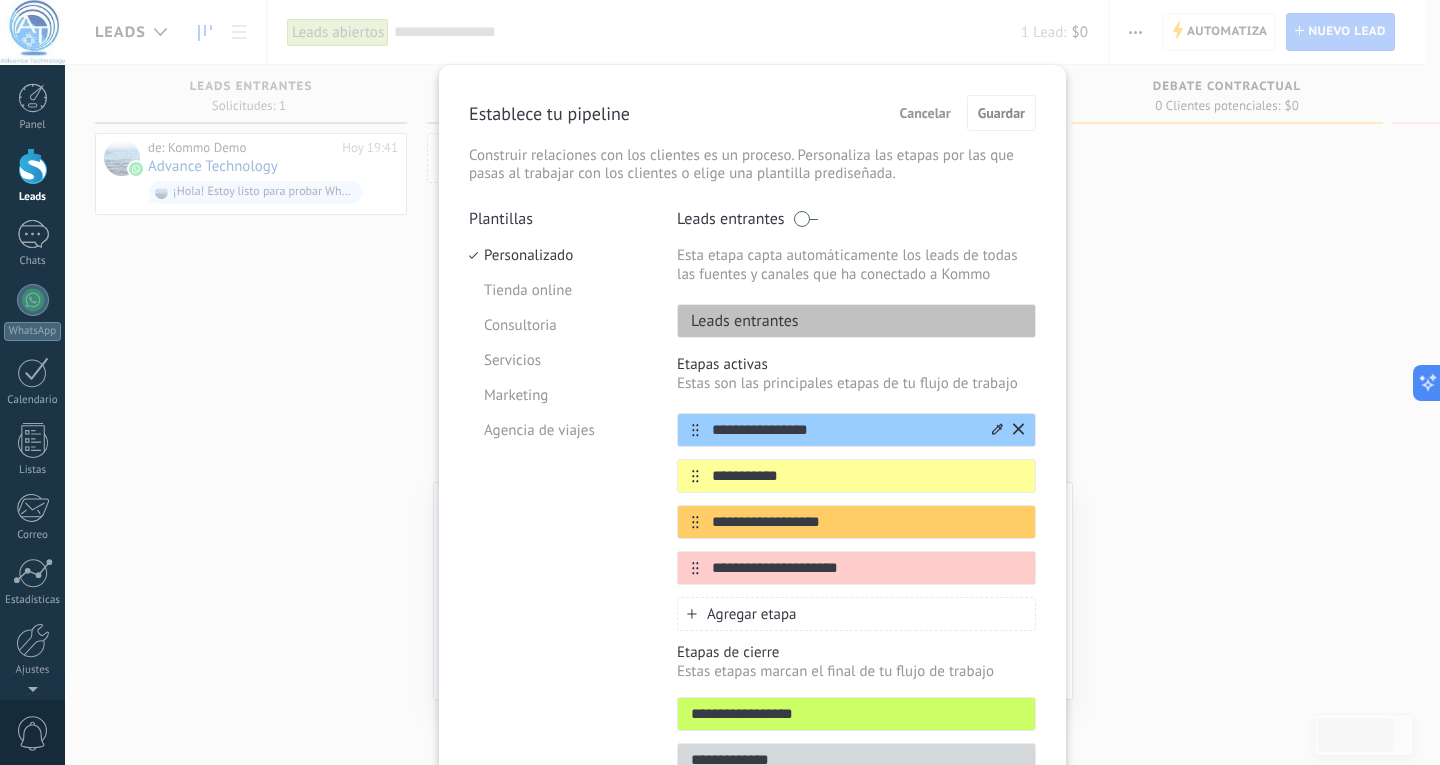 click on "**********" at bounding box center (844, 430) 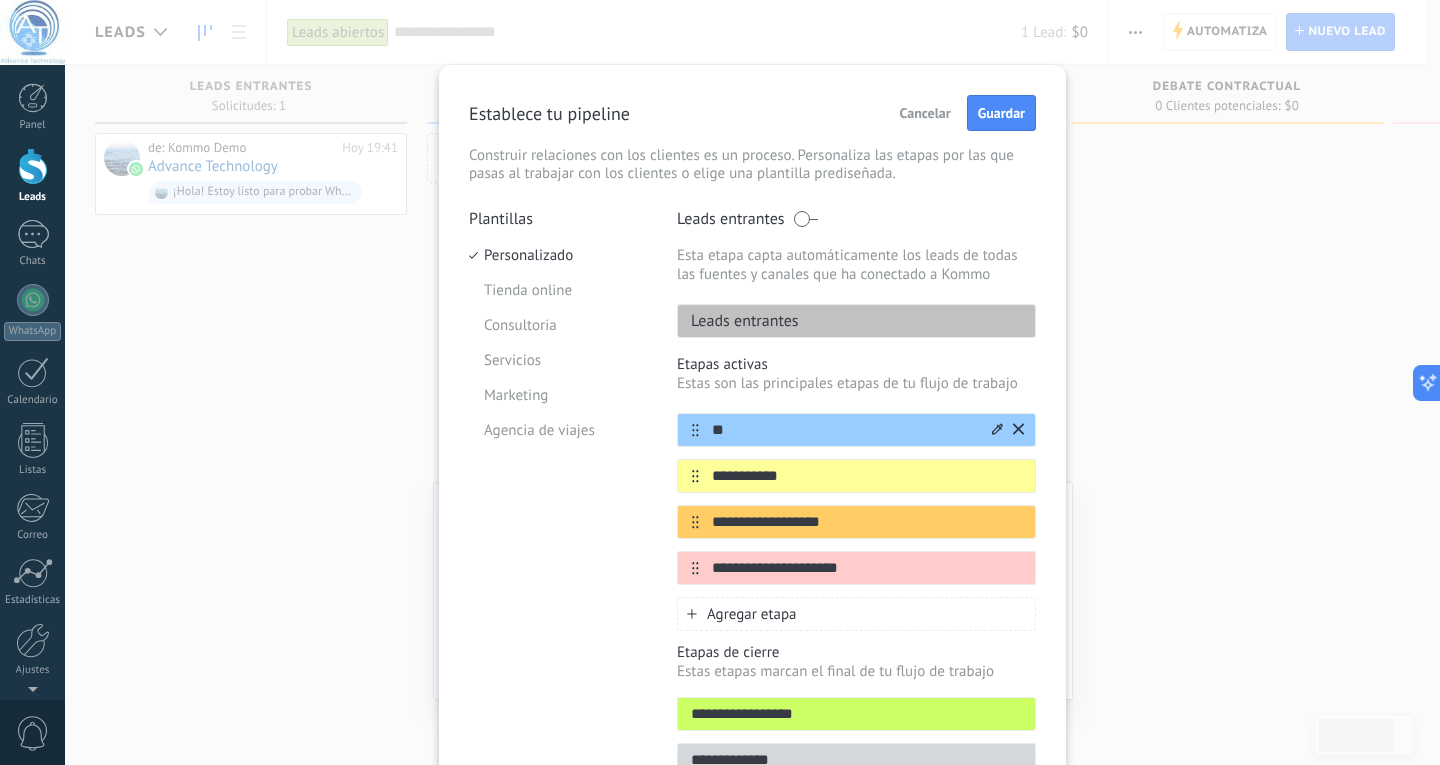 type on "*" 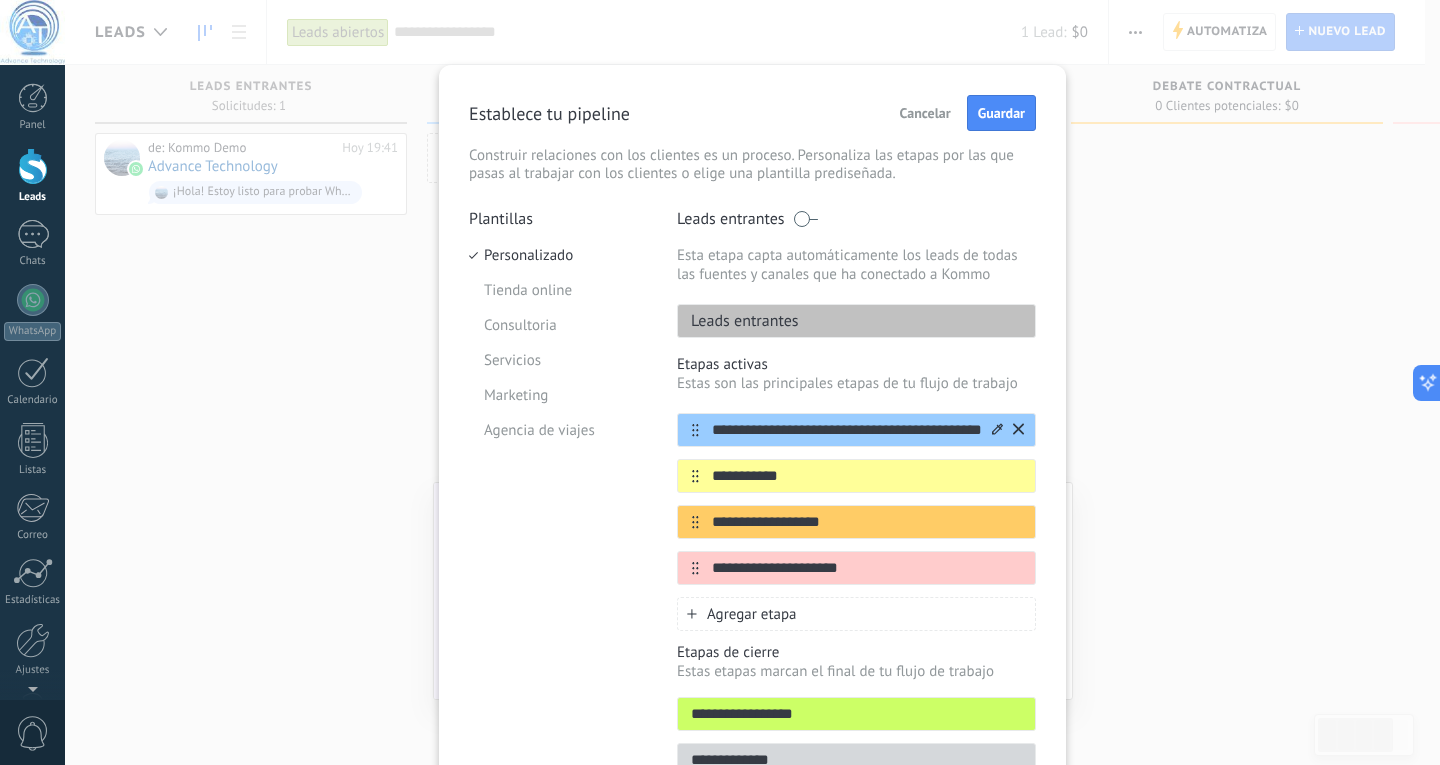 type on "**********" 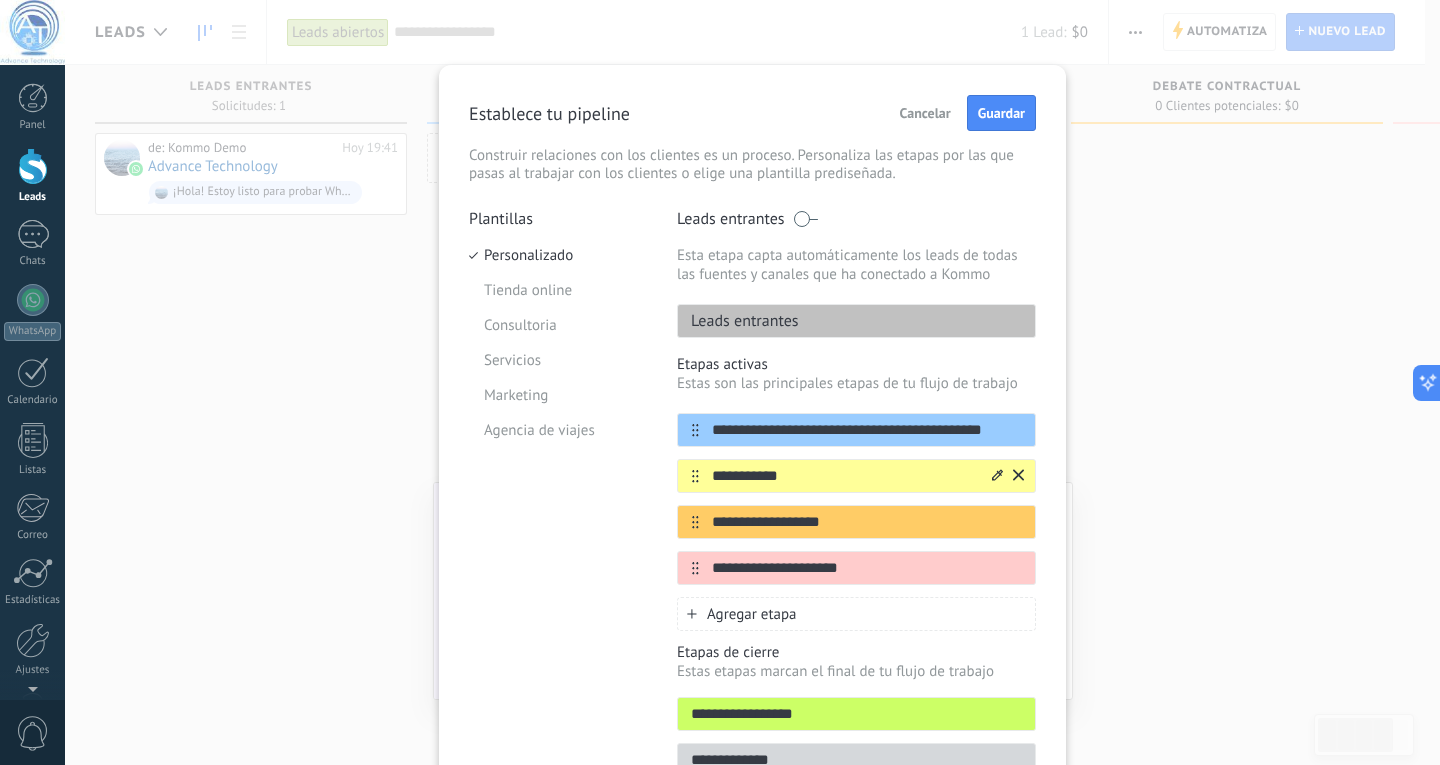 click on "**********" at bounding box center [844, 476] 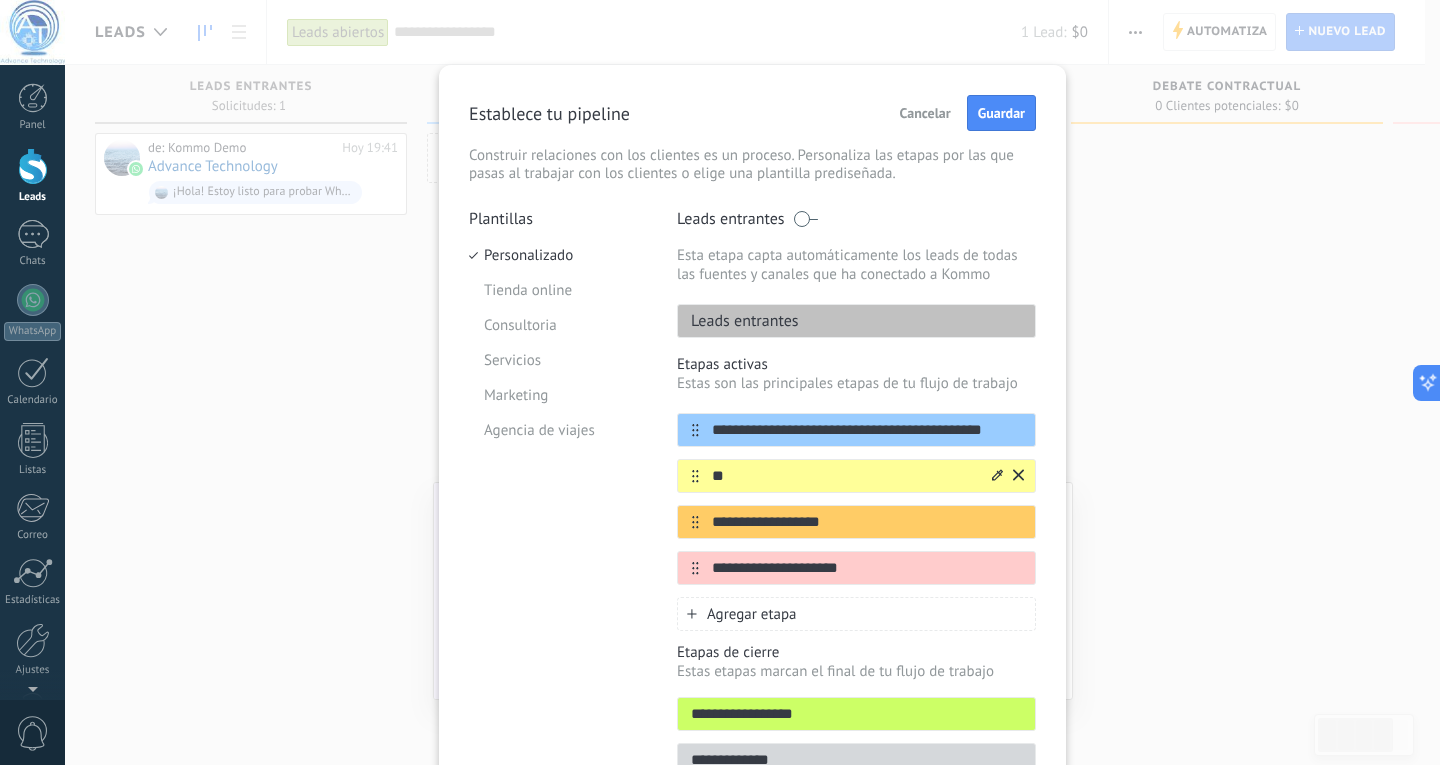 type on "*" 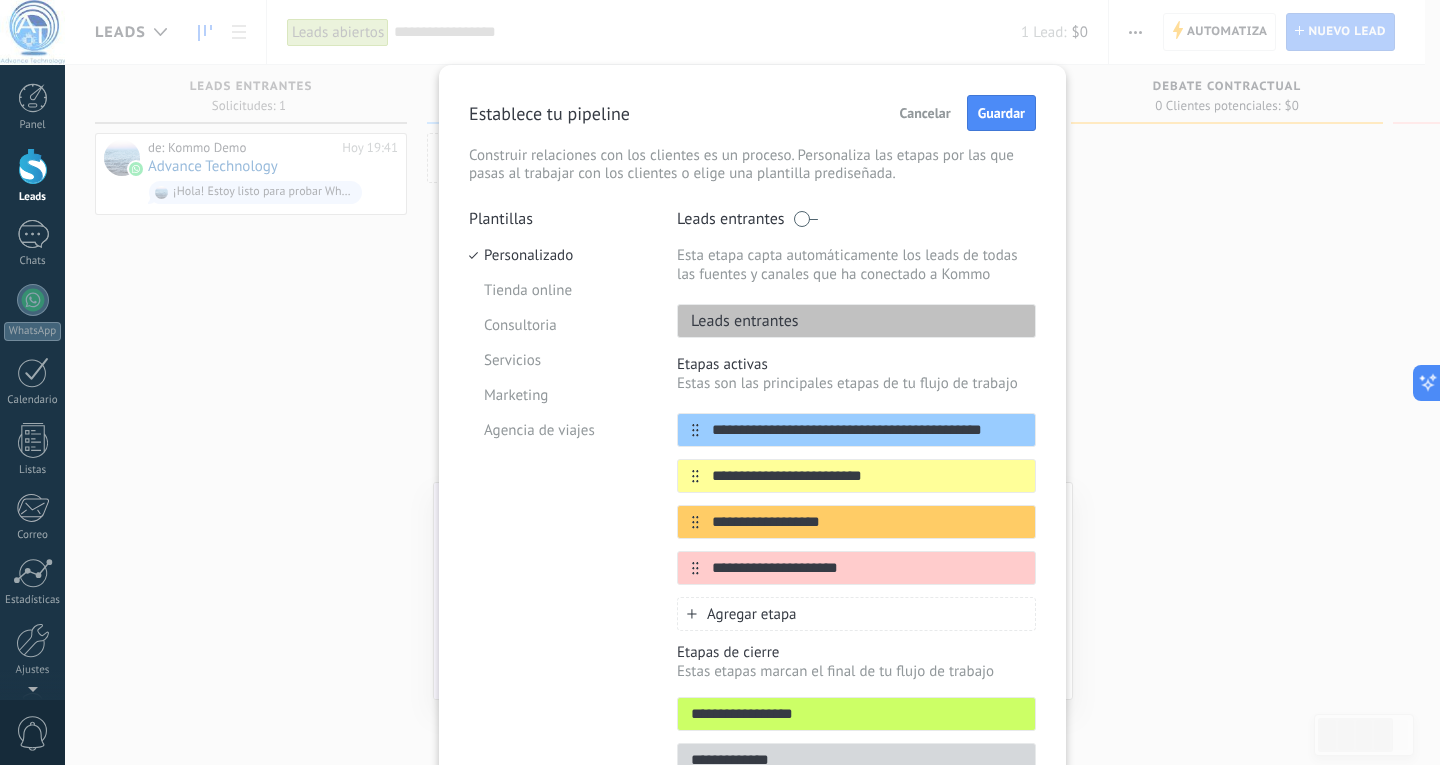 type on "**********" 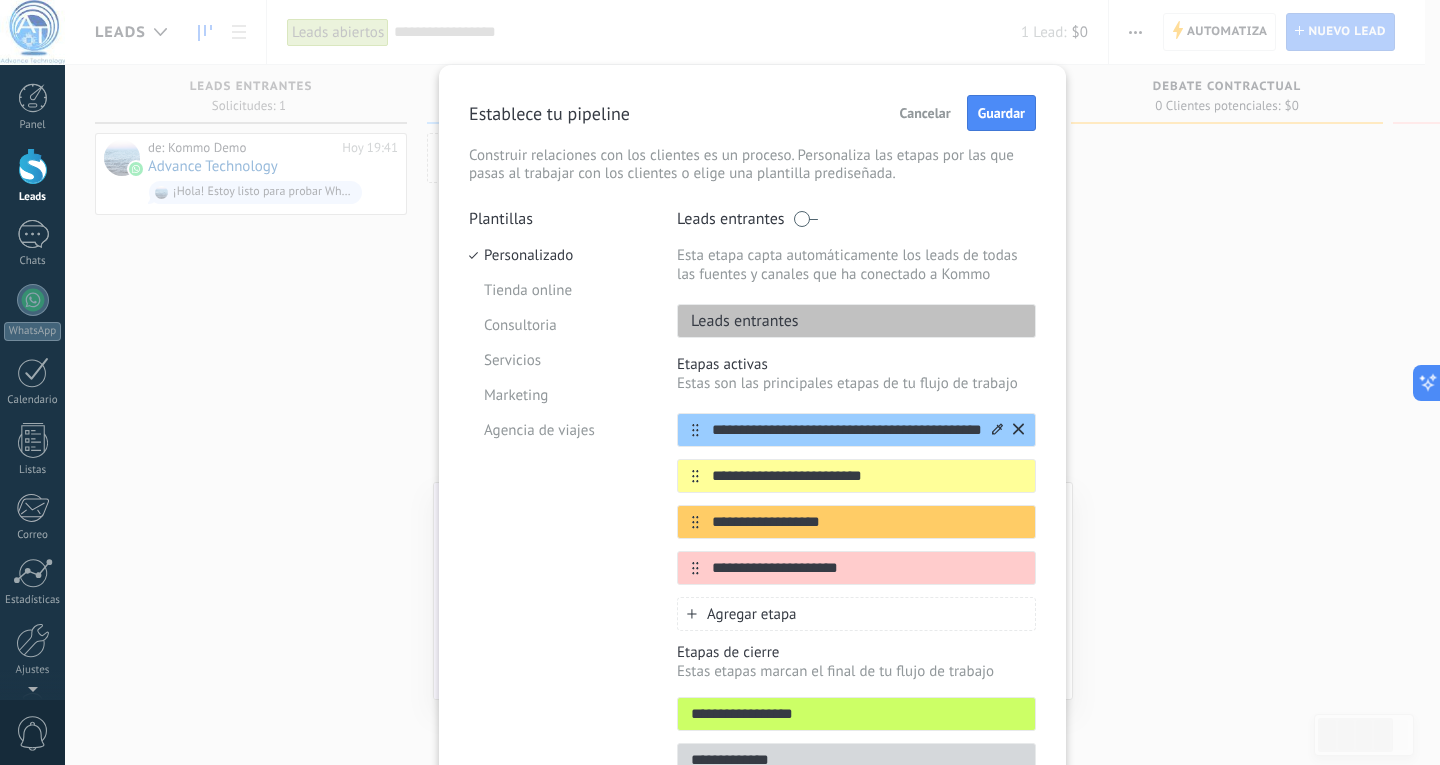 click on "**********" at bounding box center [844, 430] 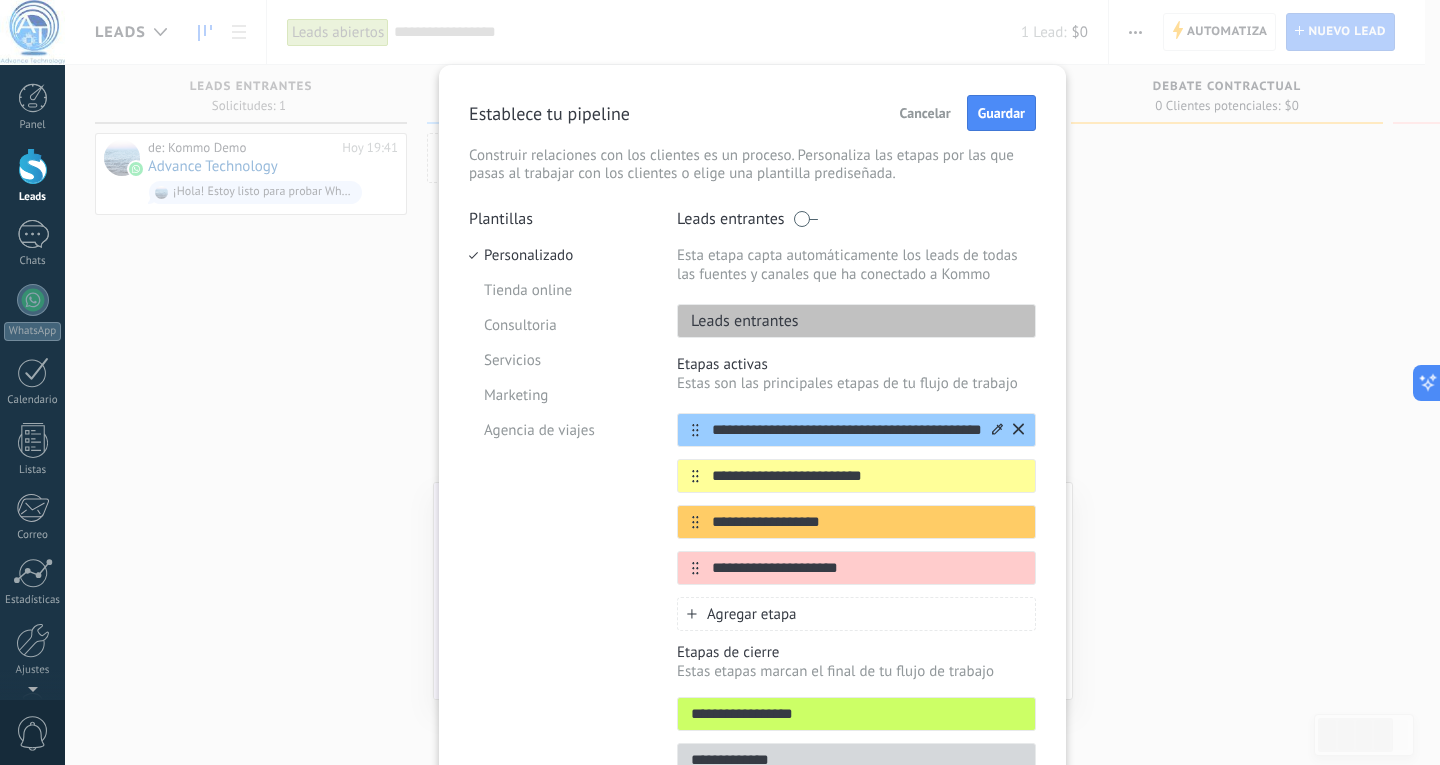 click on "**********" at bounding box center [844, 430] 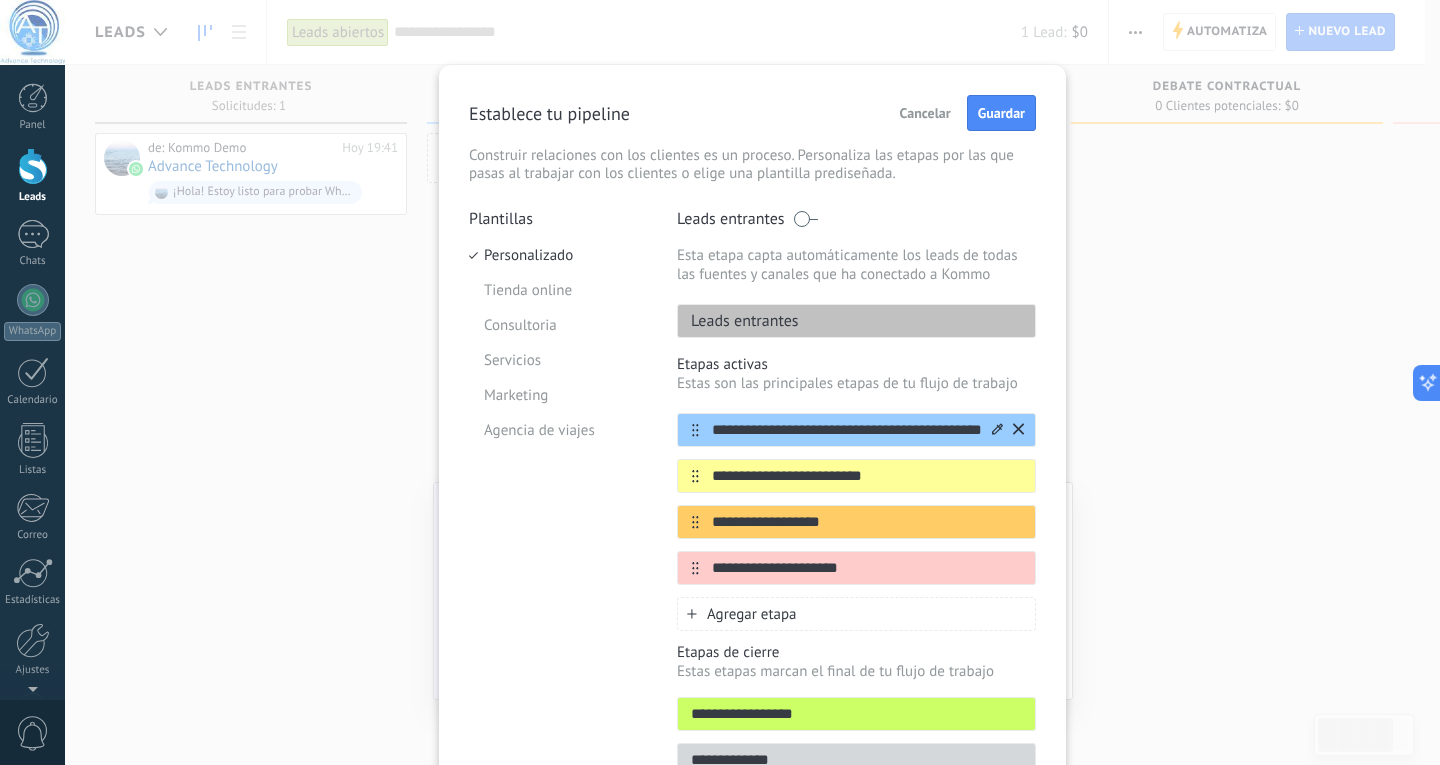 click on "**********" at bounding box center (844, 430) 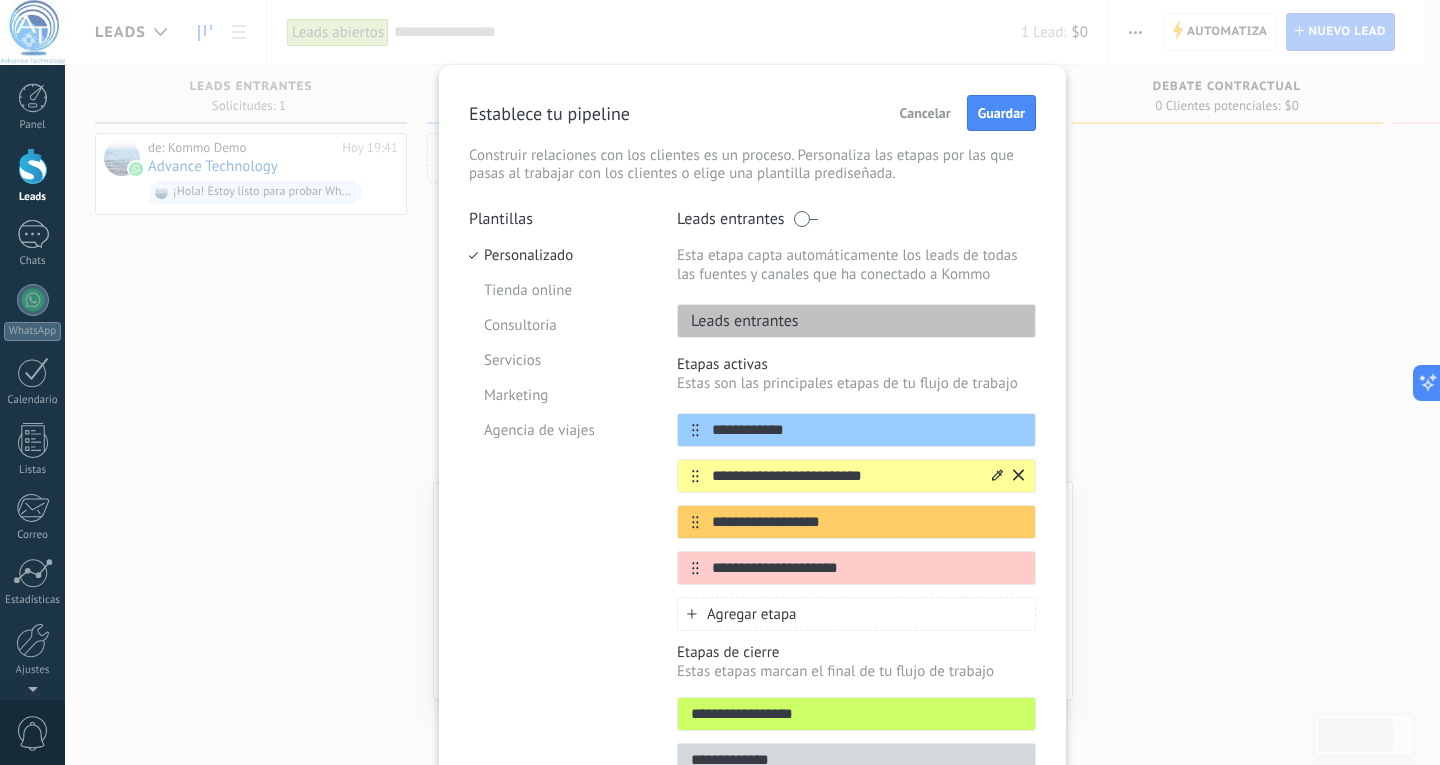 type on "**********" 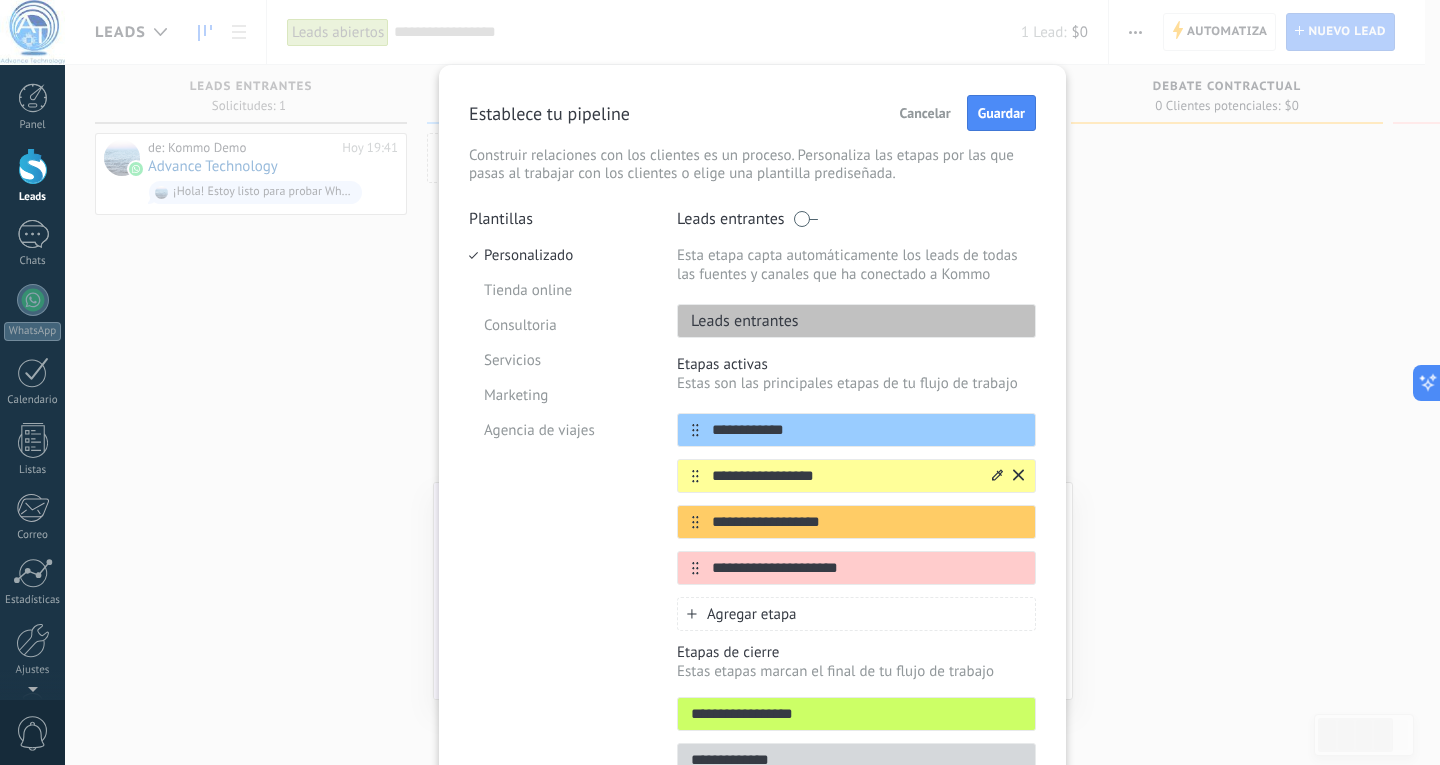 type on "**********" 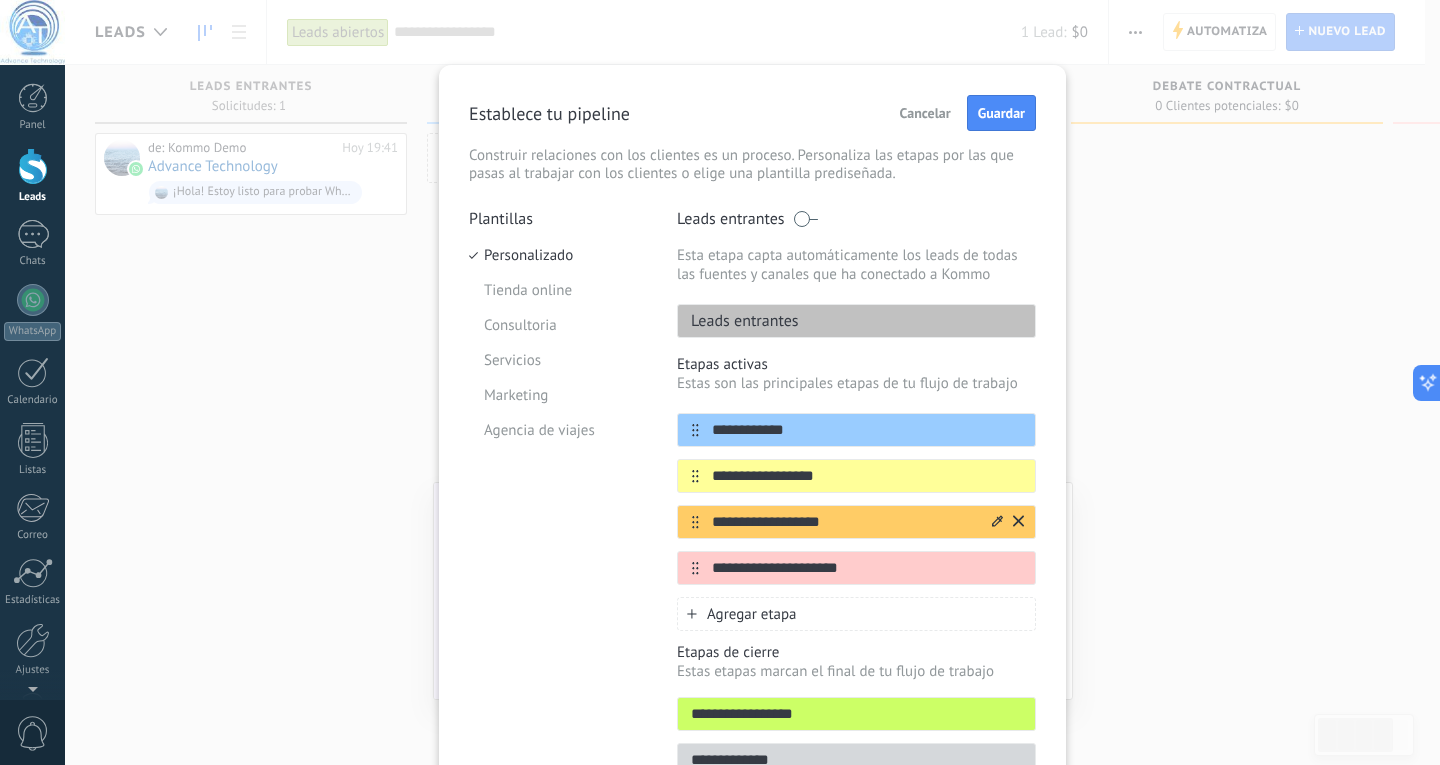 click on "**********" at bounding box center [844, 522] 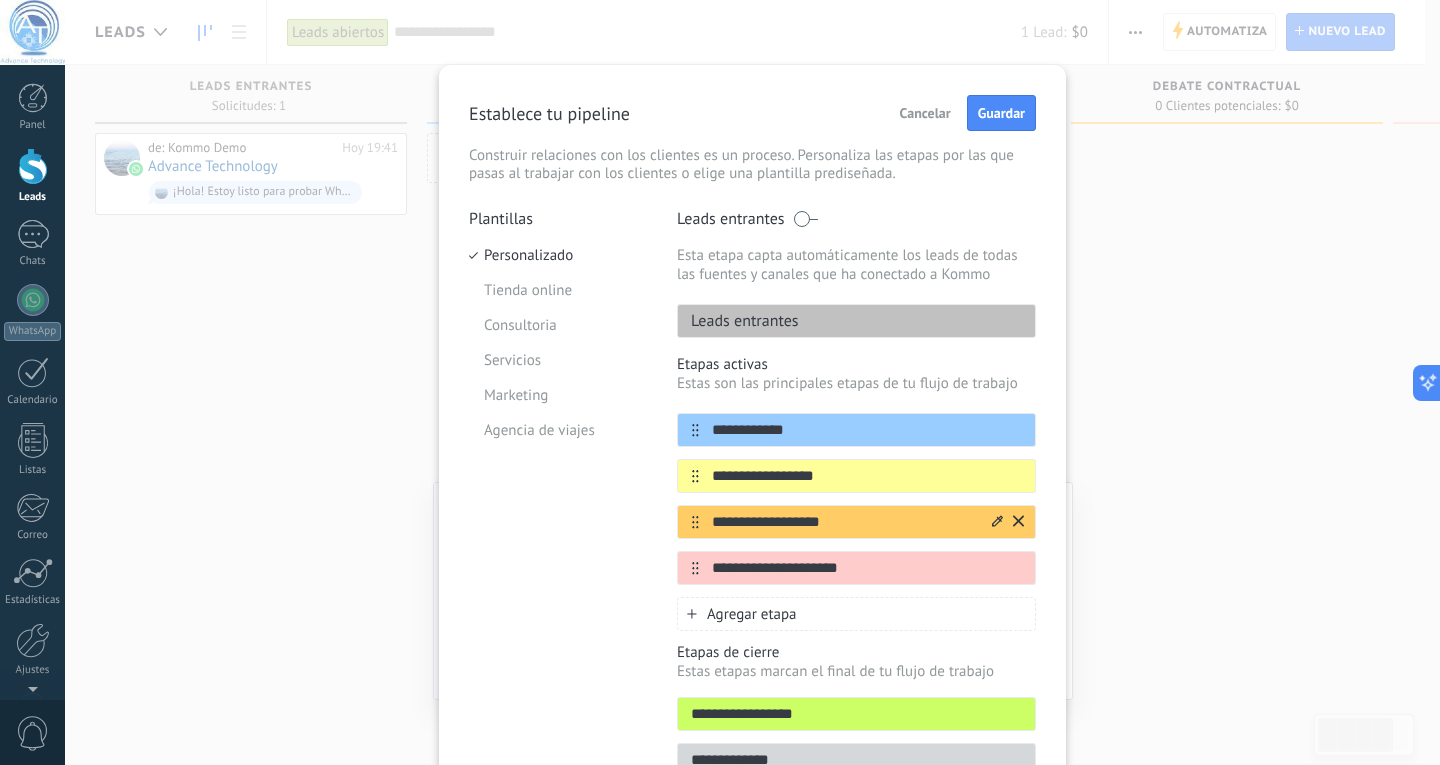 click on "**********" at bounding box center [844, 522] 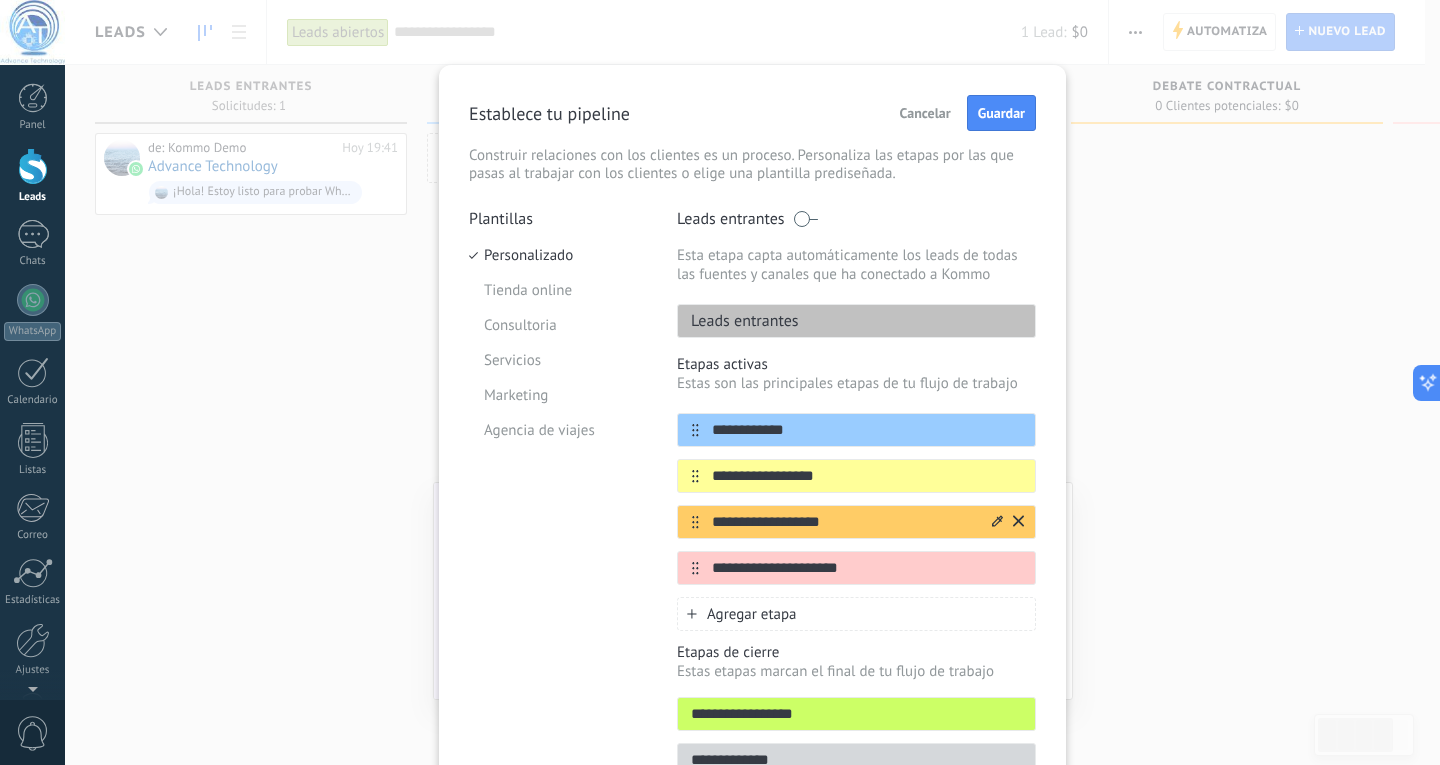 click on "**********" at bounding box center [844, 522] 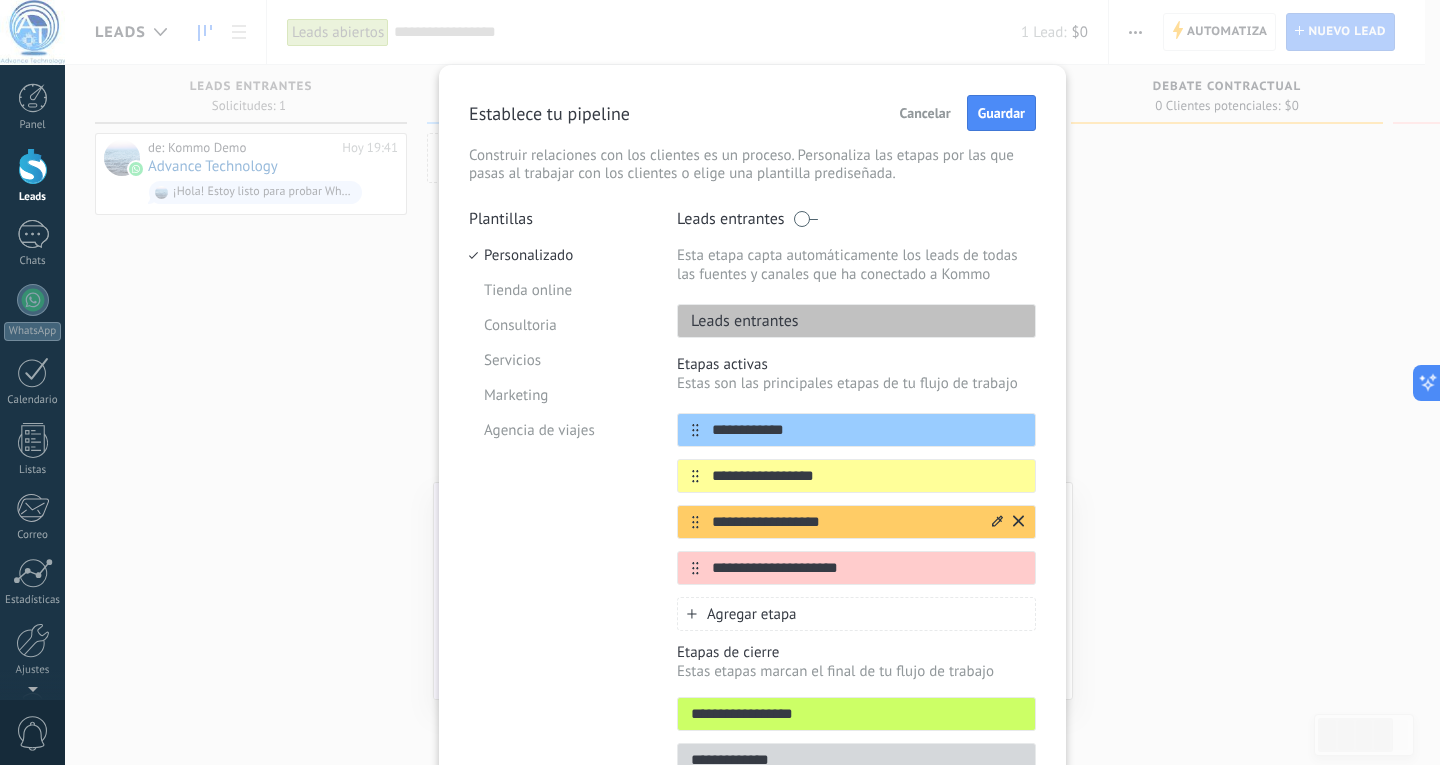 click on "**********" at bounding box center [844, 522] 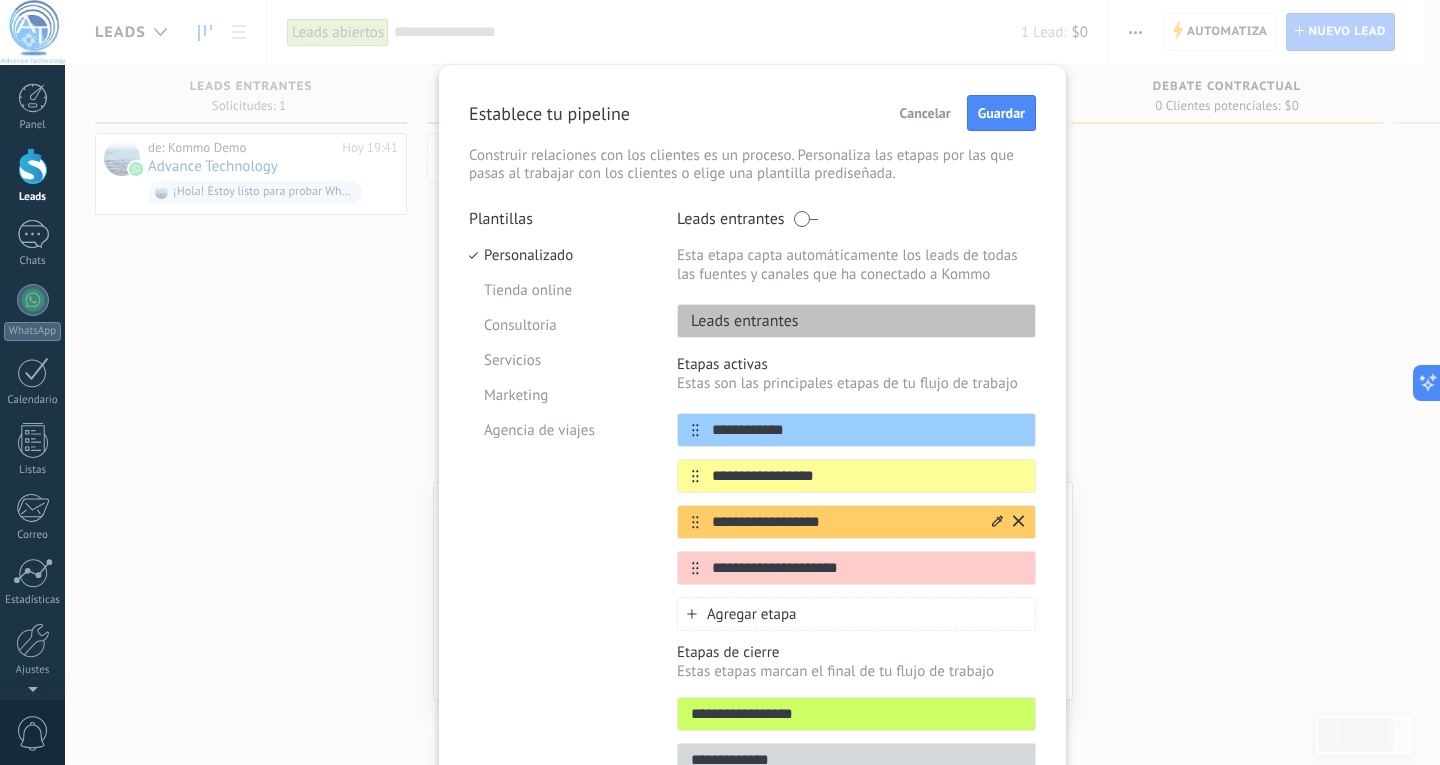 click on "**********" at bounding box center [844, 522] 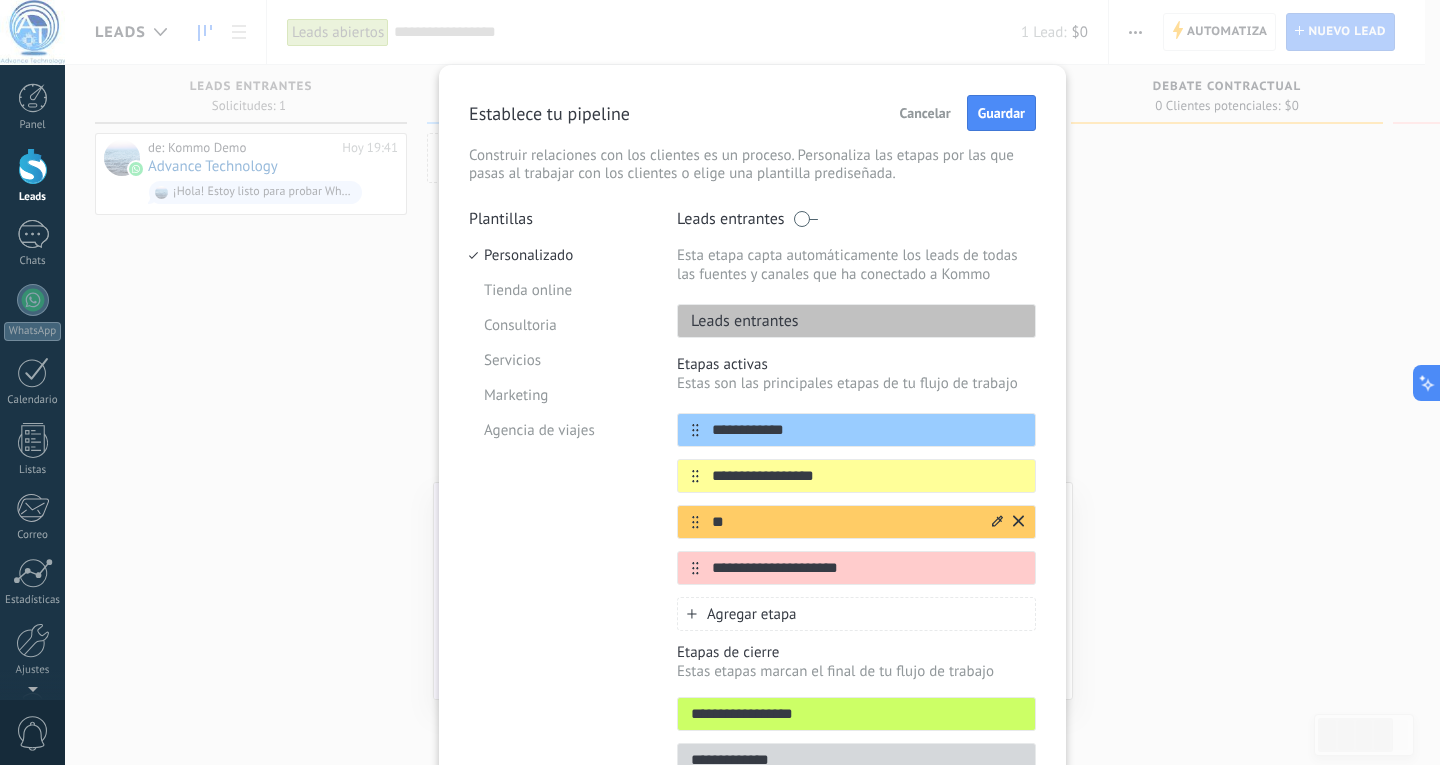 type on "*" 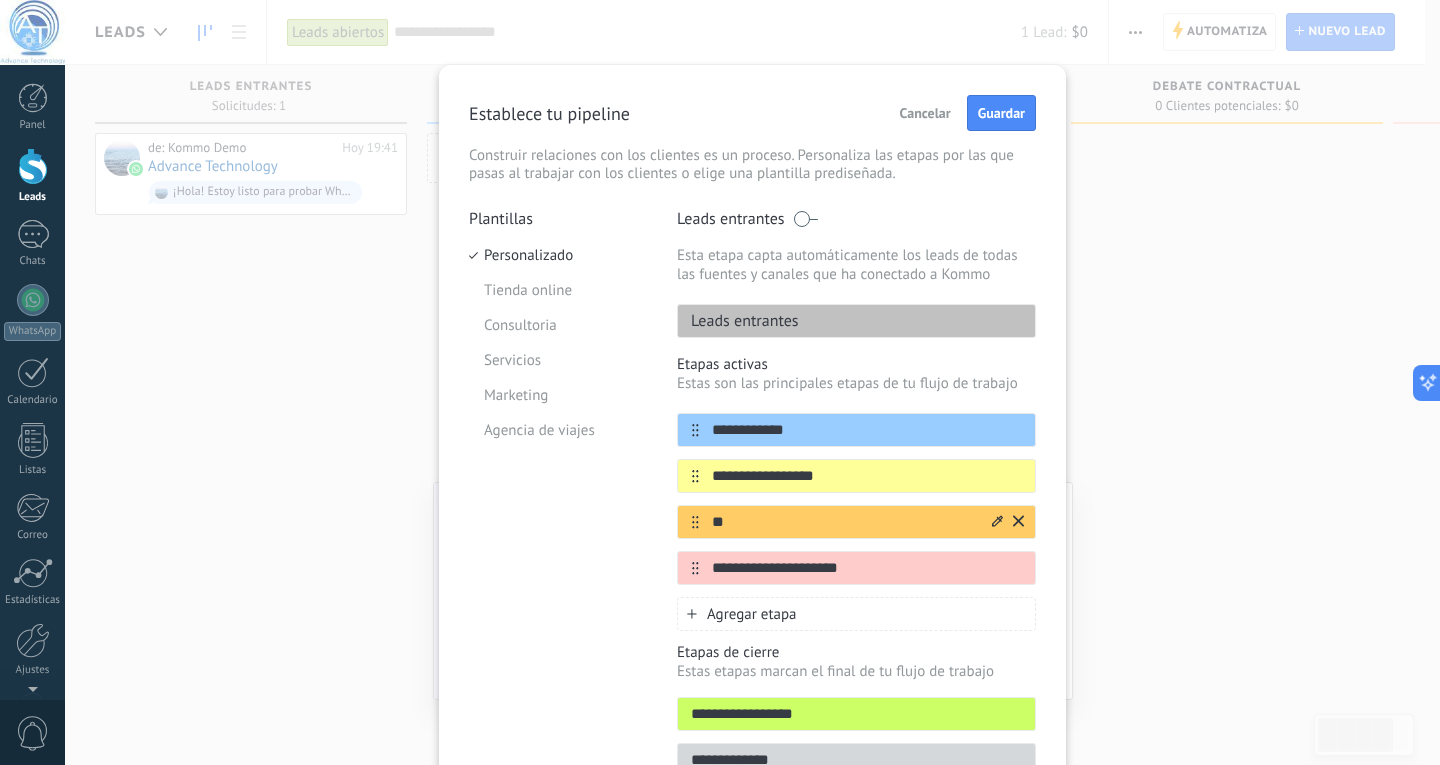 type on "*" 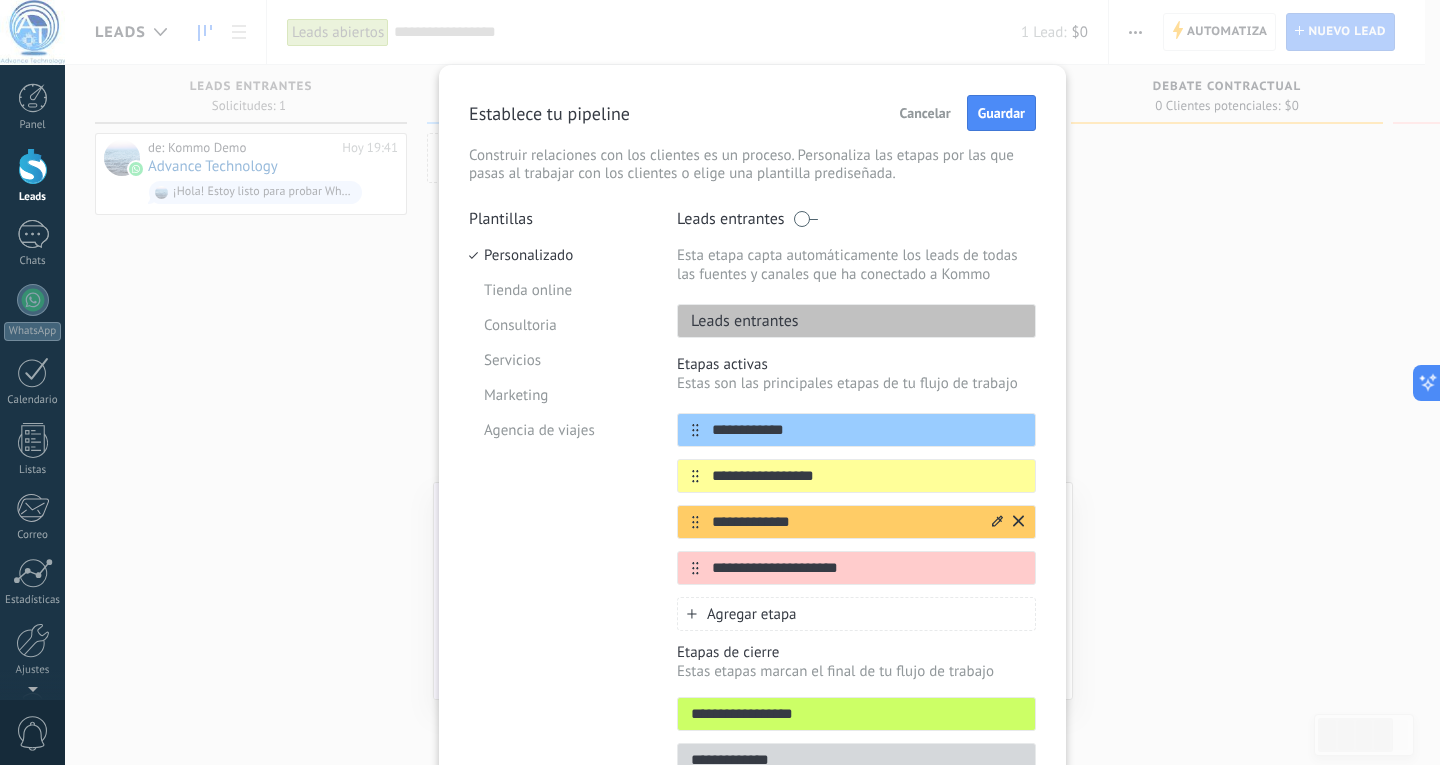 type on "**********" 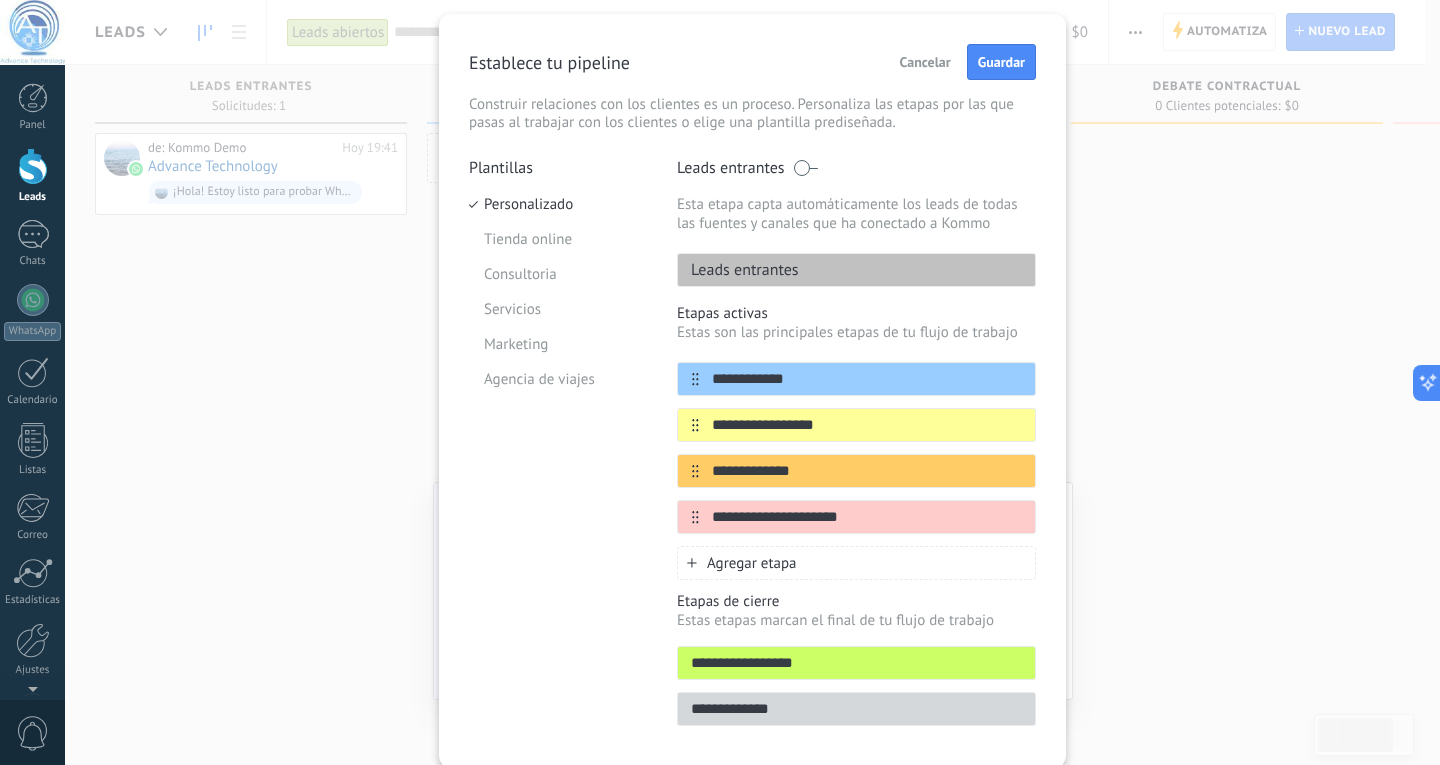 scroll, scrollTop: 119, scrollLeft: 0, axis: vertical 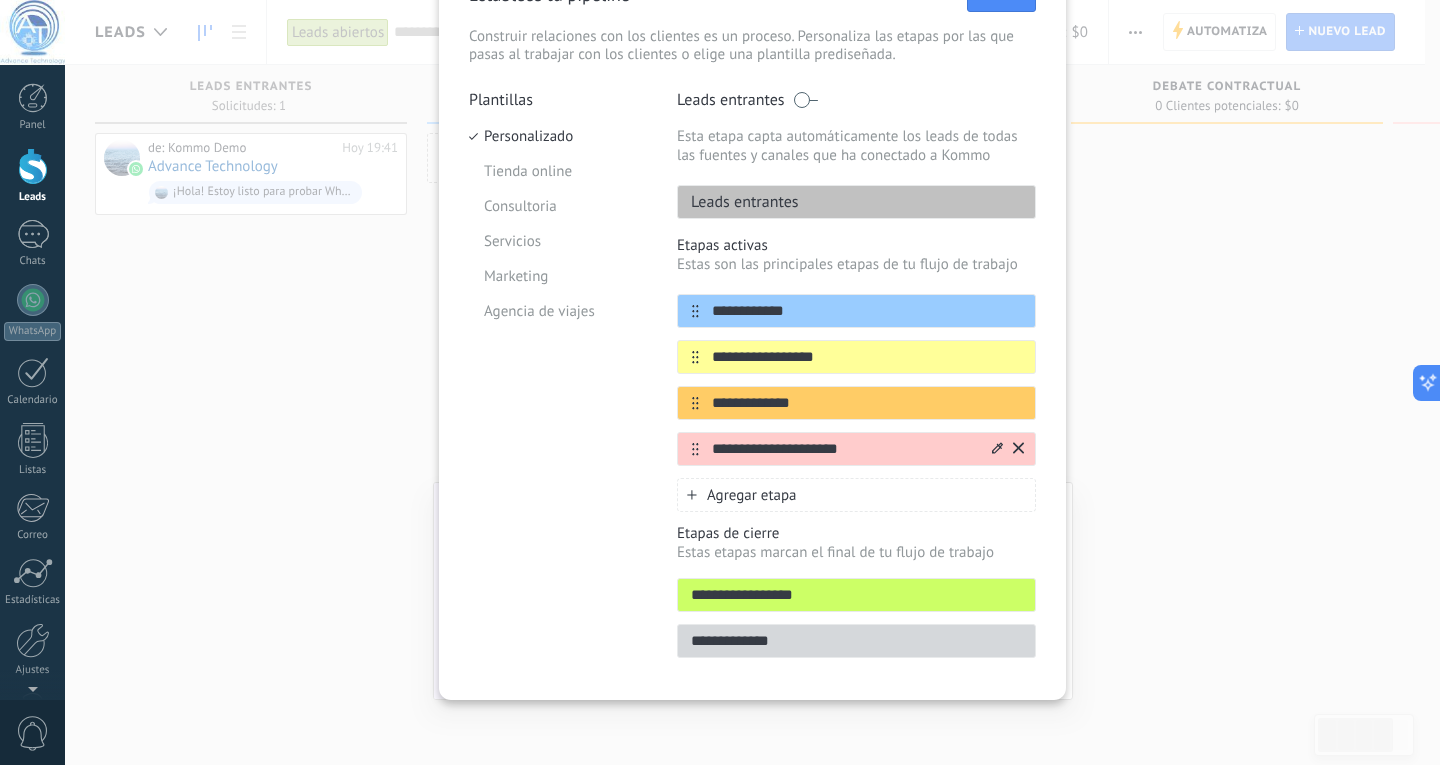 click on "**********" at bounding box center (844, 449) 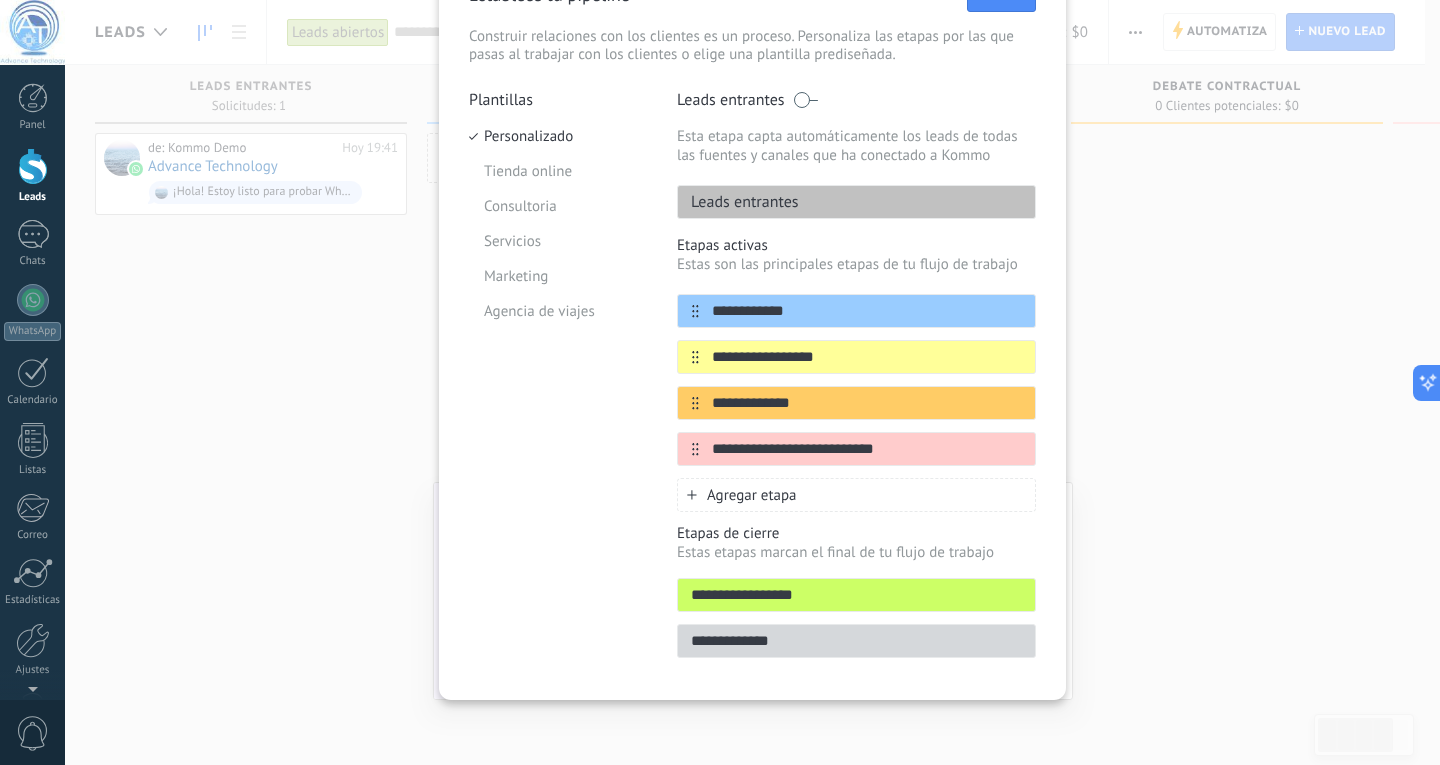 type on "**********" 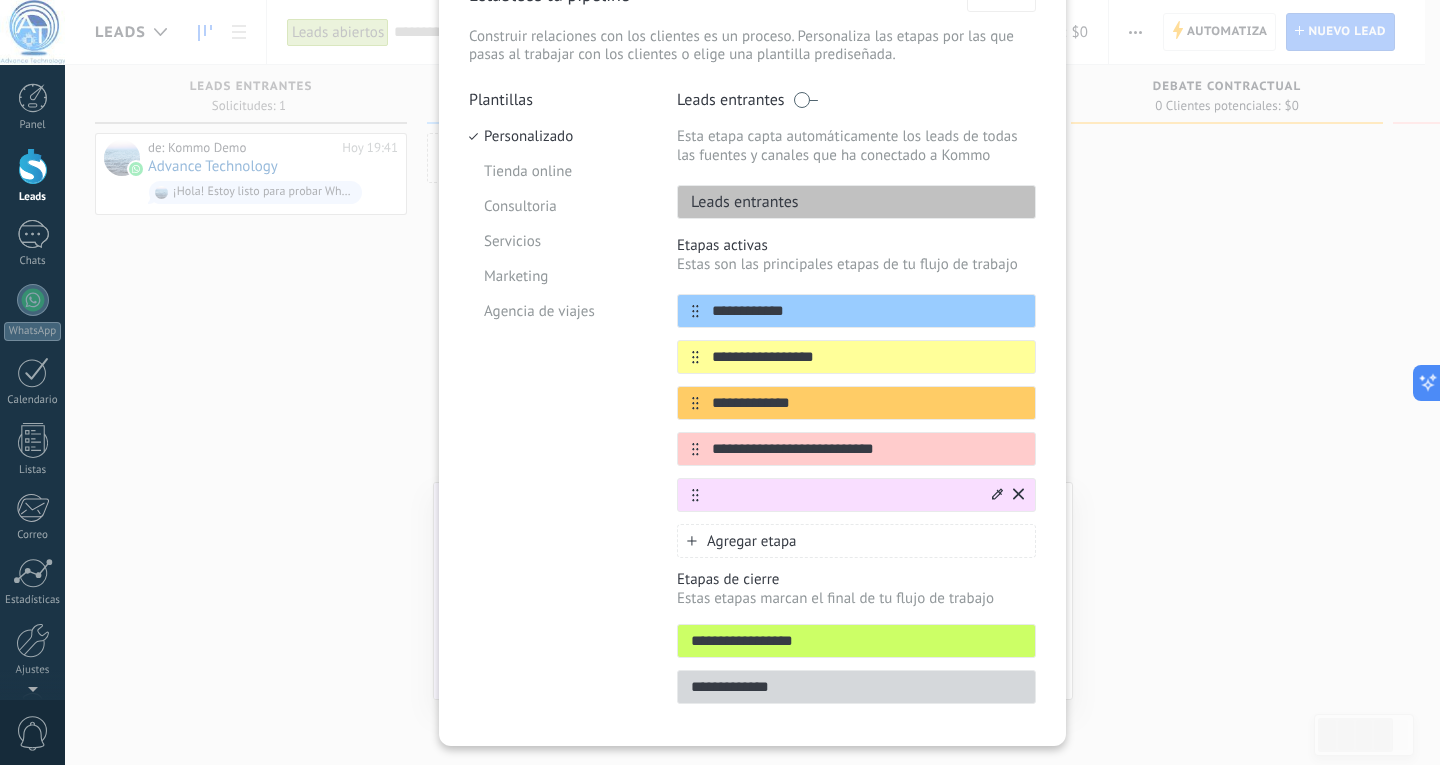 click at bounding box center (844, 495) 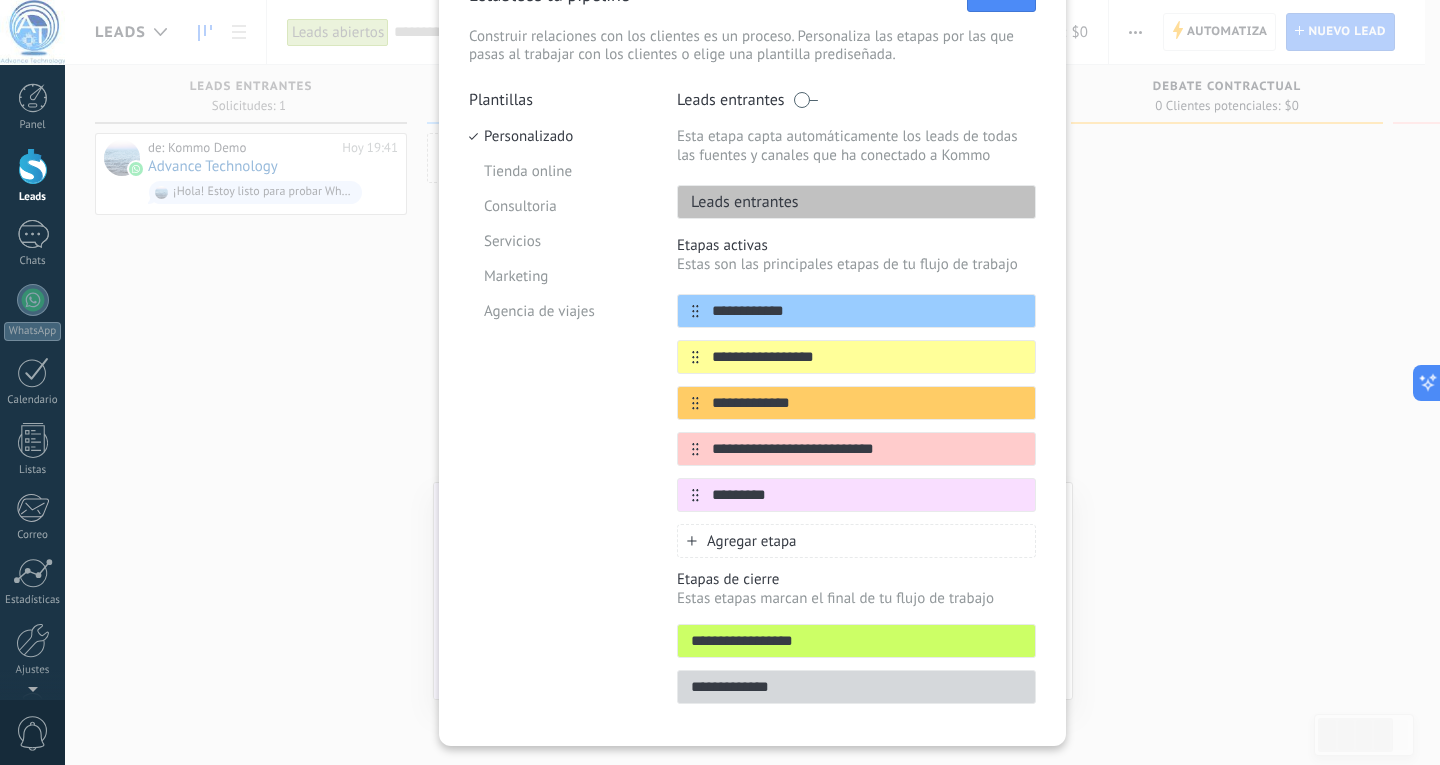 type on "********" 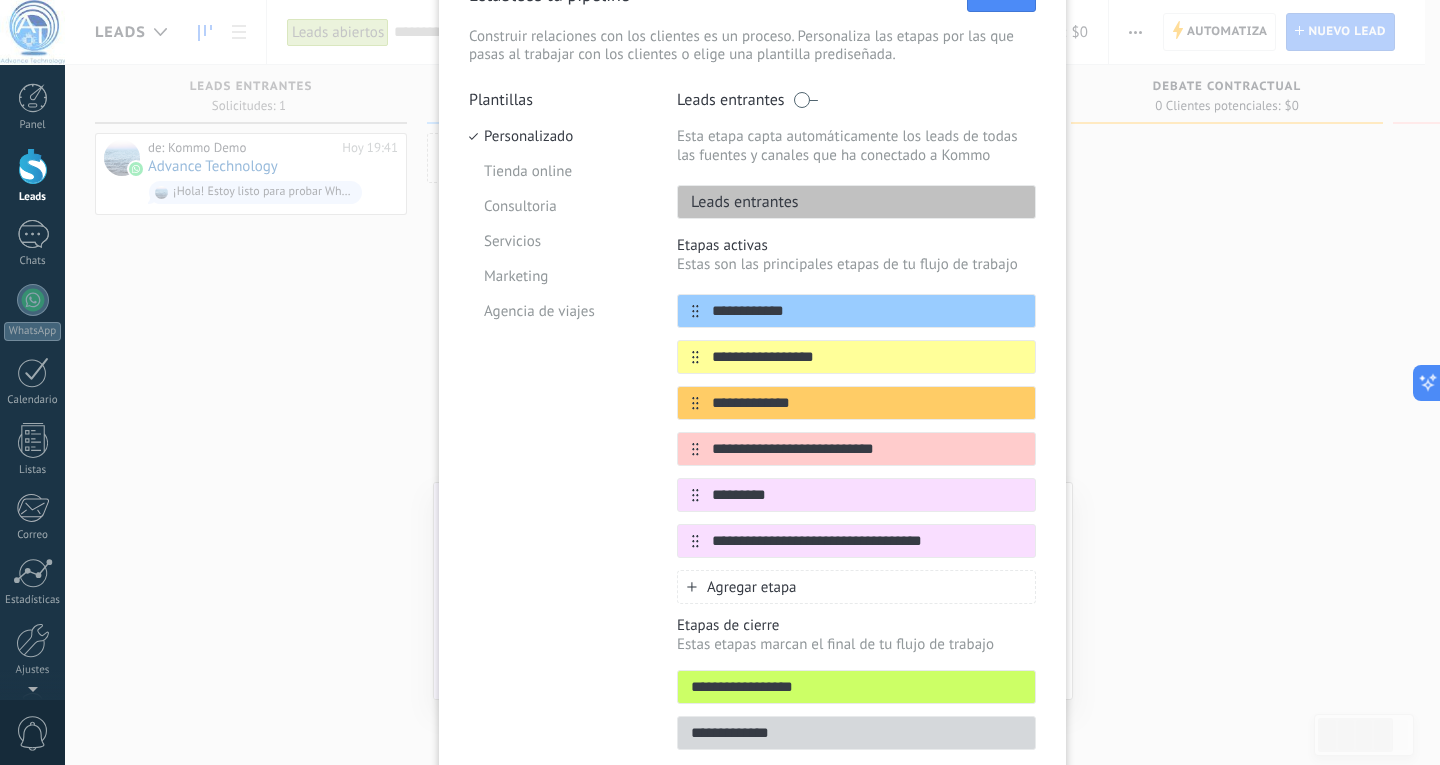 type on "**********" 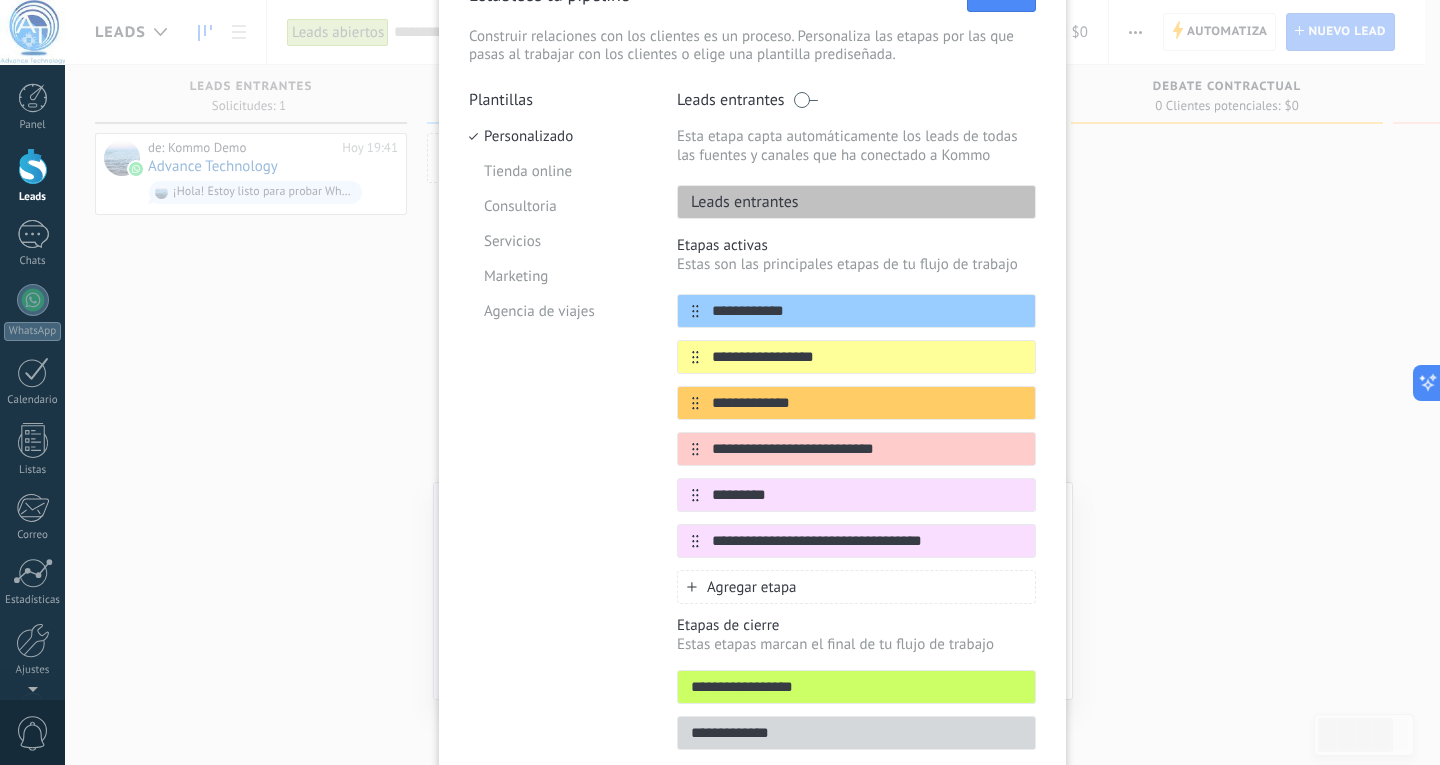 click on "Agregar etapa" at bounding box center (752, 587) 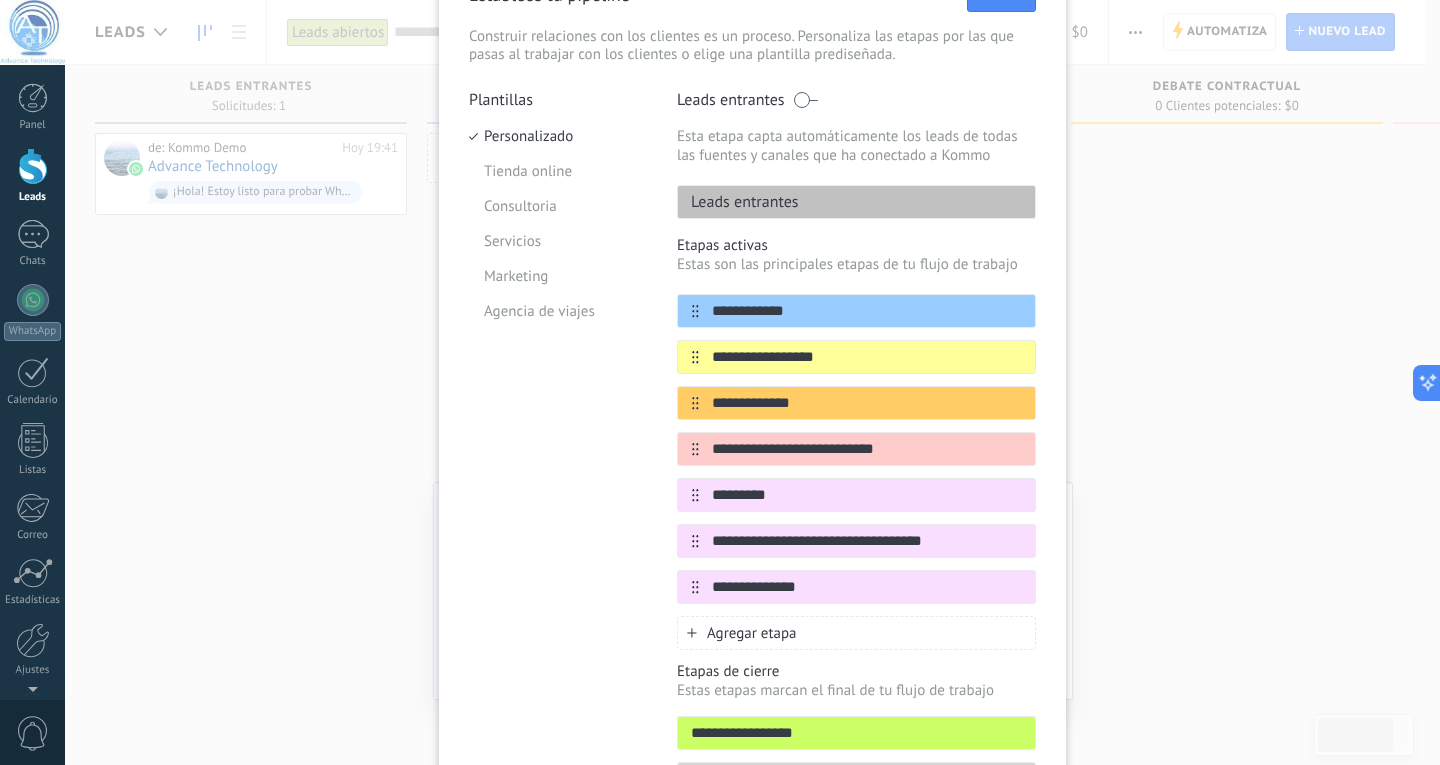 type on "**********" 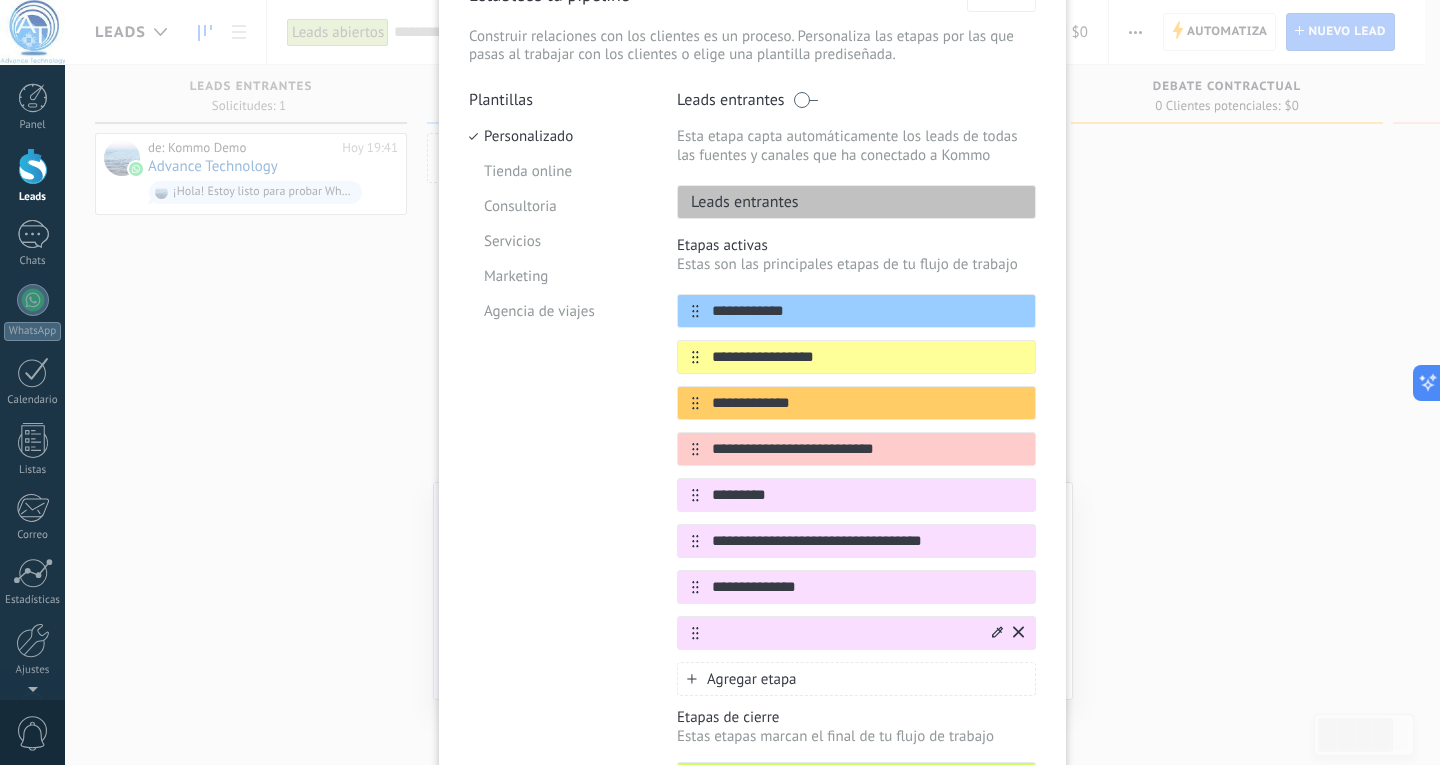 click at bounding box center (844, 633) 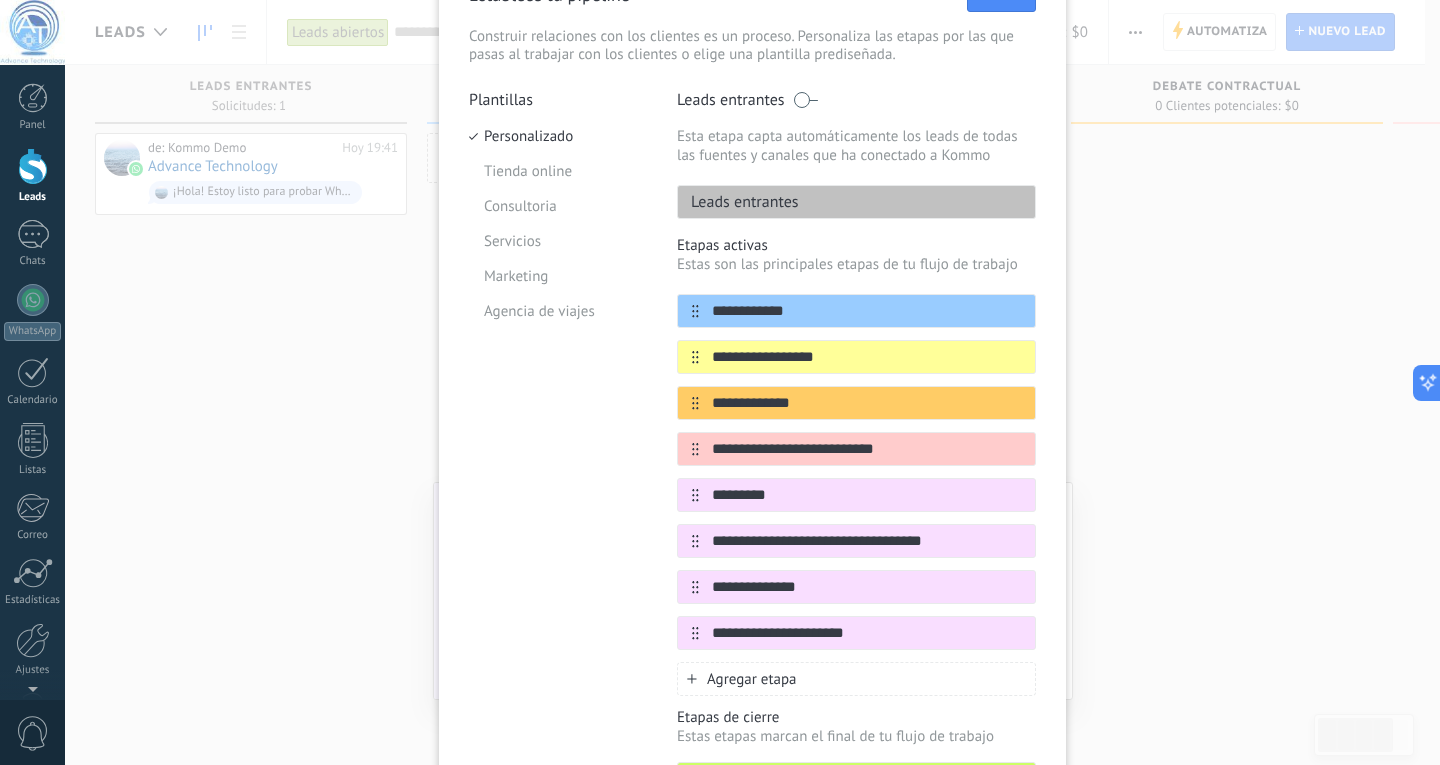type on "**********" 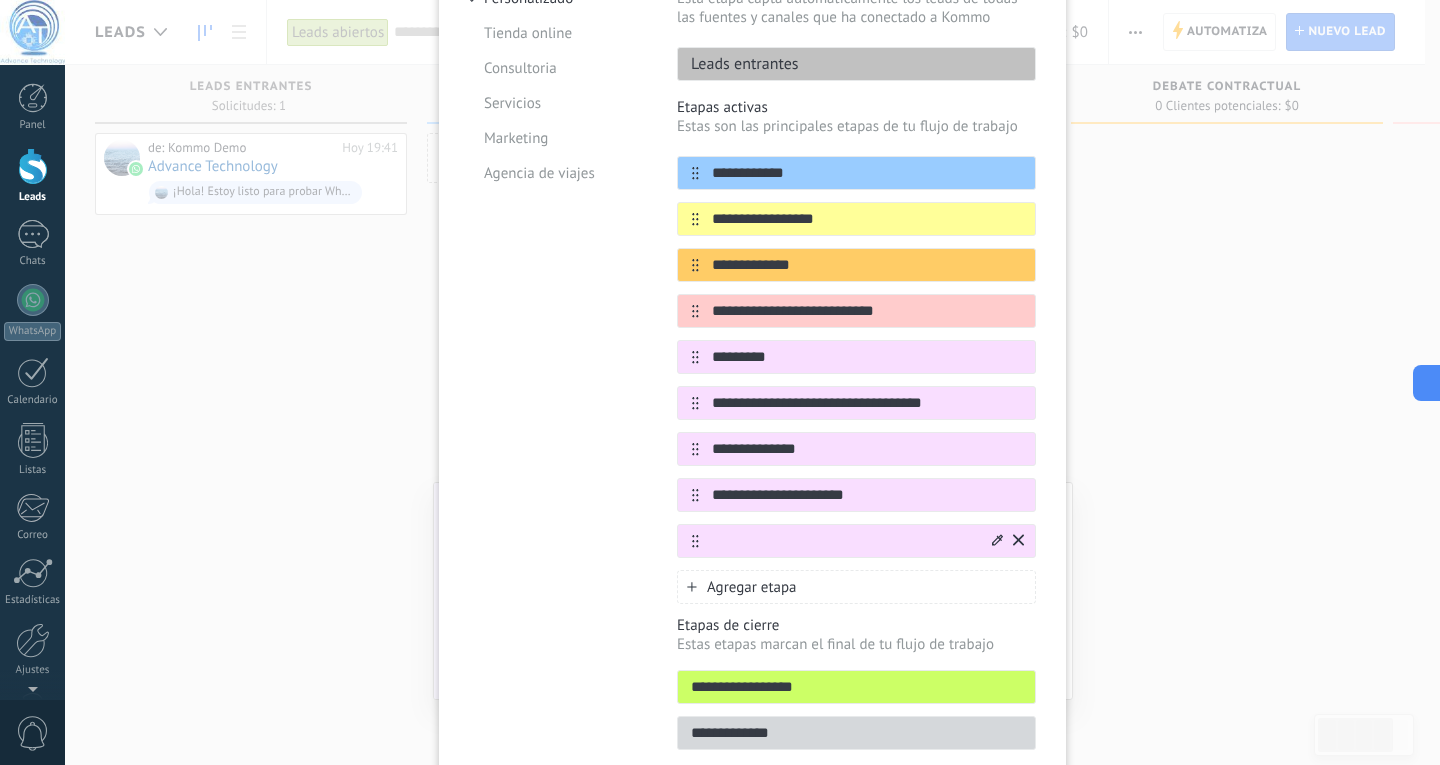 scroll, scrollTop: 349, scrollLeft: 0, axis: vertical 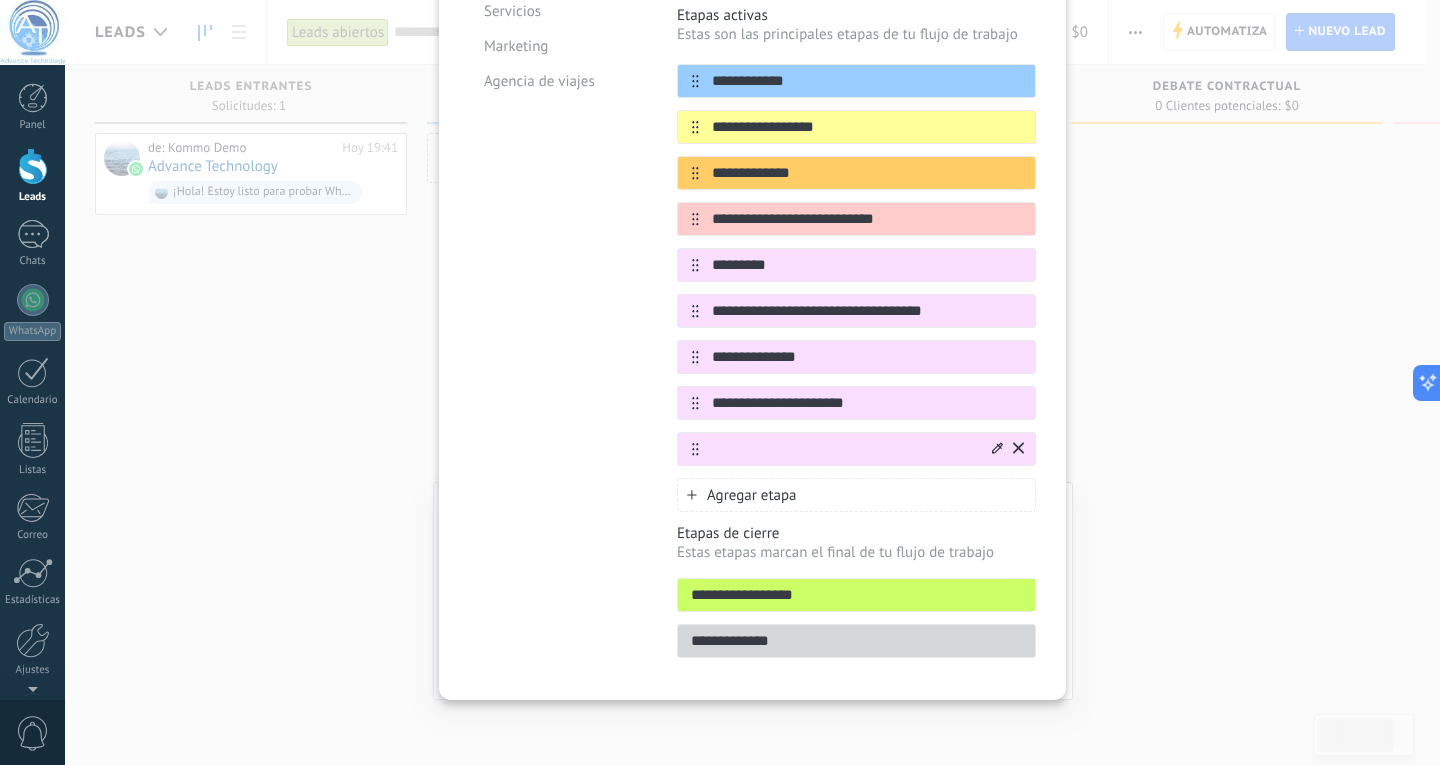 click 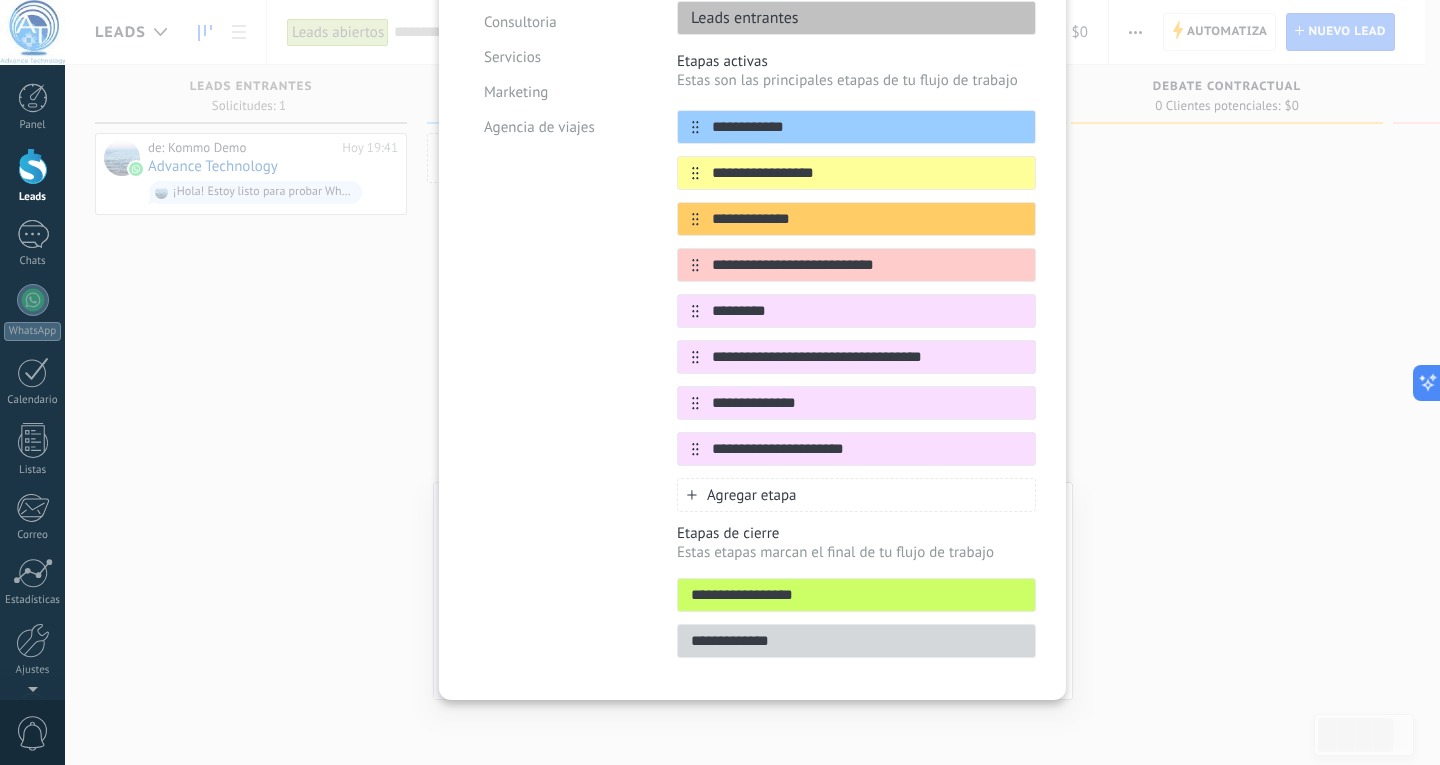 scroll, scrollTop: 303, scrollLeft: 0, axis: vertical 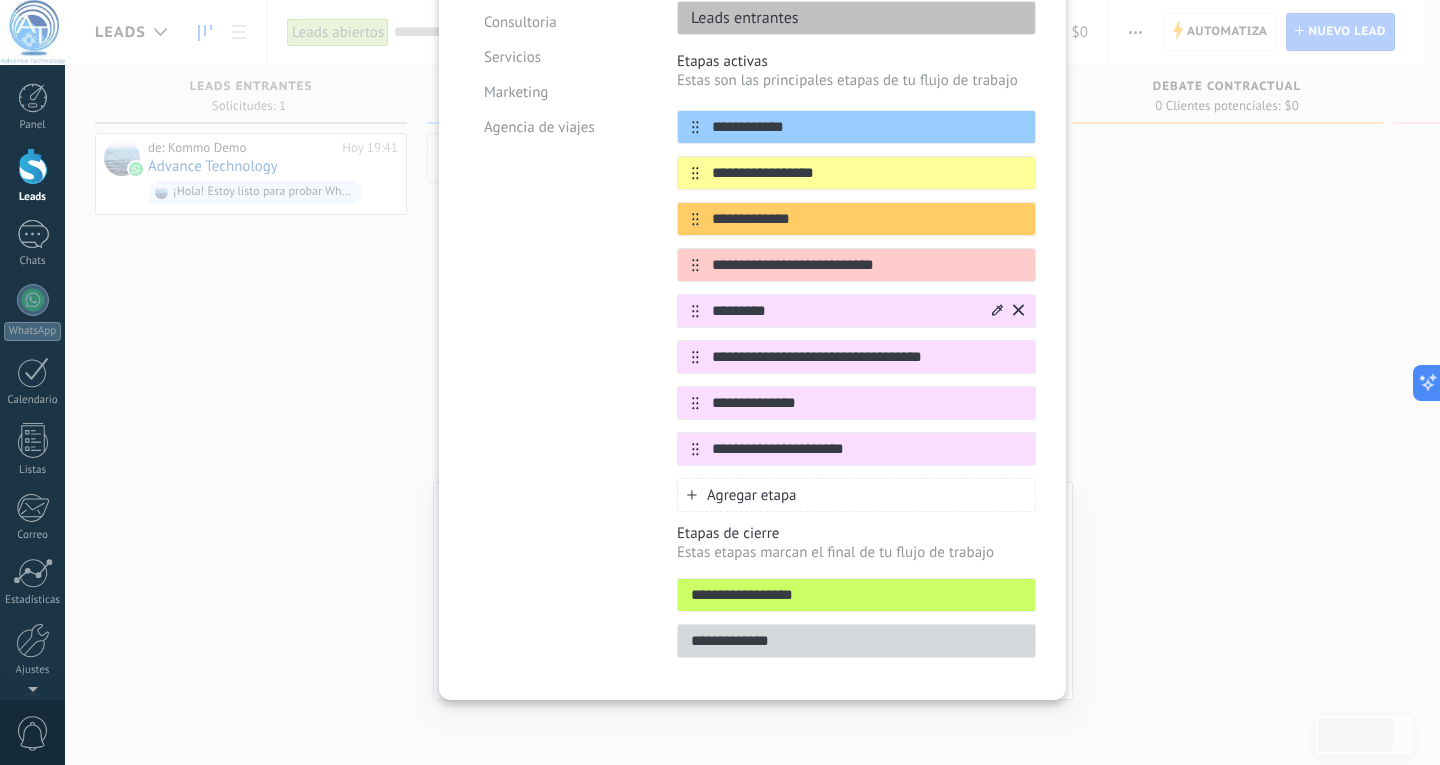 click 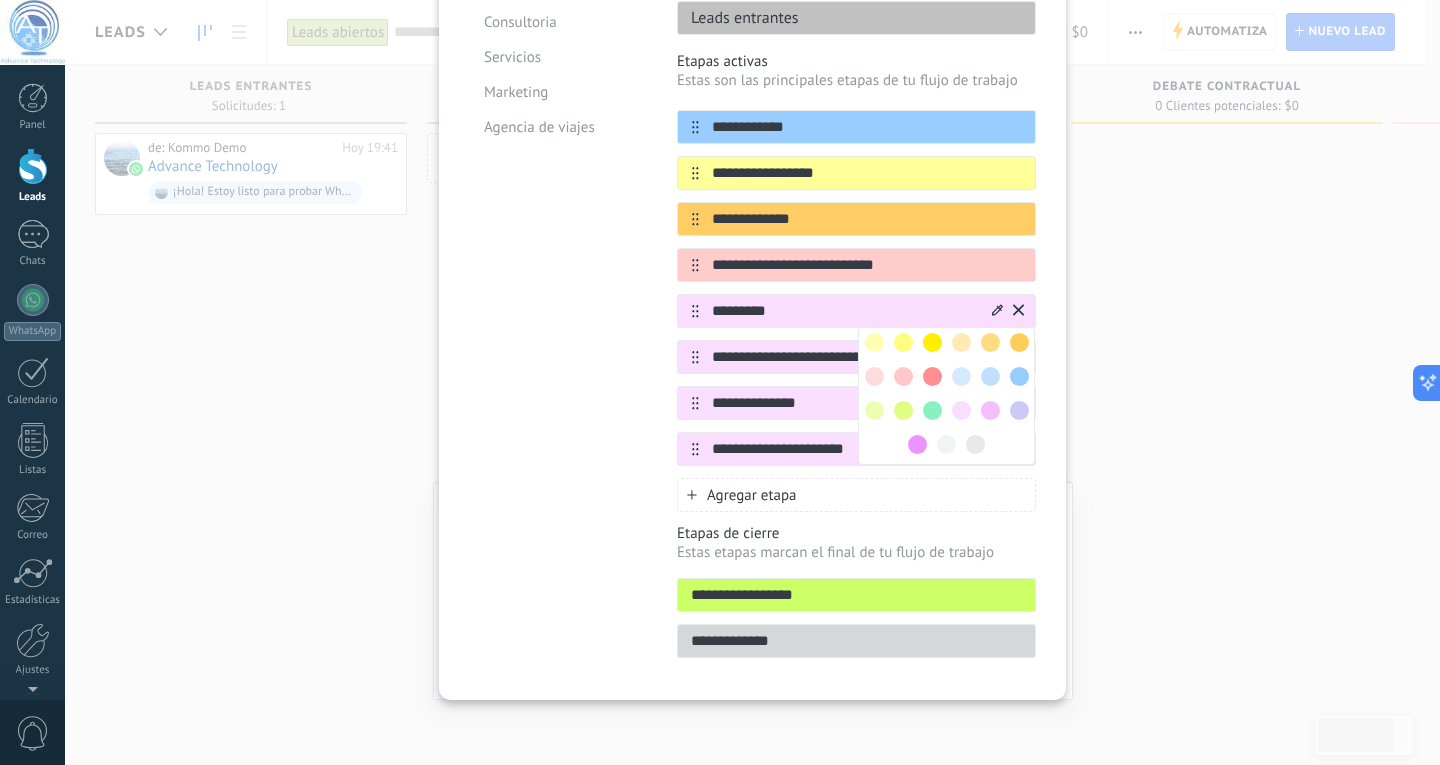 click at bounding box center [932, 342] 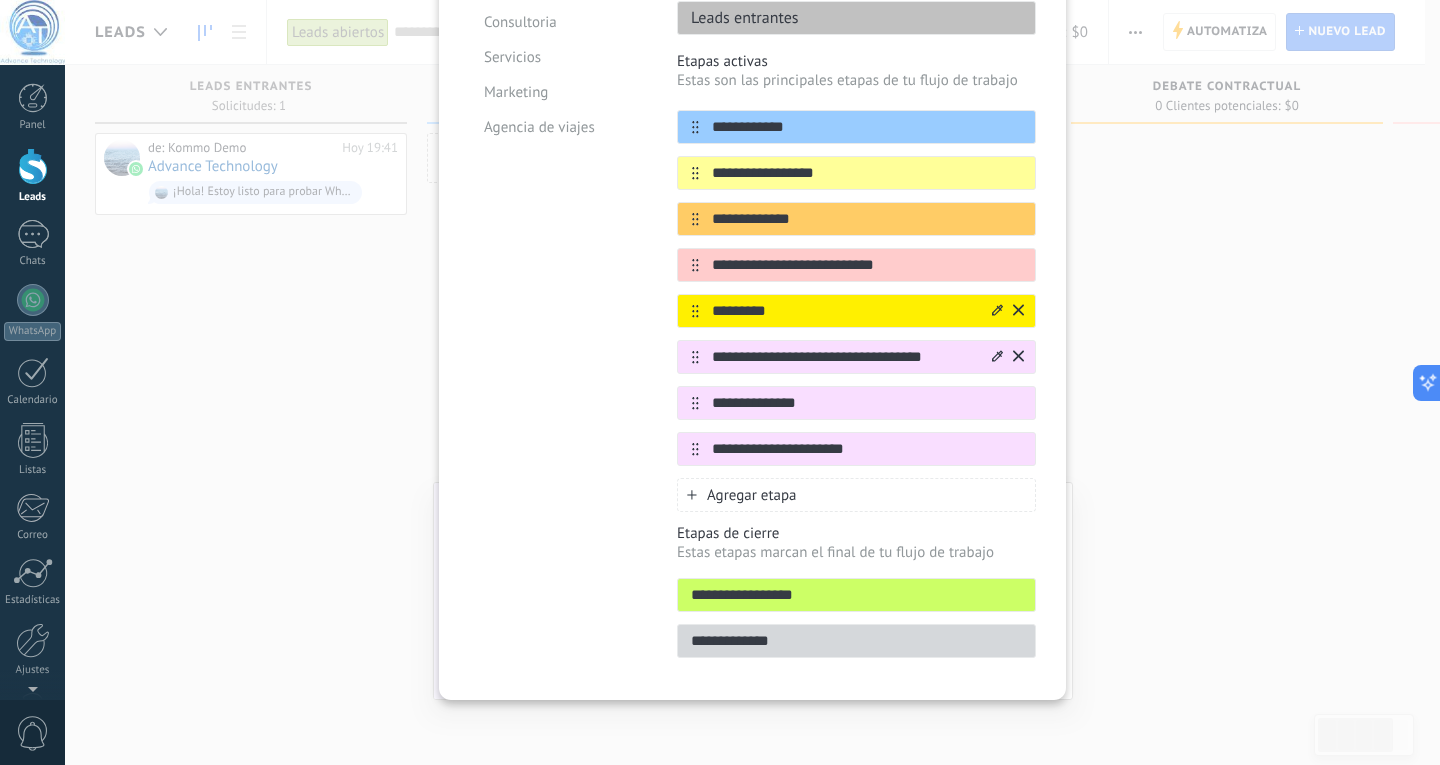 click on "**********" at bounding box center [844, 357] 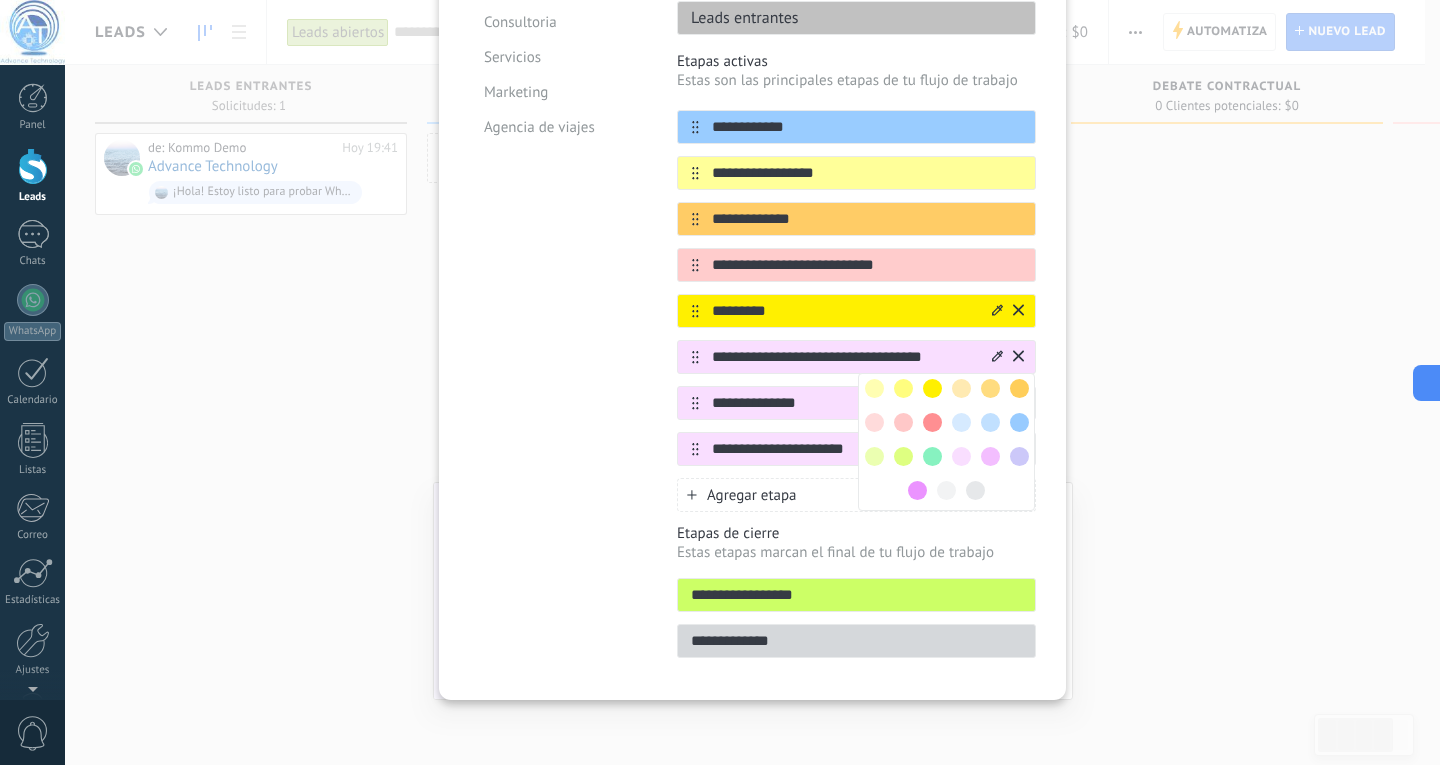 click at bounding box center [1019, 422] 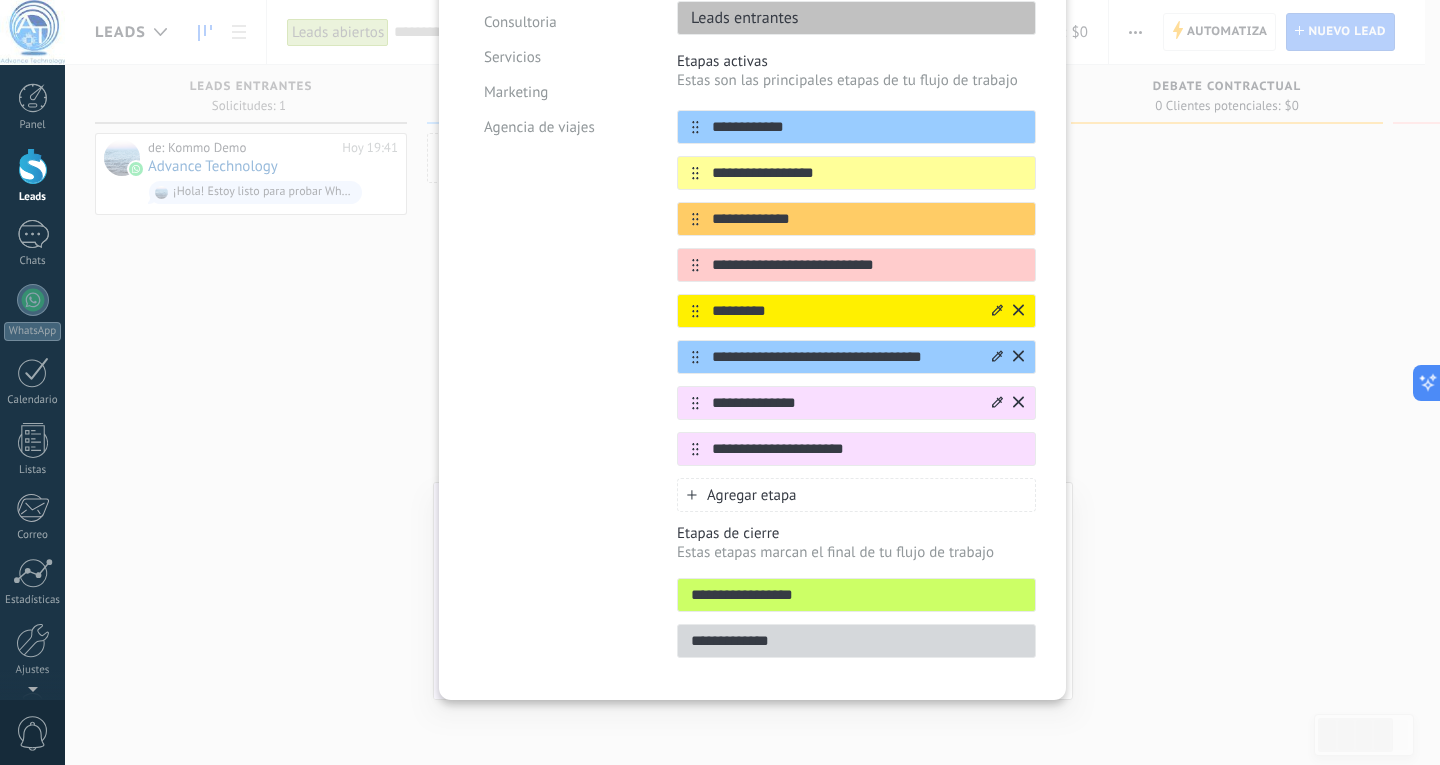 click on "**********" at bounding box center (844, 403) 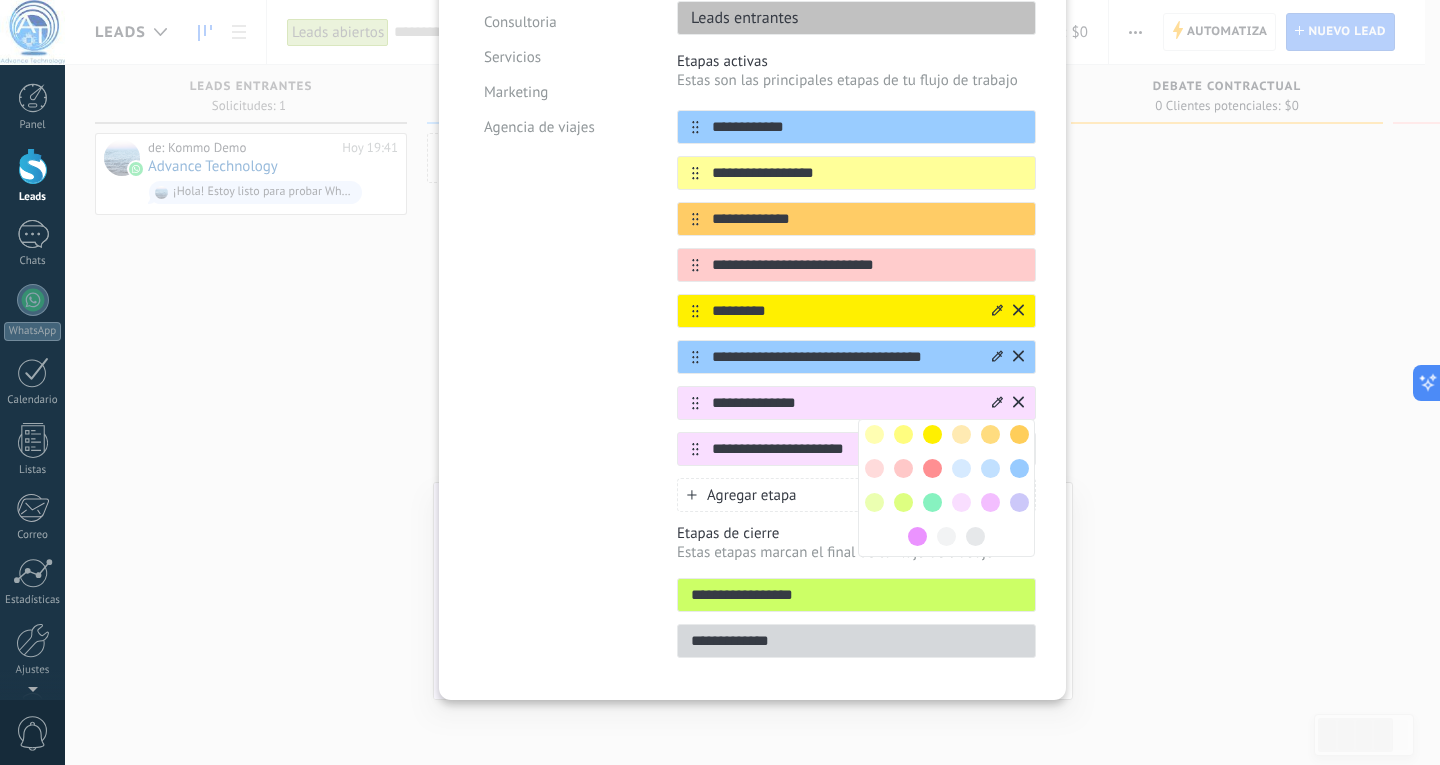 click at bounding box center [932, 502] 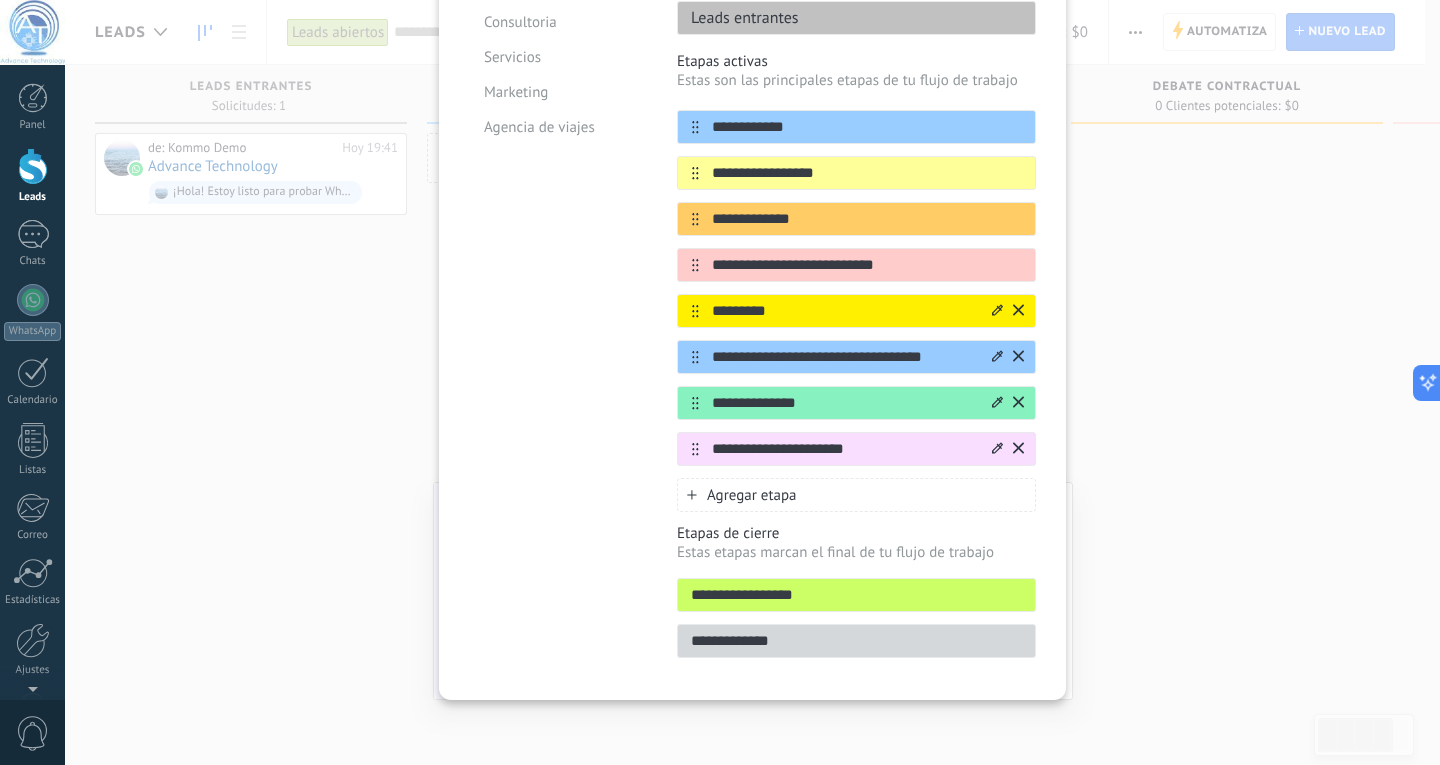 click on "**********" at bounding box center [844, 449] 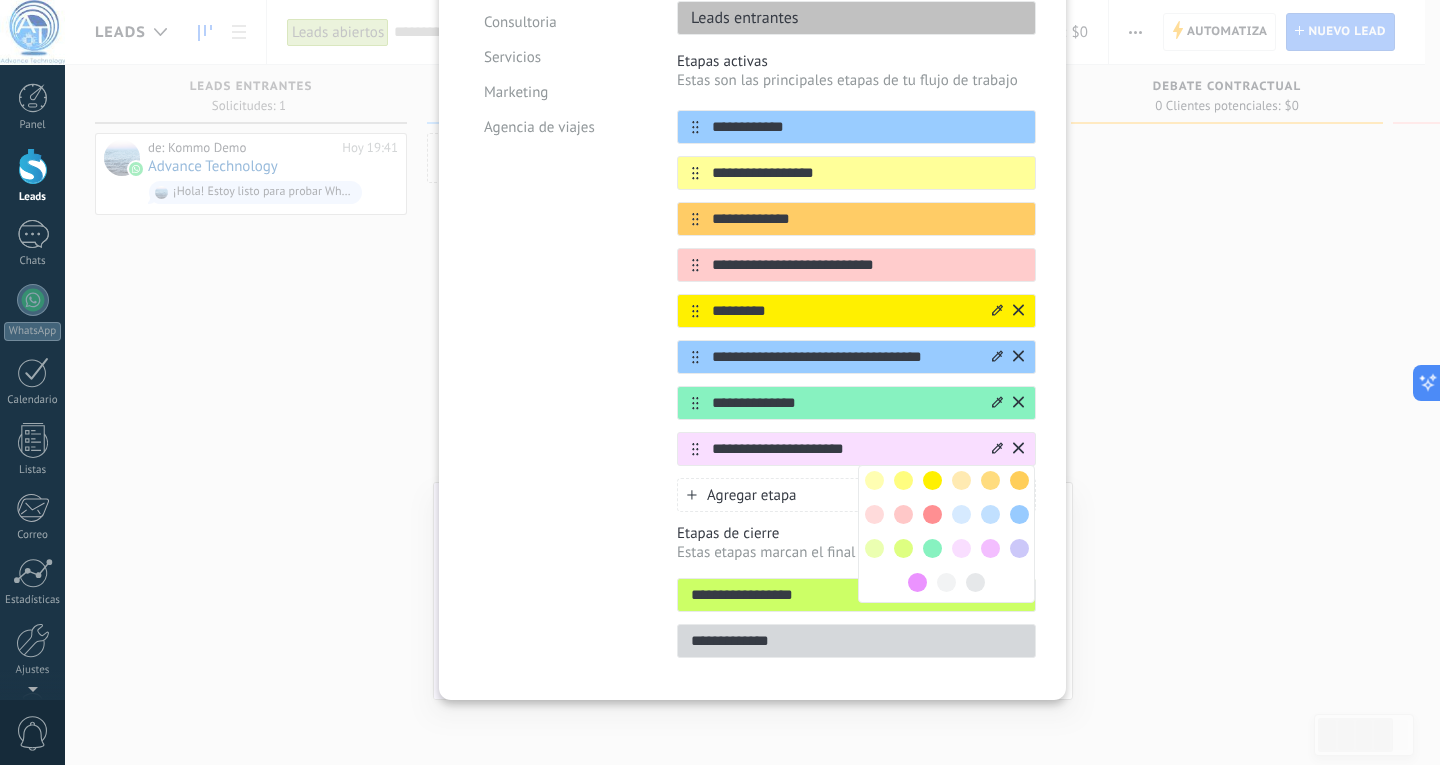 click at bounding box center [1019, 514] 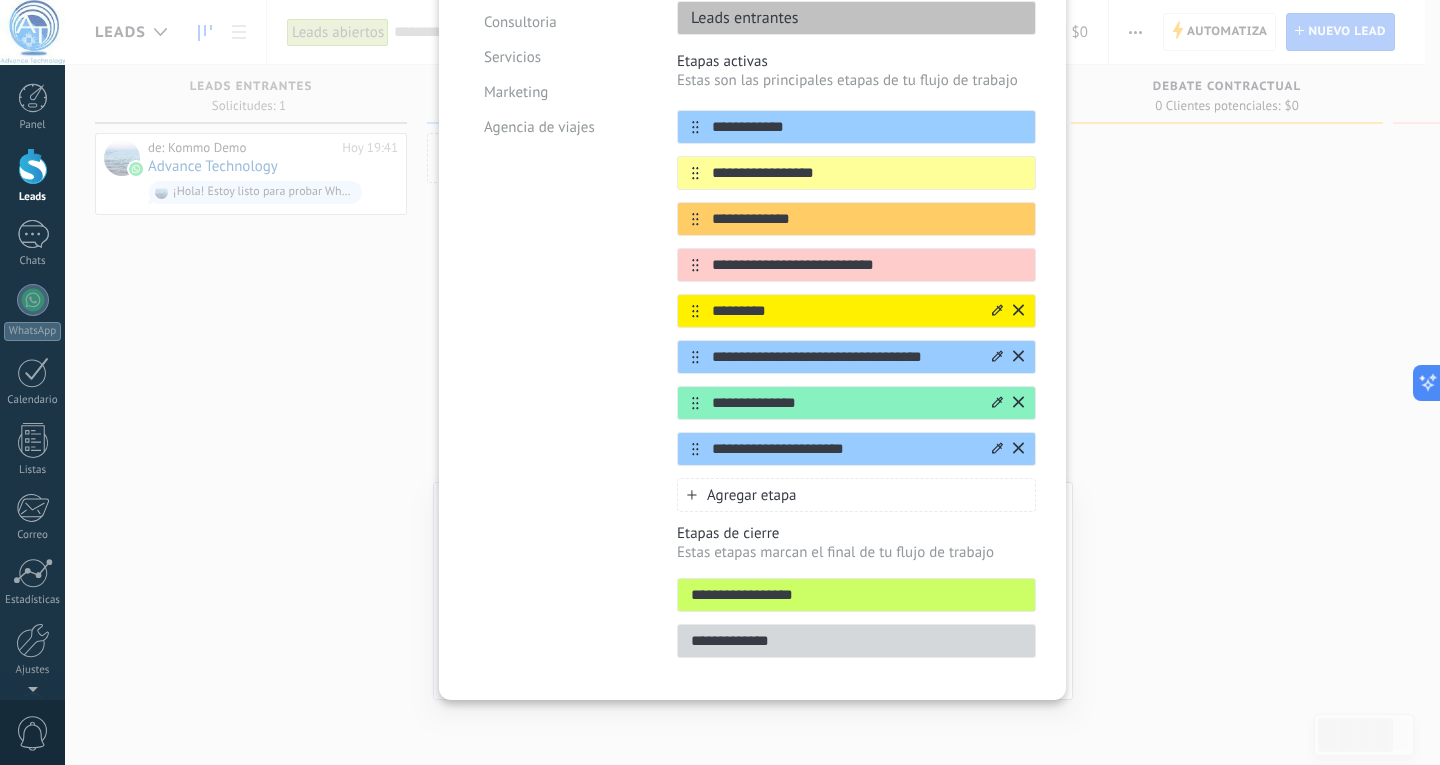 click on "**********" at bounding box center [752, 382] 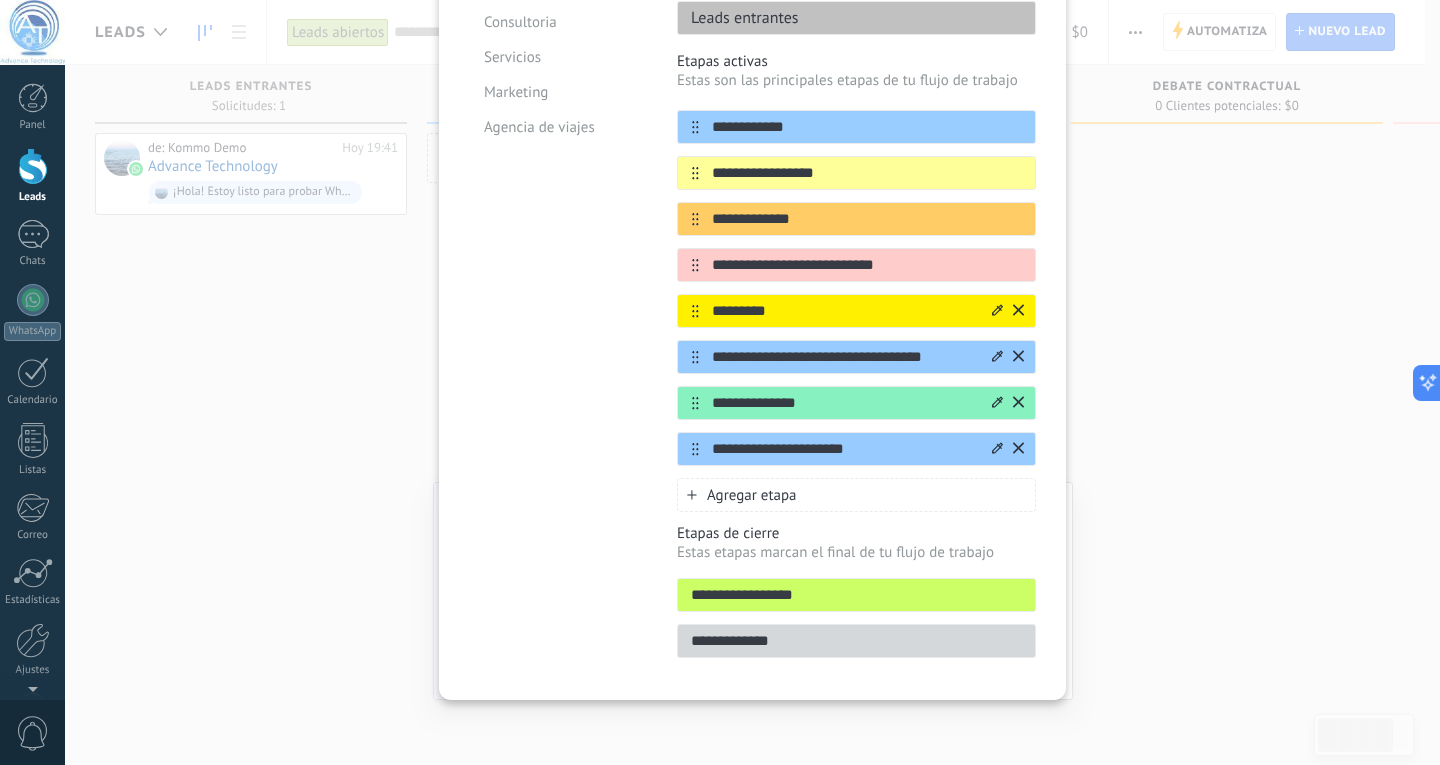 scroll, scrollTop: 0, scrollLeft: 0, axis: both 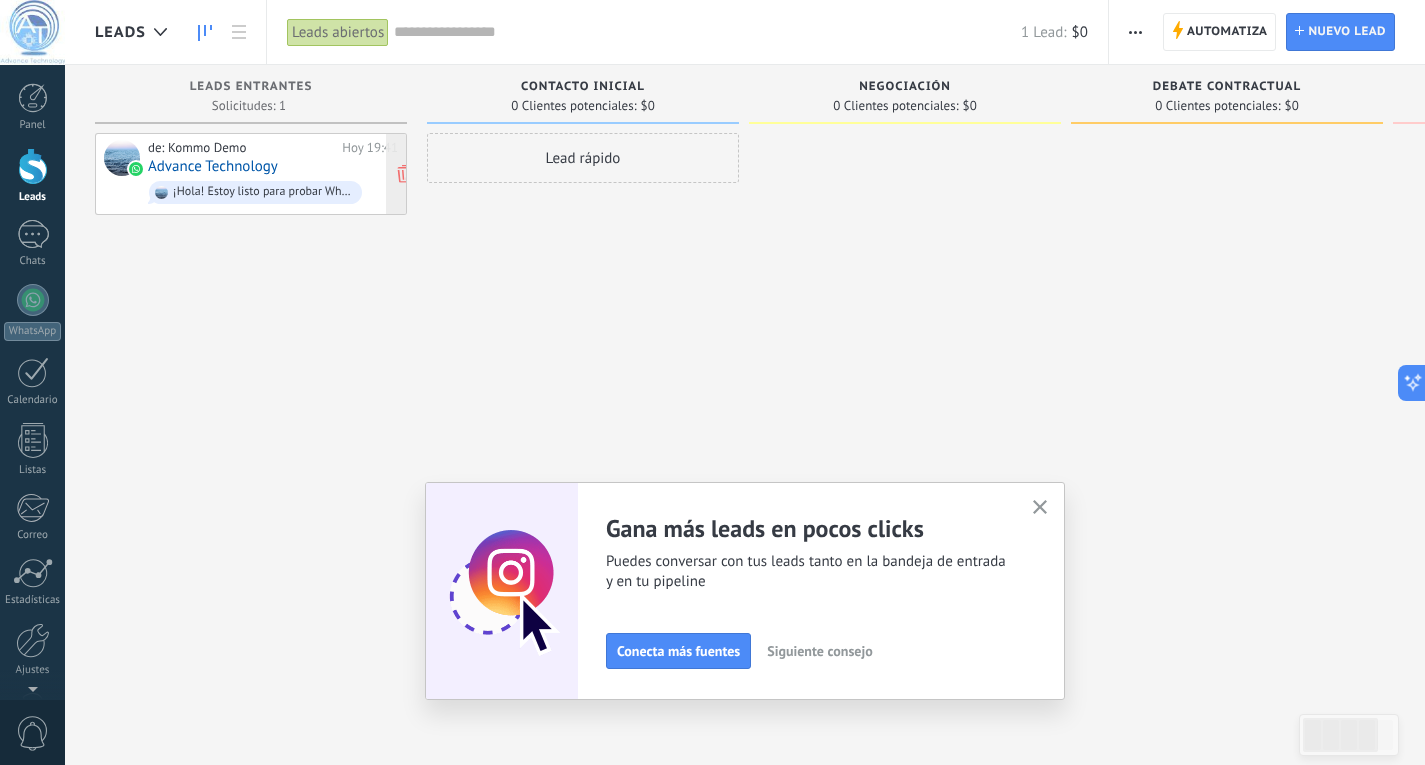 click on "Advance Technology" at bounding box center (213, 166) 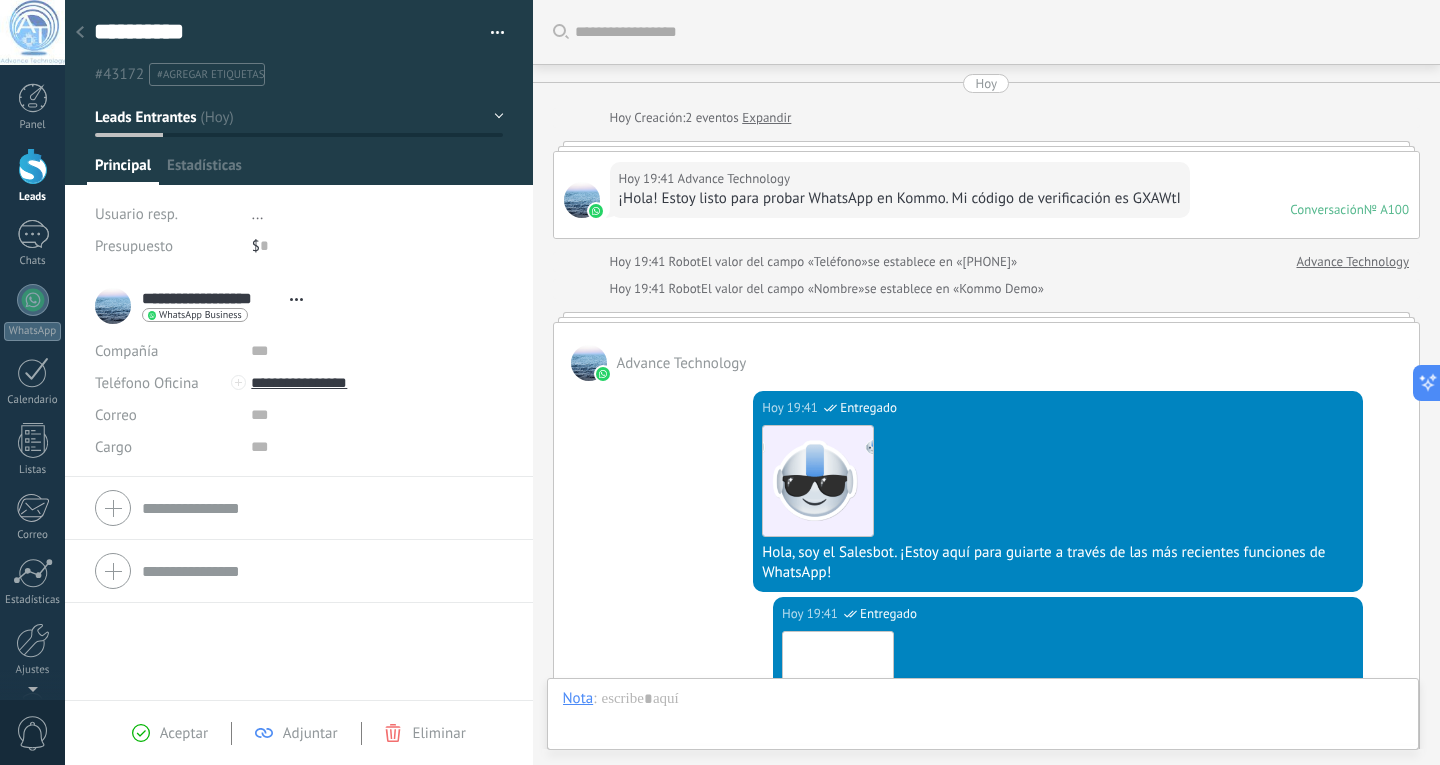 scroll, scrollTop: 30, scrollLeft: 0, axis: vertical 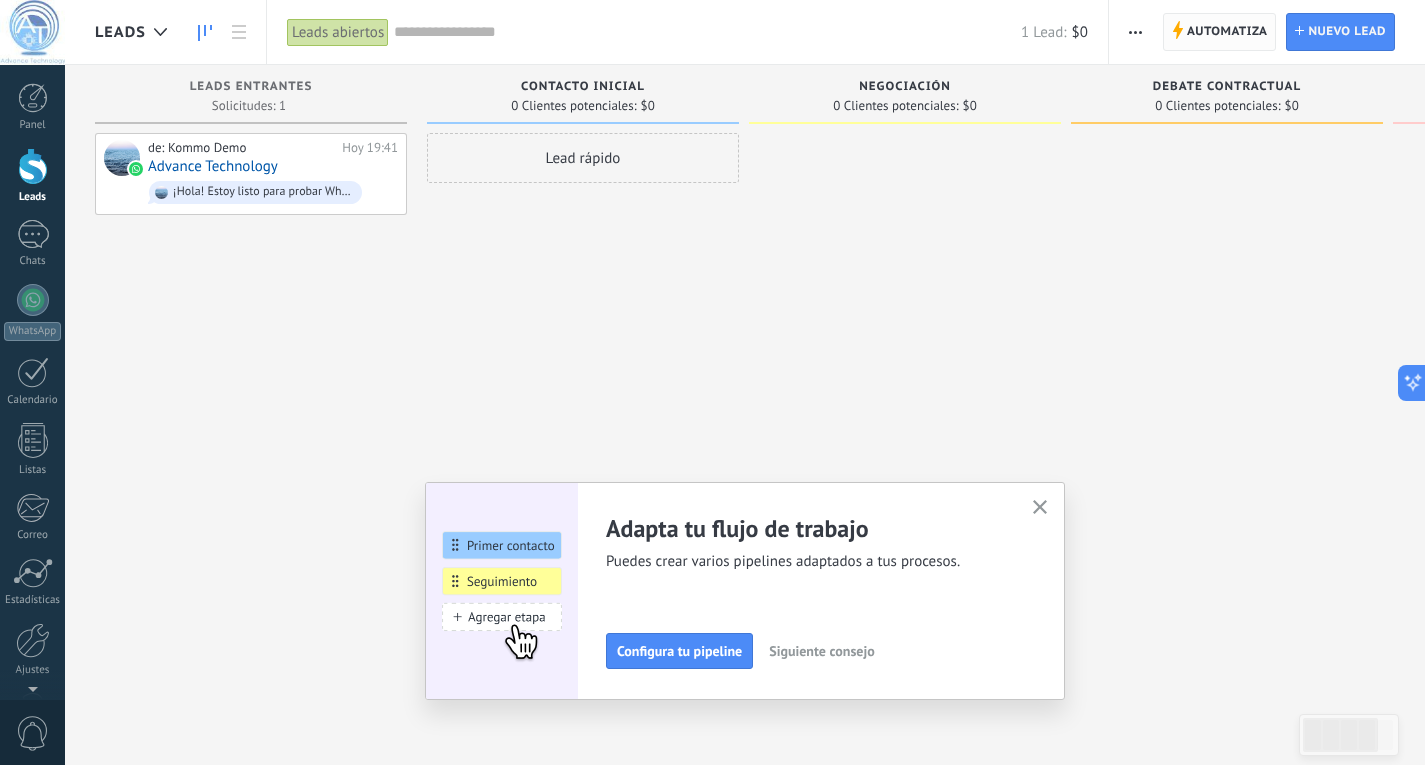 click on "Automatiza" at bounding box center (1227, 32) 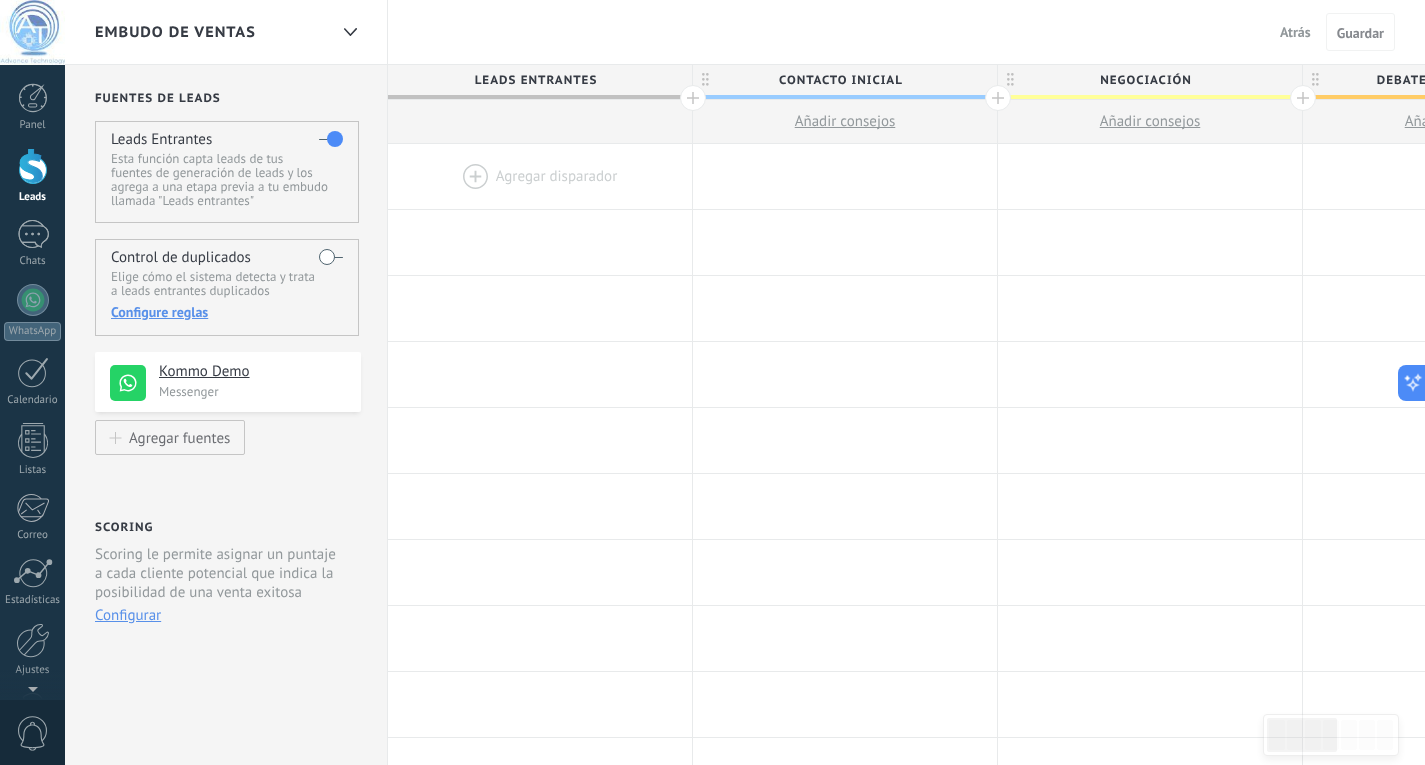 click on "Atrás" at bounding box center (1295, 32) 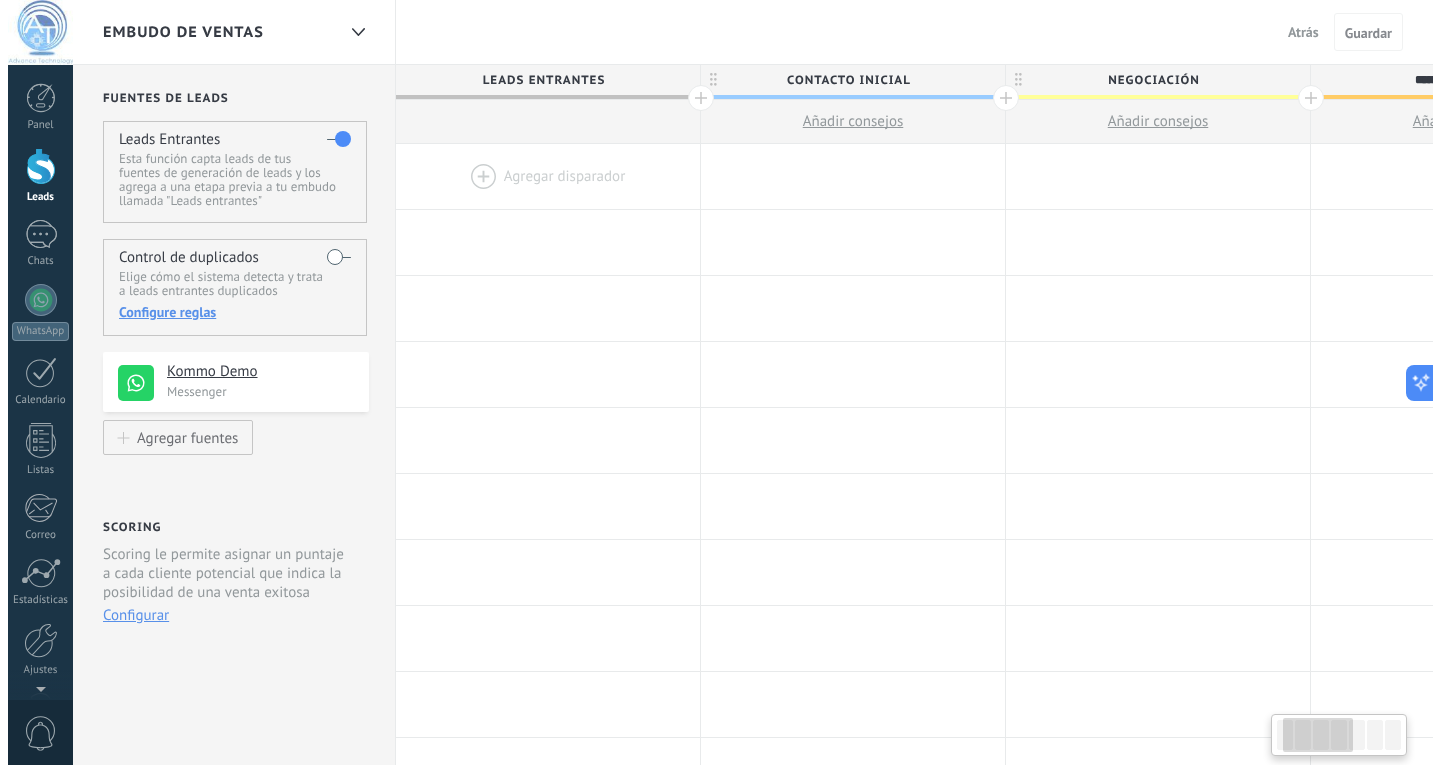 scroll, scrollTop: 0, scrollLeft: 158, axis: horizontal 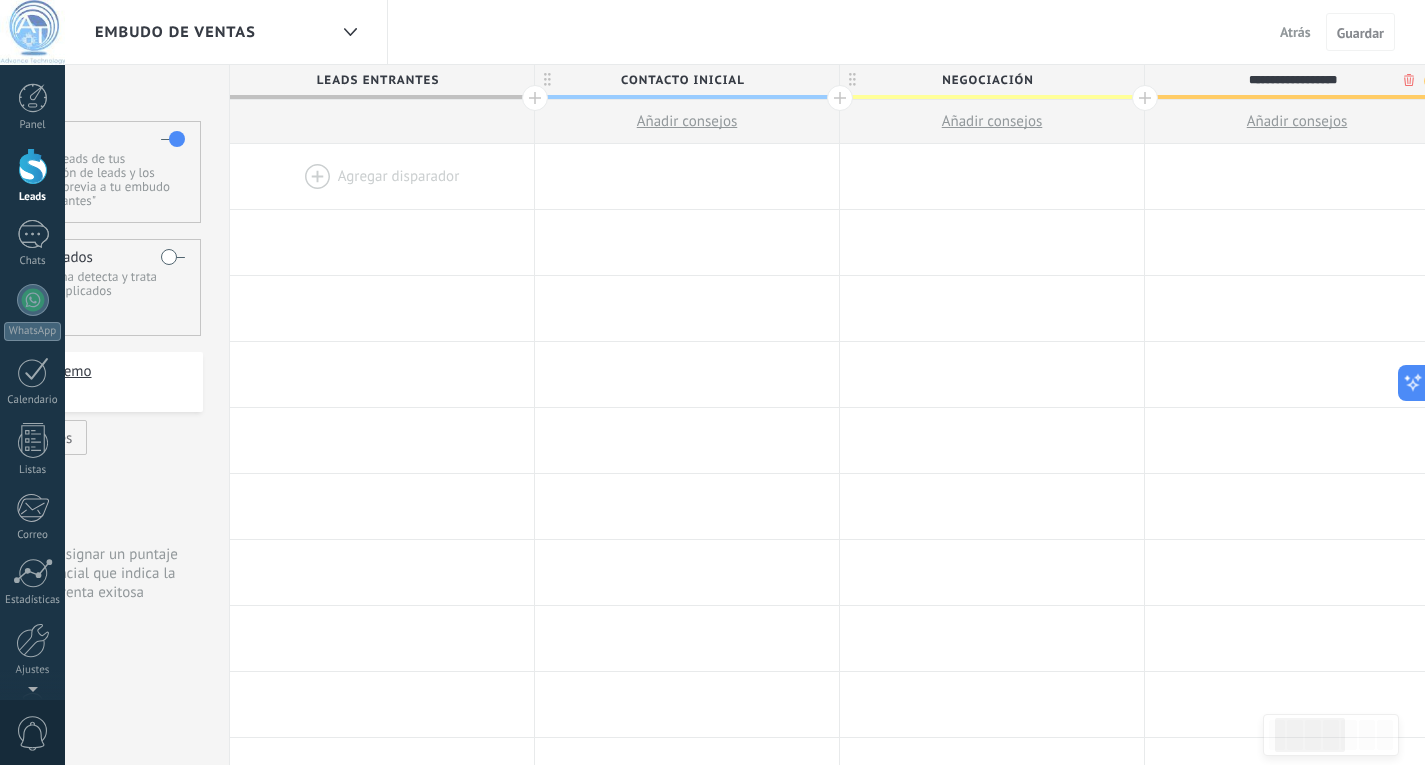 click at bounding box center (33, 166) 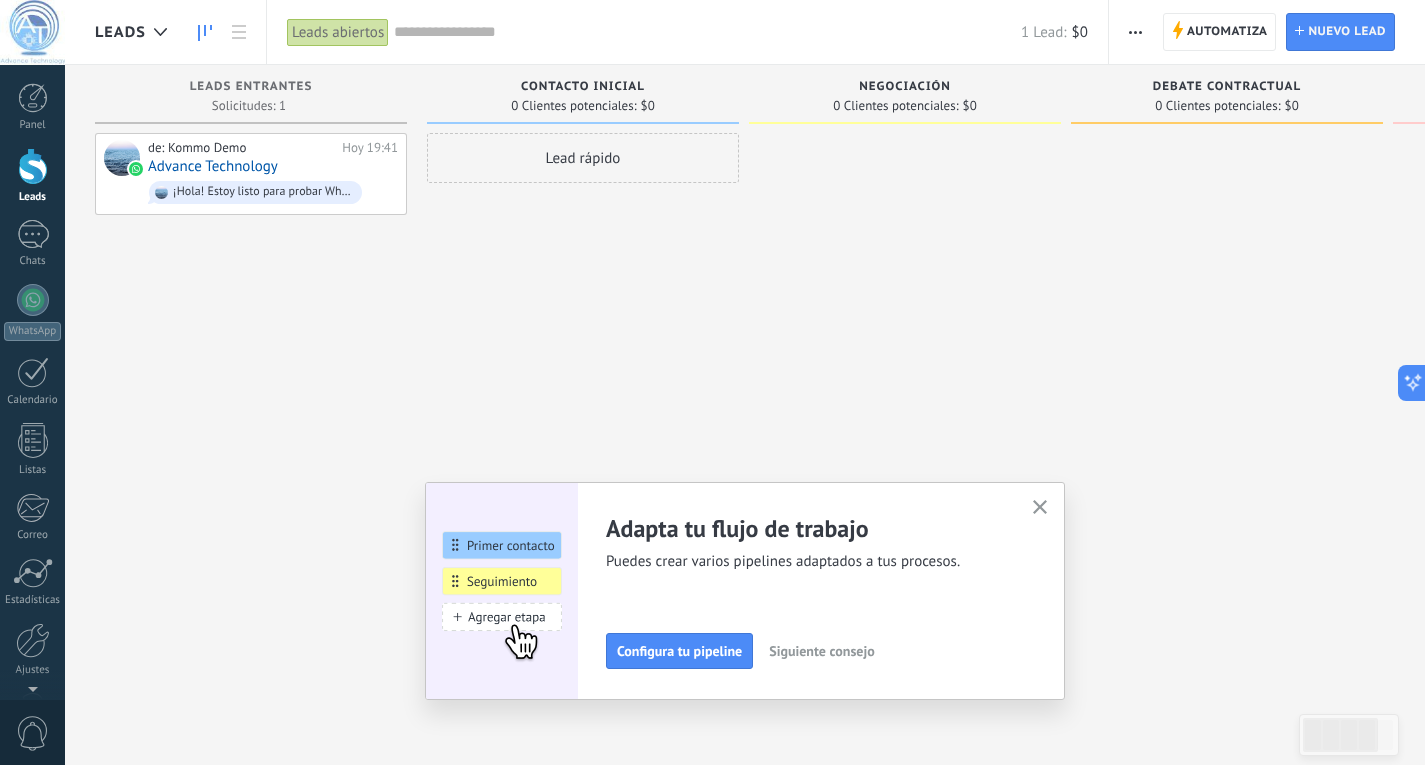 click at bounding box center [1135, 32] 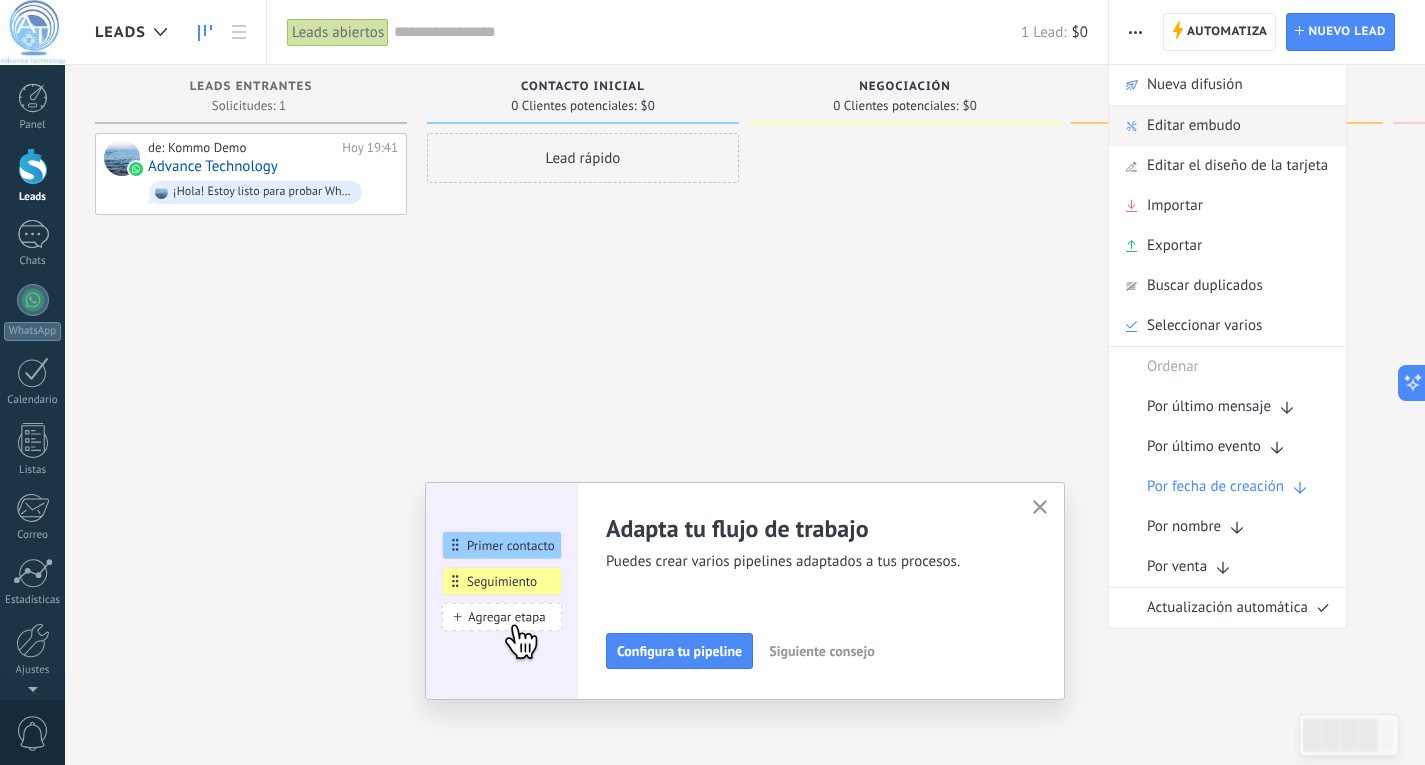 click on "Editar embudo" at bounding box center [1194, 126] 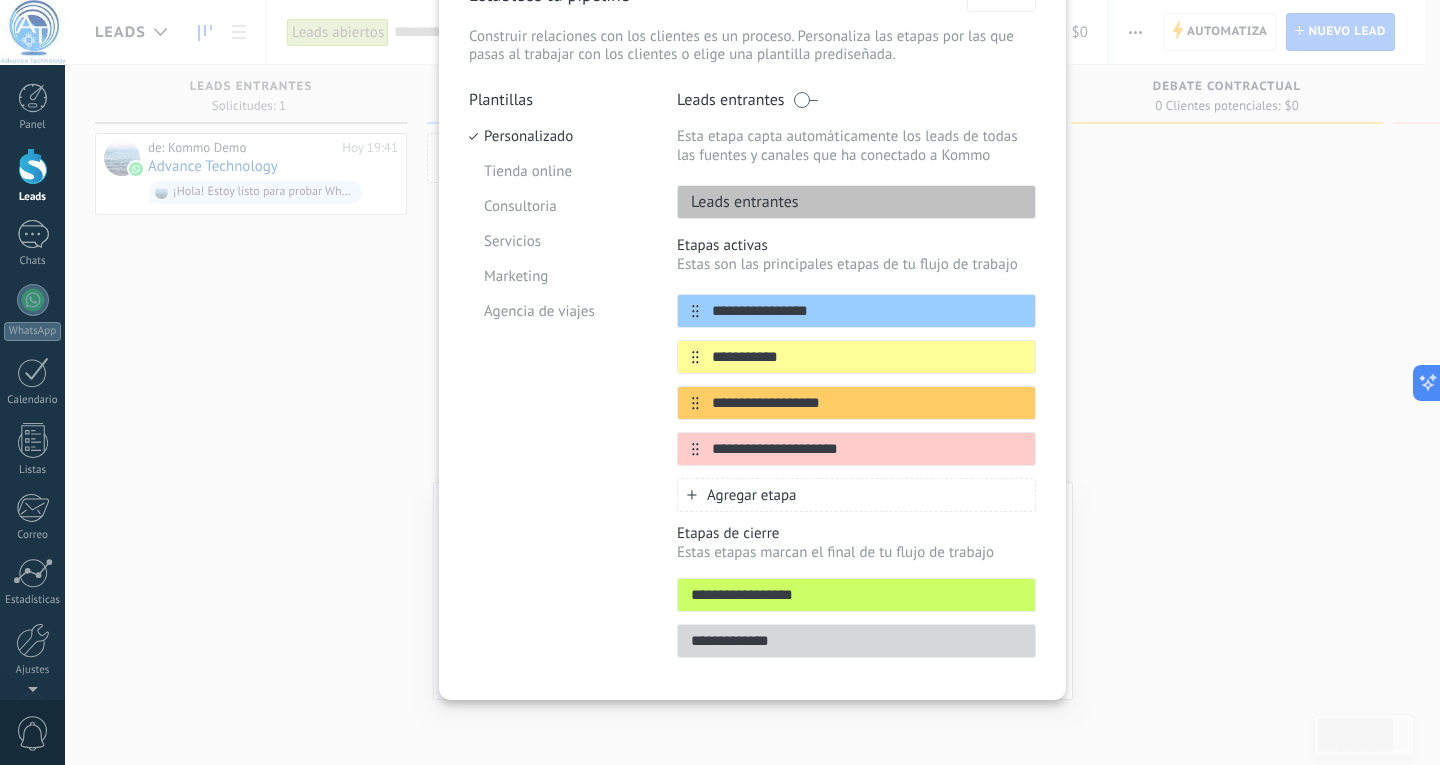 scroll, scrollTop: 0, scrollLeft: 0, axis: both 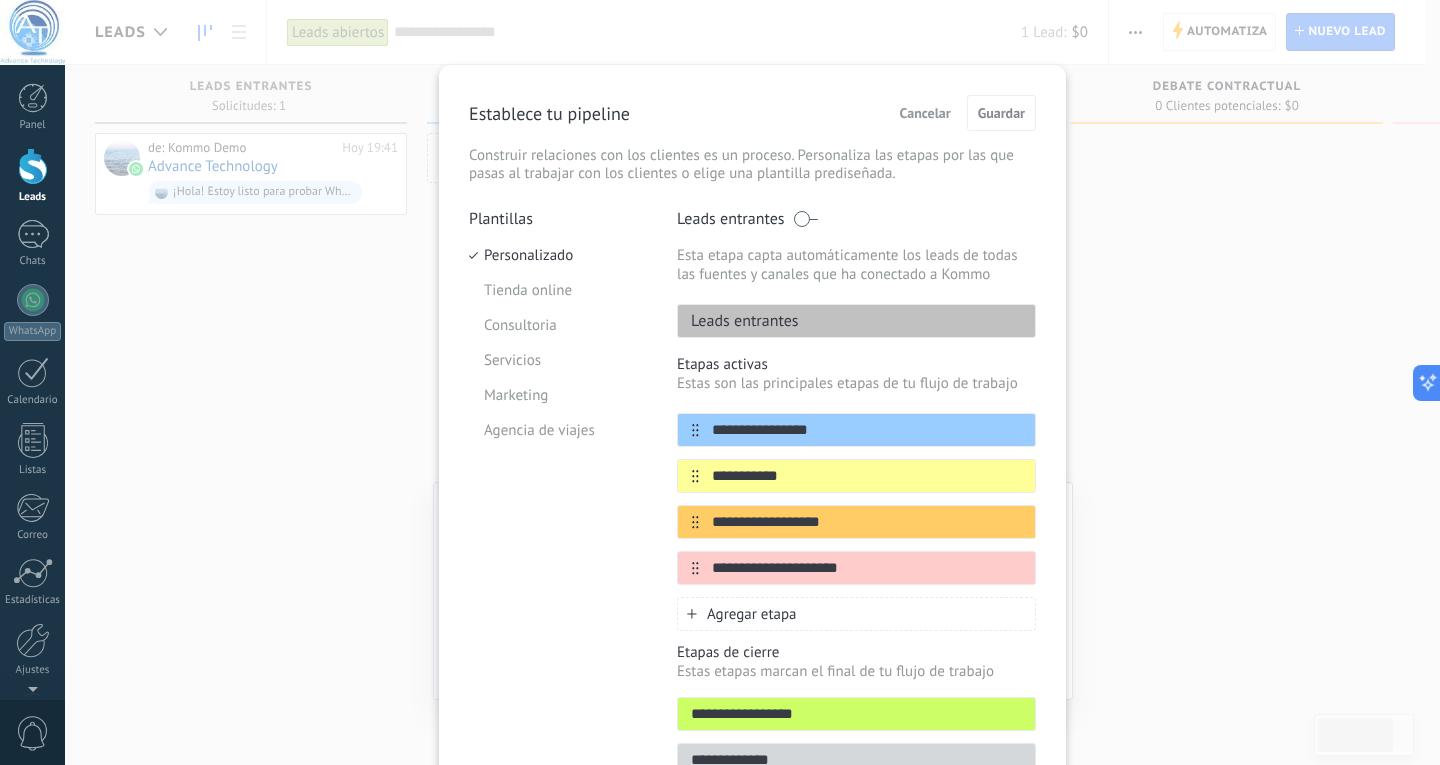 click on "Leads entrantes" at bounding box center (738, 321) 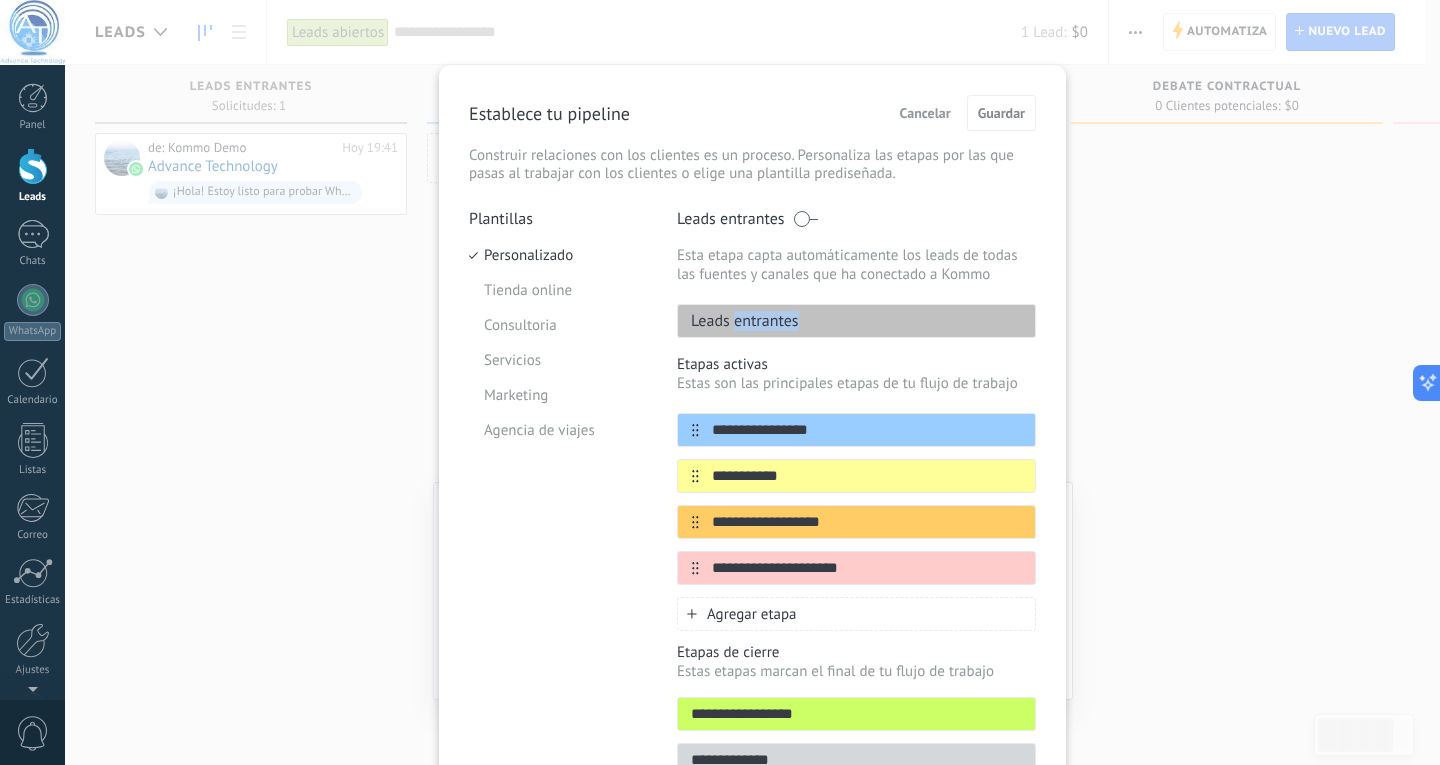 click on "Leads entrantes" at bounding box center (738, 321) 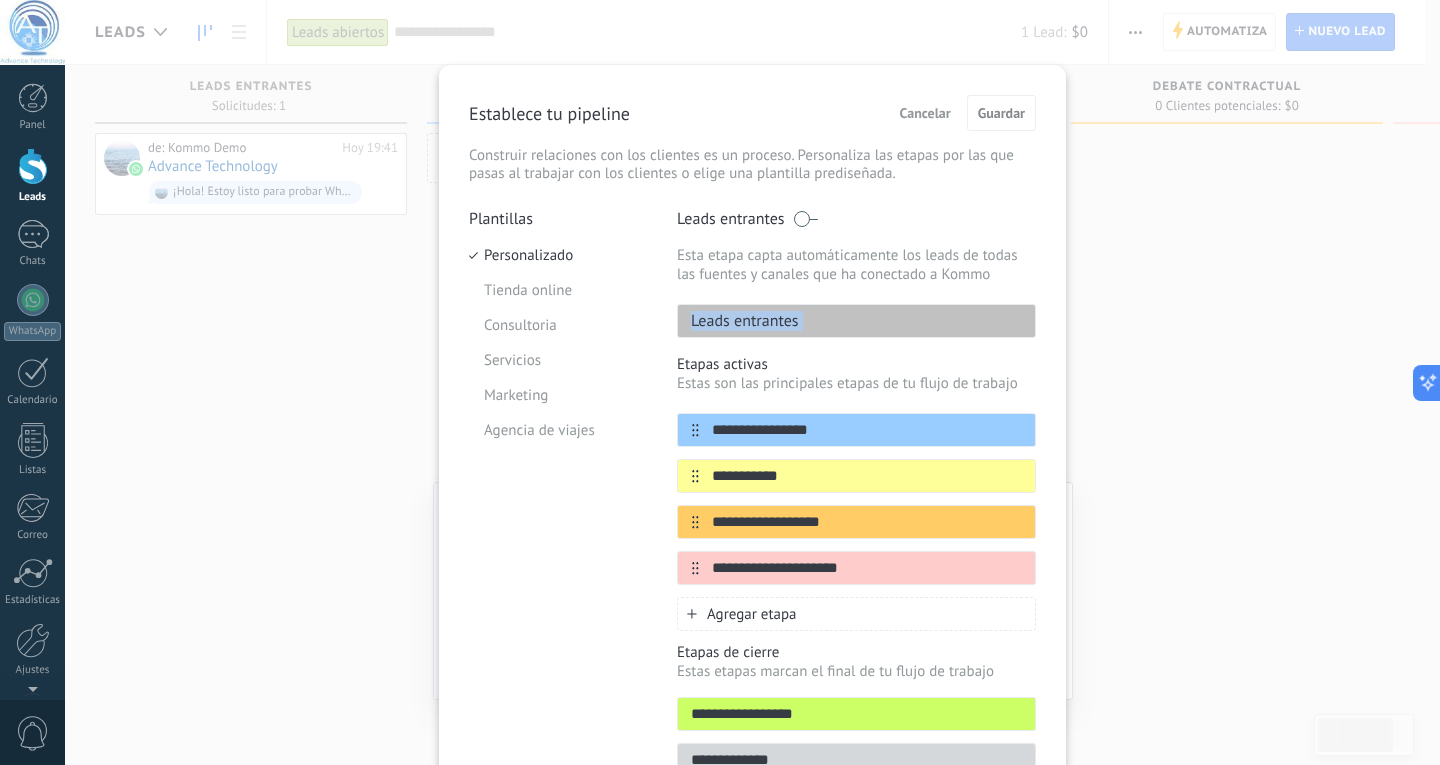 click on "Leads entrantes" at bounding box center [738, 321] 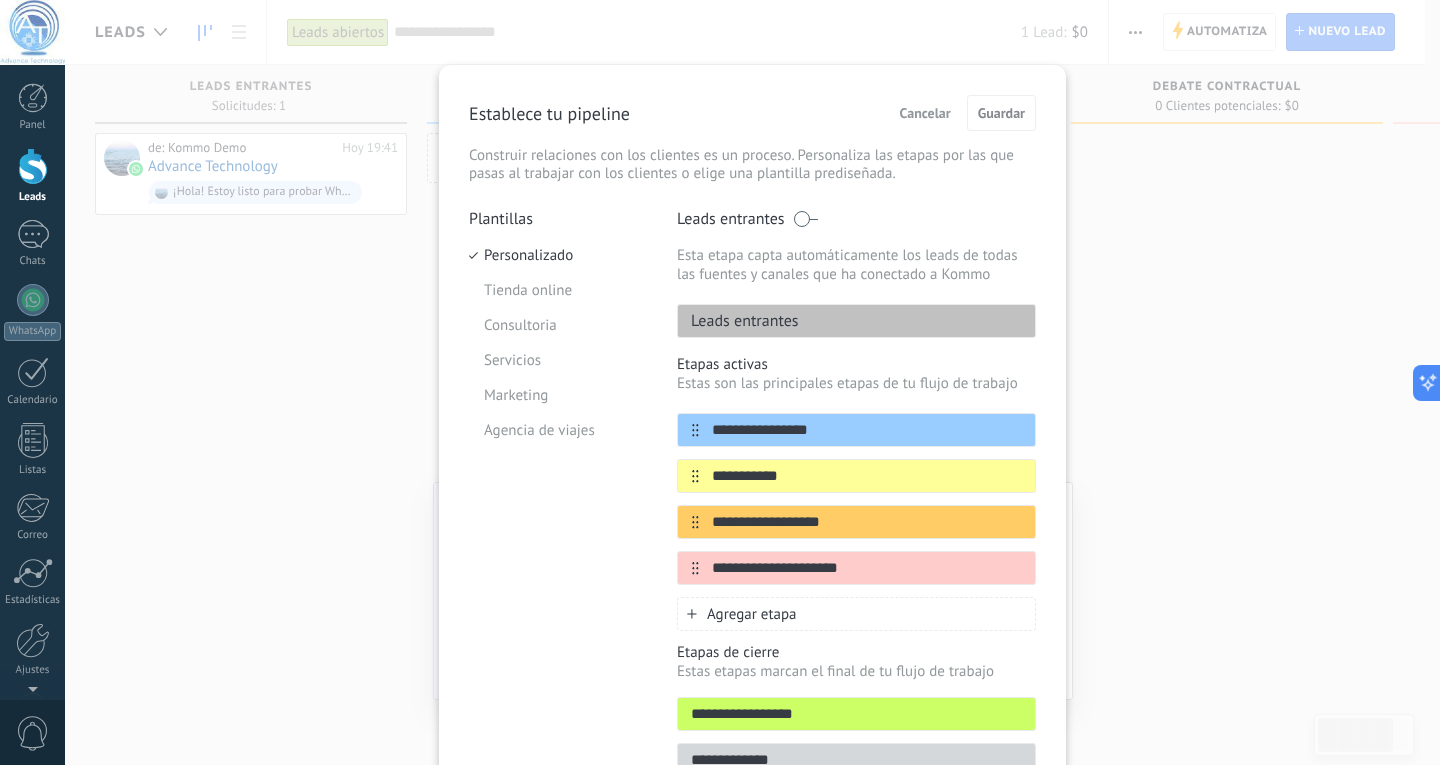 click on "**********" at bounding box center [752, 382] 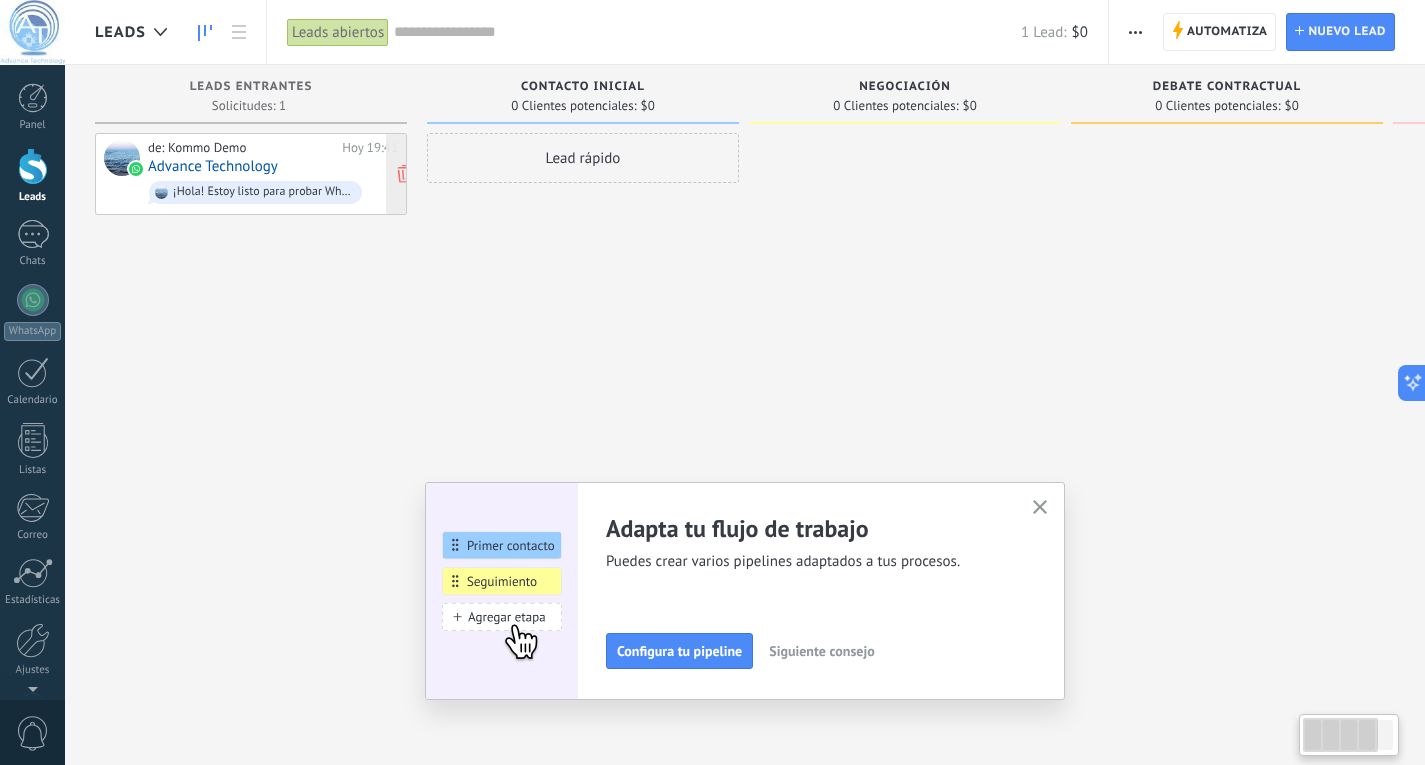 click on "¡Hola! Estoy listo para probar WhatsApp en Kommo. Mi código de verificación es GXAWtI" at bounding box center [273, 192] 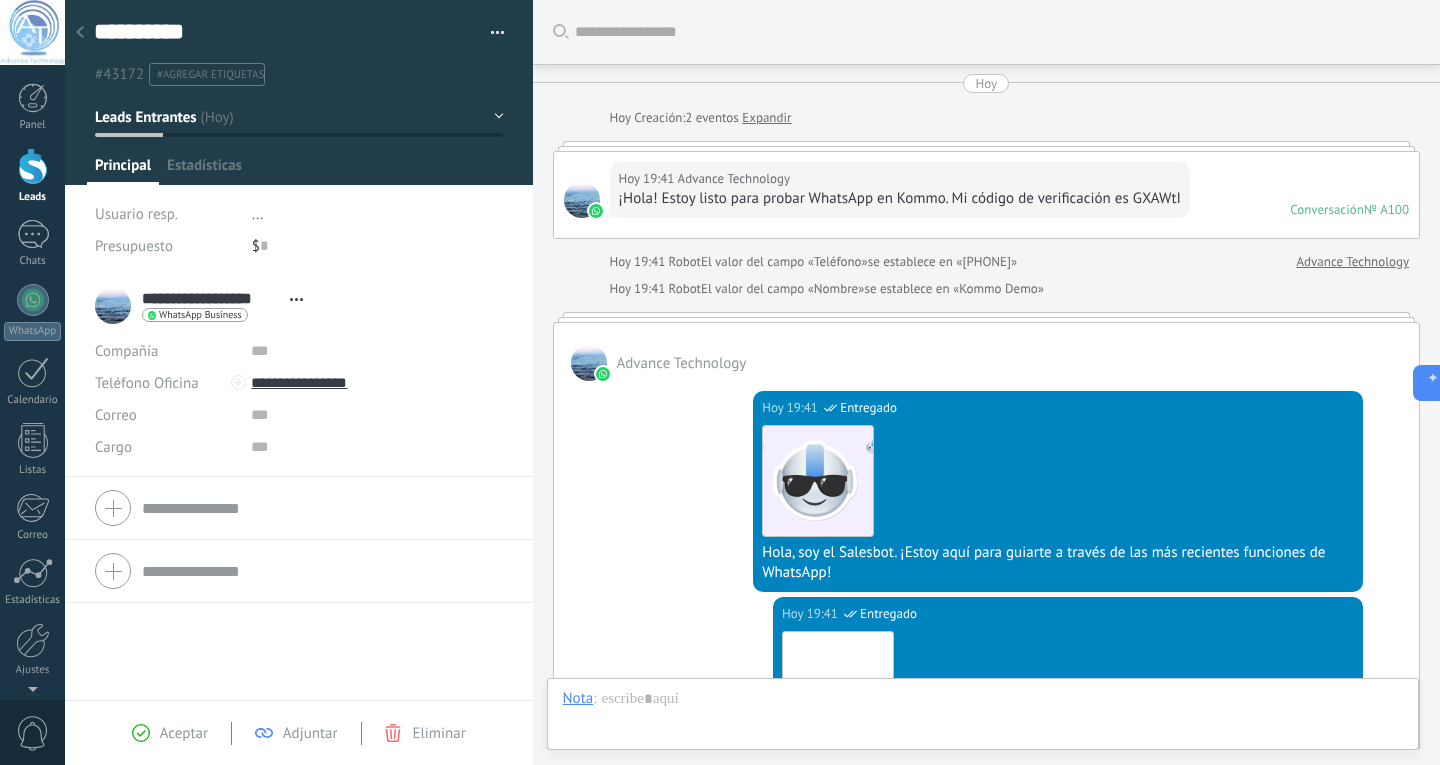 scroll, scrollTop: 30, scrollLeft: 0, axis: vertical 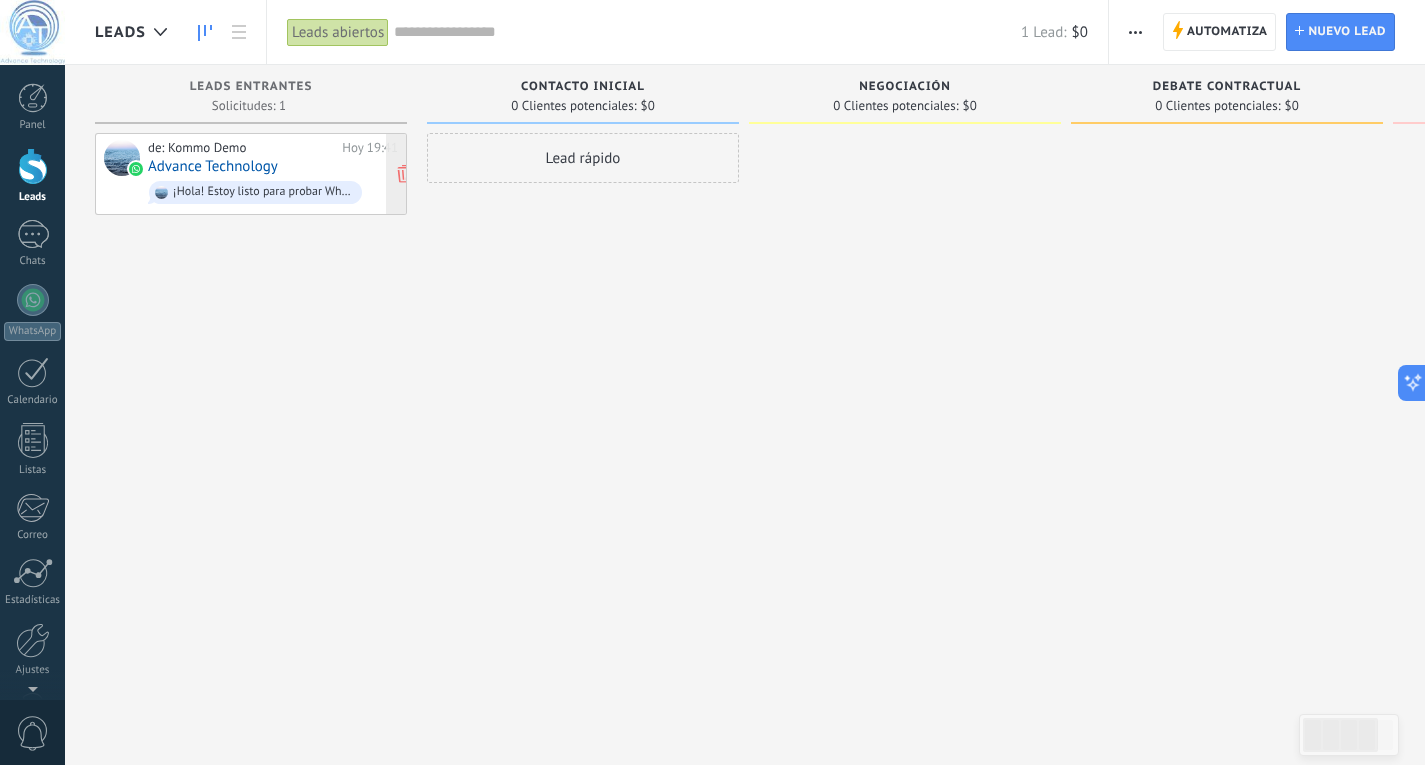 click on "Advance Technology" at bounding box center [213, 166] 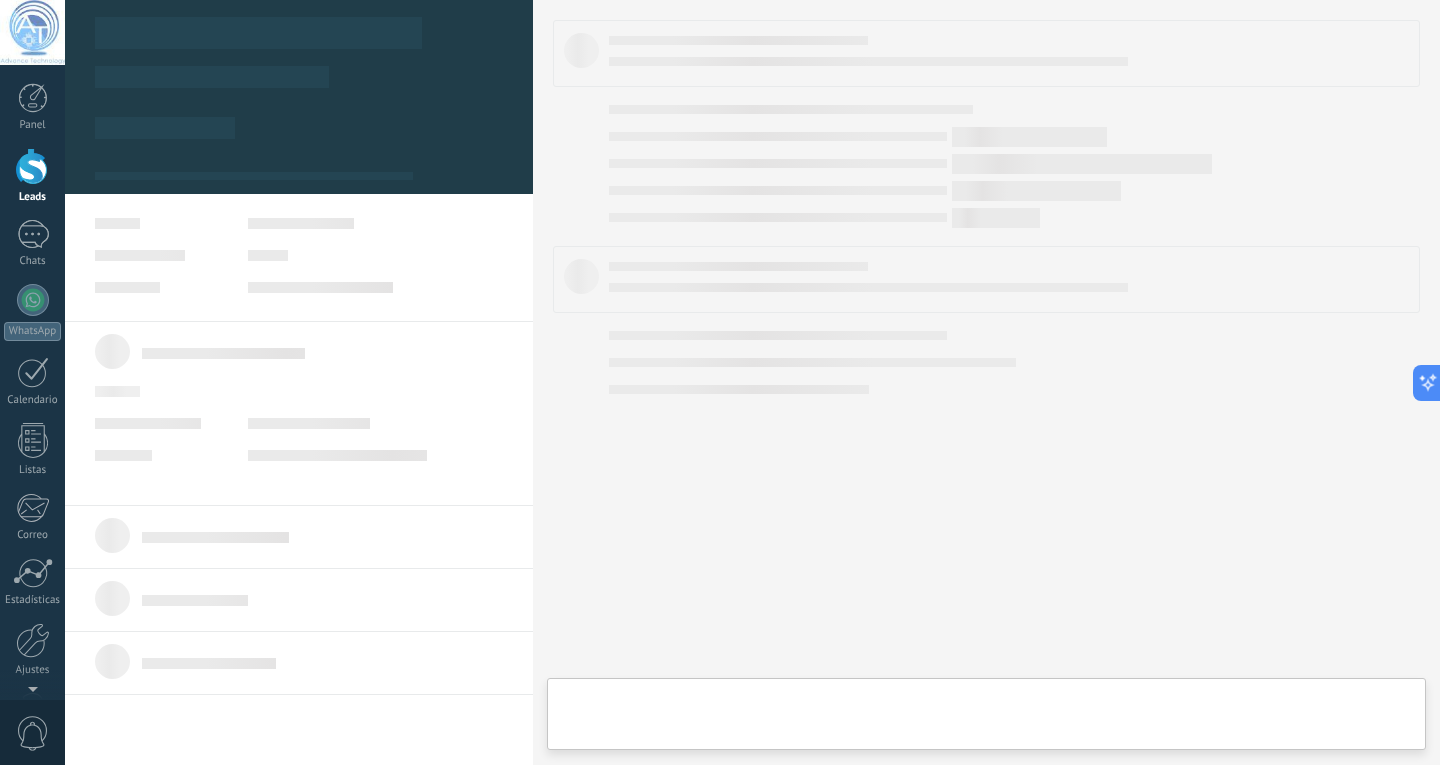 type on "**********" 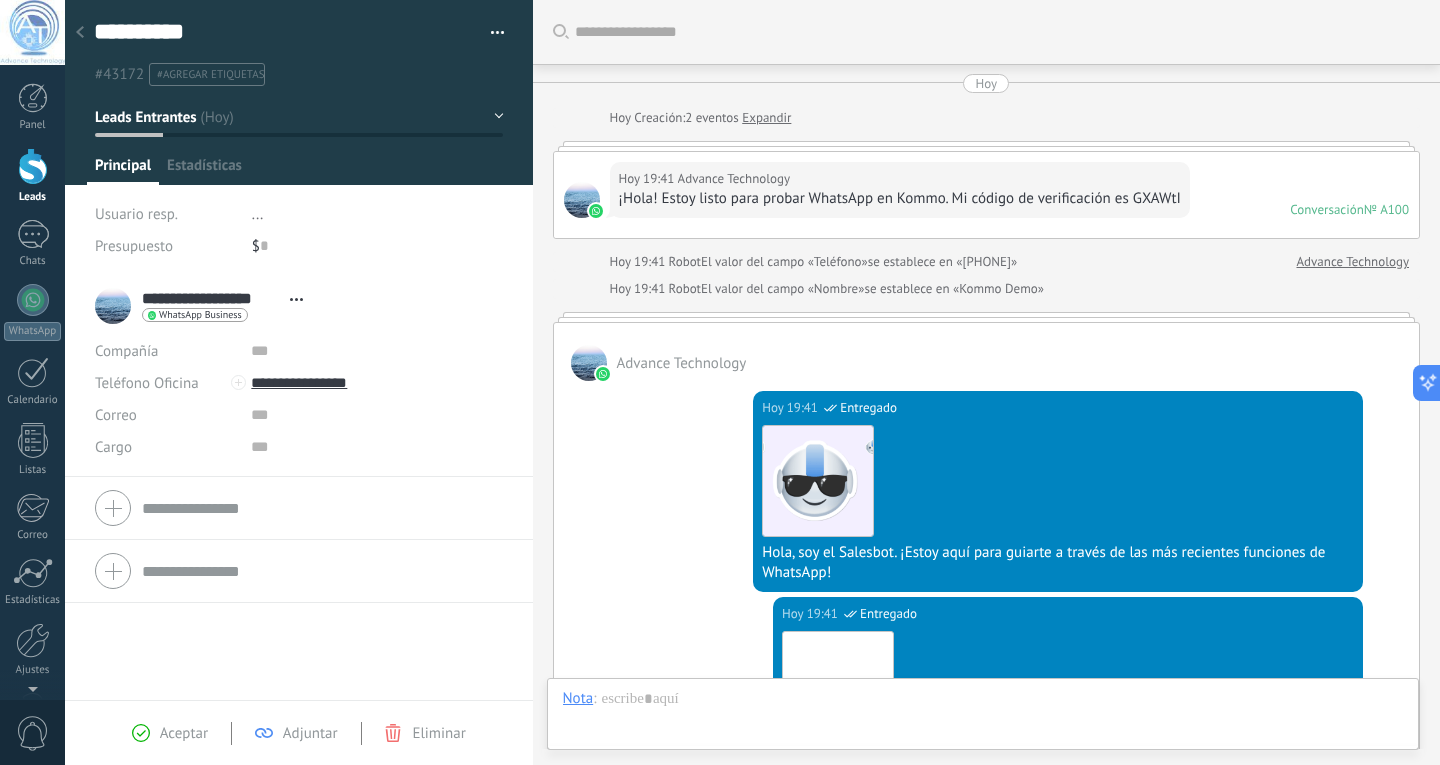 scroll, scrollTop: 30, scrollLeft: 0, axis: vertical 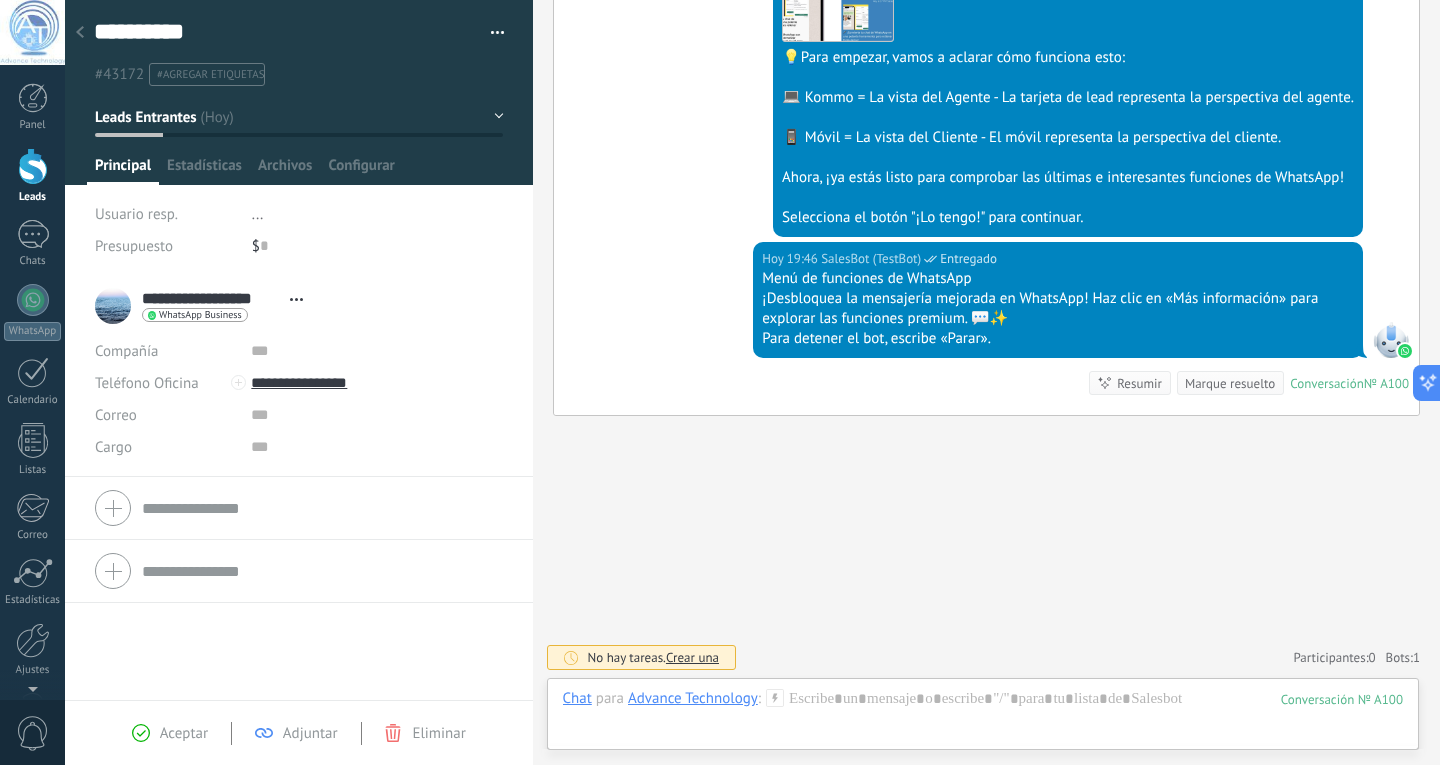 click at bounding box center (33, 166) 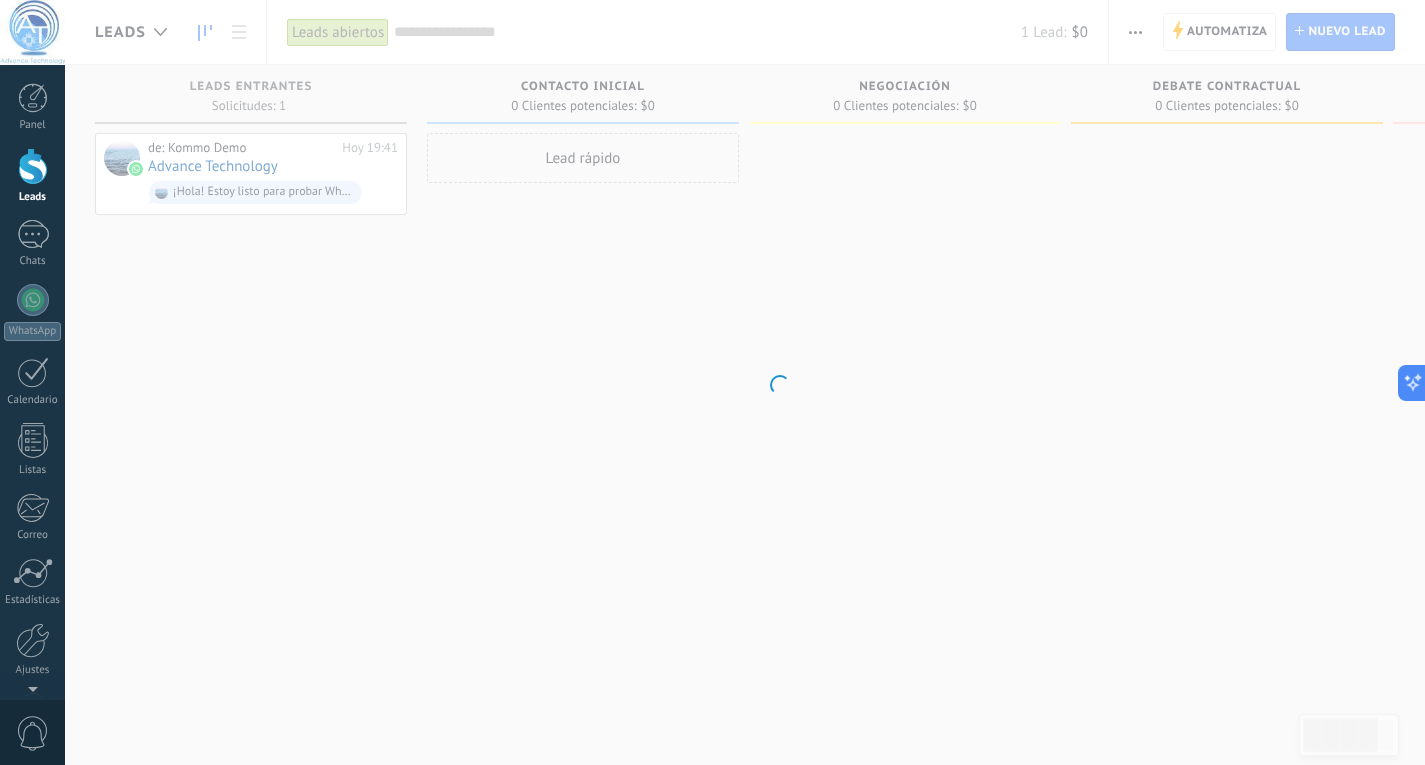 click on ".abccls-1,.abccls-2{fill-rule:evenodd}.abccls-2{fill:#fff} .abfcls-1{fill:none}.abfcls-2{fill:#fff} .abncls-1{isolation:isolate}.abncls-2{opacity:.06}.abncls-2,.abncls-3,.abncls-6{mix-blend-mode:multiply}.abncls-3{opacity:.15}.abncls-4,.abncls-8{fill:#fff}.abncls-5{fill:url(#abnlinear-gradient)}.abncls-6{opacity:.04}.abncls-7{fill:url(#abnlinear-gradient-2)}.abncls-8{fill-rule:evenodd} .abqst0{fill:#ffa200} .abwcls-1{fill:#252525} .cls-1{isolation:isolate} .acicls-1{fill:none} .aclcls-1{fill:#232323} .acnst0{display:none} .addcls-1,.addcls-2{fill:none;stroke-miterlimit:10}.addcls-1{stroke:#dfe0e5}.addcls-2{stroke:#a1a7ab} .adecls-1,.adecls-2{fill:none;stroke-miterlimit:10}.adecls-1{stroke:#dfe0e5}.adecls-2{stroke:#a1a7ab} .adqcls-1{fill:#8591a5;fill-rule:evenodd} .aeccls-1{fill:#5c9f37} .aeecls-1{fill:#f86161} .aejcls-1{fill:#8591a5;fill-rule:evenodd} .aekcls-1{fill-rule:evenodd} .aelcls-1{fill-rule:evenodd;fill:currentColor} .aemcls-1{fill-rule:evenodd;fill:currentColor} .aencls-2{fill:#f86161;opacity:.3}" at bounding box center [712, 382] 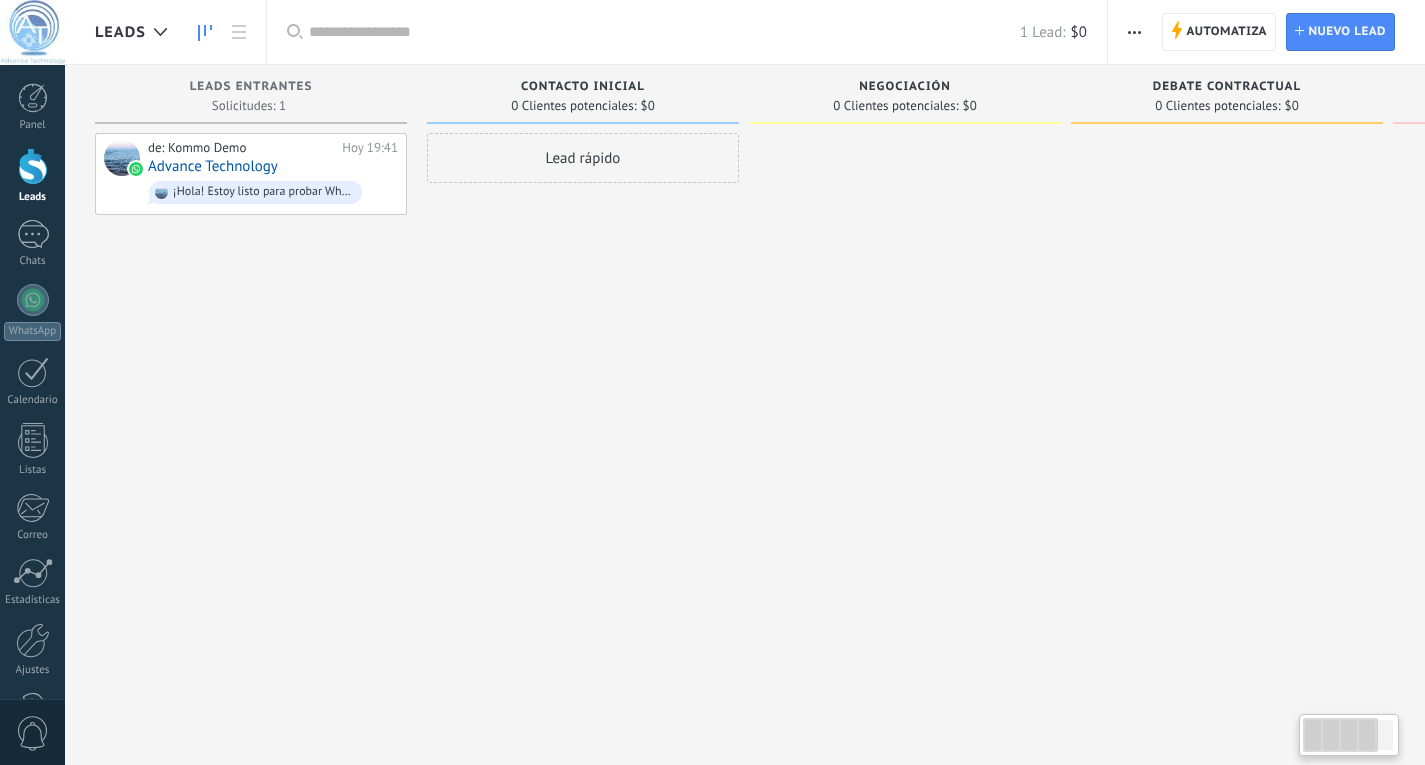 scroll, scrollTop: 0, scrollLeft: 0, axis: both 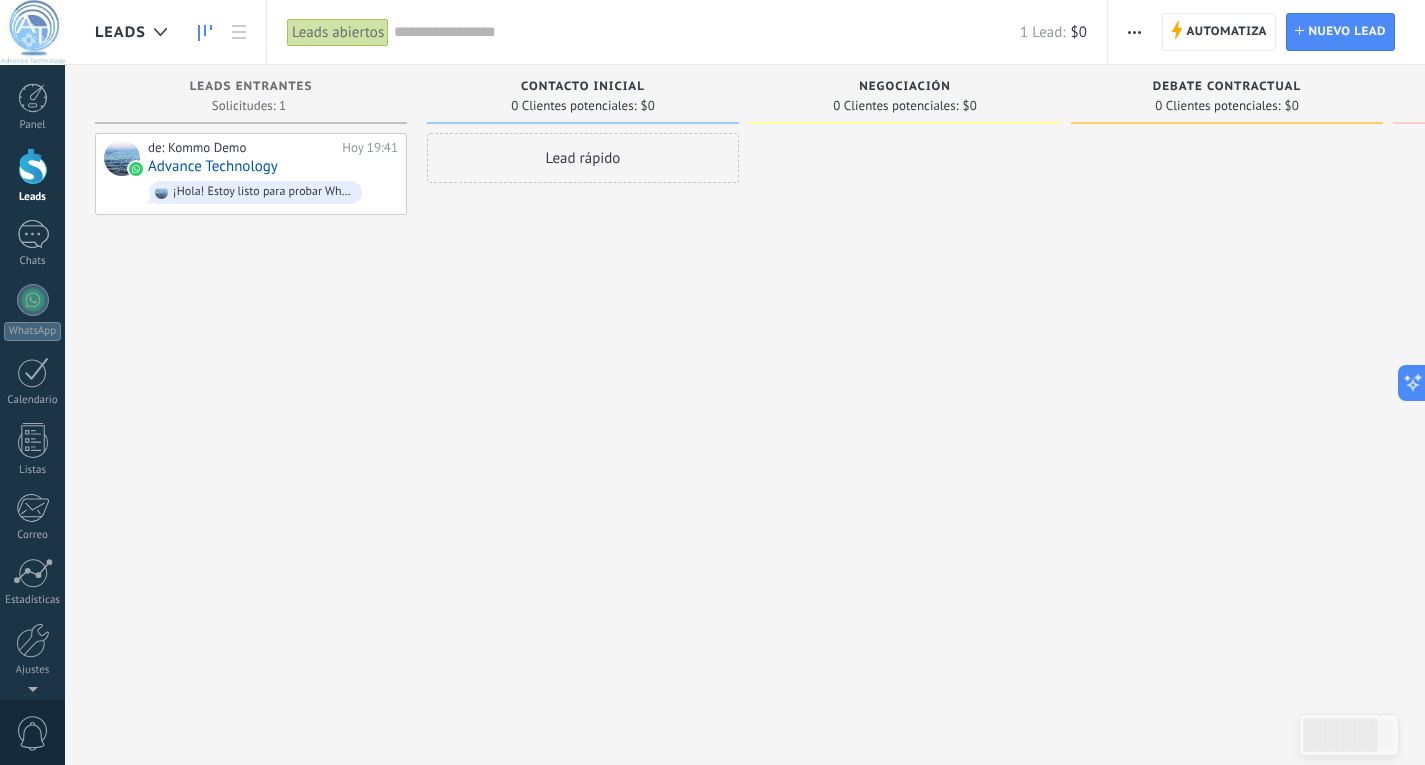 click at bounding box center (1134, 32) 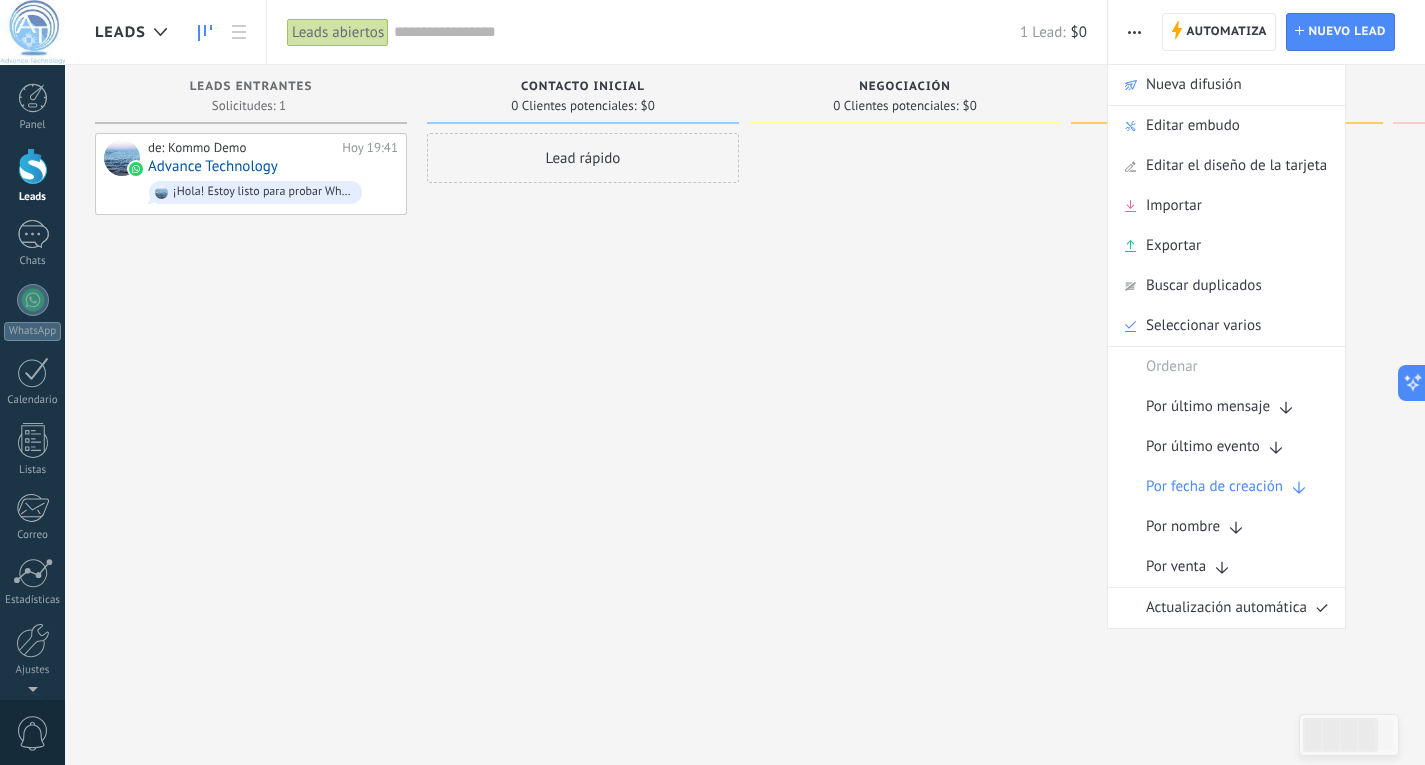 scroll, scrollTop: 0, scrollLeft: 0, axis: both 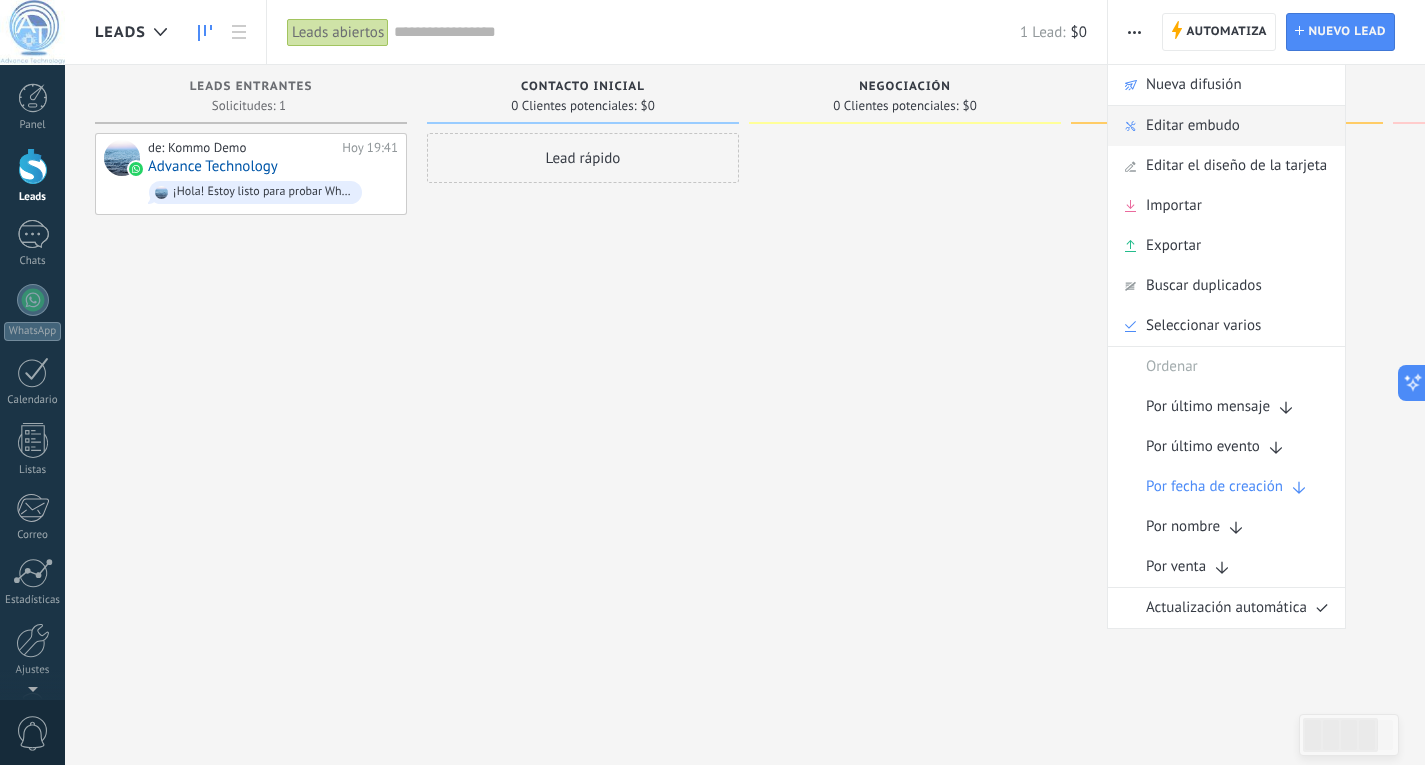 click on "Editar embudo" at bounding box center (1193, 126) 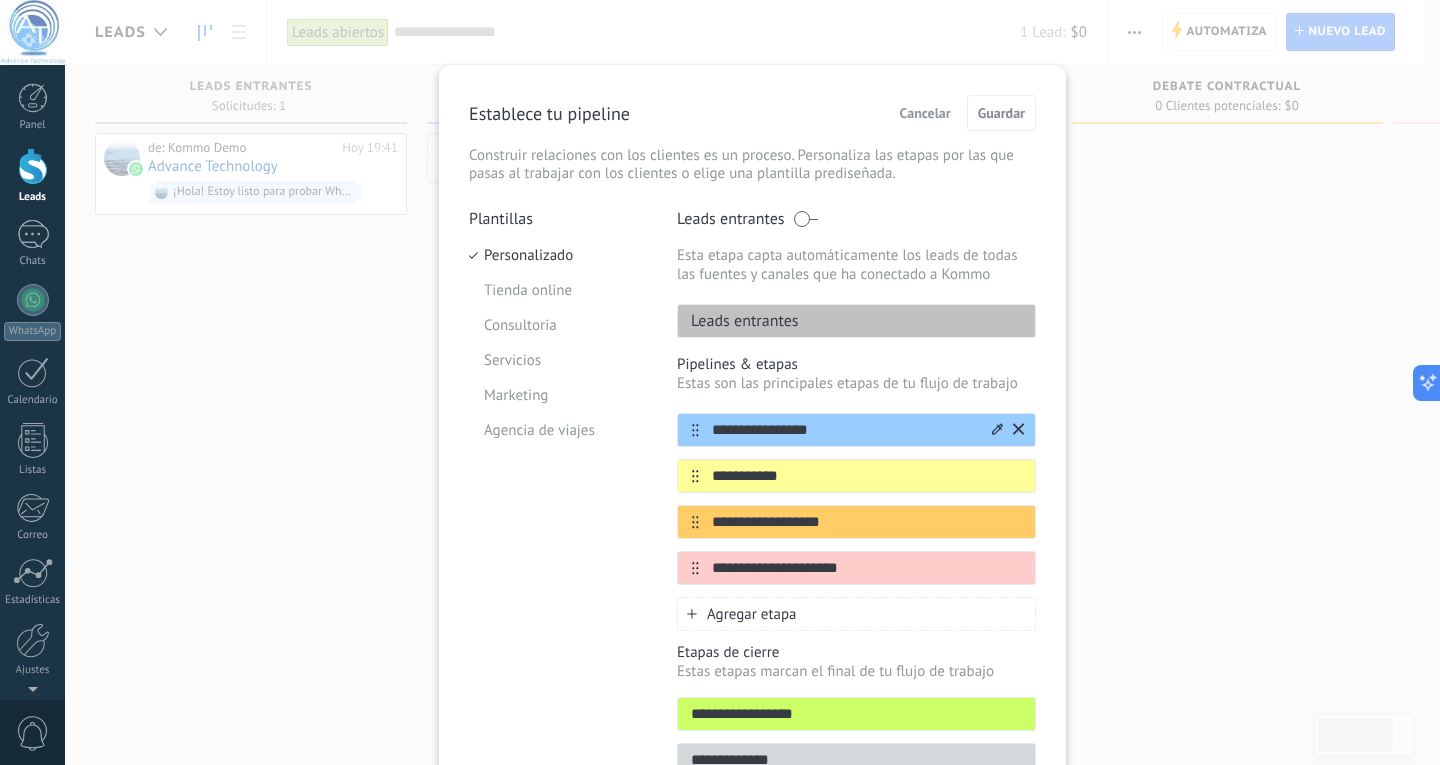 click on "**********" at bounding box center (844, 430) 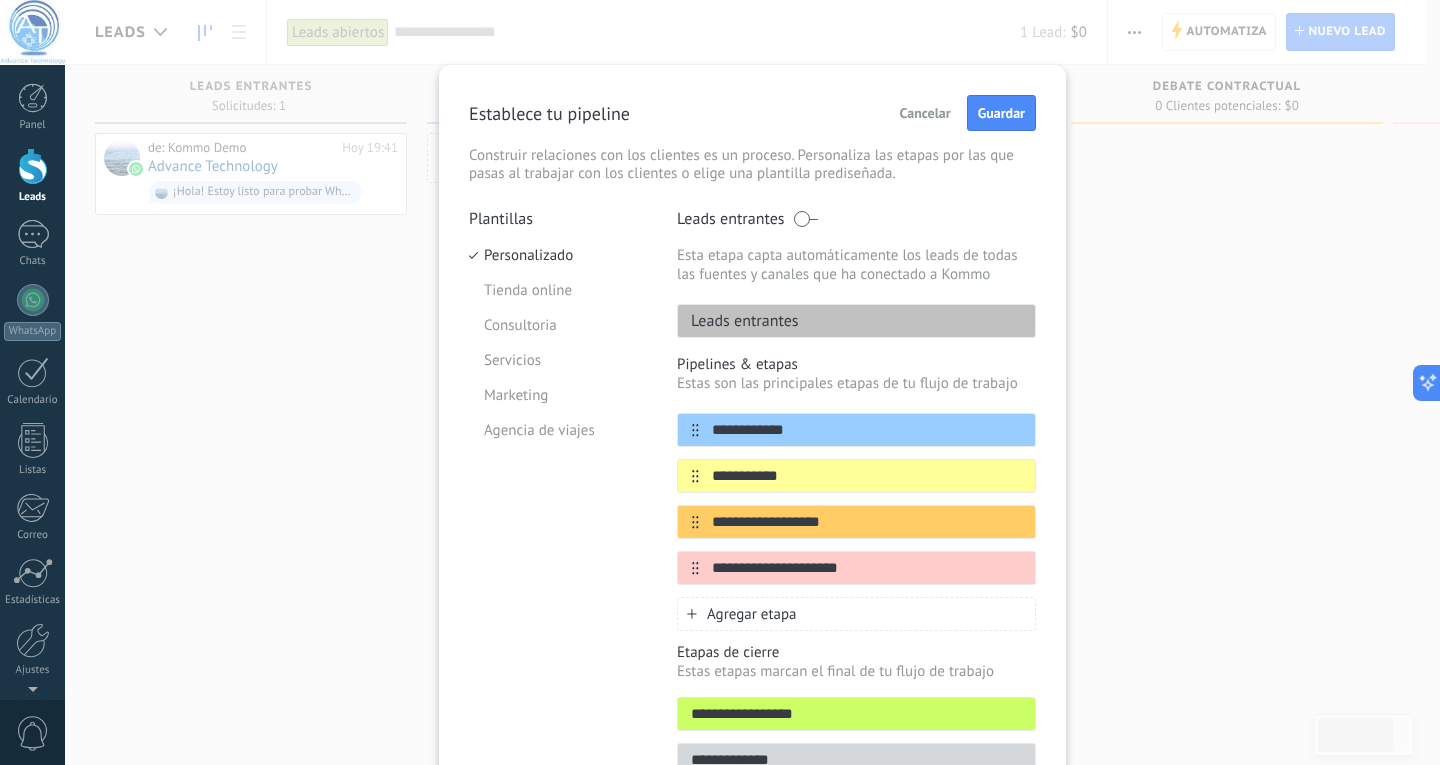 type on "**********" 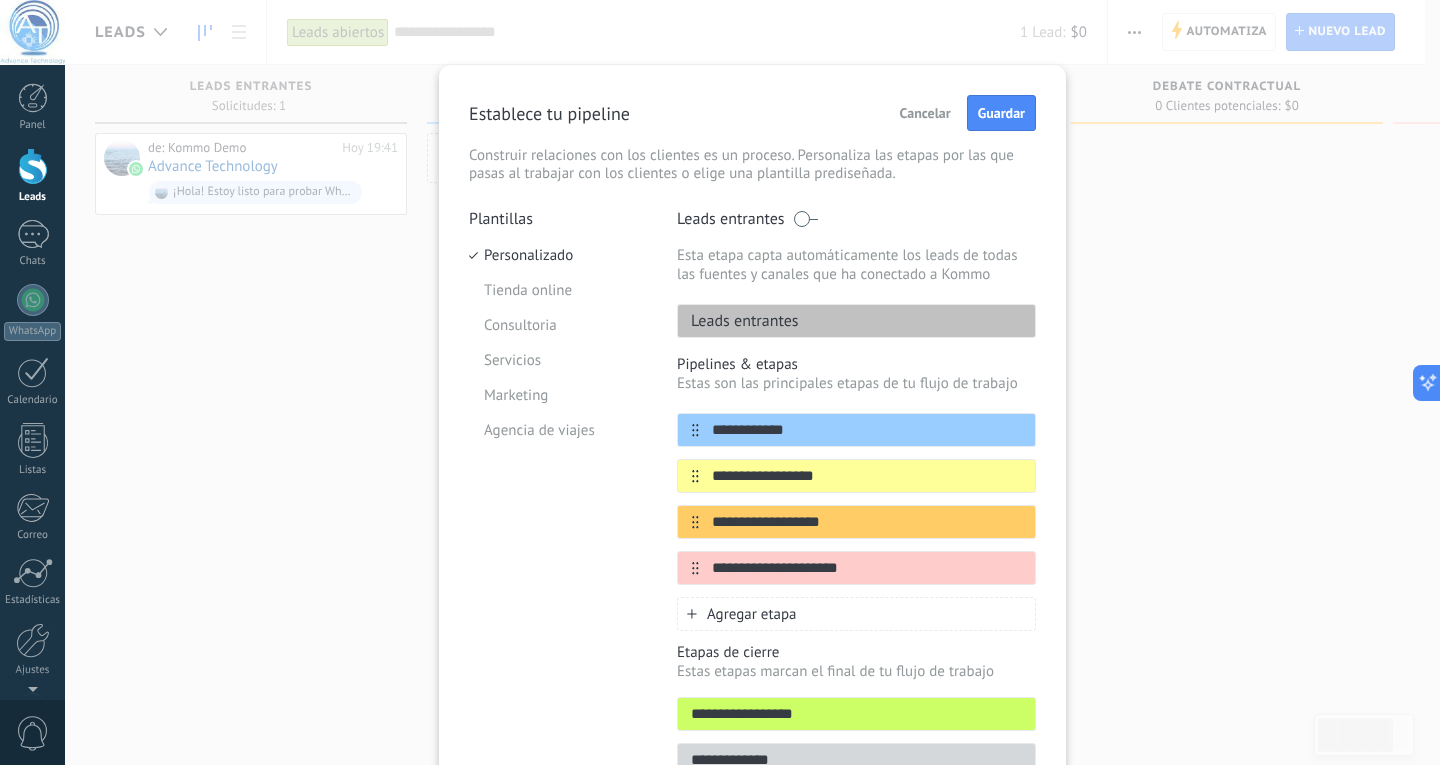 type on "**********" 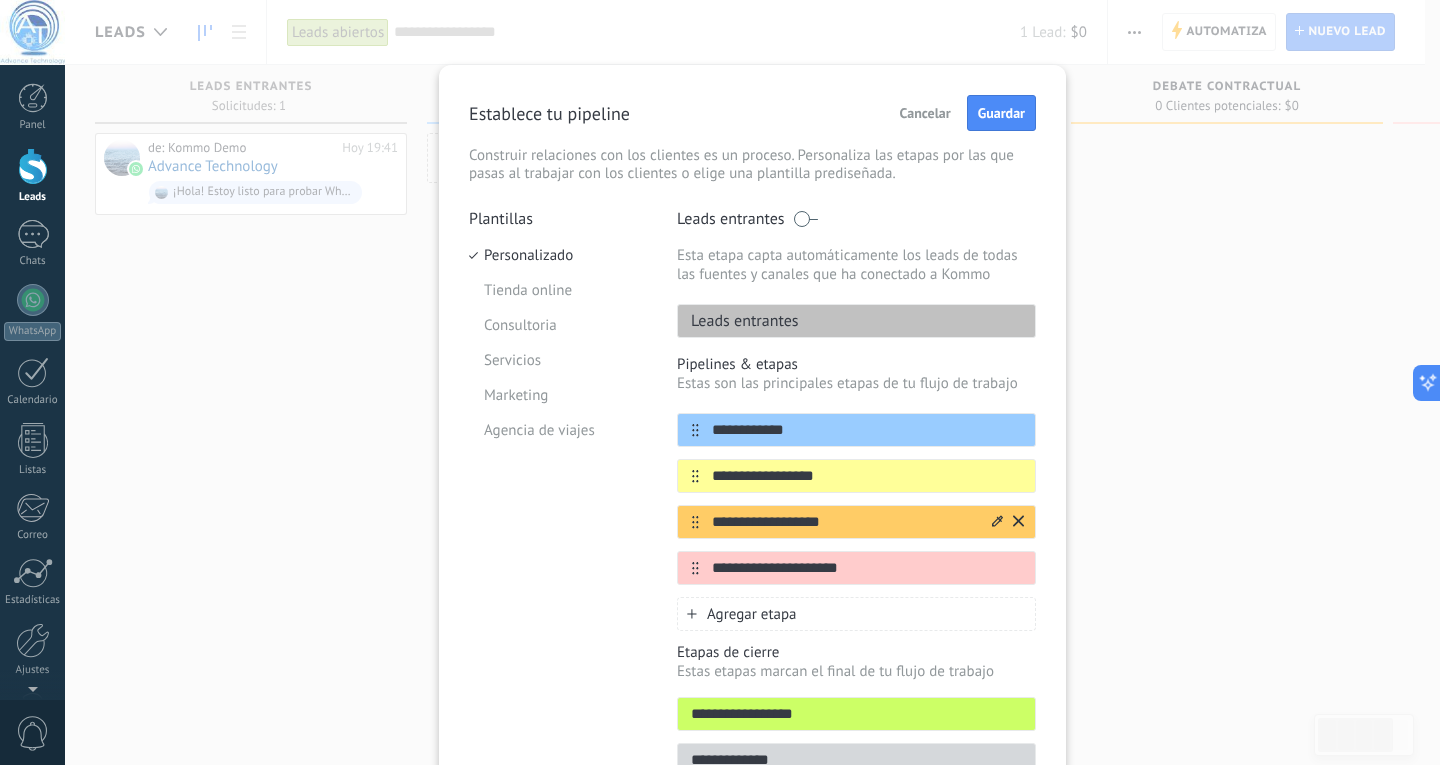 click on "**********" at bounding box center (844, 522) 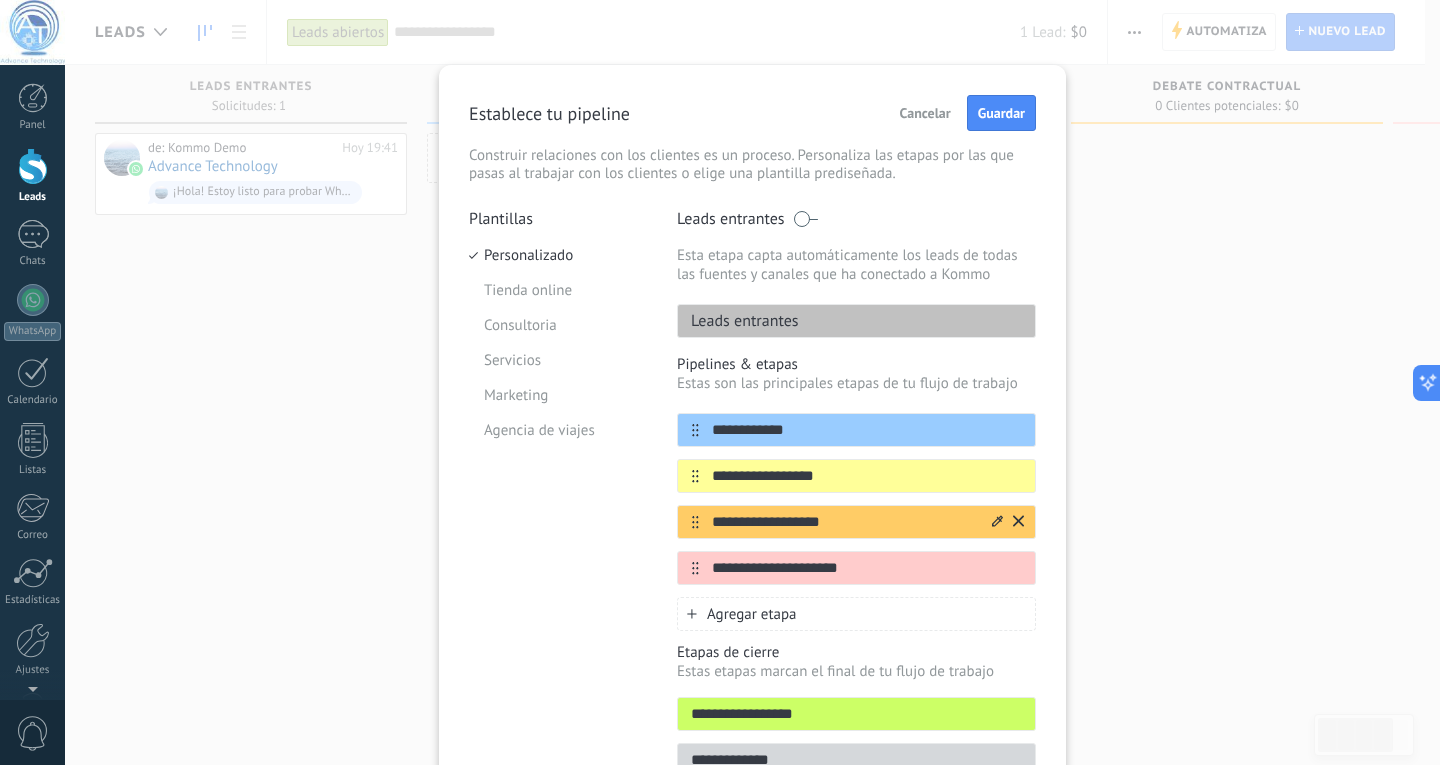 click on "**********" at bounding box center [844, 522] 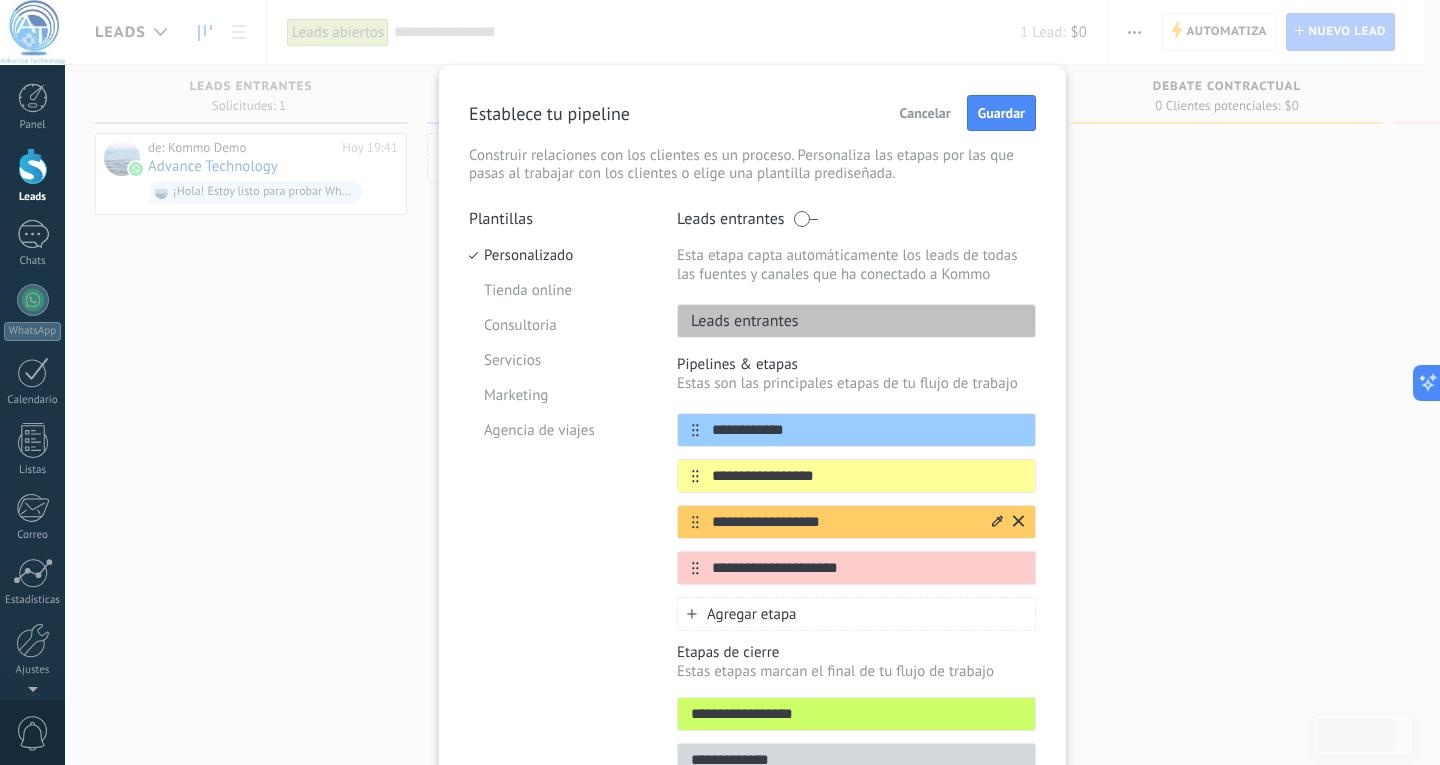 click on "**********" at bounding box center (844, 522) 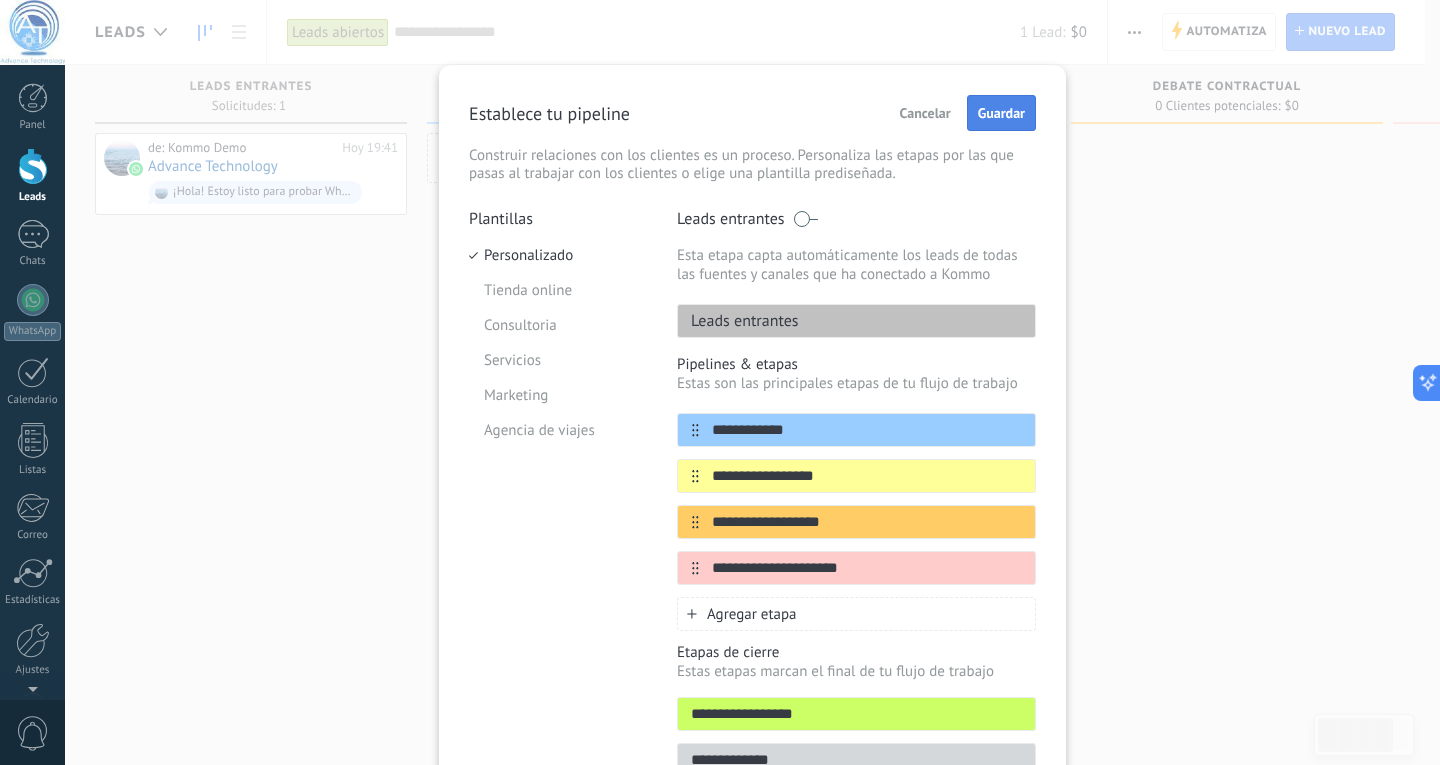 click on "Guardar" at bounding box center [1001, 113] 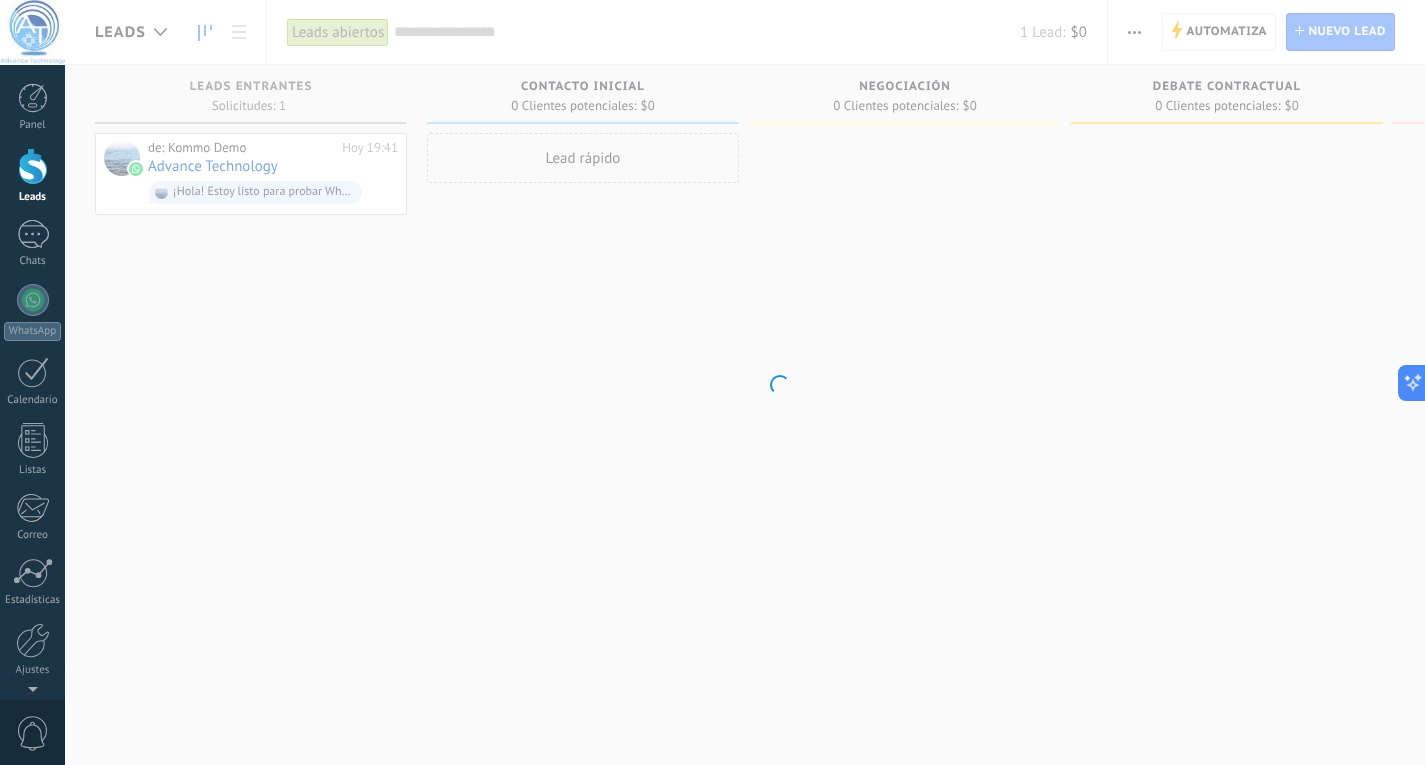 click on ".abccls-1,.abccls-2{fill-rule:evenodd}.abccls-2{fill:#fff} .abfcls-1{fill:none}.abfcls-2{fill:#fff} .abncls-1{isolation:isolate}.abncls-2{opacity:.06}.abncls-2,.abncls-3,.abncls-6{mix-blend-mode:multiply}.abncls-3{opacity:.15}.abncls-4,.abncls-8{fill:#fff}.abncls-5{fill:url(#abnlinear-gradient)}.abncls-6{opacity:.04}.abncls-7{fill:url(#abnlinear-gradient-2)}.abncls-8{fill-rule:evenodd} .abqst0{fill:#ffa200} .abwcls-1{fill:#252525} .cls-1{isolation:isolate} .acicls-1{fill:none} .aclcls-1{fill:#232323} .acnst0{display:none} .addcls-1,.addcls-2{fill:none;stroke-miterlimit:10}.addcls-1{stroke:#dfe0e5}.addcls-2{stroke:#a1a7ab} .adecls-1,.adecls-2{fill:none;stroke-miterlimit:10}.adecls-1{stroke:#dfe0e5}.adecls-2{stroke:#a1a7ab} .adqcls-1{fill:#8591a5;fill-rule:evenodd} .aeccls-1{fill:#5c9f37} .aeecls-1{fill:#f86161} .aejcls-1{fill:#8591a5;fill-rule:evenodd} .aekcls-1{fill-rule:evenodd} .aelcls-1{fill-rule:evenodd;fill:currentColor} .aemcls-1{fill-rule:evenodd;fill:currentColor} .aencls-2{fill:#f86161;opacity:.3}" at bounding box center [712, 382] 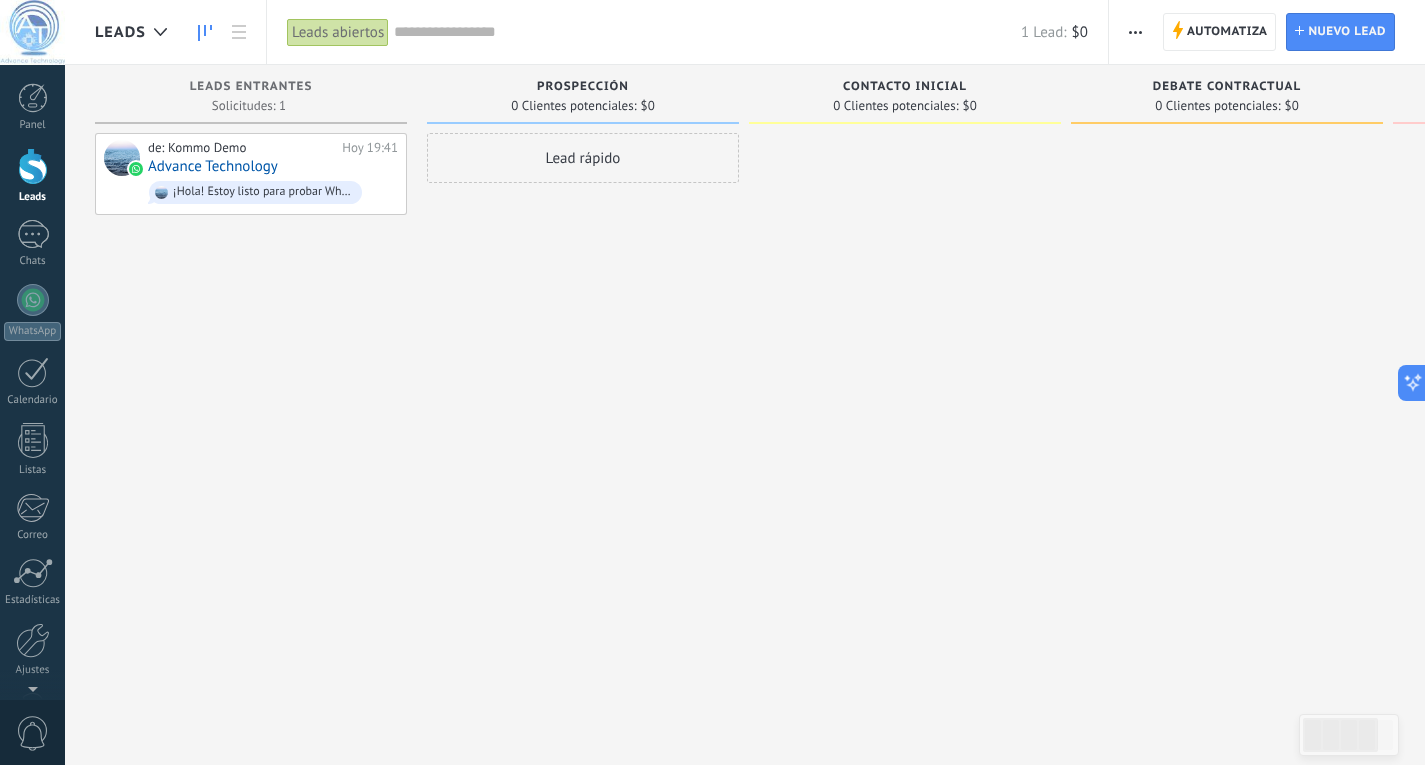 click on "Lead rápido" at bounding box center [583, 158] 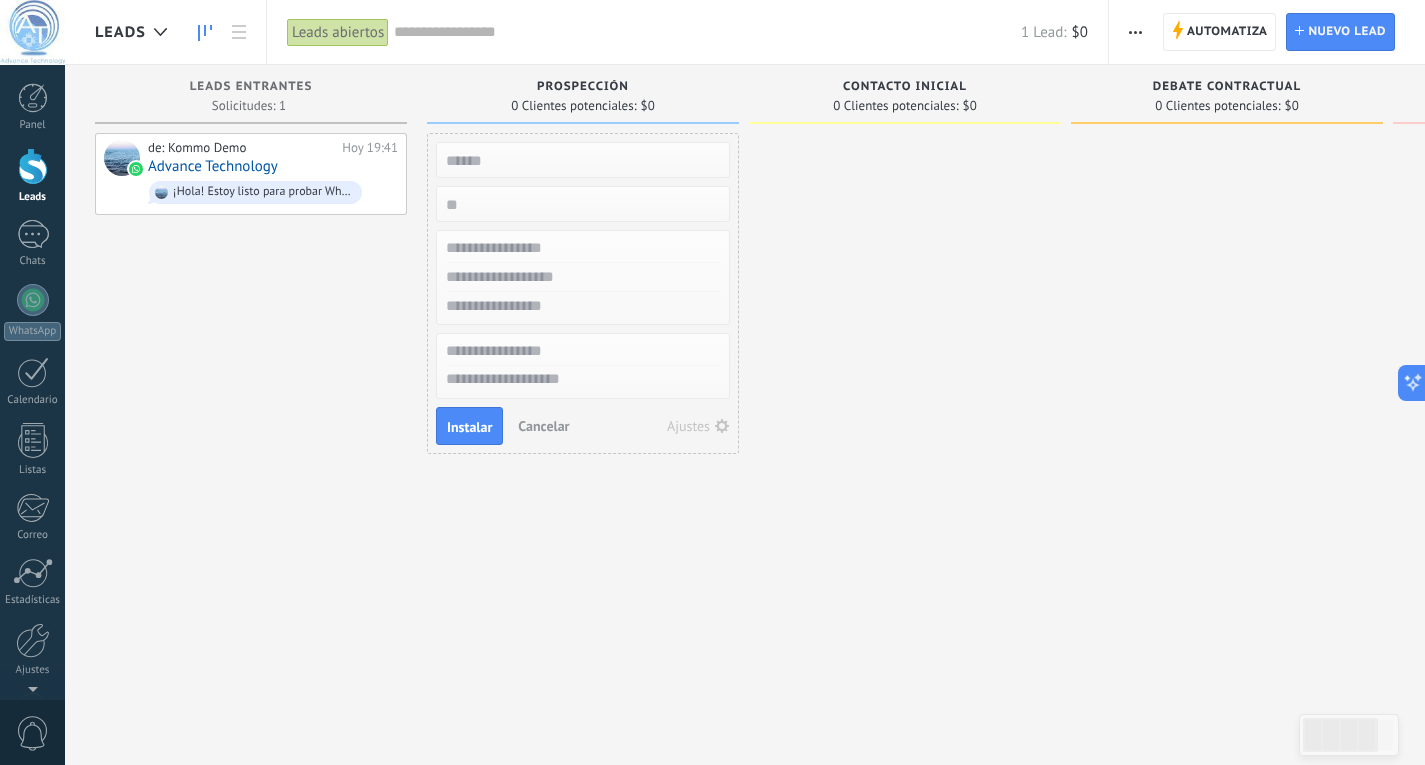click on "Cancelar" at bounding box center [543, 426] 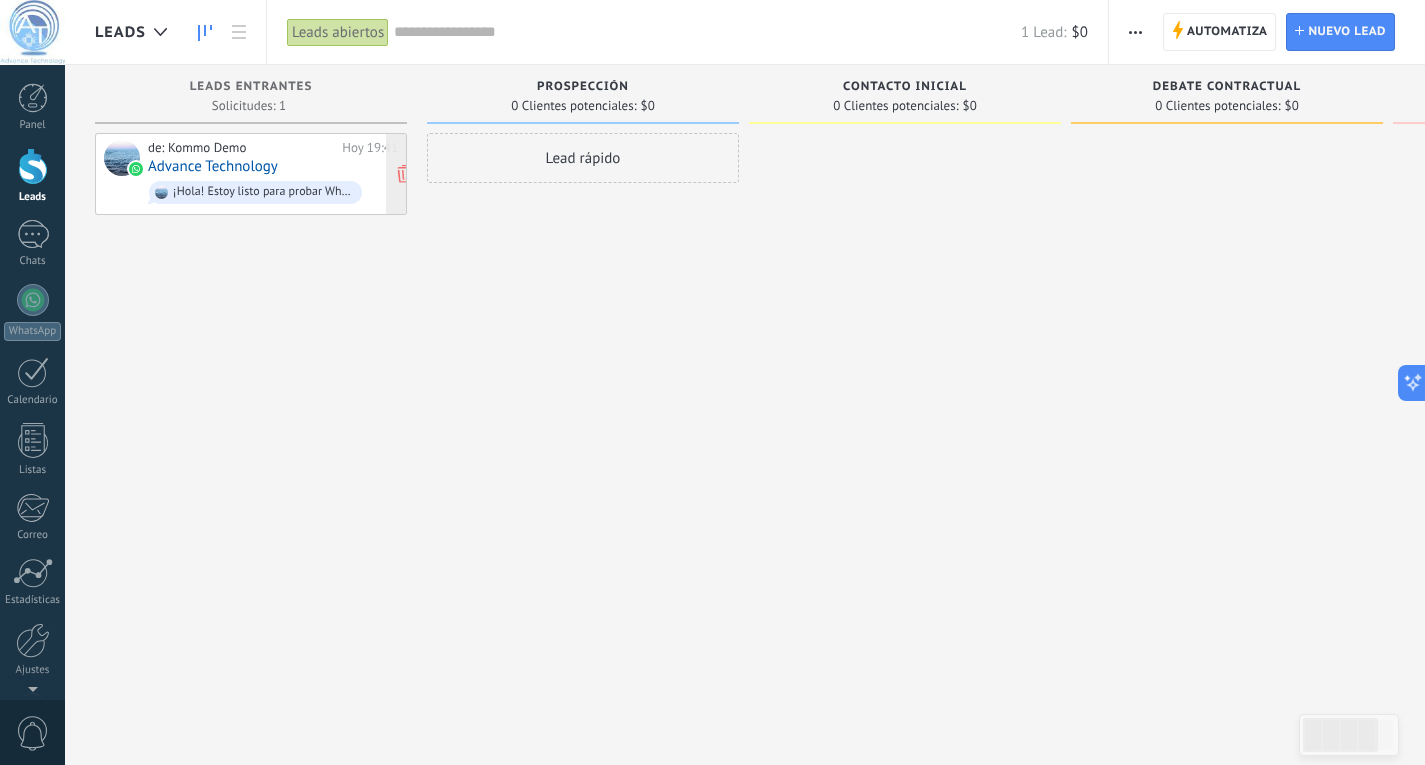 click on "Advance Technology" at bounding box center (213, 166) 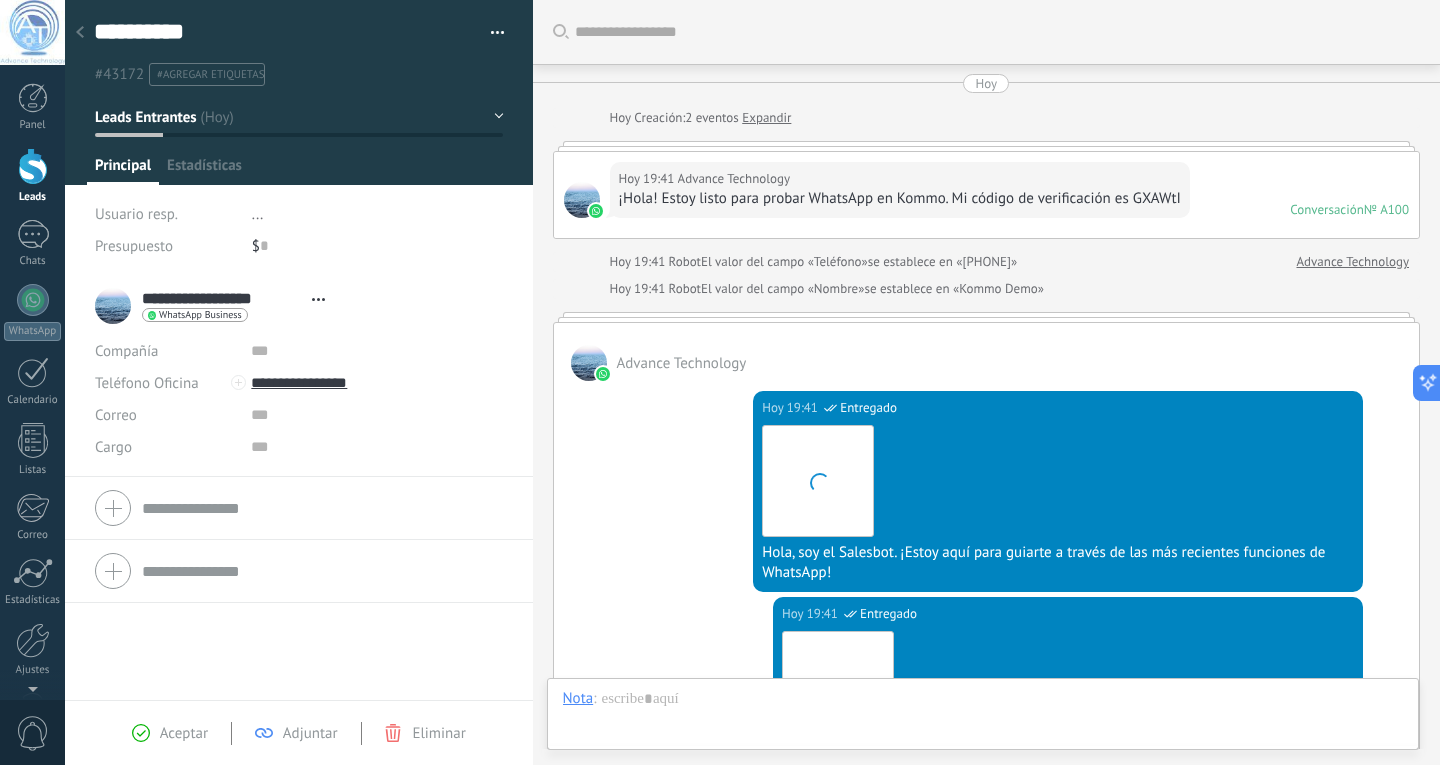 scroll, scrollTop: 701, scrollLeft: 0, axis: vertical 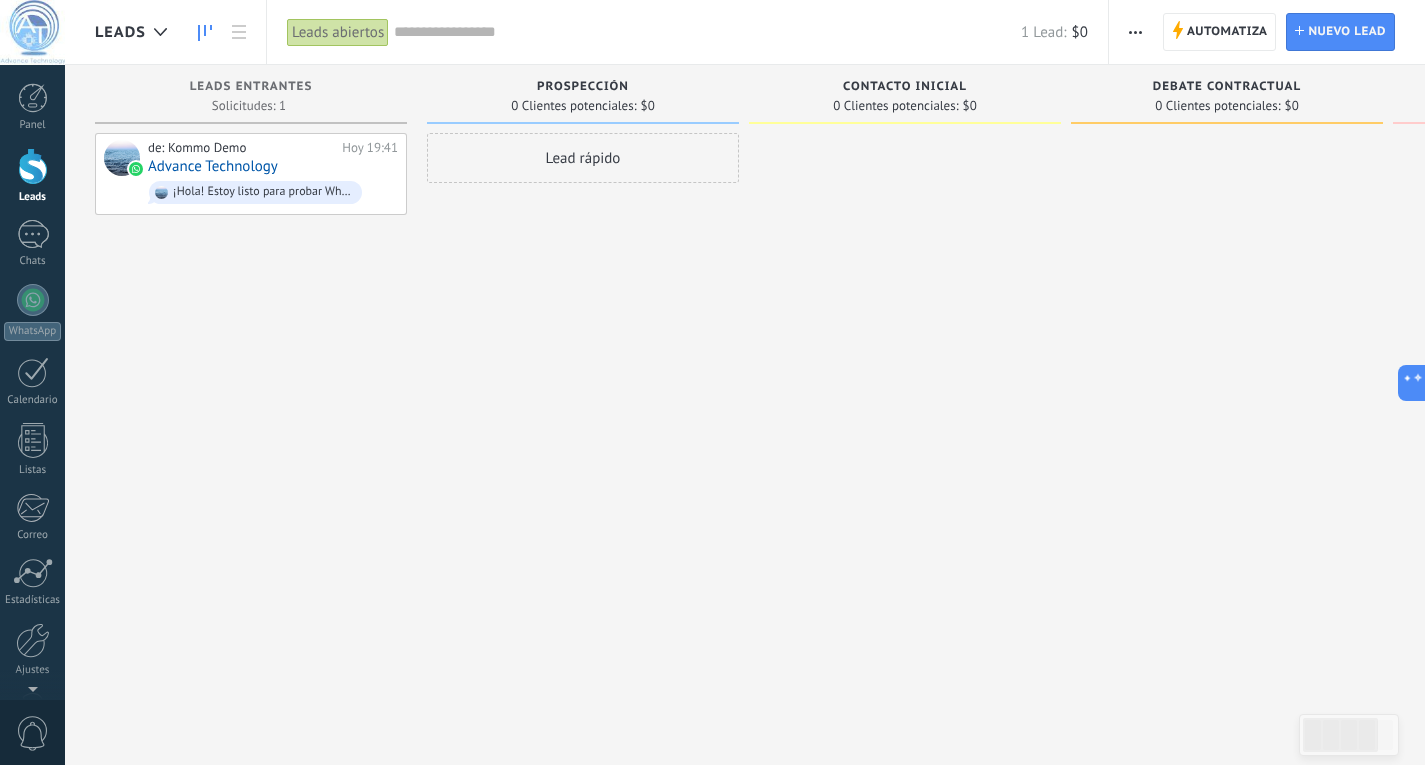 click at bounding box center (1135, 32) 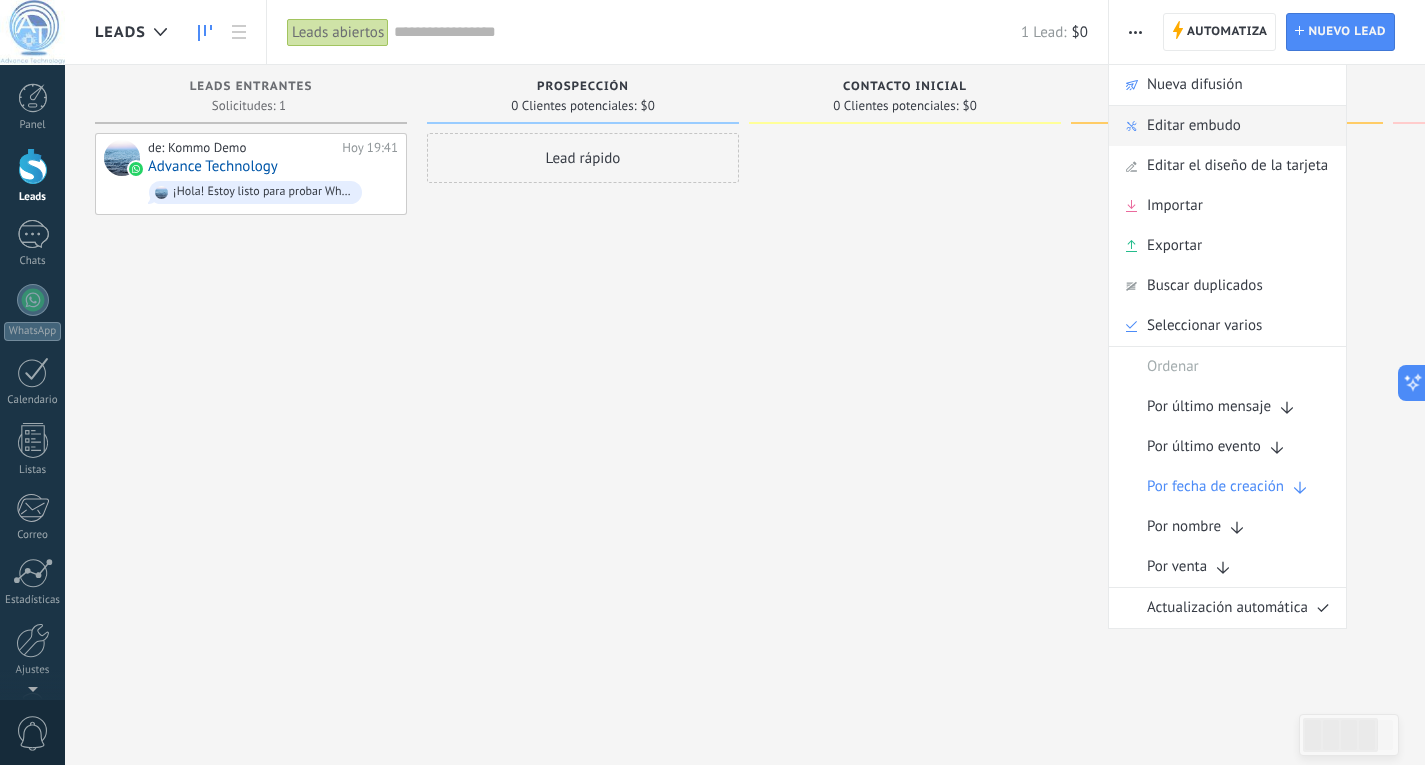 click on "Editar embudo" at bounding box center (1194, 126) 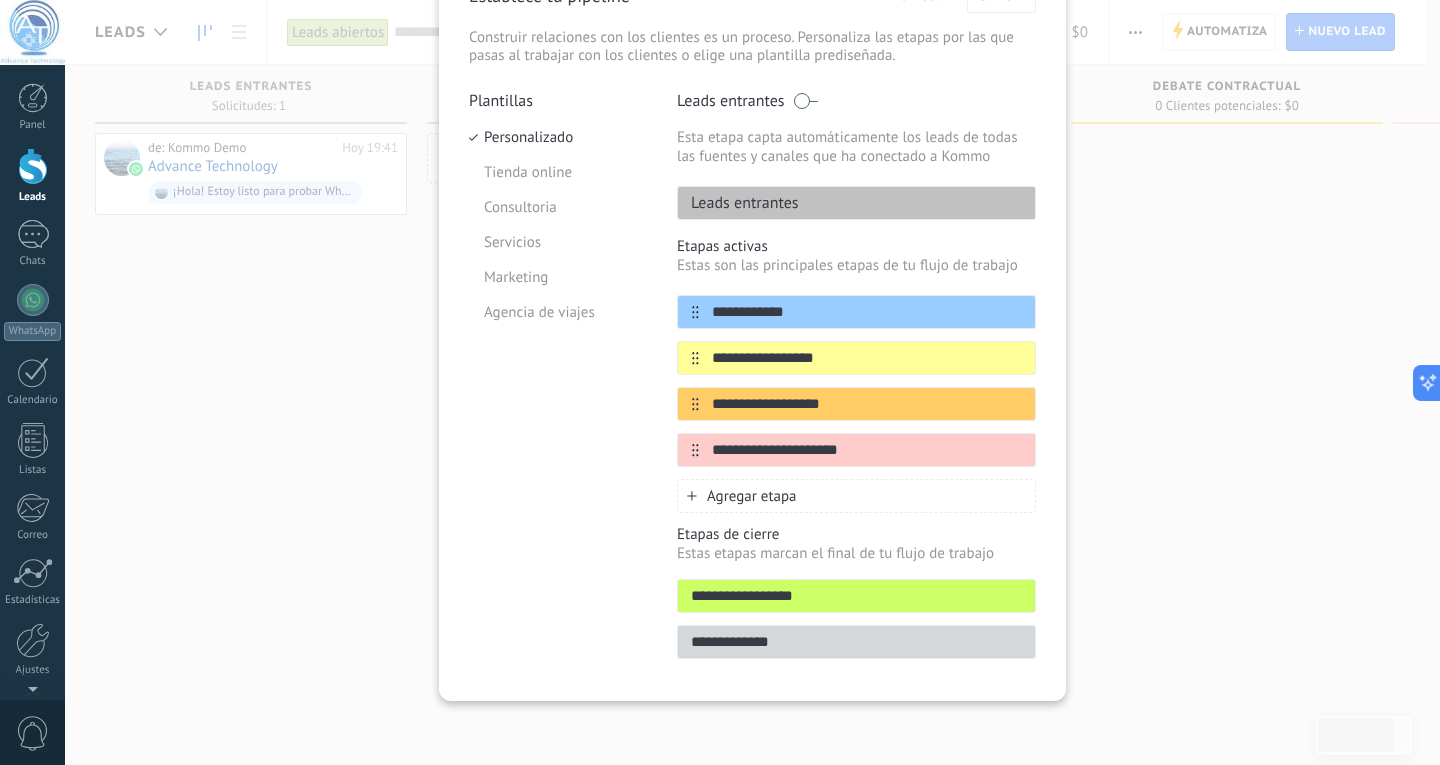 scroll, scrollTop: 119, scrollLeft: 0, axis: vertical 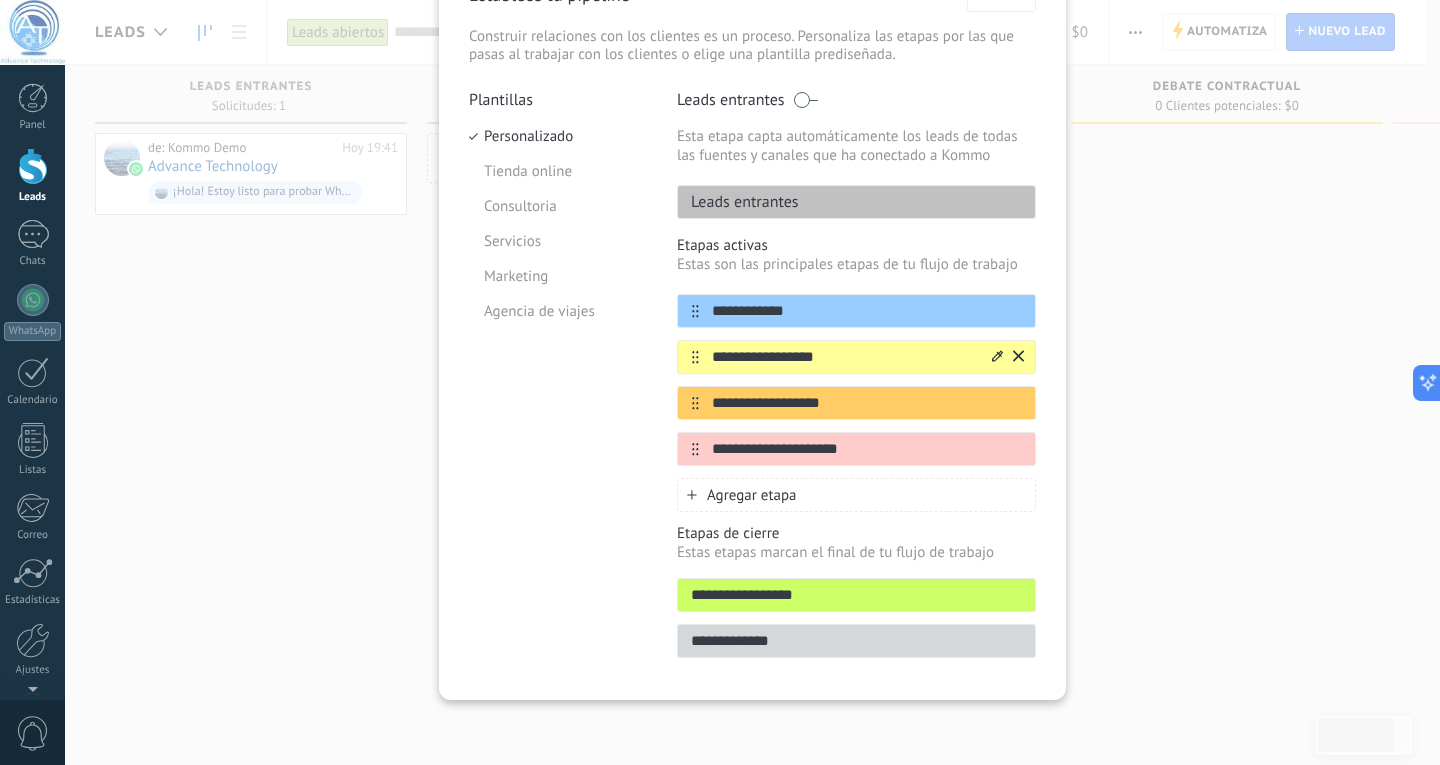 click on "**********" at bounding box center (844, 357) 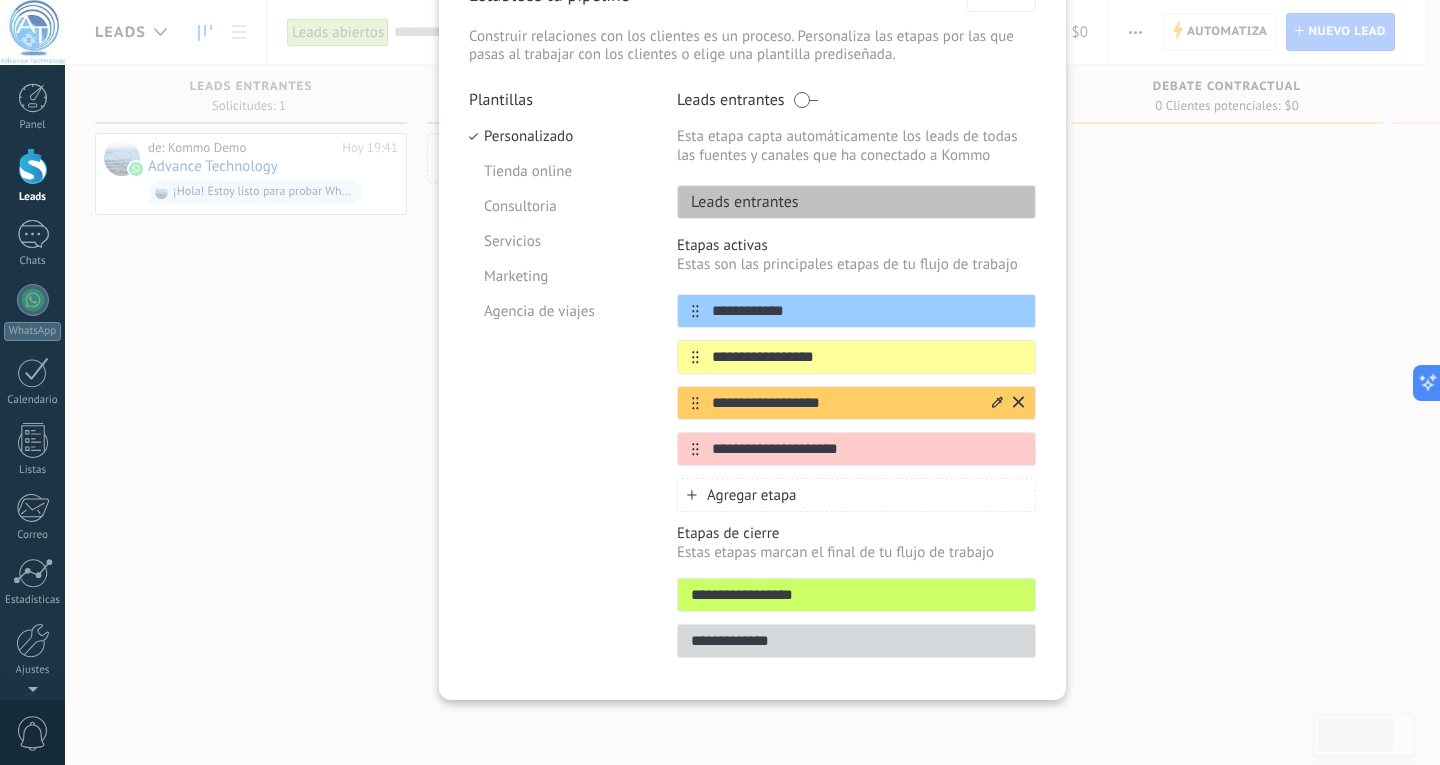 click on "**********" at bounding box center (844, 403) 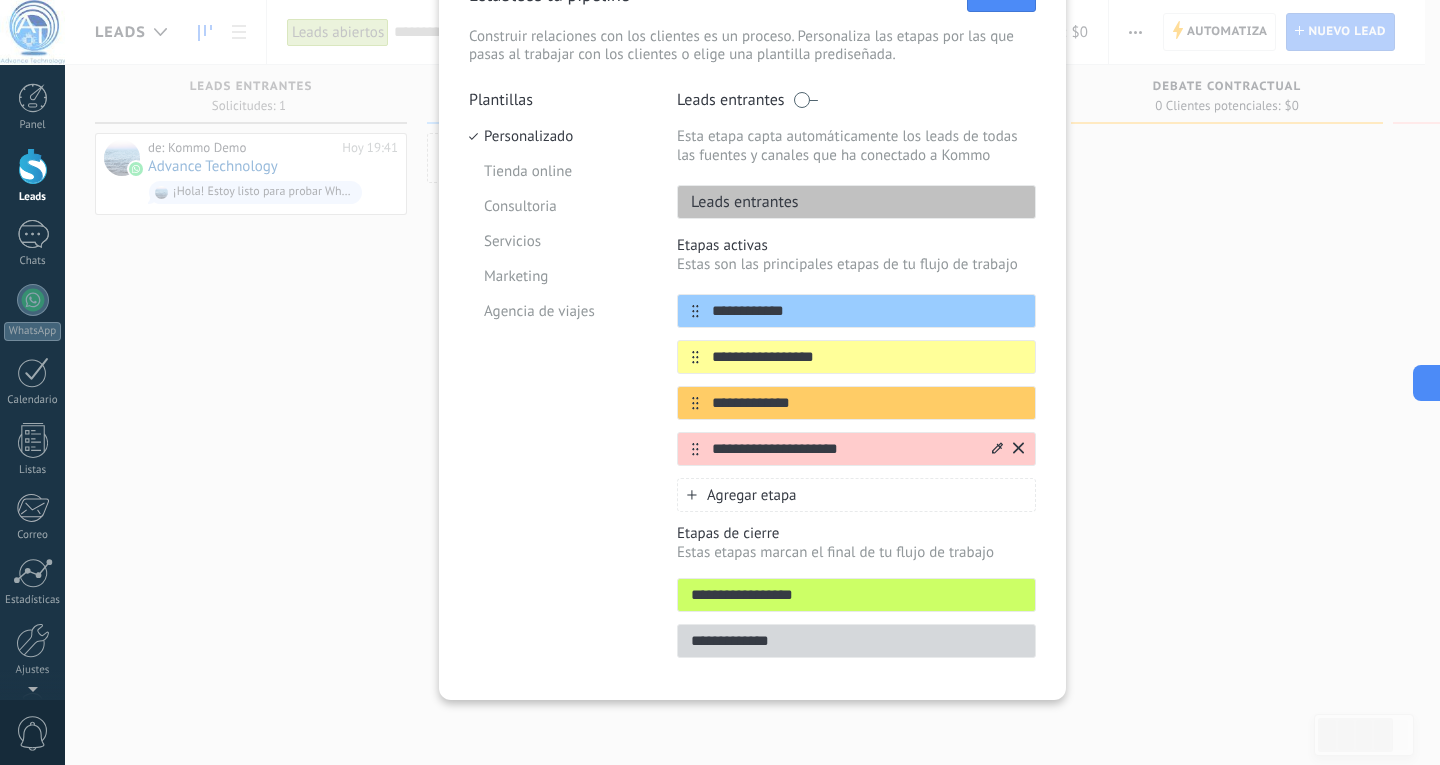 type on "**********" 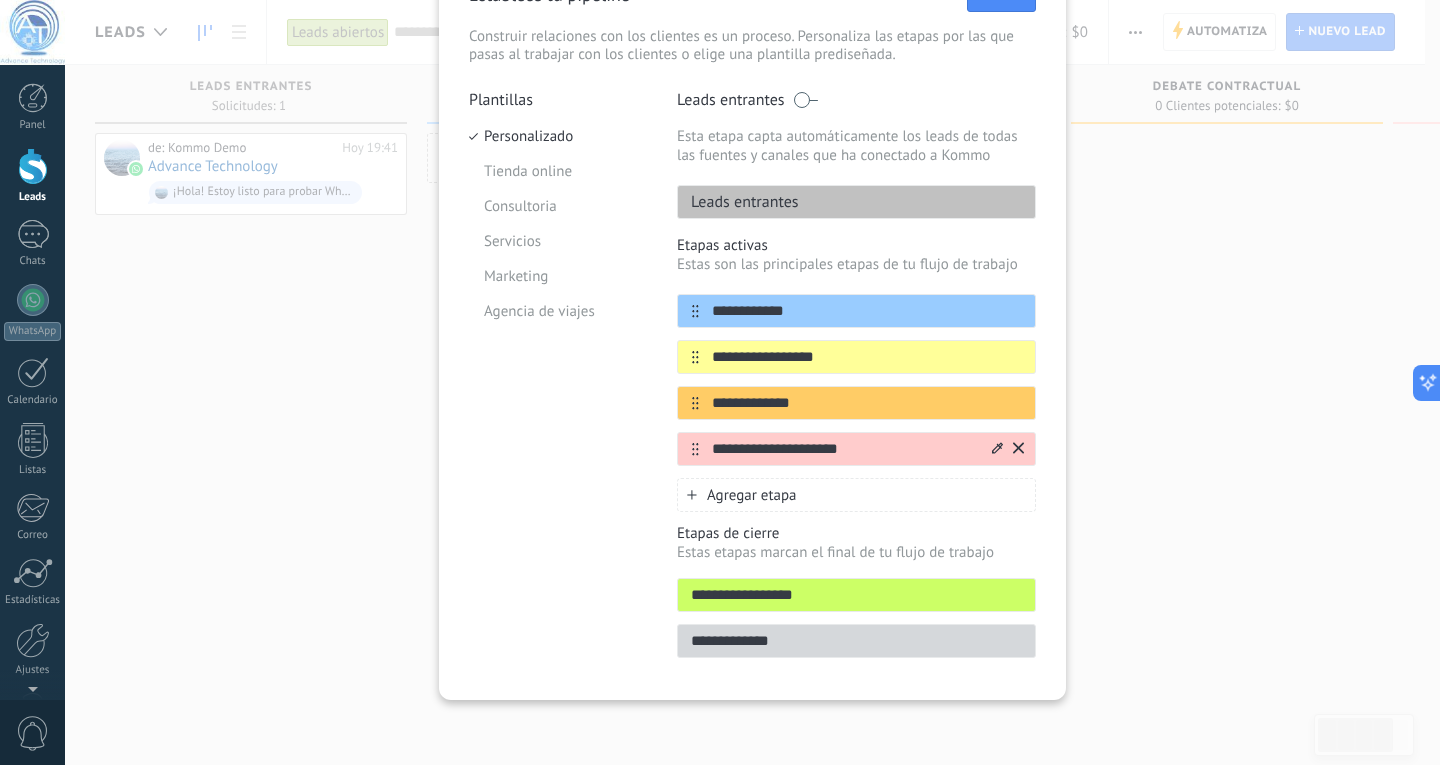click on "**********" at bounding box center [844, 449] 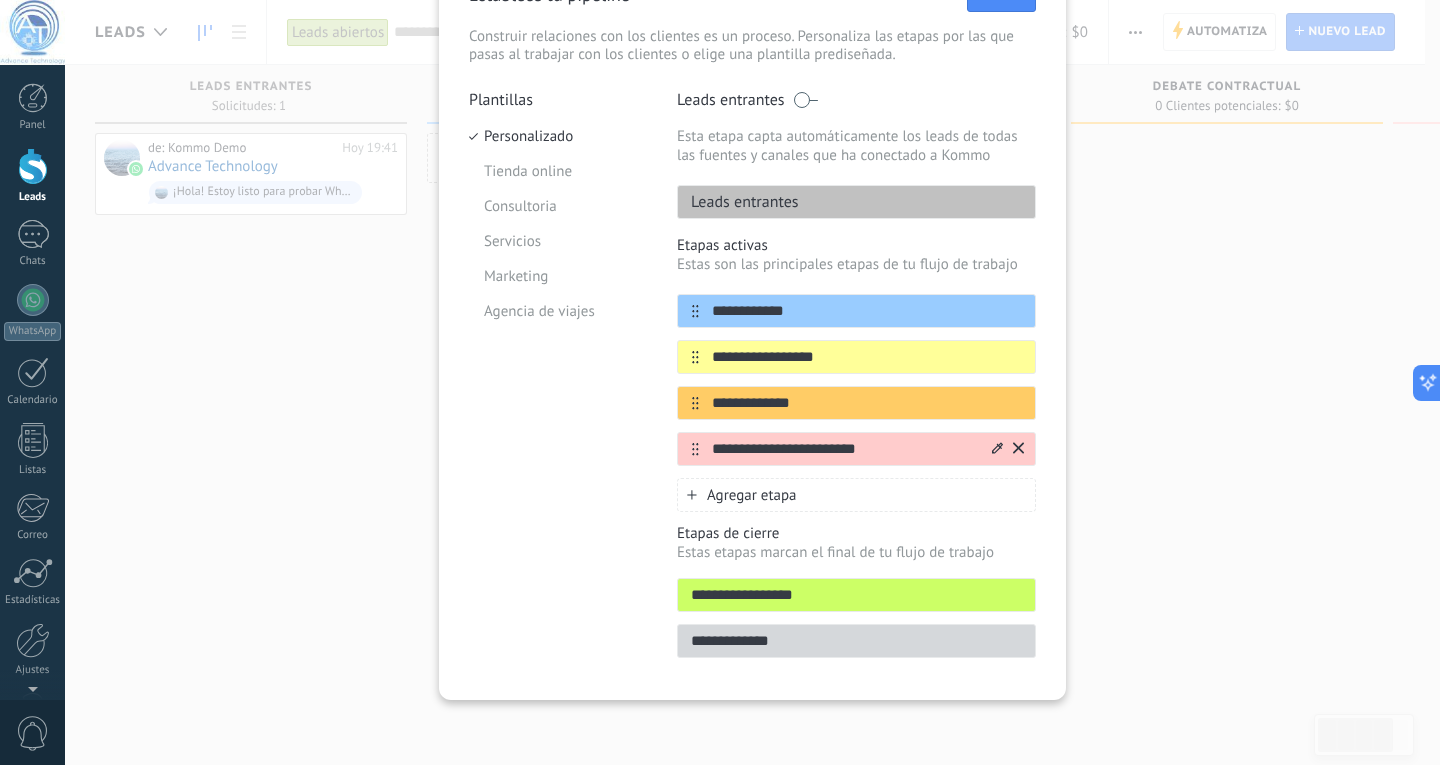 type on "**********" 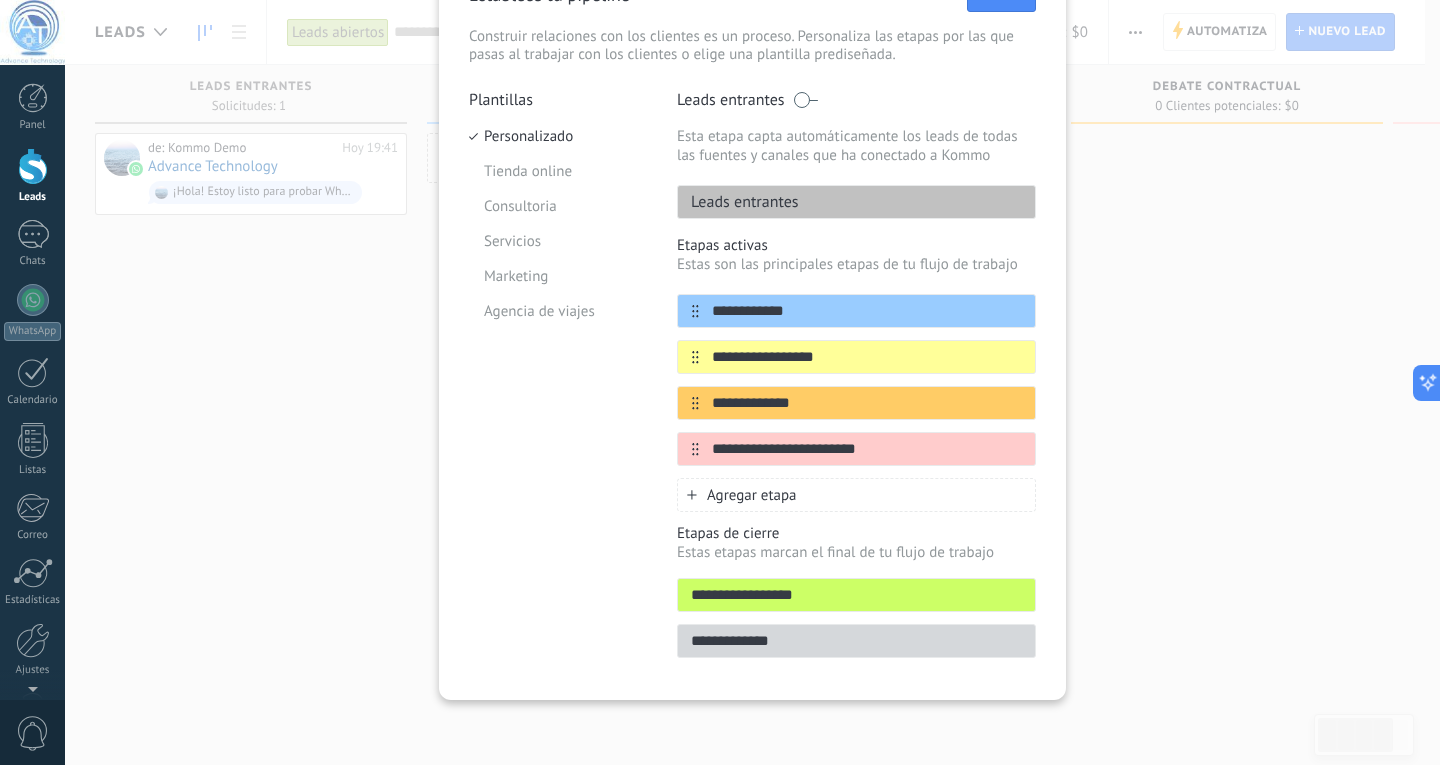 click on "Agregar etapa" at bounding box center (752, 495) 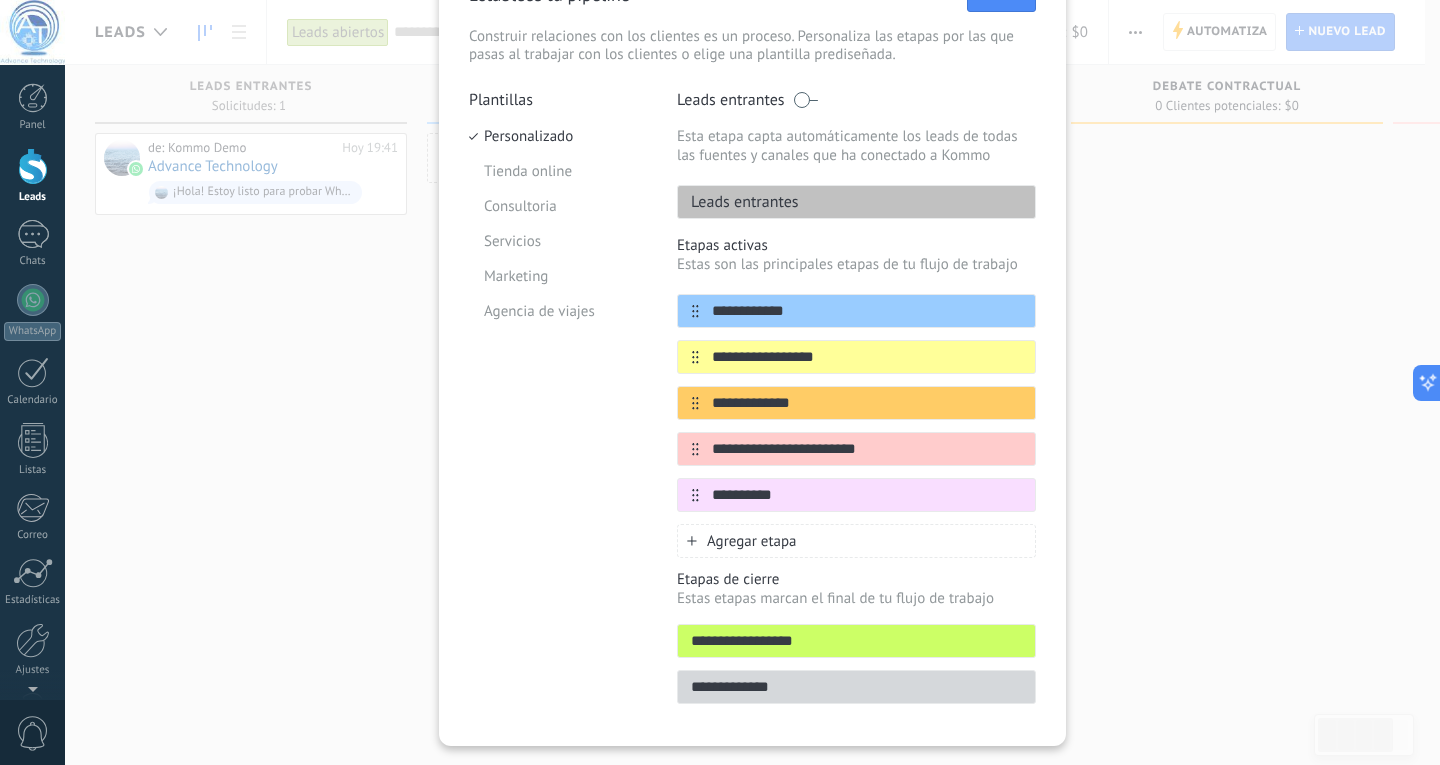 type on "*********" 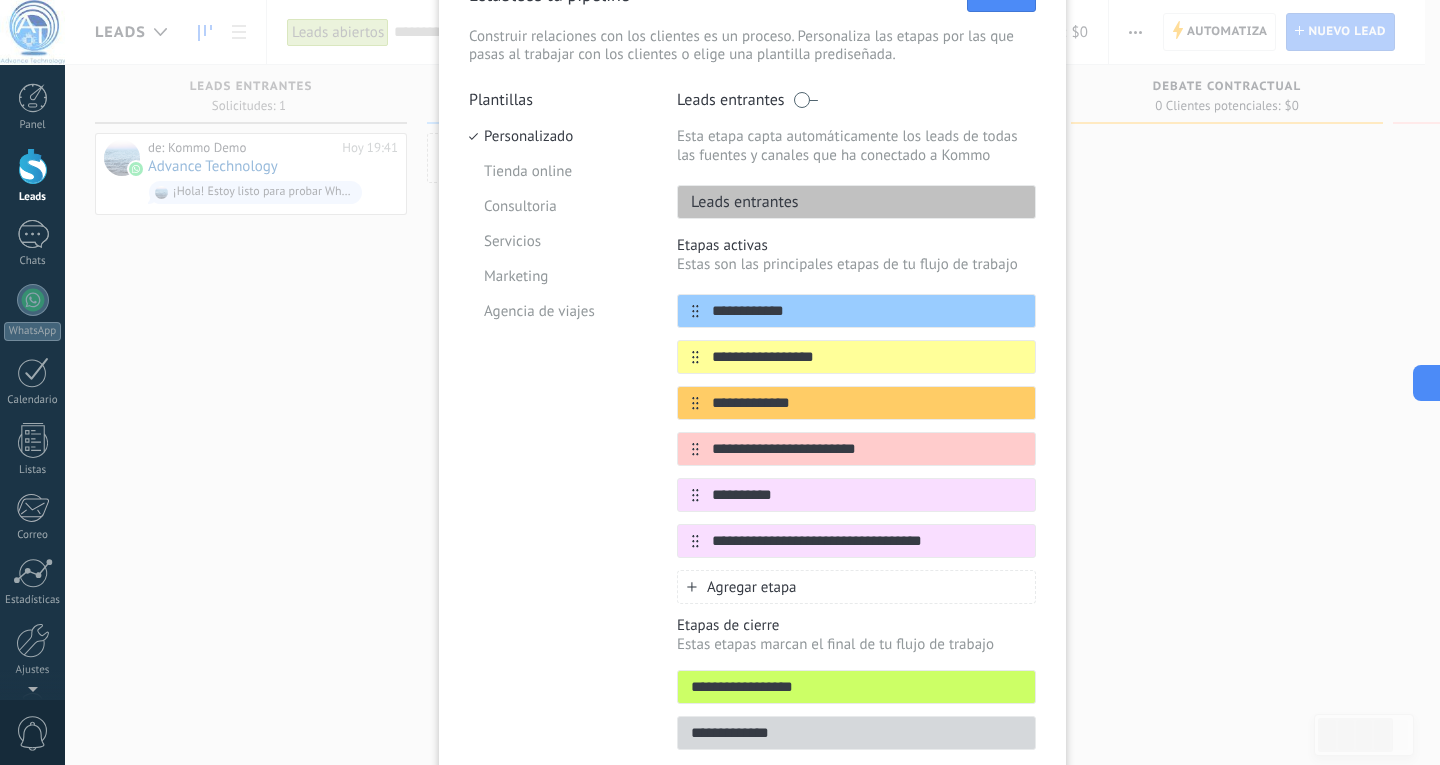 type on "**********" 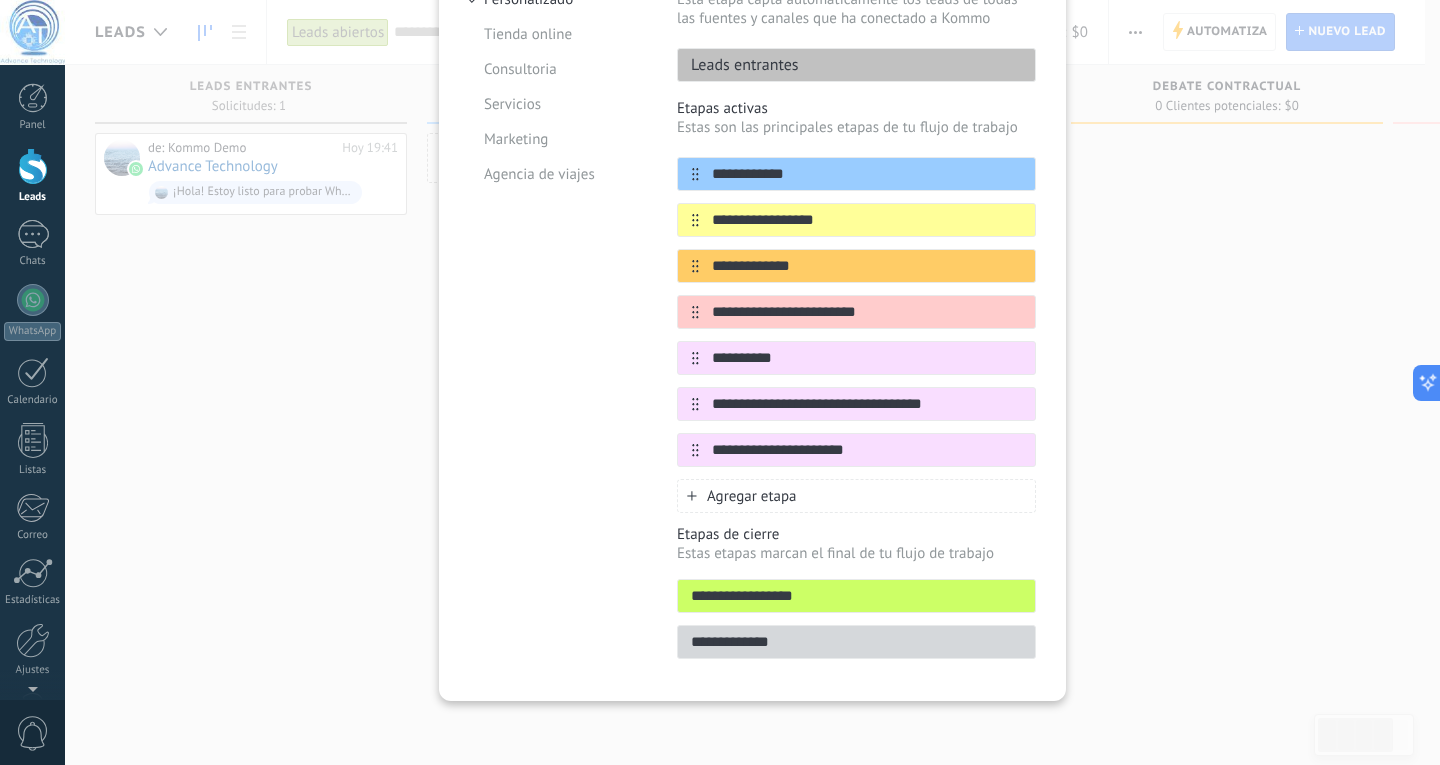 scroll, scrollTop: 257, scrollLeft: 0, axis: vertical 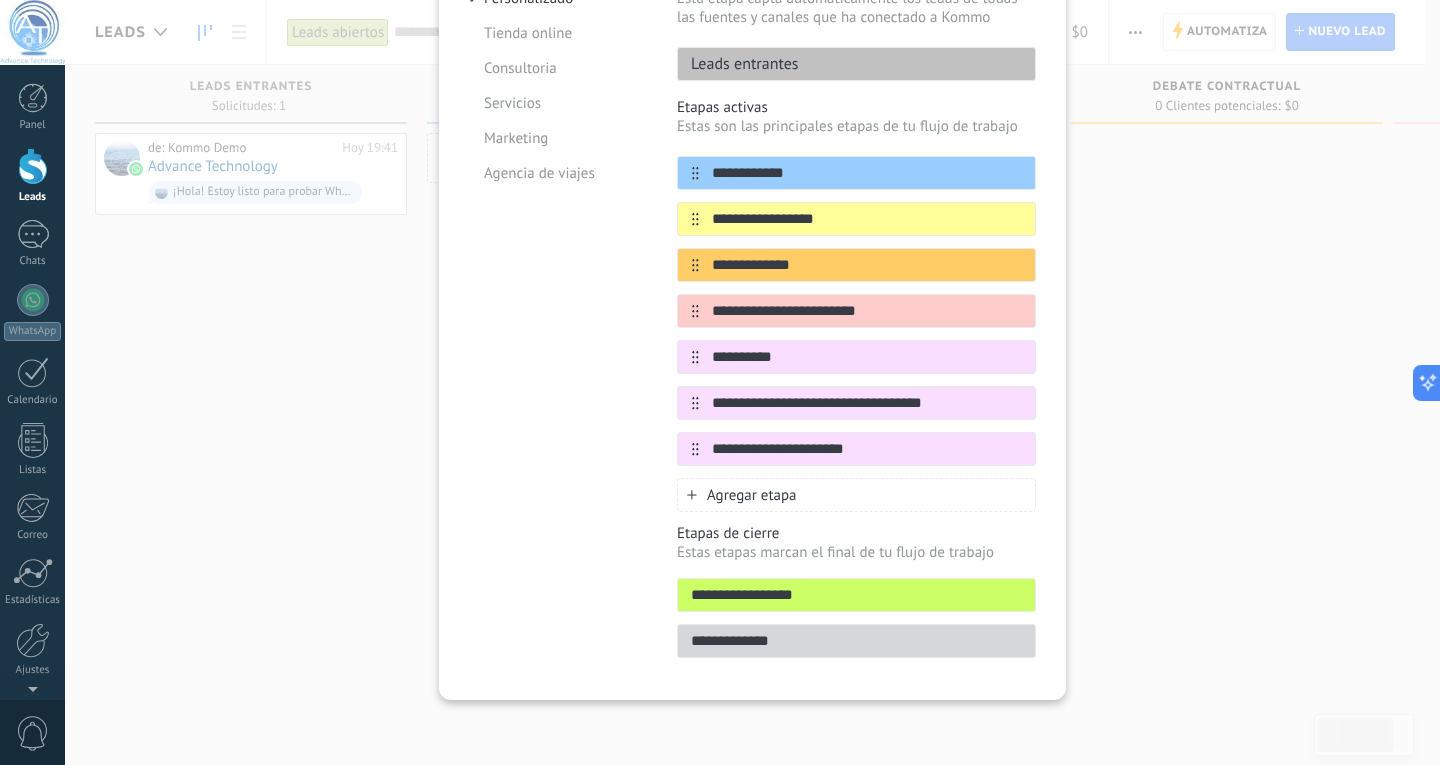 type on "**********" 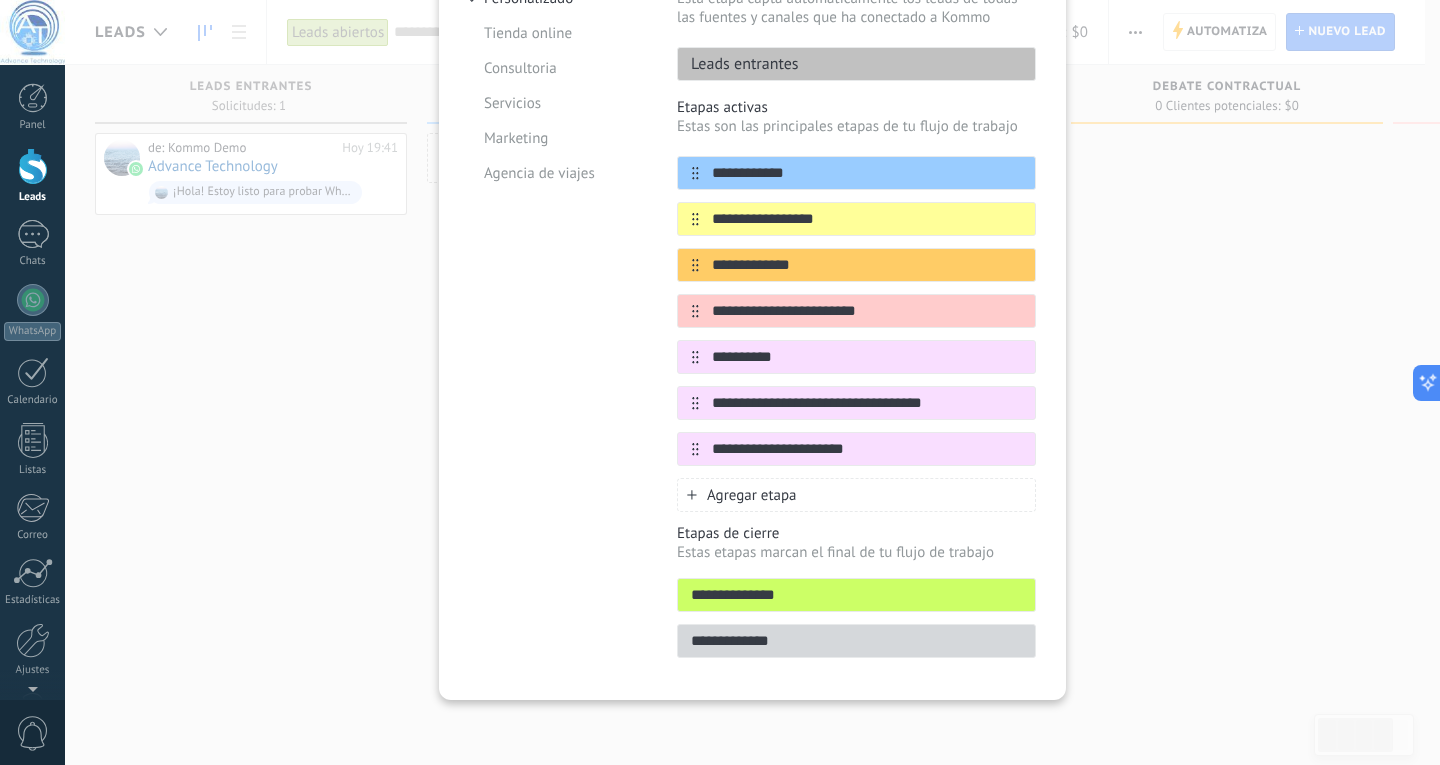 type on "**********" 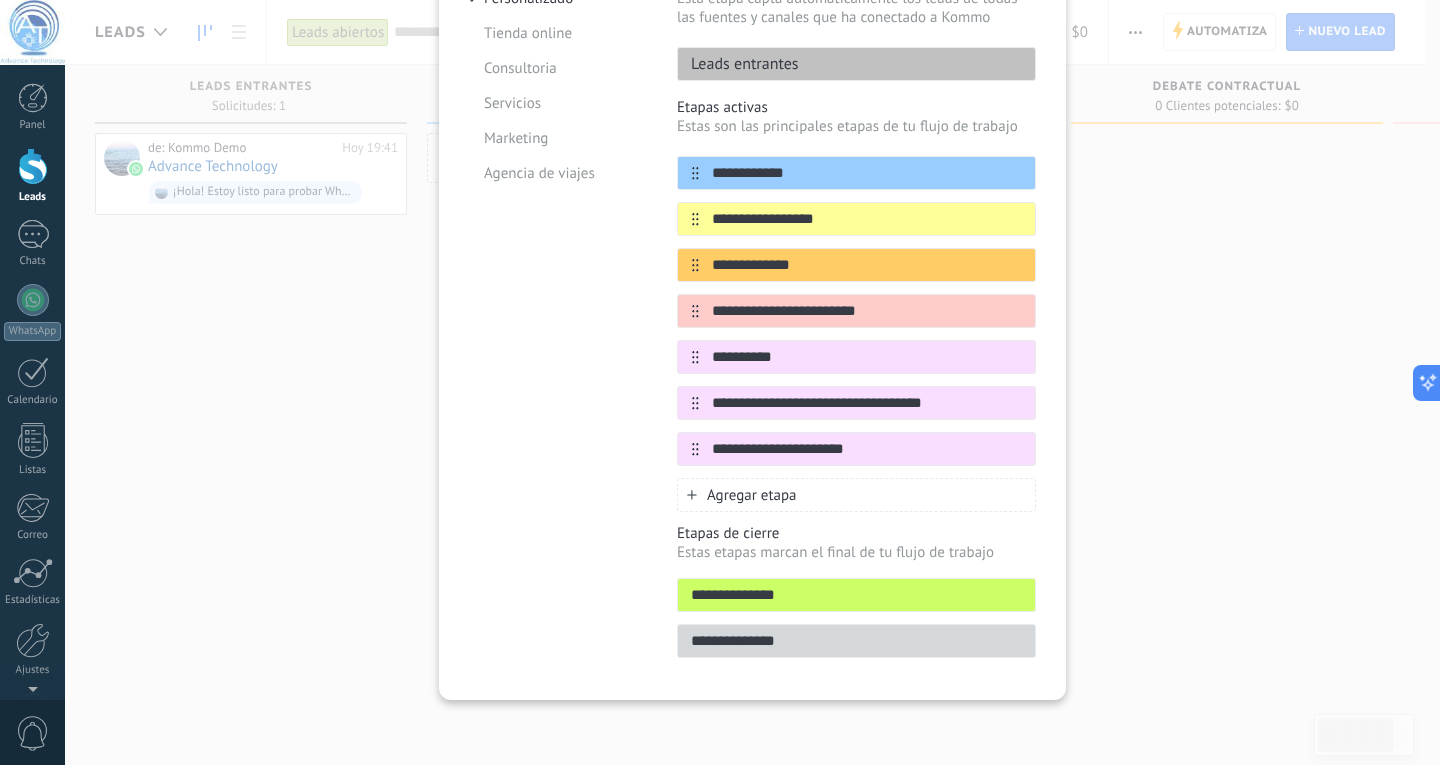 scroll, scrollTop: 0, scrollLeft: 0, axis: both 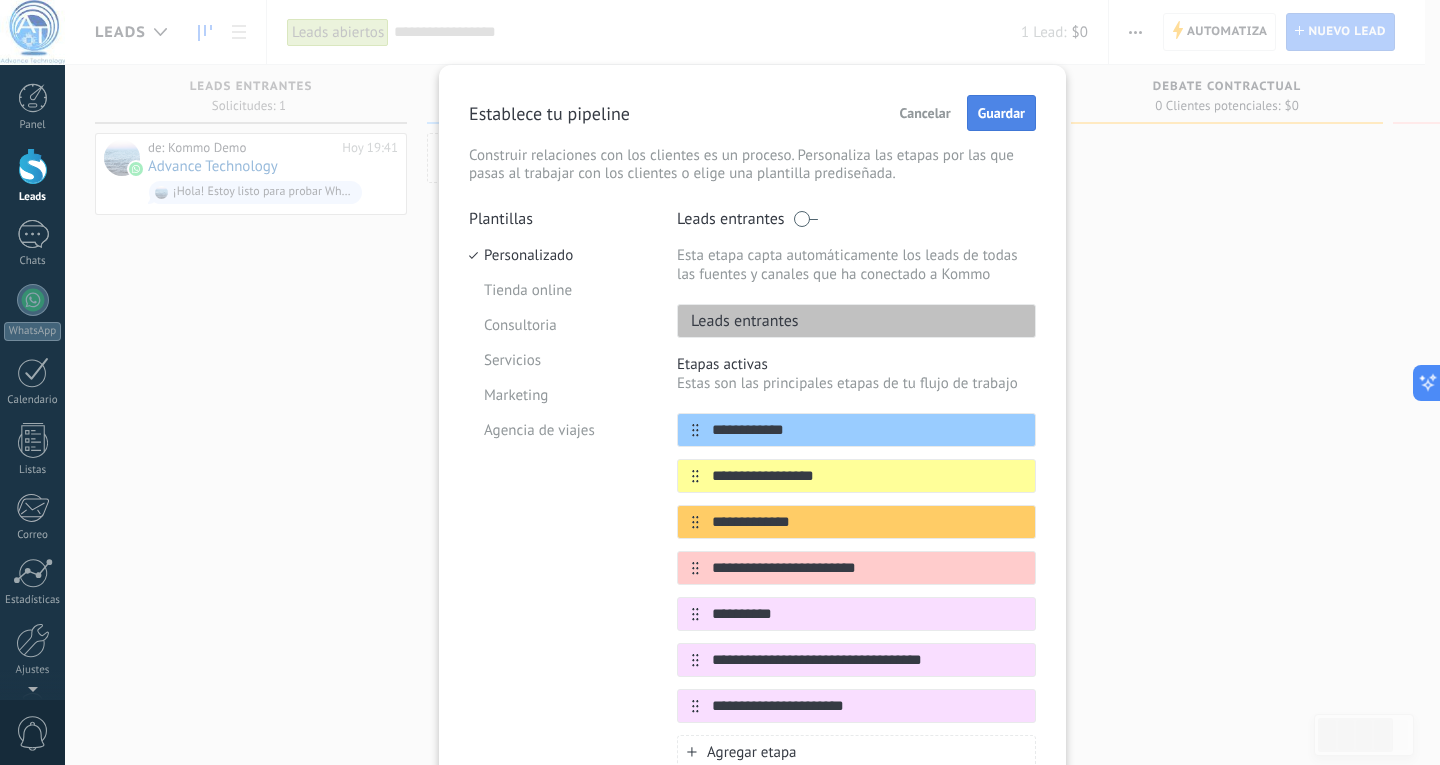 type on "**********" 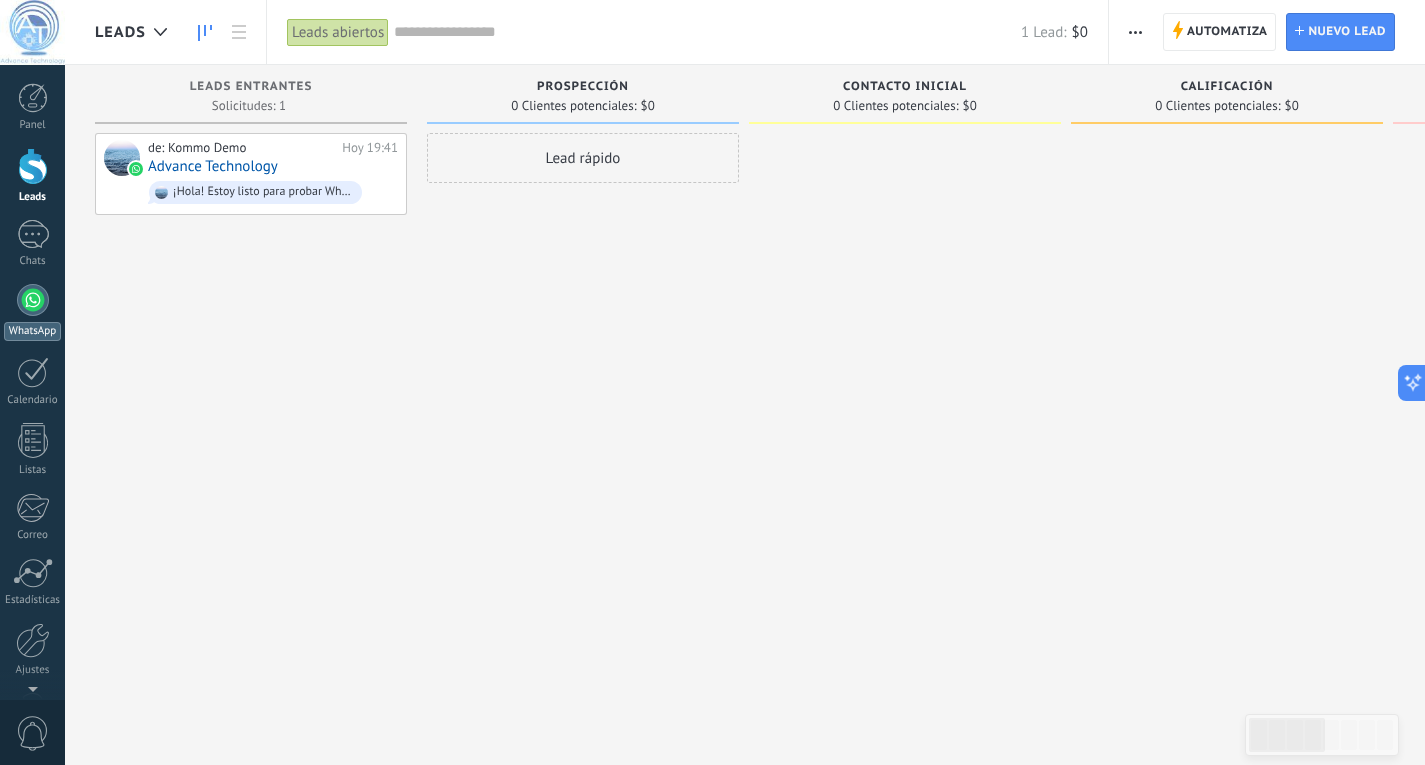 click at bounding box center (33, 300) 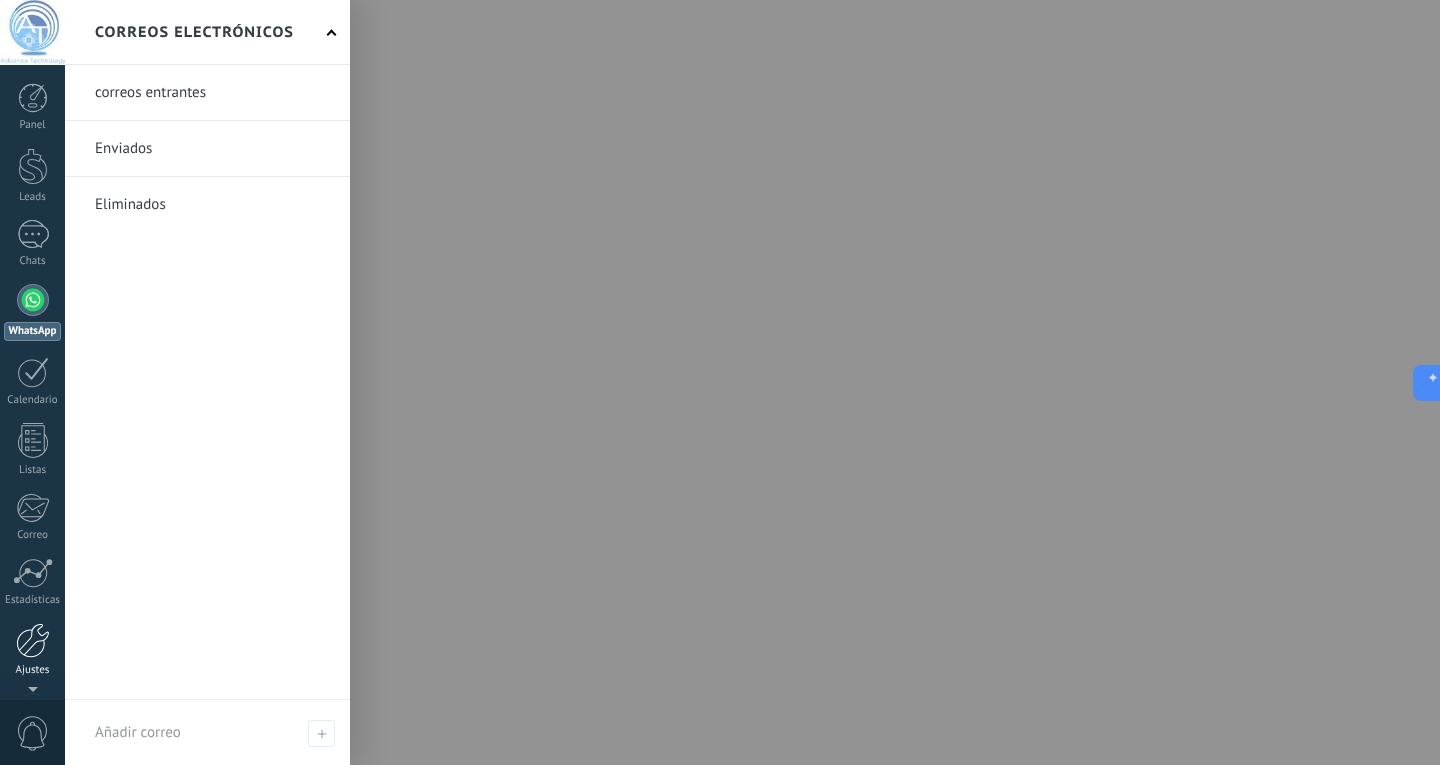 click at bounding box center [33, 640] 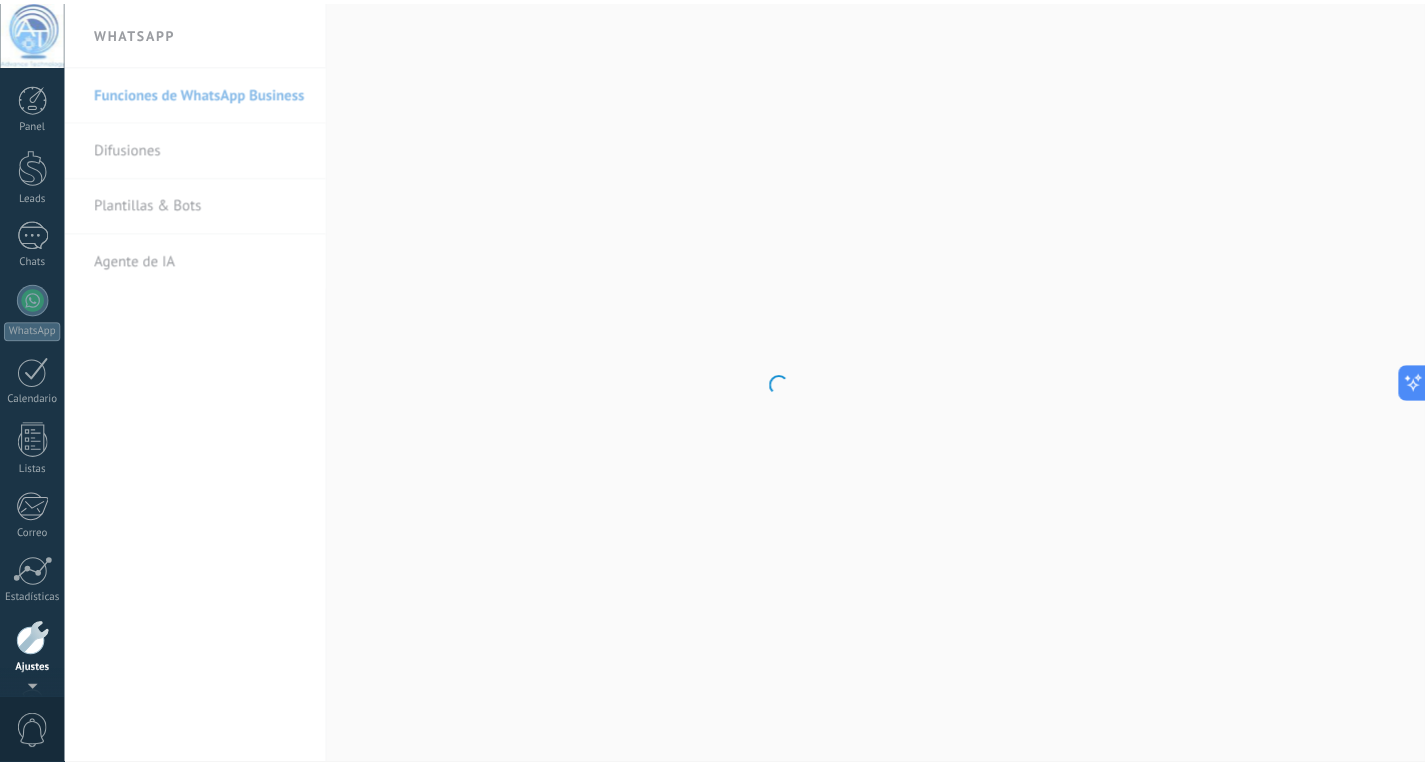 scroll, scrollTop: 67, scrollLeft: 0, axis: vertical 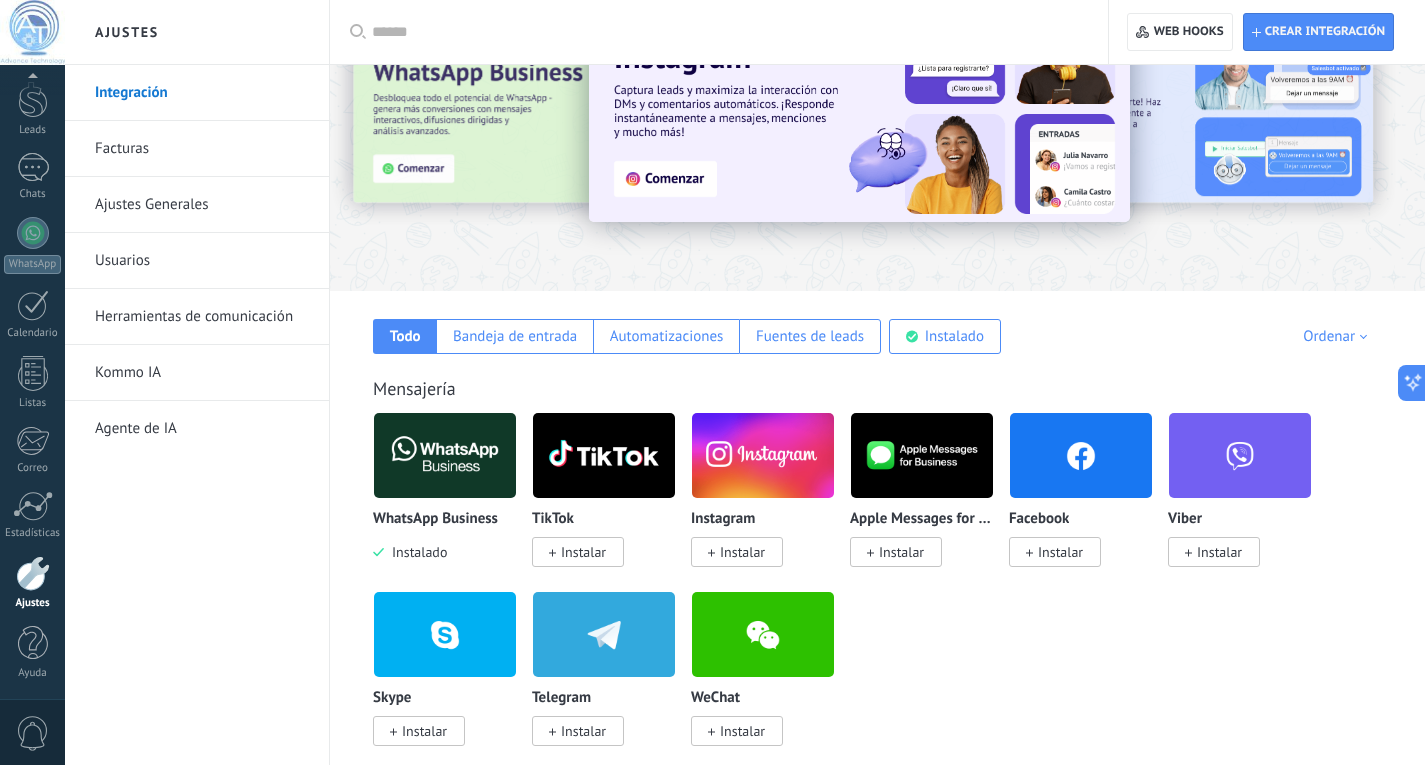 click at bounding box center [445, 455] 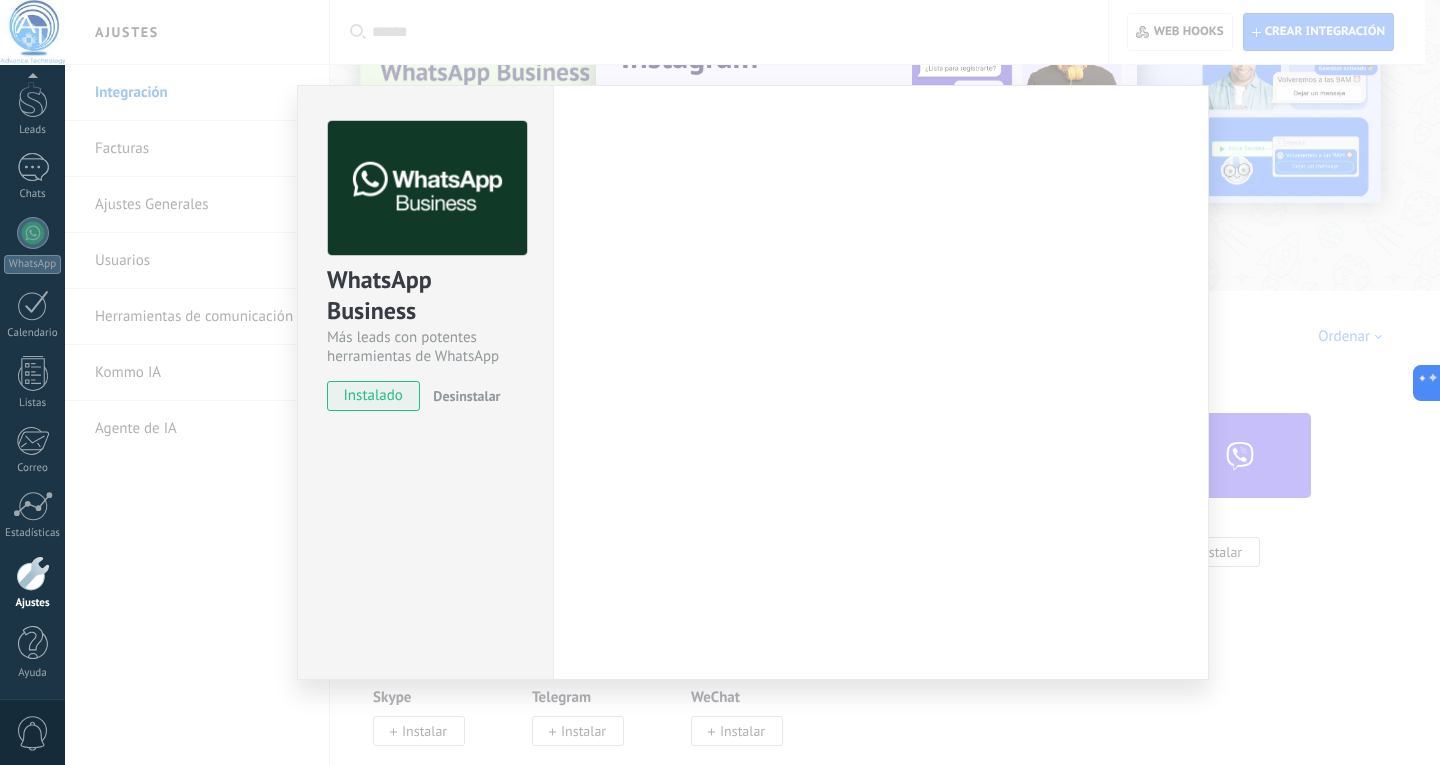 click on "instalado" at bounding box center [373, 396] 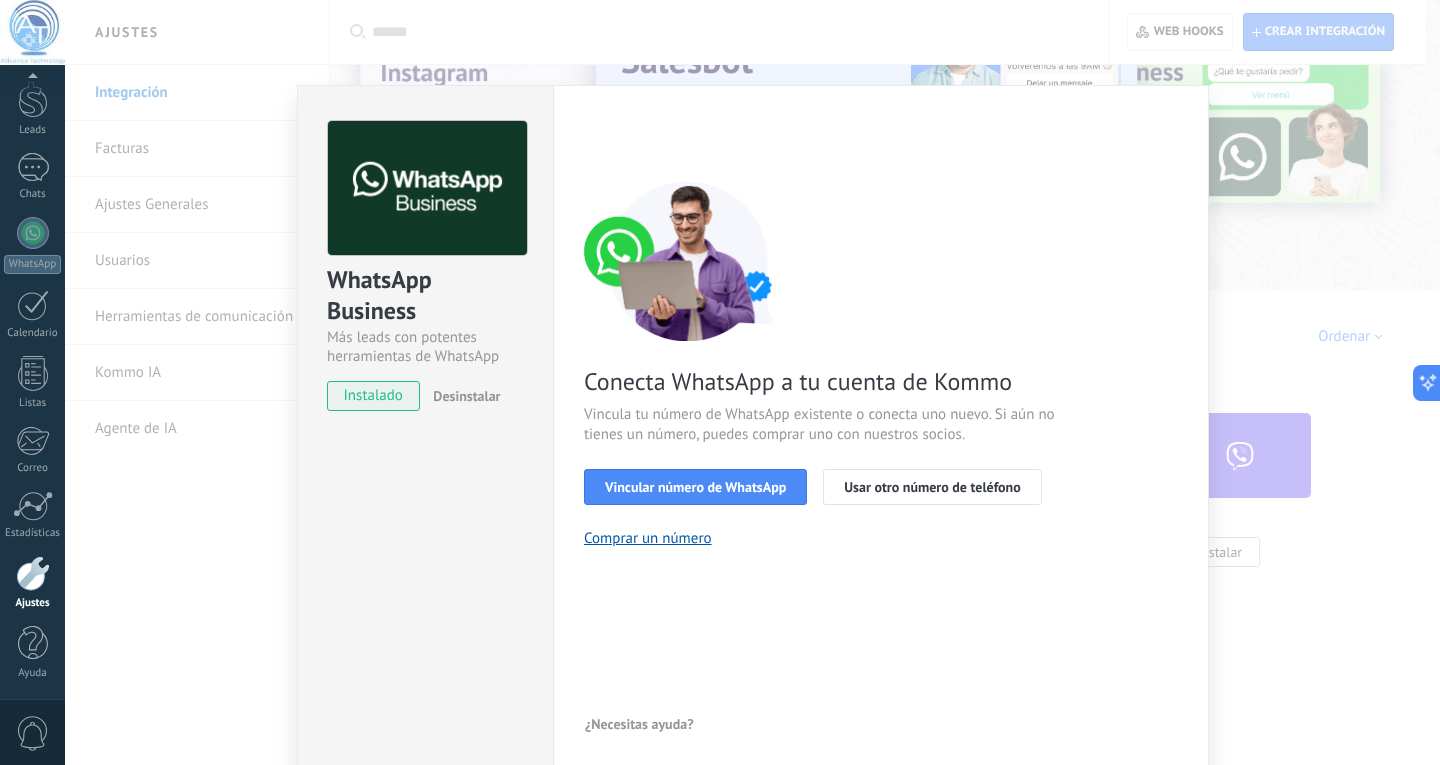 click on "instalado" at bounding box center [373, 396] 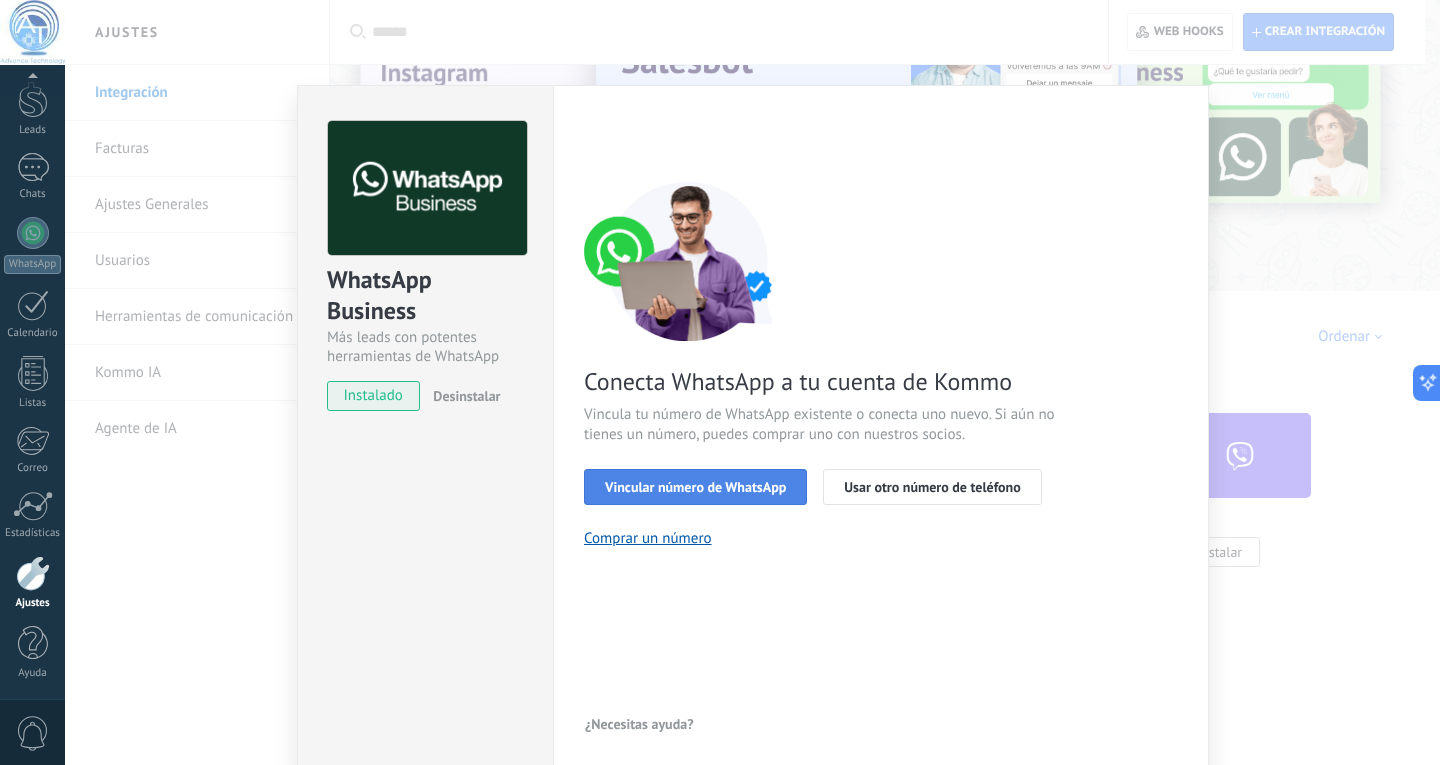 click on "Vincular número de WhatsApp" at bounding box center (695, 487) 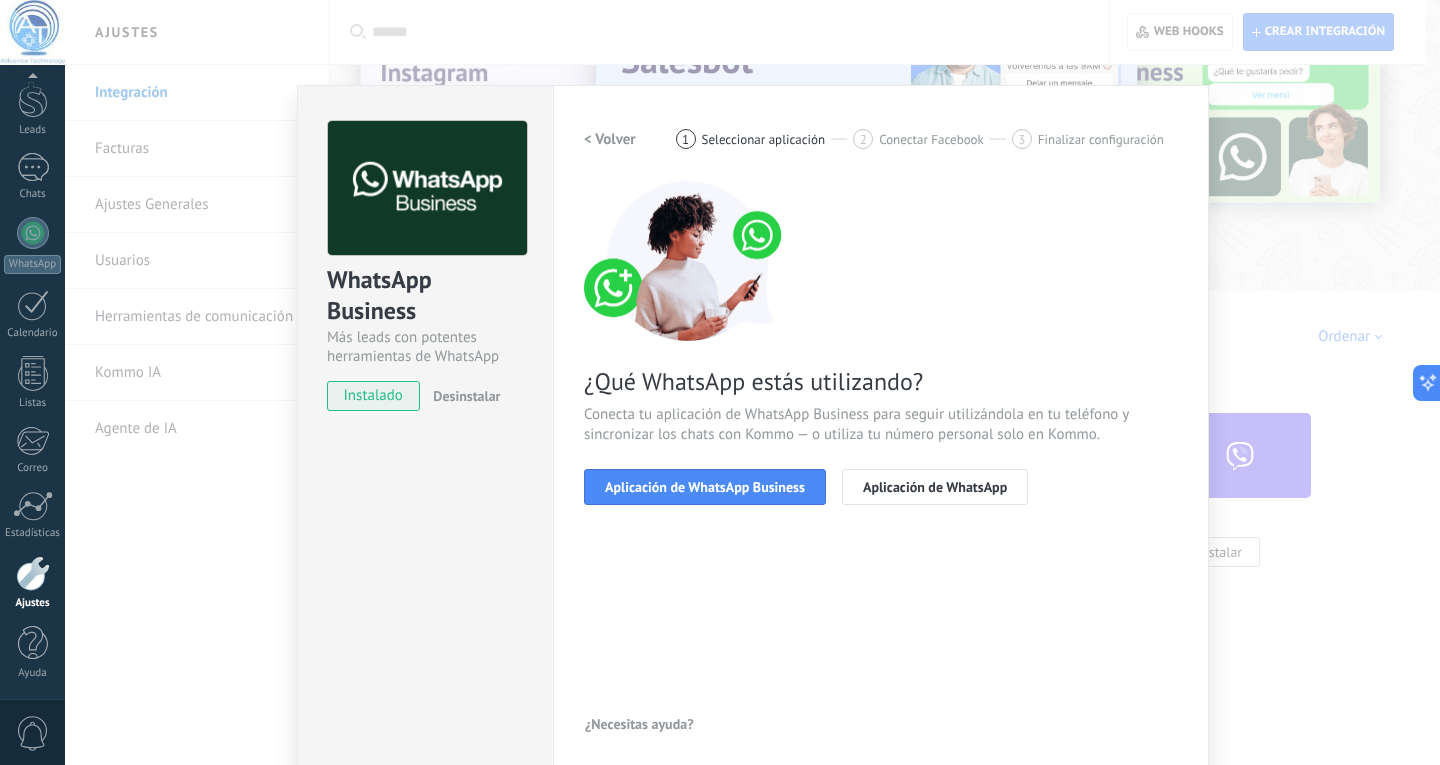click on "Aplicación de WhatsApp Business" at bounding box center [705, 487] 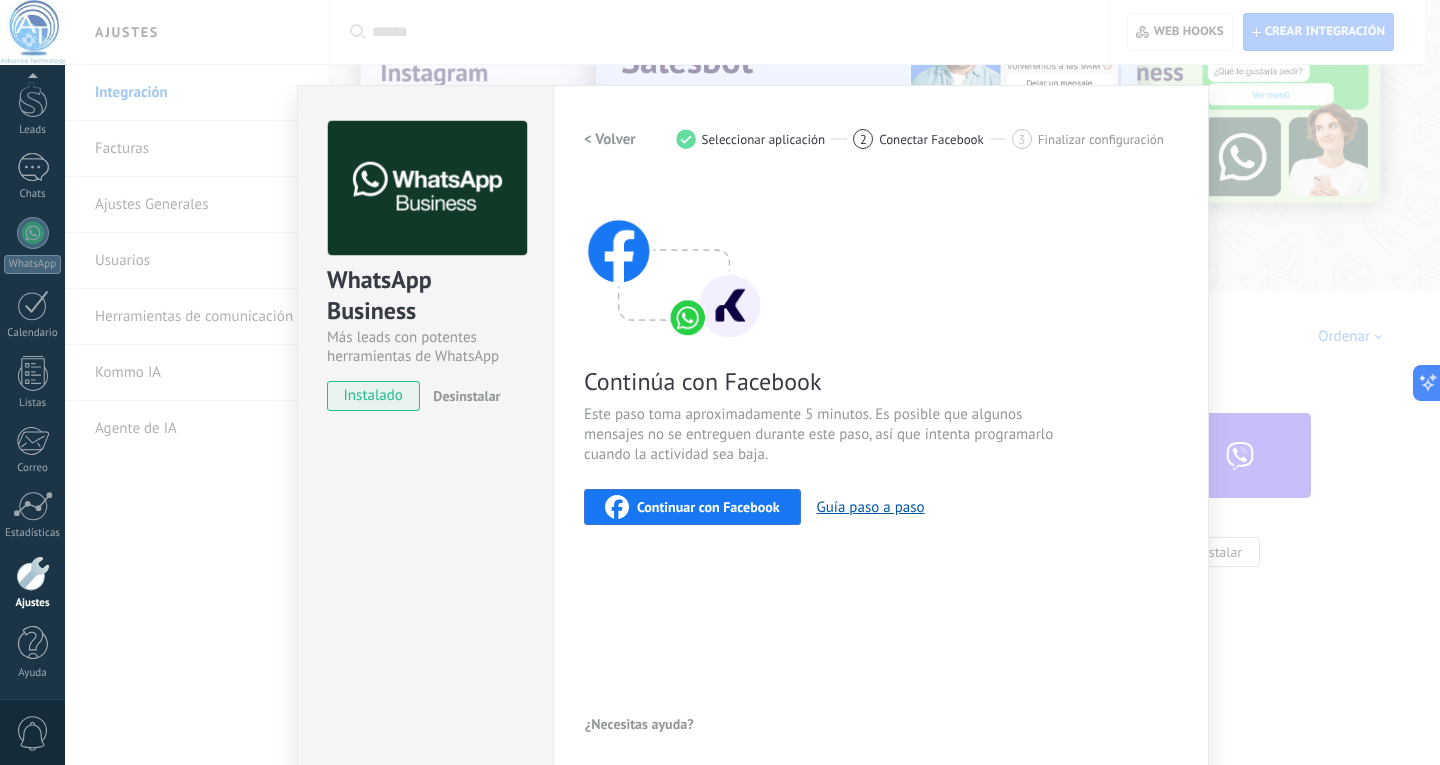 click on "Continuar con Facebook" at bounding box center (708, 507) 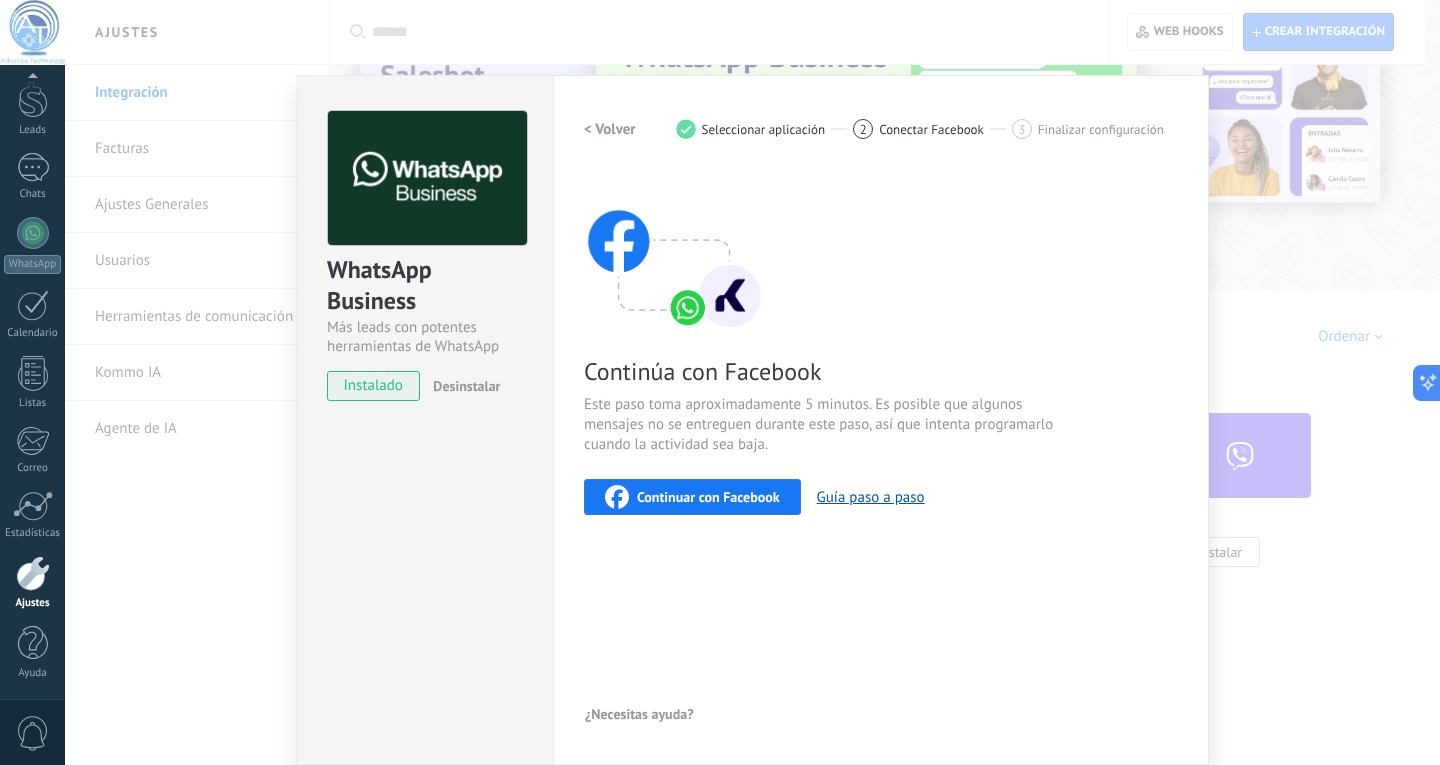 scroll, scrollTop: 0, scrollLeft: 0, axis: both 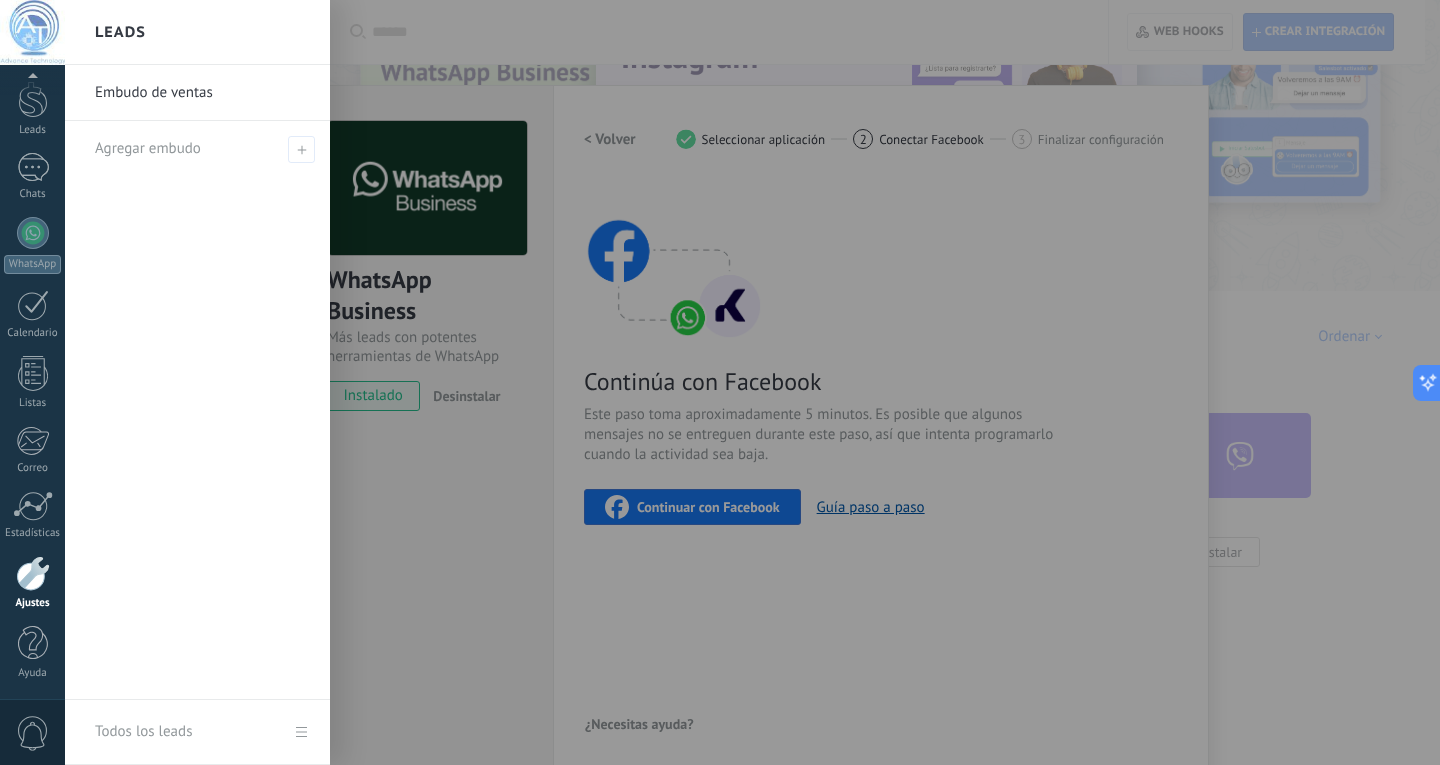 click at bounding box center (785, 382) 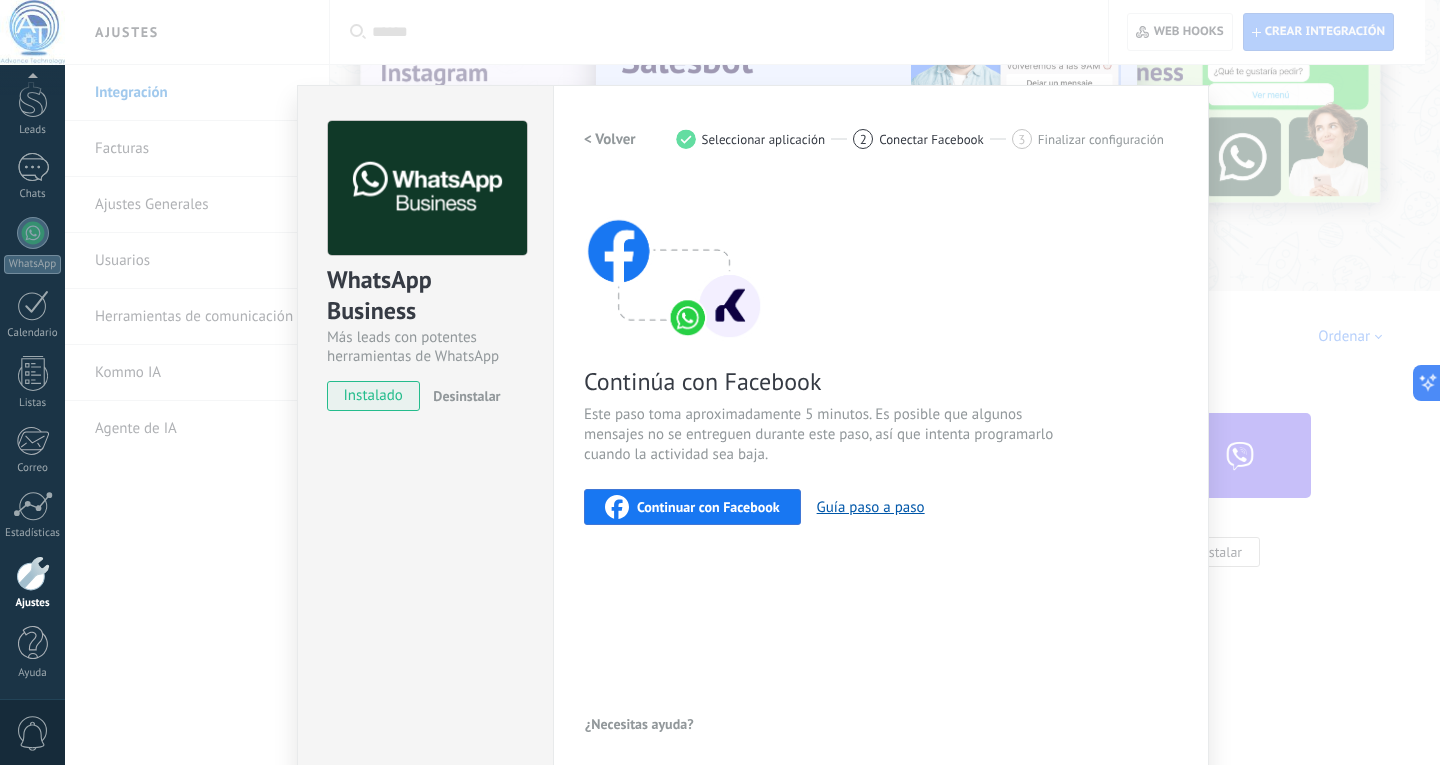 click on "Continuar con Facebook" at bounding box center (692, 507) 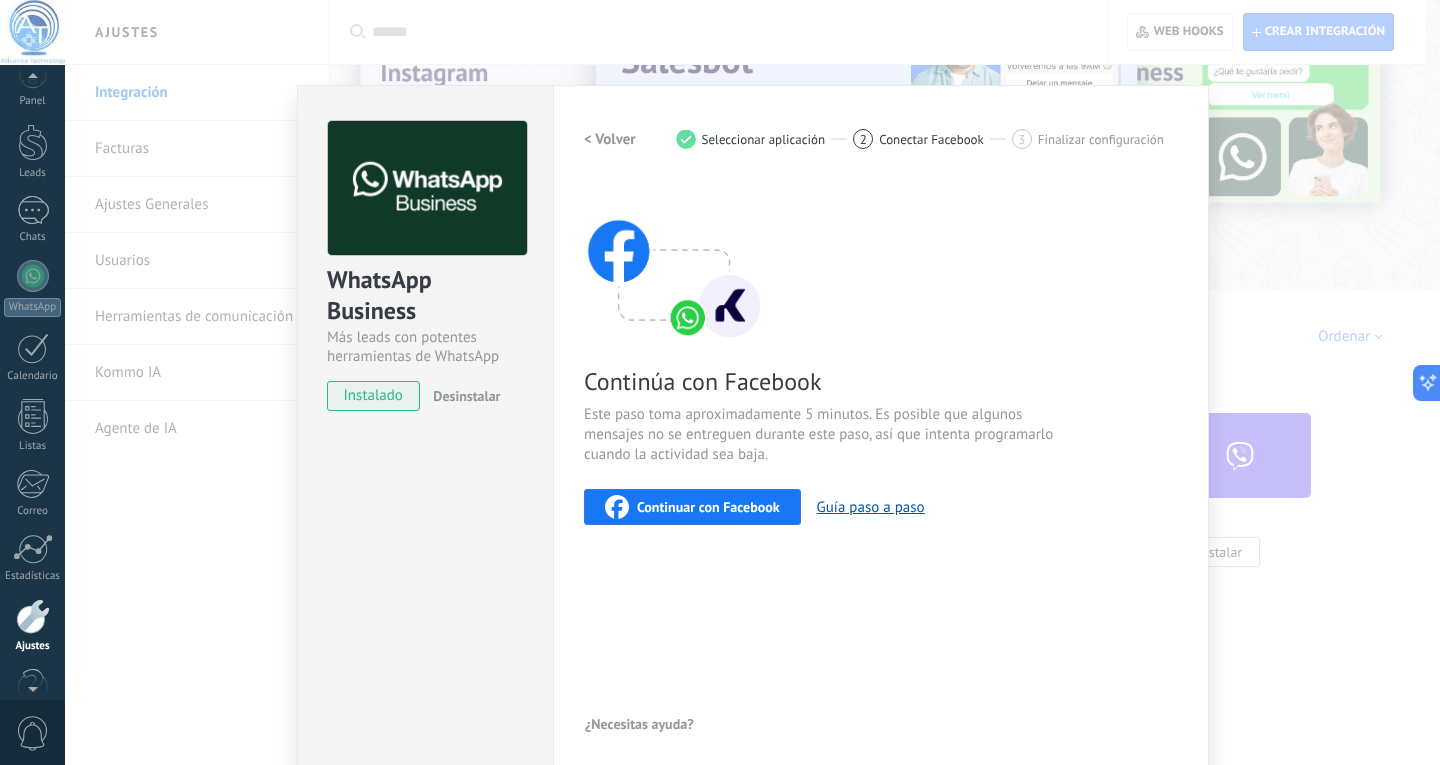 scroll, scrollTop: 0, scrollLeft: 0, axis: both 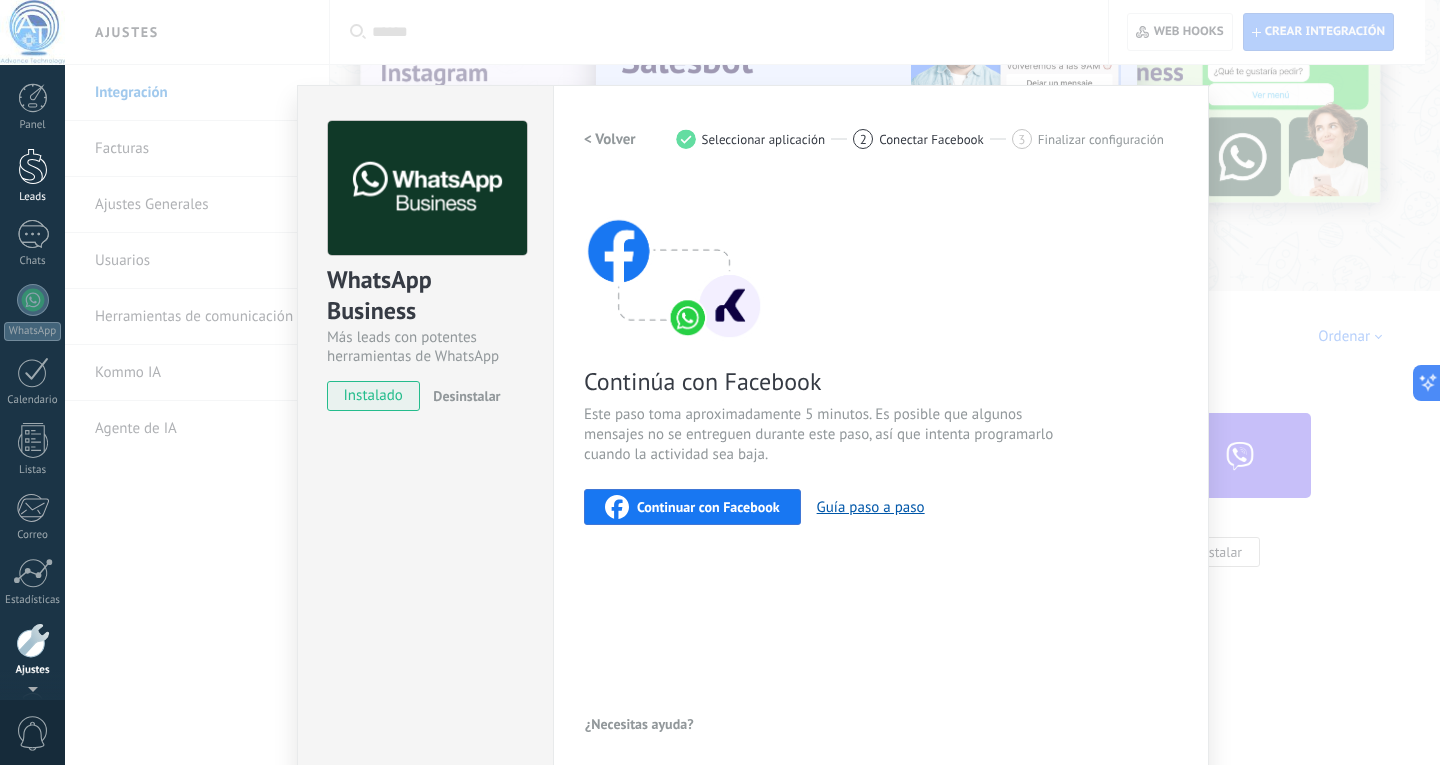 click at bounding box center (33, 166) 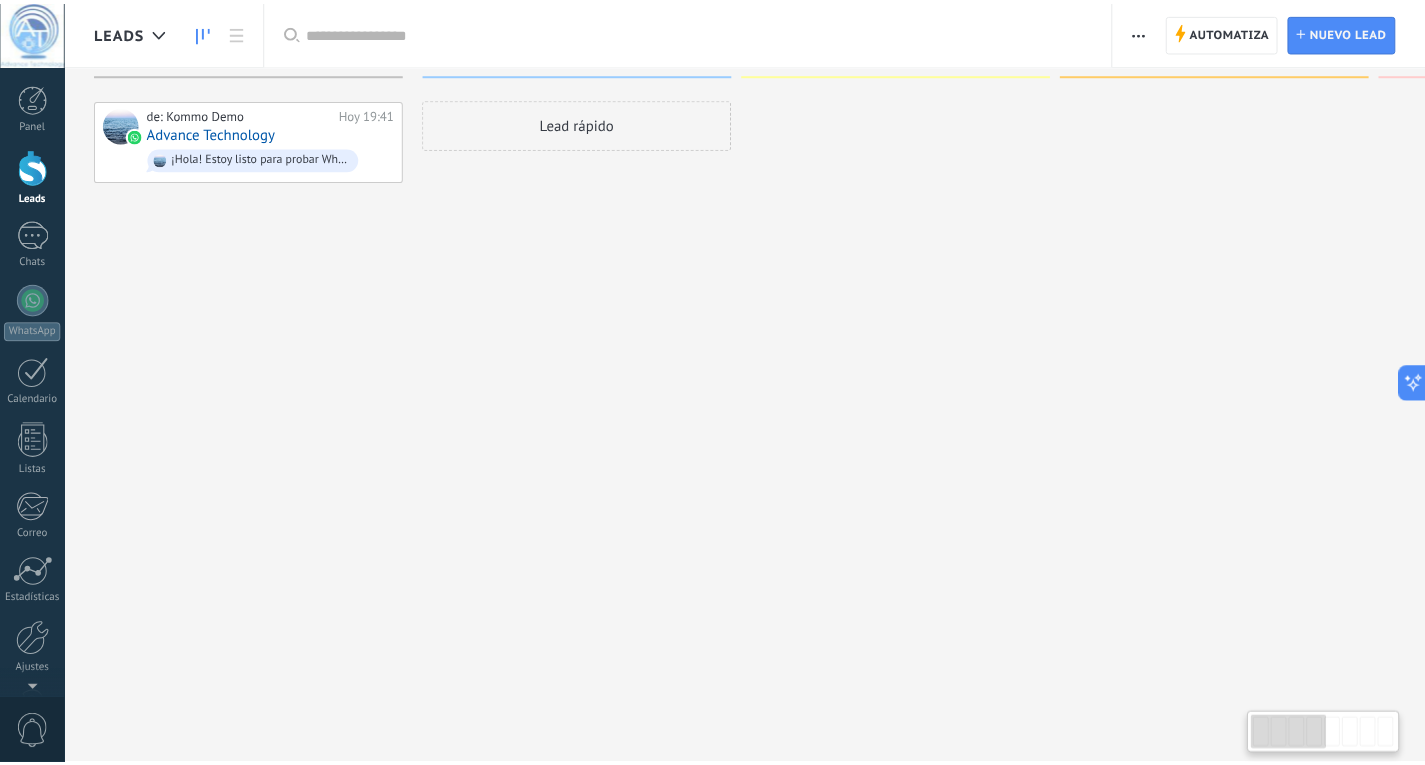 scroll, scrollTop: 0, scrollLeft: 0, axis: both 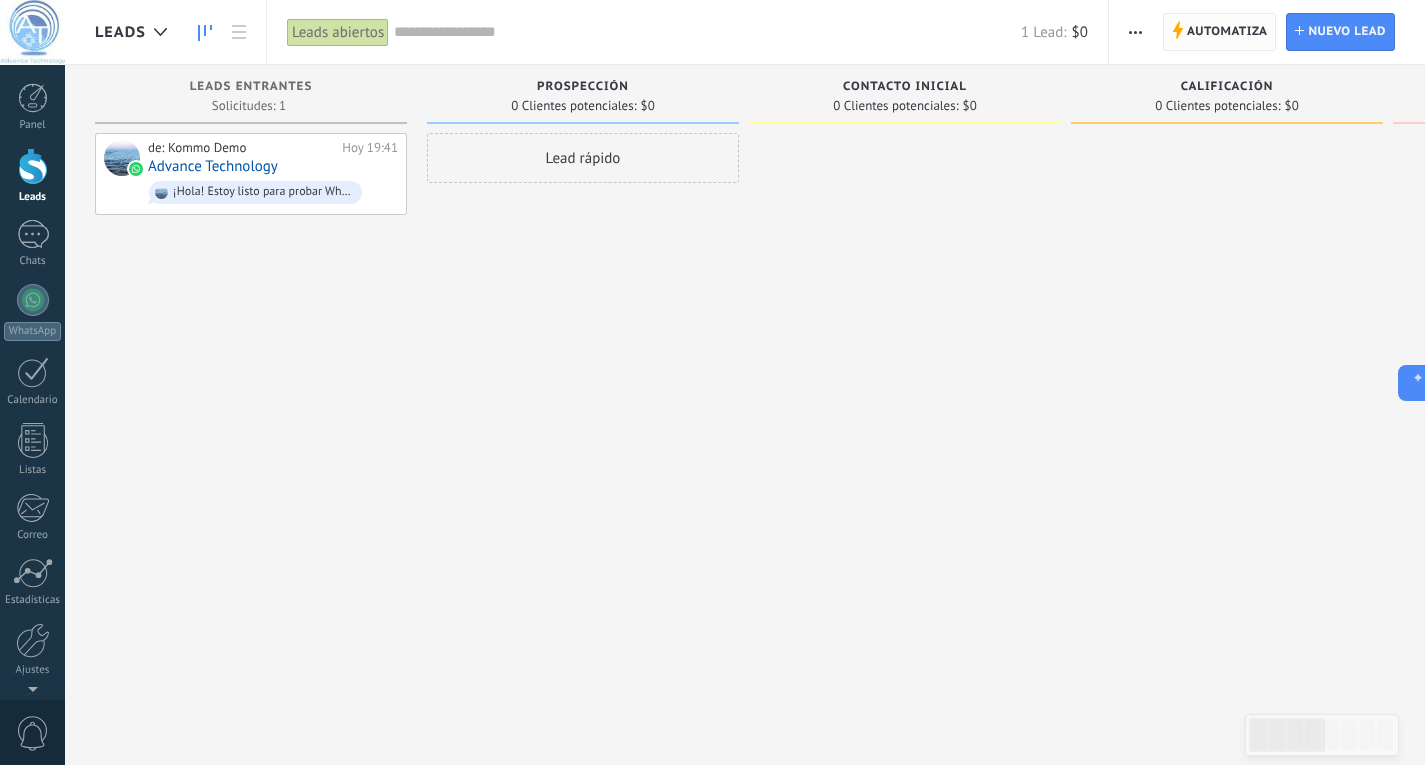 click on "Automatiza" at bounding box center [1227, 32] 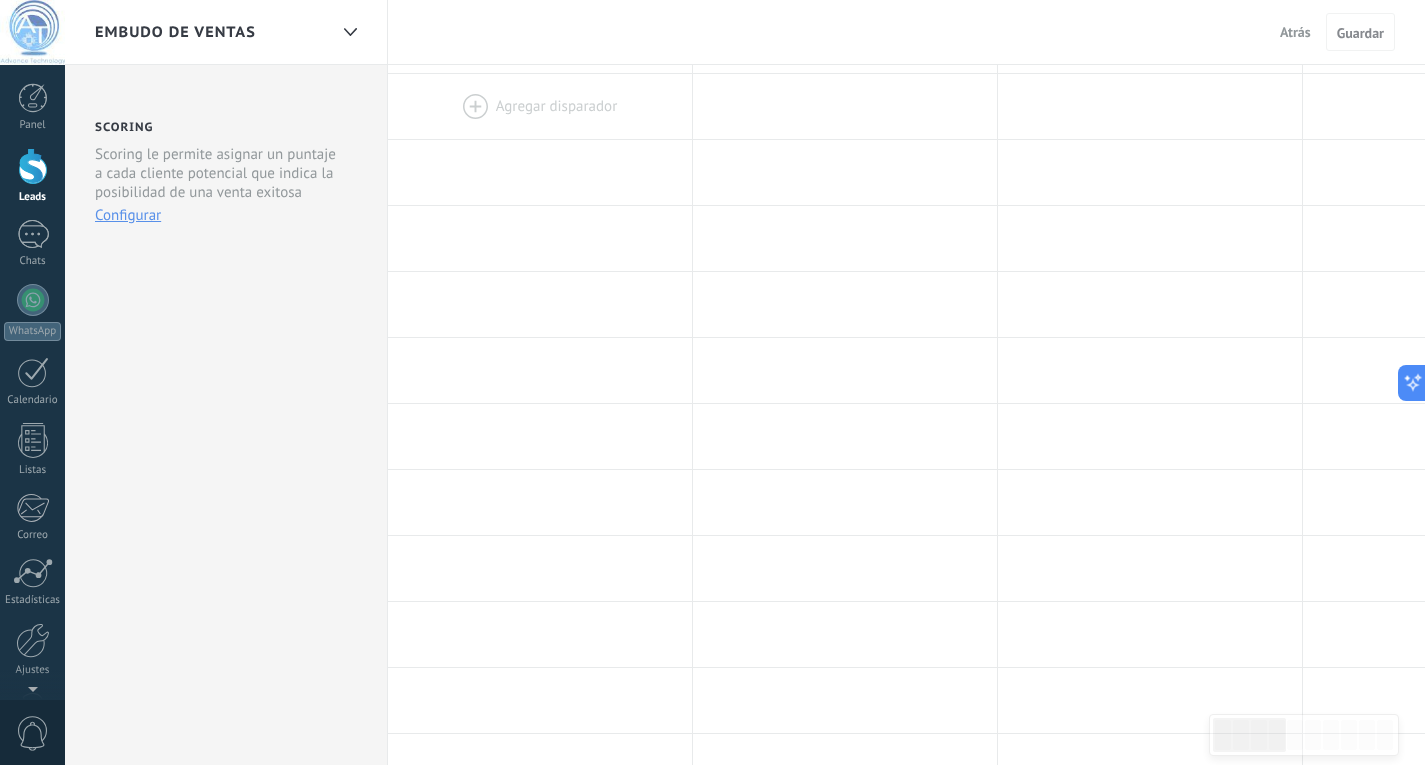scroll, scrollTop: 0, scrollLeft: 0, axis: both 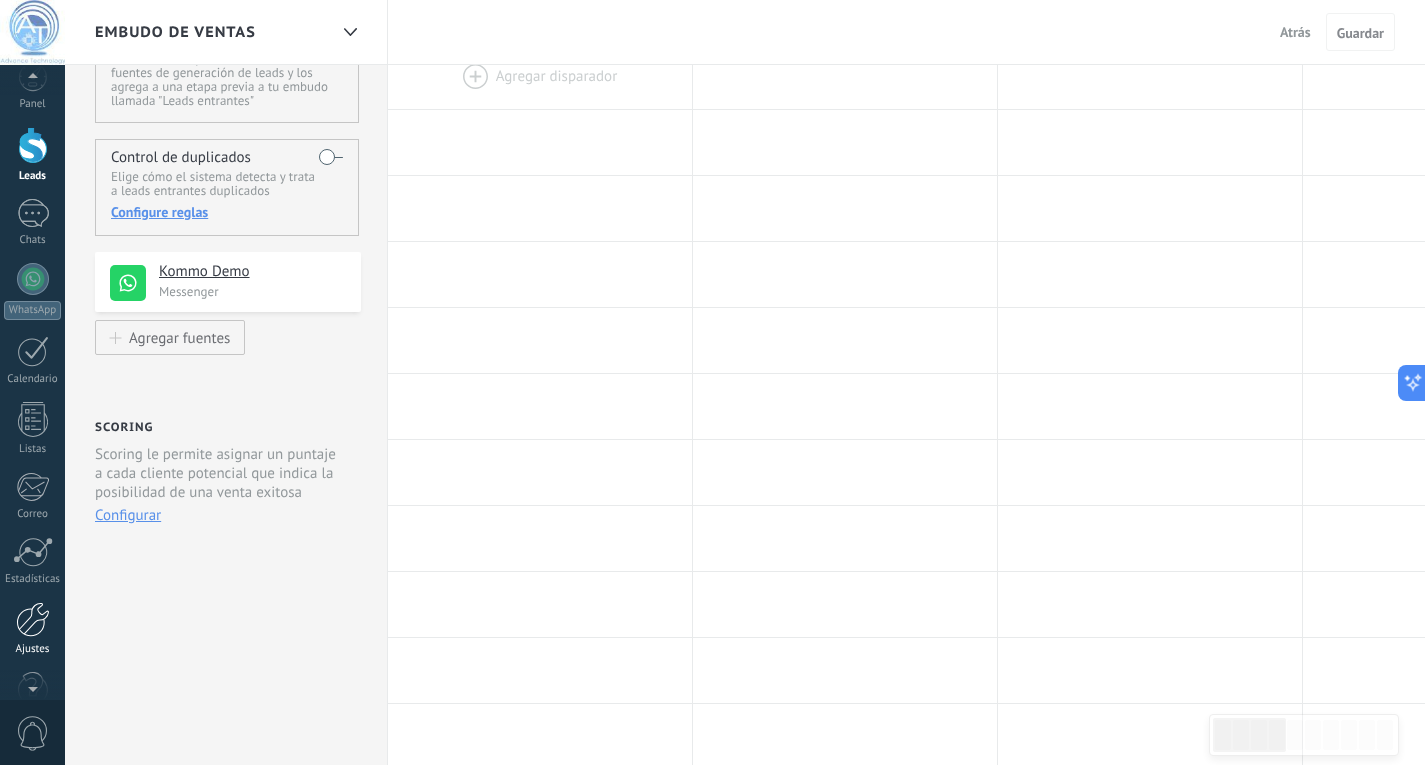 click at bounding box center [33, 619] 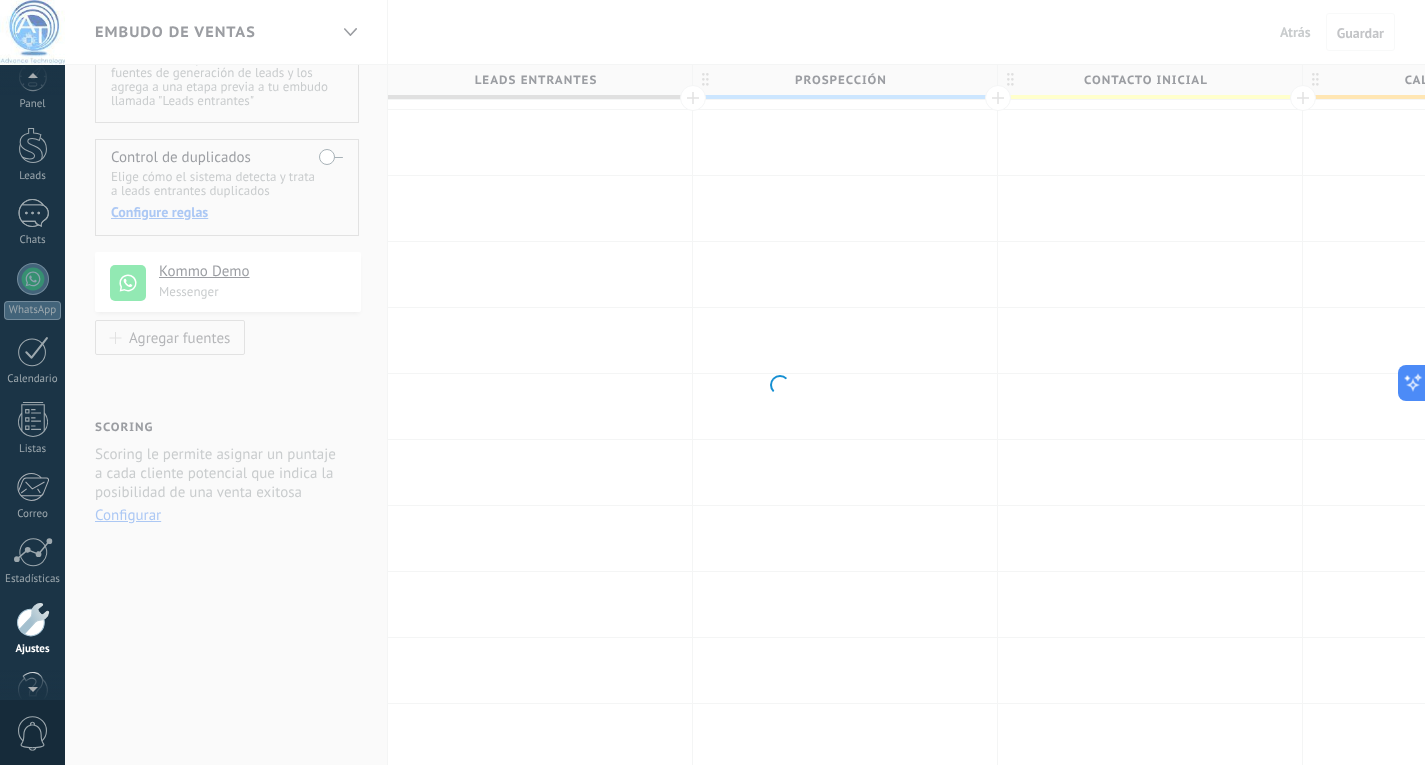 scroll, scrollTop: 67, scrollLeft: 0, axis: vertical 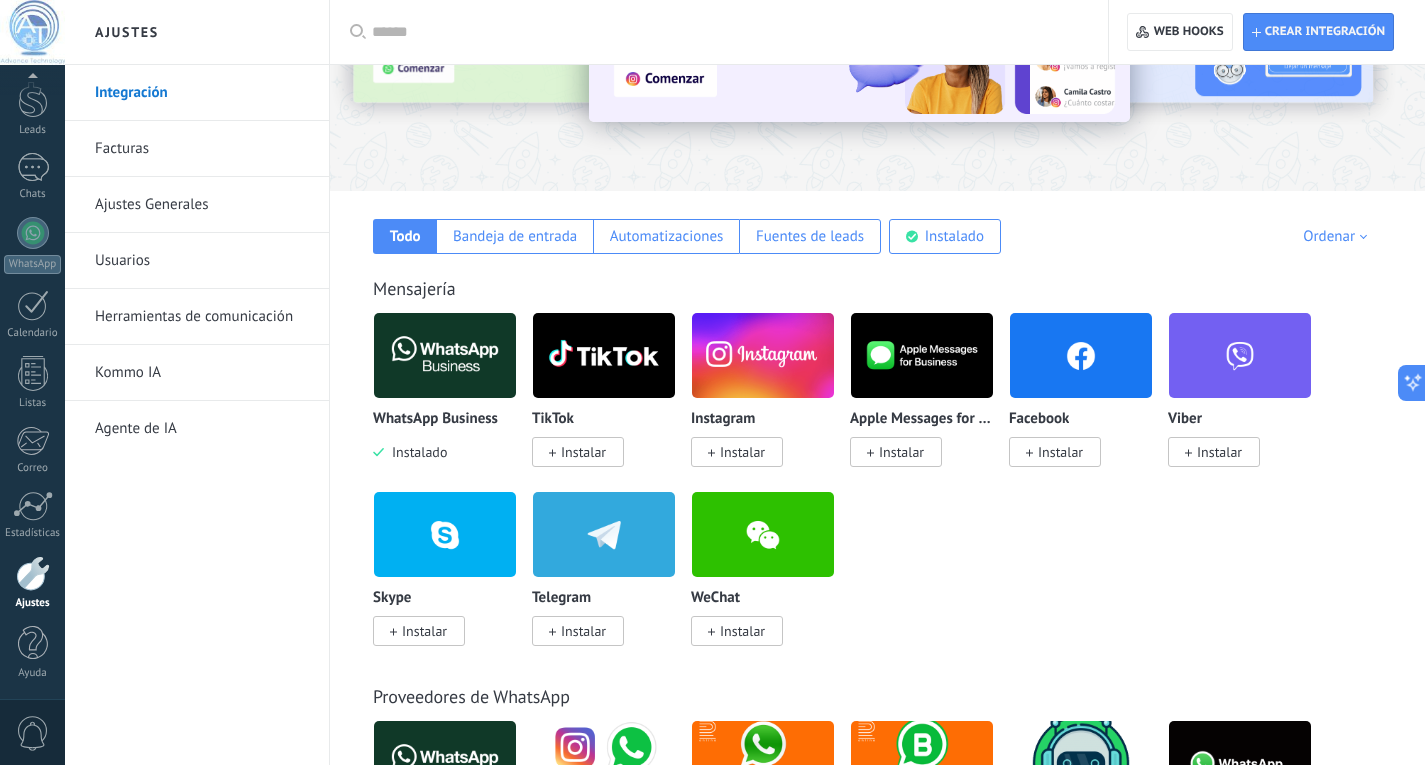 click on "Instalar" at bounding box center [1060, 452] 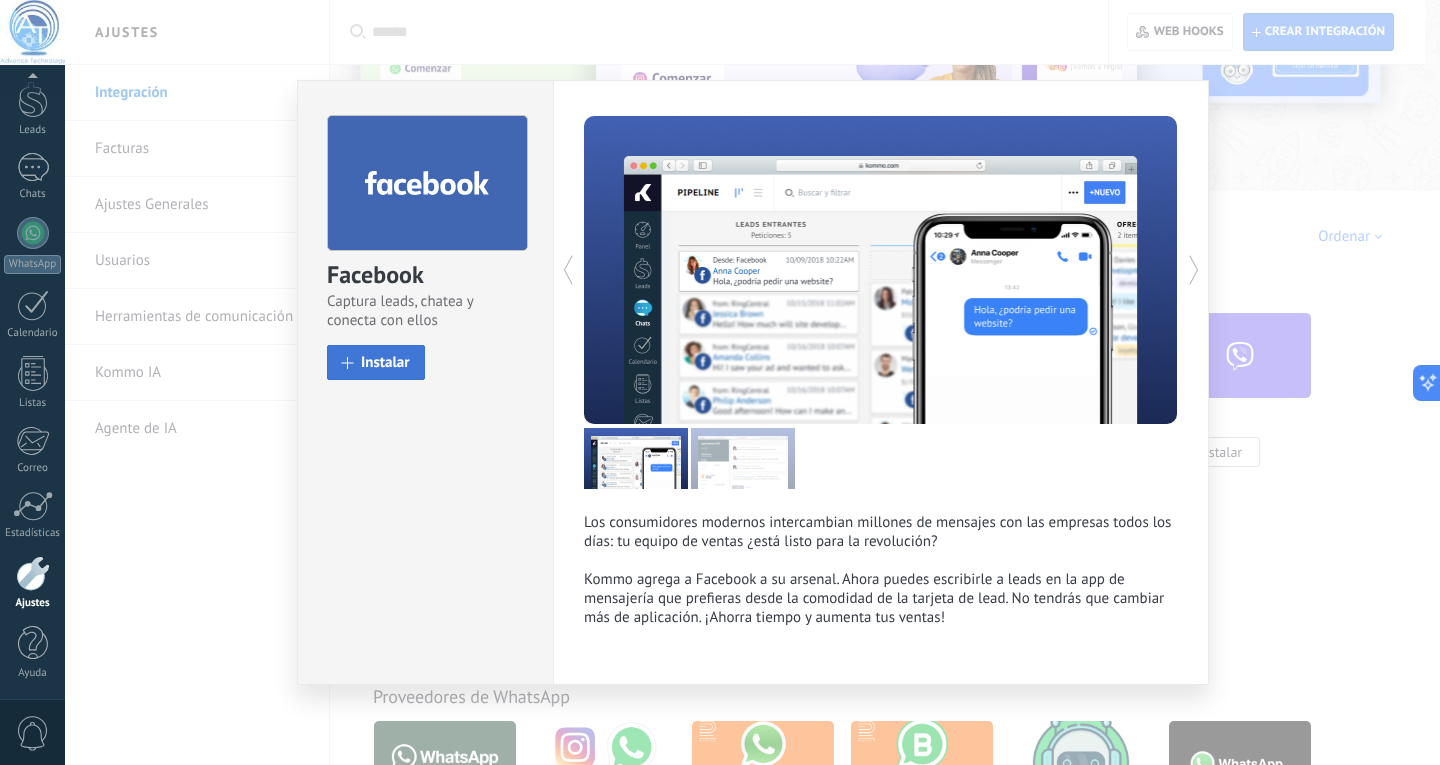 click on "Instalar" at bounding box center [385, 362] 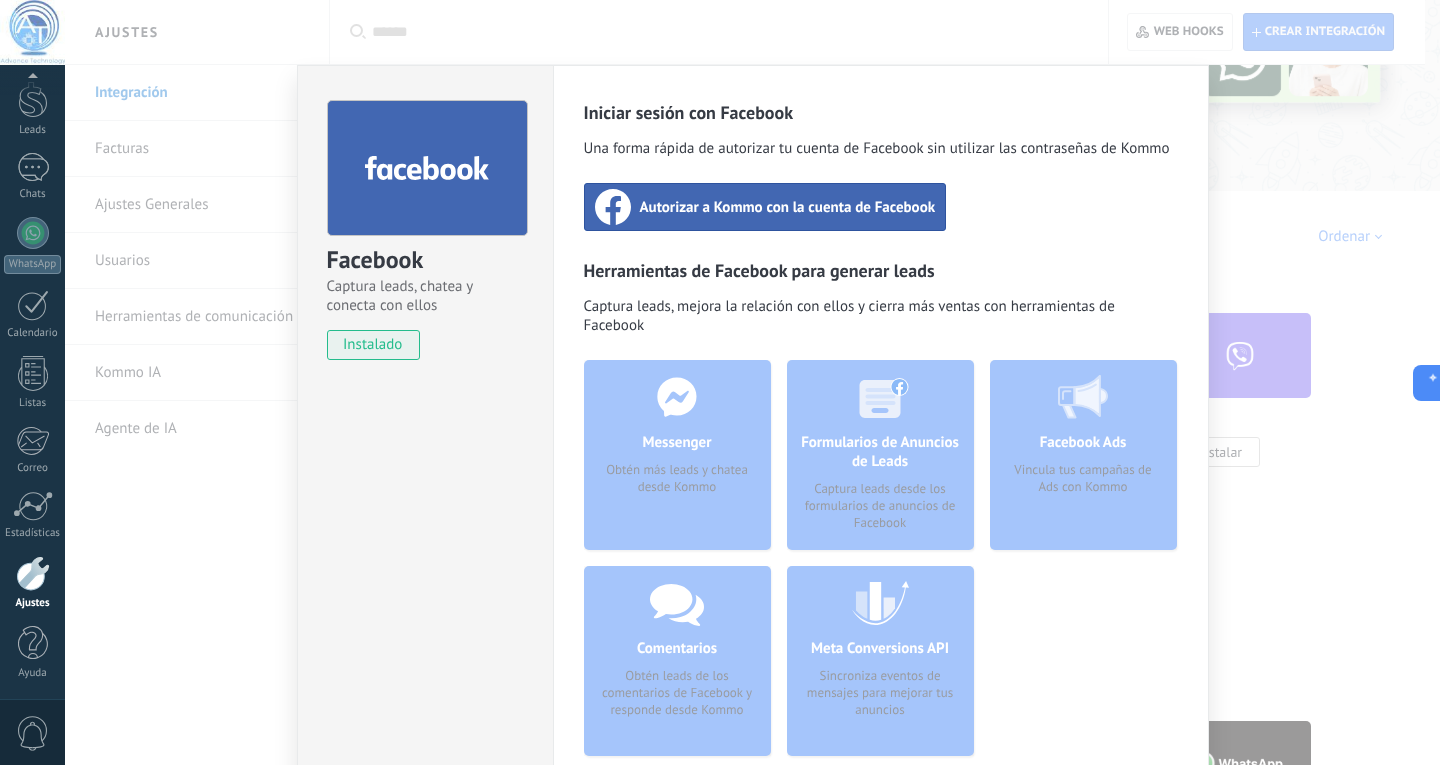 click on "Autorizar a Kommo con la cuenta de Facebook" at bounding box center (788, 207) 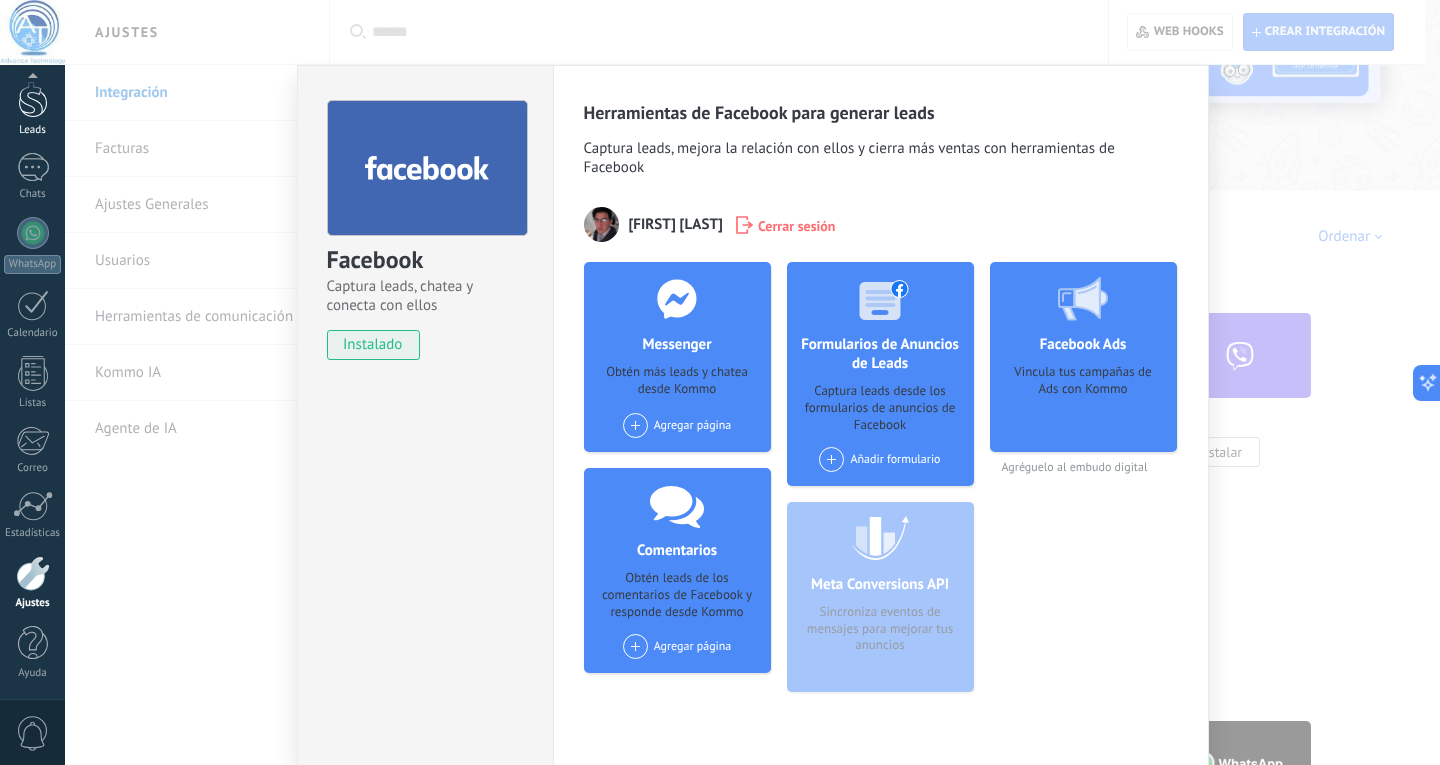 click on "Leads" at bounding box center (33, 130) 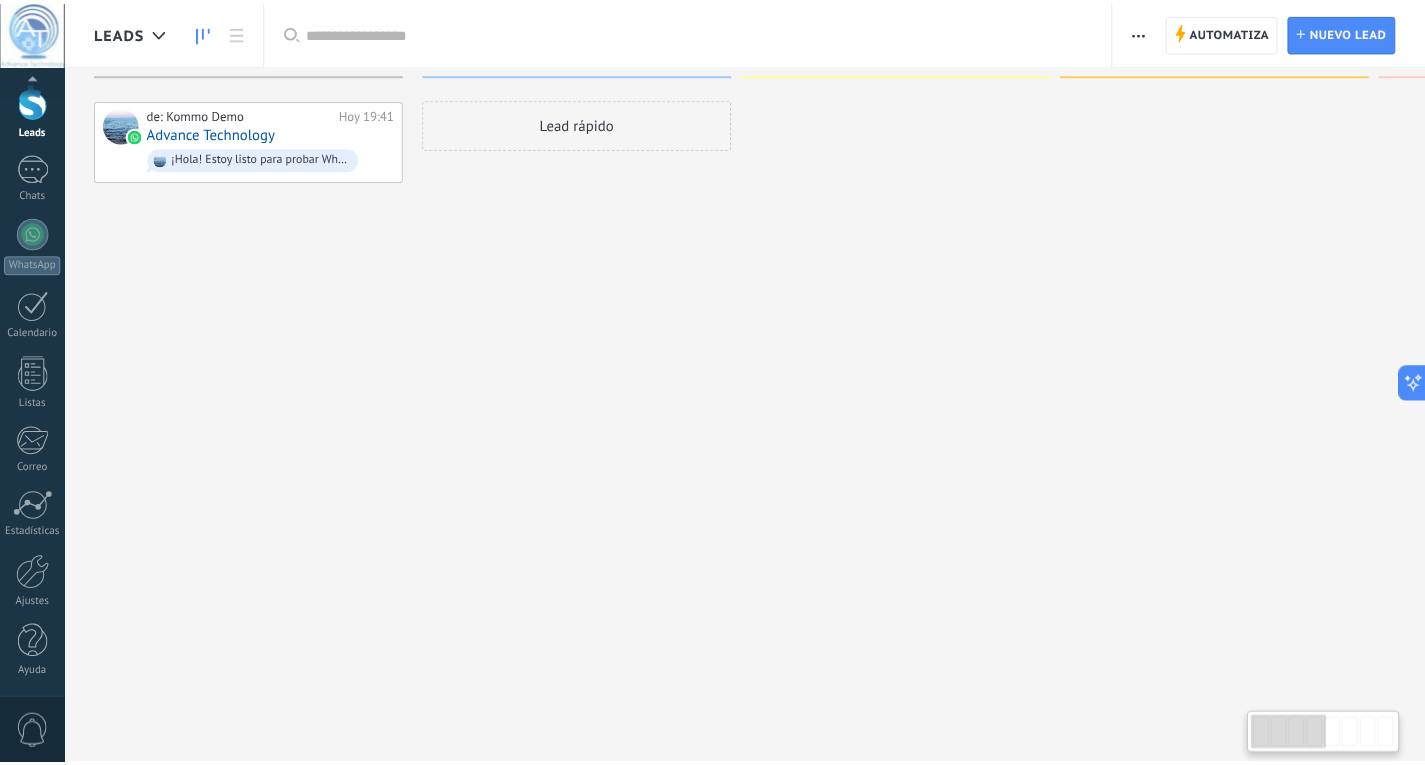 scroll, scrollTop: 0, scrollLeft: 0, axis: both 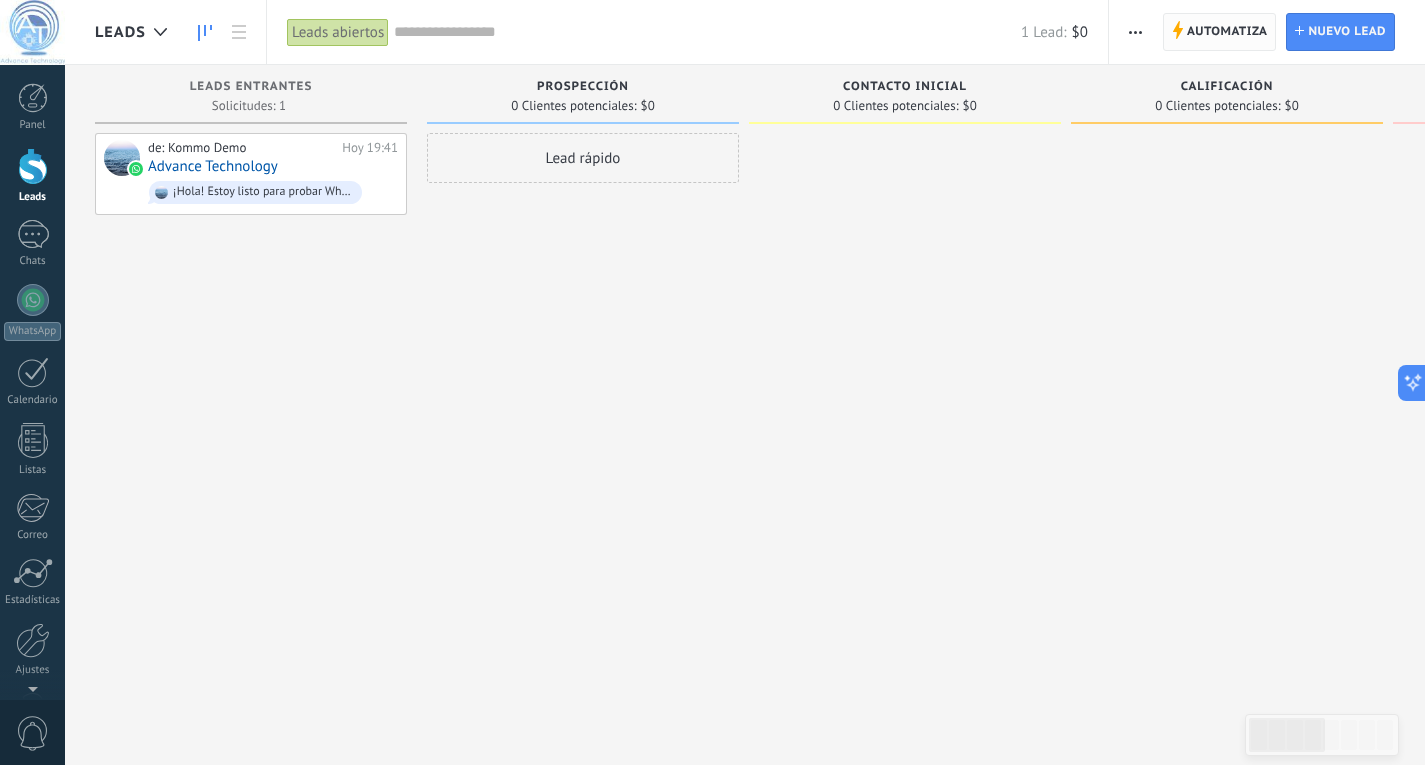 click on "Automatiza" at bounding box center [1227, 32] 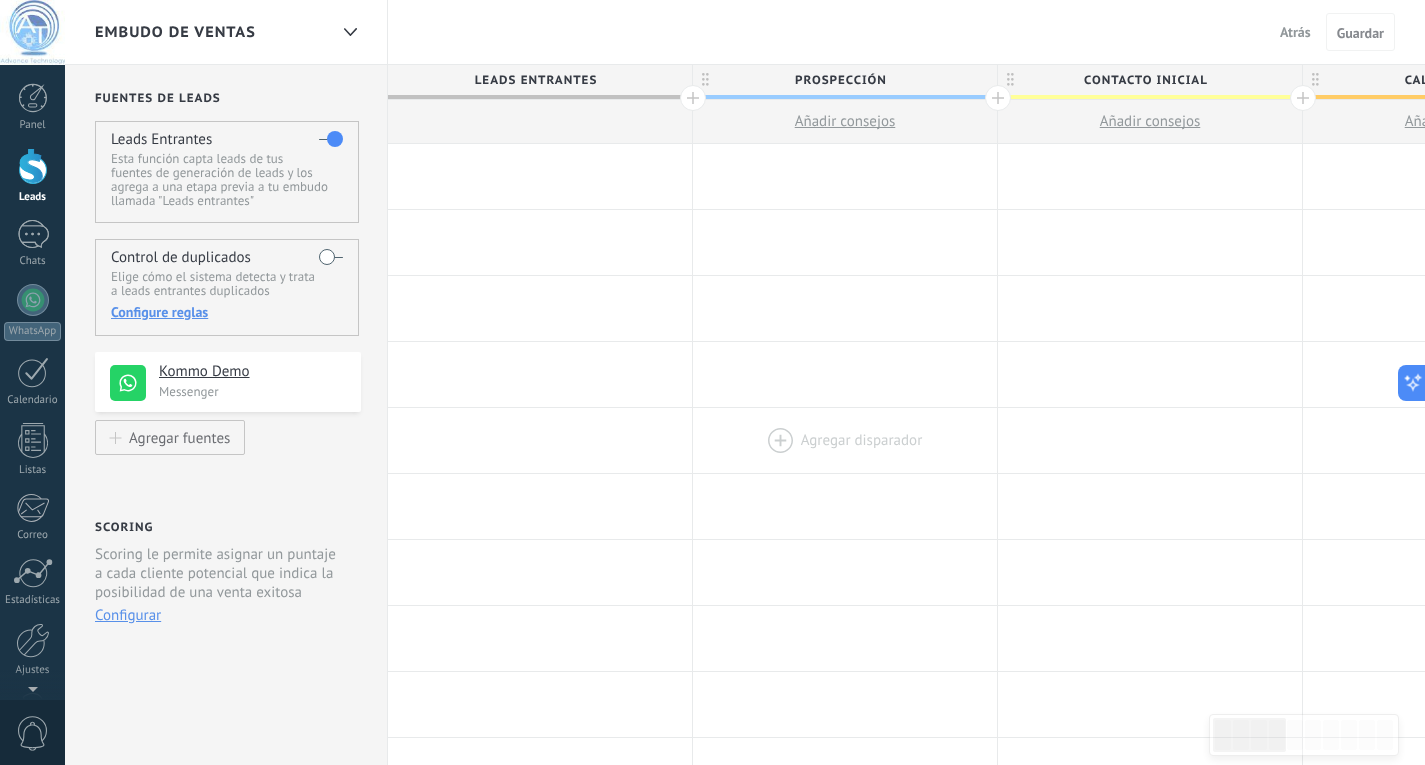 click at bounding box center [845, 440] 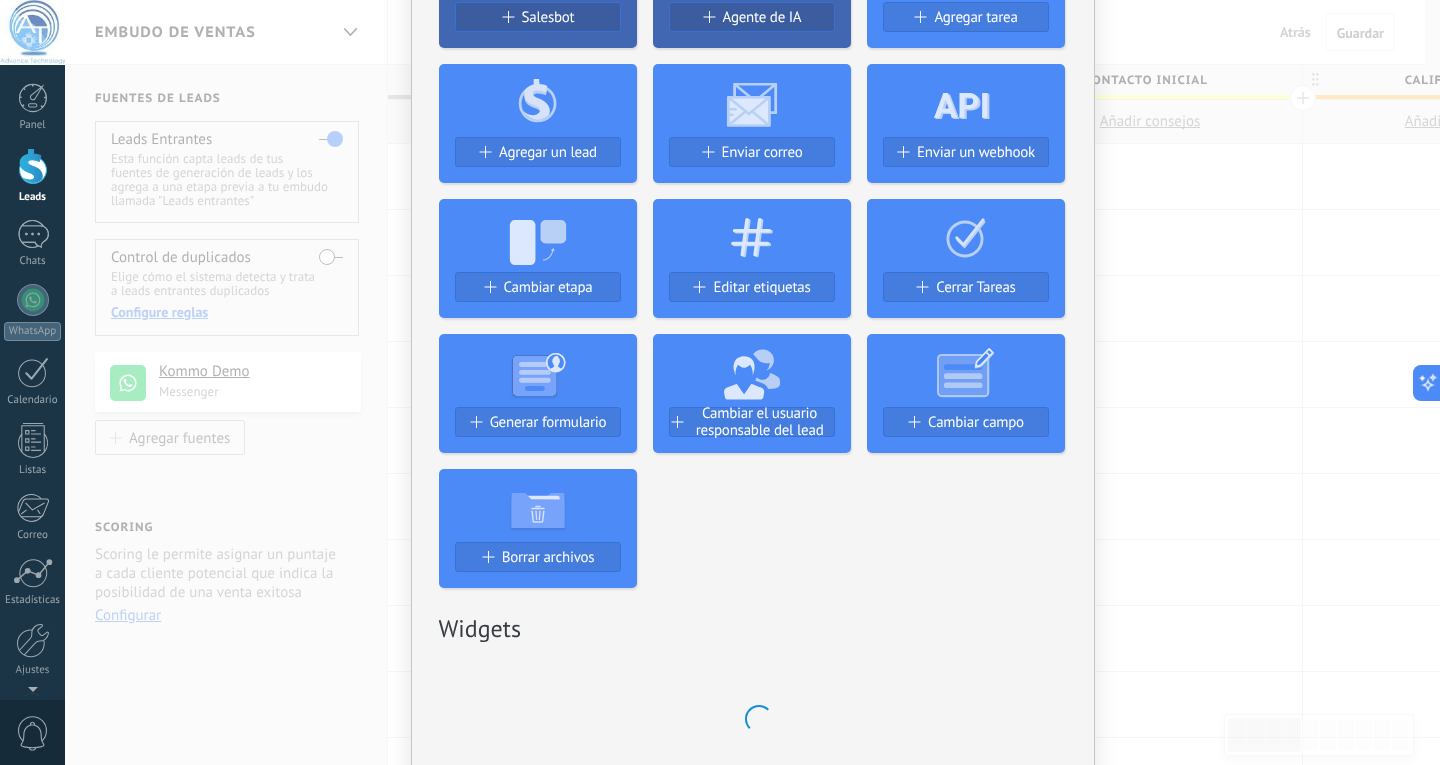 scroll, scrollTop: 59, scrollLeft: 0, axis: vertical 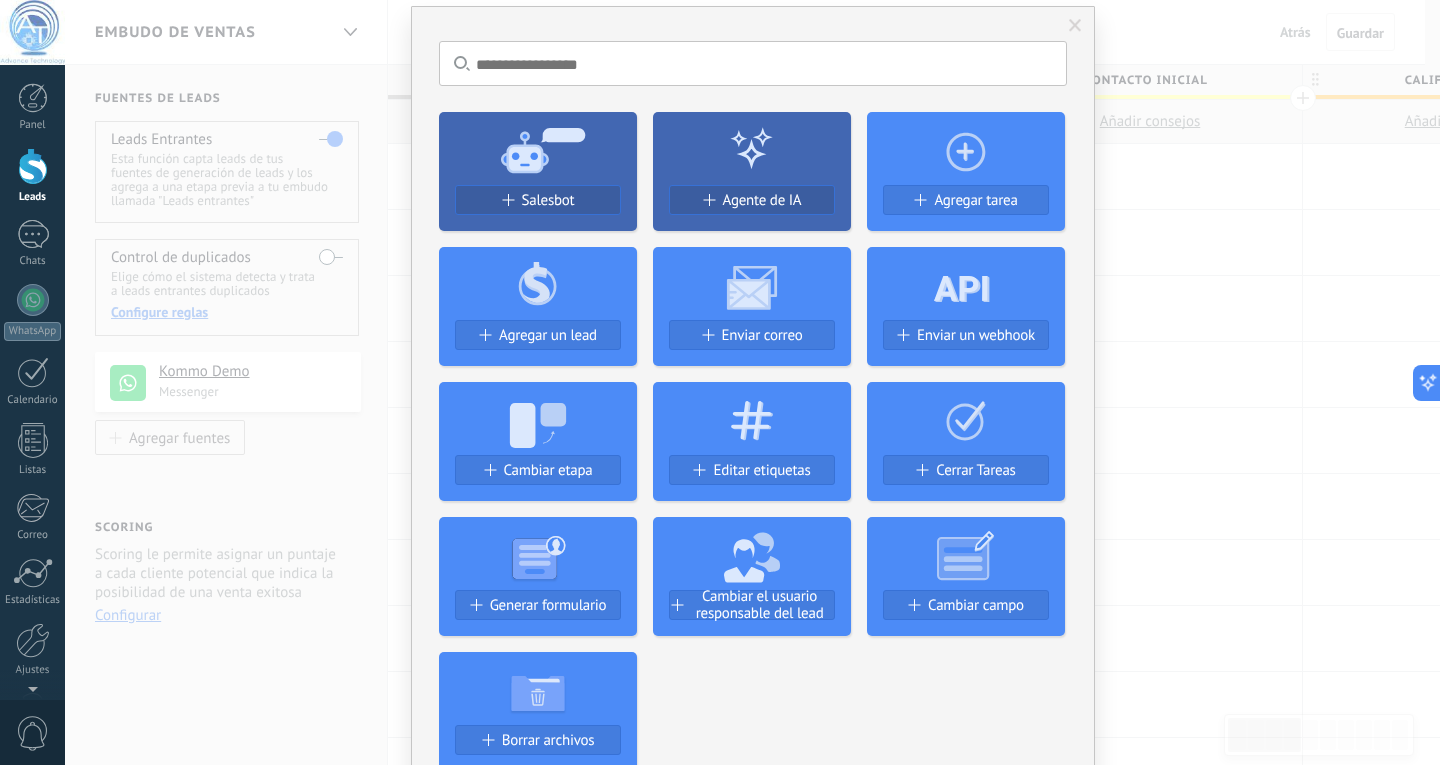 click on "No hay resultados Salesbot Agente de IA Agregar tarea Agregar un lead Enviar correo Enviar un webhook Cambiar etapa Editar etiquetas Cerrar Tareas Generar formulario Cambiar el usuario responsable del lead Cambiar campo Borrar archivos Widgets" at bounding box center [752, 382] 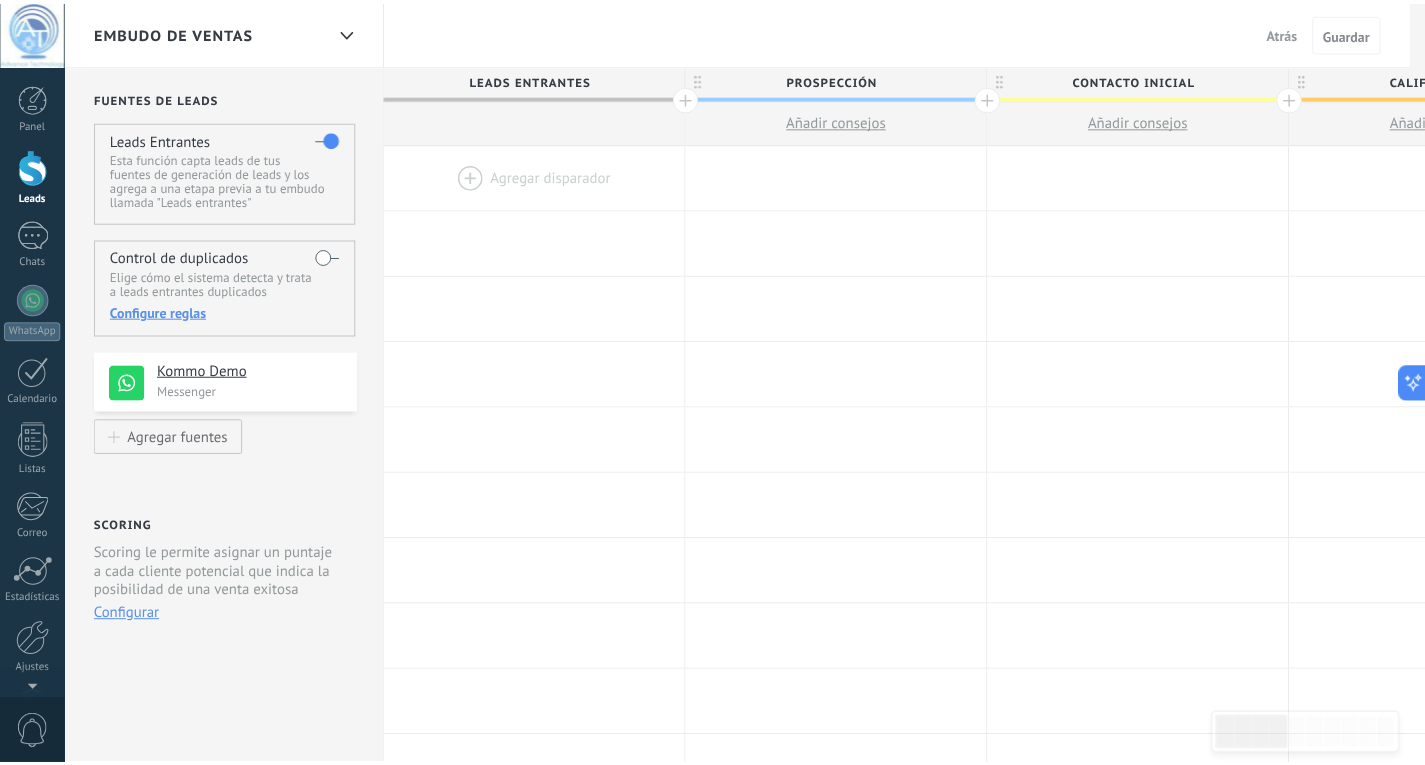 scroll, scrollTop: 0, scrollLeft: 0, axis: both 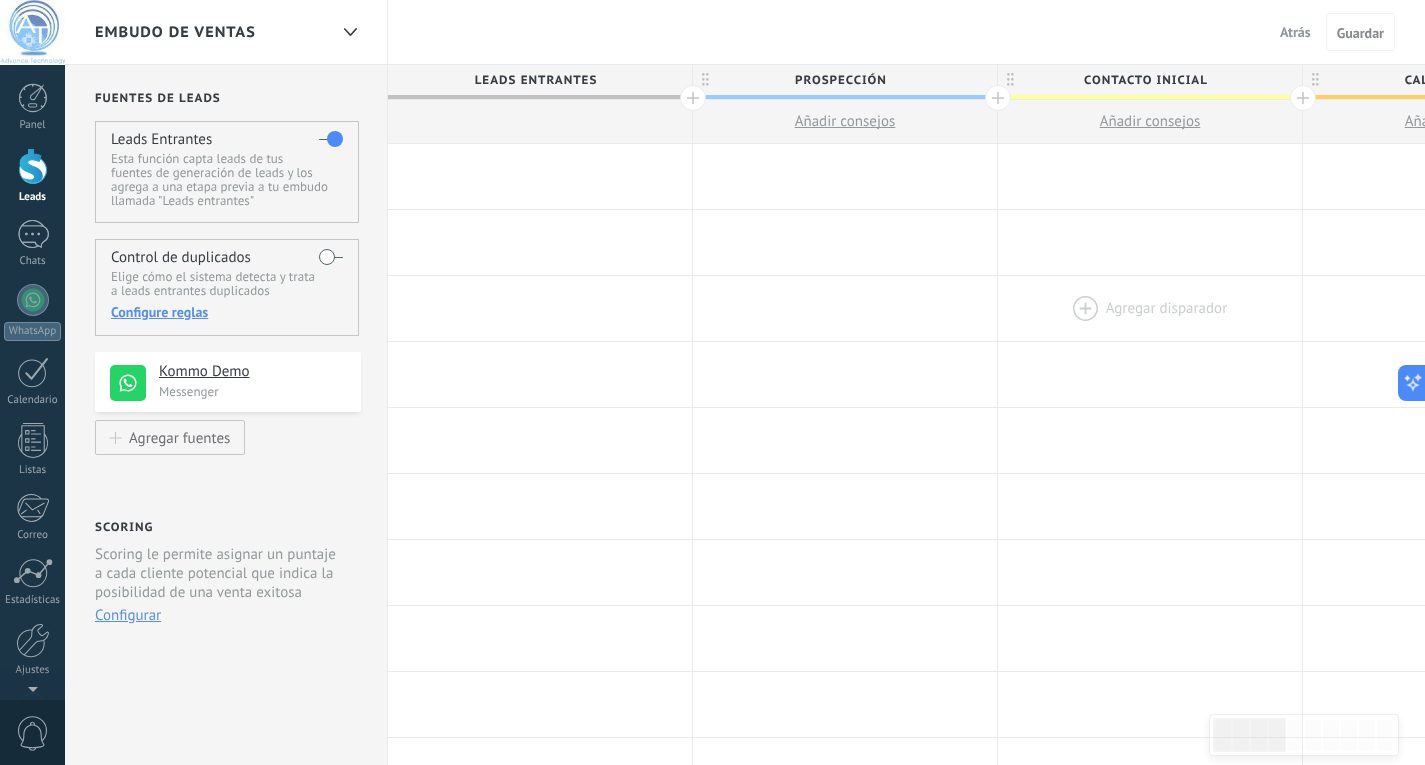 click at bounding box center (1150, 308) 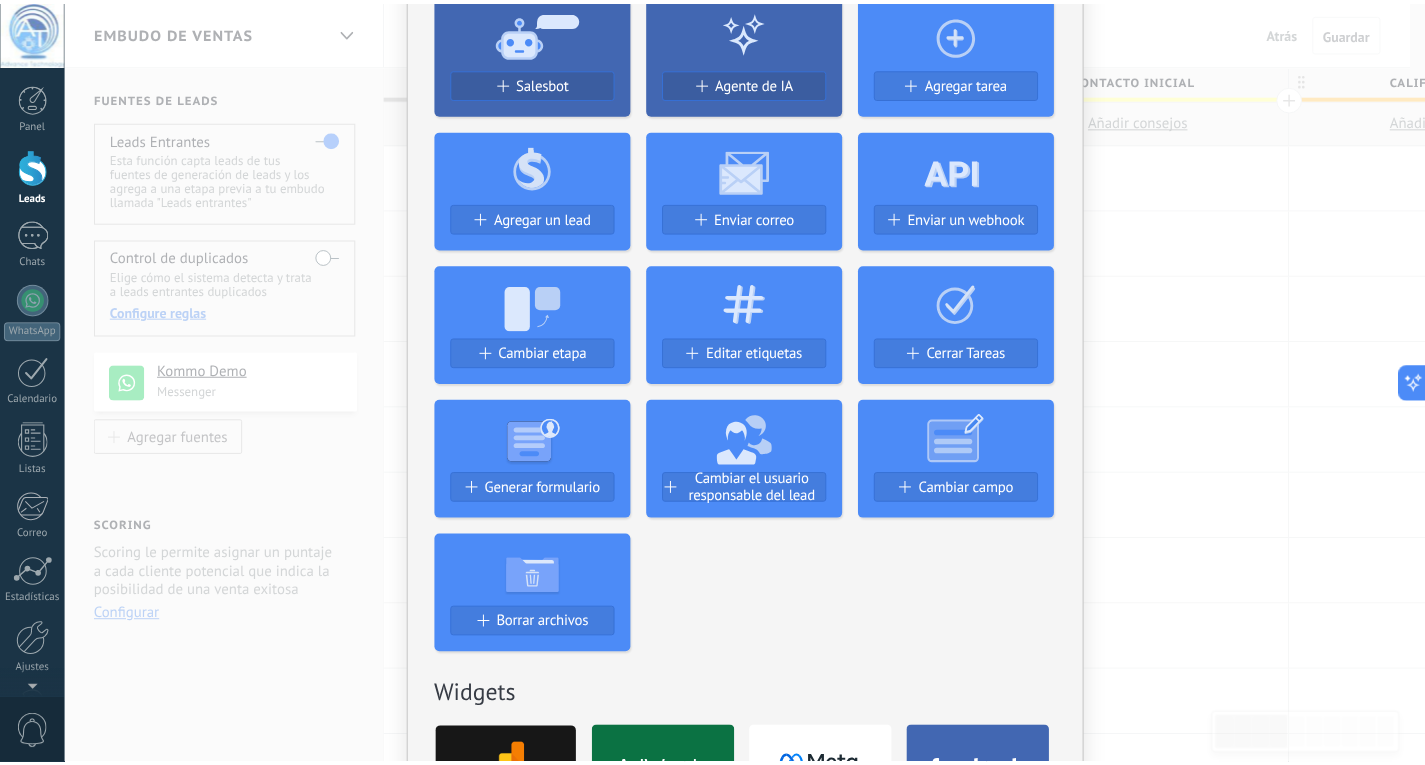 scroll, scrollTop: 0, scrollLeft: 0, axis: both 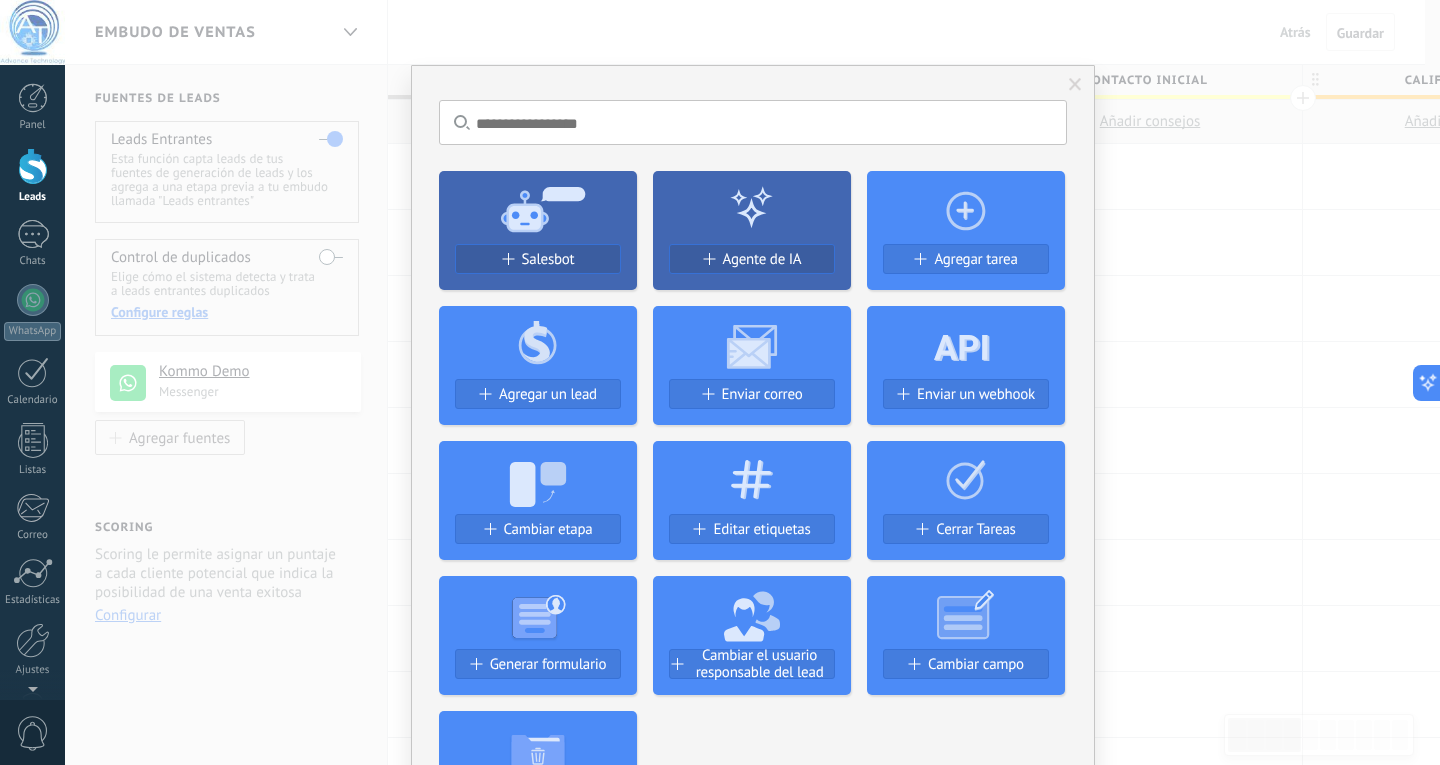 click on "No hay resultados Salesbot Agente de IA Agregar tarea Agregar un lead Enviar correo Enviar un webhook Cambiar etapa Editar etiquetas Cerrar Tareas Generar formulario Cambiar el usuario responsable del lead Cambiar campo Borrar archivos Widgets Google Analytics Connect your Google Analytics account and create custom Google Analytics Instalar AdWords Conecte su cuenta publicitaria y configure la publicidad en Google Autorizar Meta Conversions API Sincroniza tu cuenta Meta para mejorar tus anuncios Conectar Facebook Cris J Coronel Instalar Creditor por CatCode Control de pagos parciales en un lead Instalar Chatter - WA+ChatGPT via Komanda F5 Integración de WhatsApp, Telegram, Avito & VK Instalar Documentos de Google por AMOGURU Documentos de Google por AMOGURU Instalar Distribución Inteligente por AMOGURU Distribución inteligente de leads de amoGURU Instalar Bloque de cambio de estado de AMOGURU Mover leads solo a etapas configuradas. Instalar Whatsapp de YouMessages Integración de Whatsapp y creador de bots" at bounding box center [752, 382] 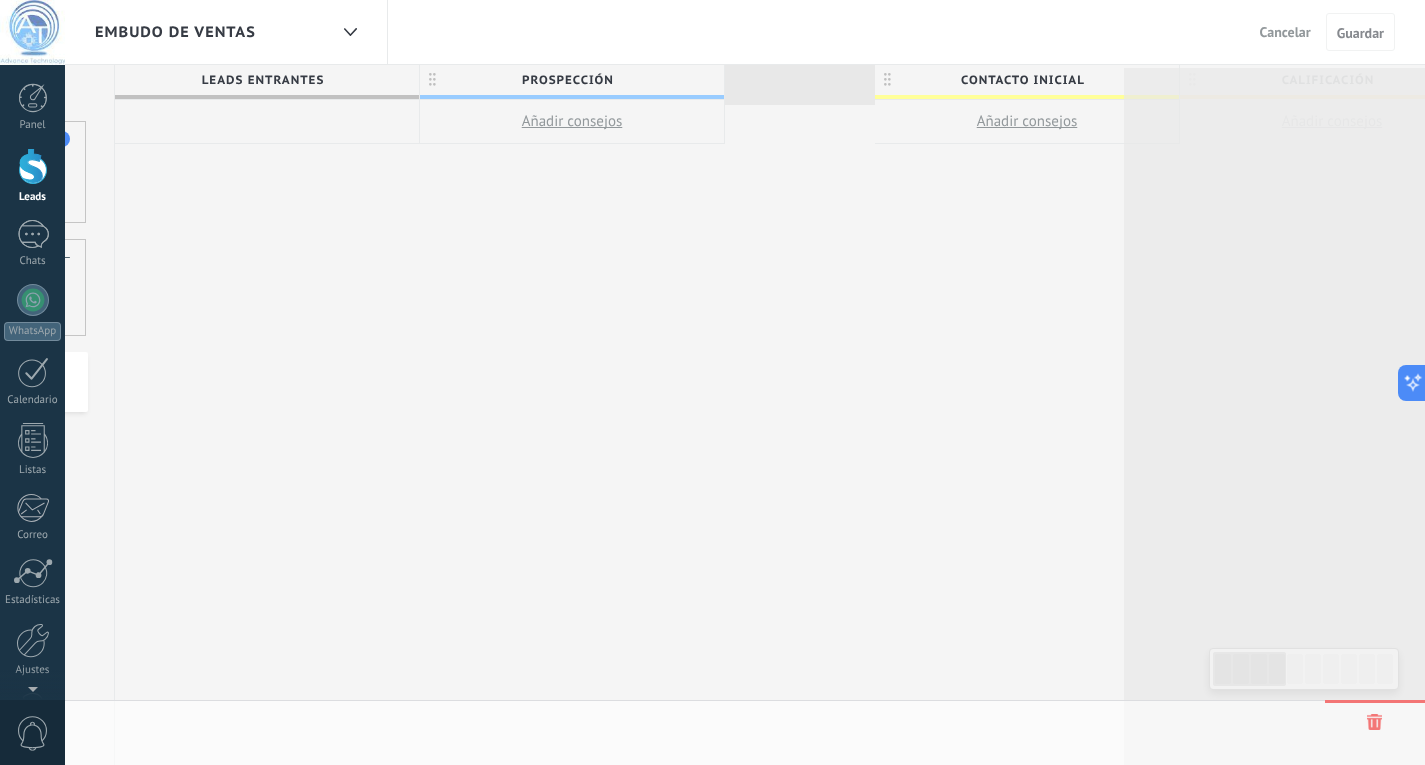 scroll, scrollTop: 0, scrollLeft: 323, axis: horizontal 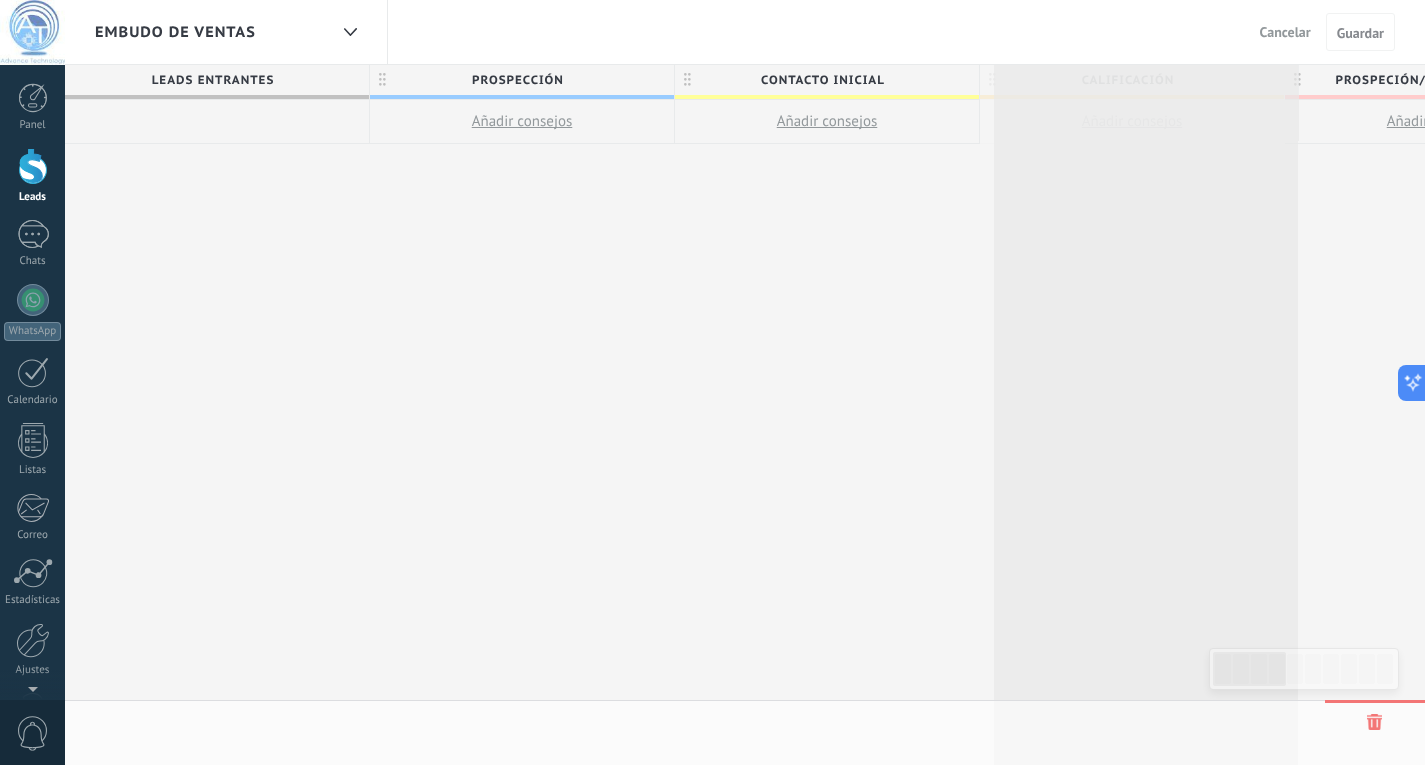 drag, startPoint x: 1312, startPoint y: 83, endPoint x: 1003, endPoint y: 80, distance: 309.01456 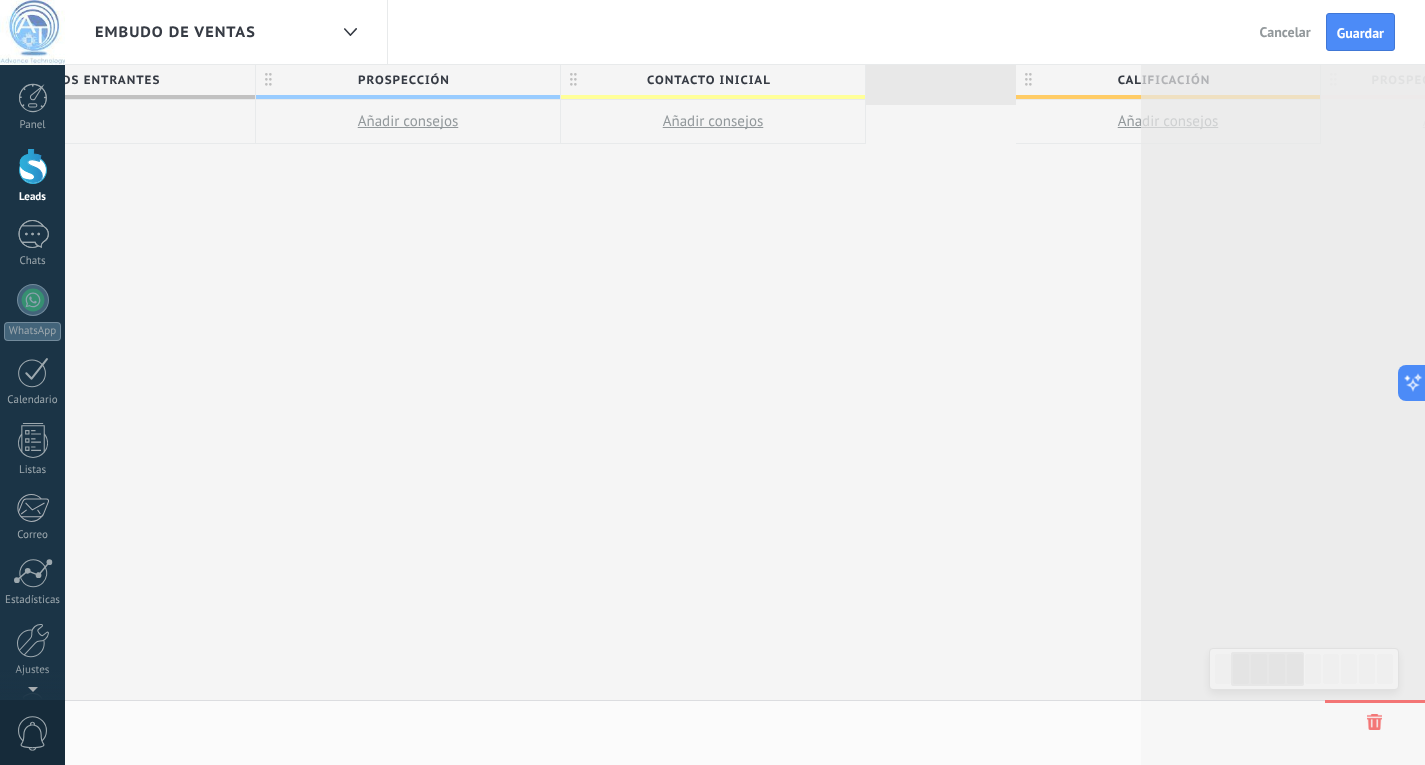 scroll, scrollTop: 0, scrollLeft: 495, axis: horizontal 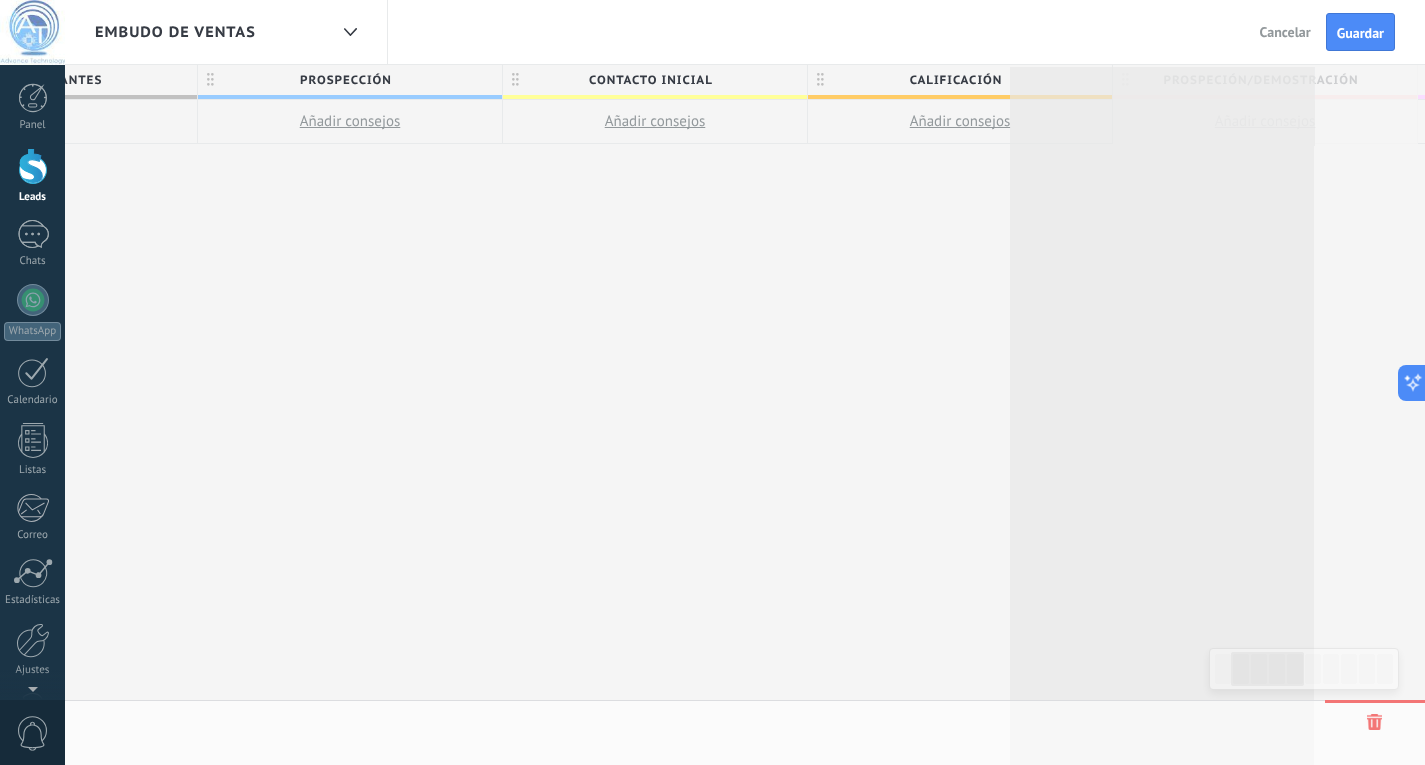 drag, startPoint x: 1295, startPoint y: 82, endPoint x: 1021, endPoint y: 84, distance: 274.0073 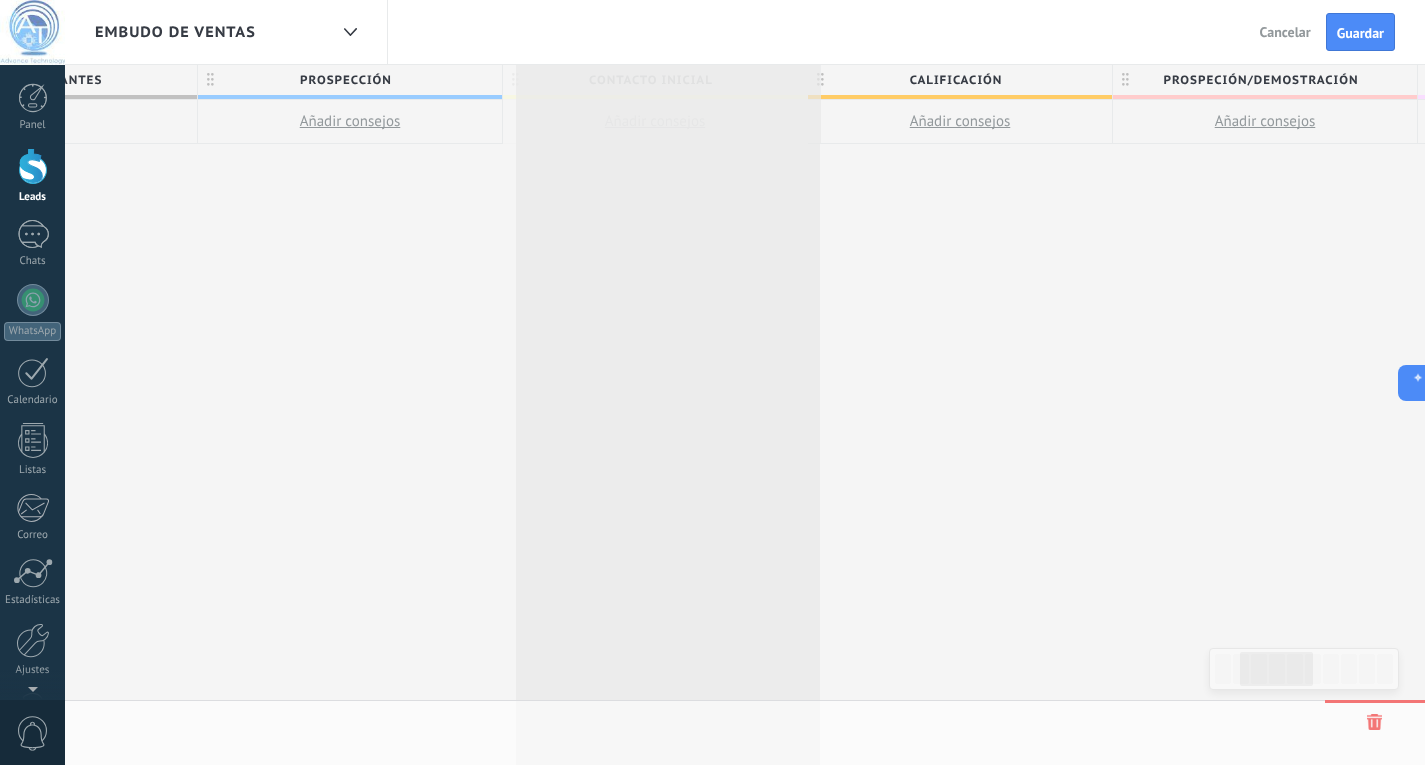 scroll, scrollTop: 0, scrollLeft: 494, axis: horizontal 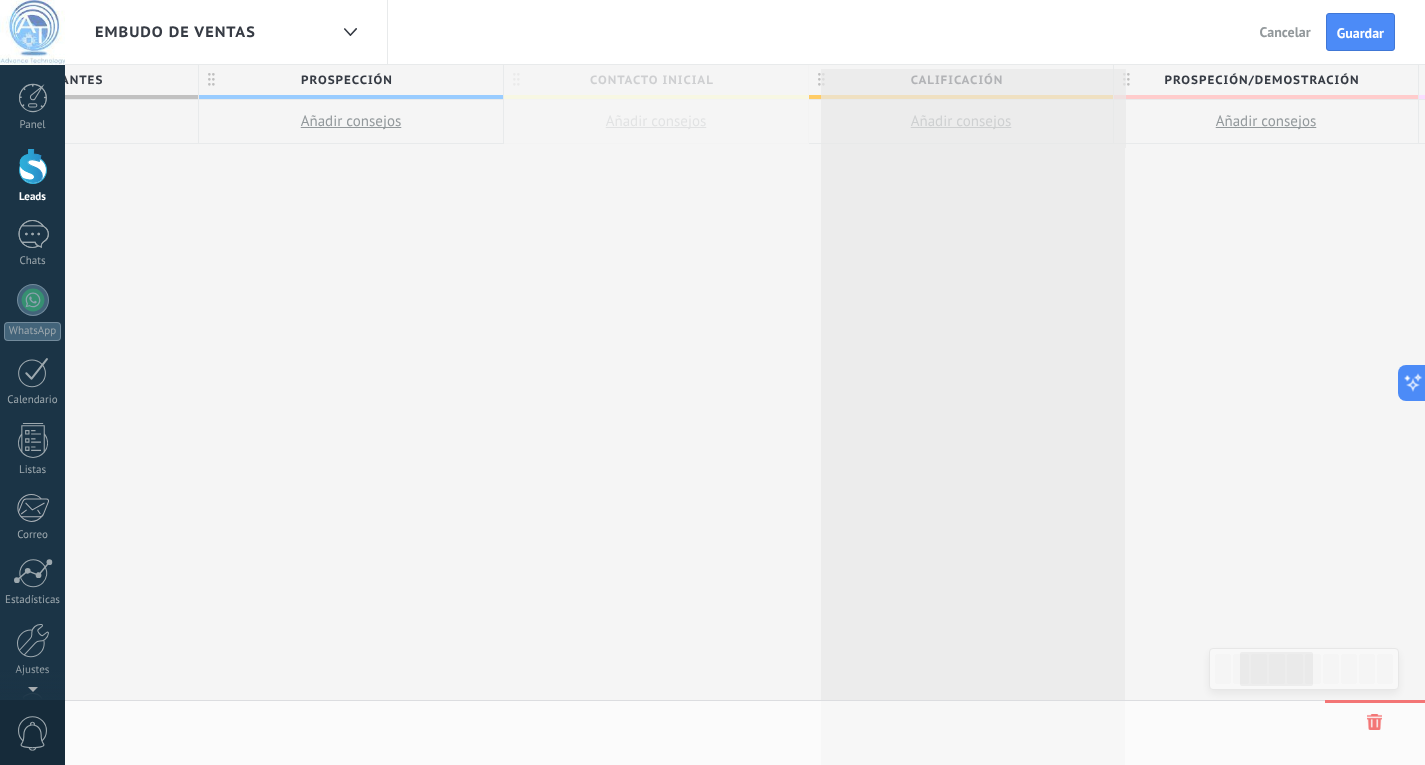 drag, startPoint x: 516, startPoint y: 76, endPoint x: 833, endPoint y: 80, distance: 317.02524 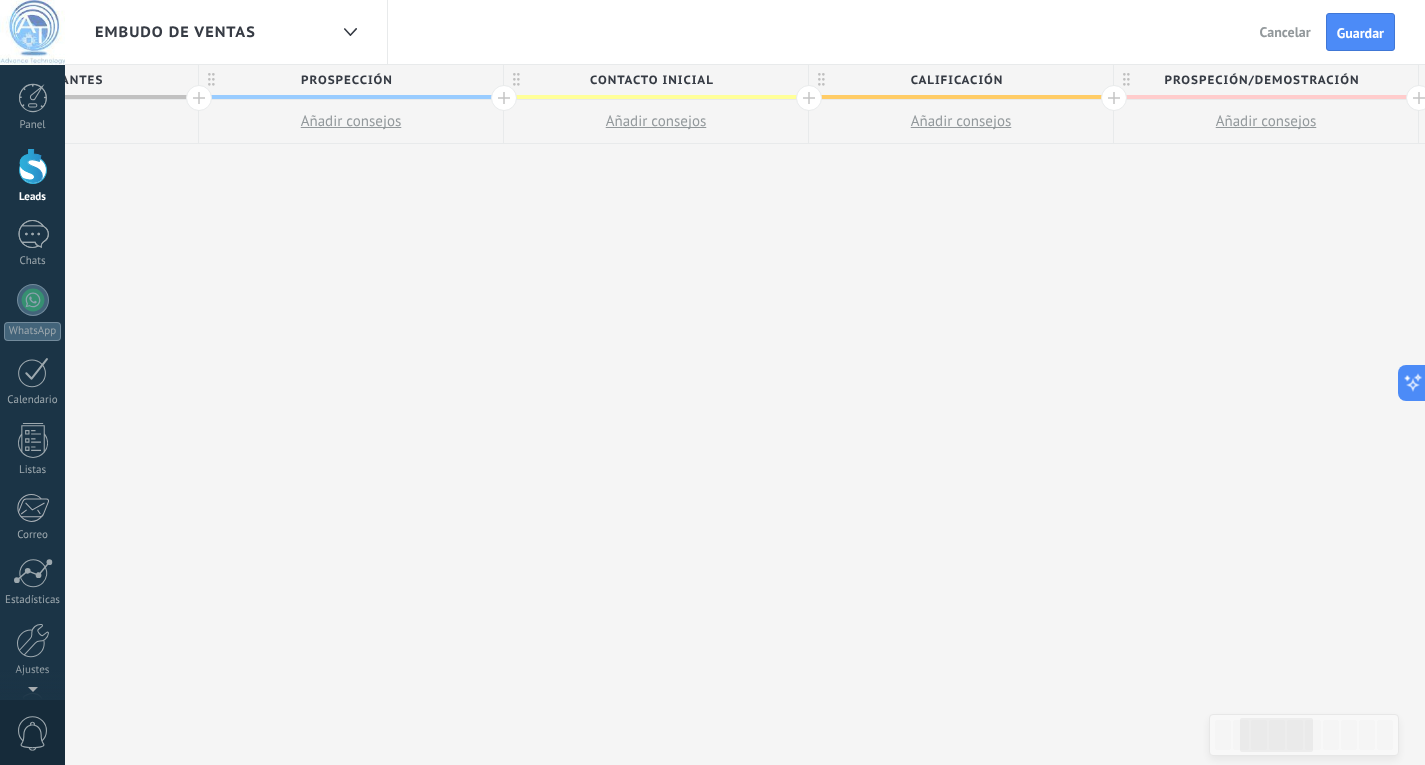 click on "Leads Entrantes" at bounding box center (41, 80) 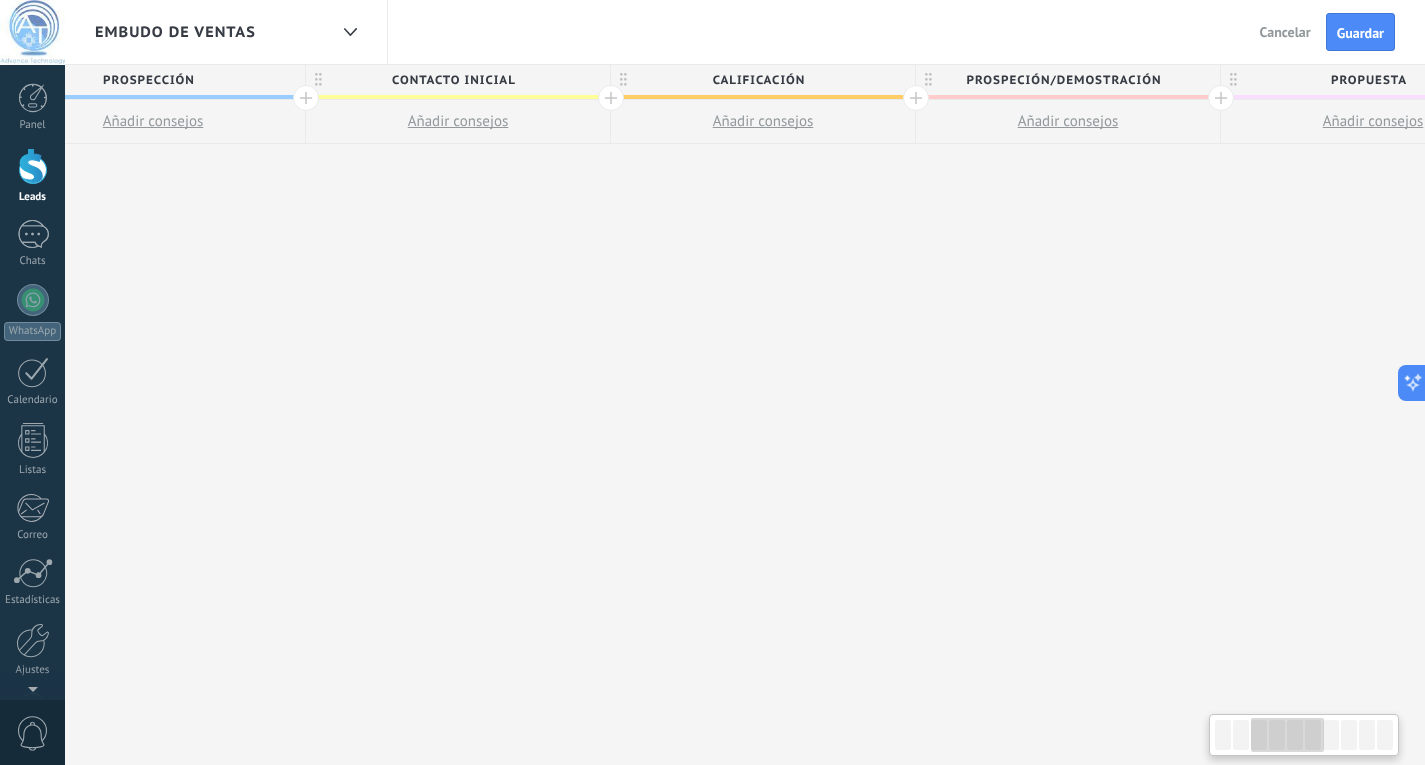 scroll, scrollTop: 0, scrollLeft: 718, axis: horizontal 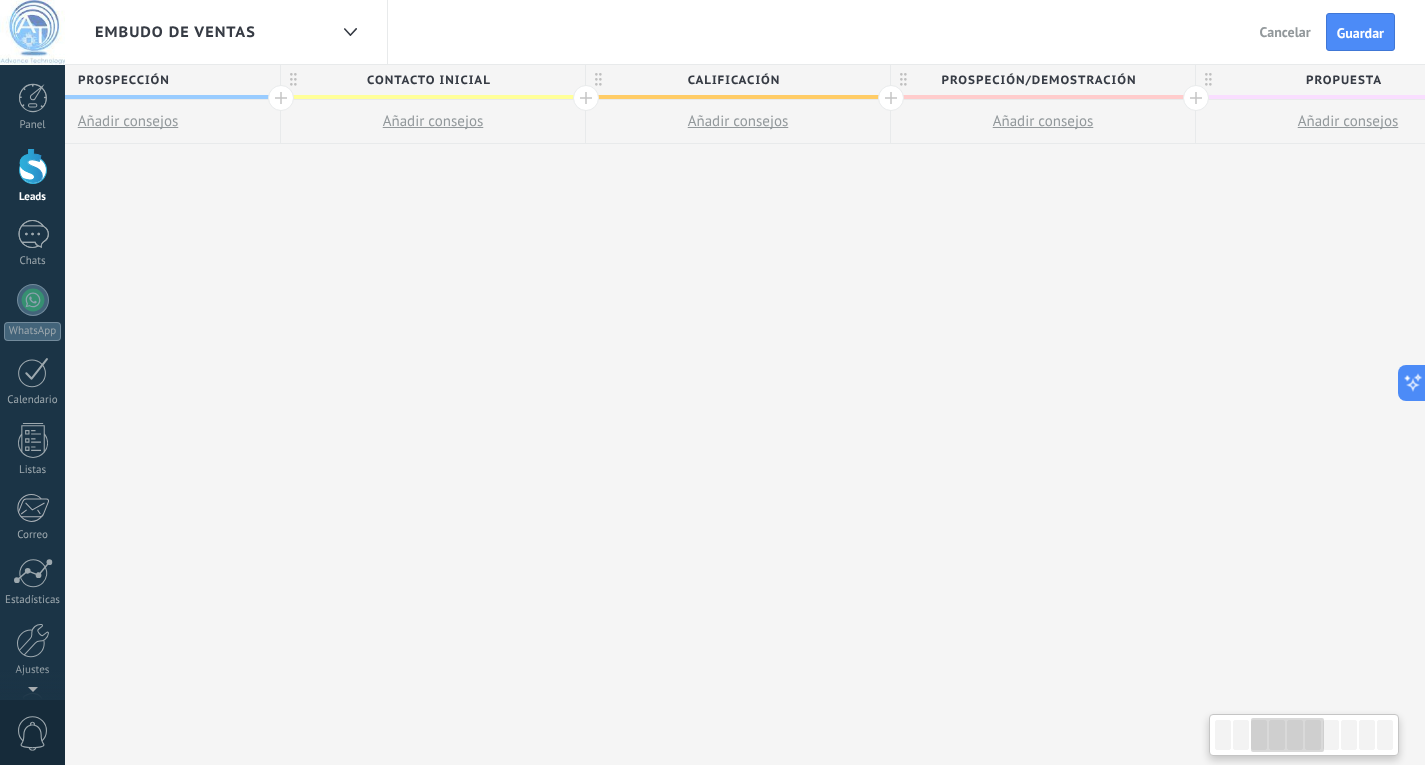 drag, startPoint x: 211, startPoint y: 77, endPoint x: 69, endPoint y: 100, distance: 143.85062 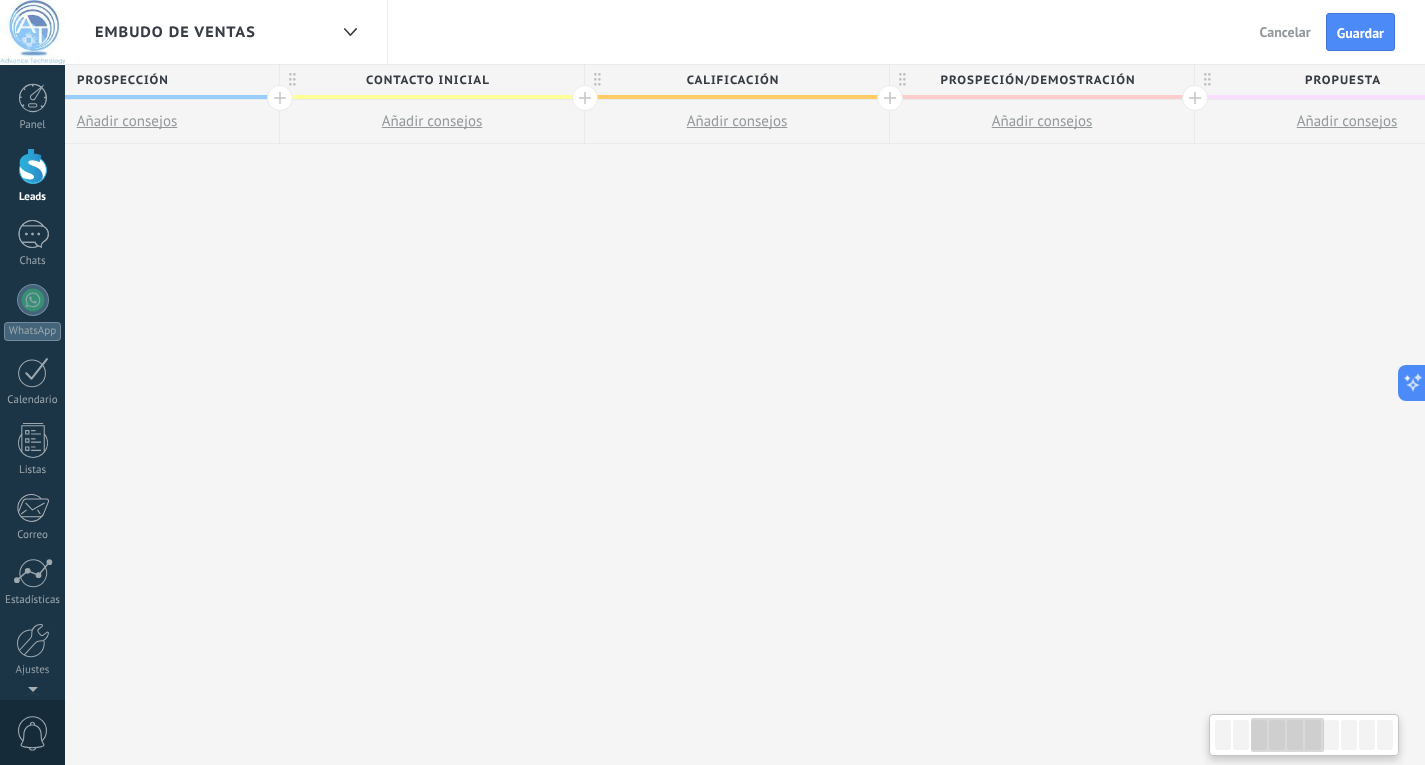 click on "Prospección  Añadir consejos" at bounding box center [127, 104] 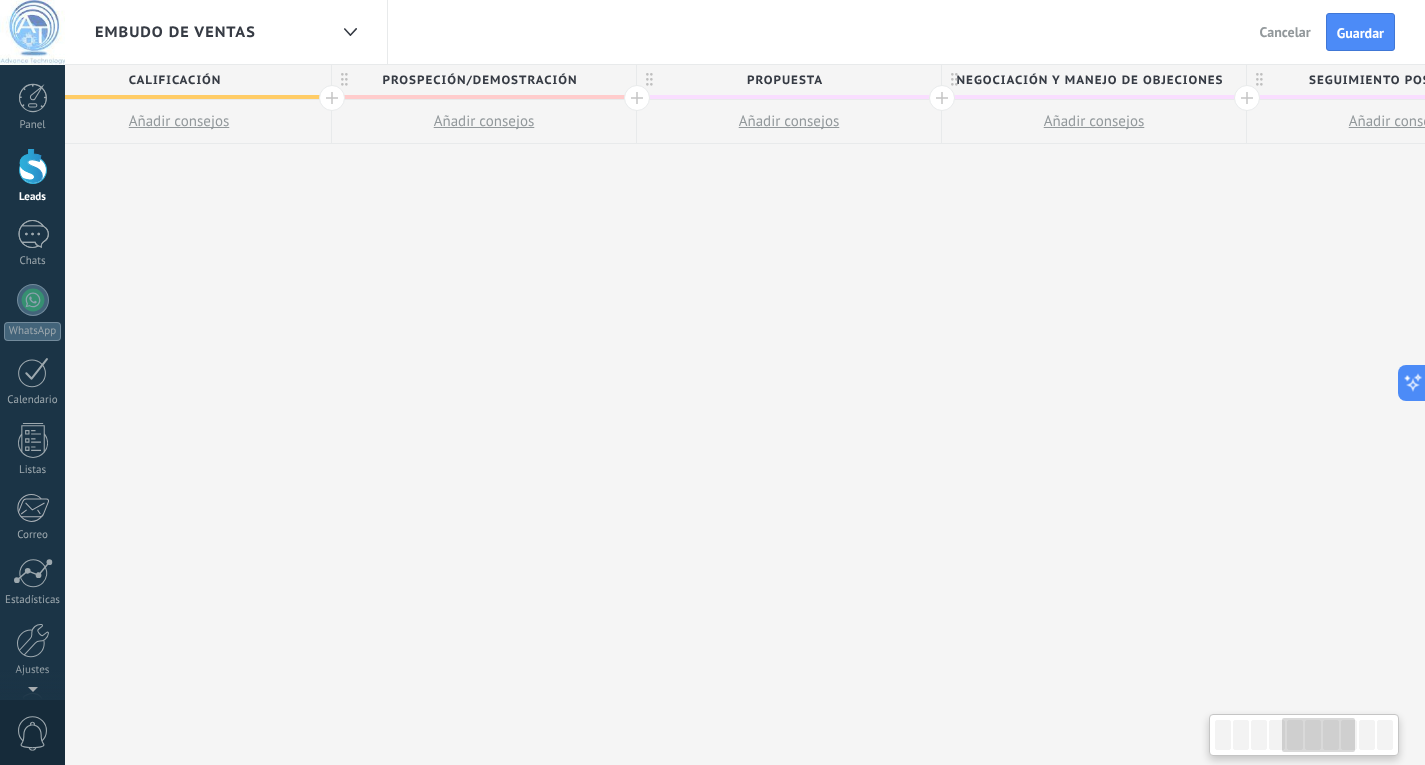 scroll, scrollTop: 0, scrollLeft: 1294, axis: horizontal 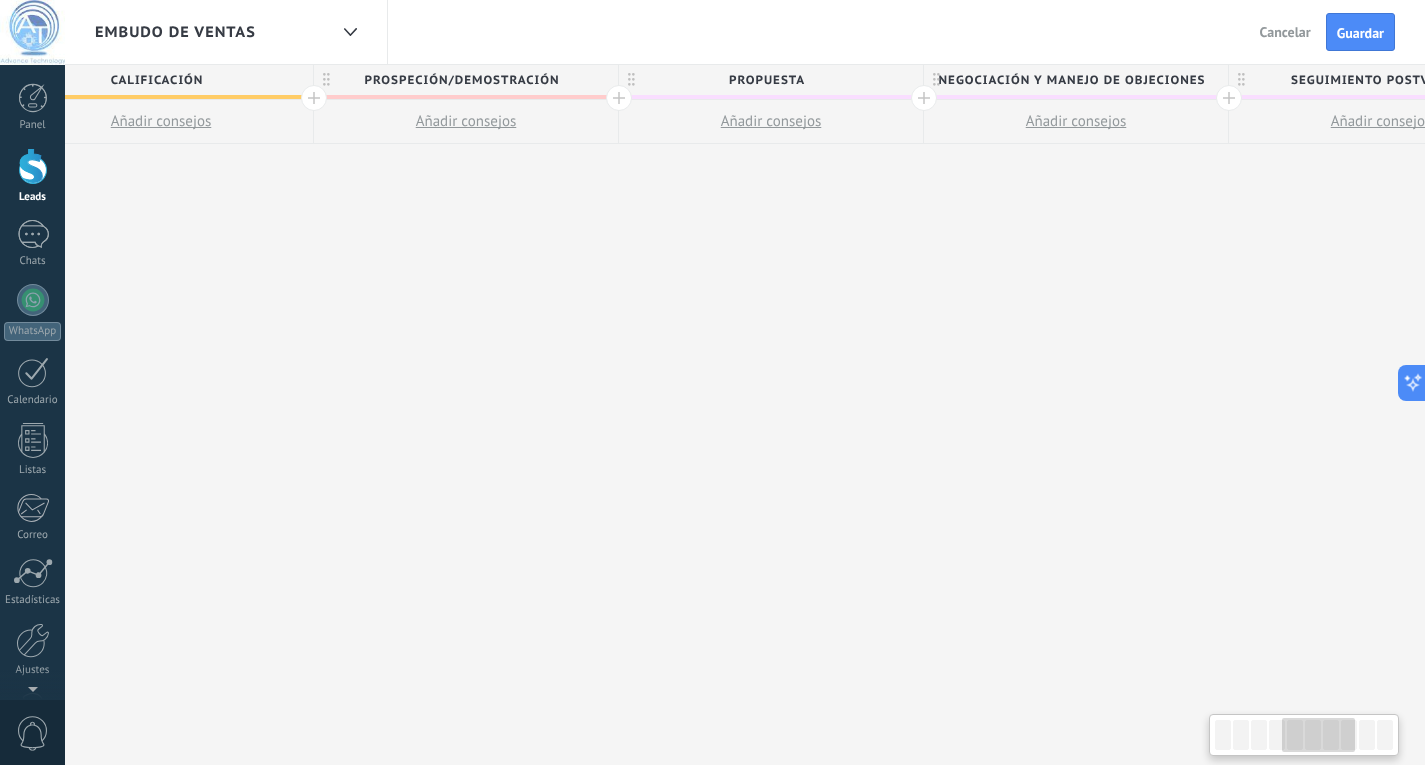 drag, startPoint x: 1209, startPoint y: 78, endPoint x: 633, endPoint y: 79, distance: 576.00085 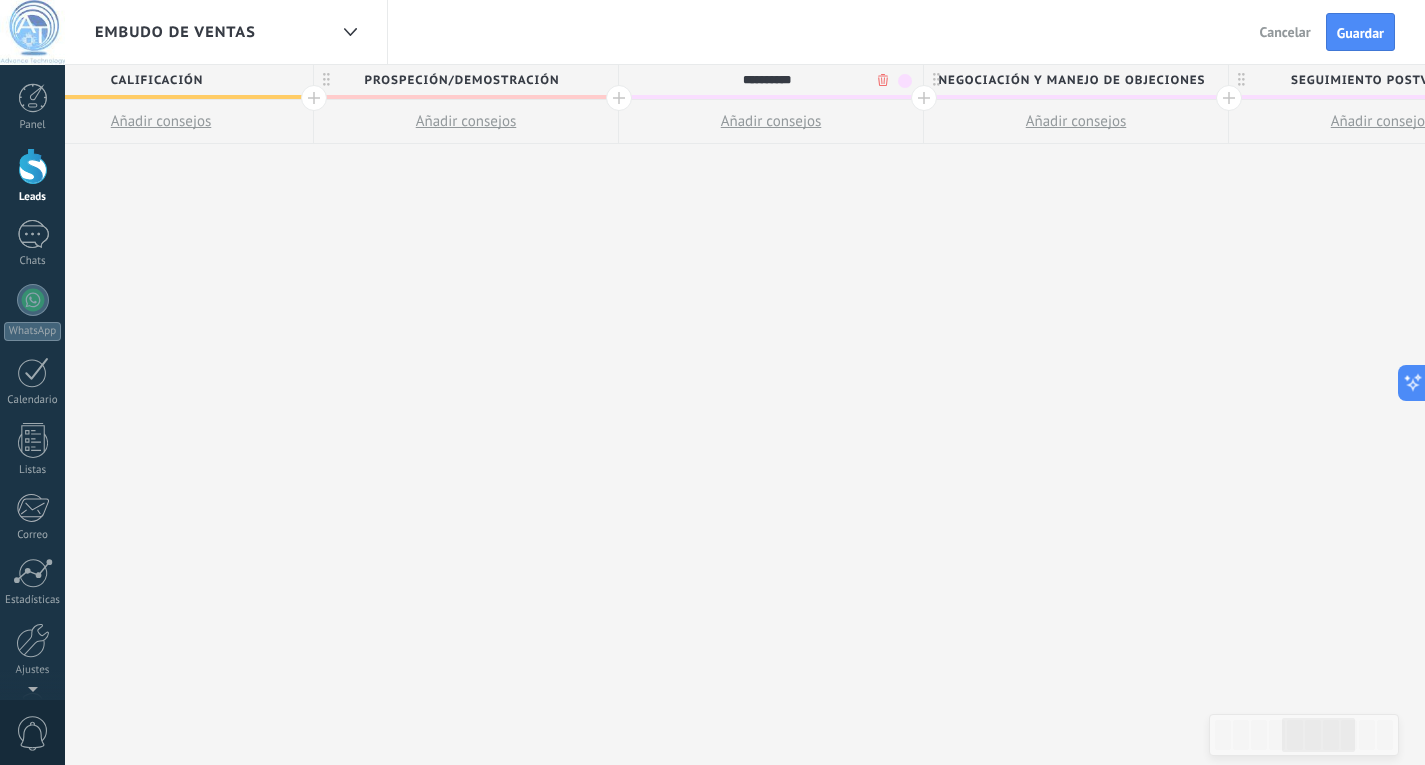 click at bounding box center (1229, 98) 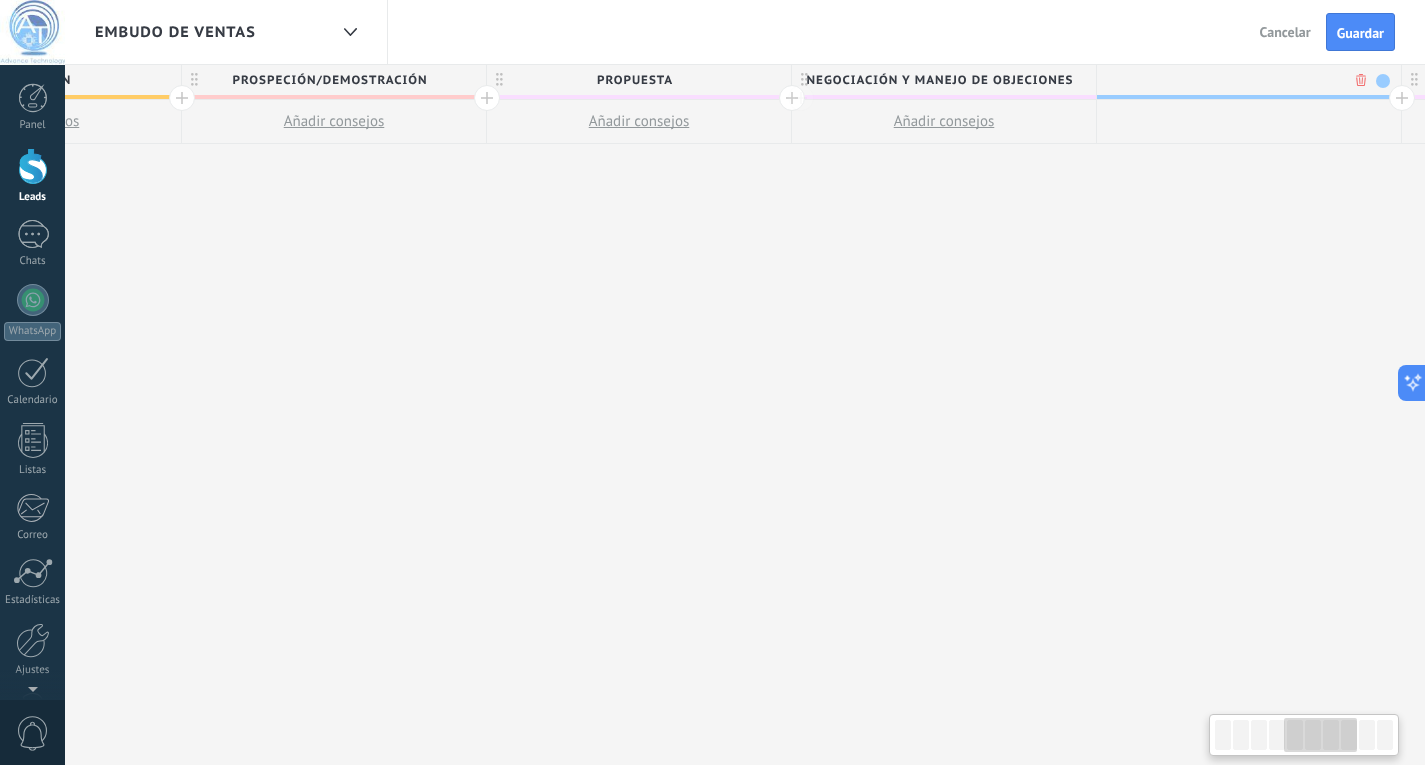 scroll, scrollTop: 0, scrollLeft: 1442, axis: horizontal 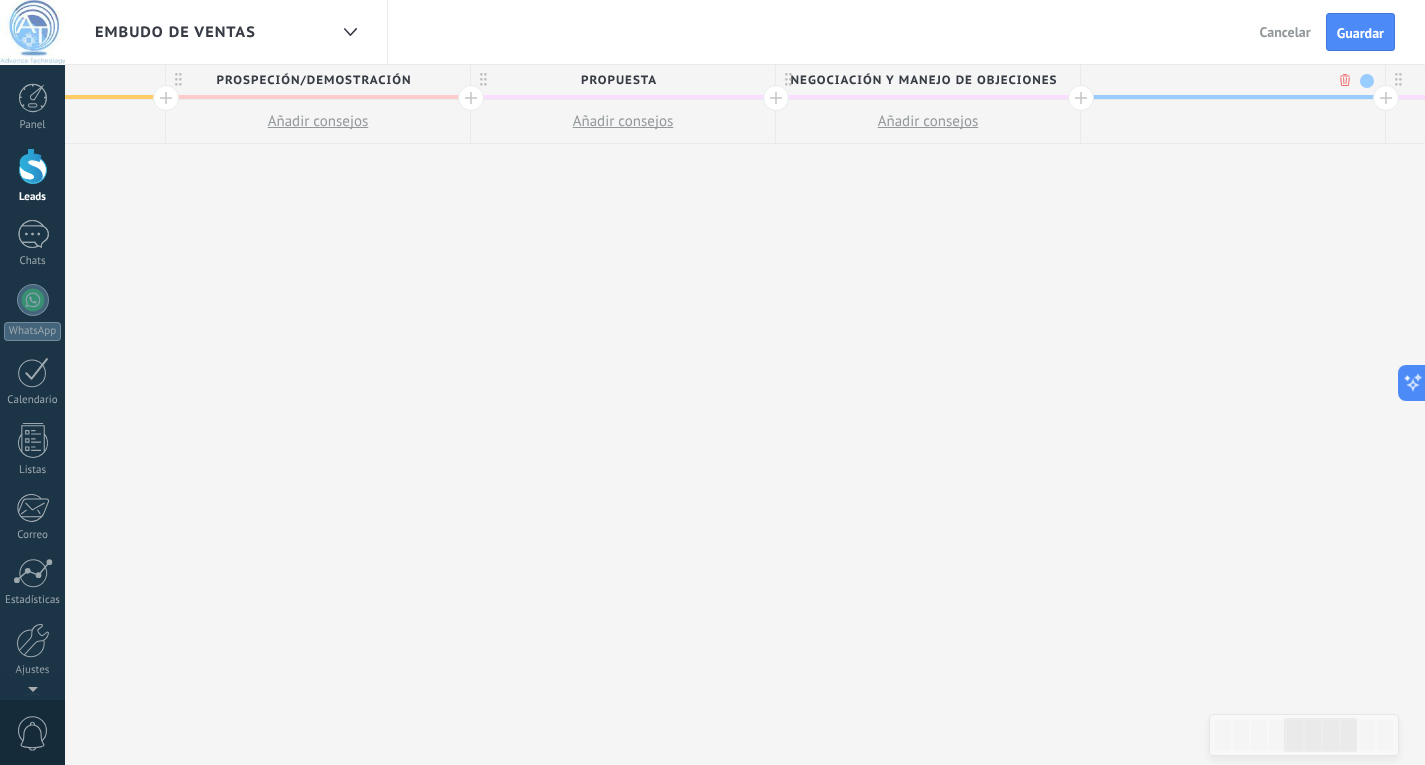 click on "**********" at bounding box center [623, 415] 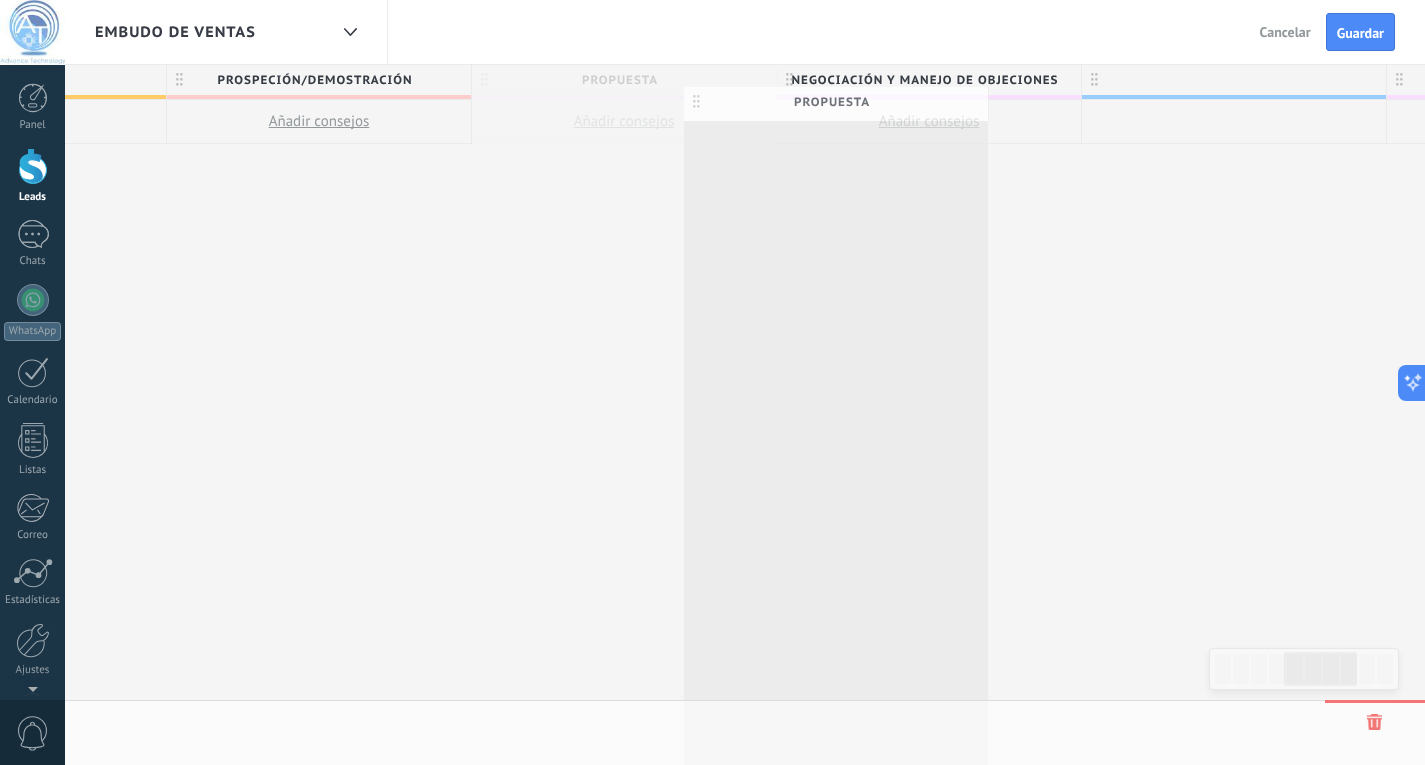 drag, startPoint x: 480, startPoint y: 81, endPoint x: 1208, endPoint y: 139, distance: 730.30676 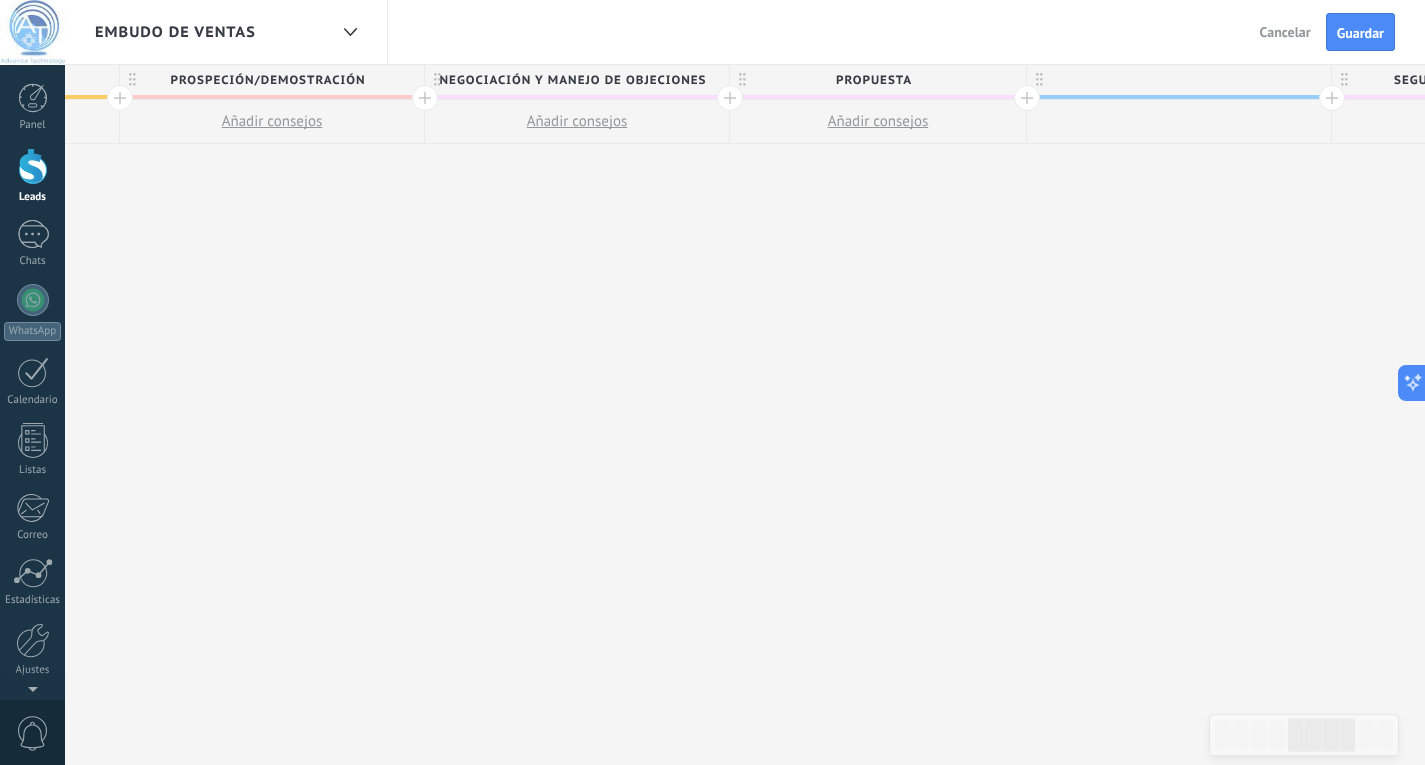 scroll, scrollTop: 0, scrollLeft: 1485, axis: horizontal 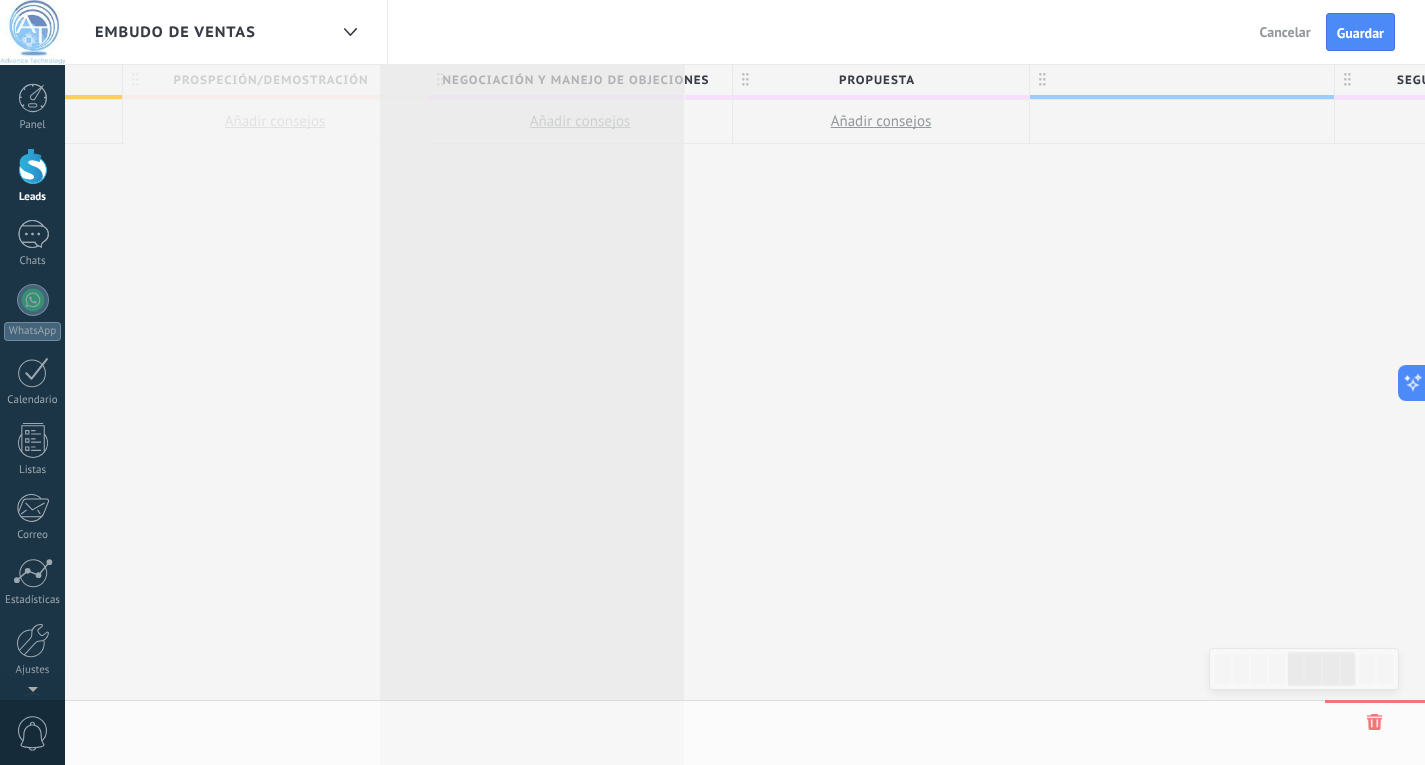 drag, startPoint x: 133, startPoint y: 75, endPoint x: 398, endPoint y: 70, distance: 265.04718 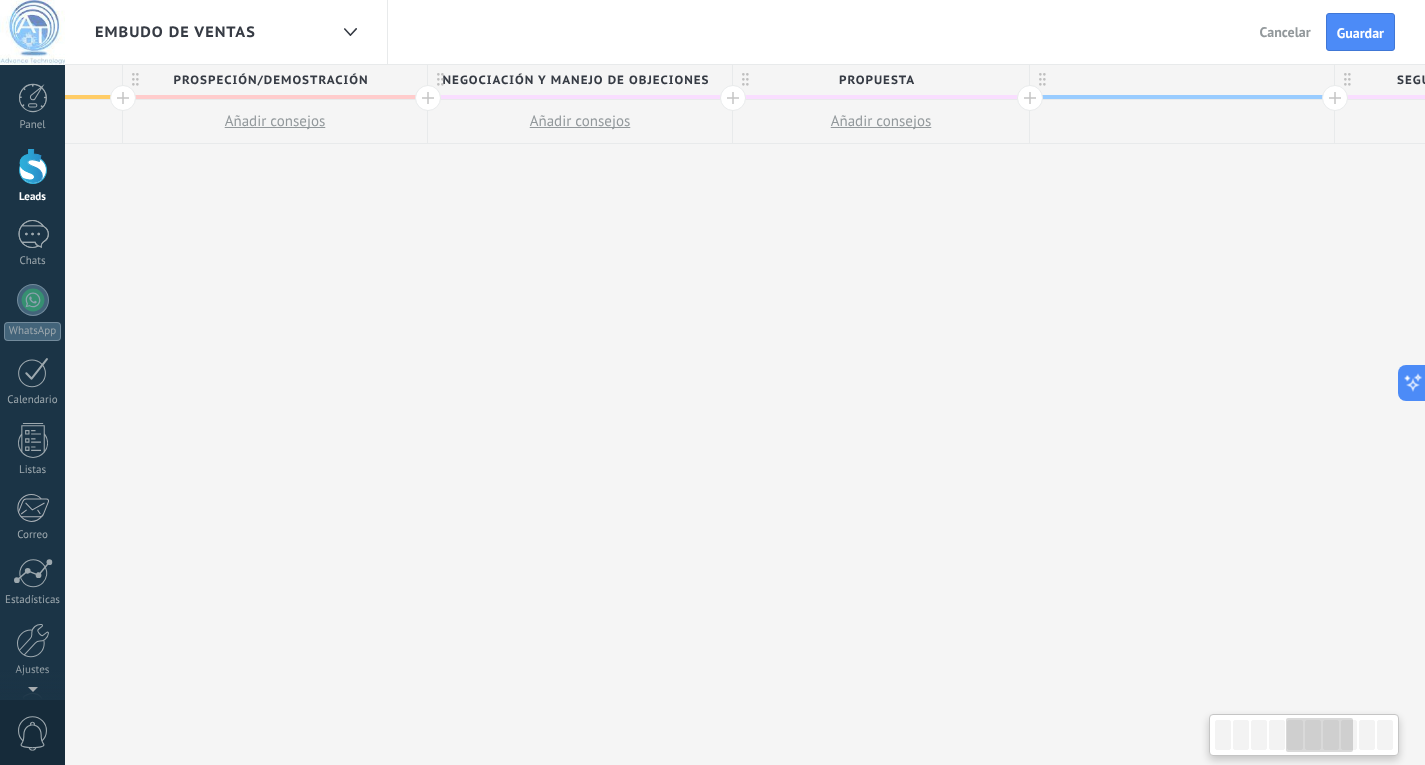 click on "**********" at bounding box center (576, 415) 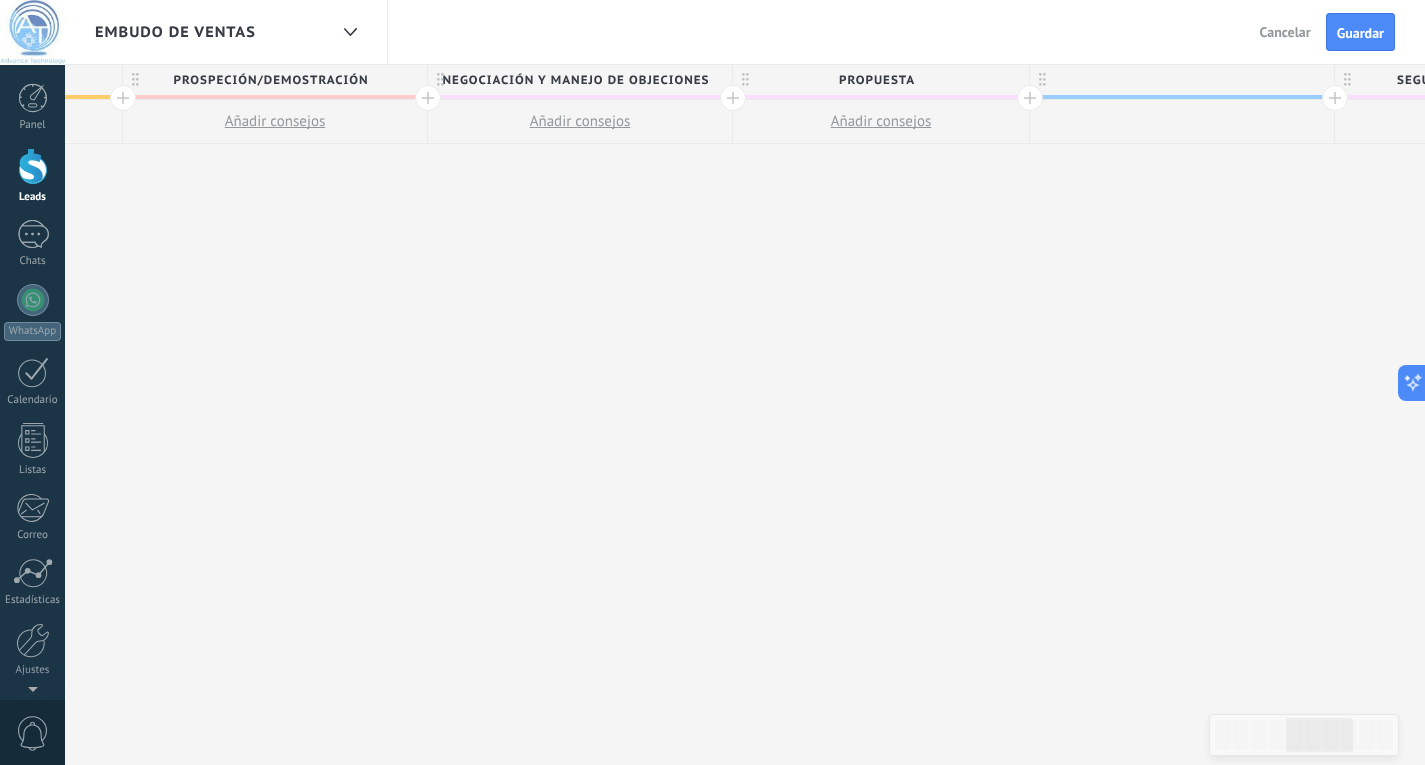 click on "**********" at bounding box center [576, 415] 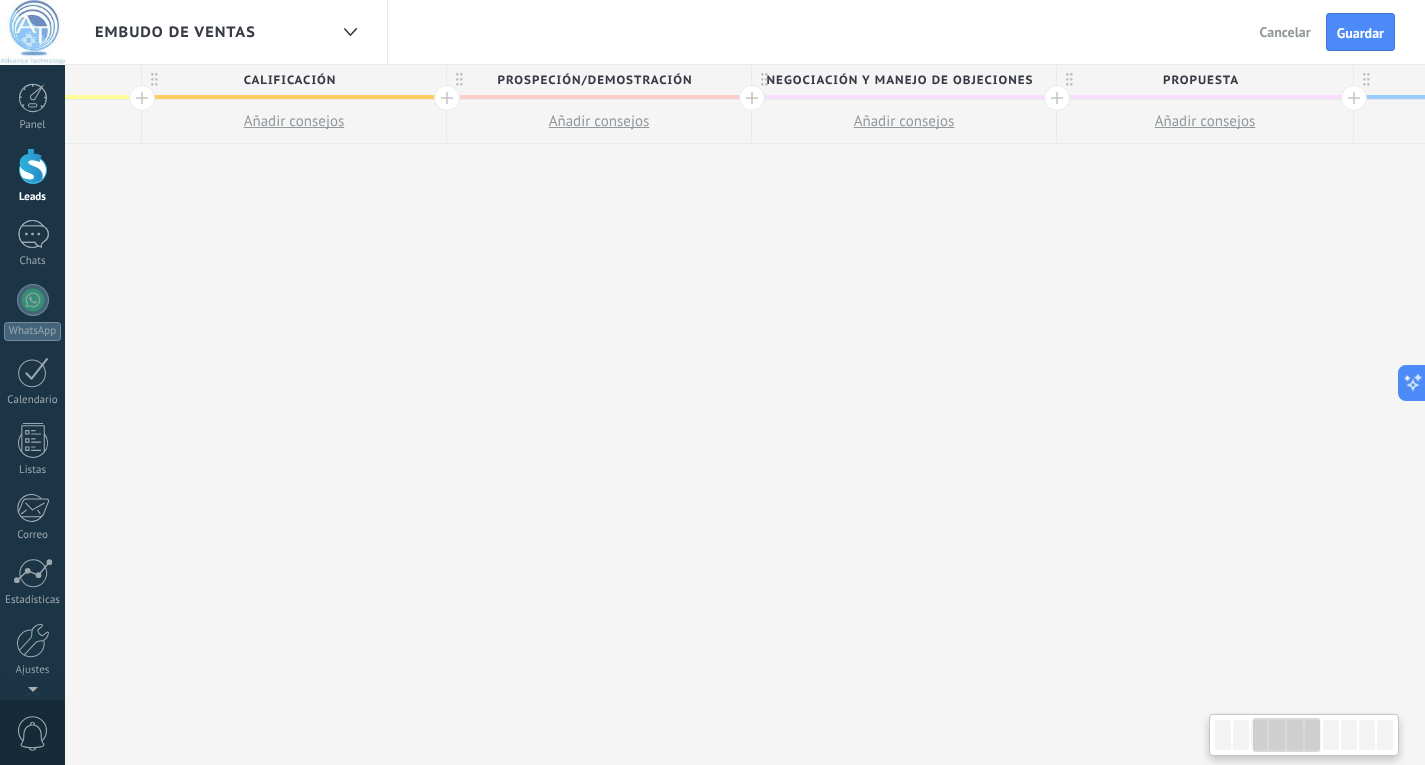 drag, startPoint x: 281, startPoint y: 248, endPoint x: 1078, endPoint y: 262, distance: 797.1229 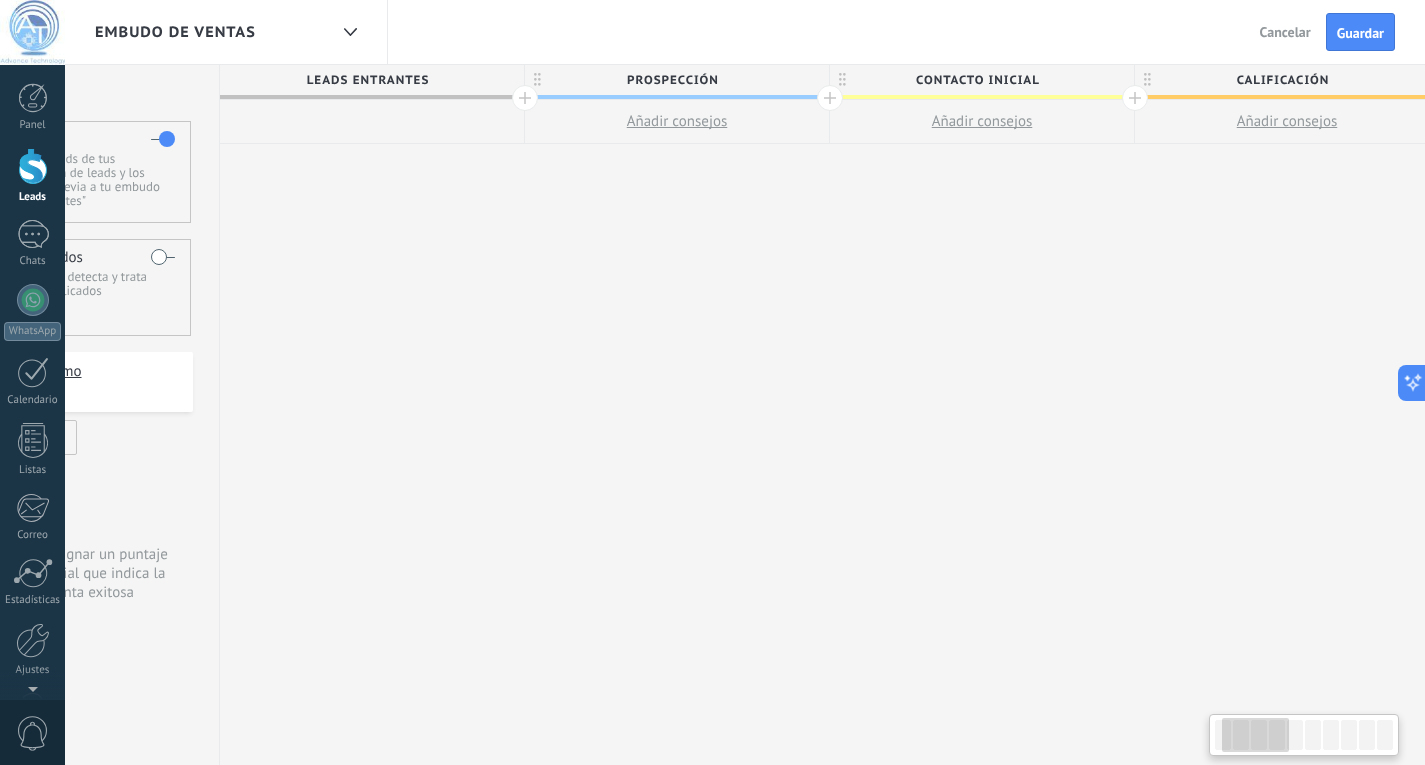 drag, startPoint x: 285, startPoint y: 262, endPoint x: 946, endPoint y: 315, distance: 663.1214 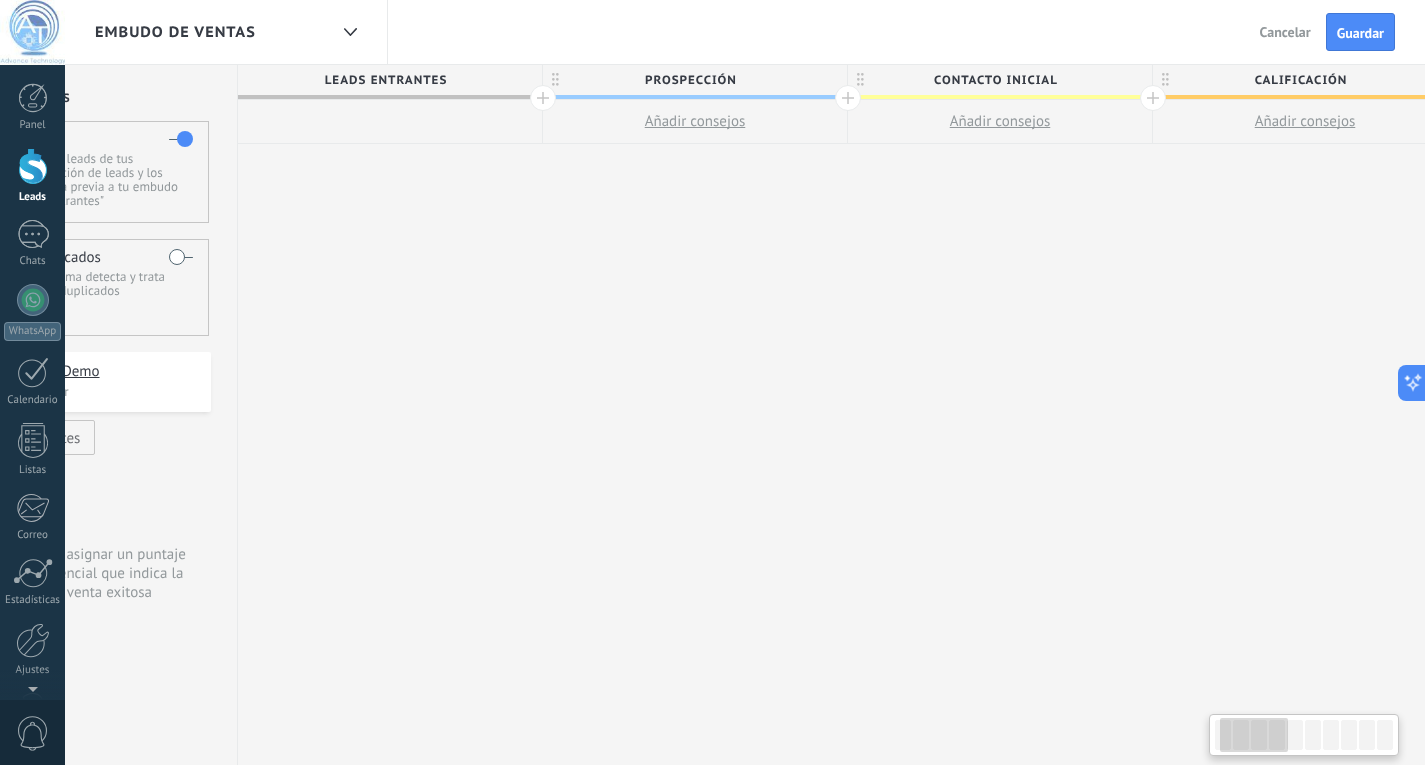 scroll, scrollTop: 0, scrollLeft: 0, axis: both 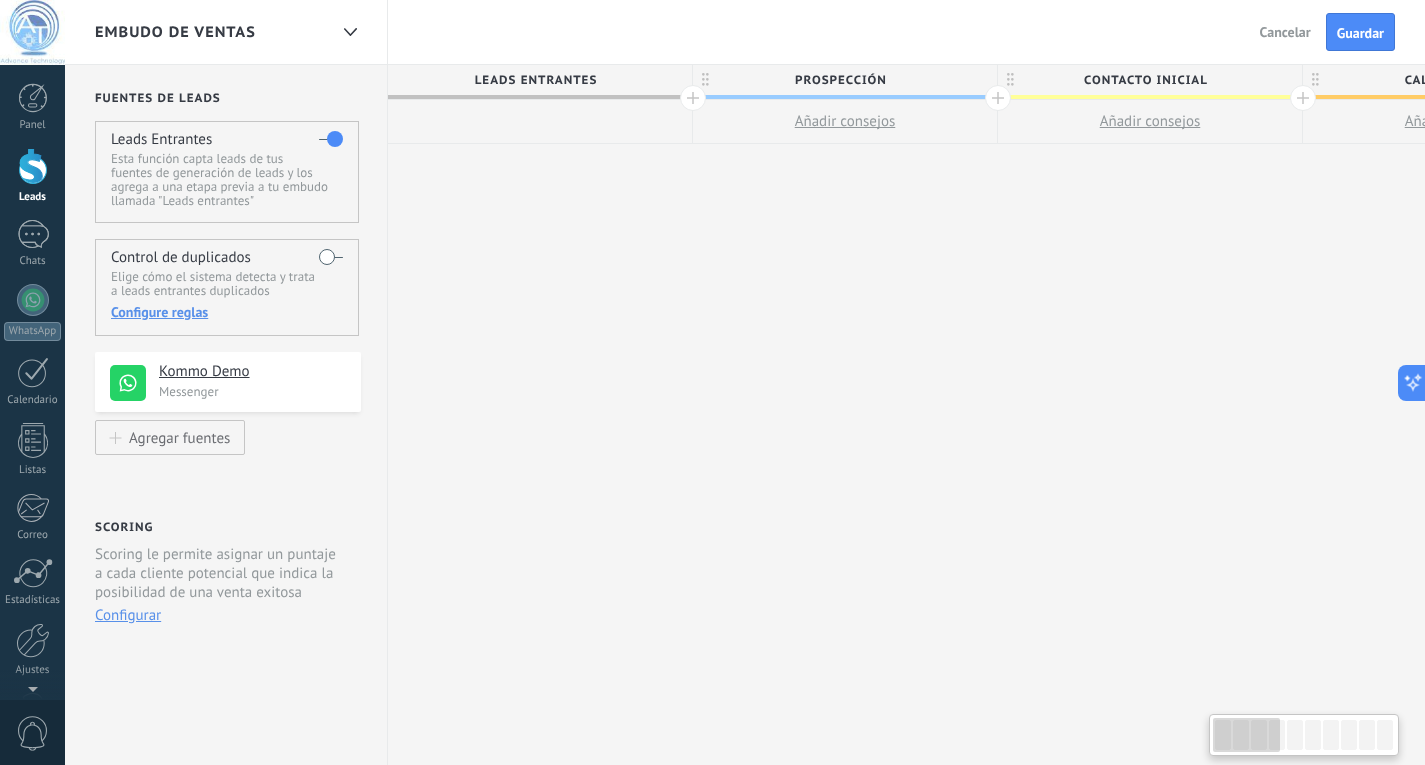 drag, startPoint x: 253, startPoint y: 268, endPoint x: 500, endPoint y: 276, distance: 247.12952 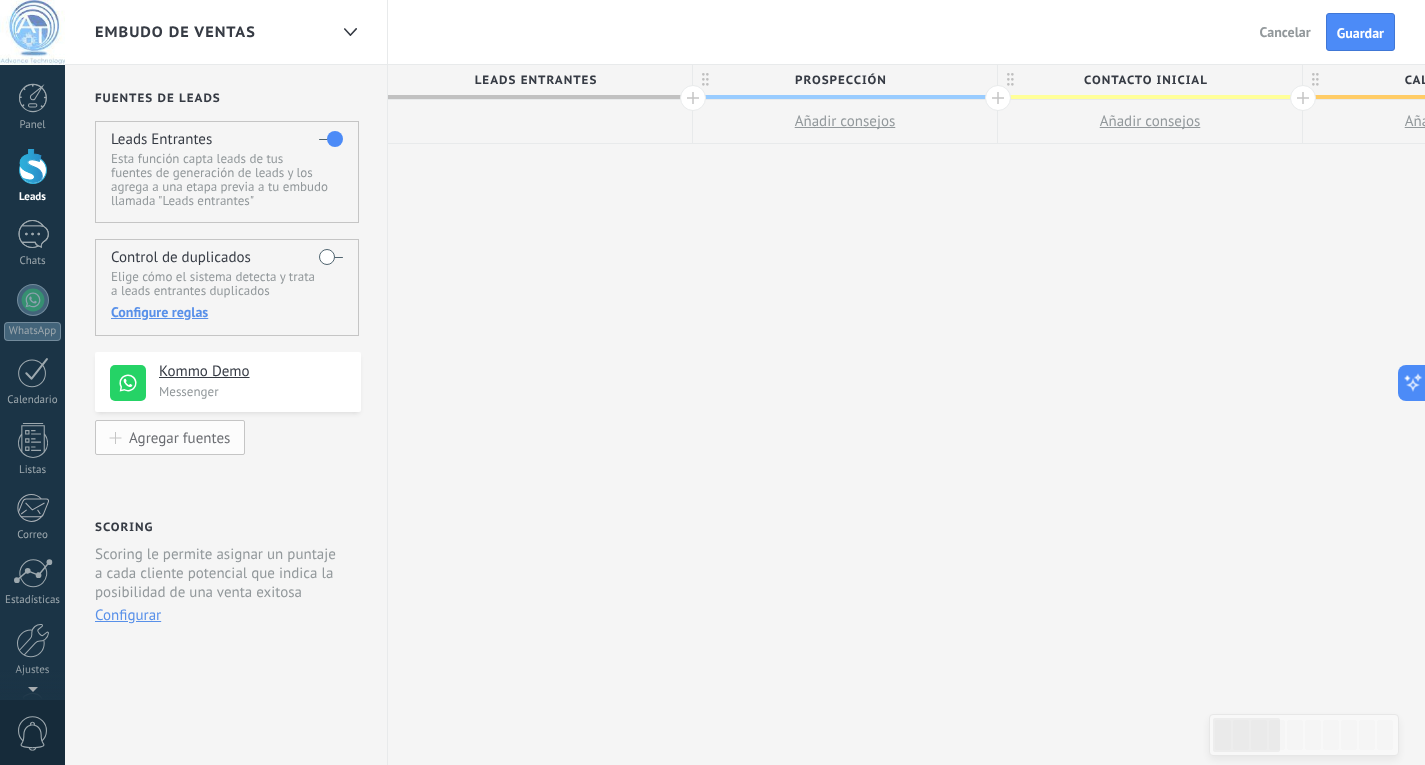 click on "Agregar fuentes" at bounding box center [179, 437] 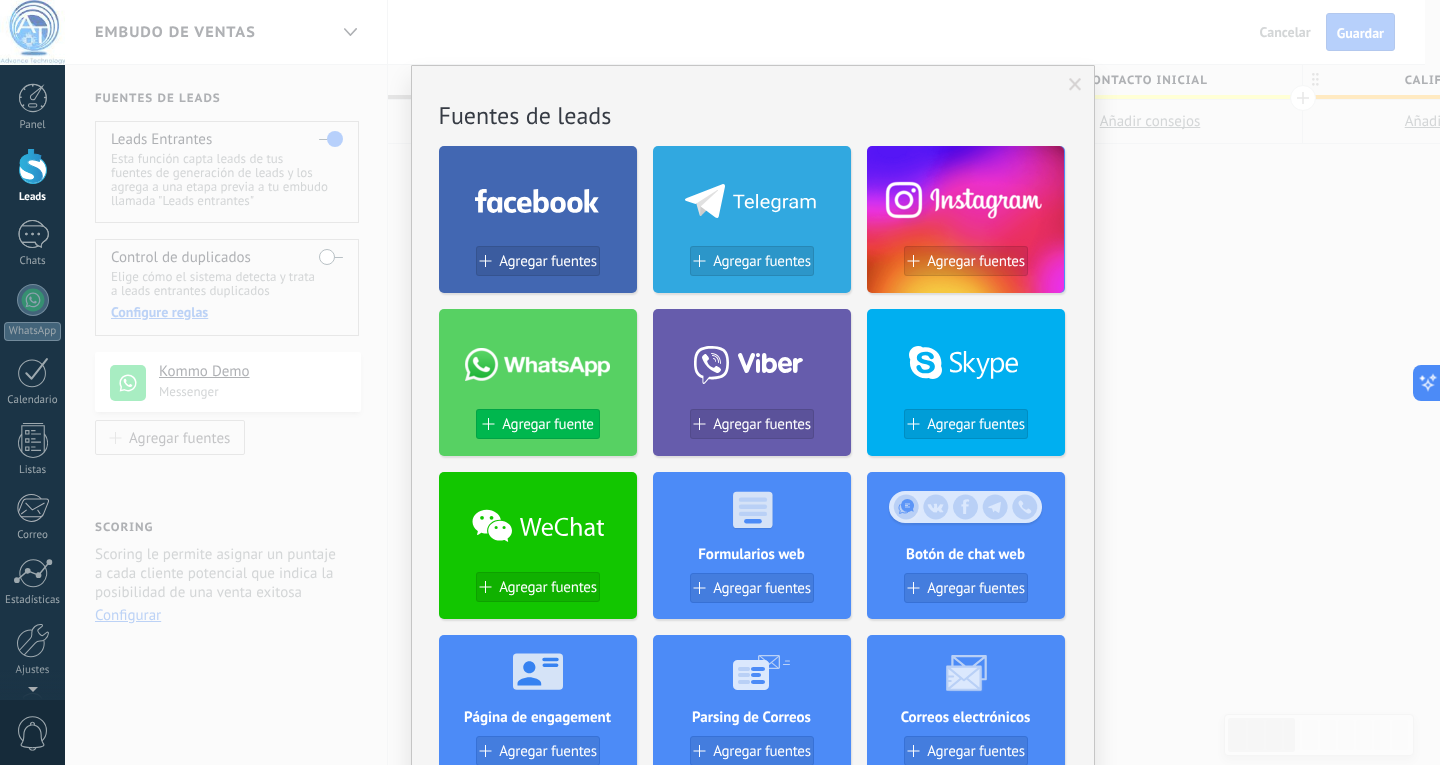 click on "Agregar fuente" at bounding box center (547, 424) 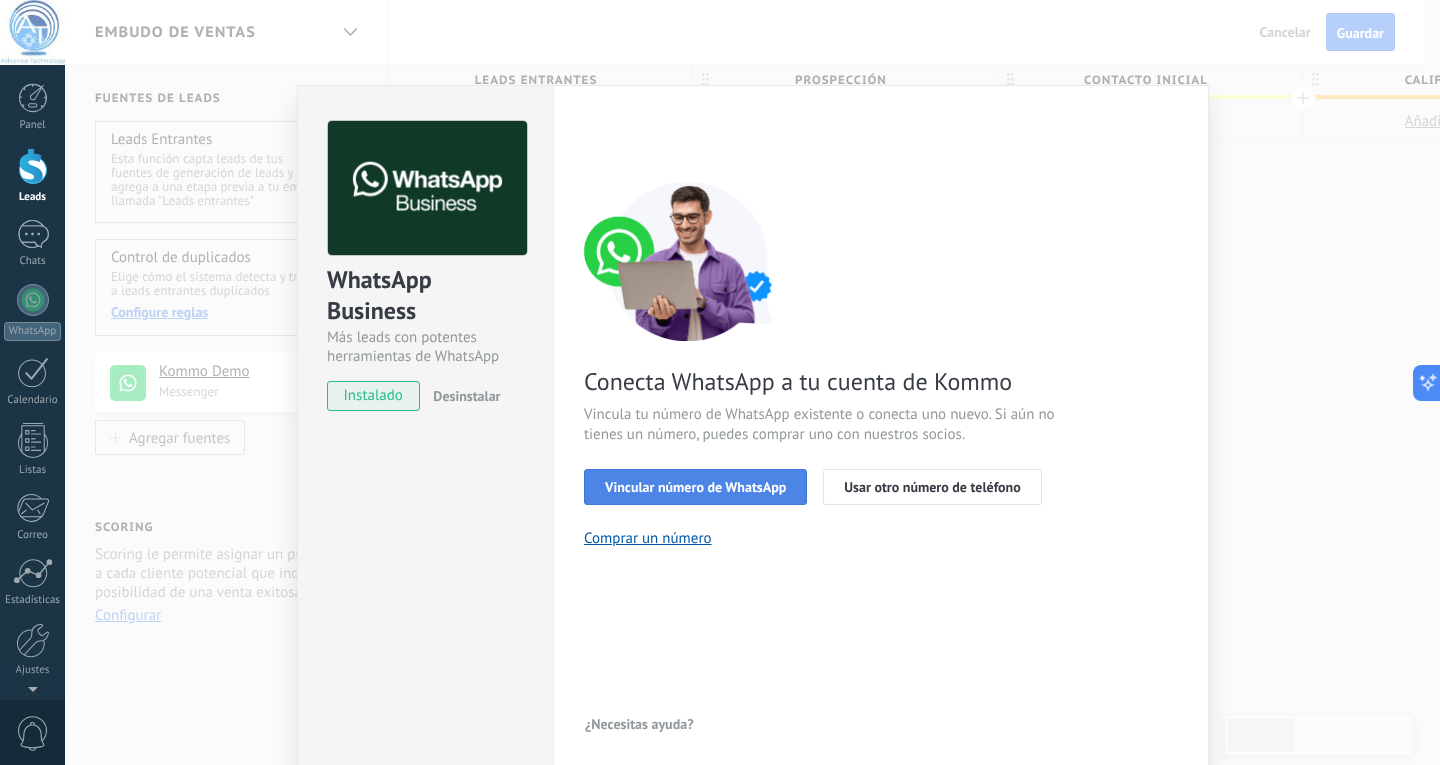 click on "Vincular número de WhatsApp" at bounding box center [695, 487] 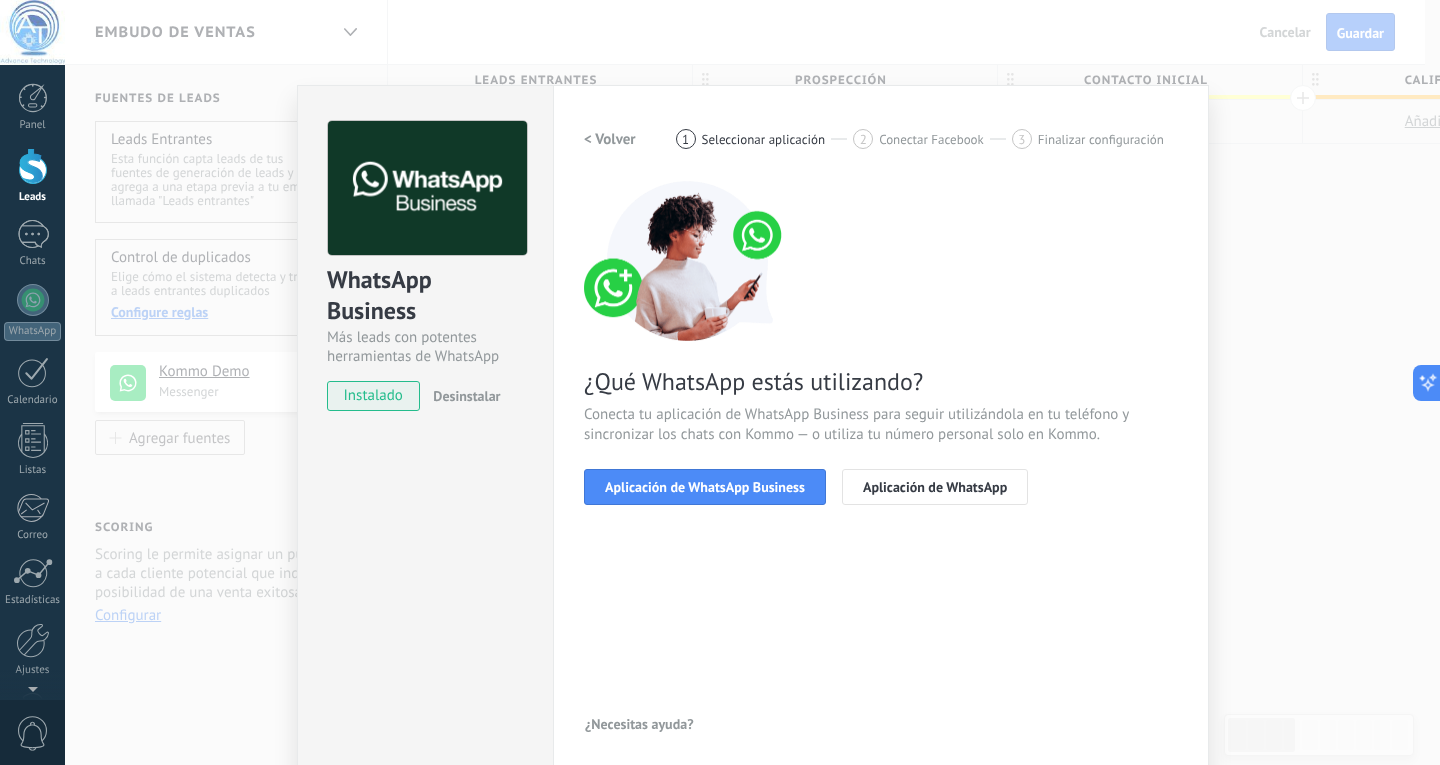 click on "Aplicación de WhatsApp Business" at bounding box center [705, 487] 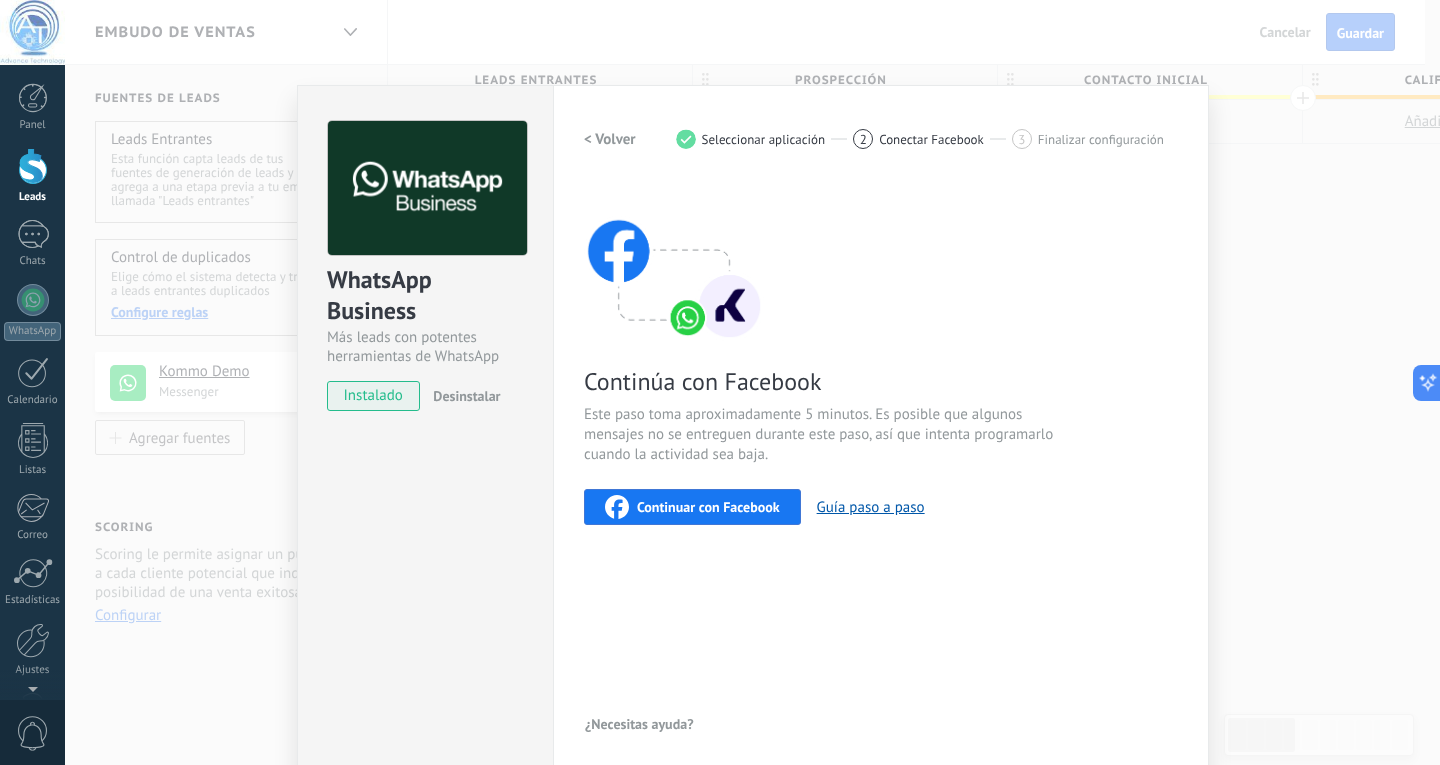 click on "Continuar con Facebook" at bounding box center (708, 507) 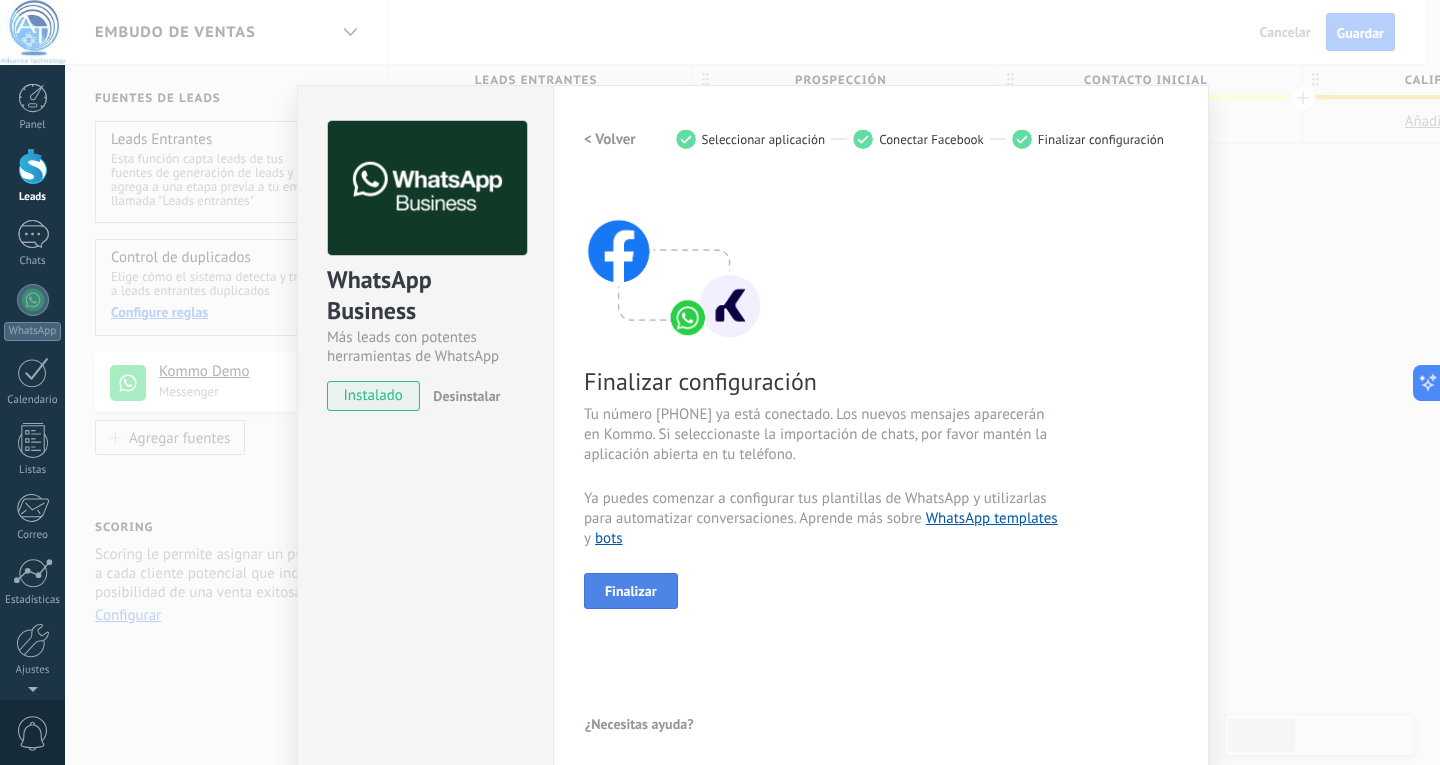click on "Finalizar" at bounding box center [631, 591] 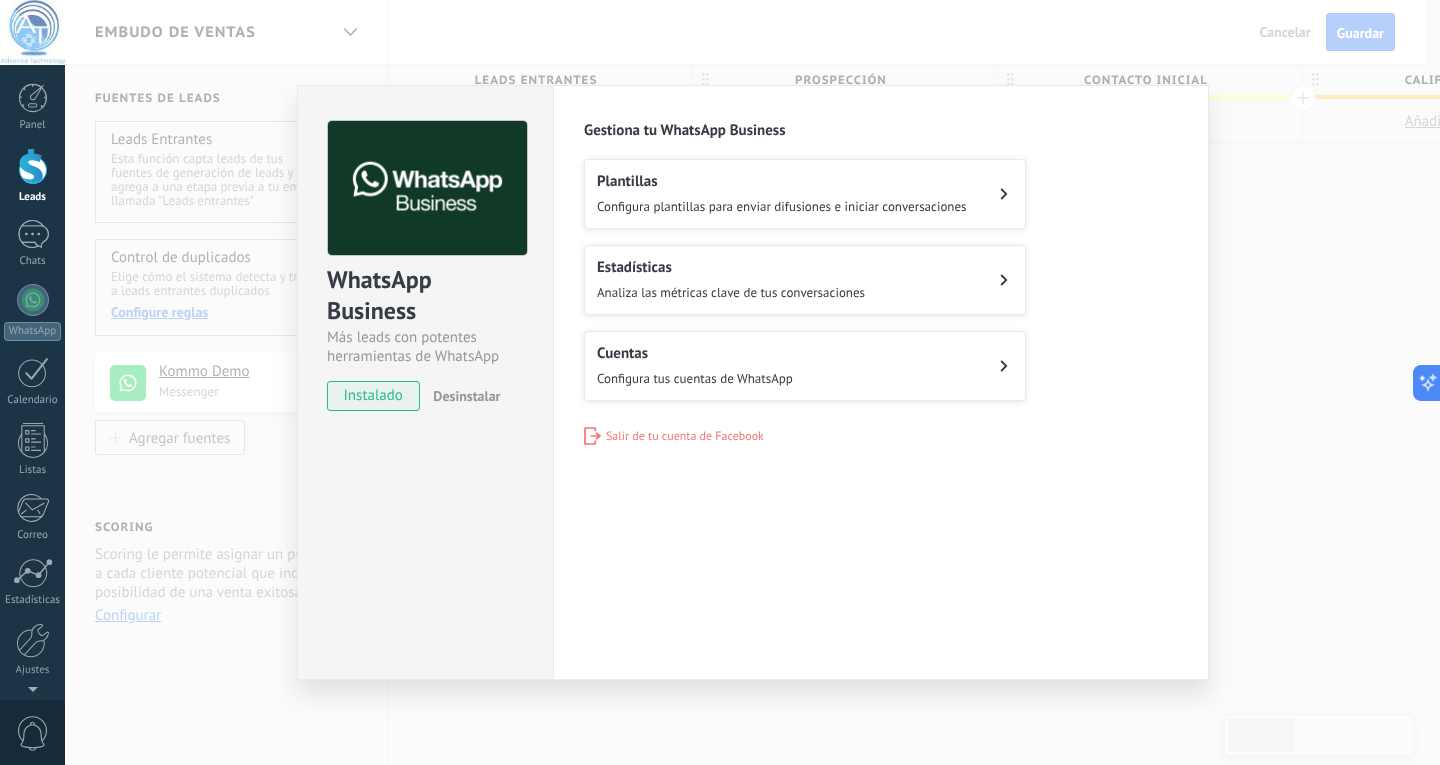 click at bounding box center [33, 166] 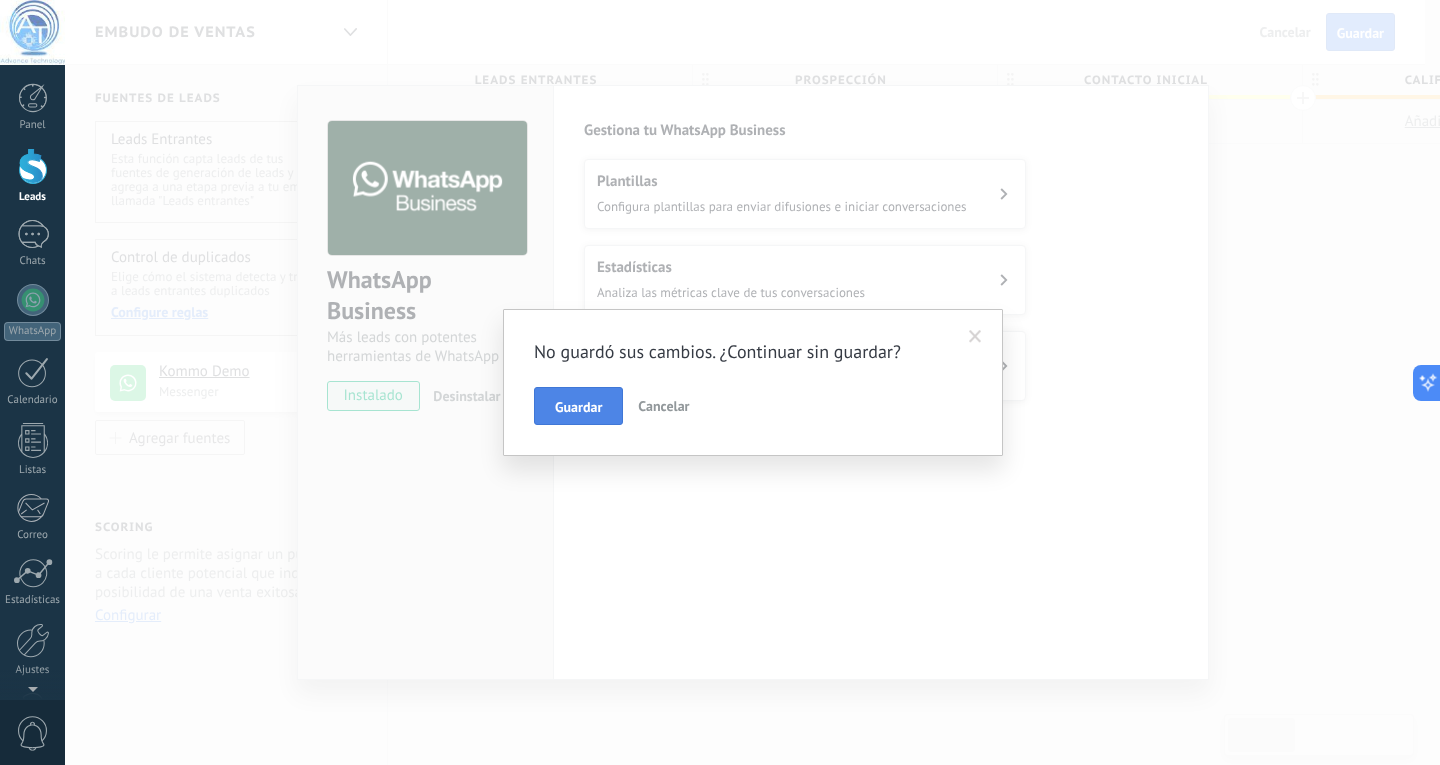 click on "Guardar" at bounding box center [578, 406] 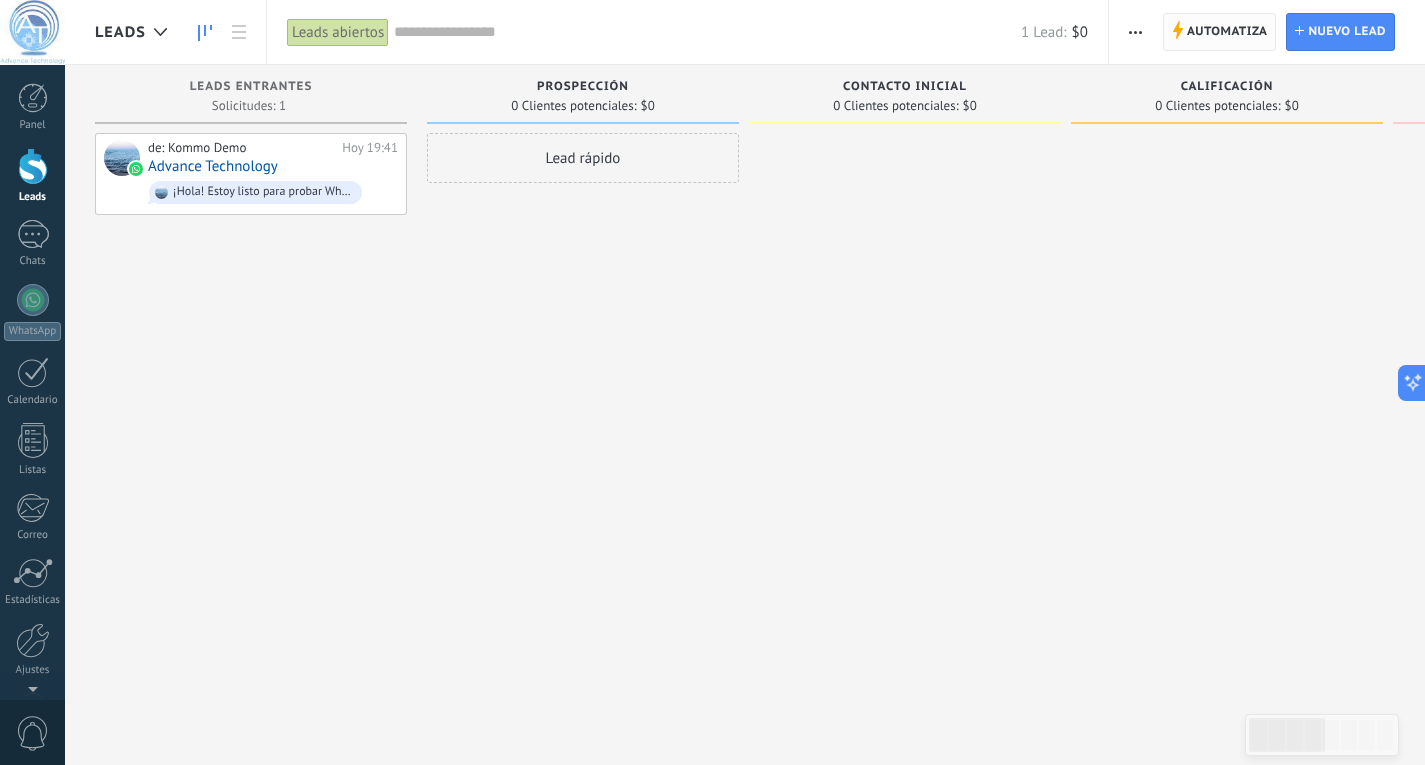click on "Automatiza" at bounding box center [1227, 32] 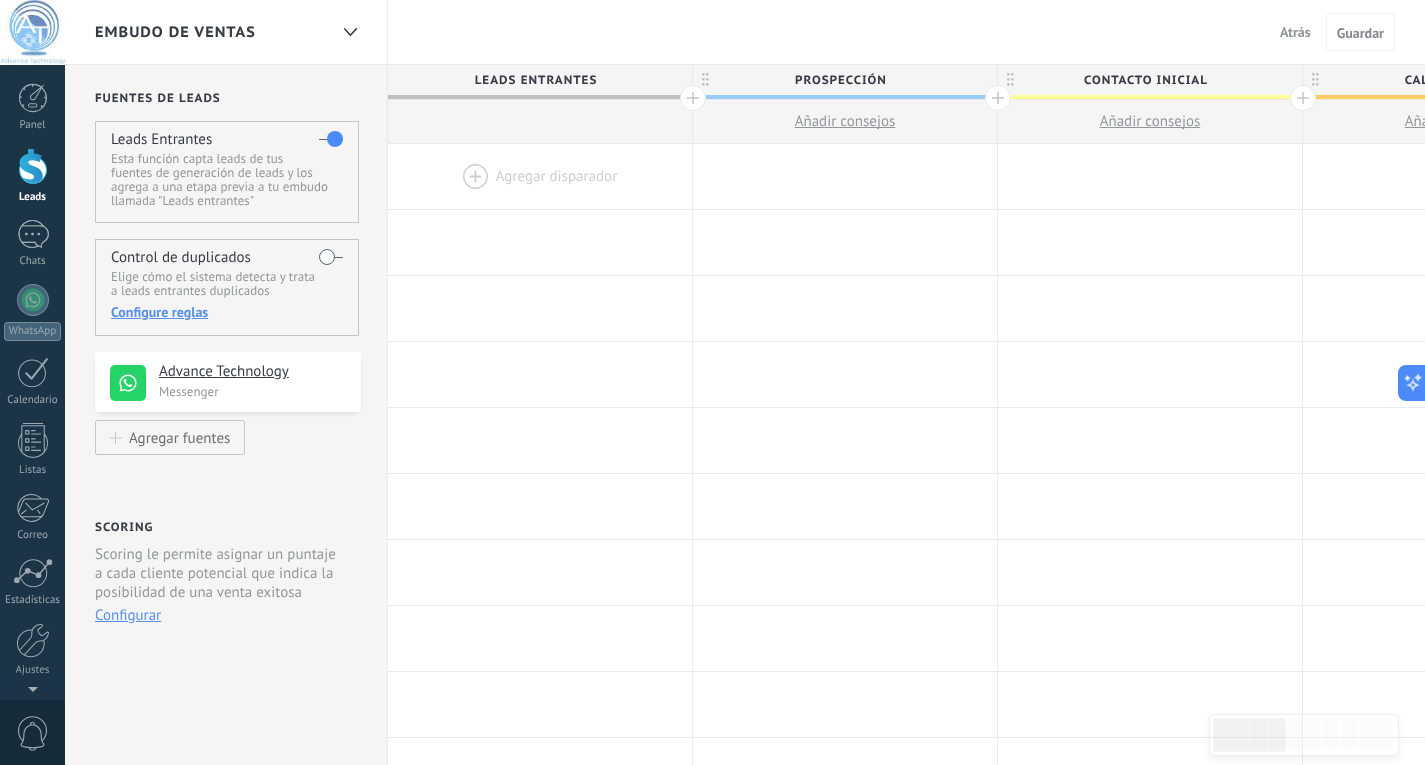 scroll, scrollTop: 0, scrollLeft: 1, axis: horizontal 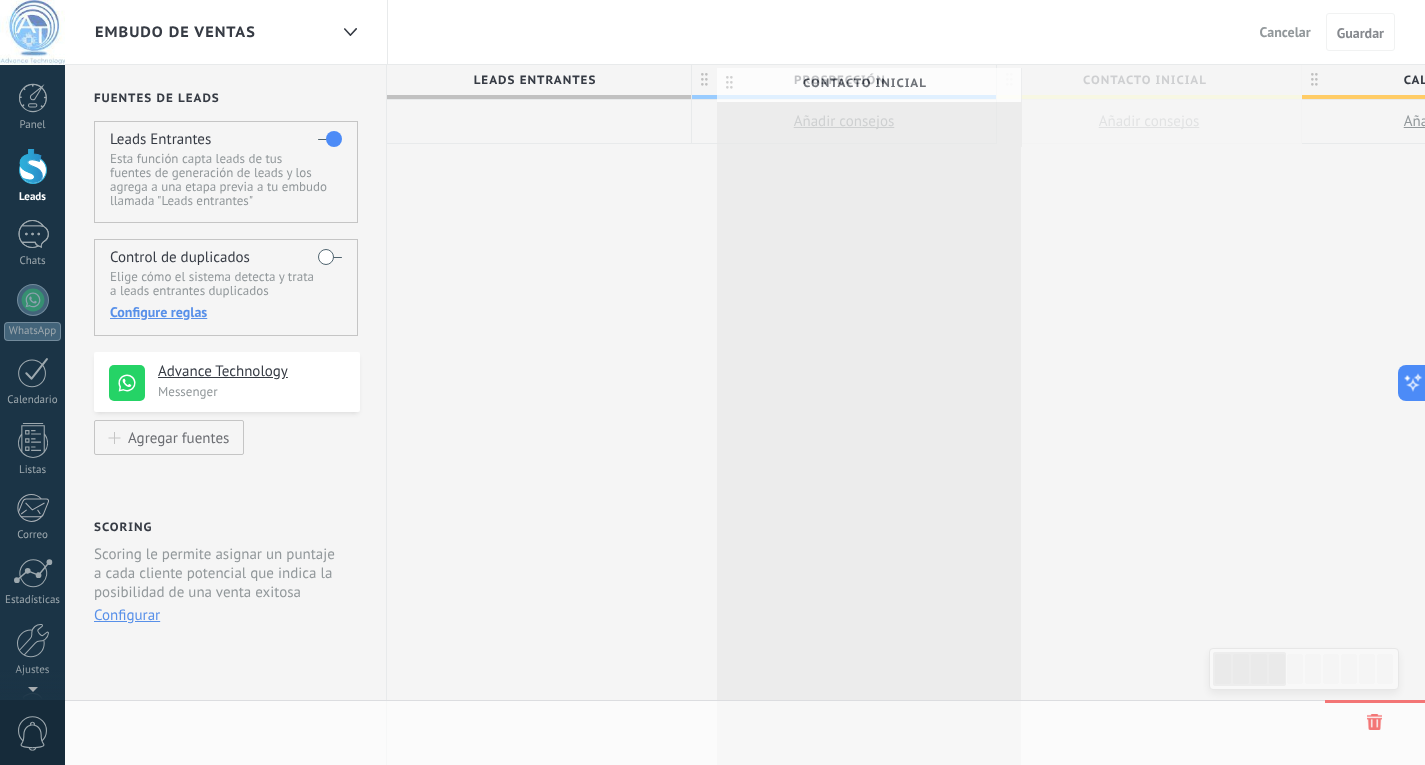 drag, startPoint x: 1010, startPoint y: 77, endPoint x: 730, endPoint y: 80, distance: 280.01608 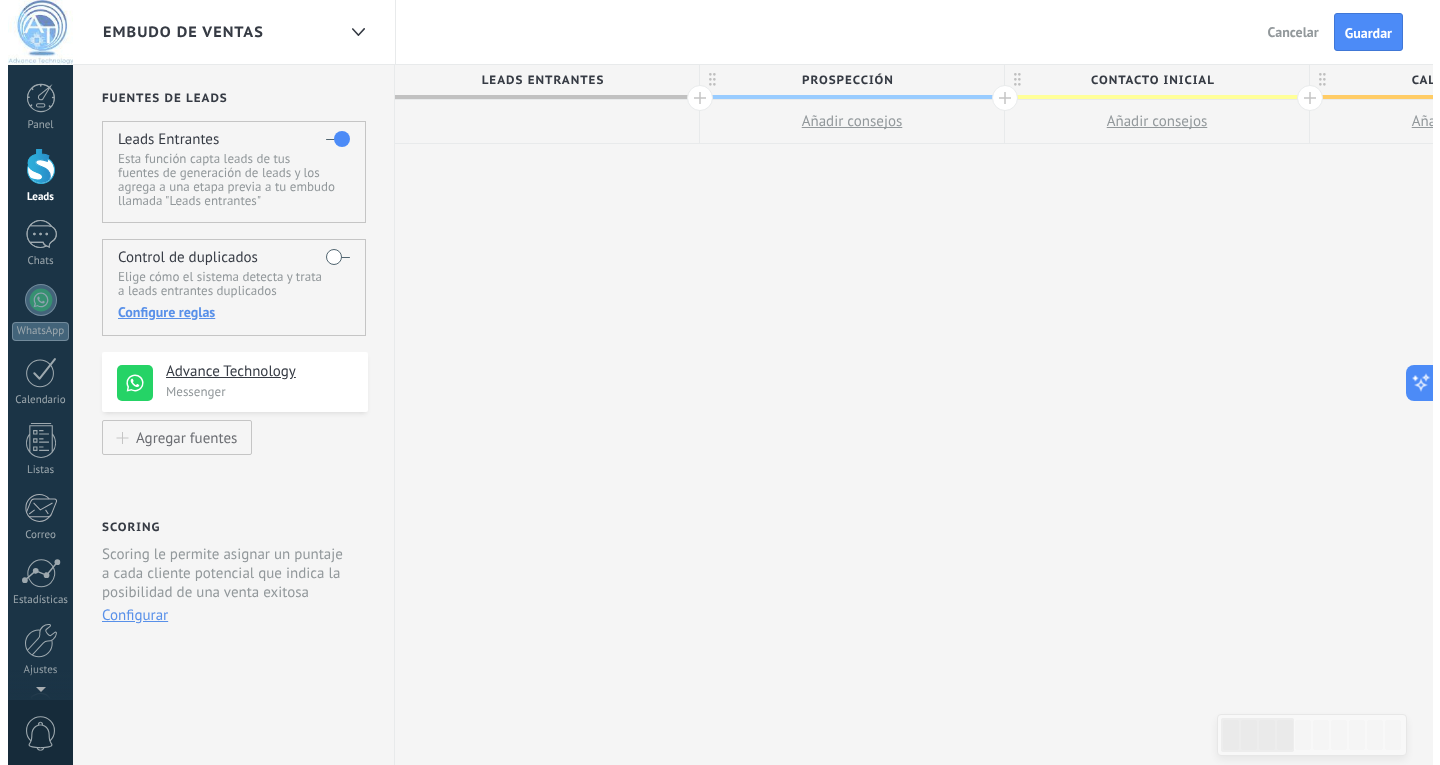 scroll, scrollTop: 0, scrollLeft: 3, axis: horizontal 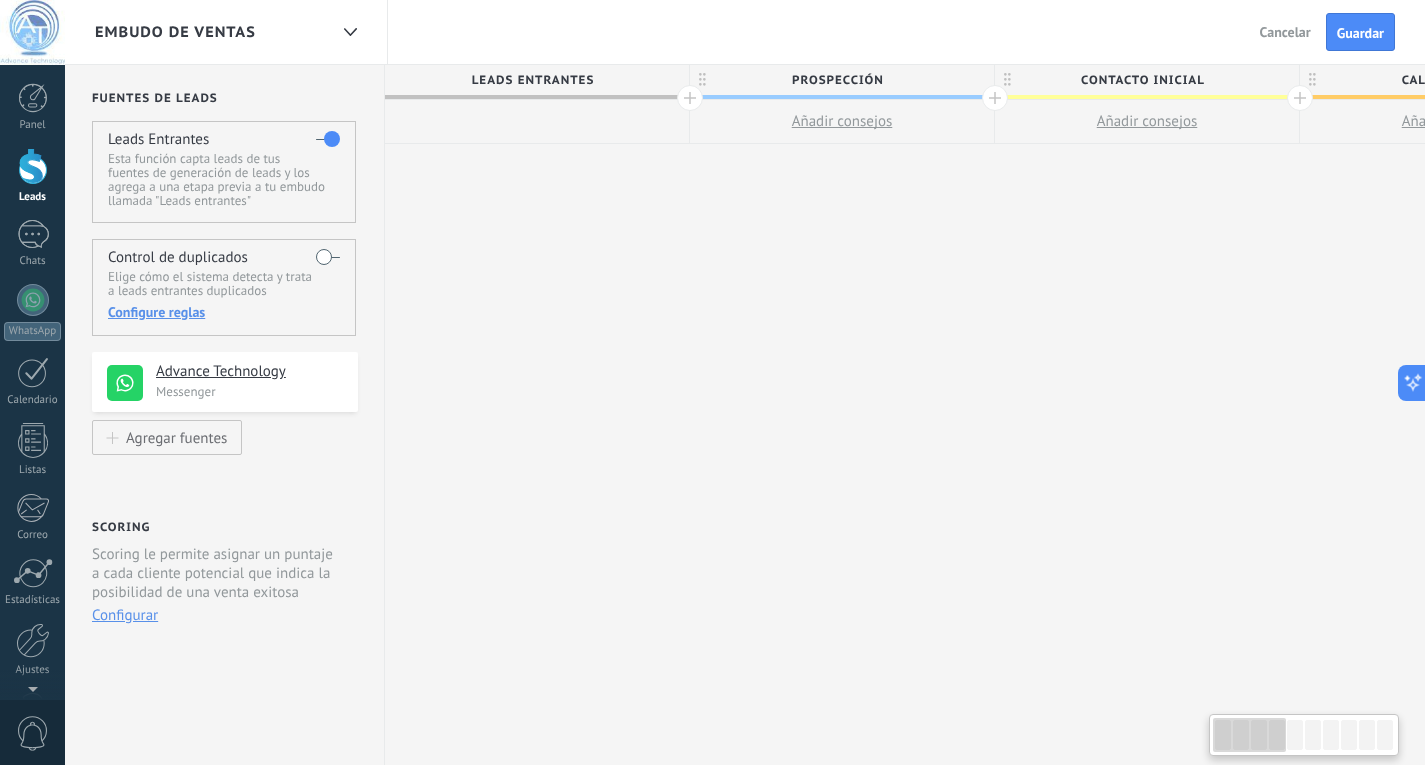 click on "**********" at bounding box center [1910, 415] 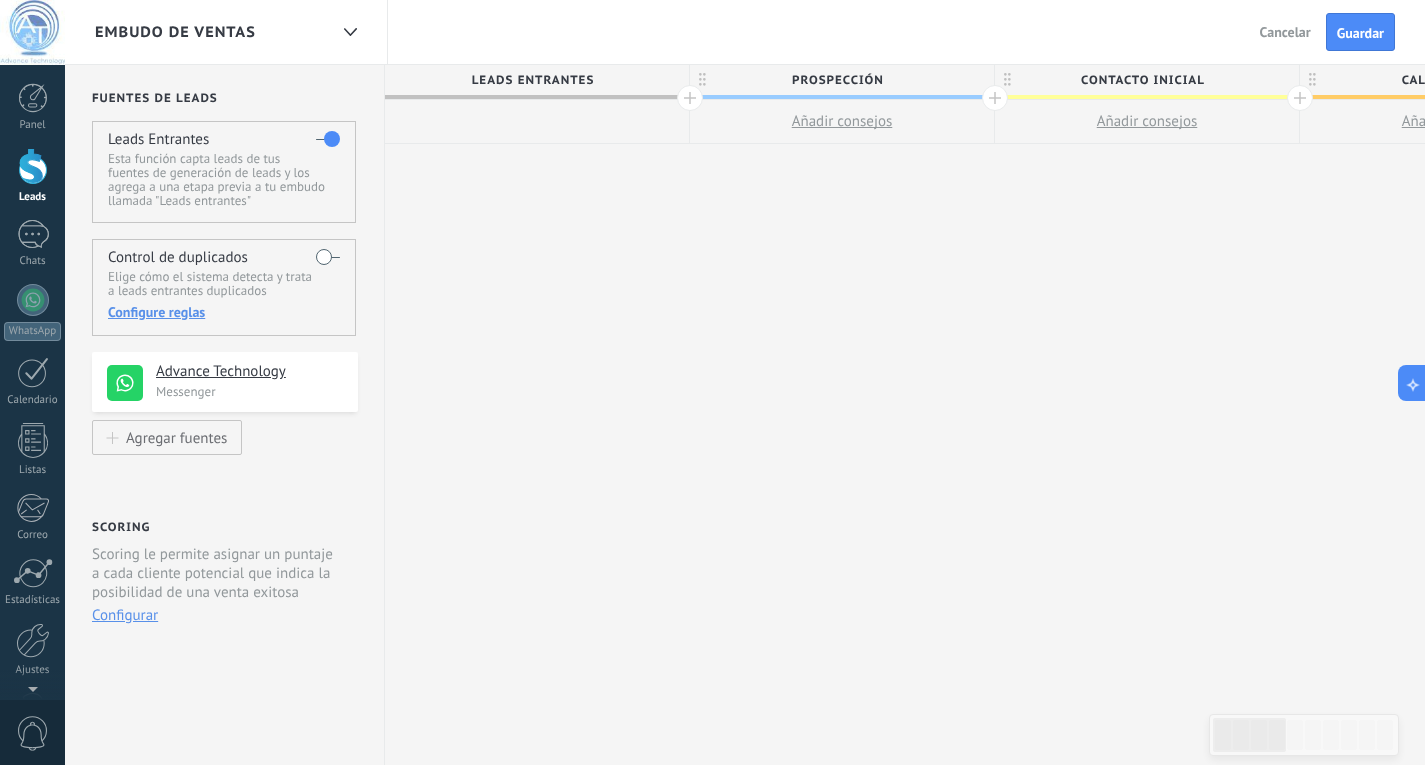 click on "**********" at bounding box center [1910, 415] 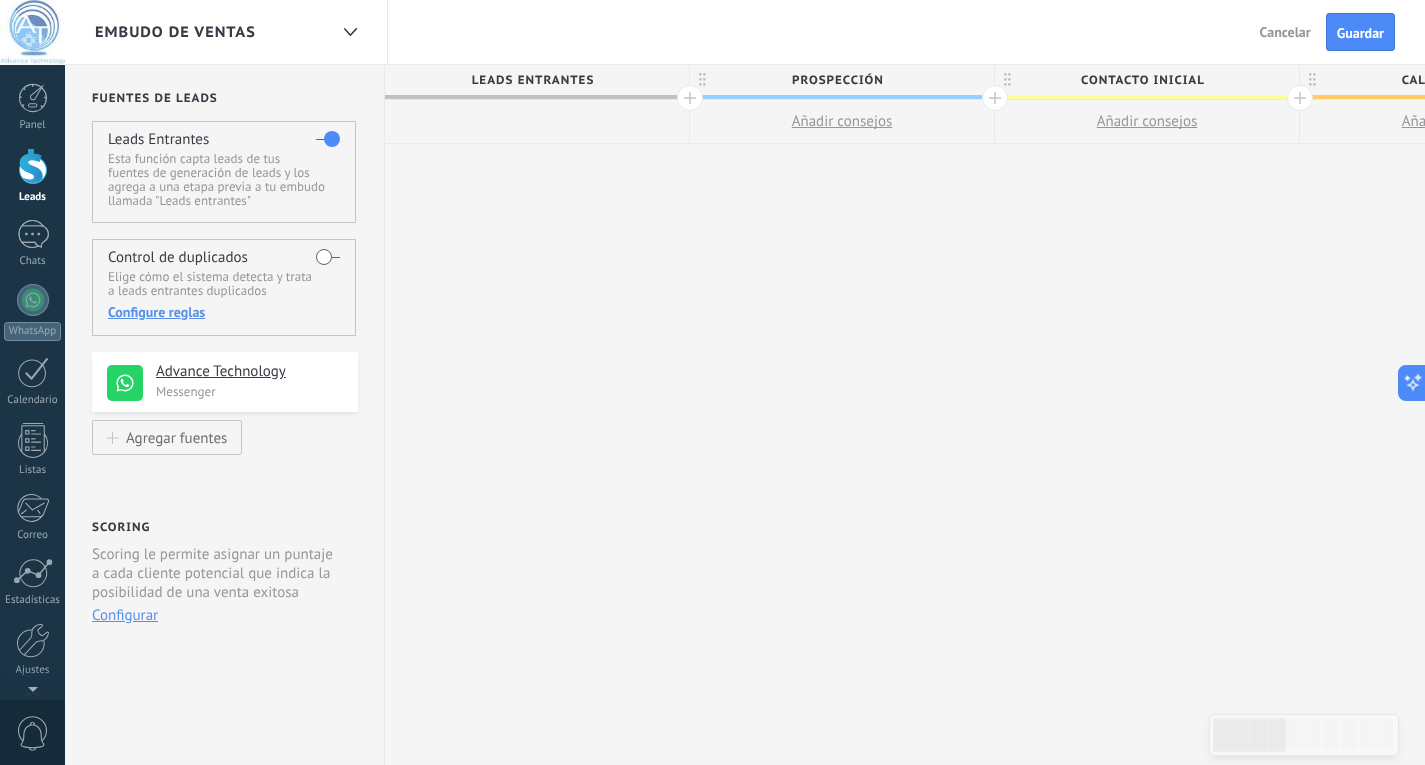 click on "Leads Entrantes" at bounding box center [532, 80] 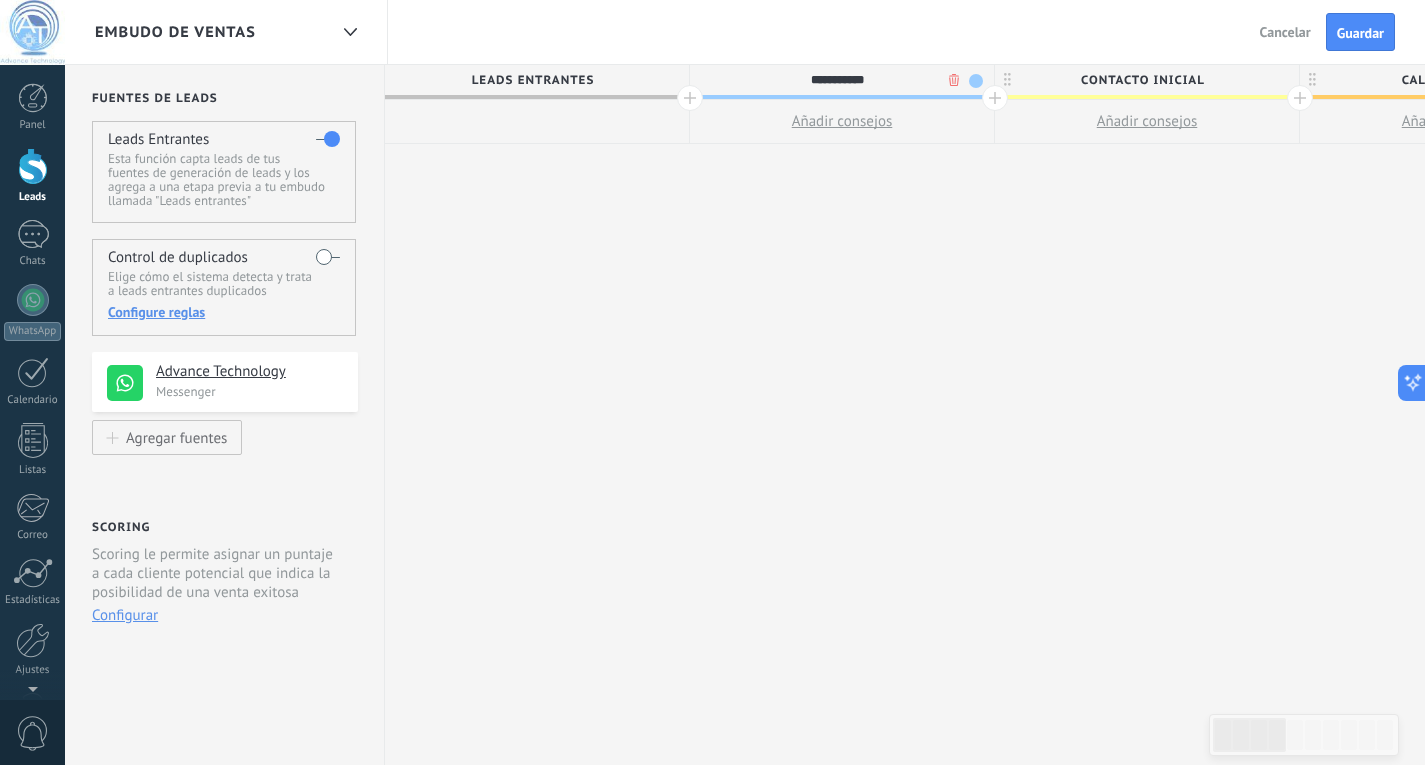 click on "Añadir consejos" at bounding box center [842, 121] 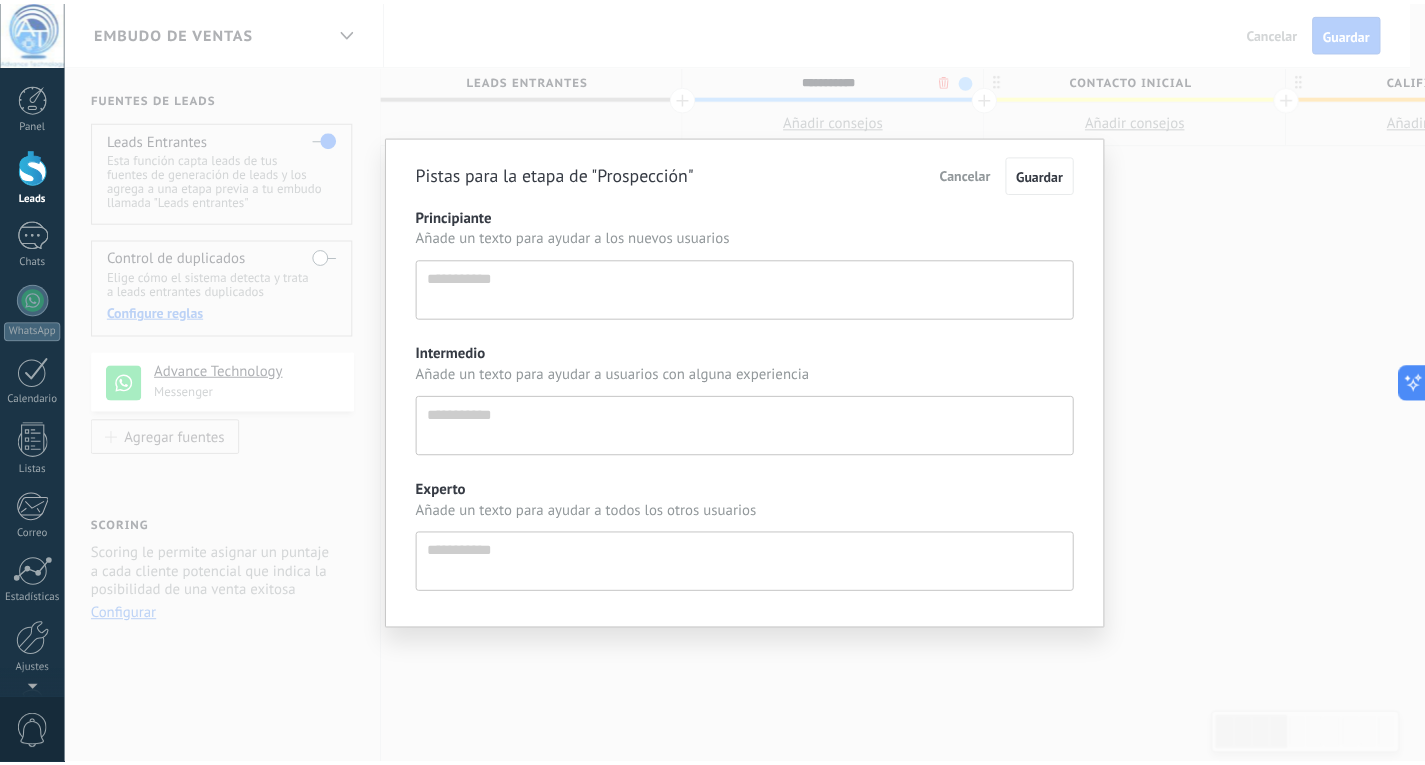 scroll, scrollTop: 19, scrollLeft: 0, axis: vertical 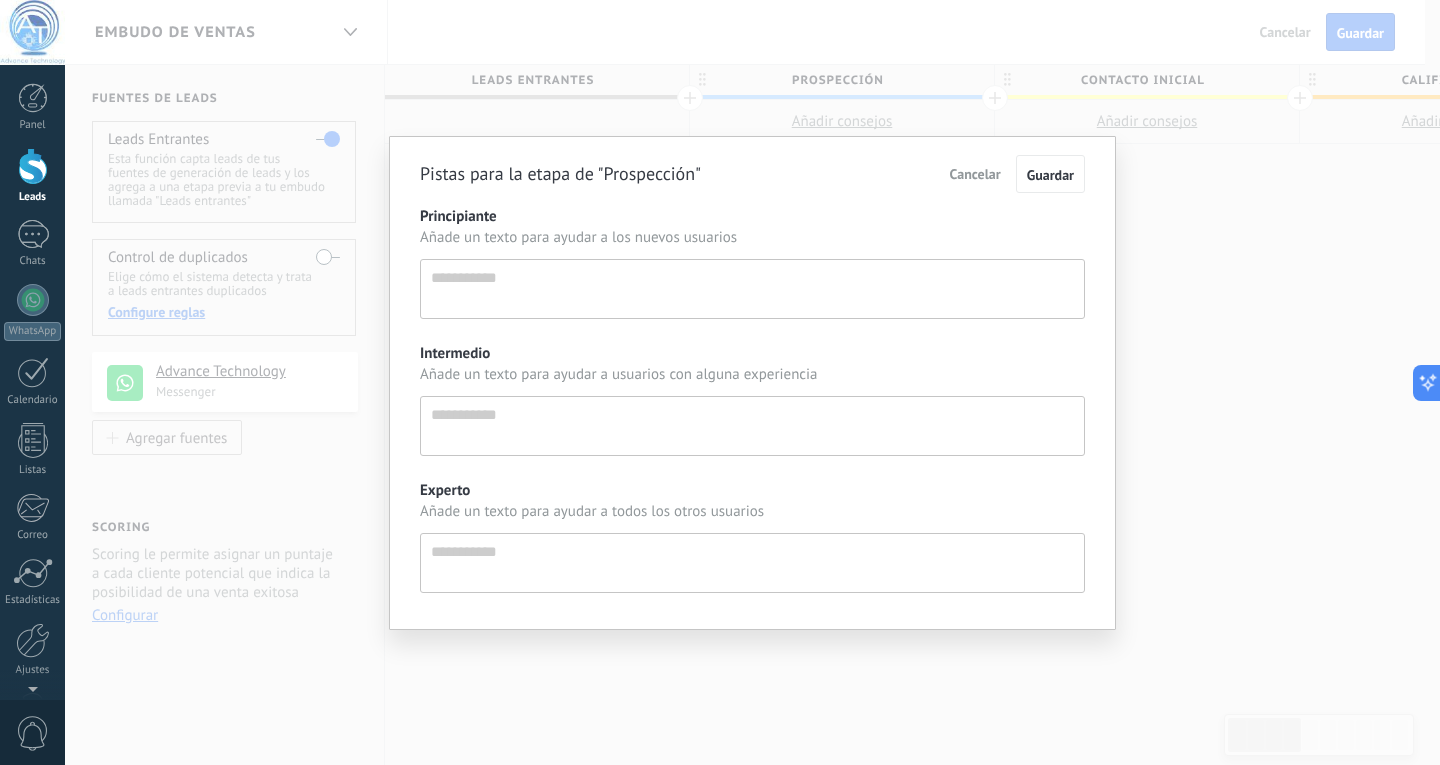 click on "Cancelar" at bounding box center (975, 174) 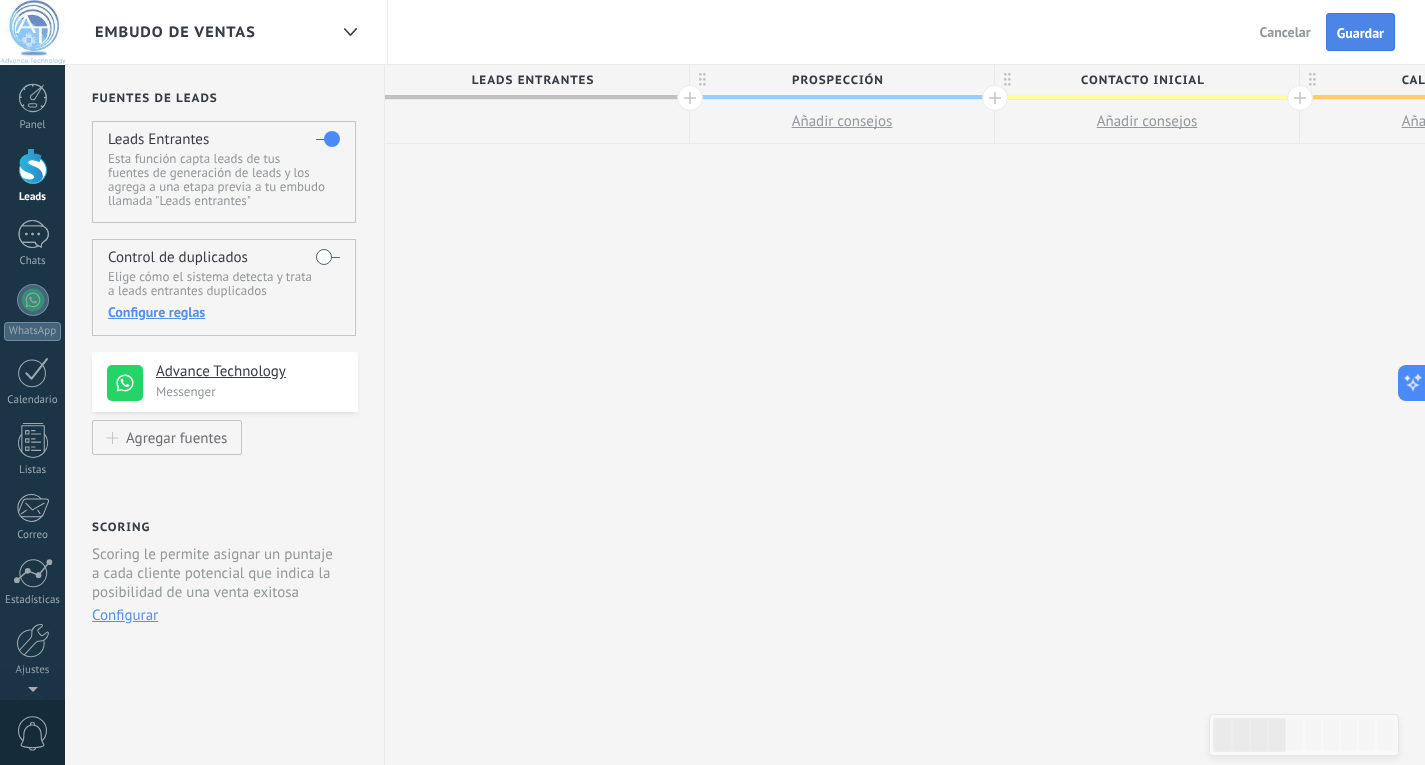click on "Guardar" at bounding box center [1360, 33] 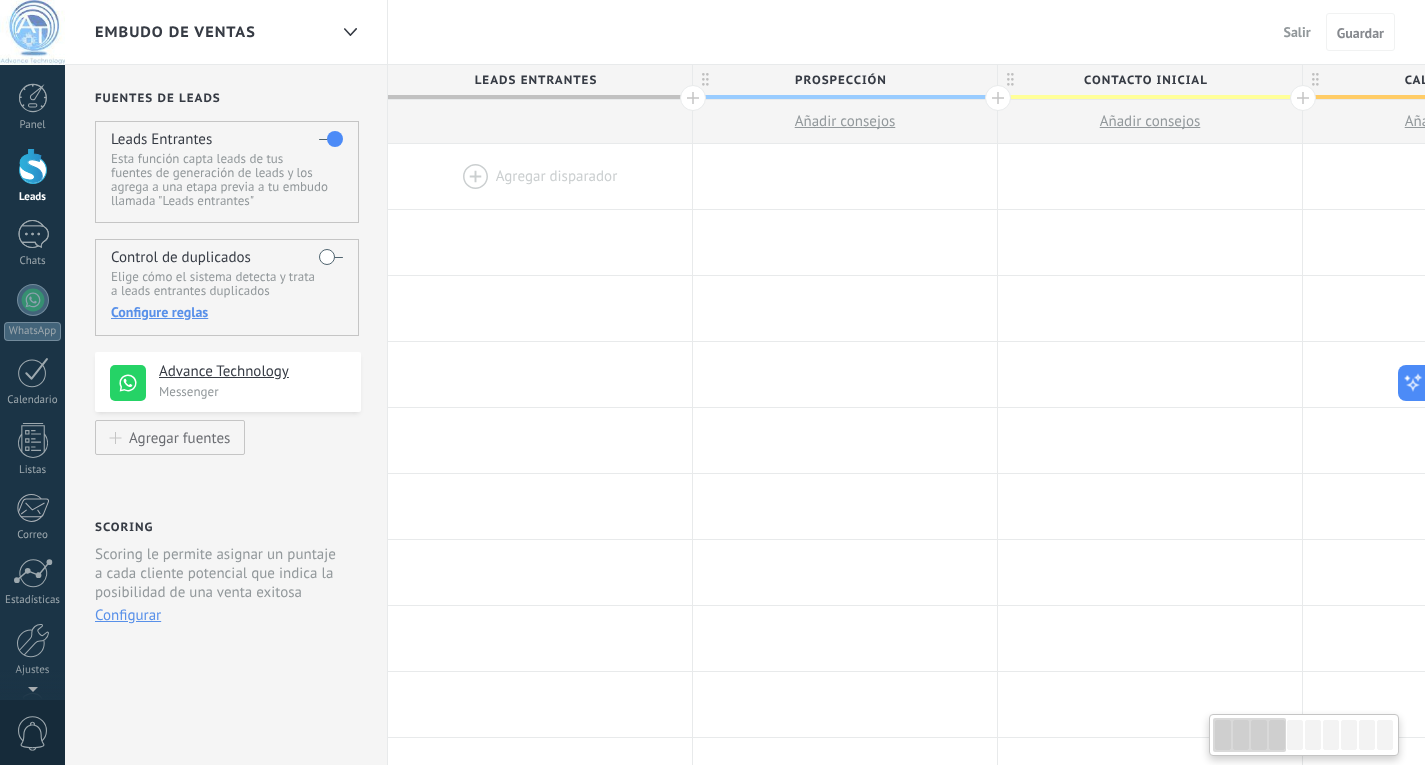 scroll, scrollTop: 0, scrollLeft: 3, axis: horizontal 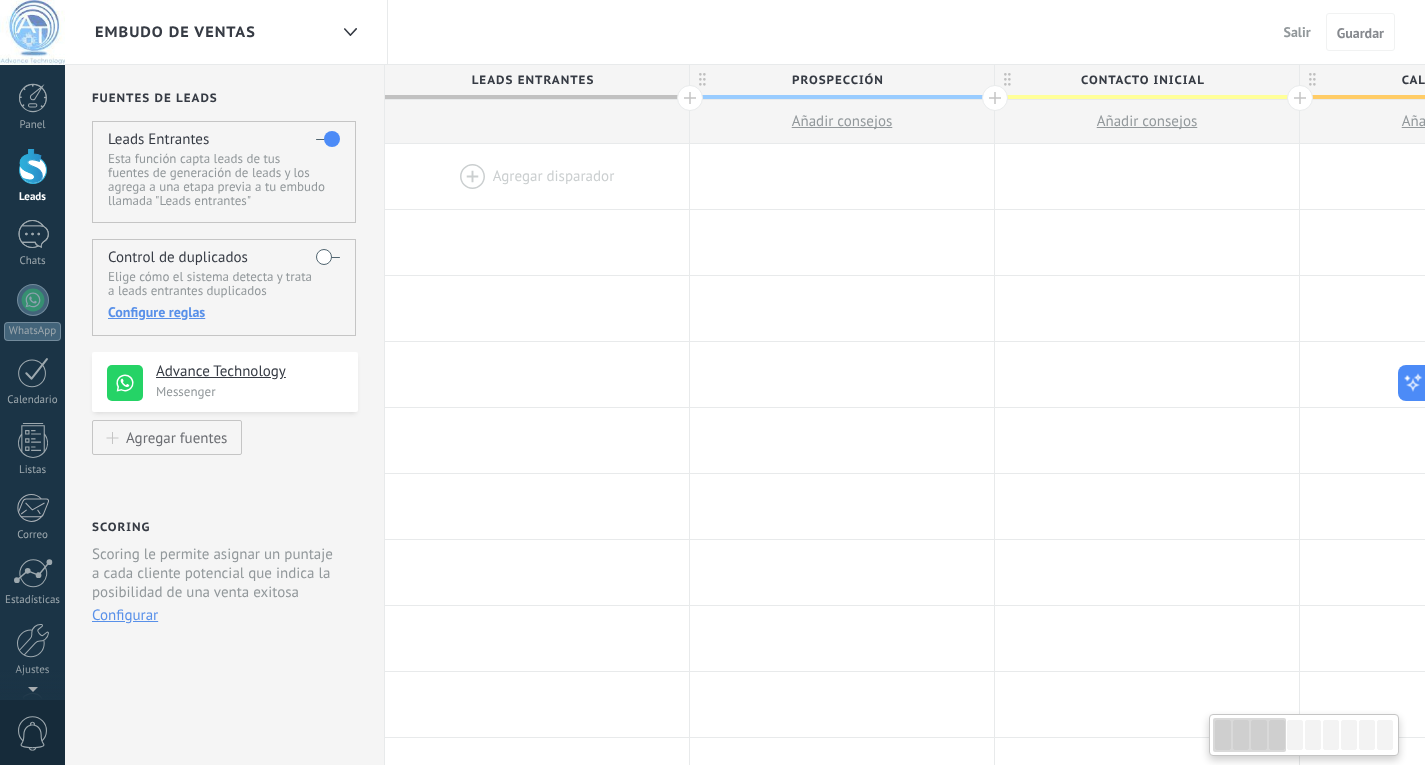 click at bounding box center (537, 176) 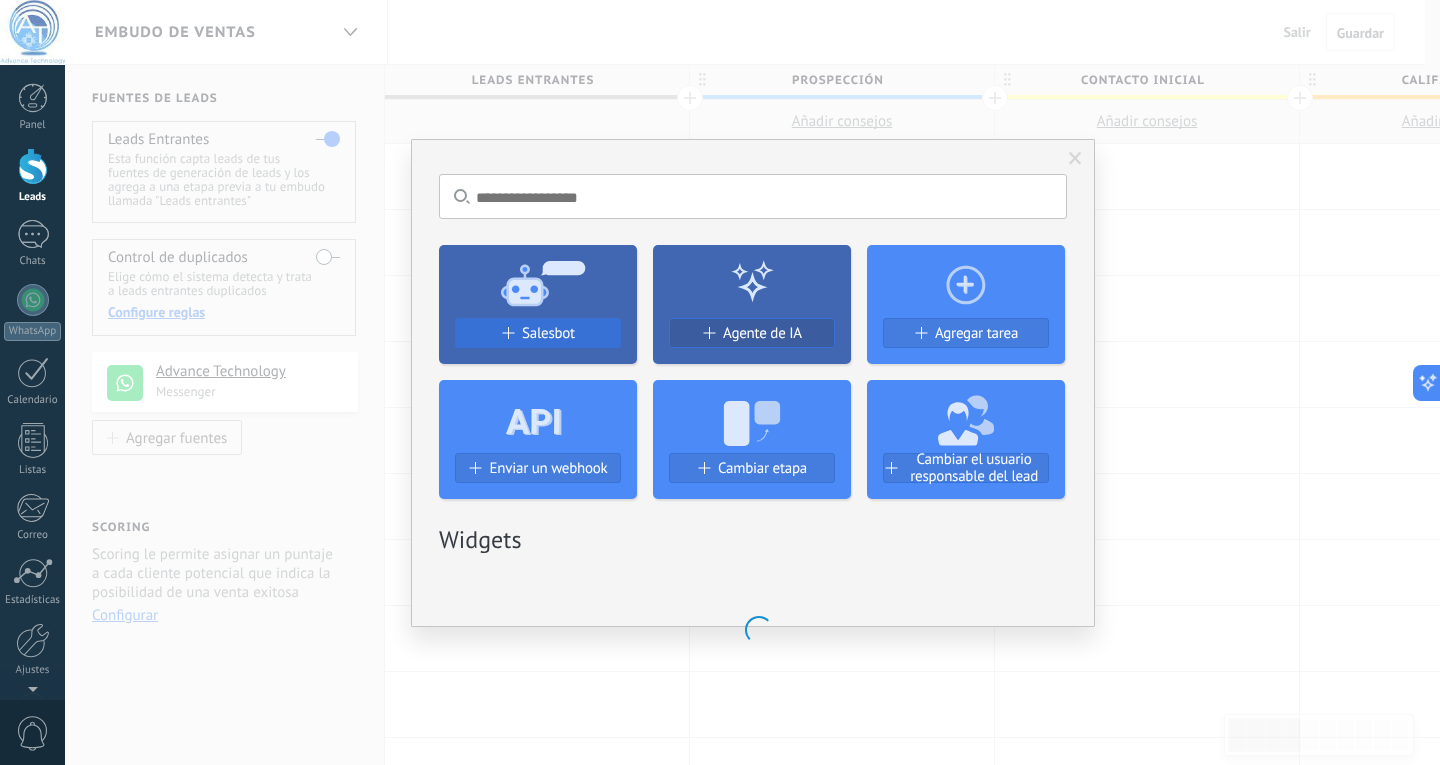 click on "Salesbot" at bounding box center [538, 333] 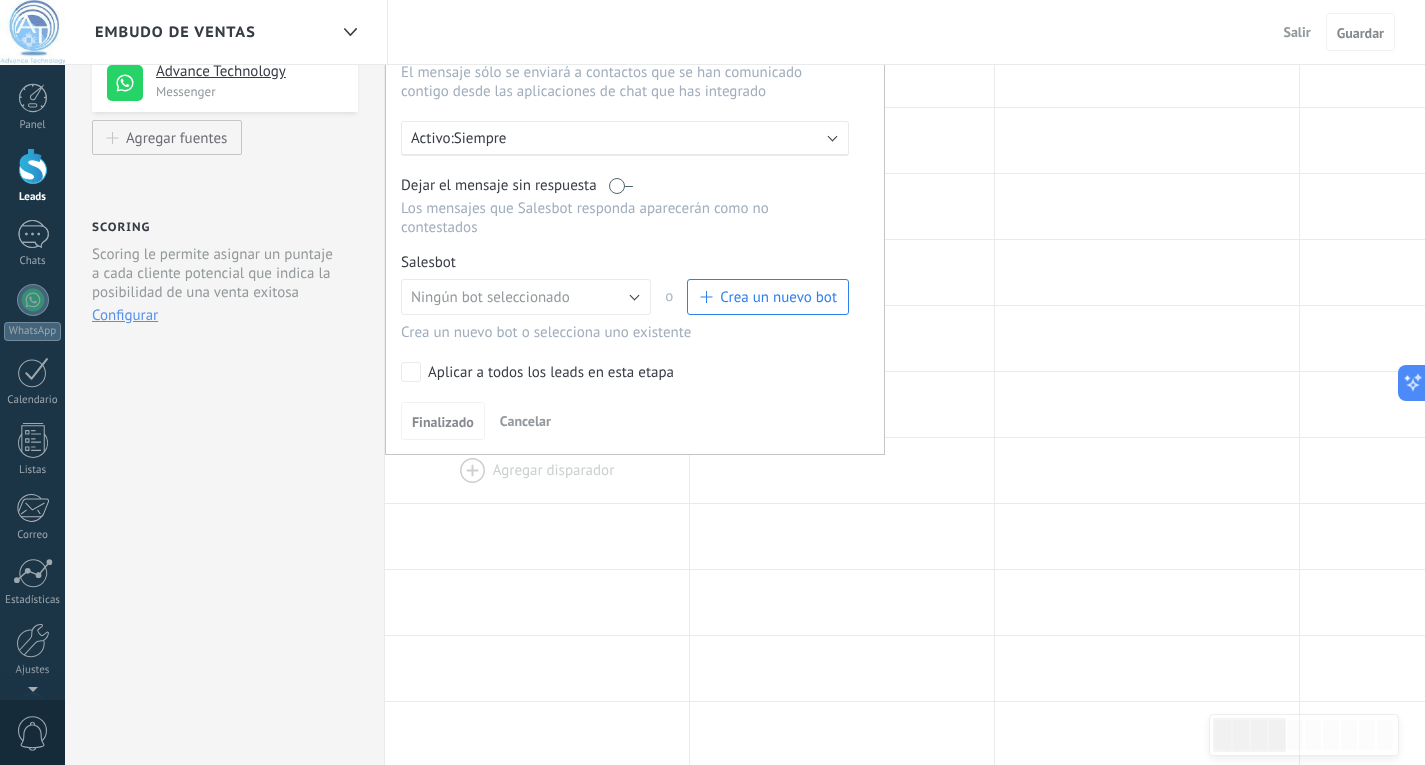 scroll, scrollTop: 200, scrollLeft: 0, axis: vertical 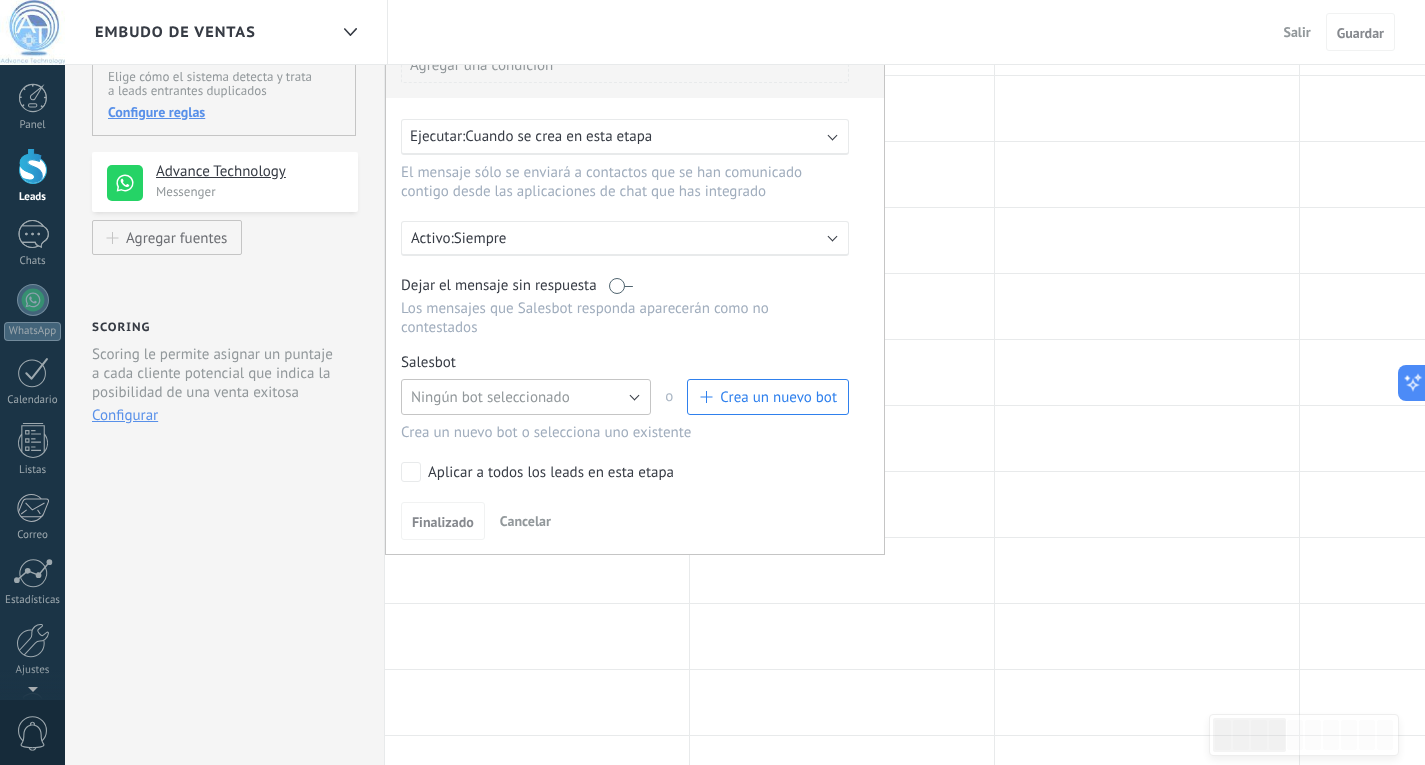 click on "Ningún bot seleccionado" at bounding box center (526, 397) 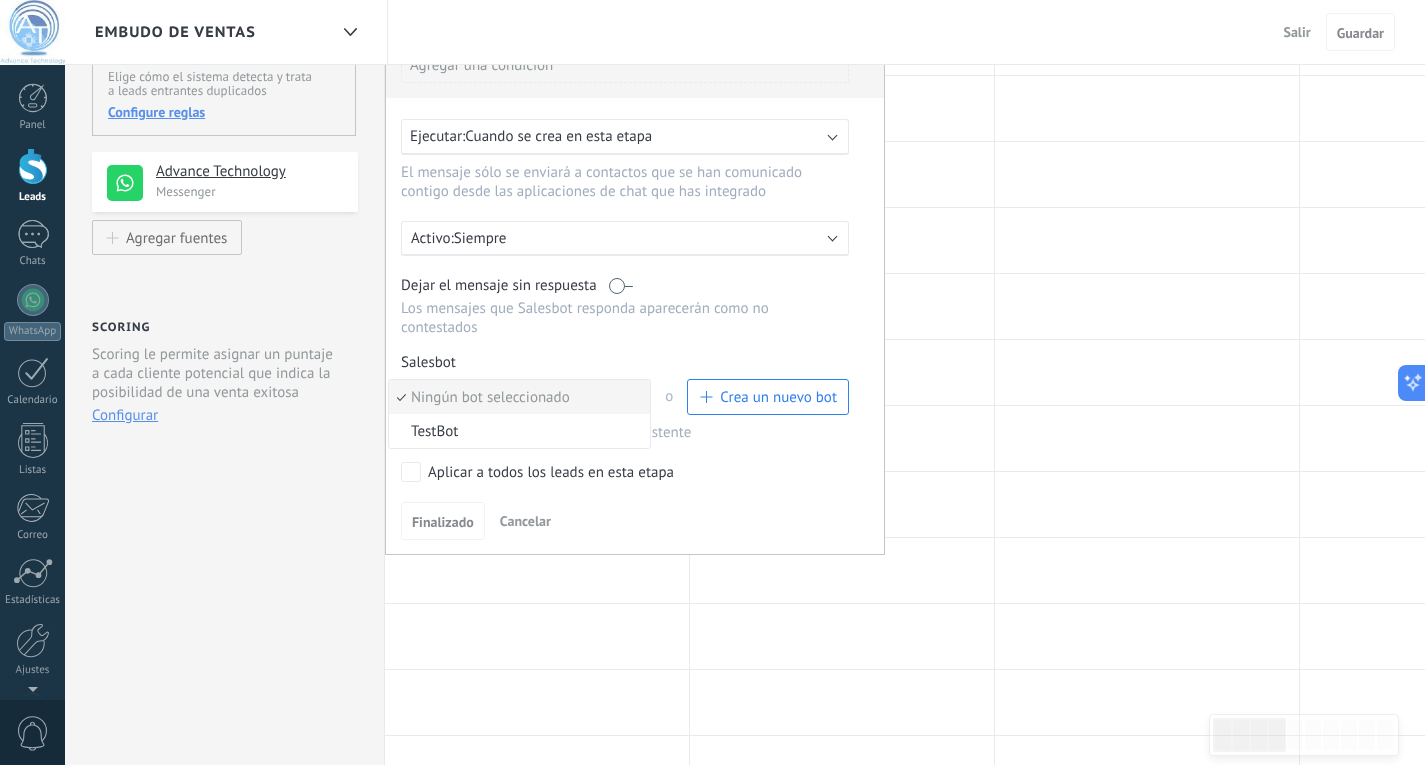 click on "Ningún bot seleccionado" at bounding box center [516, 397] 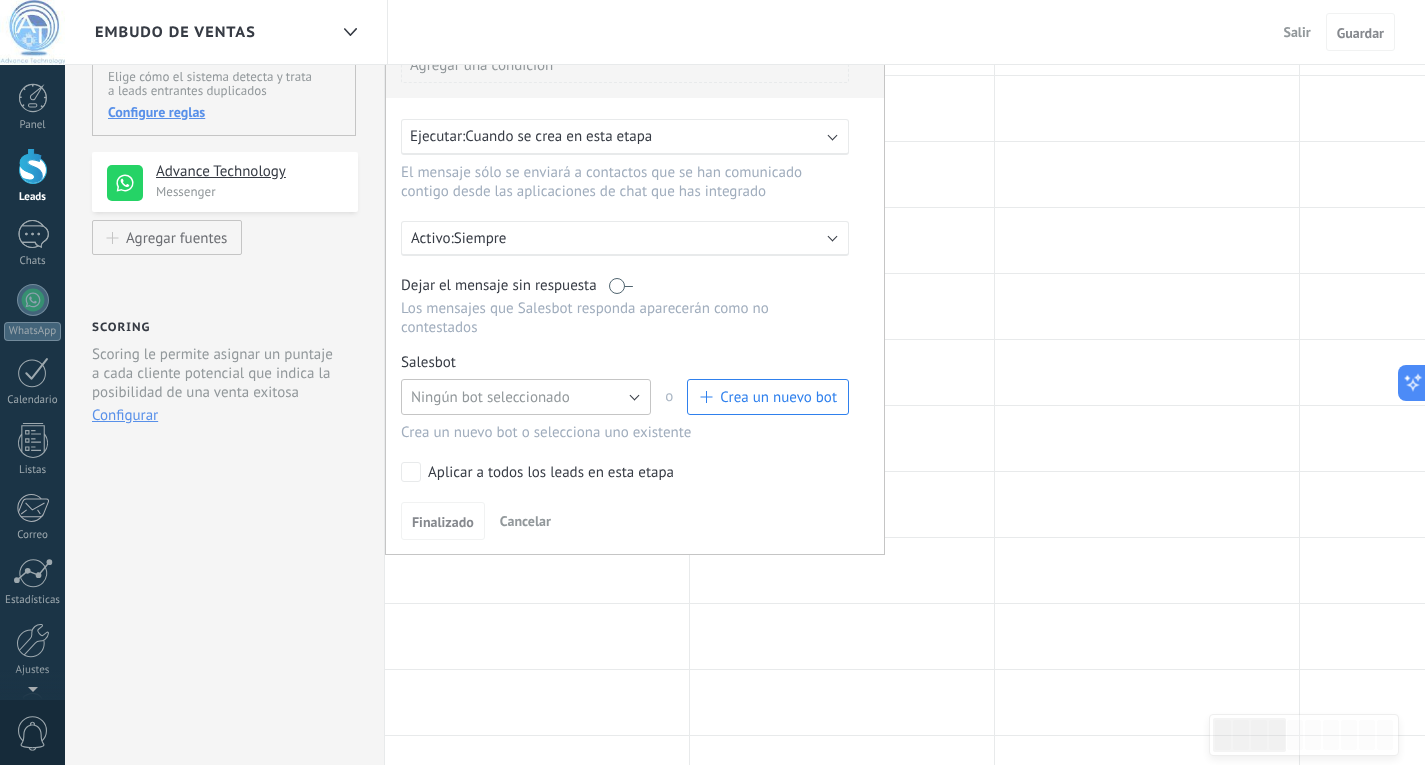 click on "Ningún bot seleccionado" at bounding box center (526, 397) 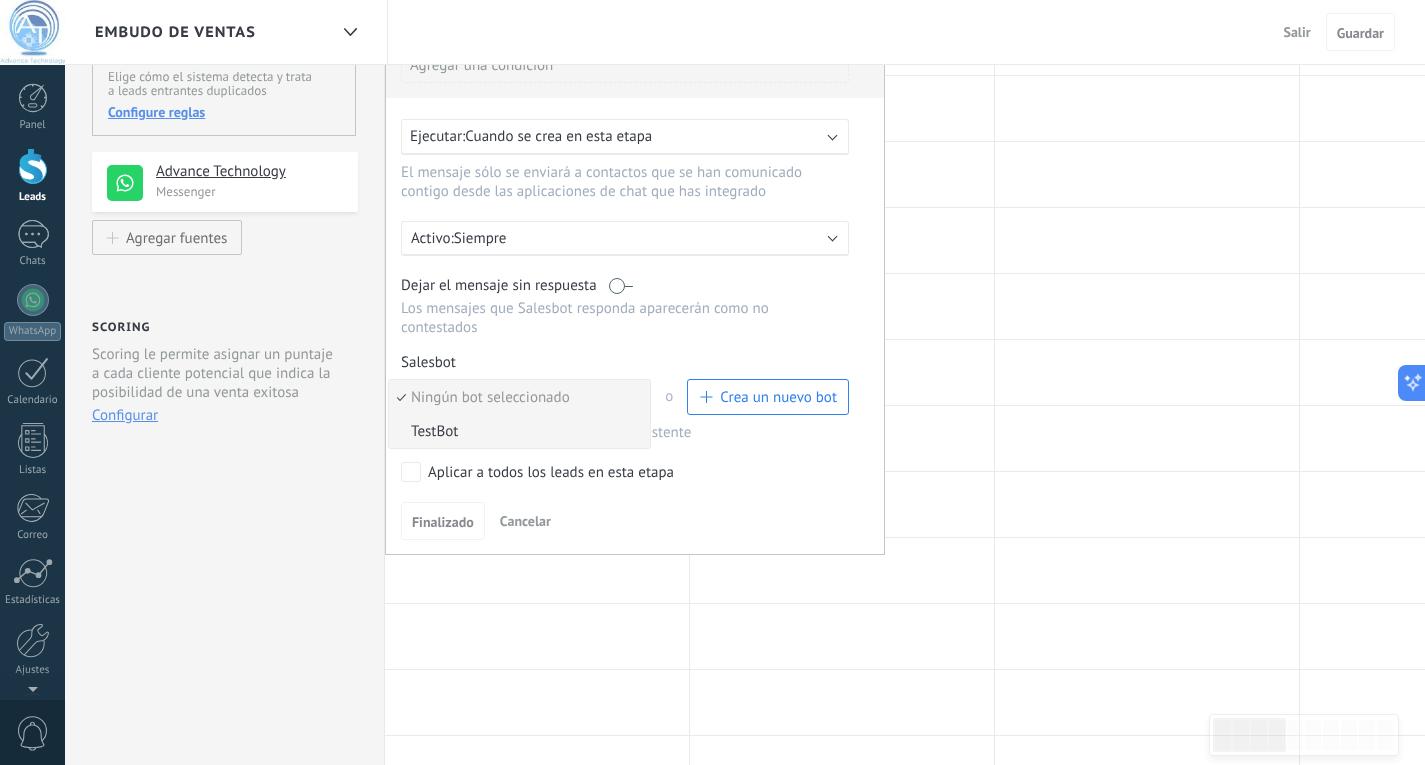 click on "TestBot" at bounding box center (516, 431) 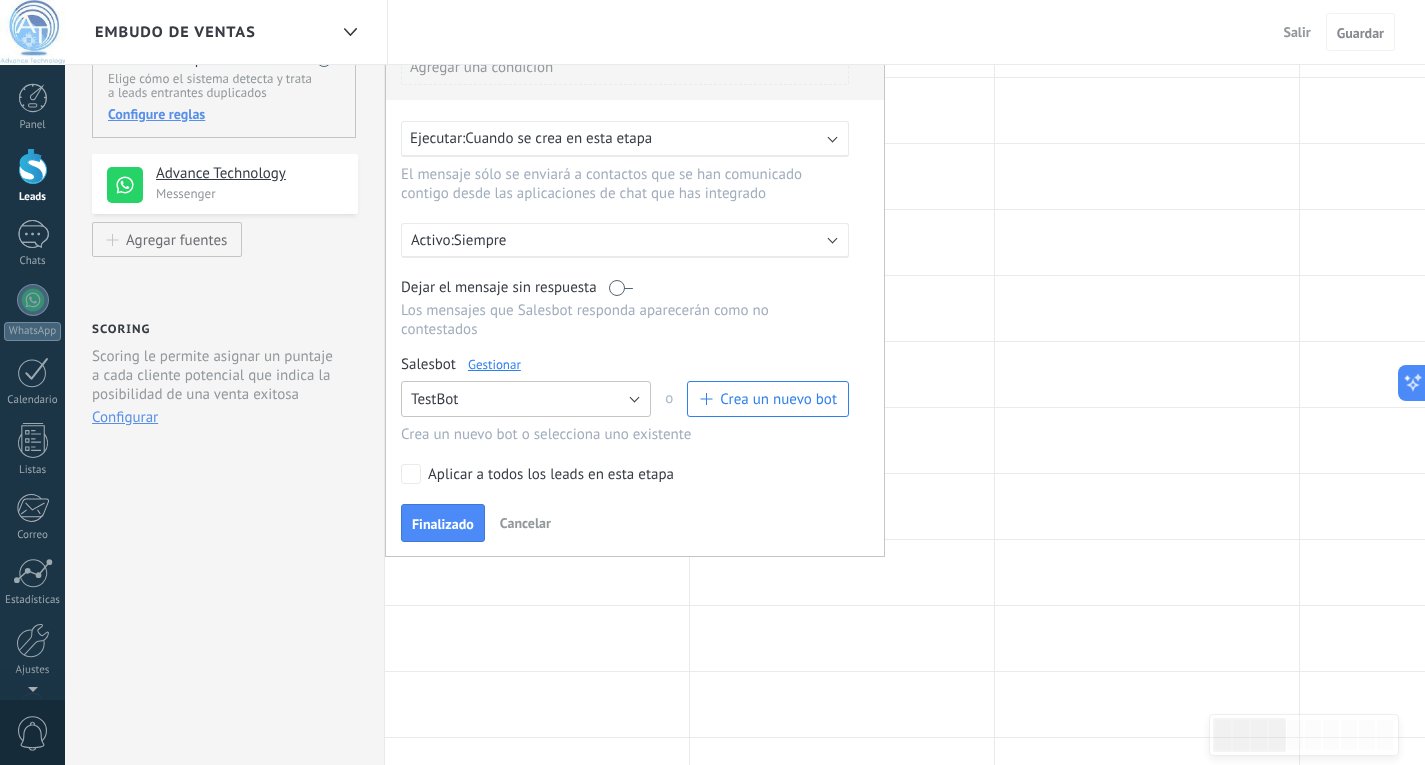 scroll, scrollTop: 200, scrollLeft: 0, axis: vertical 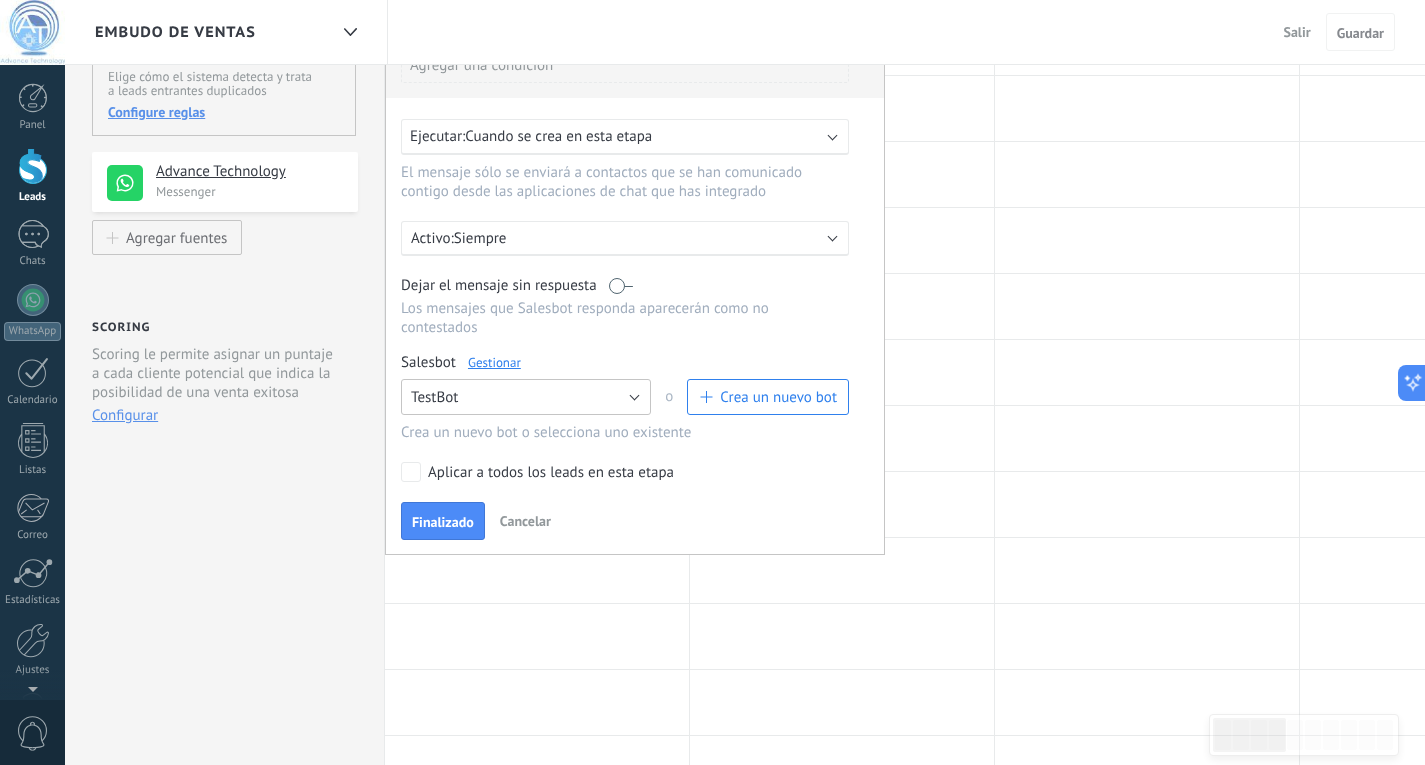 click on "TestBot" at bounding box center (526, 397) 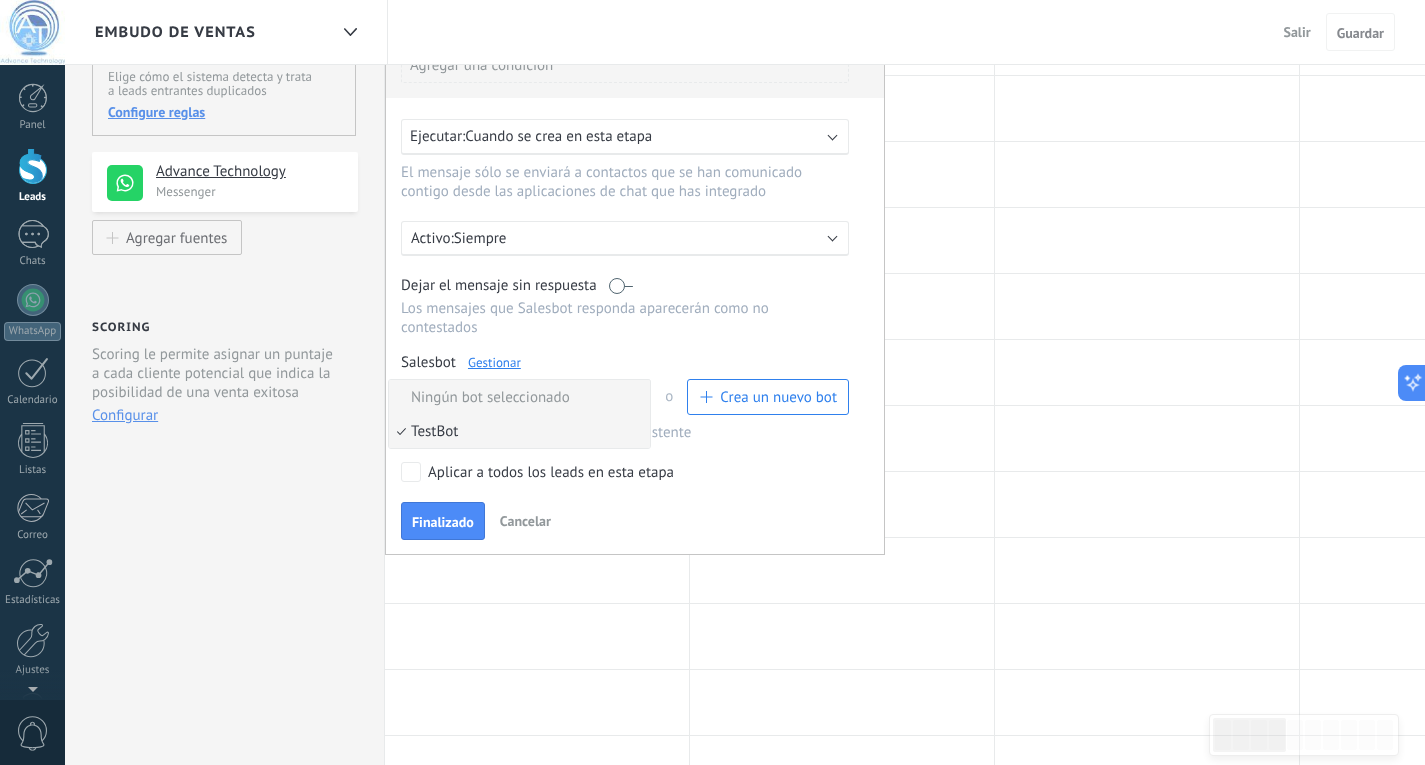 click on "Ningún bot seleccionado" at bounding box center [516, 397] 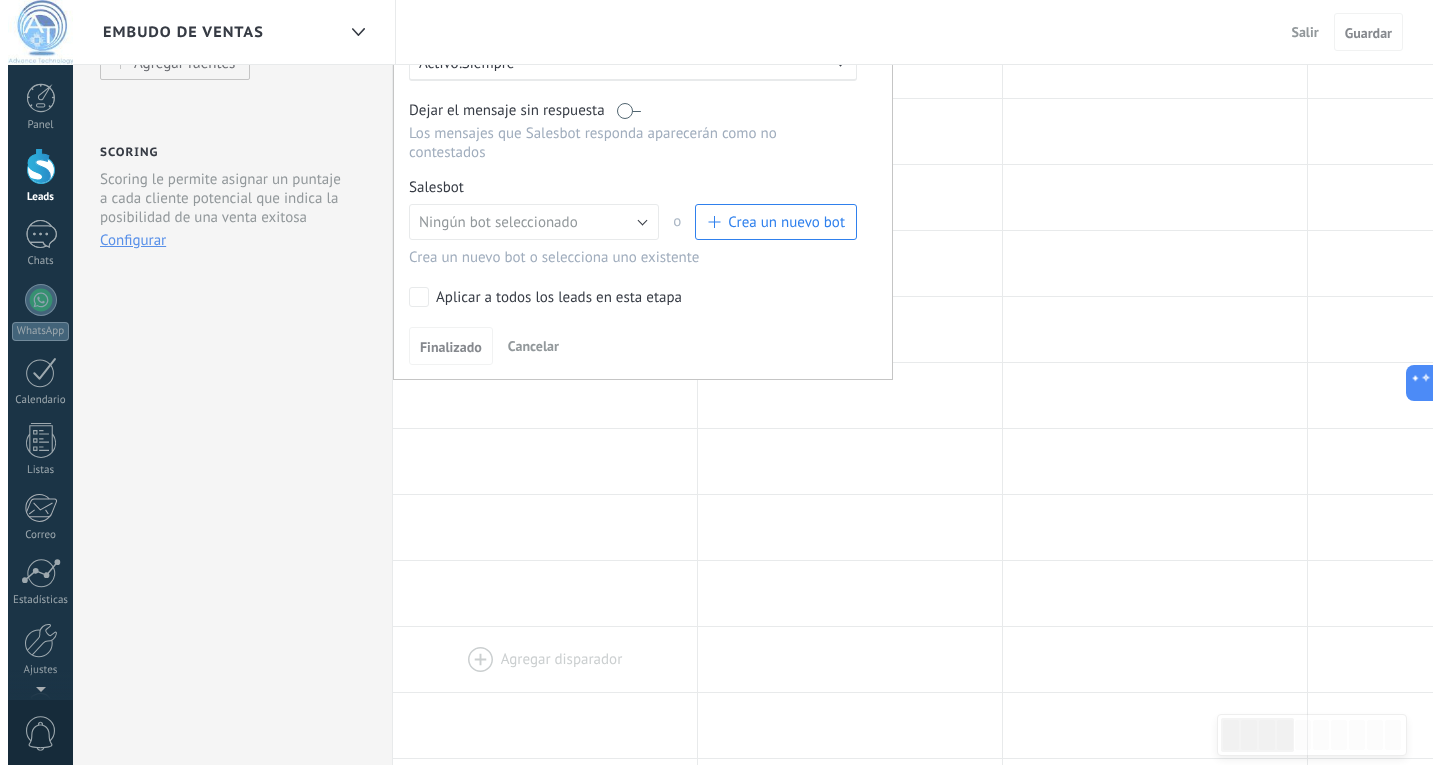 scroll, scrollTop: 200, scrollLeft: 0, axis: vertical 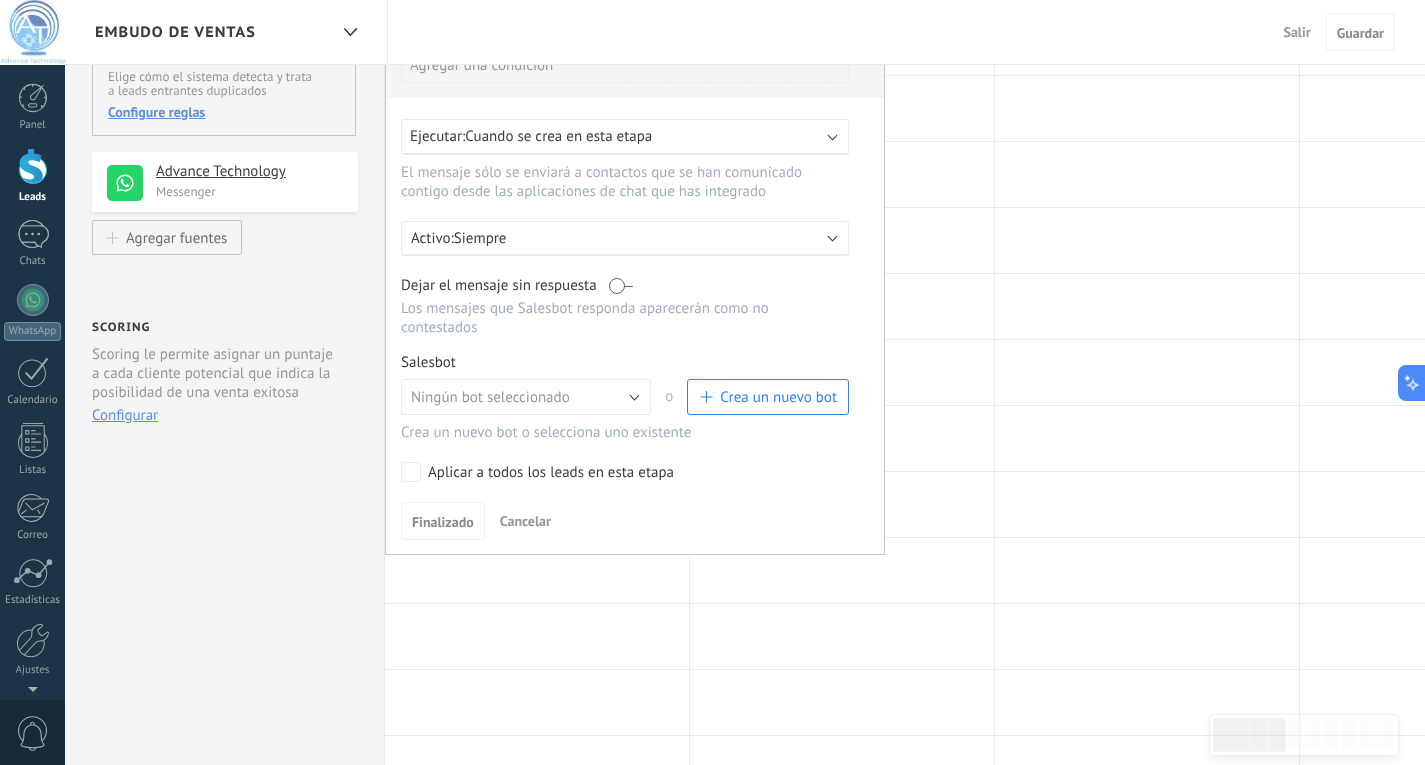 click on "Crea un nuevo bot" at bounding box center (778, 397) 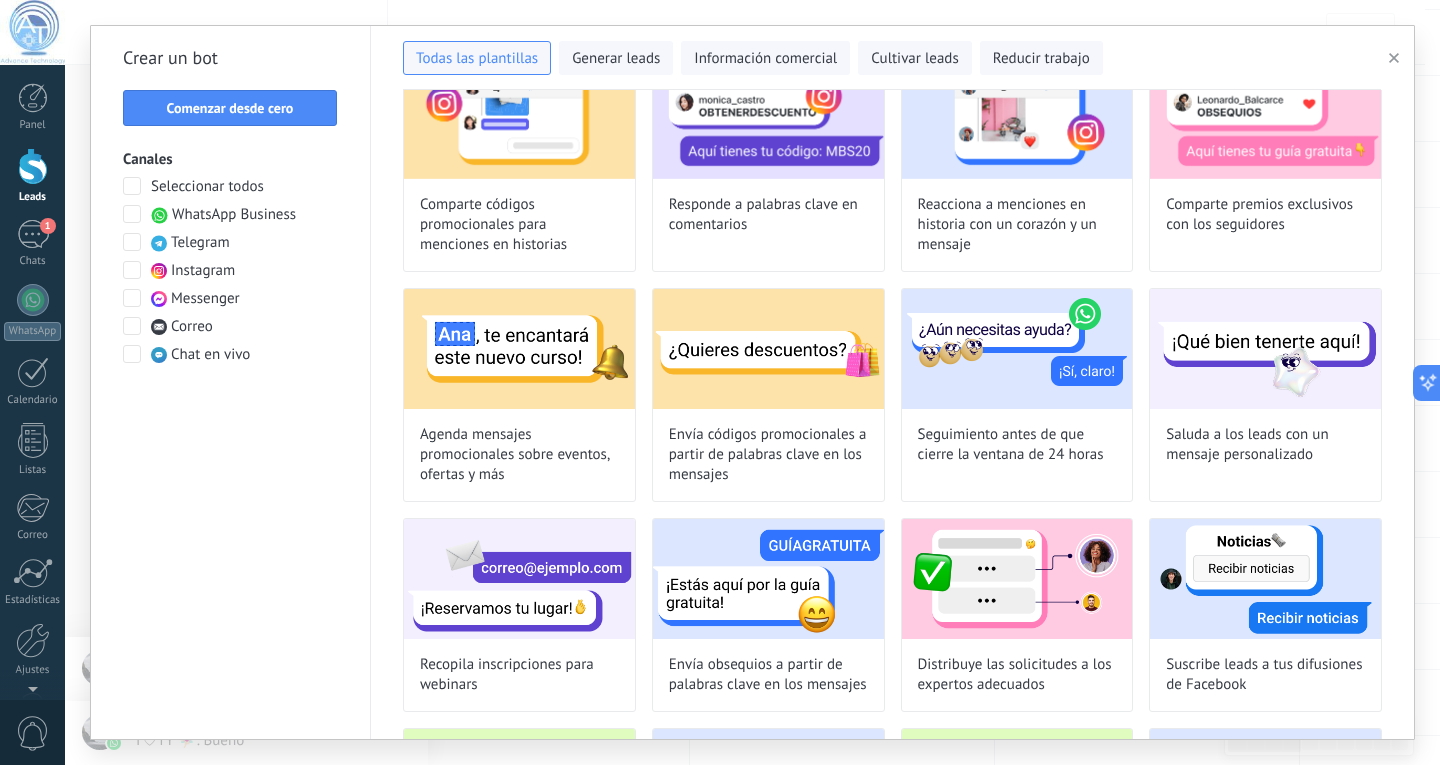 scroll, scrollTop: 0, scrollLeft: 0, axis: both 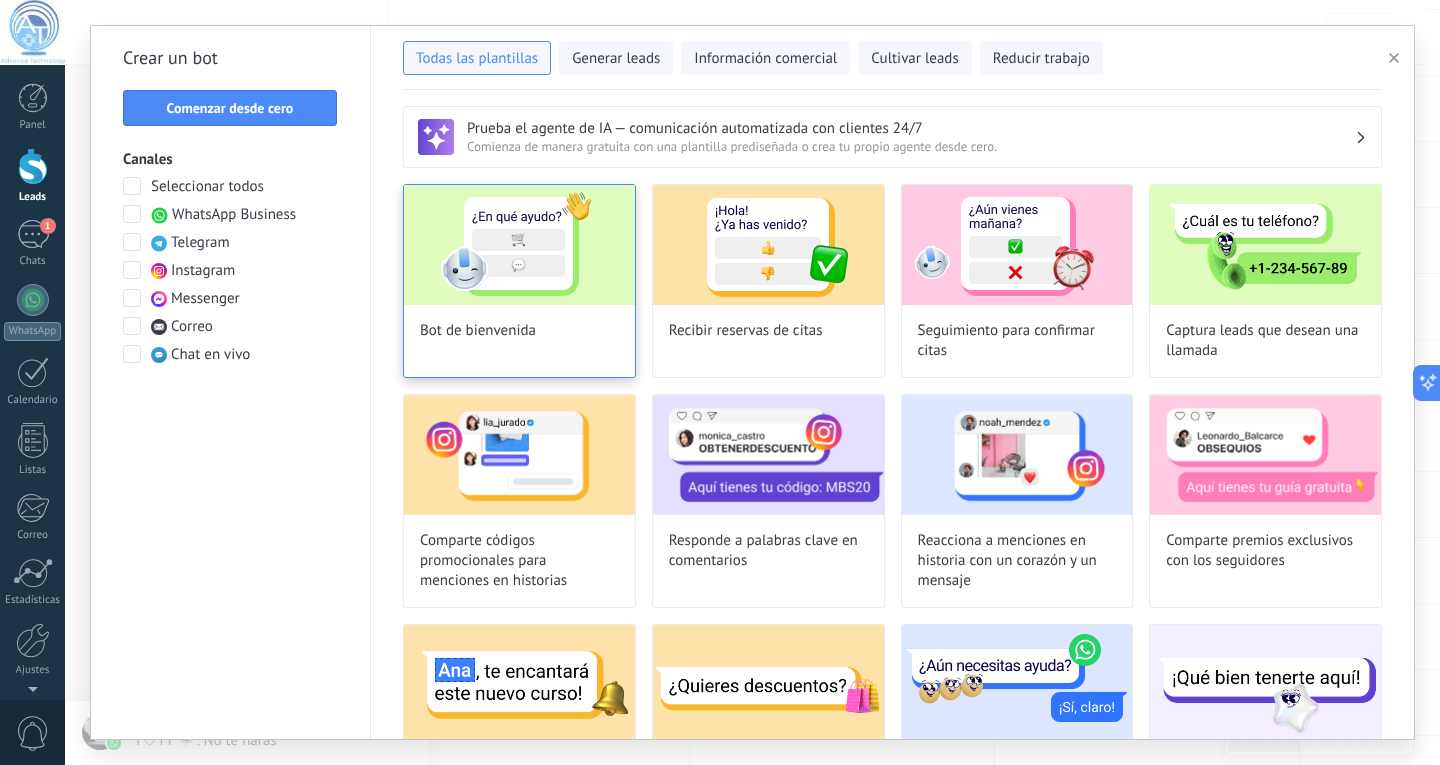 click at bounding box center (519, 245) 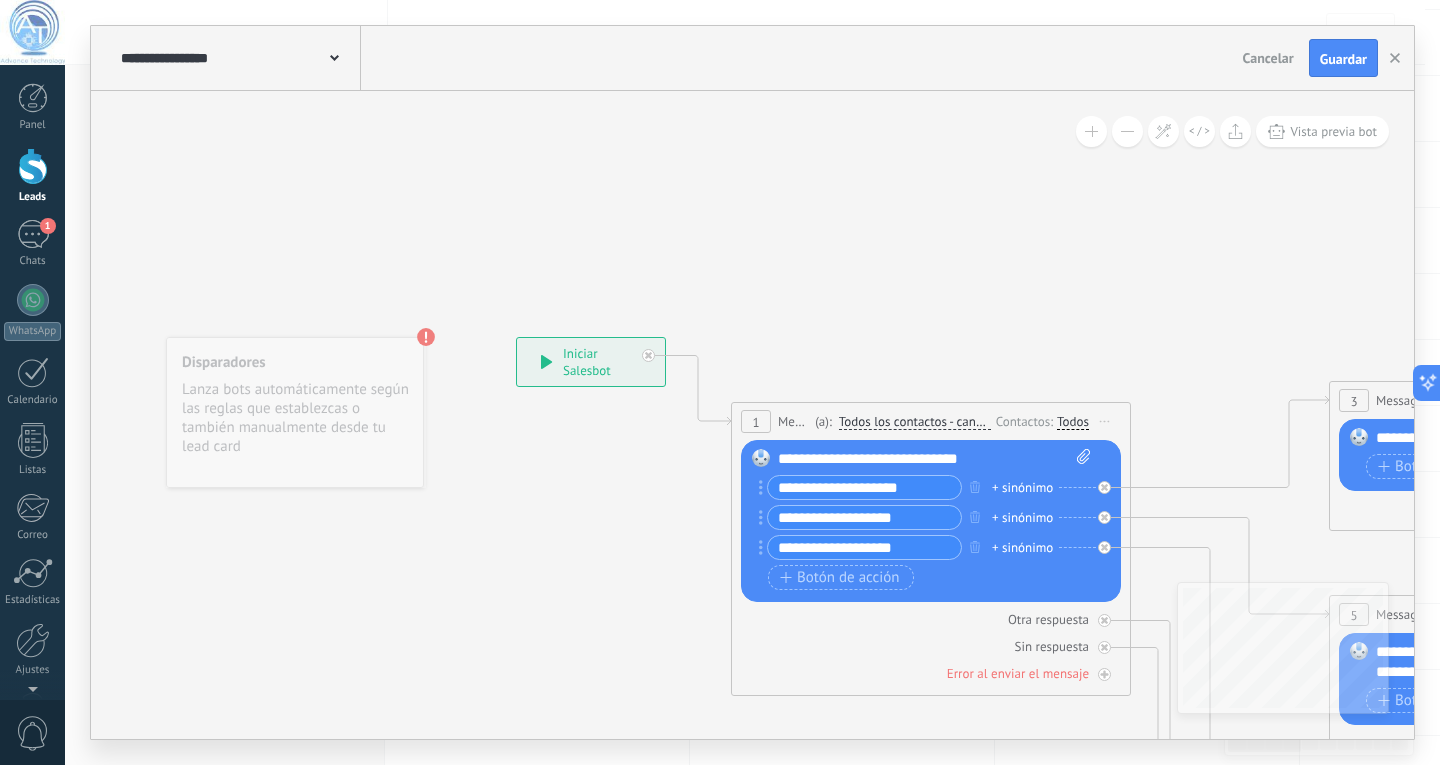 click 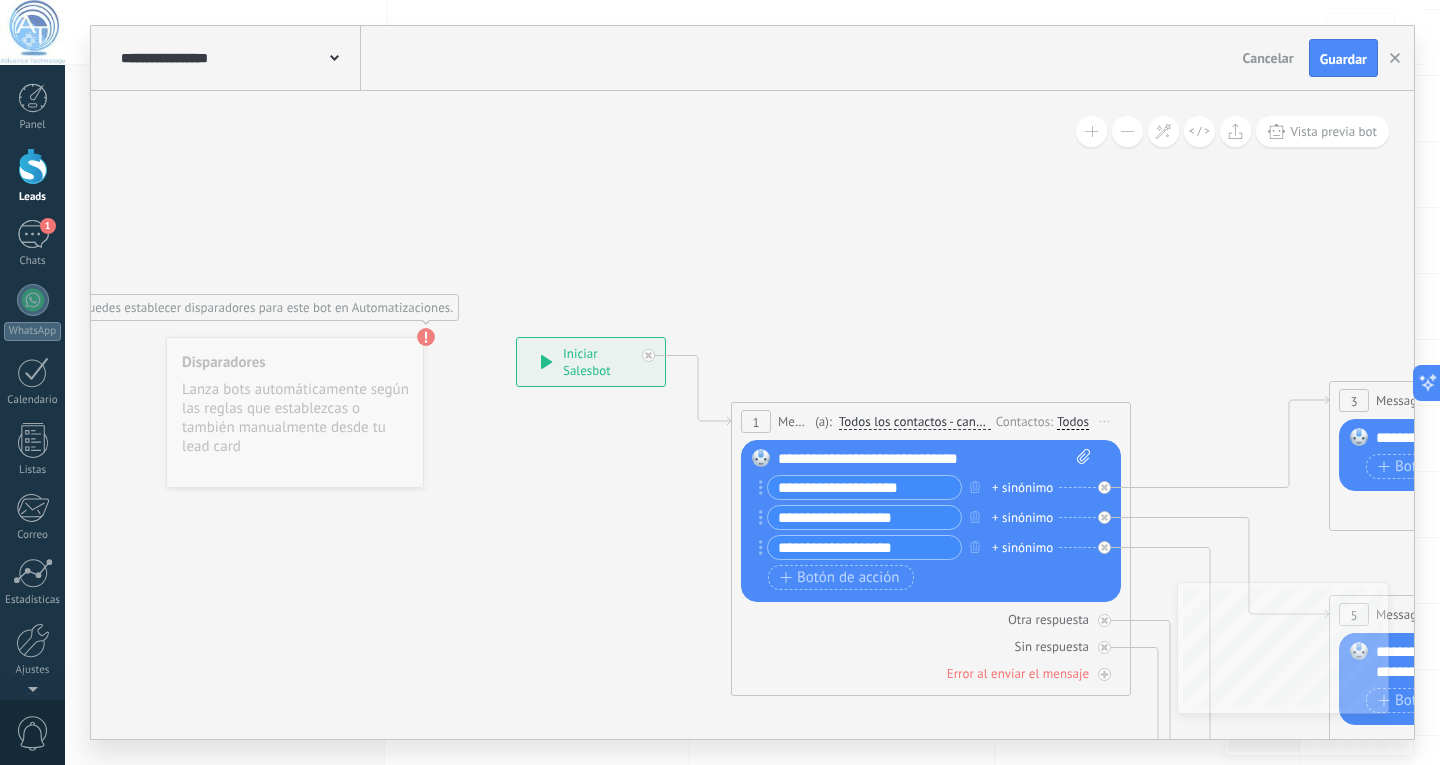 click 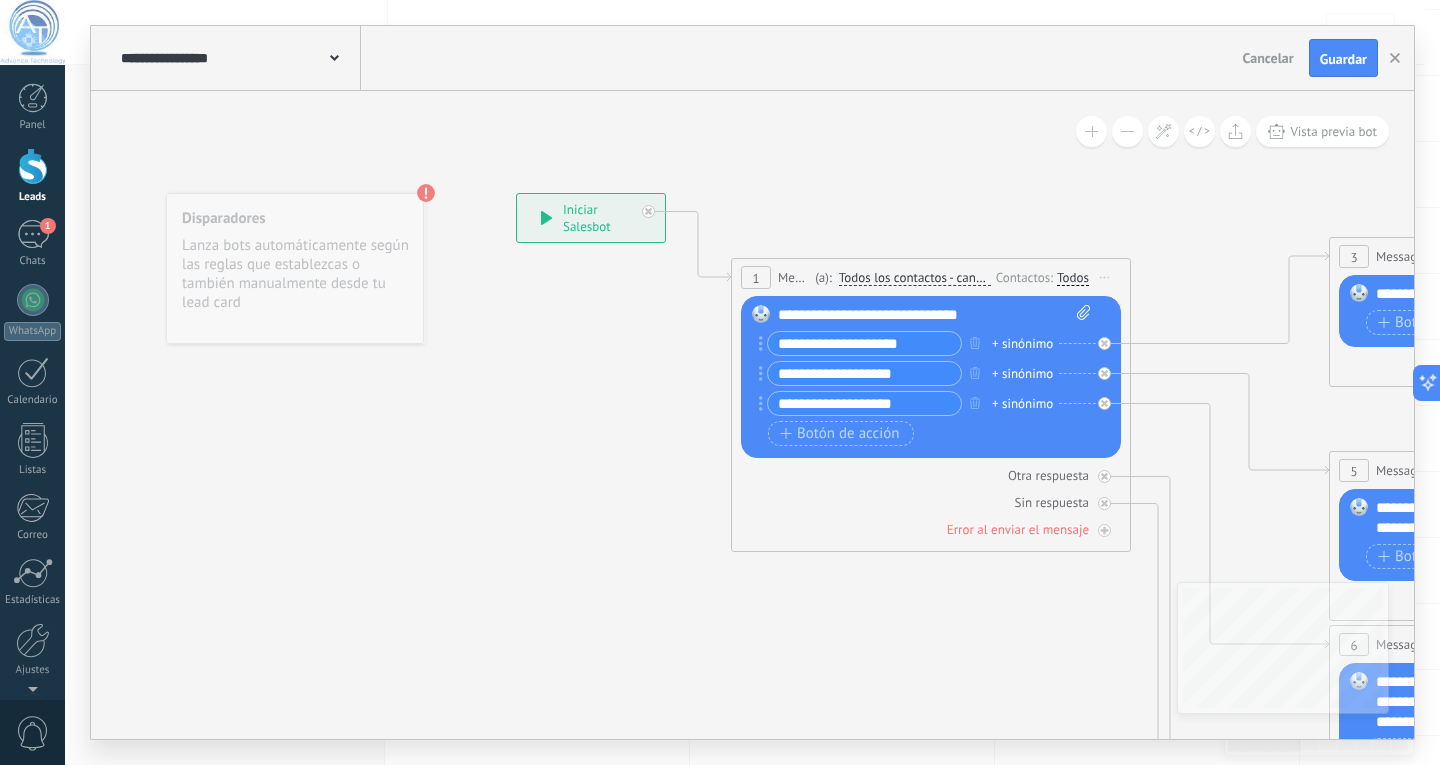 click at bounding box center (1091, 131) 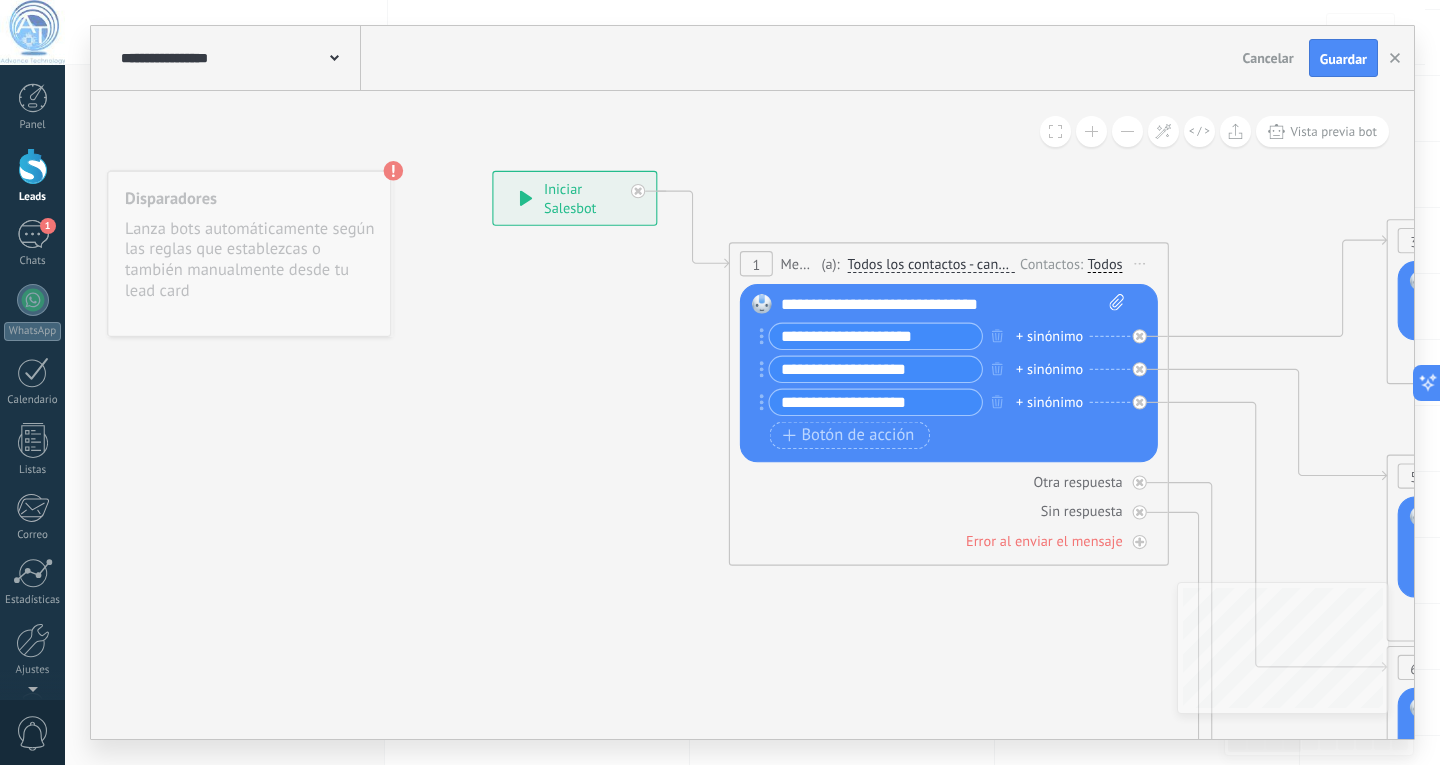 click at bounding box center [1091, 131] 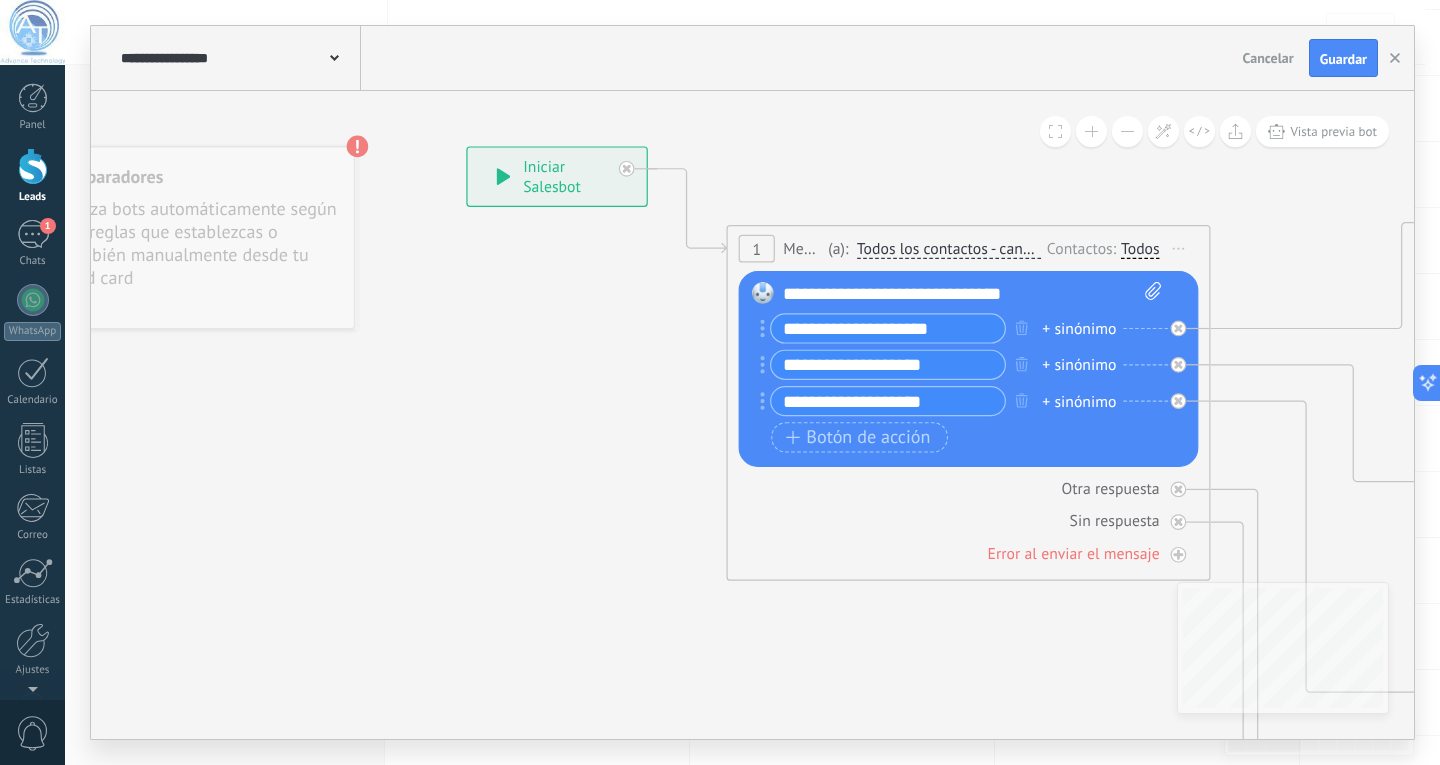 click at bounding box center [1091, 131] 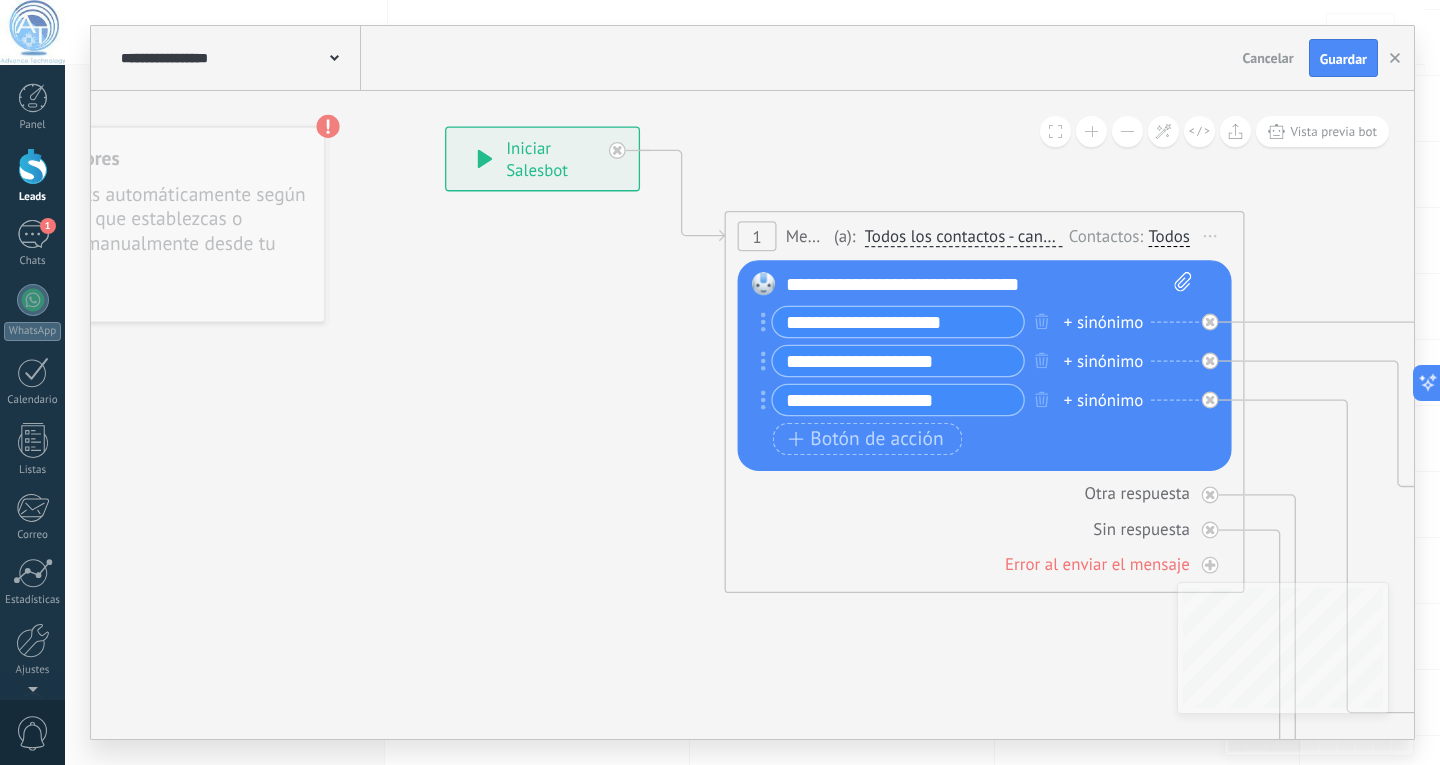 click at bounding box center [1091, 131] 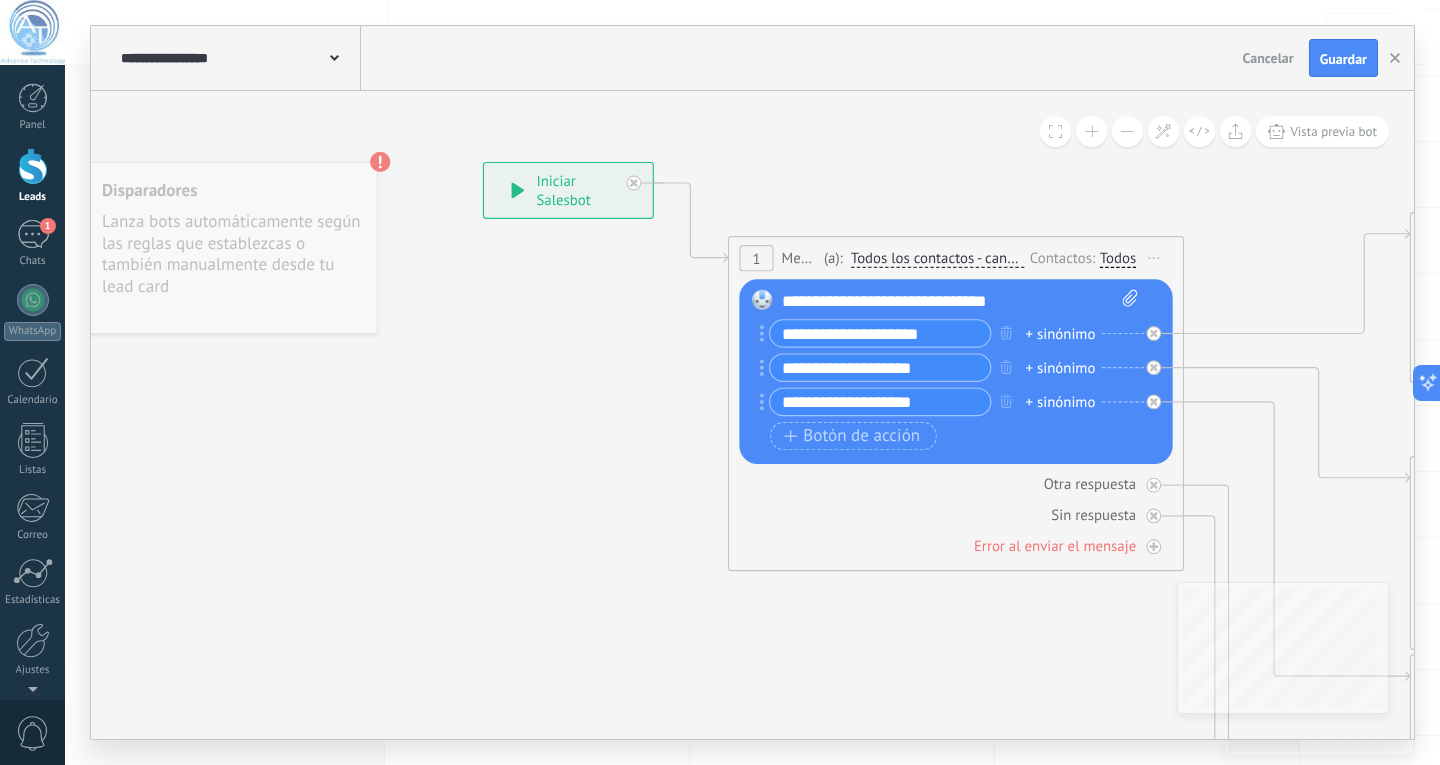 click at bounding box center [1127, 131] 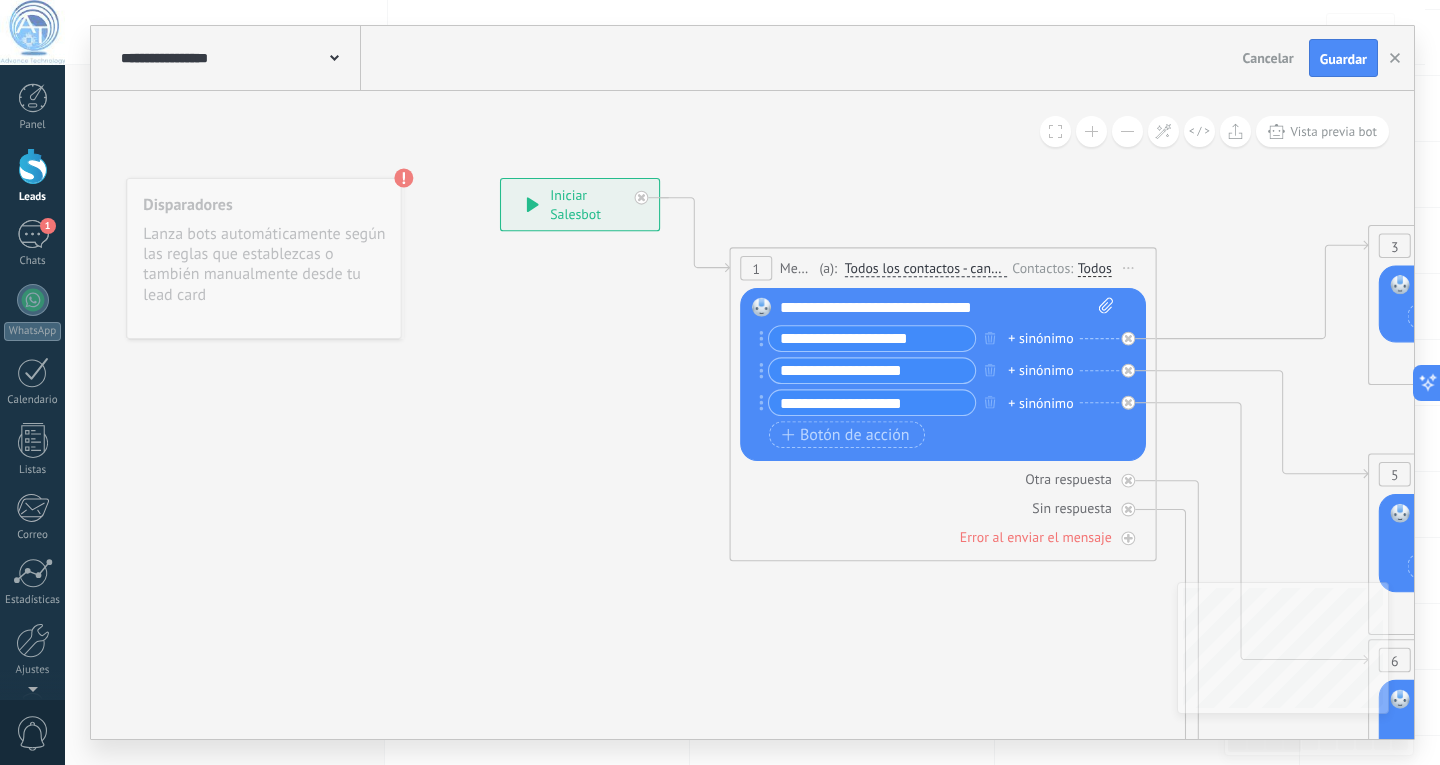 click at bounding box center [1127, 131] 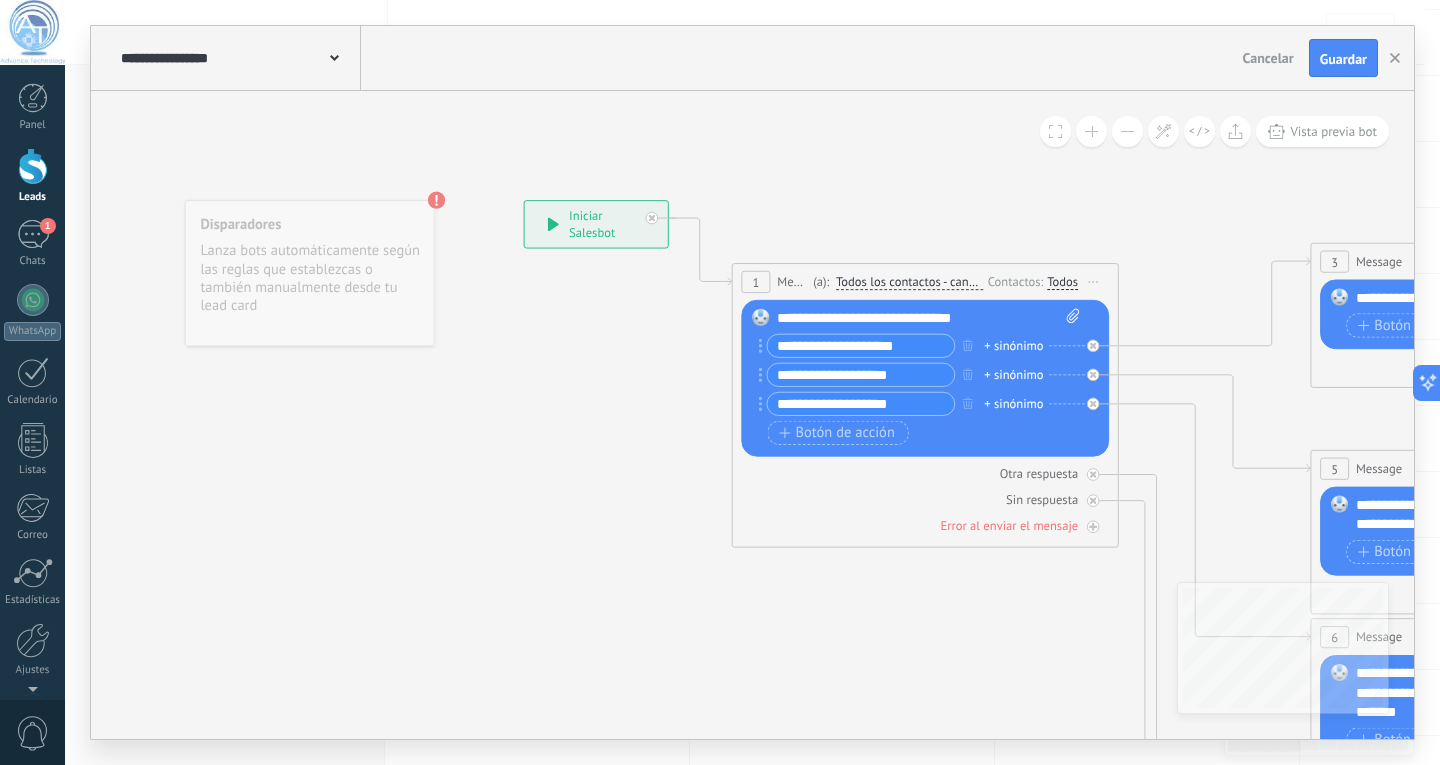 click at bounding box center [1127, 131] 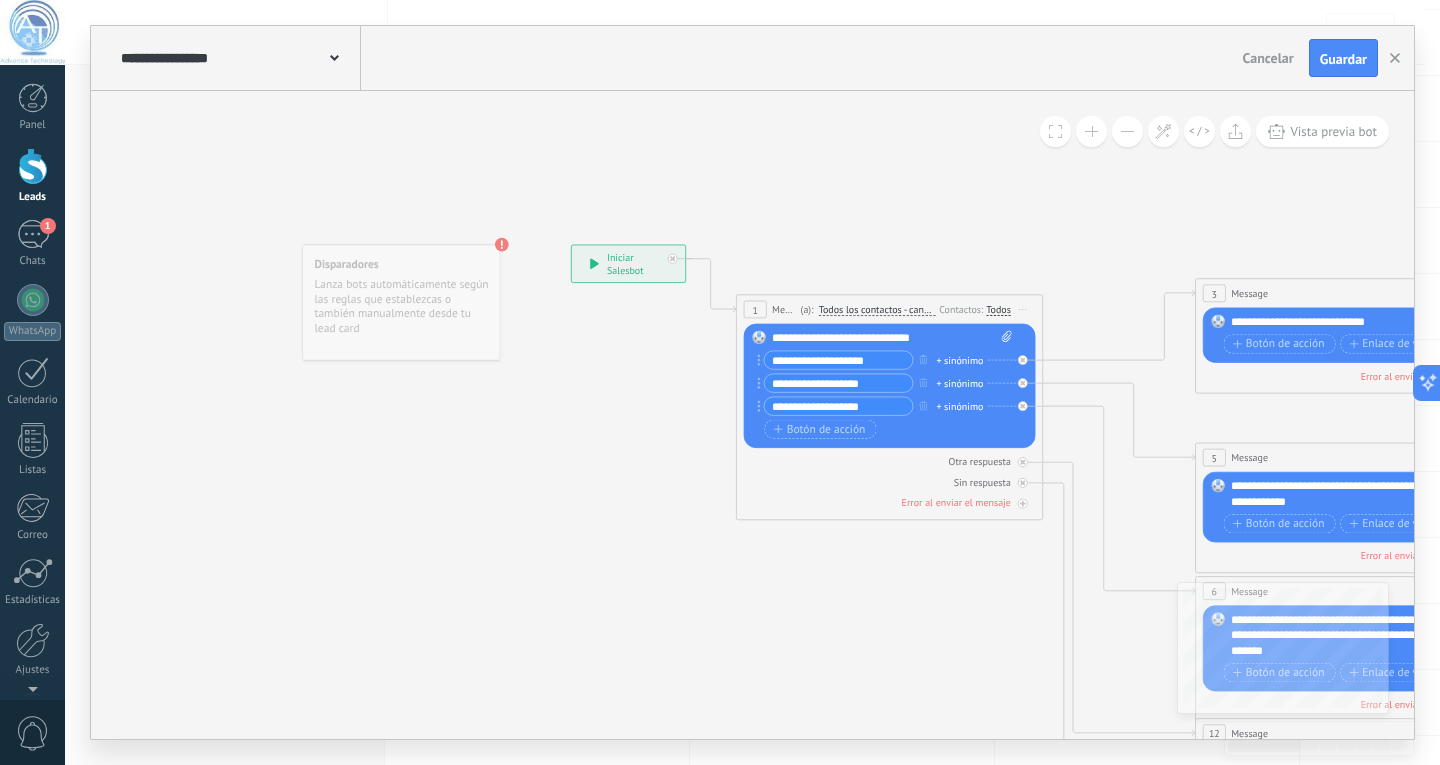 click at bounding box center (1127, 131) 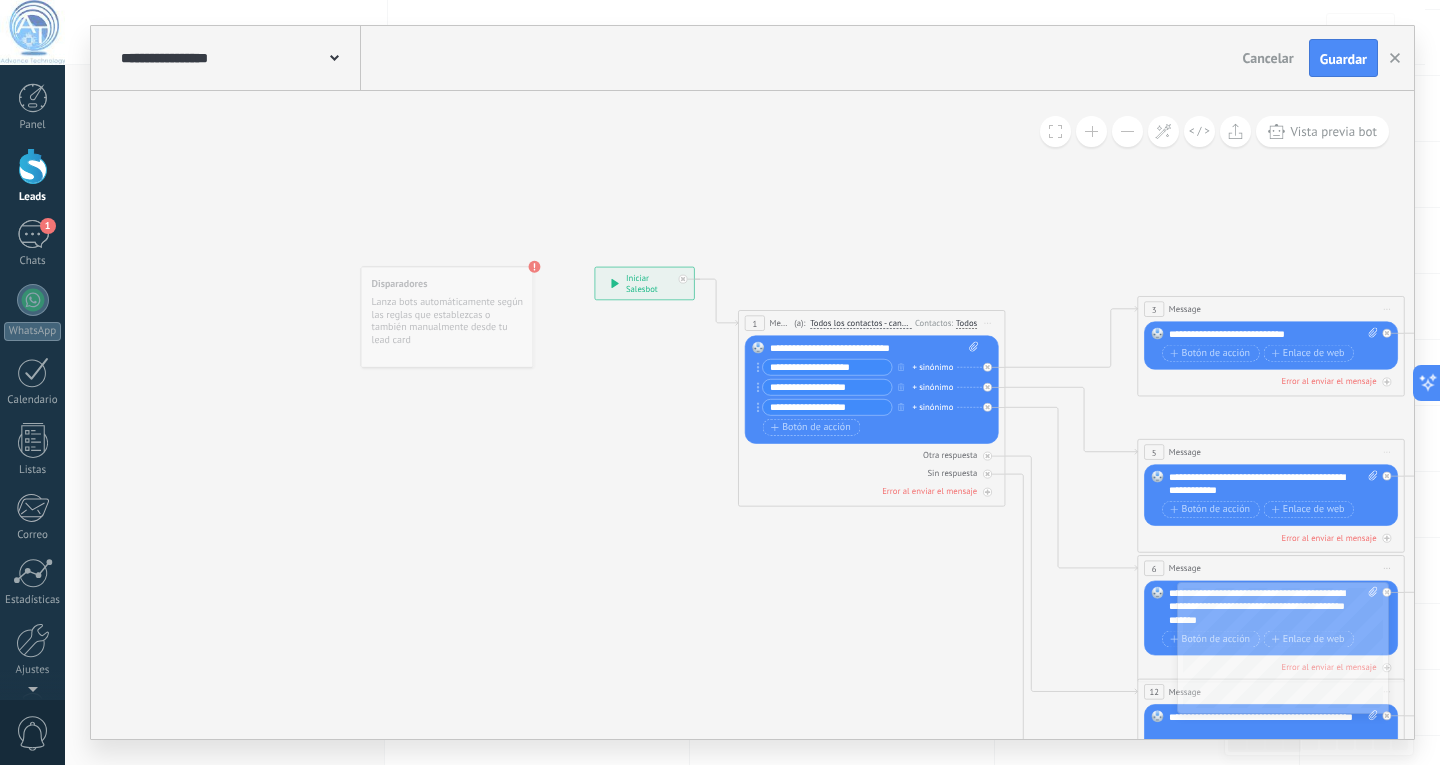 click at bounding box center (1127, 131) 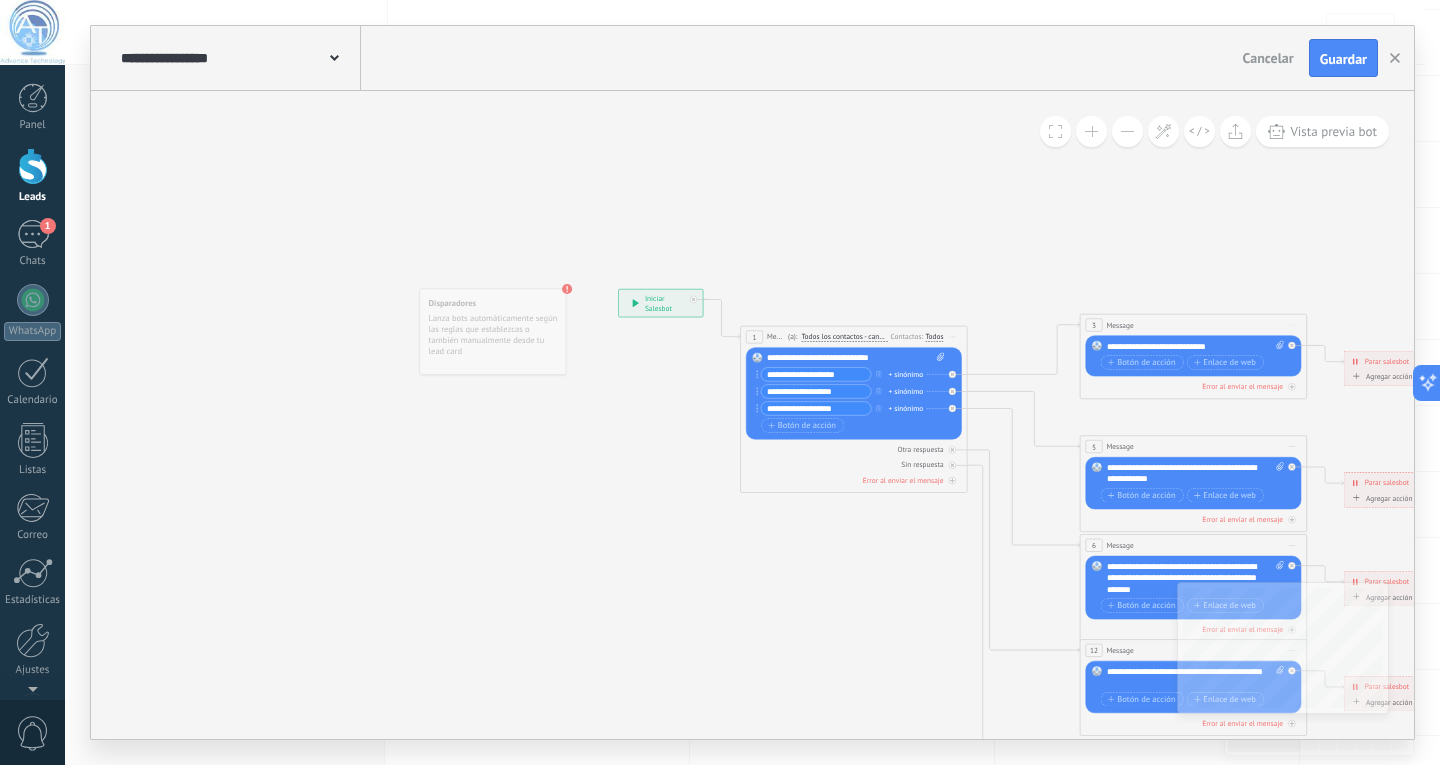 click at bounding box center (1127, 131) 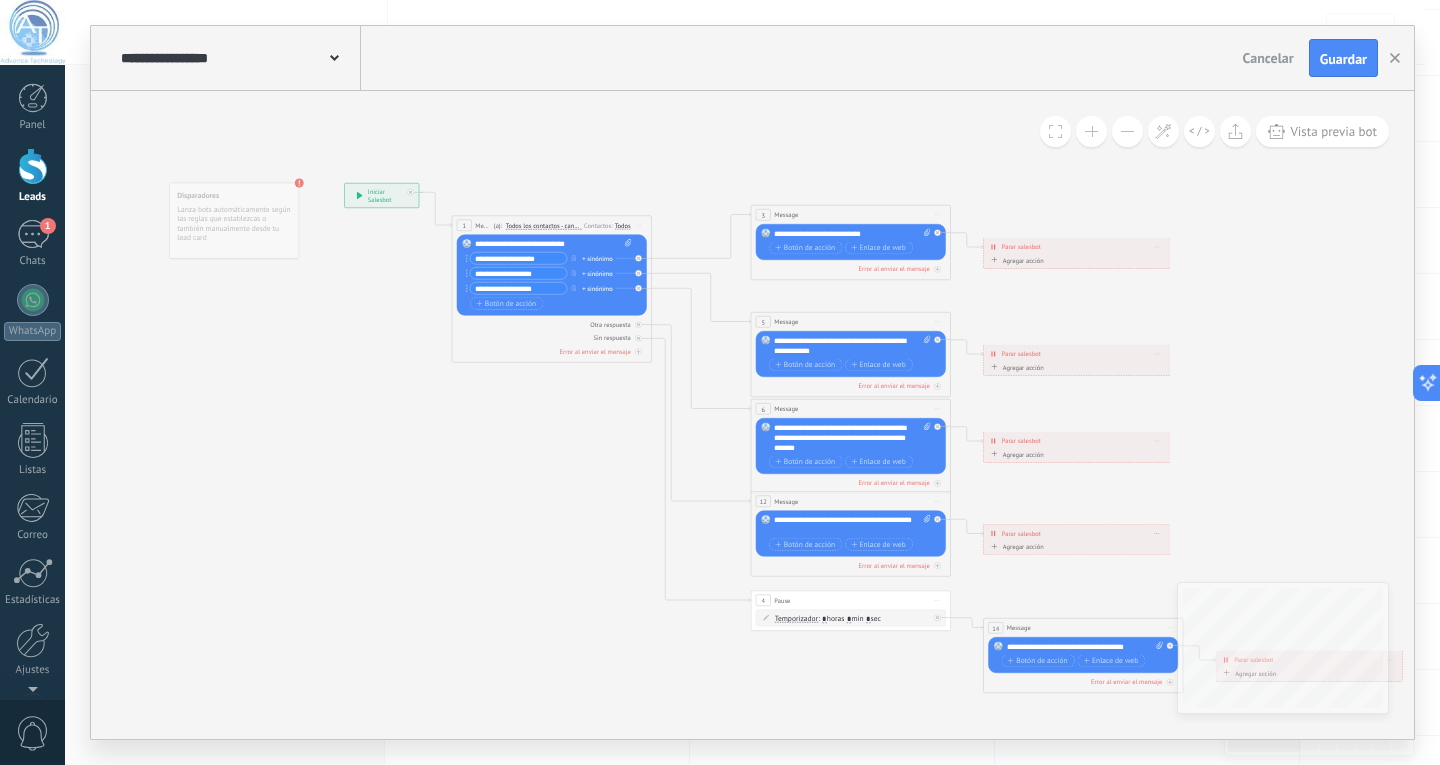 drag, startPoint x: 1163, startPoint y: 271, endPoint x: 873, endPoint y: 150, distance: 314.2308 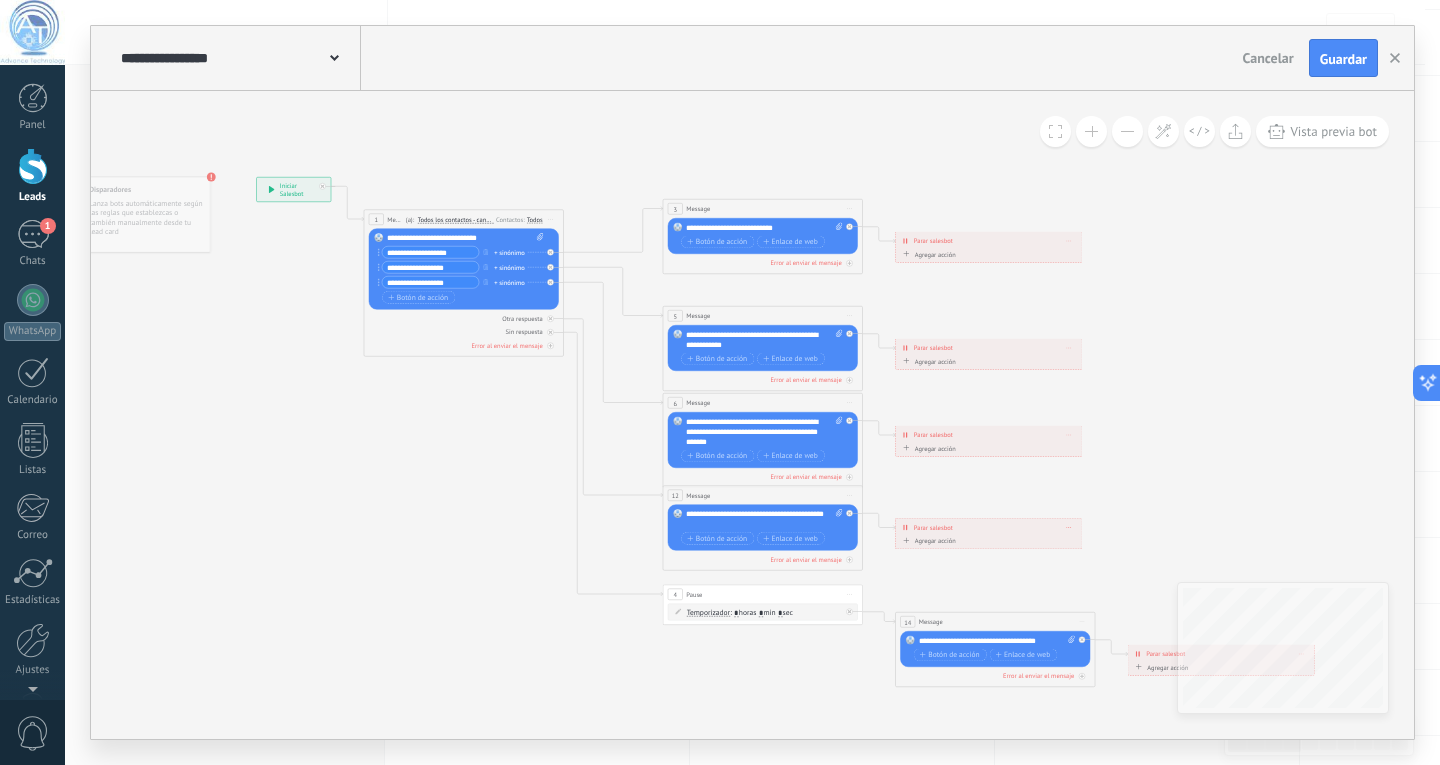 drag, startPoint x: 1362, startPoint y: 459, endPoint x: 1274, endPoint y: 453, distance: 88.20431 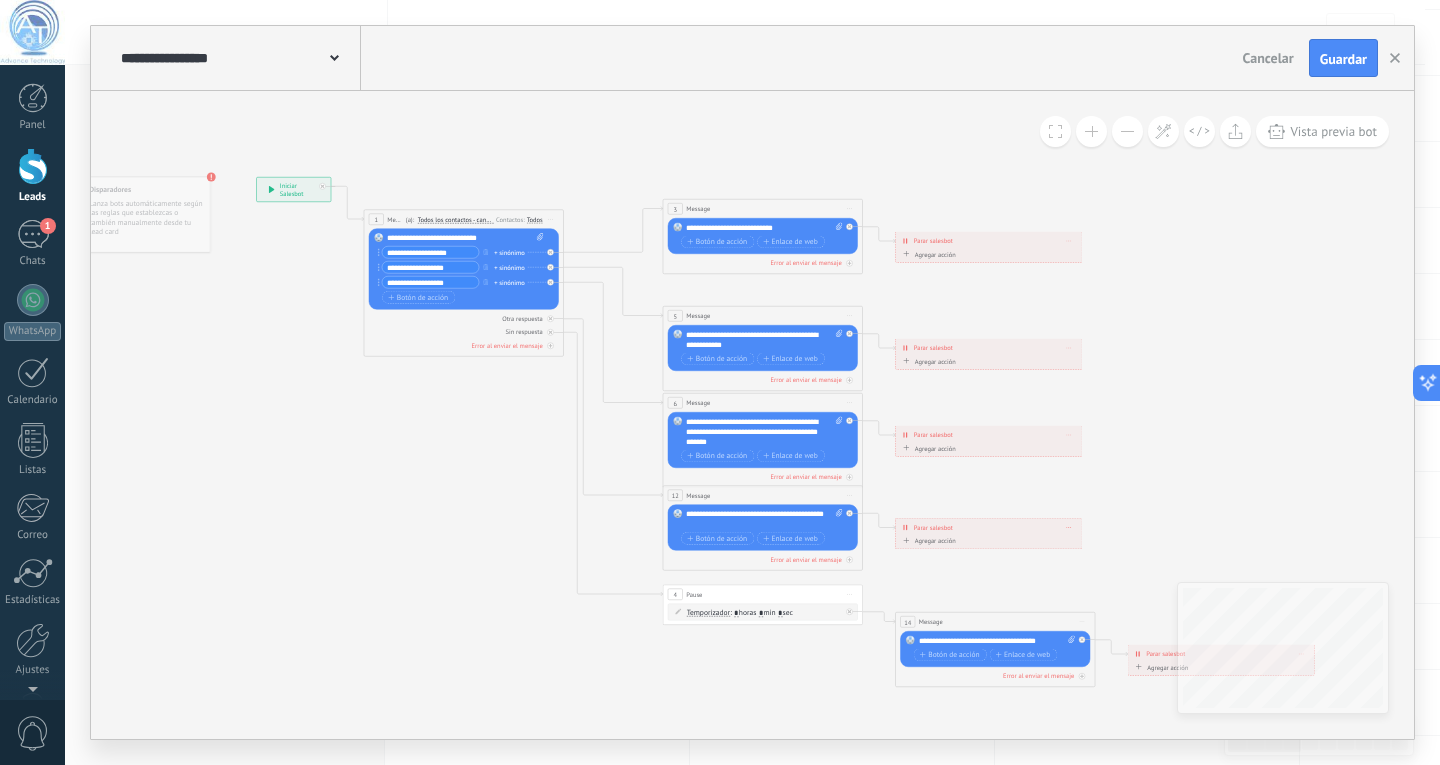click 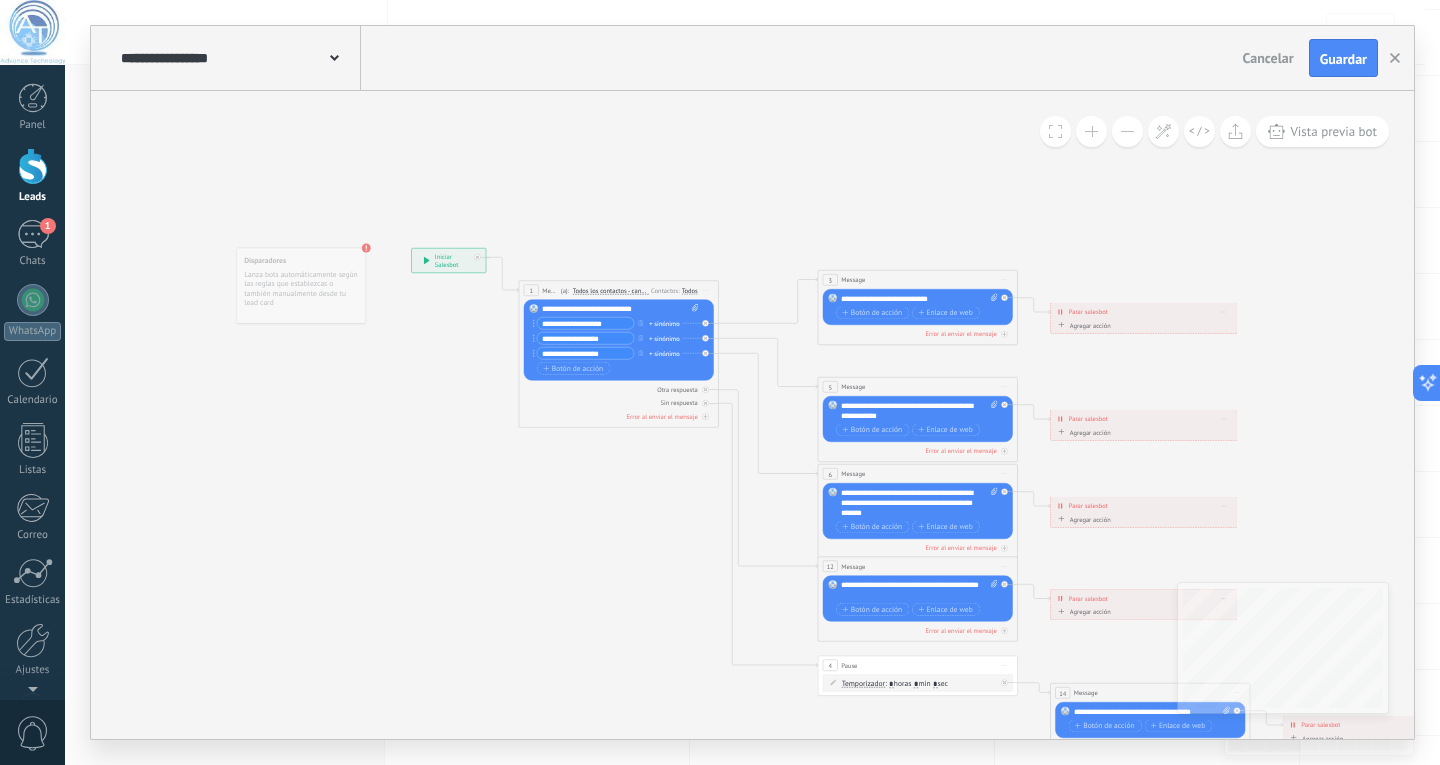 drag, startPoint x: 1132, startPoint y: 351, endPoint x: 1287, endPoint y: 422, distance: 170.48753 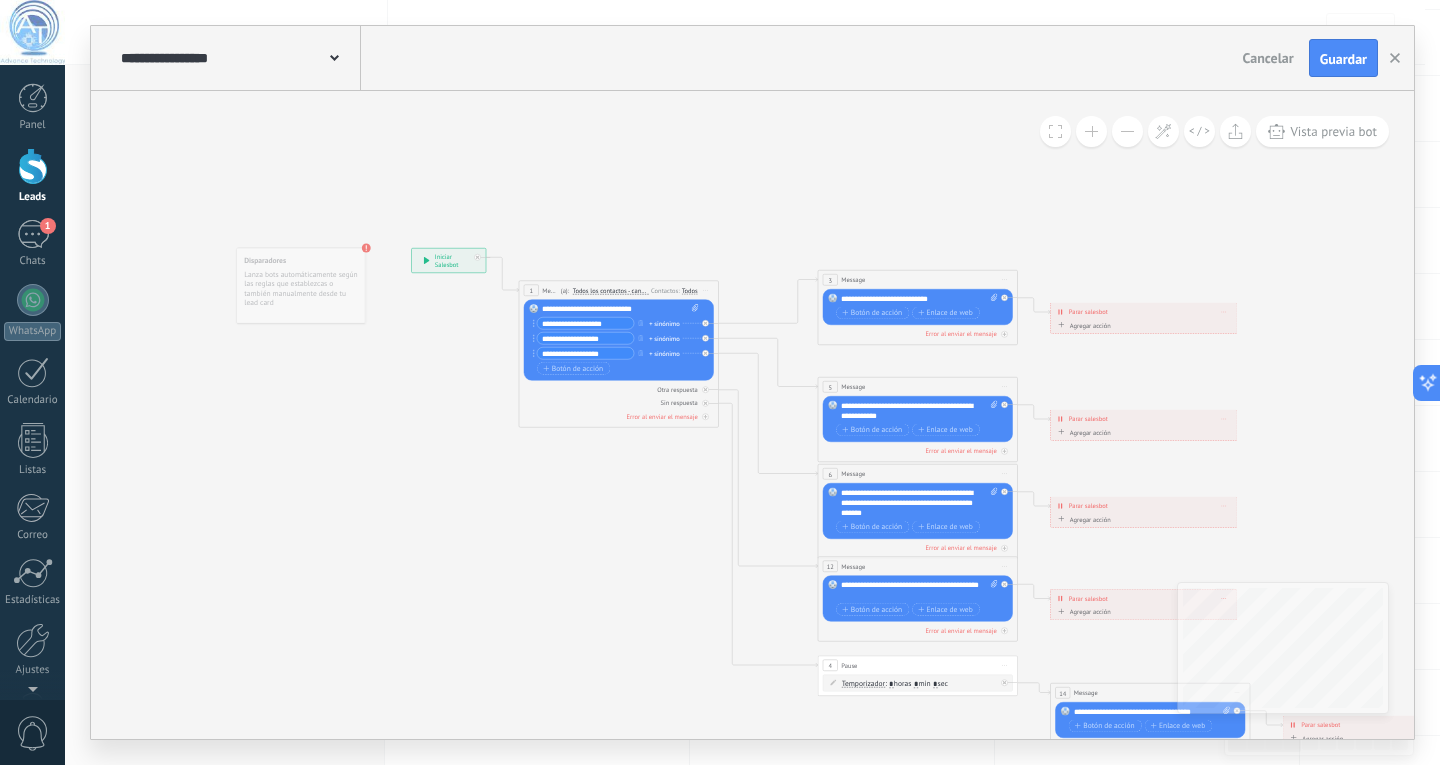 click 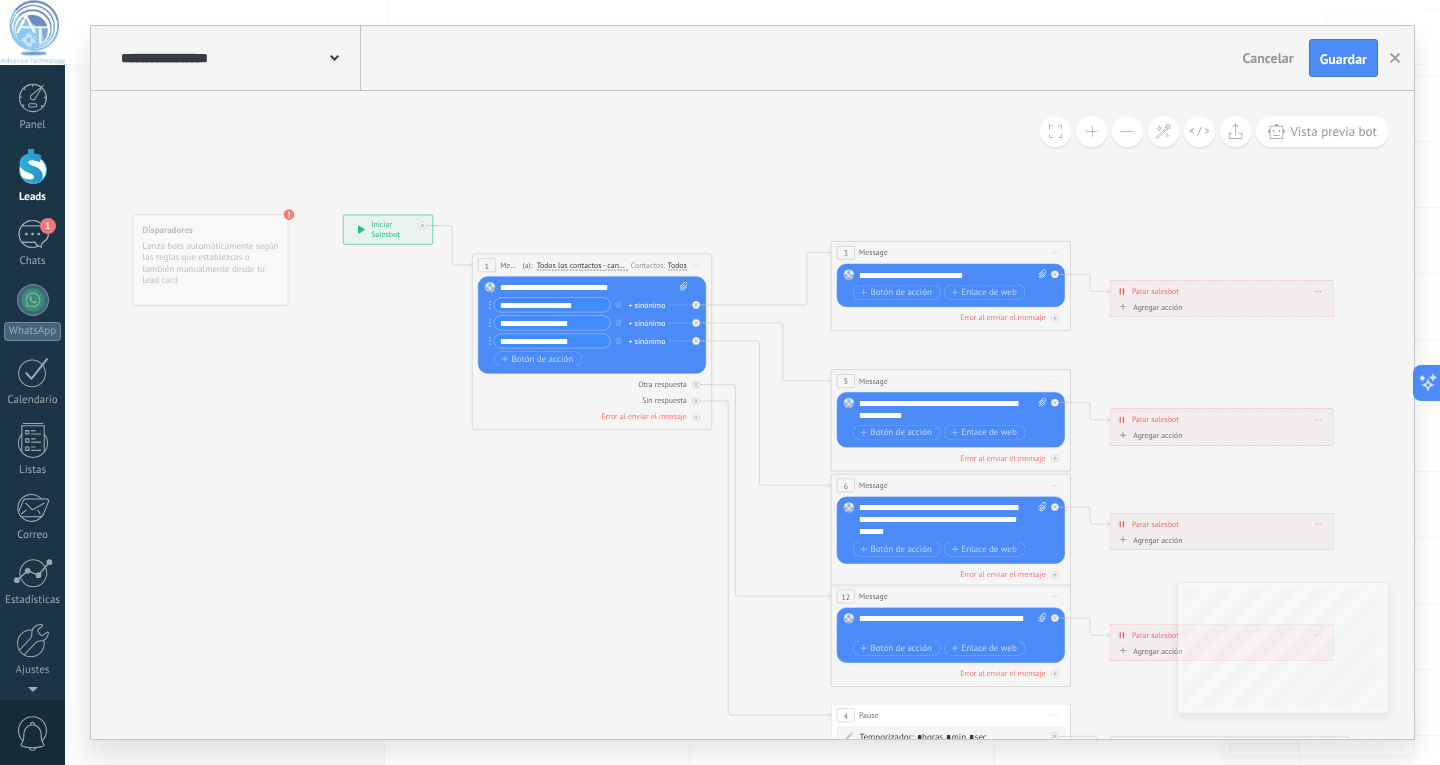 click at bounding box center (1091, 131) 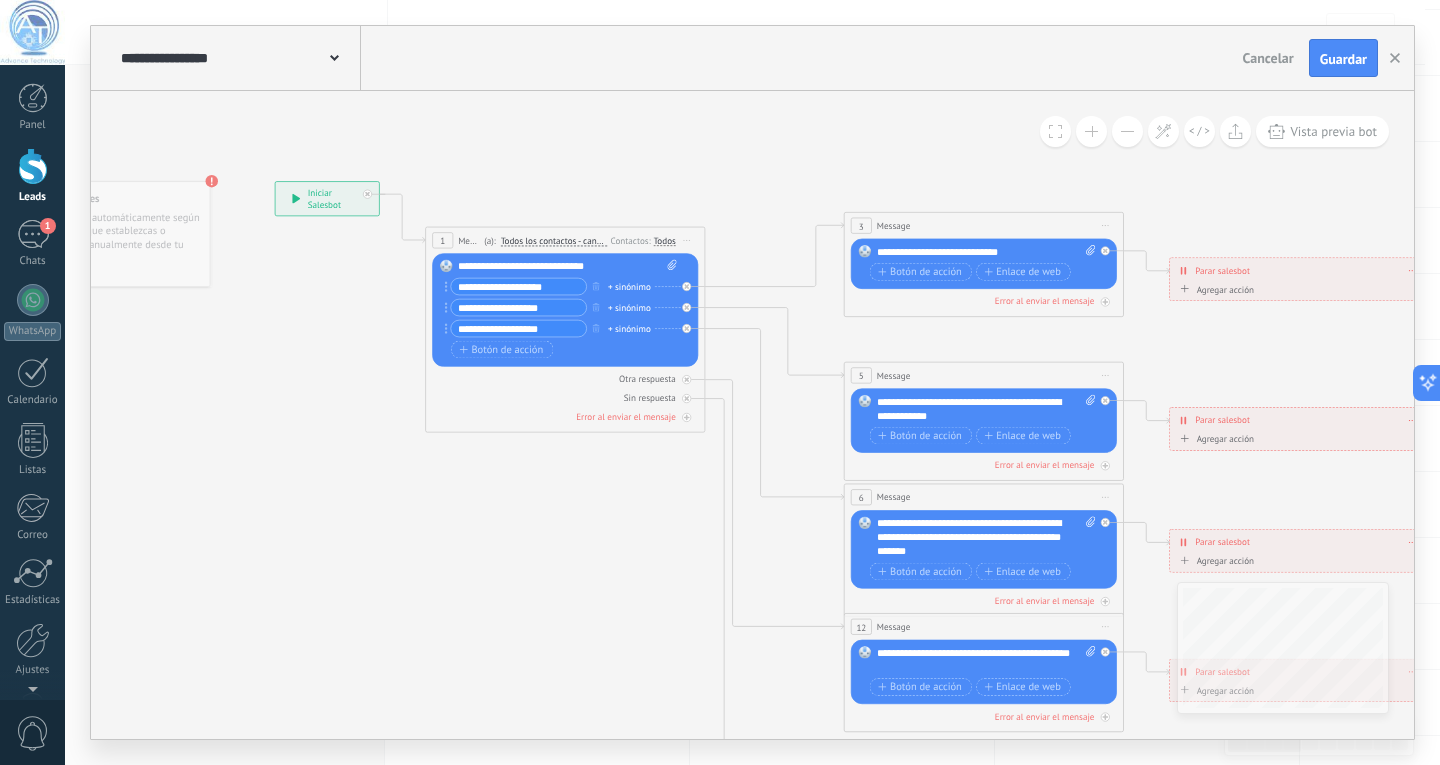 click at bounding box center (1091, 131) 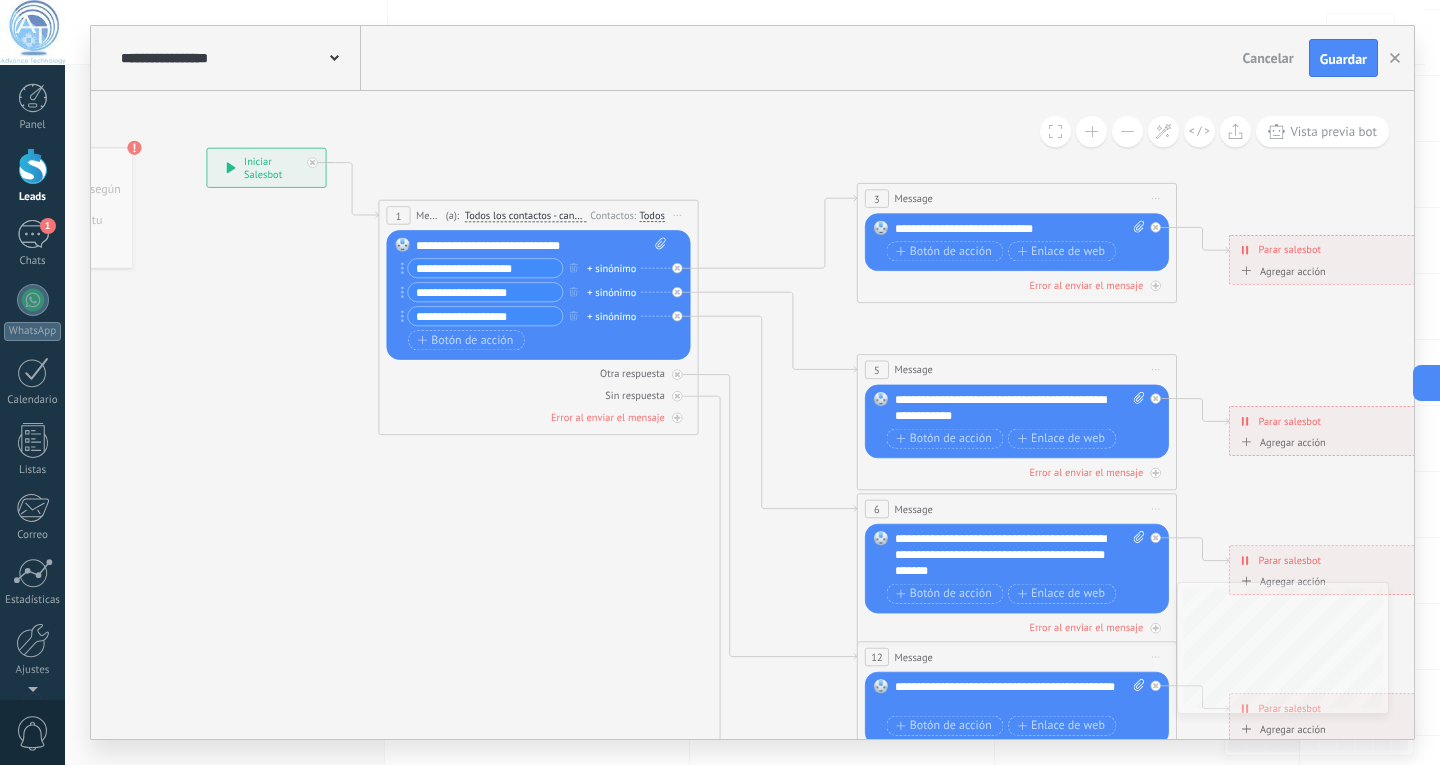 click at bounding box center (1091, 131) 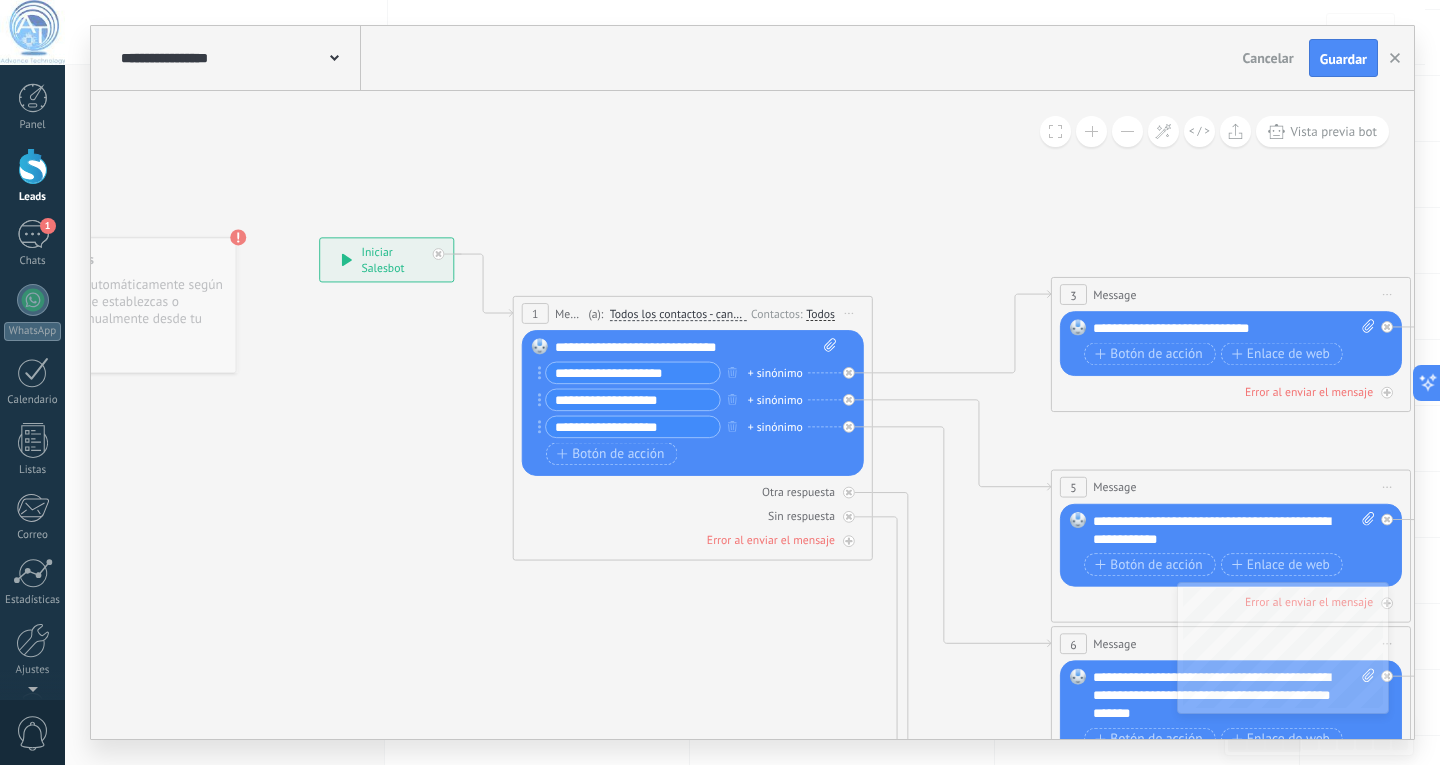 drag, startPoint x: 802, startPoint y: 180, endPoint x: 988, endPoint y: 308, distance: 225.7875 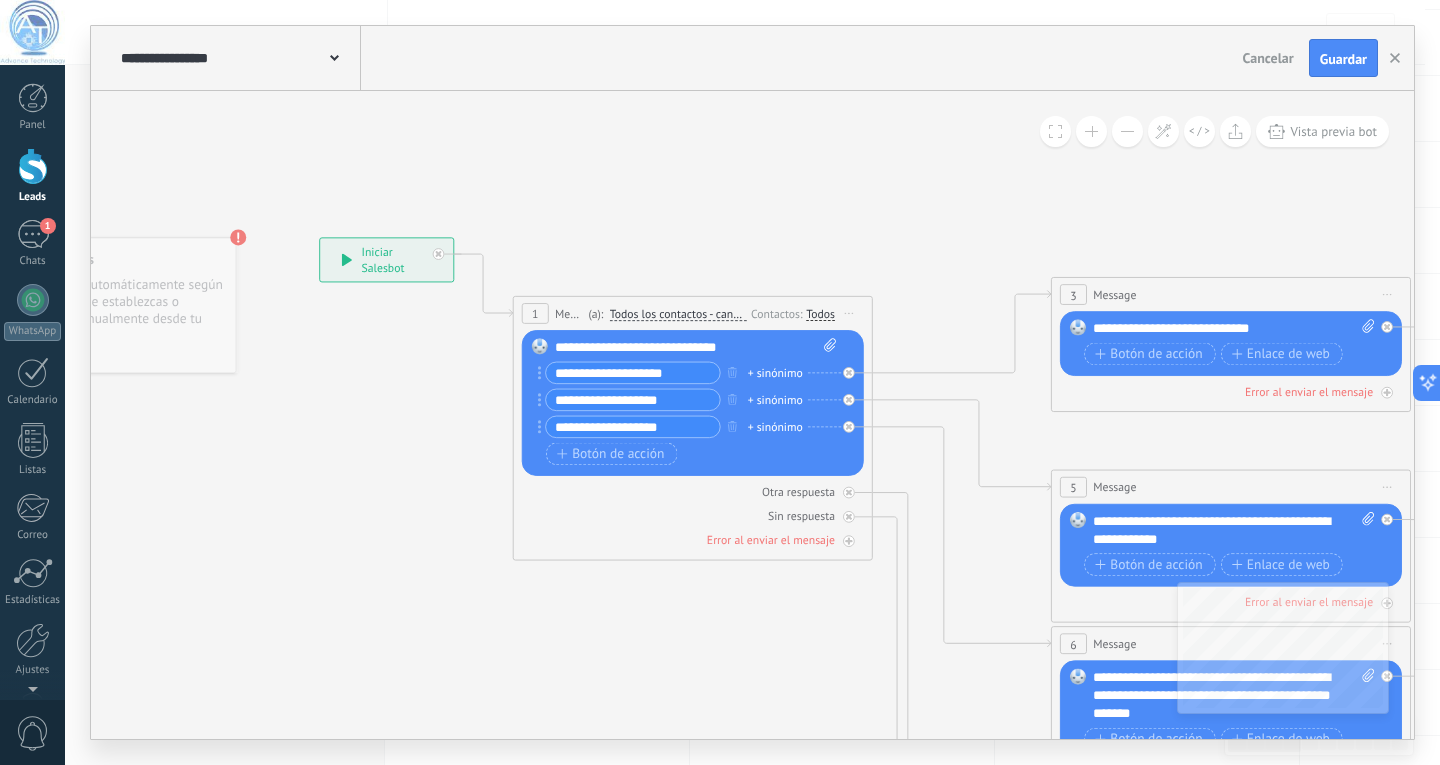 click 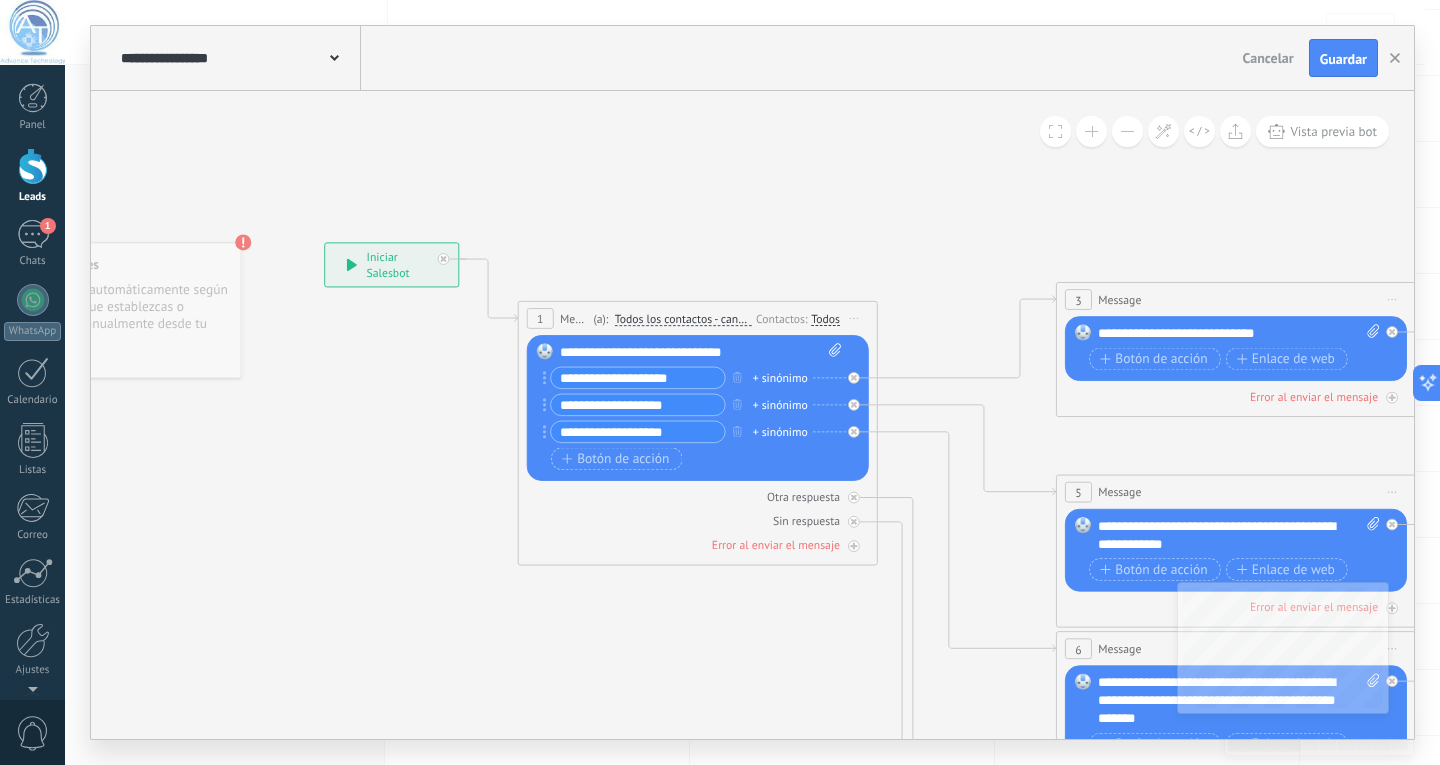 click at bounding box center [1091, 131] 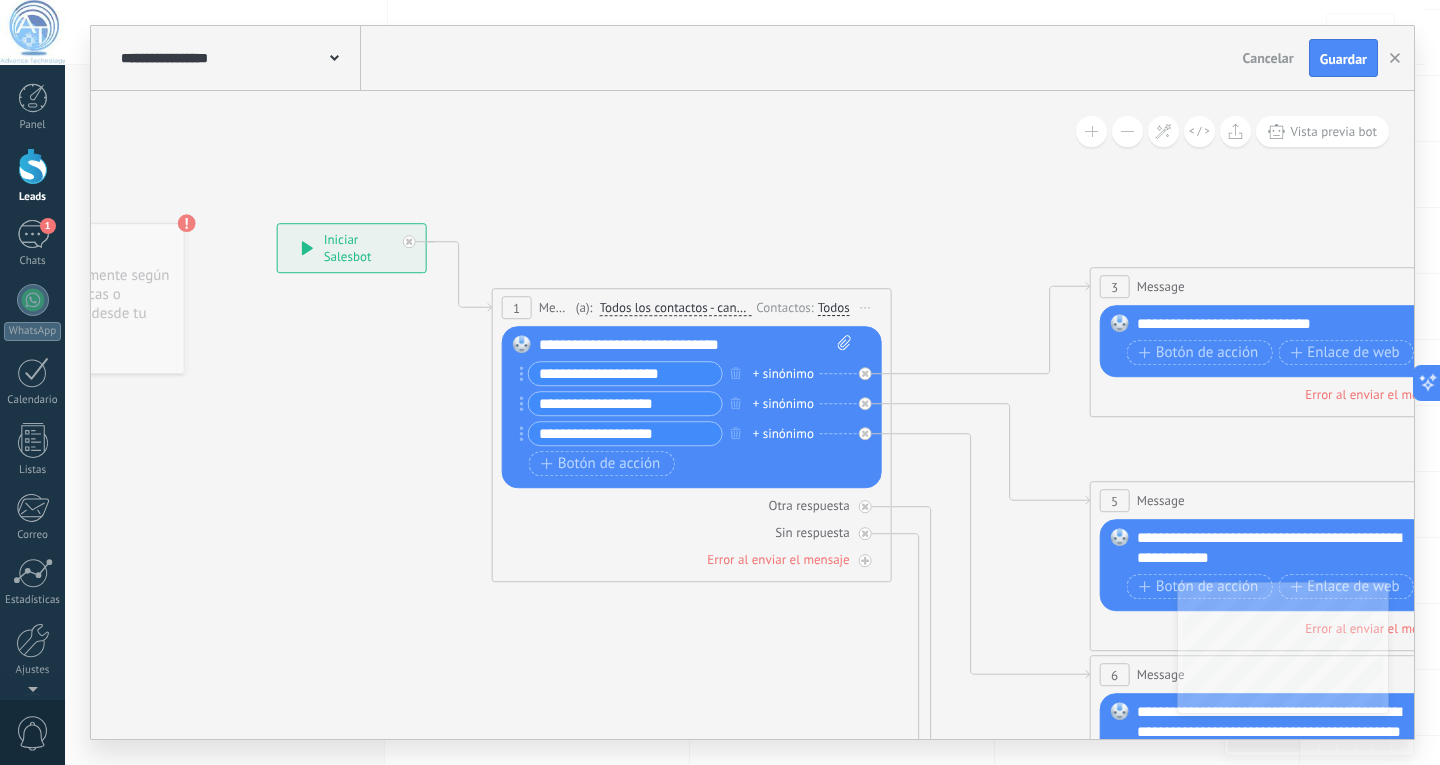 click at bounding box center [1091, 131] 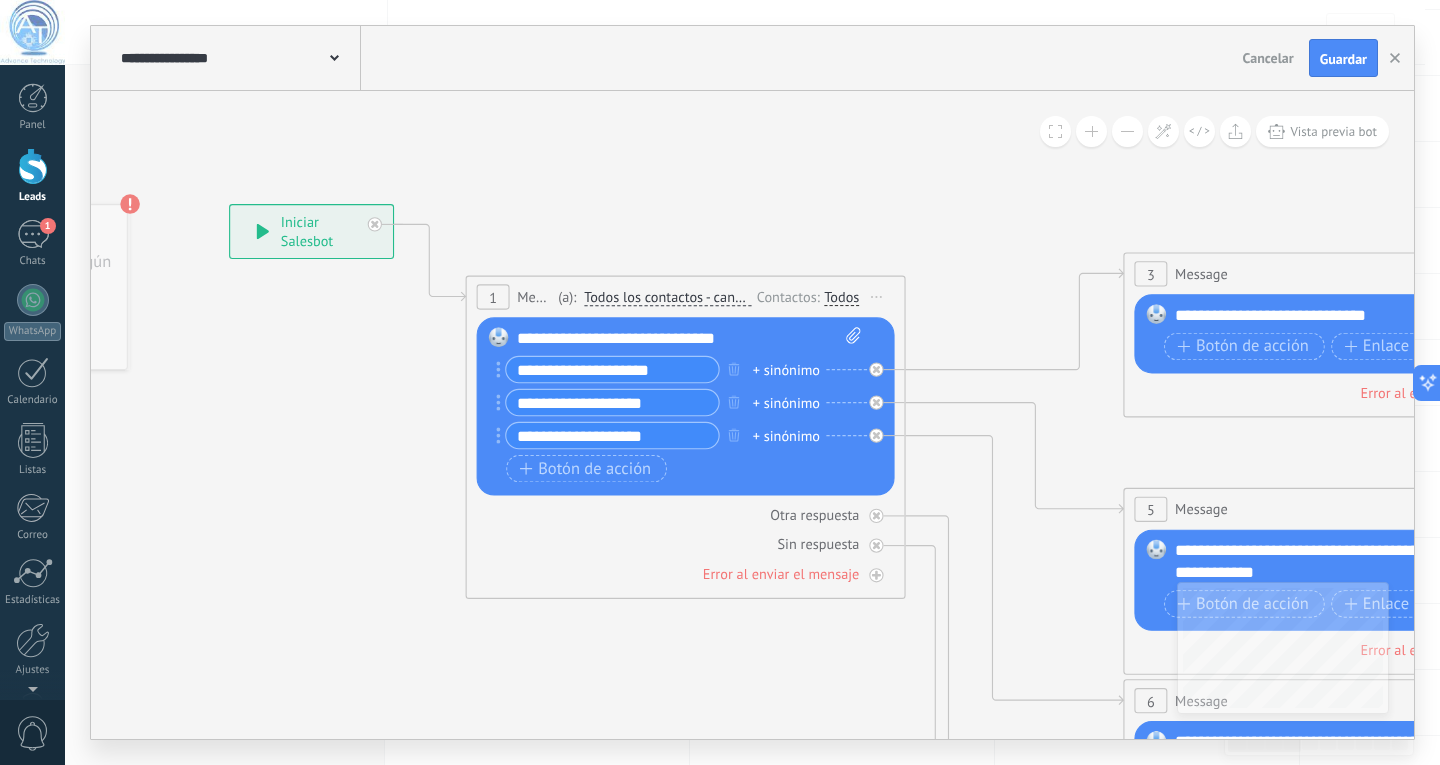 click at bounding box center [1091, 131] 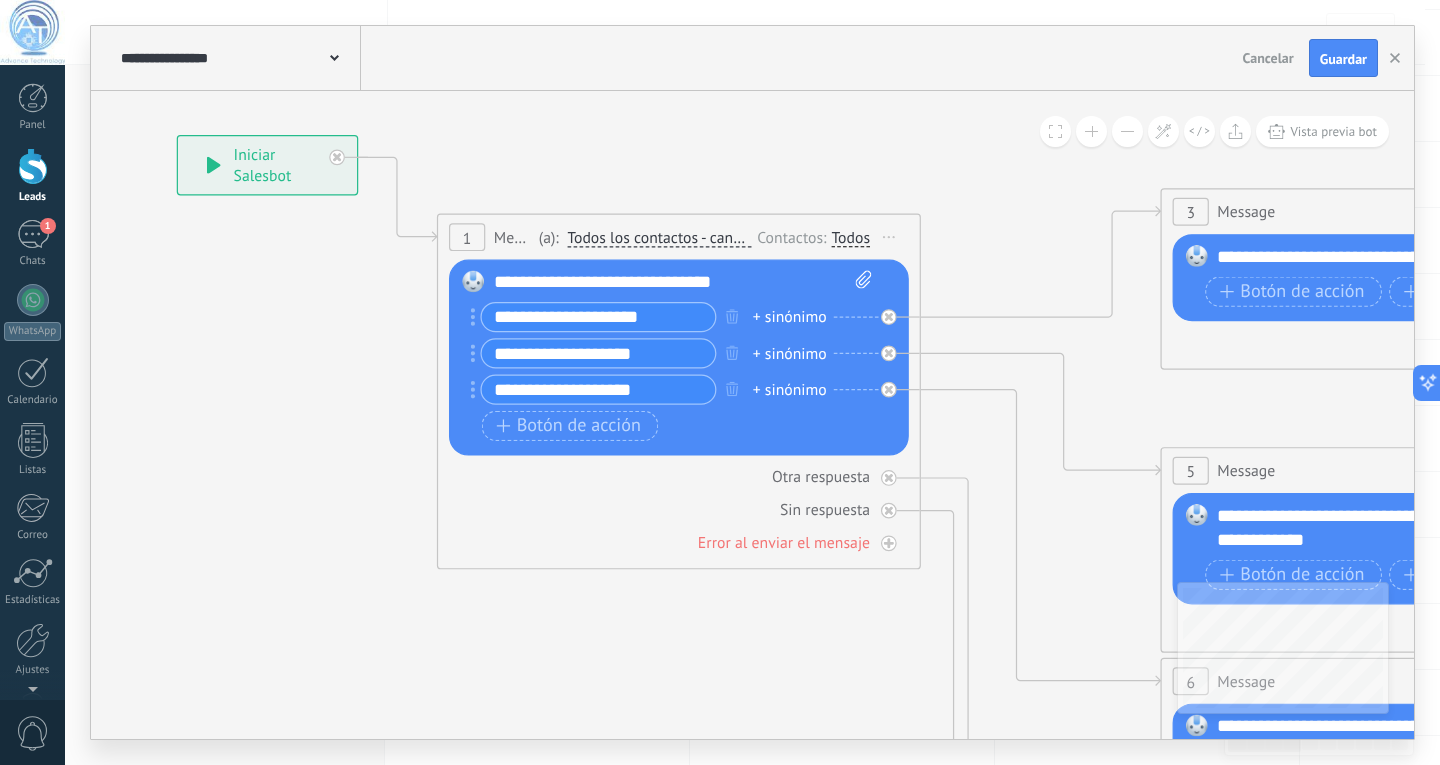 click at bounding box center (1127, 131) 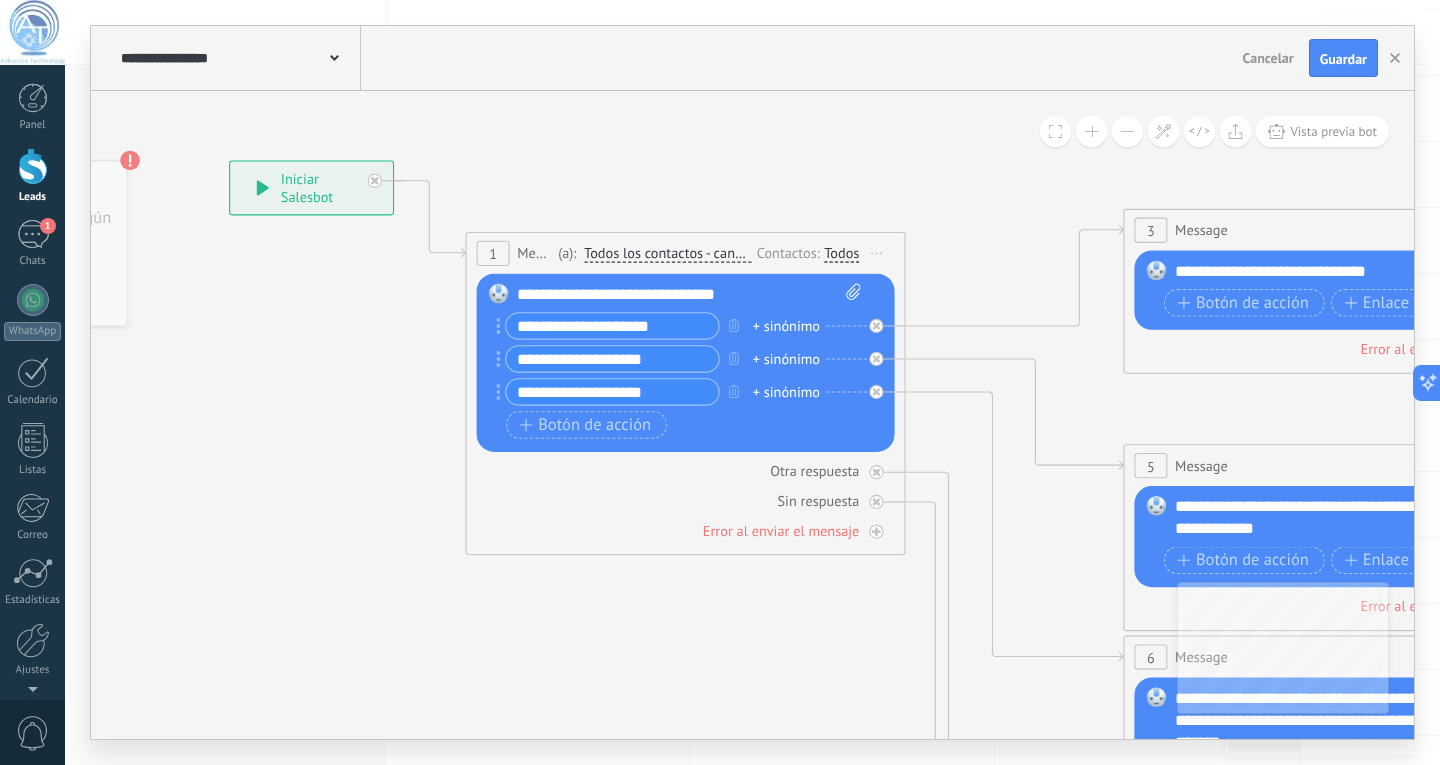 click at bounding box center [1127, 131] 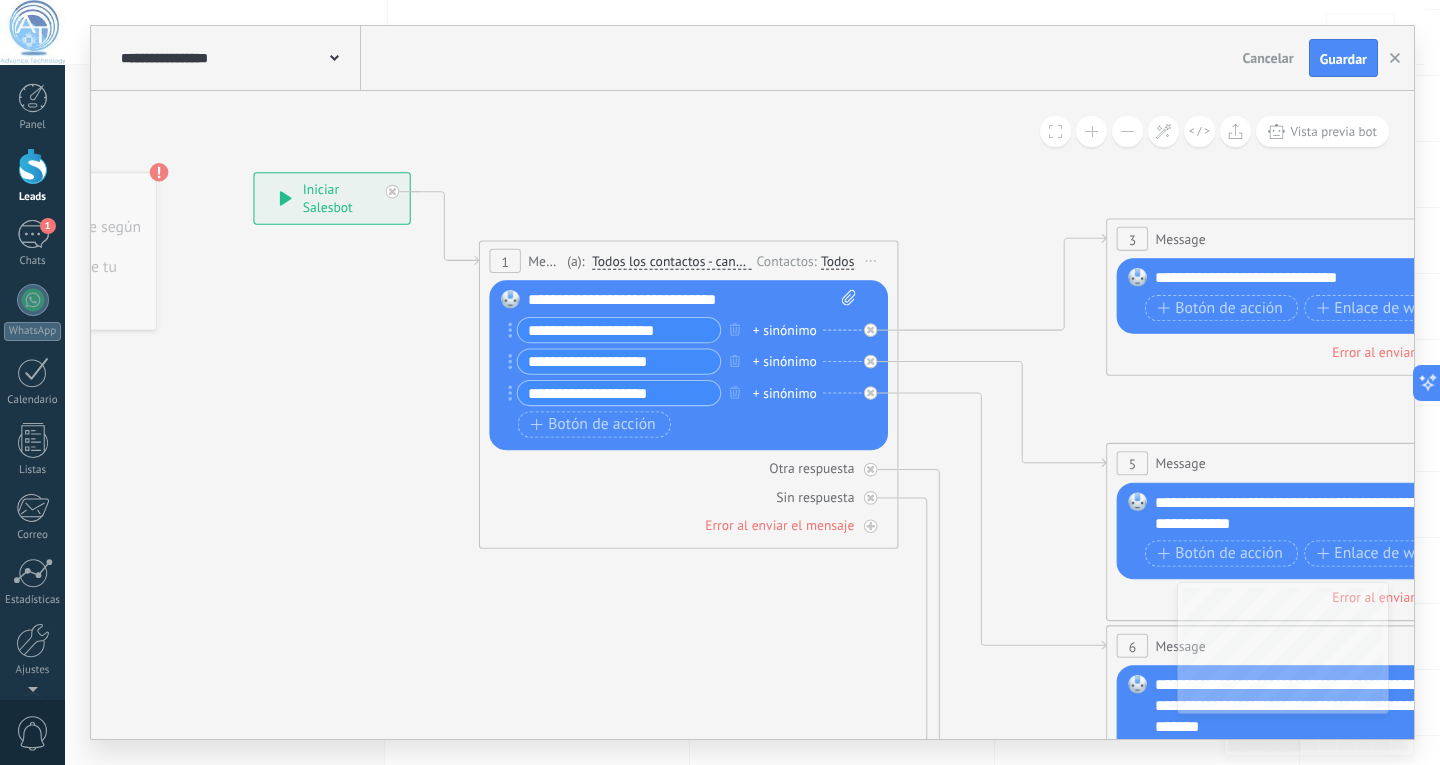 click at bounding box center (1127, 131) 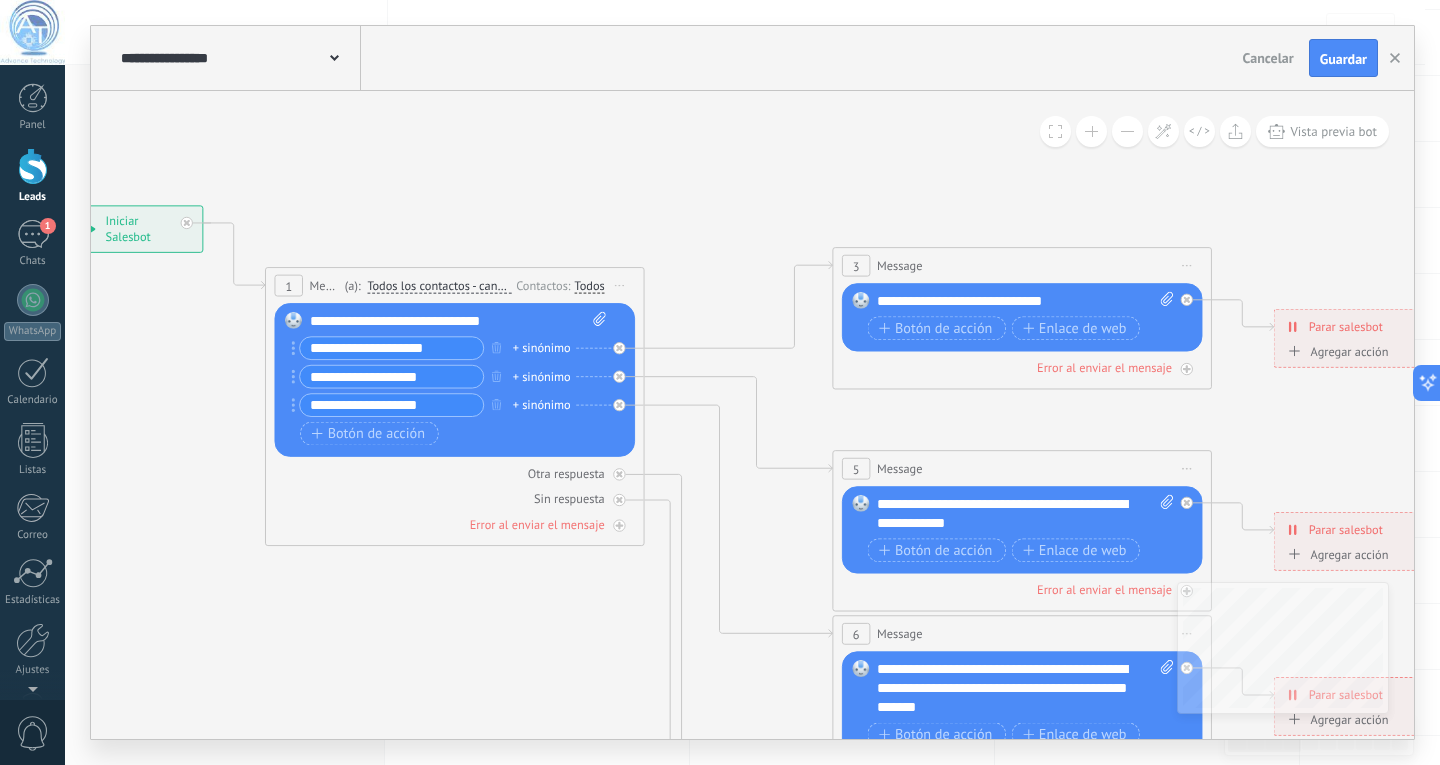 drag, startPoint x: 1197, startPoint y: 239, endPoint x: 1004, endPoint y: 139, distance: 217.36835 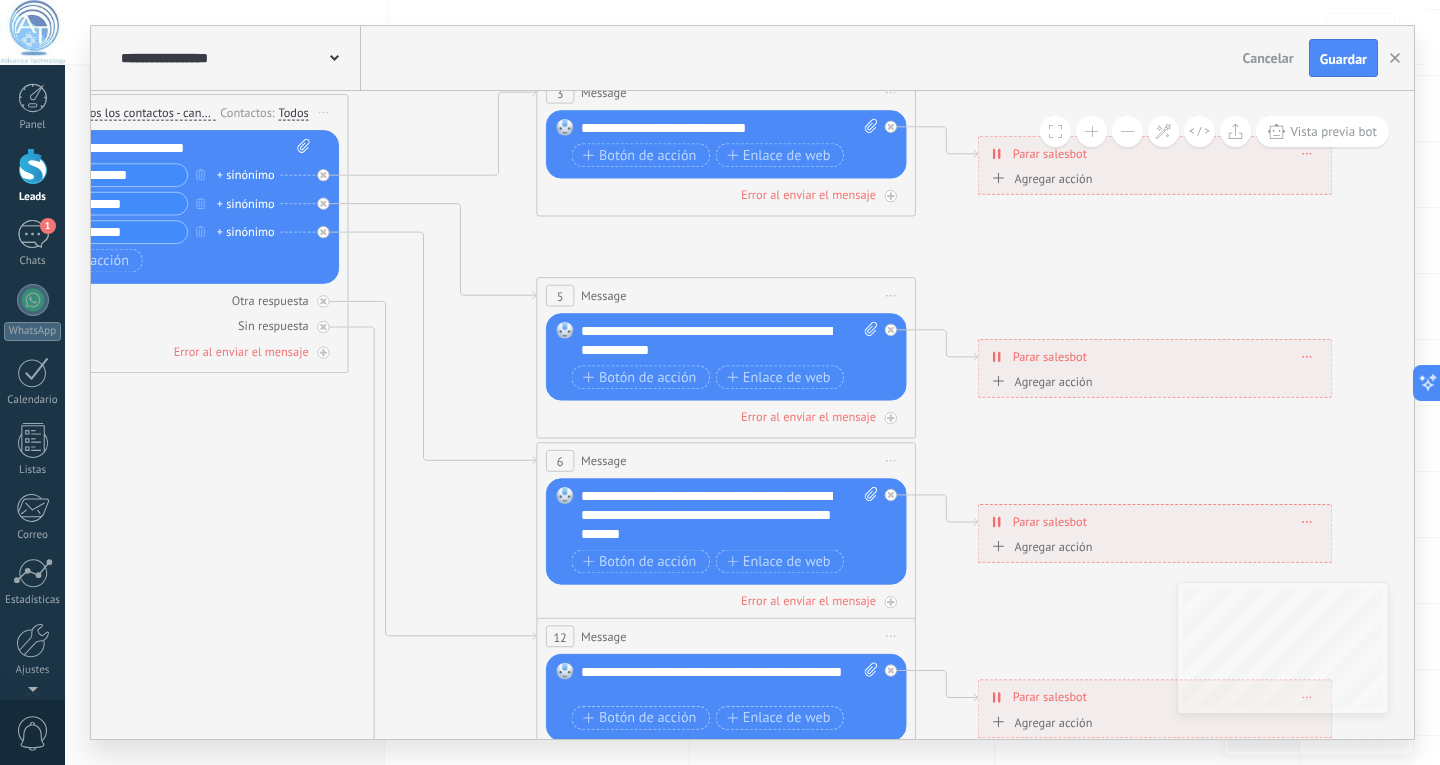 drag, startPoint x: 808, startPoint y: 639, endPoint x: 465, endPoint y: 480, distance: 378.06085 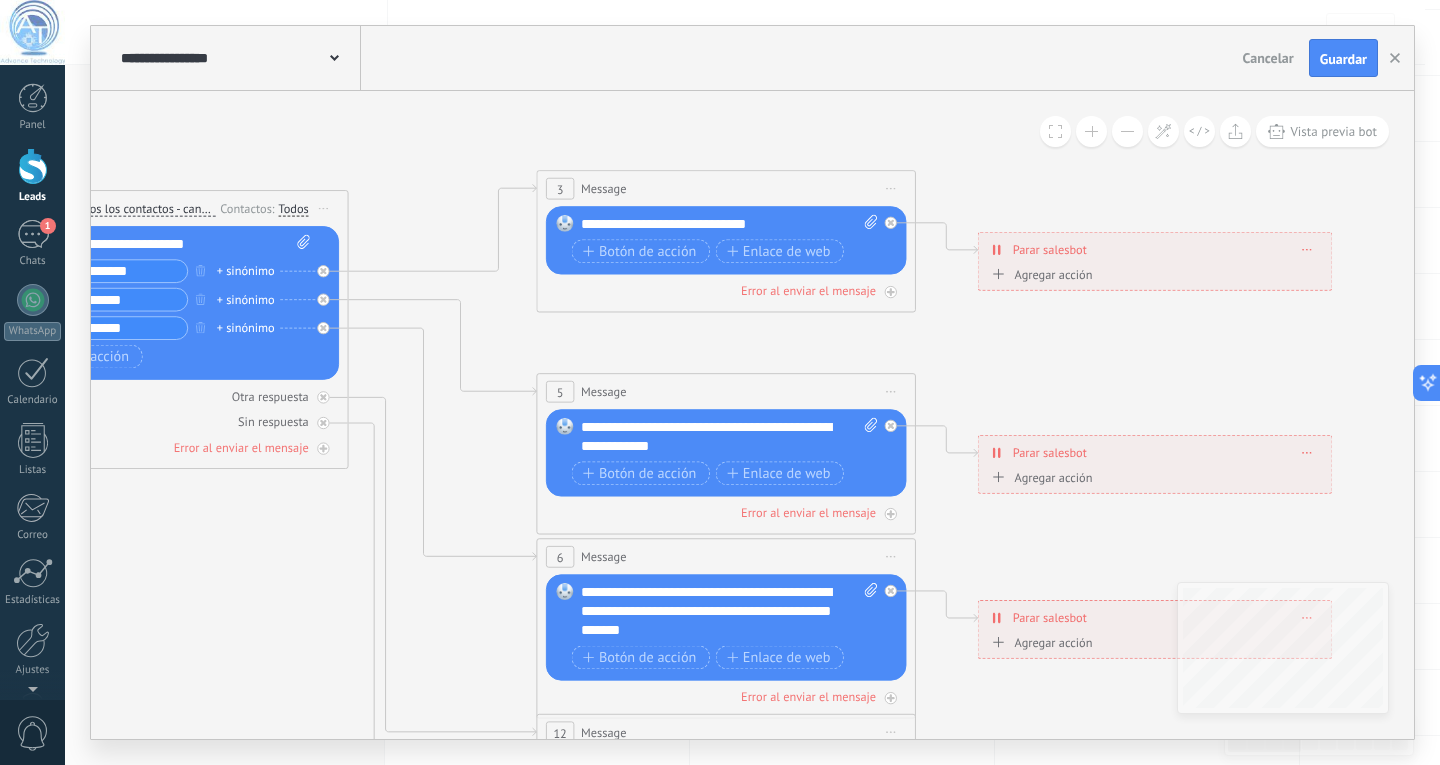 click at bounding box center (1127, 131) 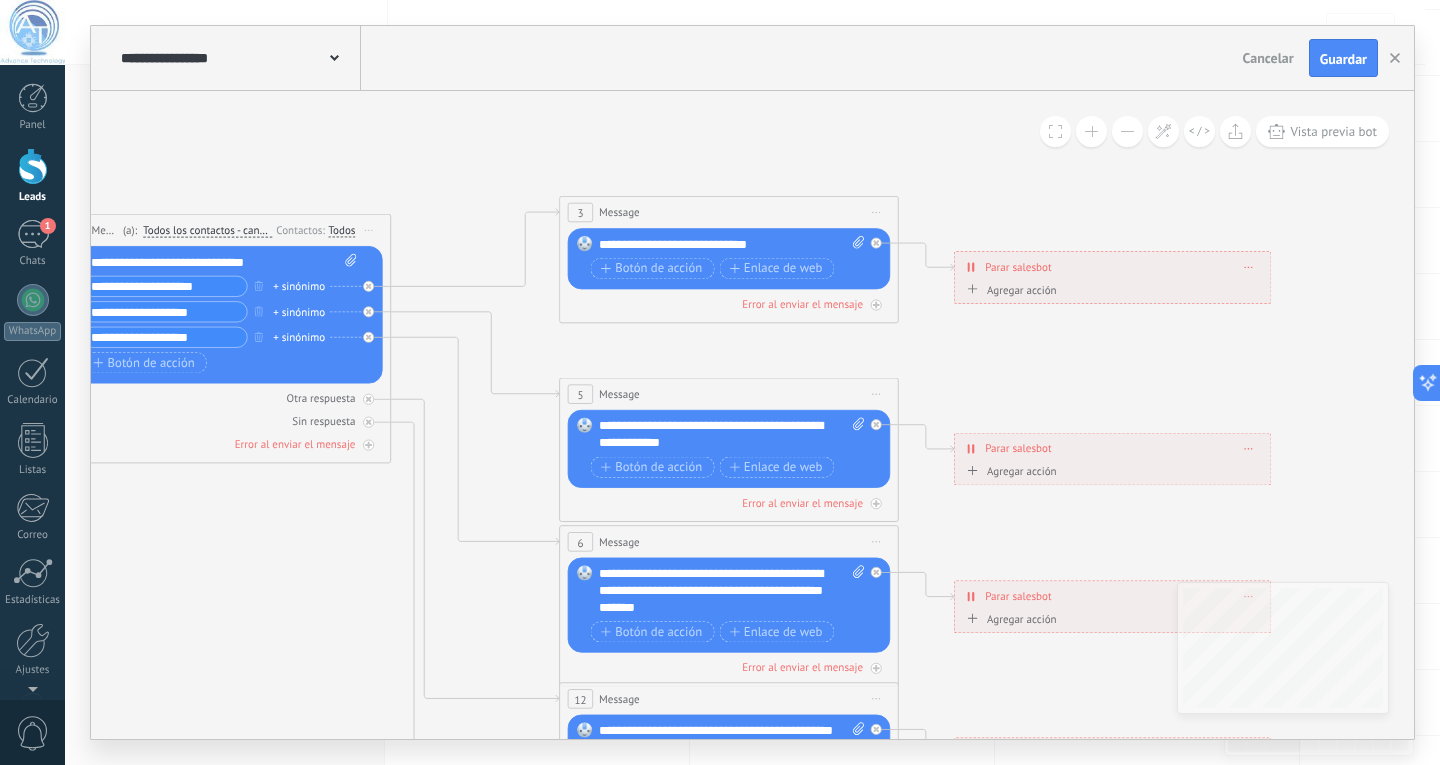 click at bounding box center [1127, 131] 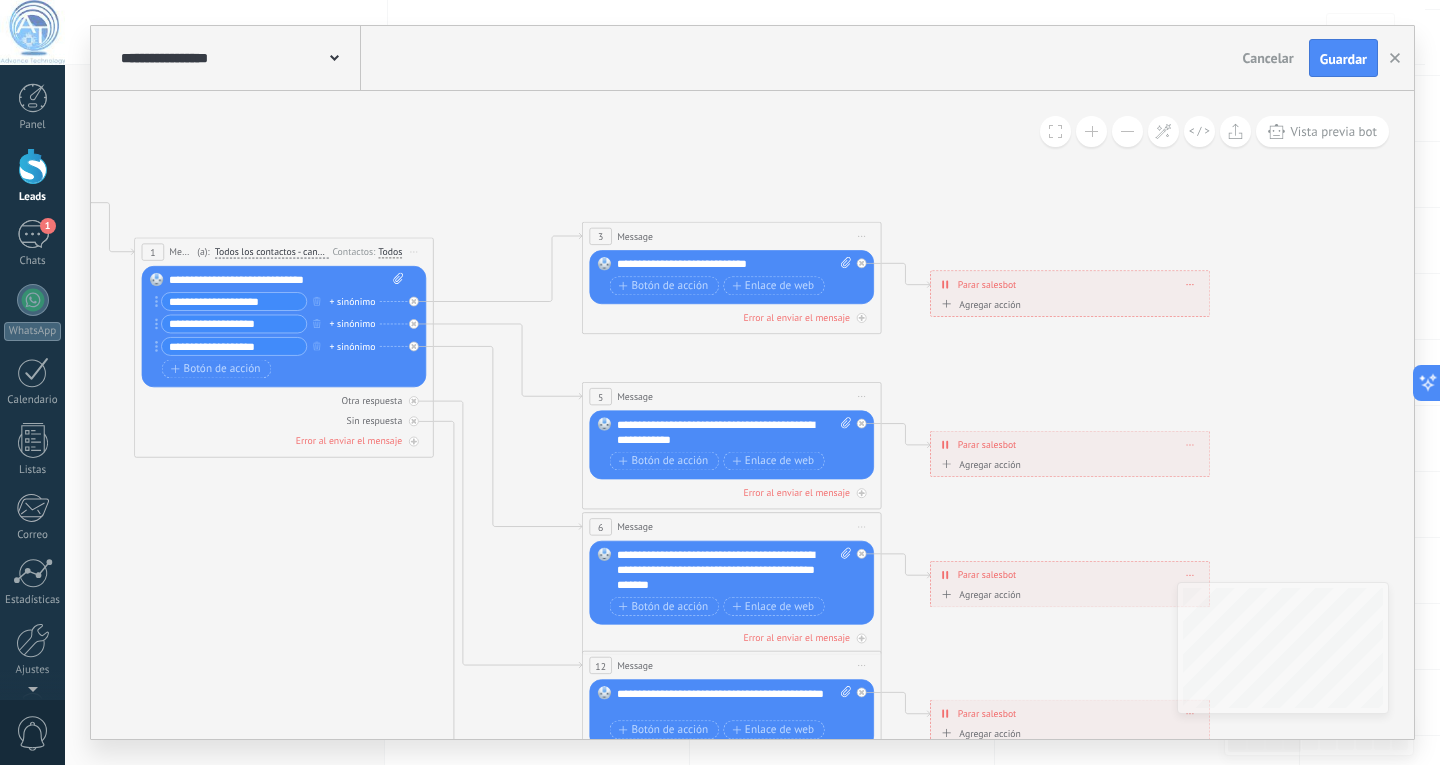 click at bounding box center (1127, 131) 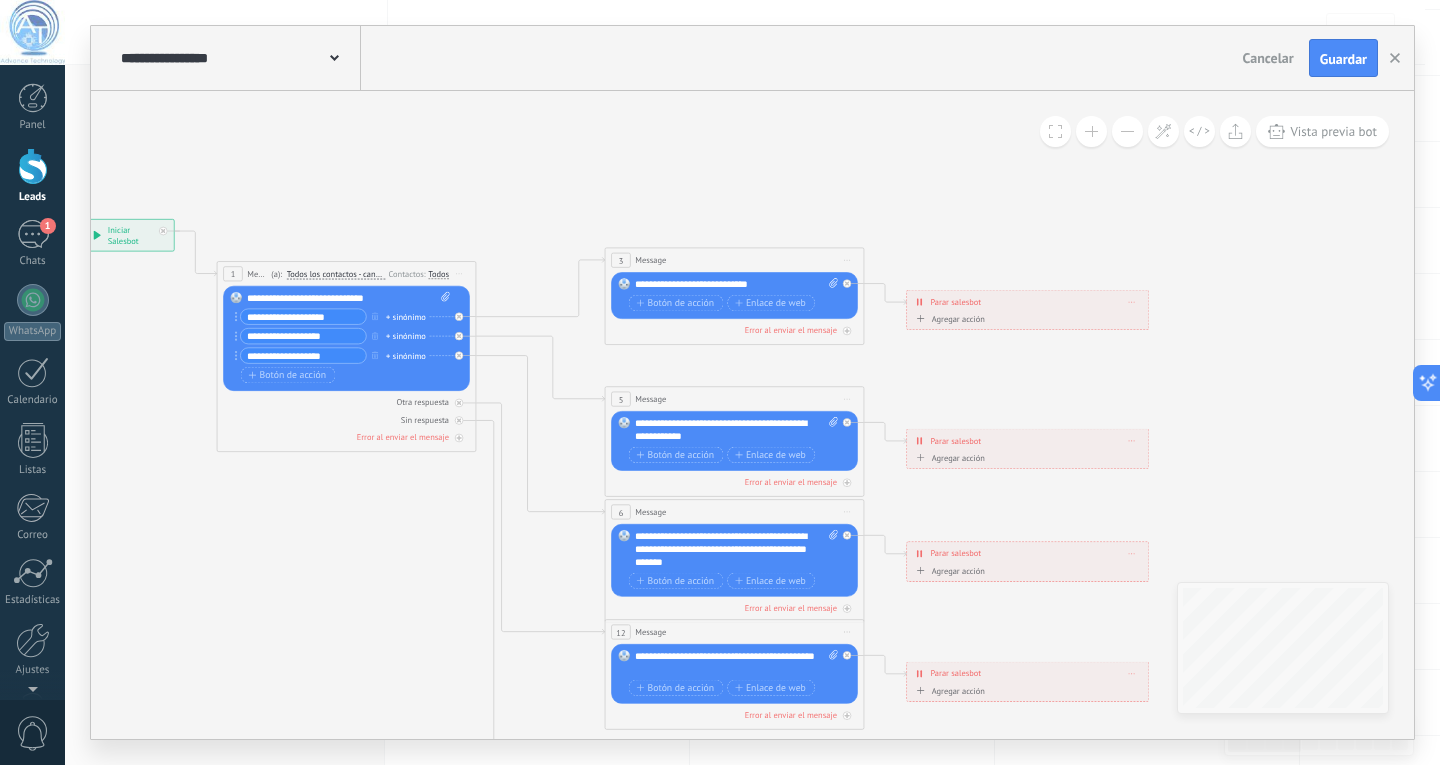 click at bounding box center (1127, 131) 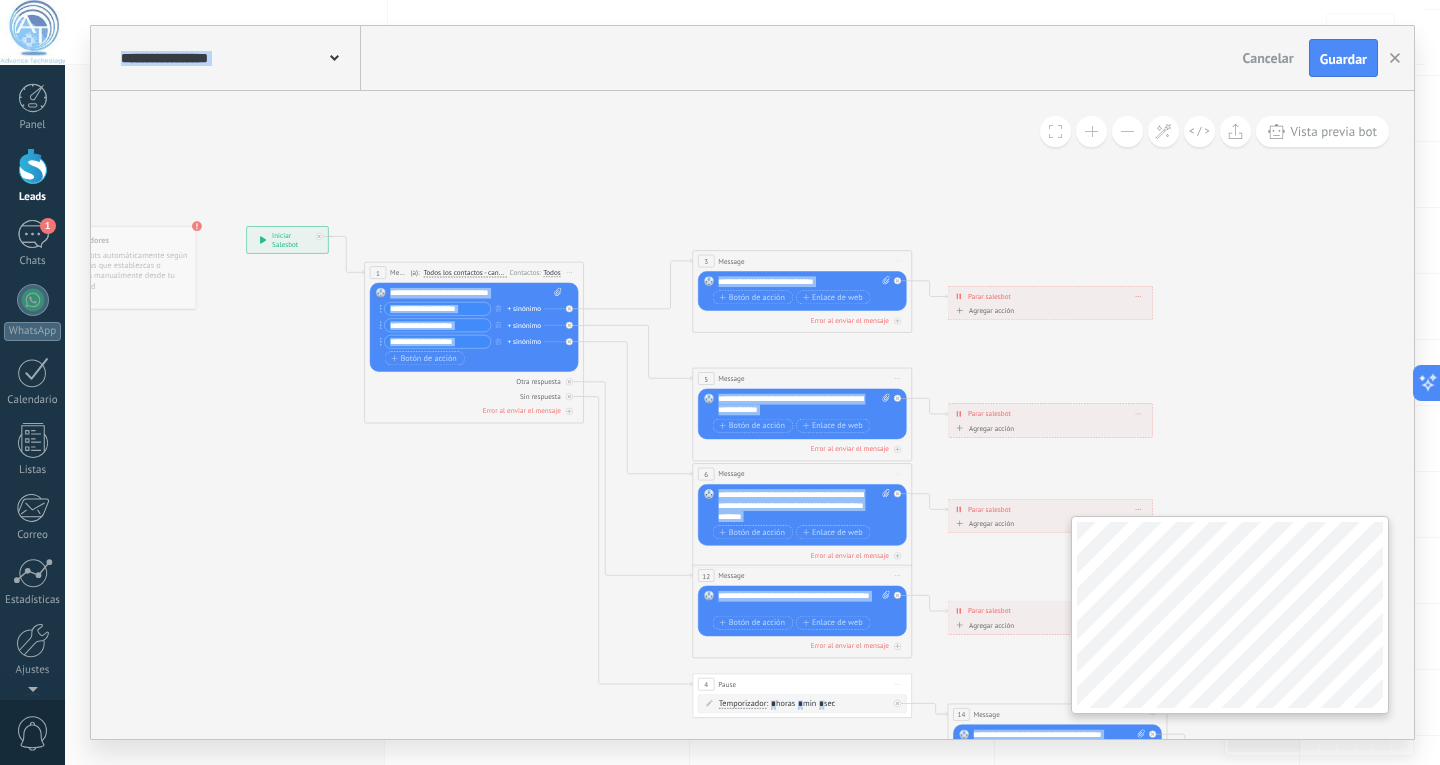 click on "**********" at bounding box center [752, 415] 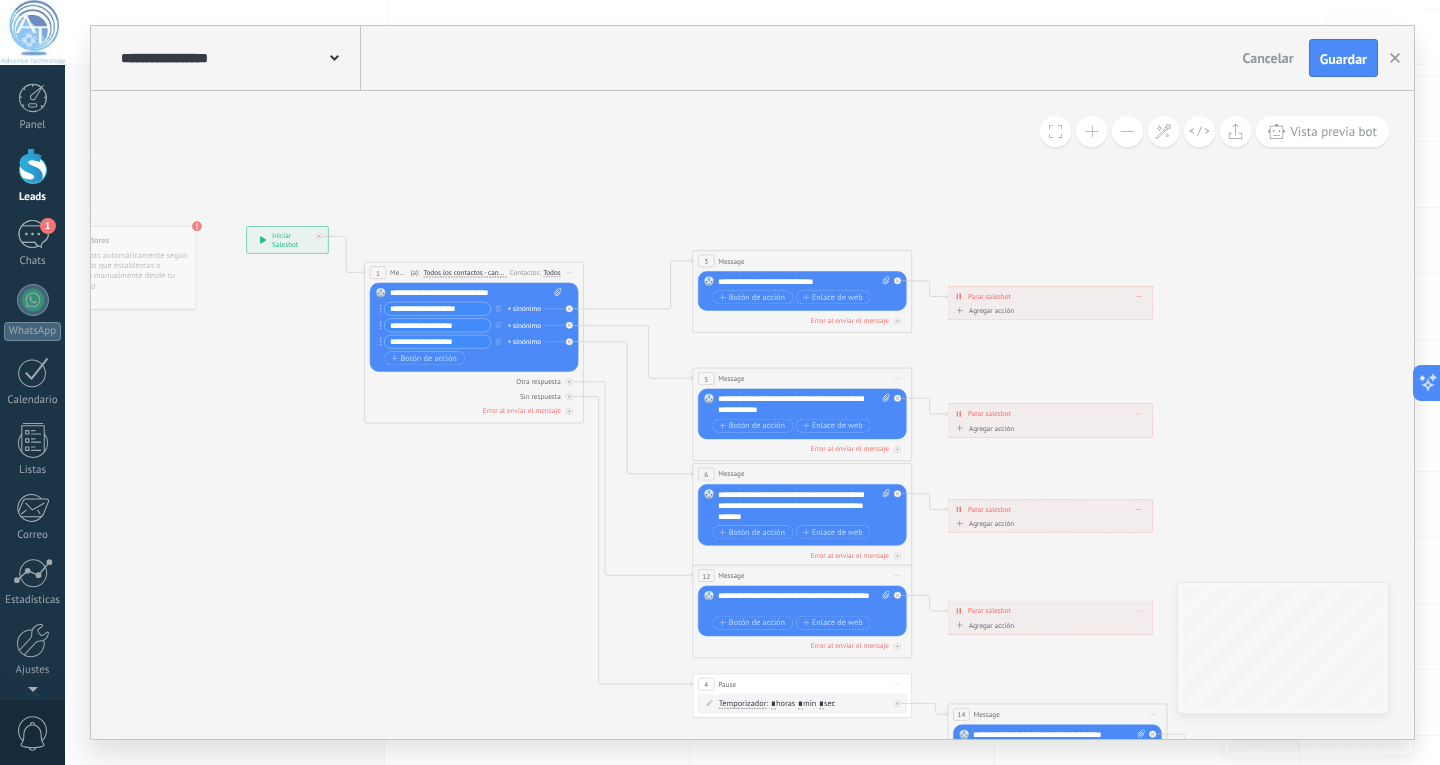 click 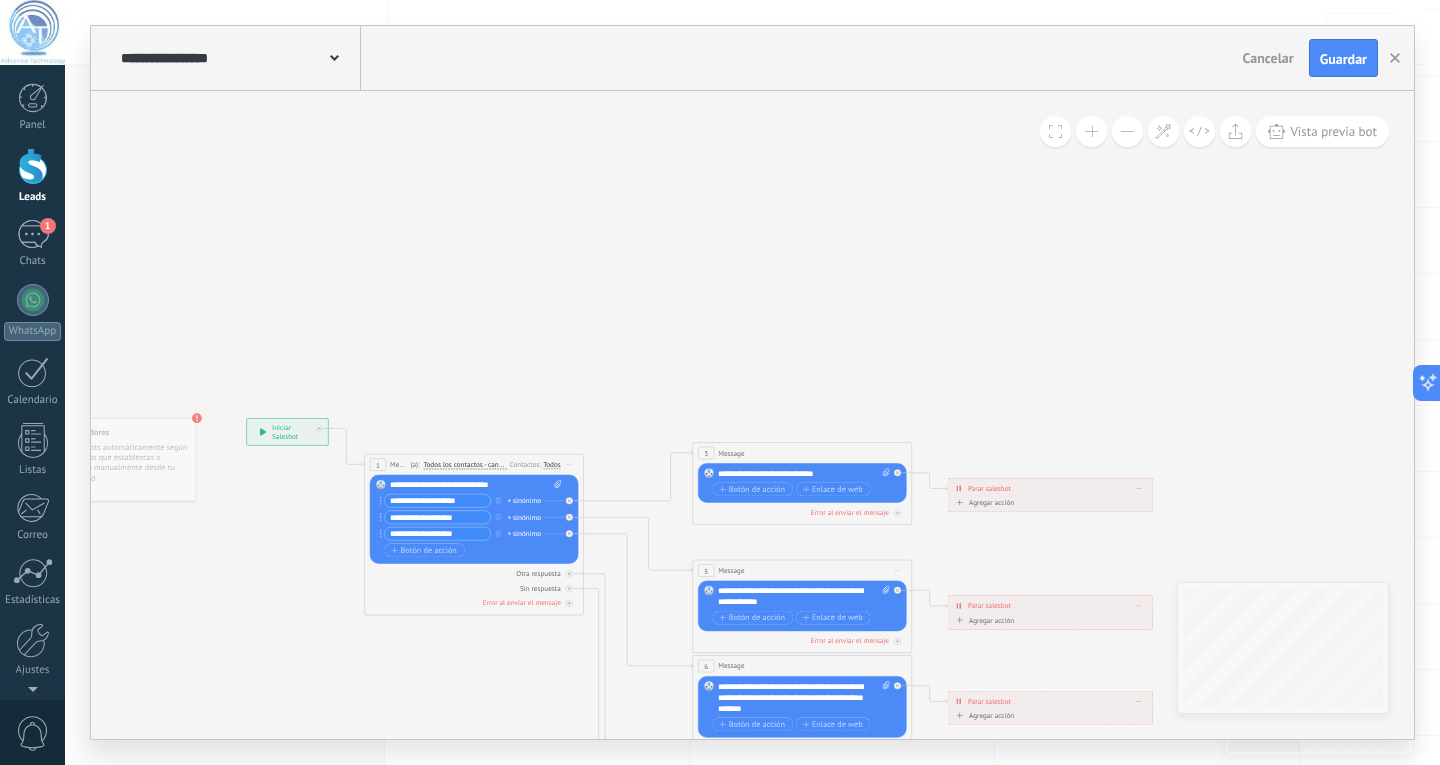 click at bounding box center (1091, 131) 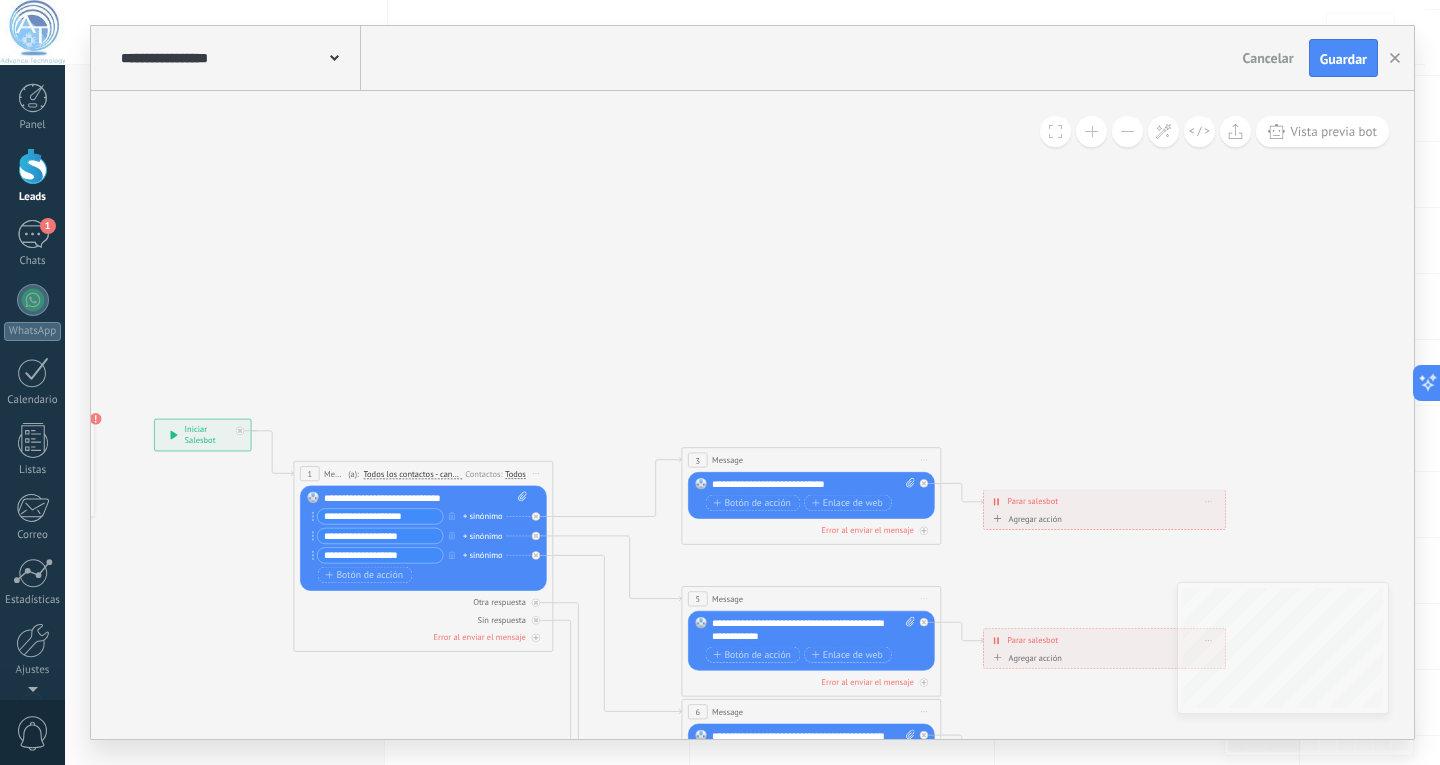click at bounding box center (1091, 131) 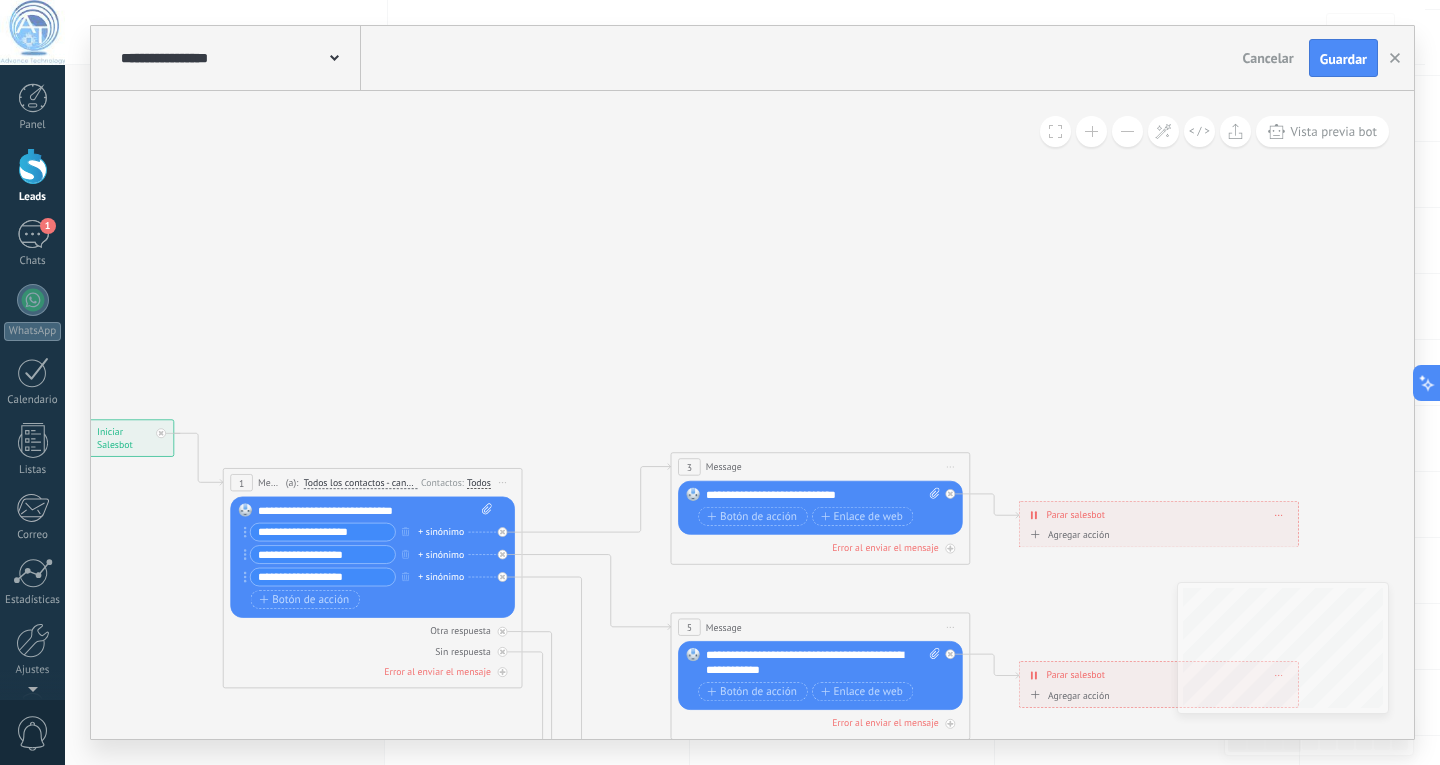 click at bounding box center (1091, 131) 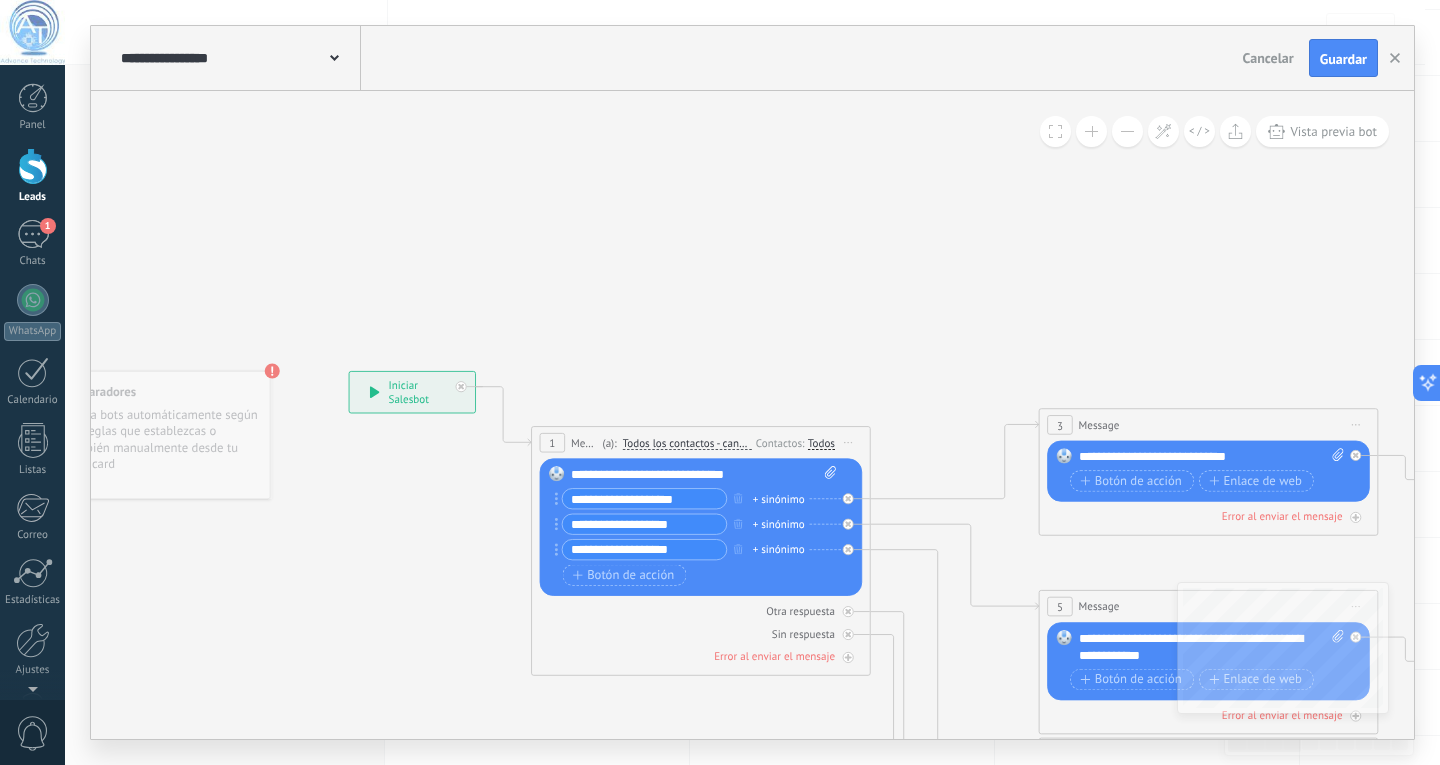 drag, startPoint x: 540, startPoint y: 270, endPoint x: 924, endPoint y: 220, distance: 387.24152 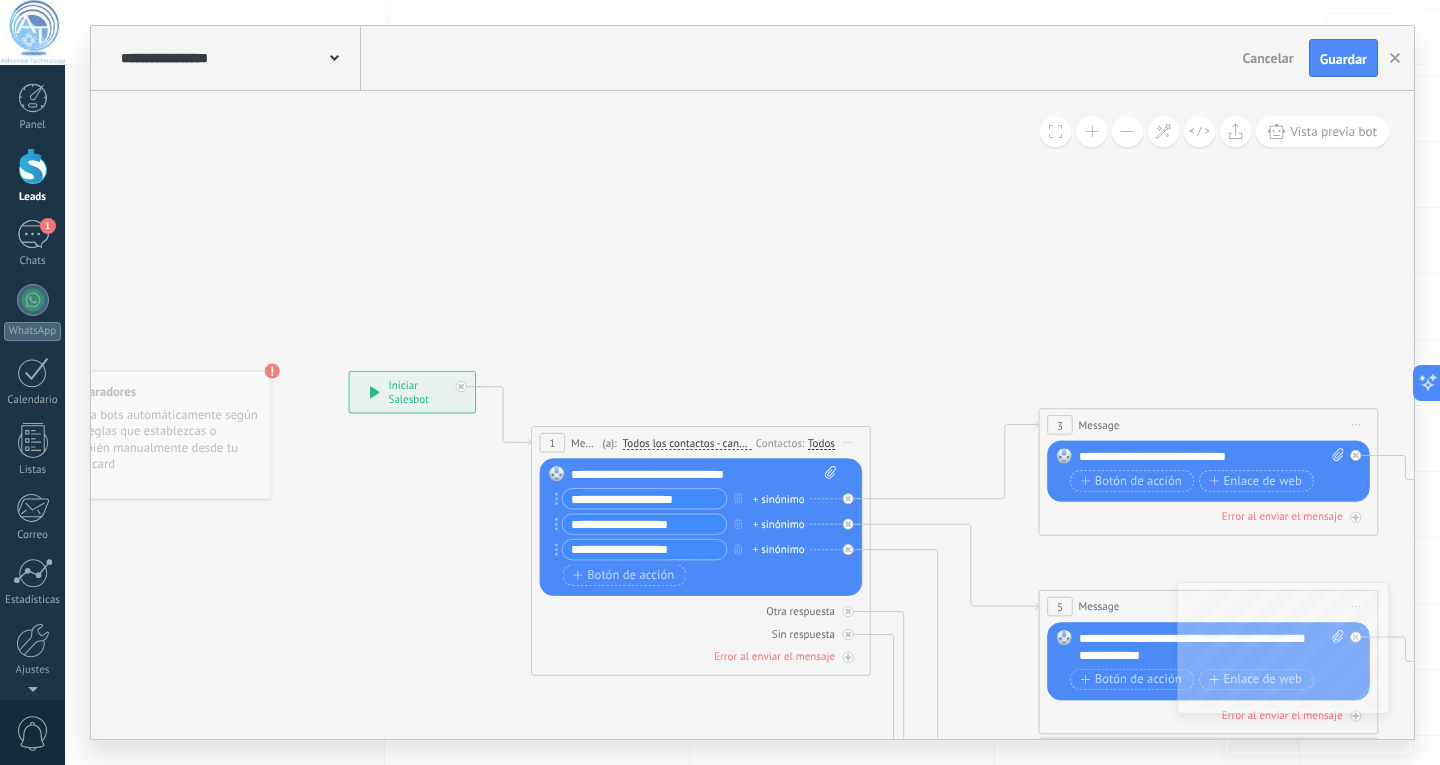click 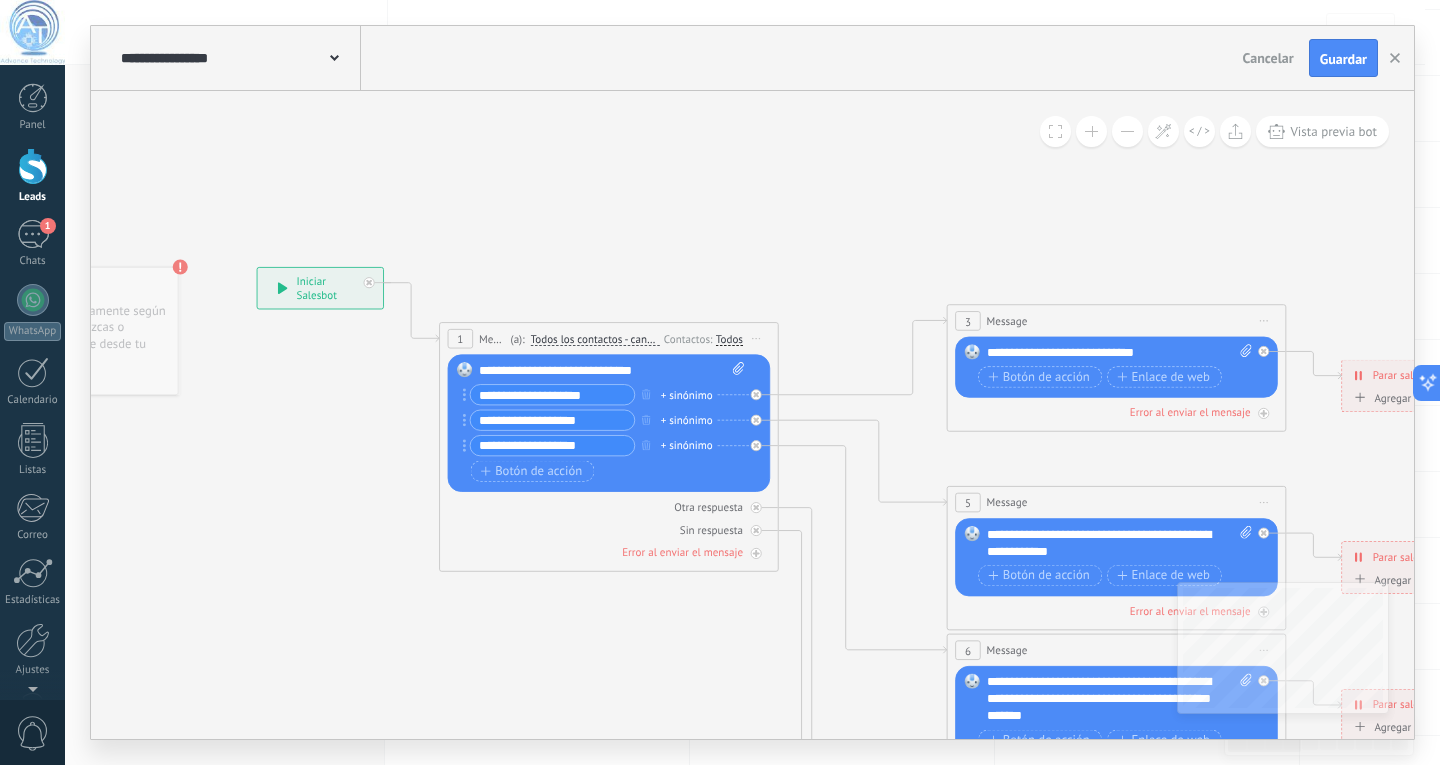 drag, startPoint x: 1239, startPoint y: 278, endPoint x: 1142, endPoint y: 175, distance: 141.48499 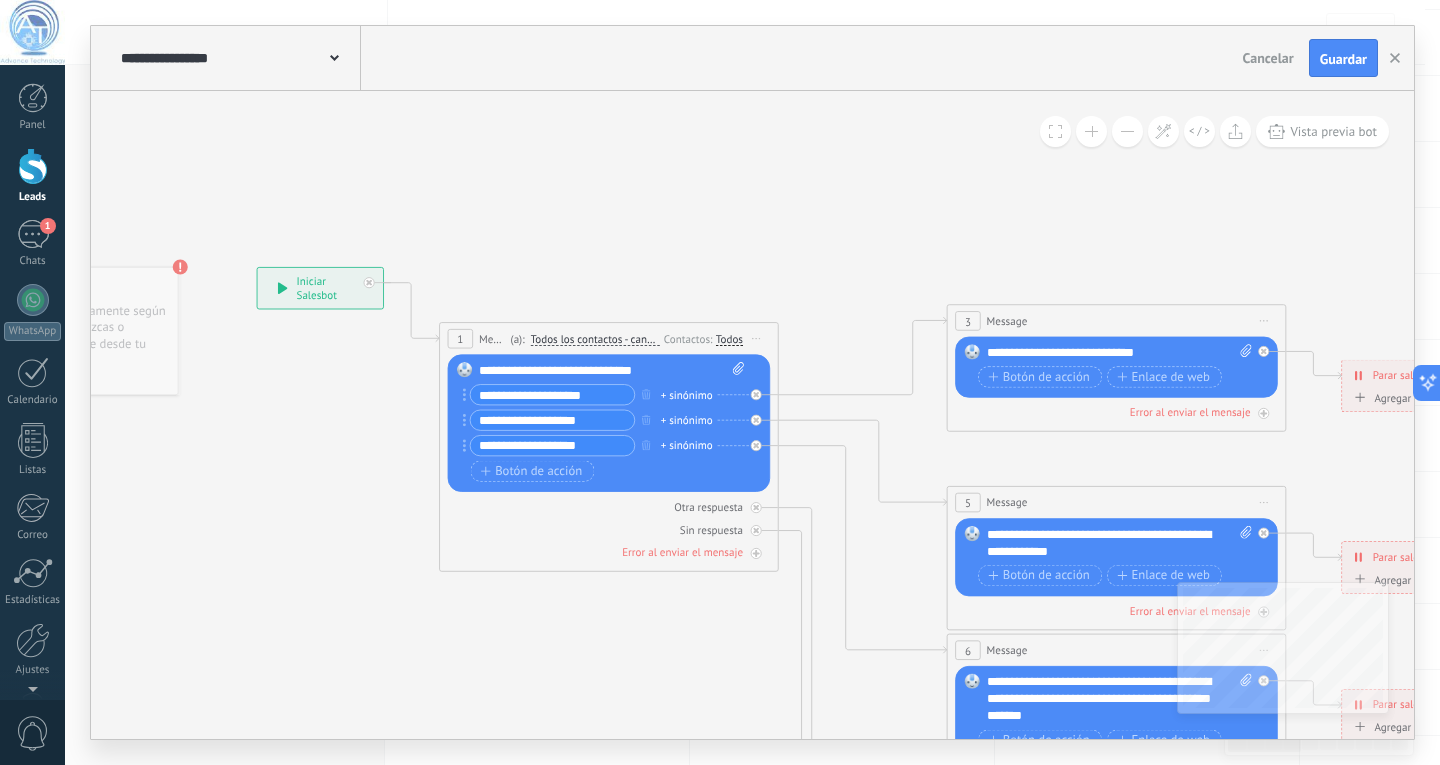 click 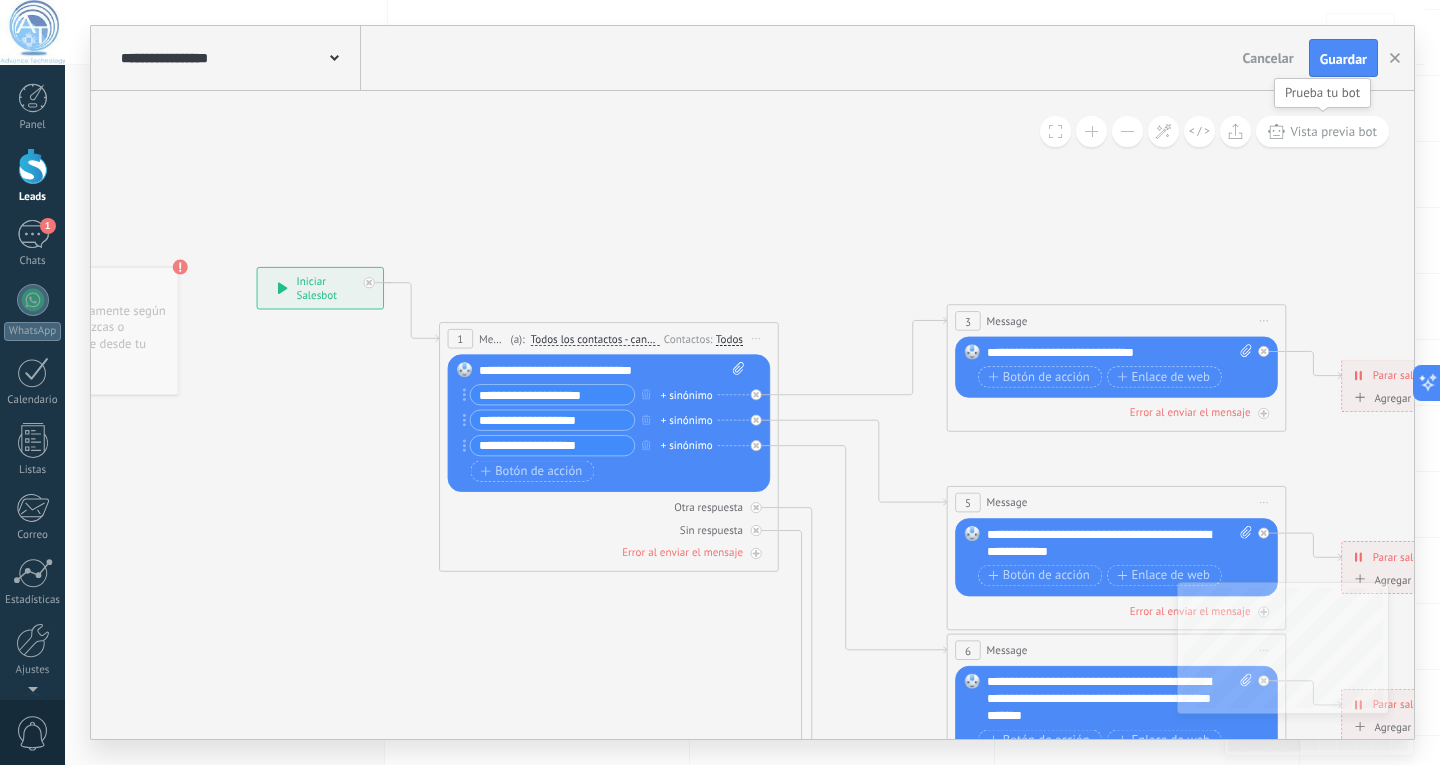 click on "Vista previa bot" at bounding box center [1333, 131] 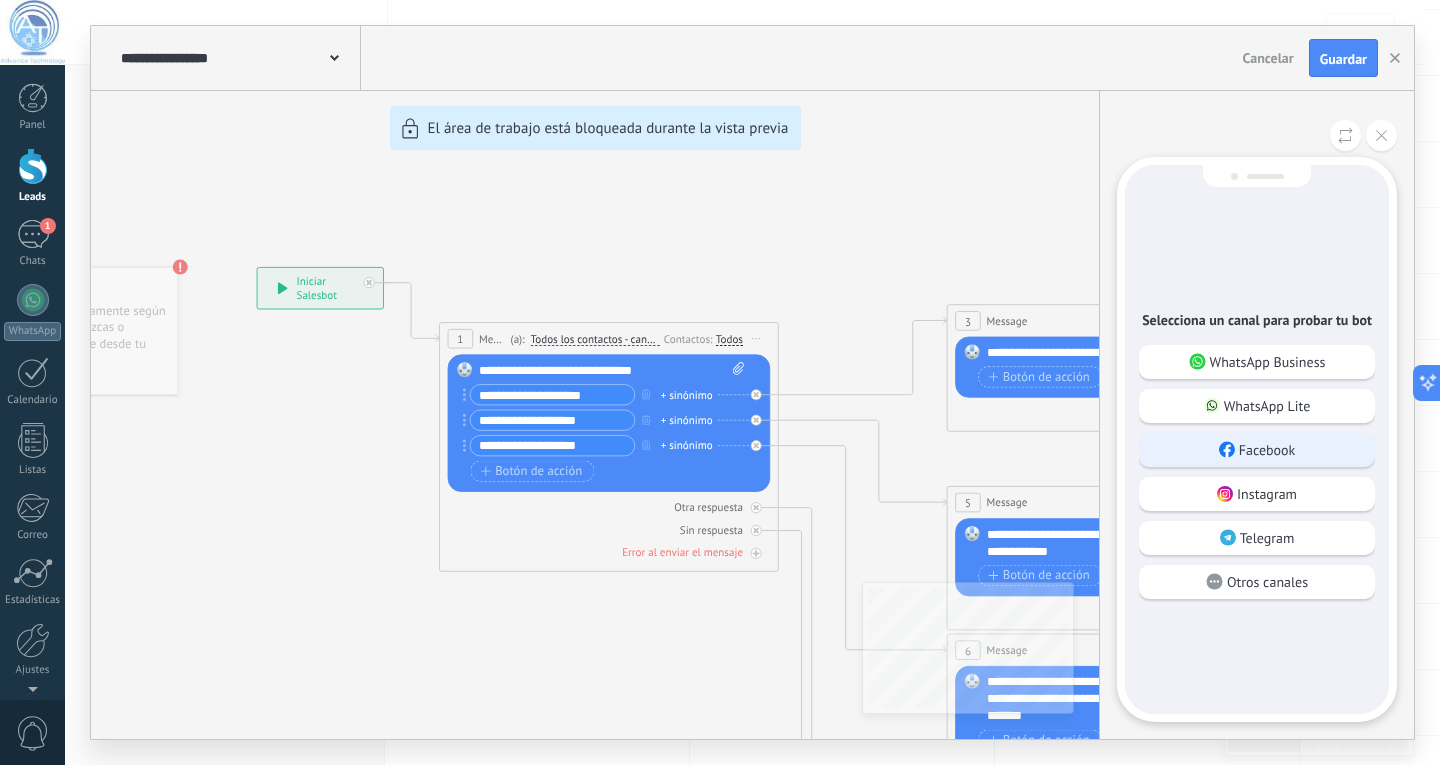 click on "Facebook" at bounding box center [1267, 450] 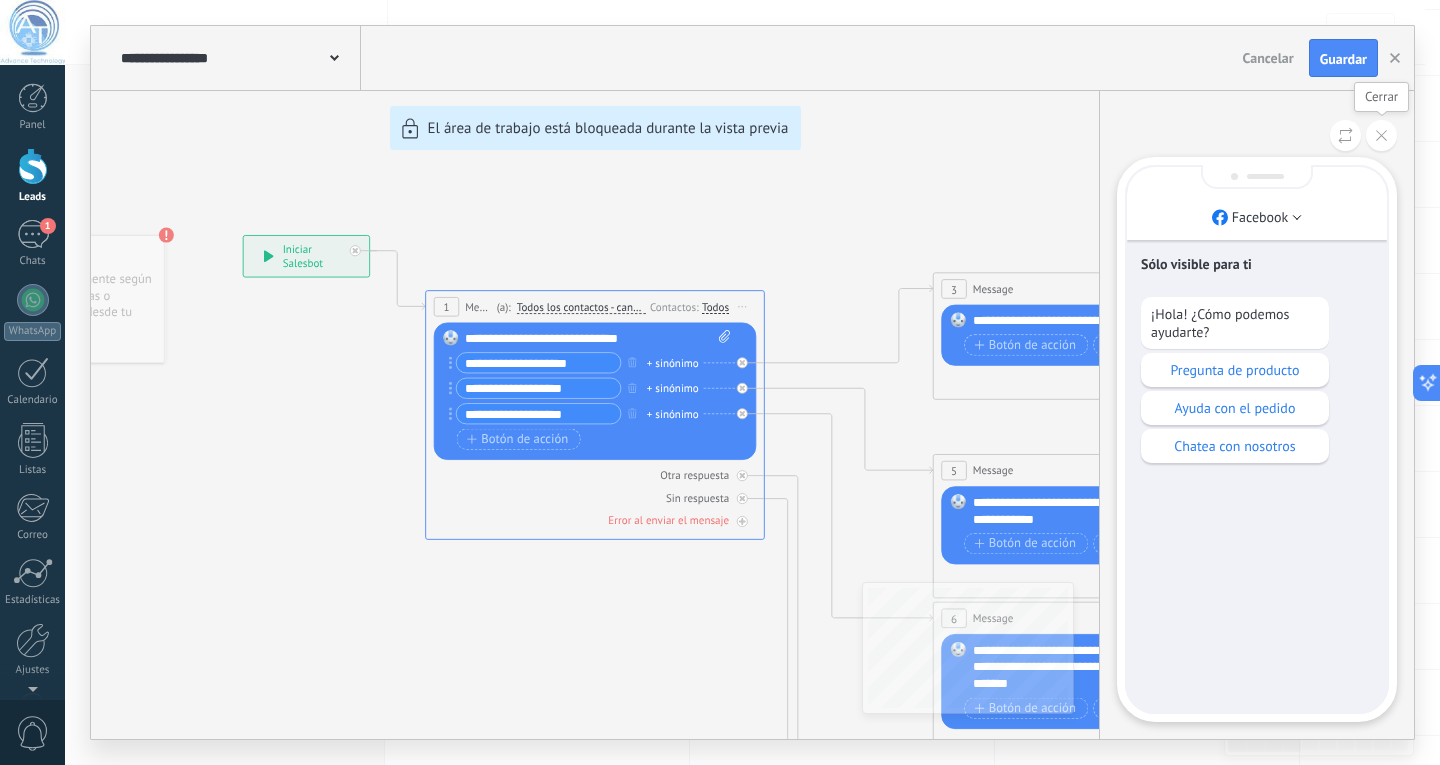 click 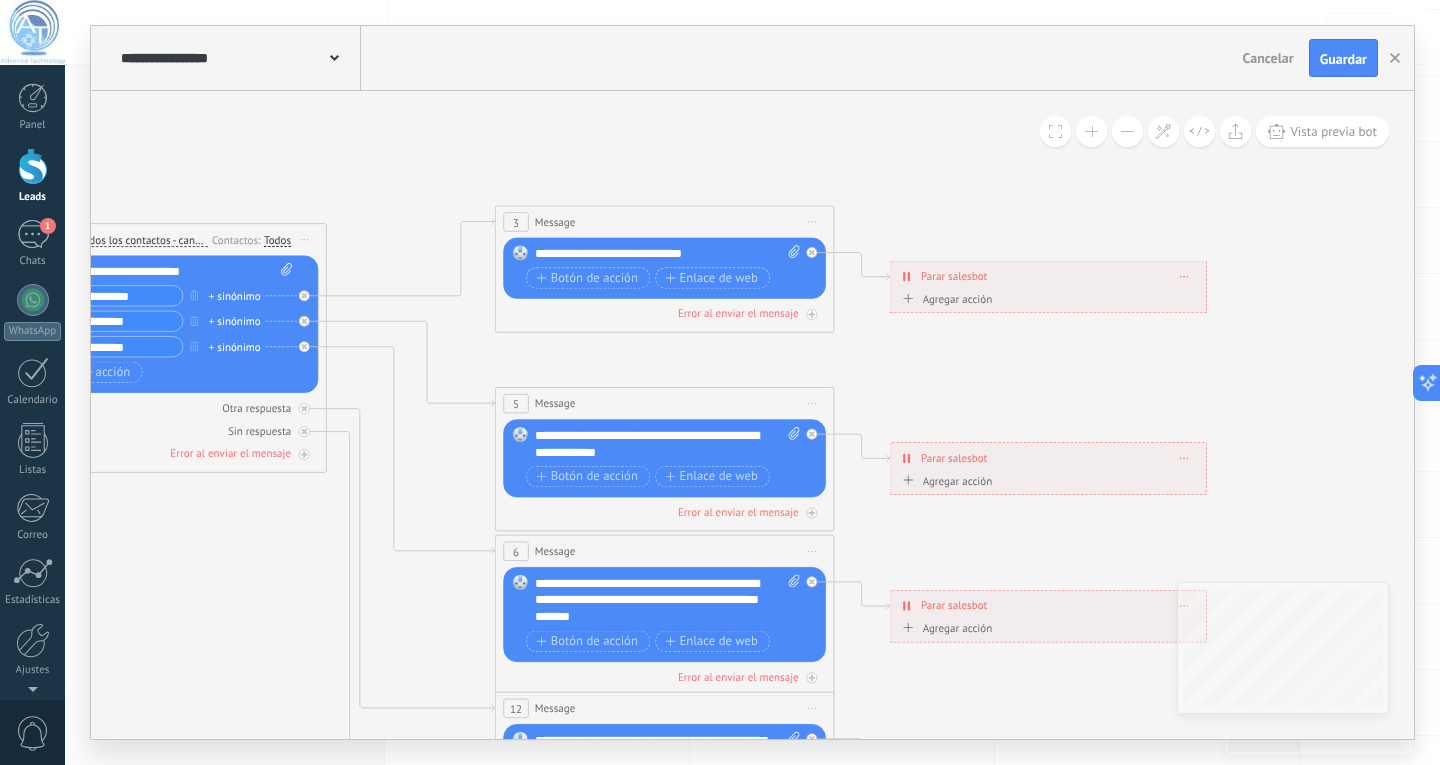 drag, startPoint x: 1307, startPoint y: 216, endPoint x: 868, endPoint y: 149, distance: 444.0833 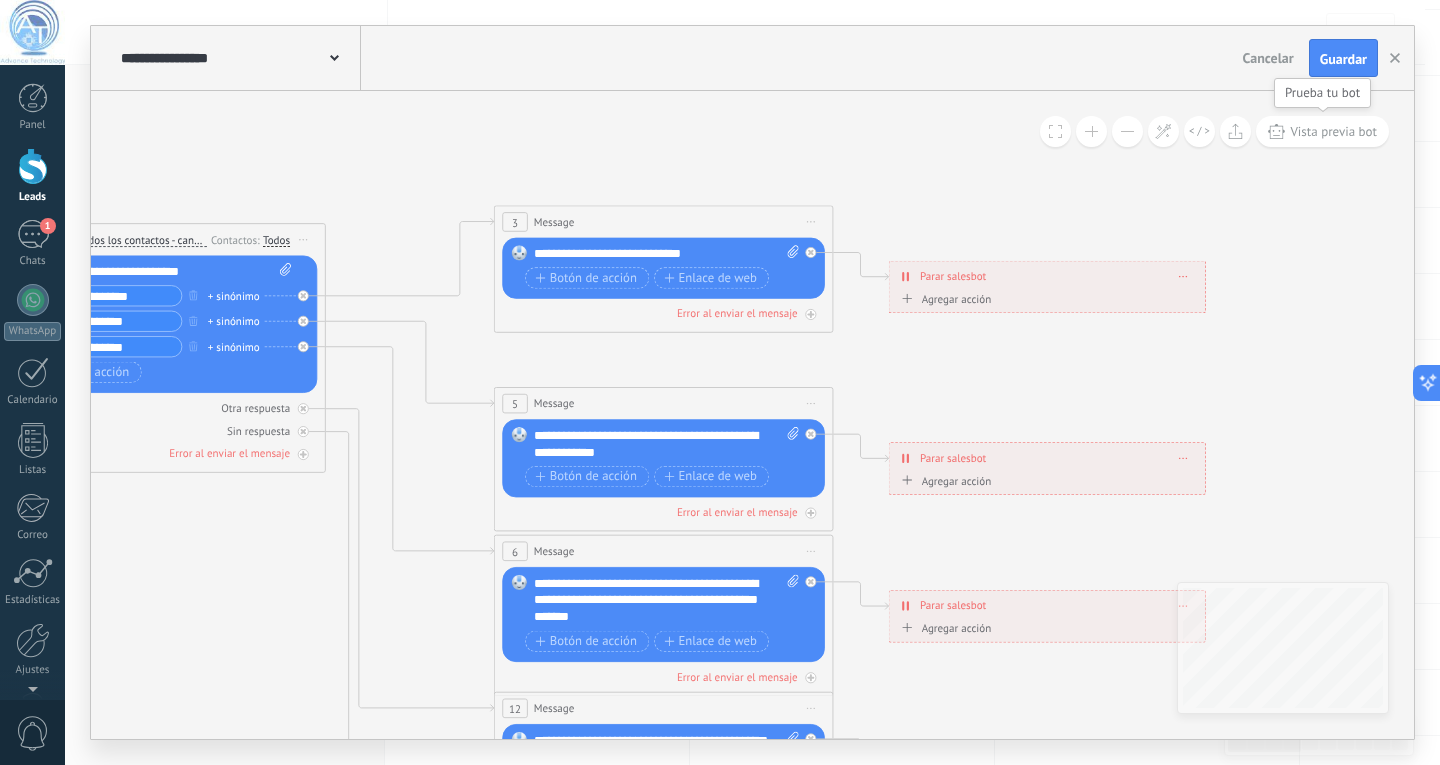 click on "Vista previa bot" at bounding box center (1333, 131) 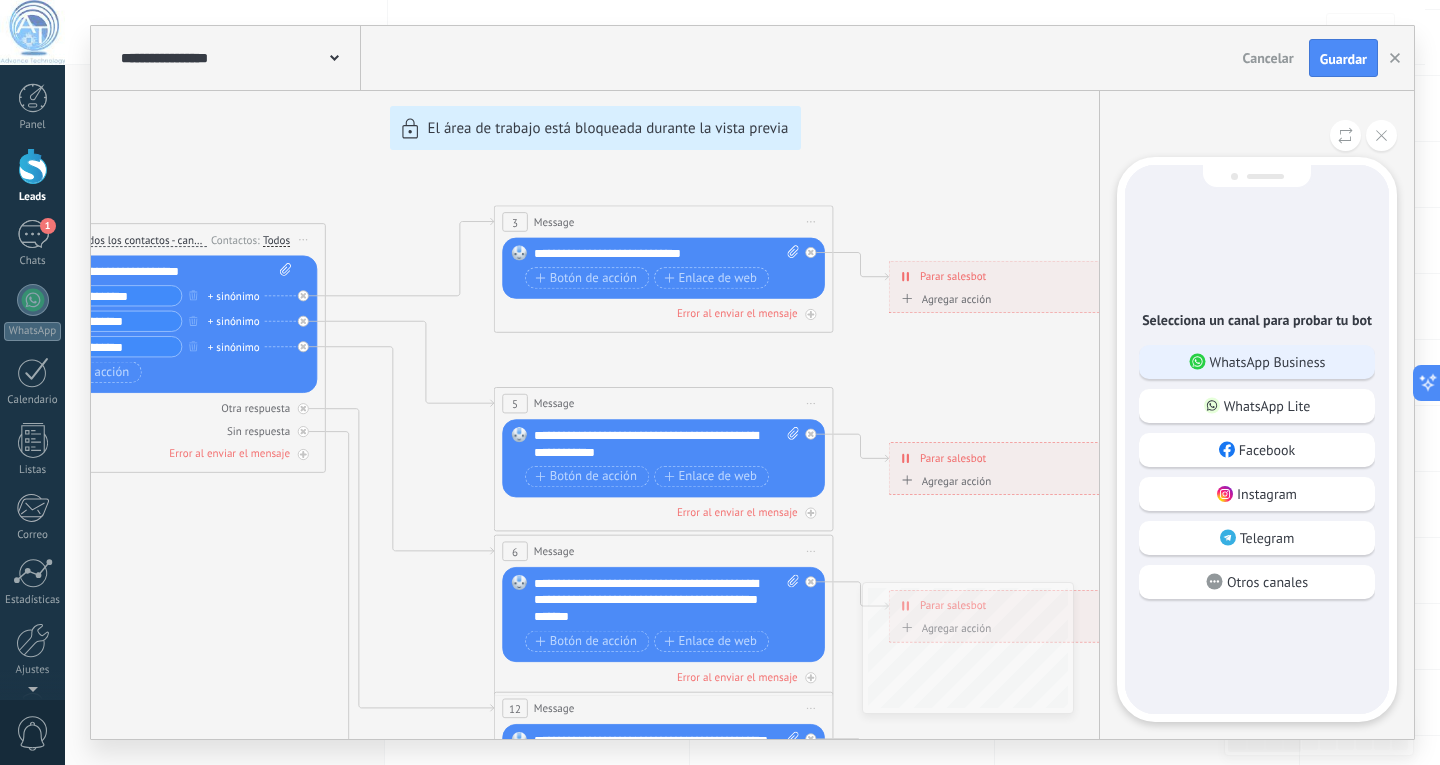 click on "WhatsApp Business" at bounding box center (1268, 362) 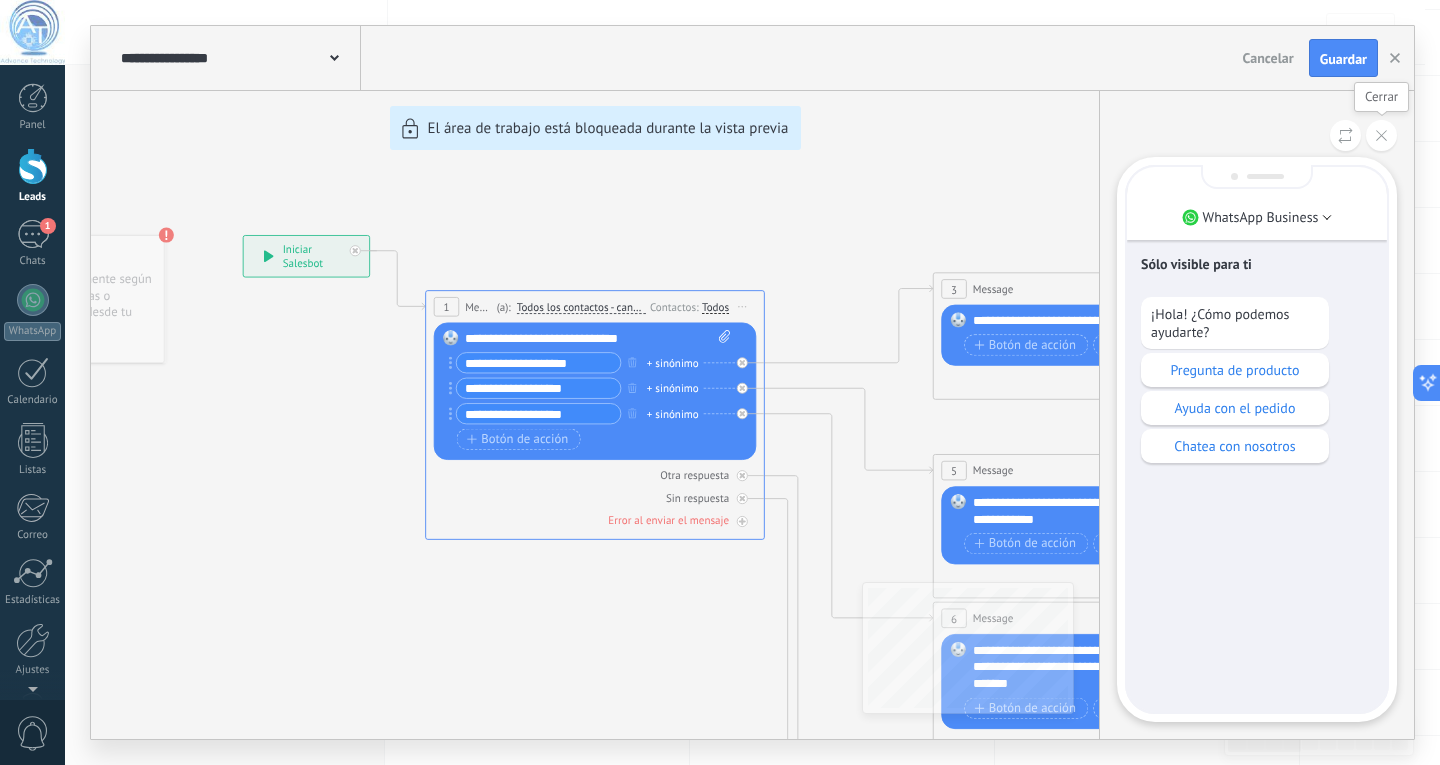 click at bounding box center [1381, 135] 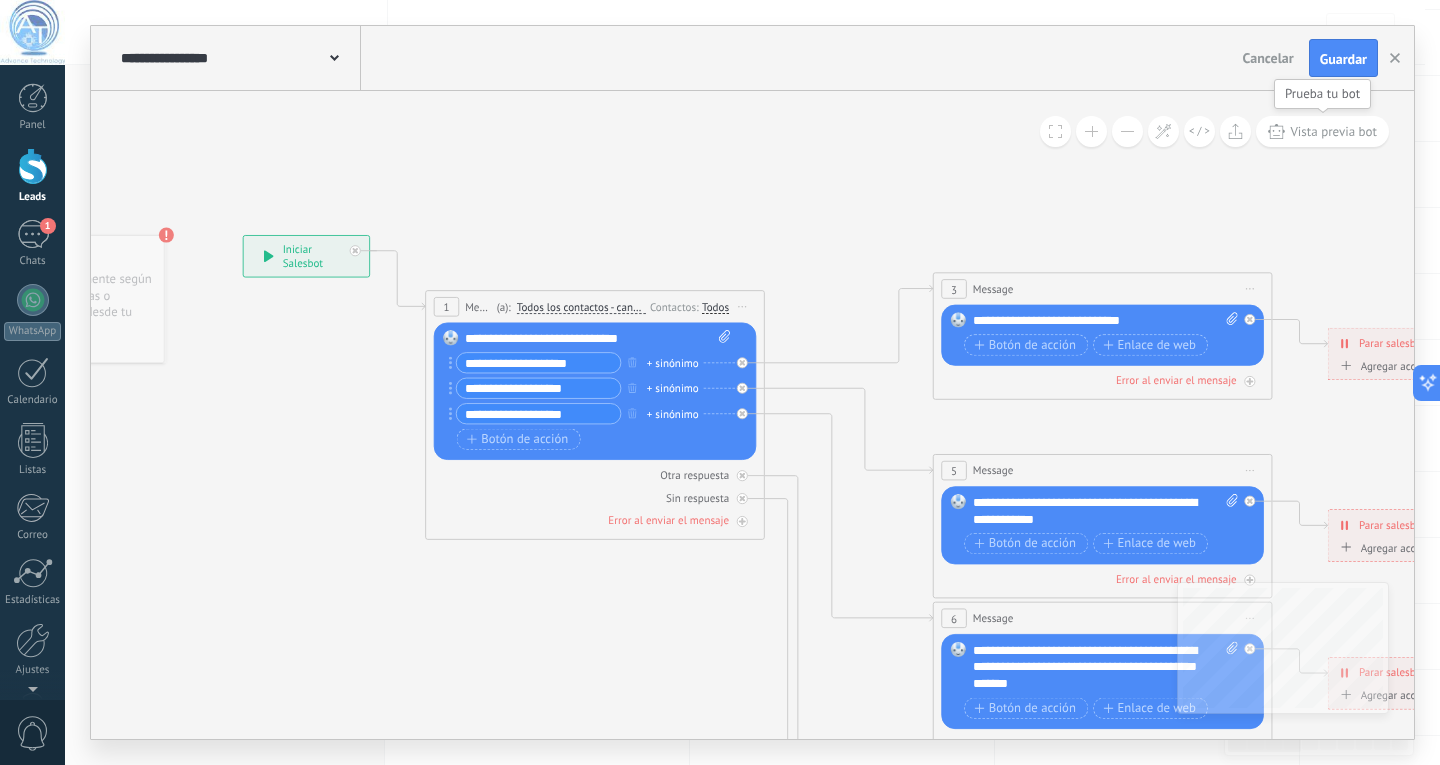 click on "Vista previa bot" at bounding box center (1333, 131) 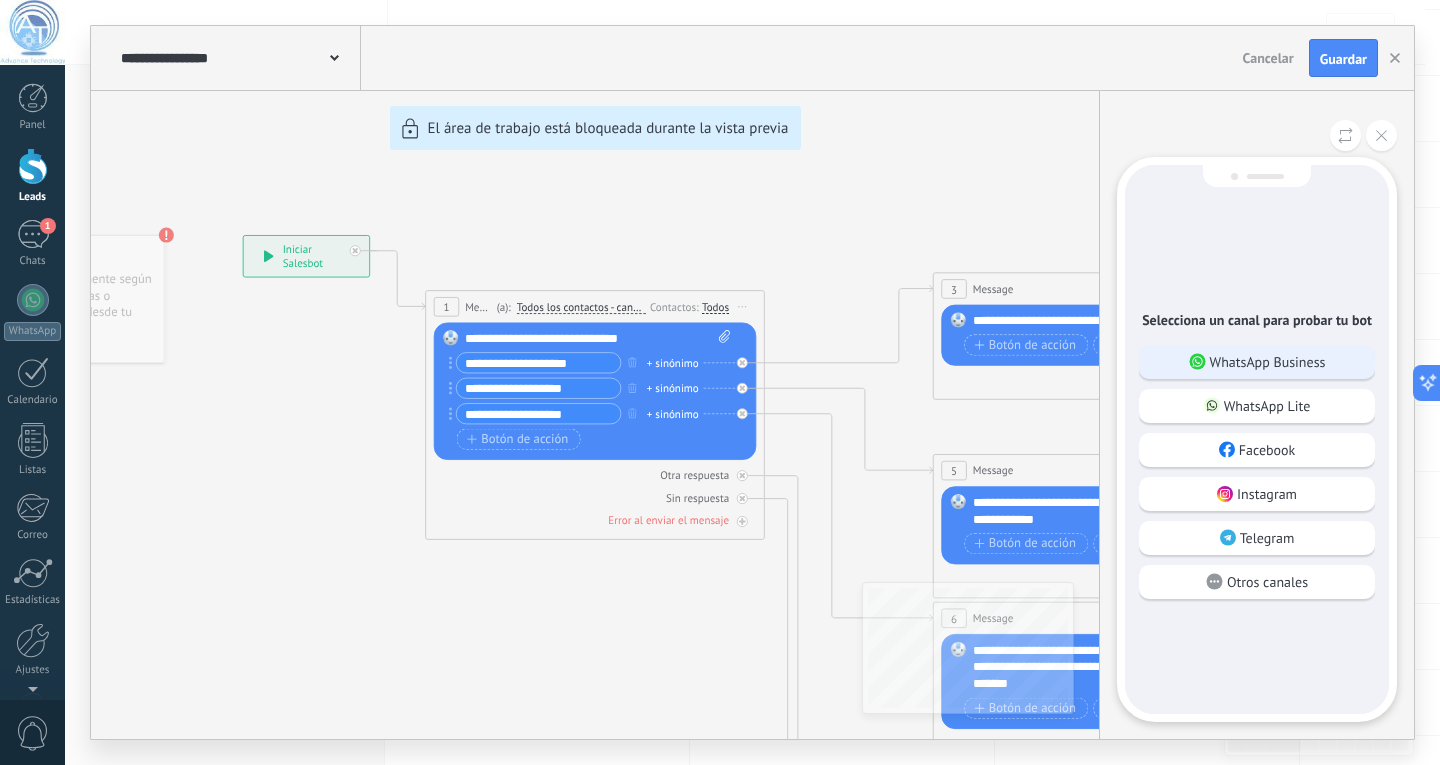 click on "WhatsApp Business" at bounding box center [1268, 362] 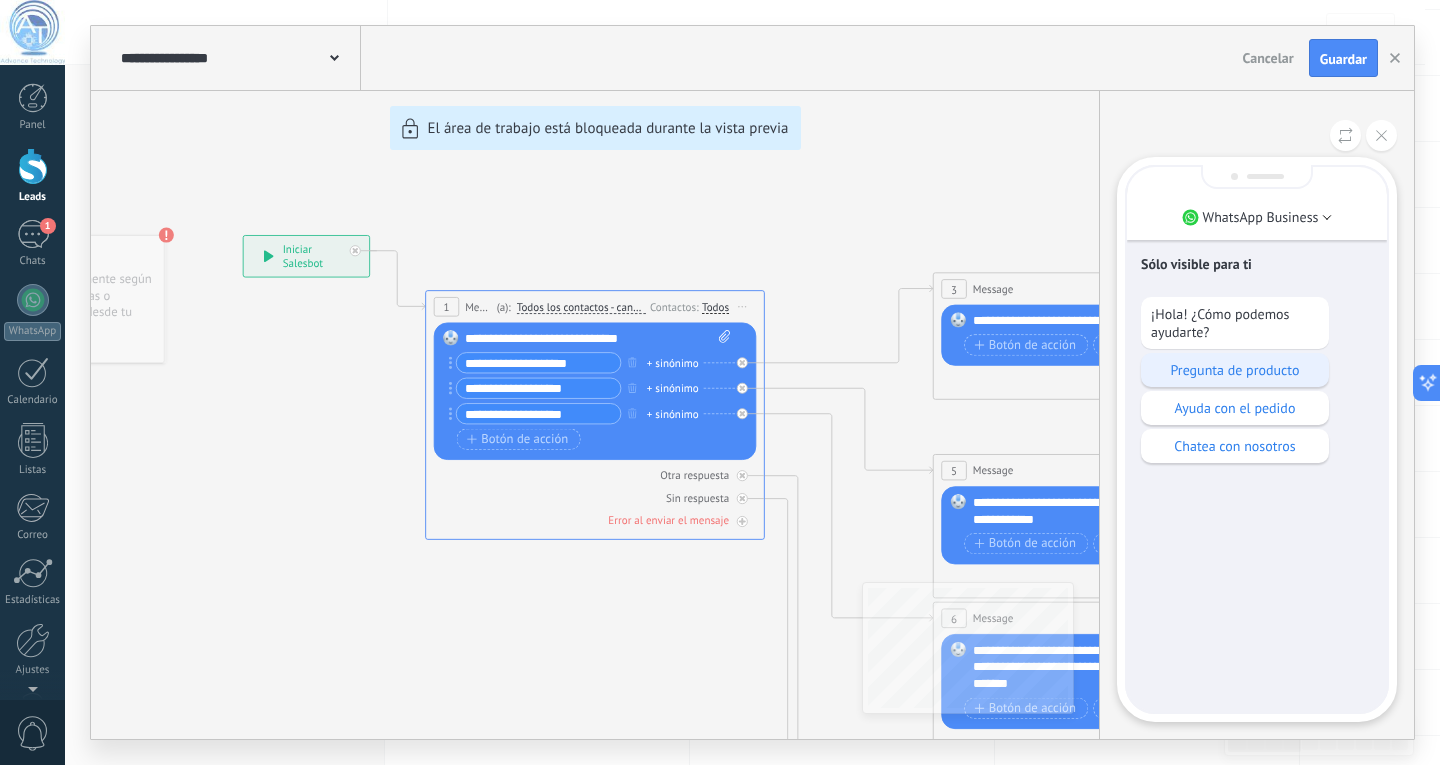 click on "Pregunta de producto" at bounding box center (1235, 370) 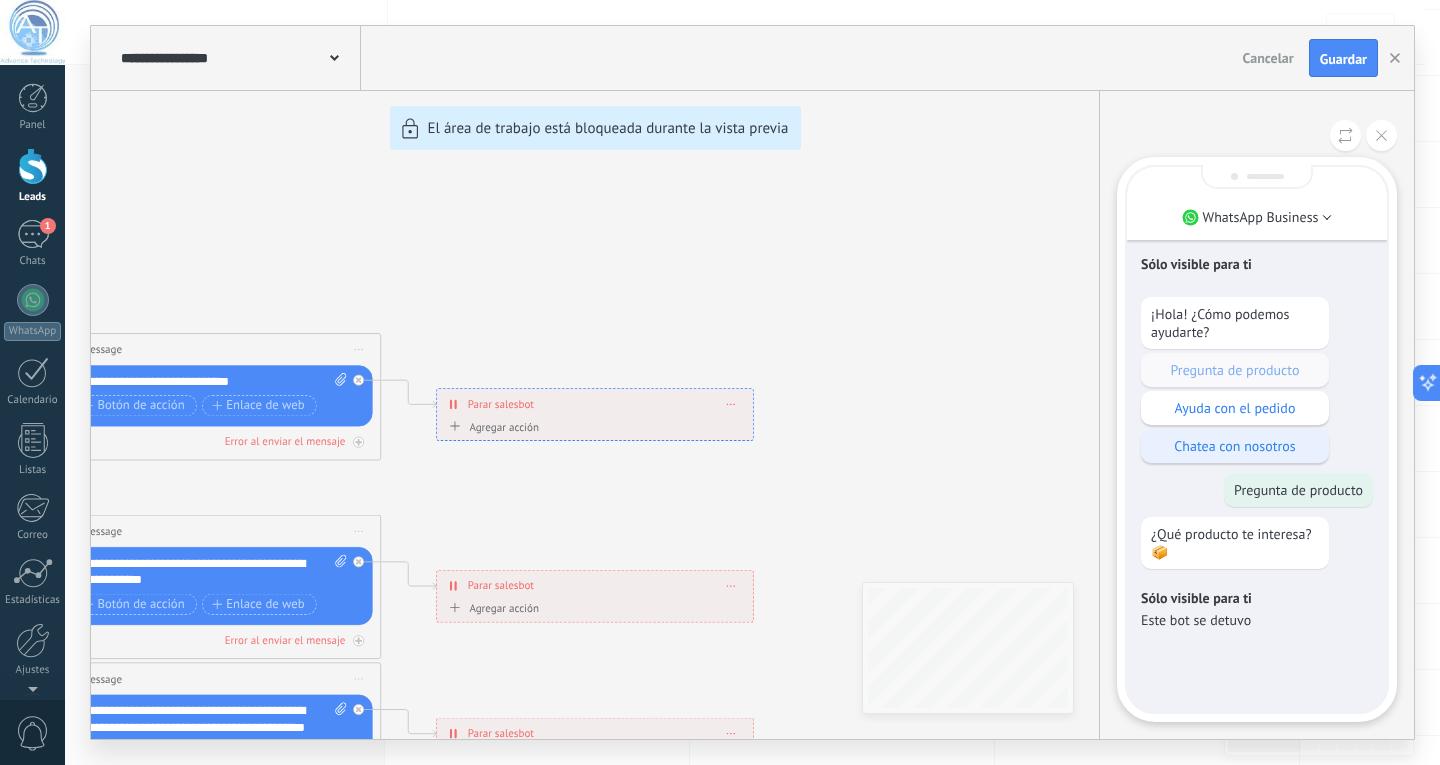 click on "Chatea con nosotros" at bounding box center [1235, 446] 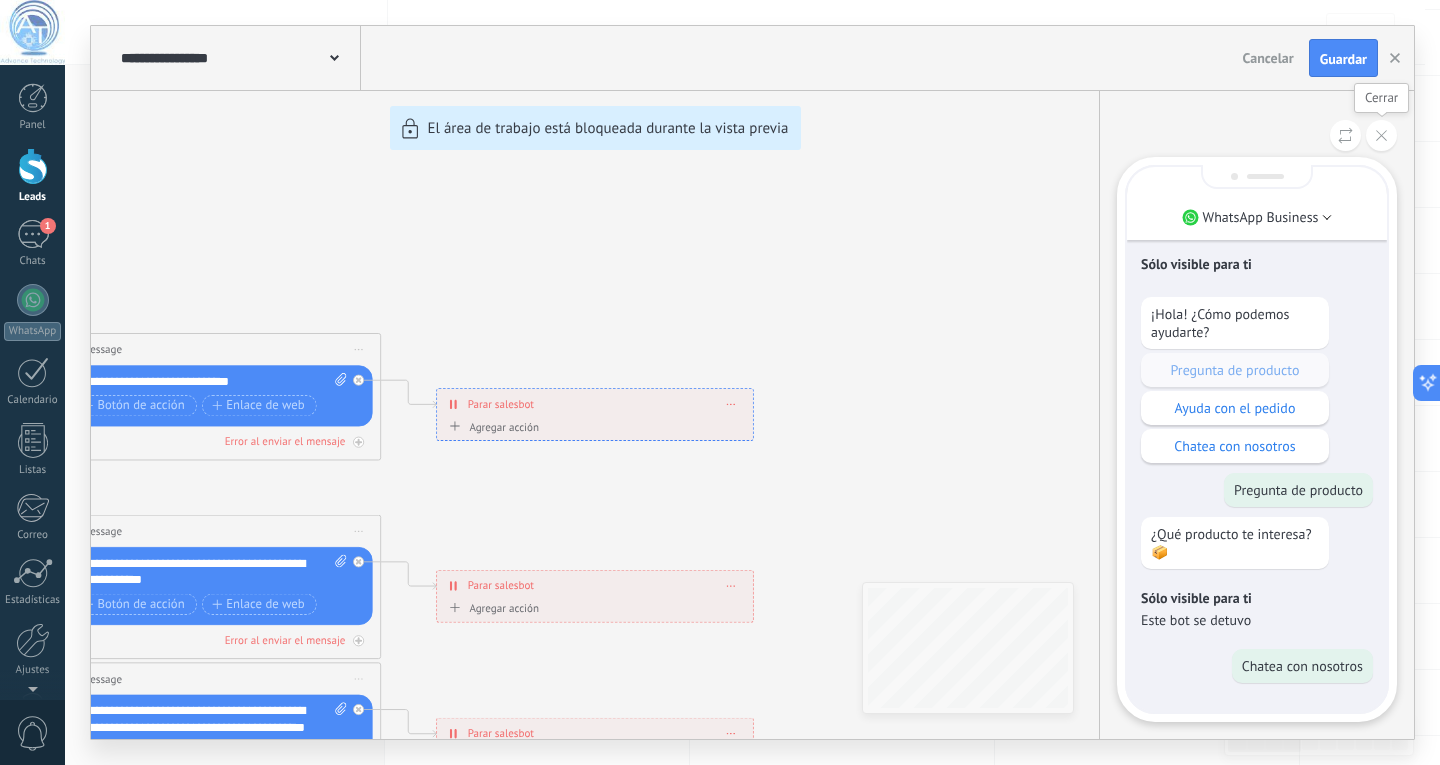 click 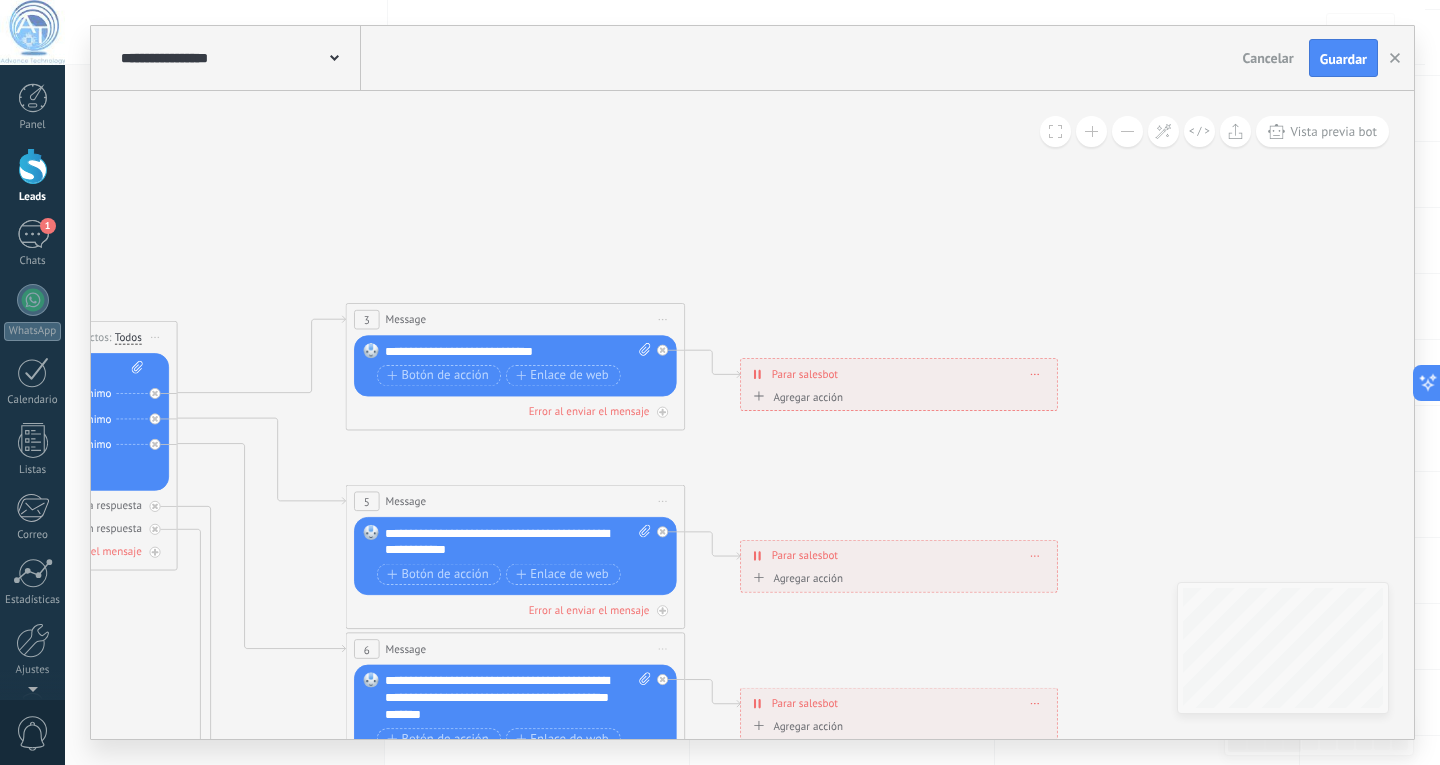 drag, startPoint x: 928, startPoint y: 557, endPoint x: 1258, endPoint y: 523, distance: 331.7469 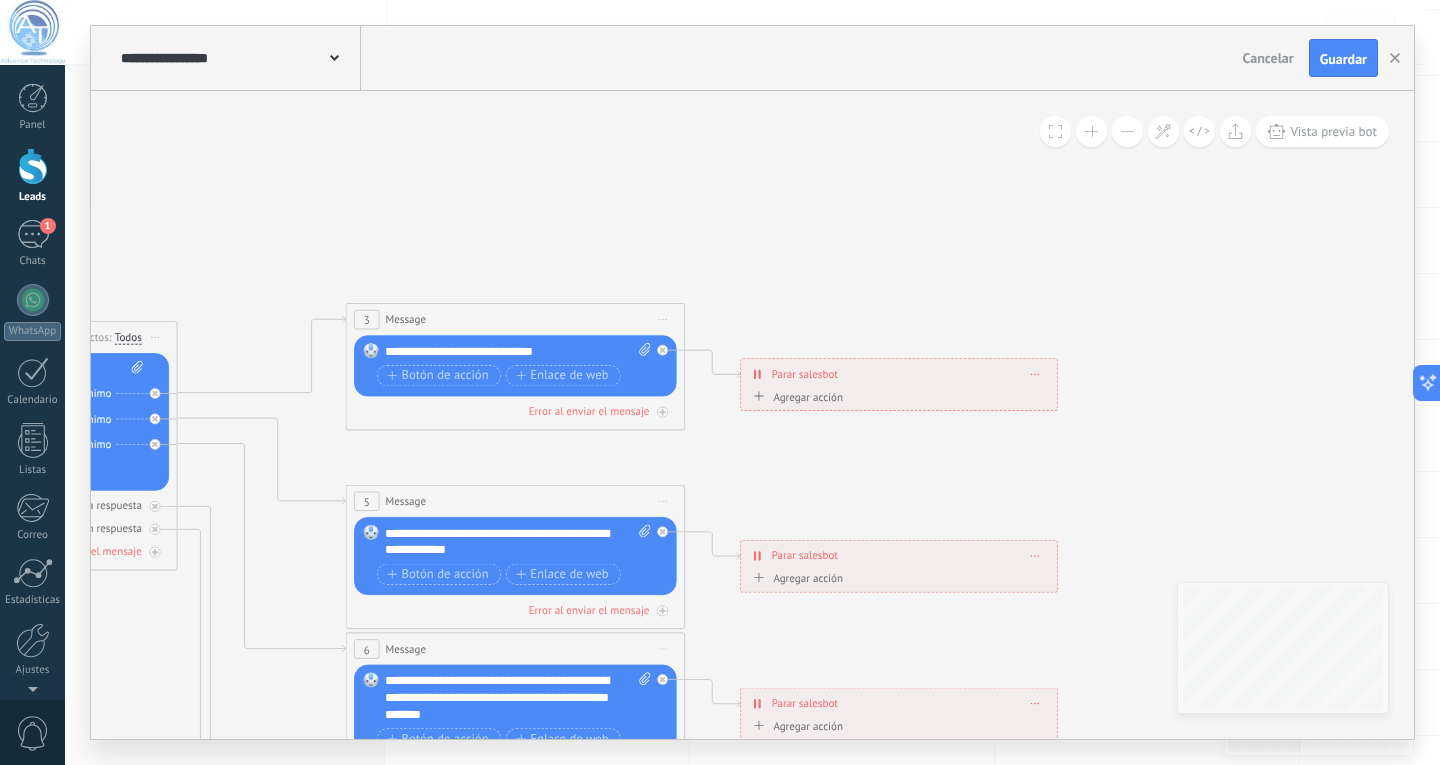 click 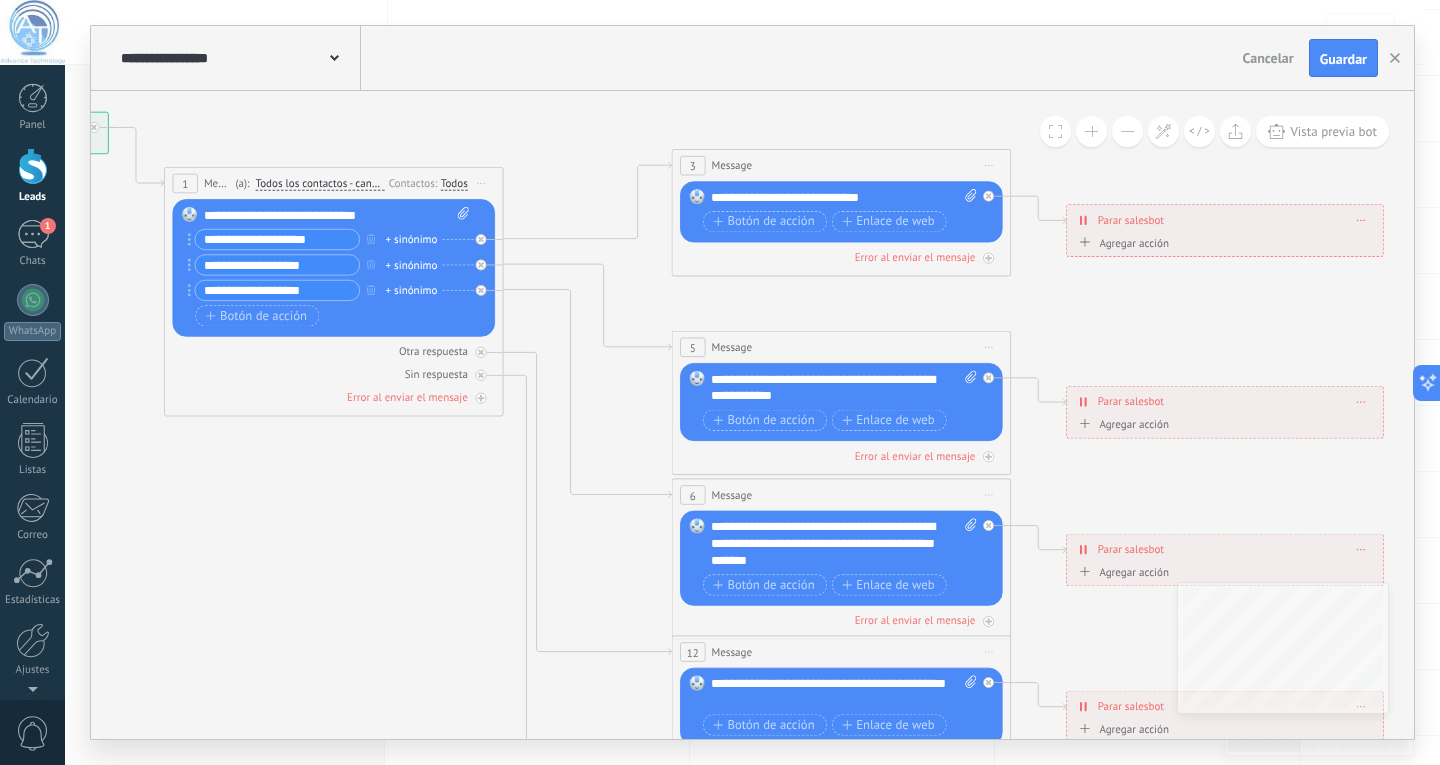 drag, startPoint x: 215, startPoint y: 656, endPoint x: 515, endPoint y: 506, distance: 335.4102 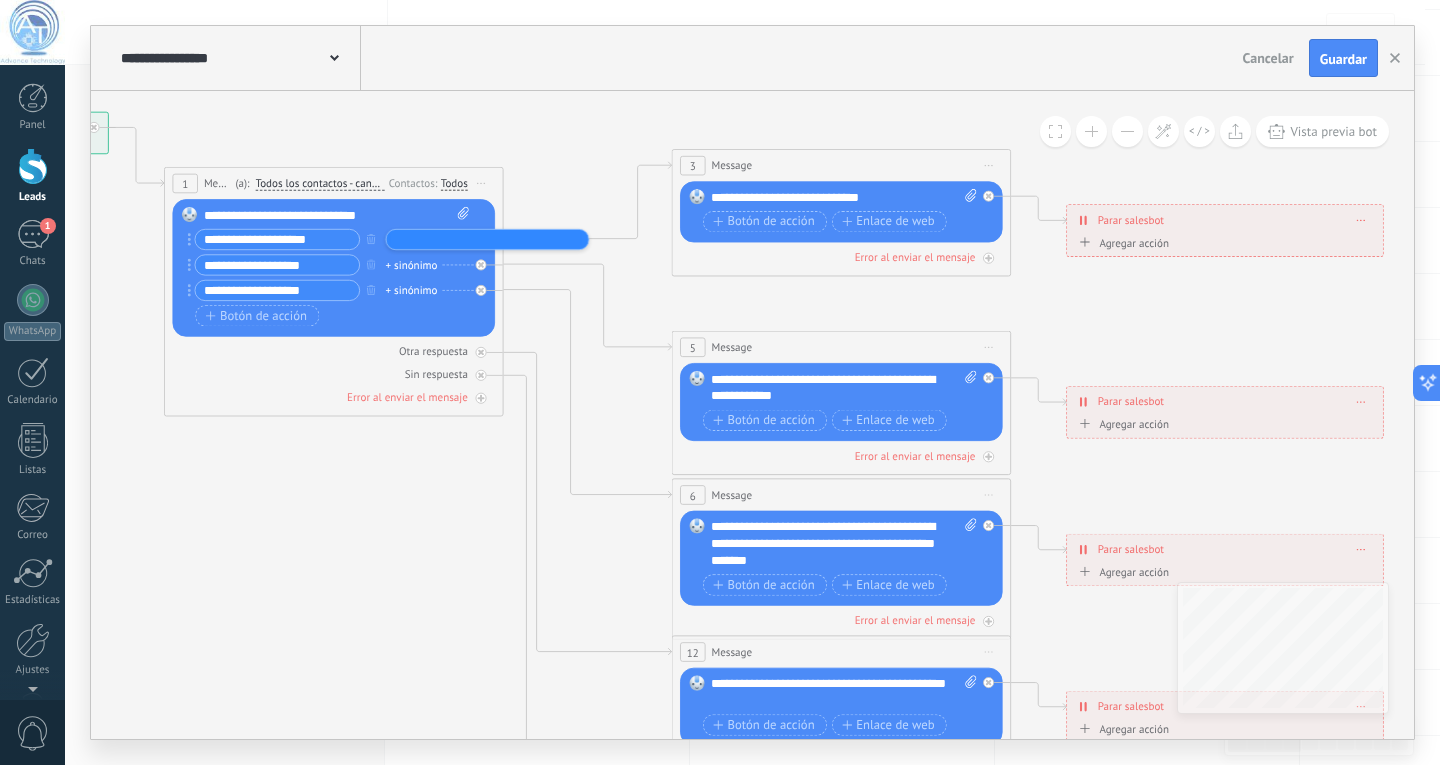 click at bounding box center [433, 239] 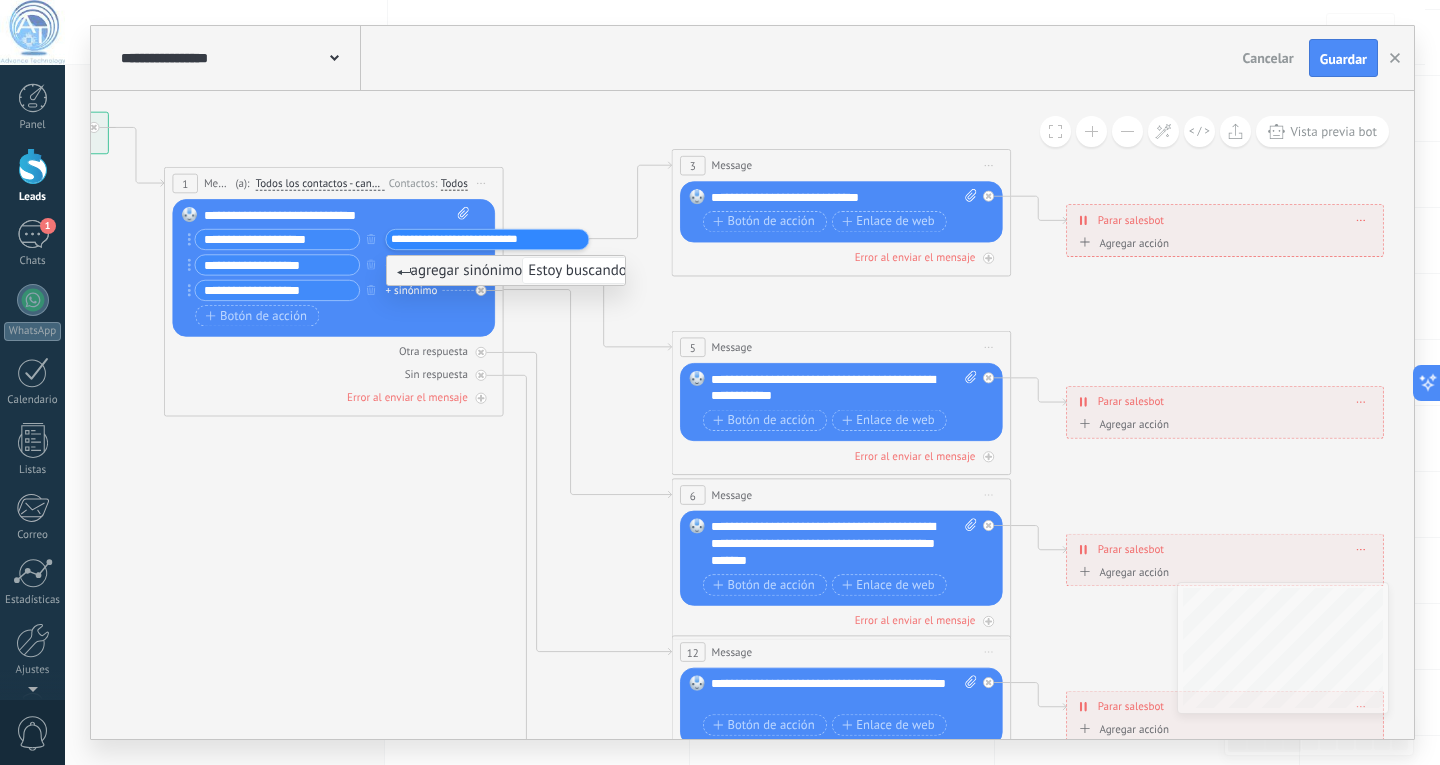 type on "**********" 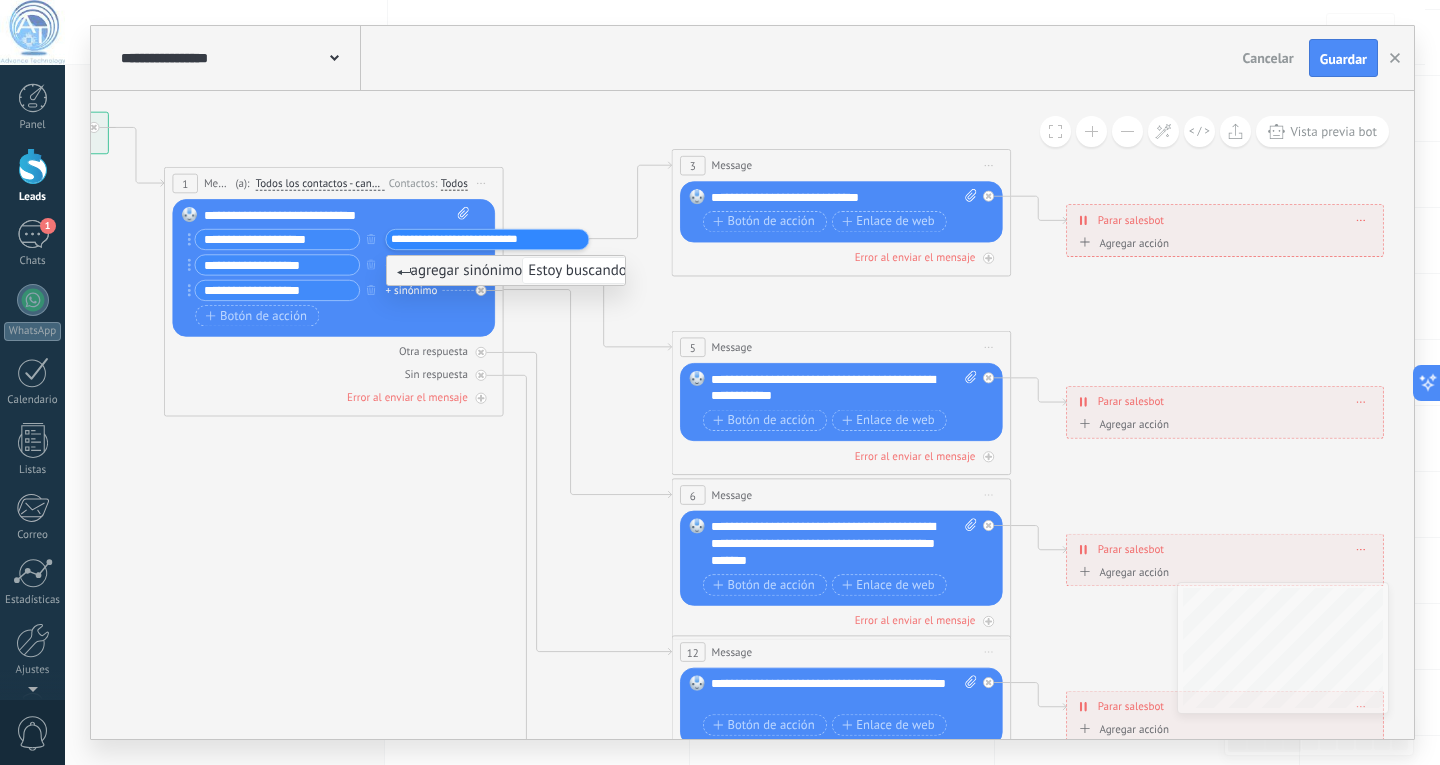 click 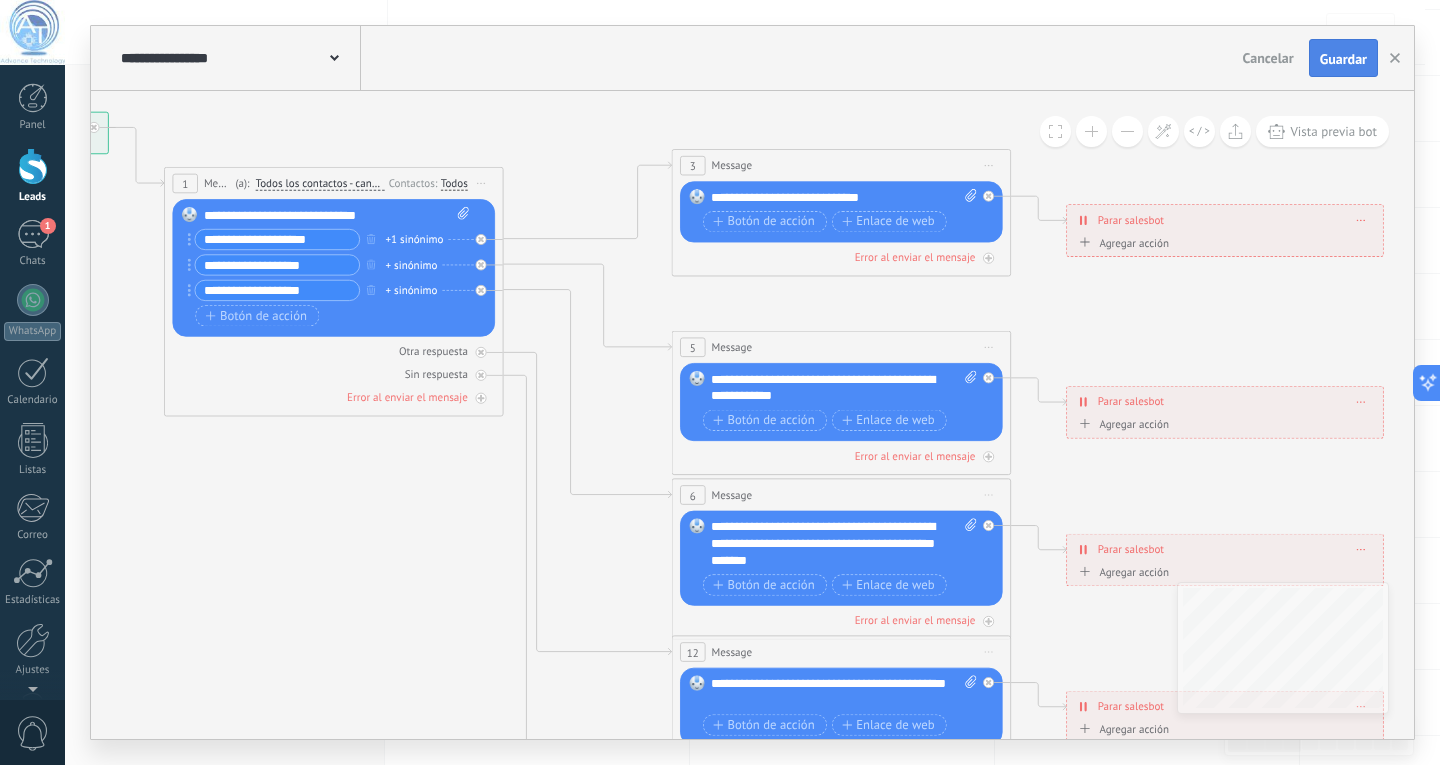 click on "Guardar" at bounding box center (1343, 59) 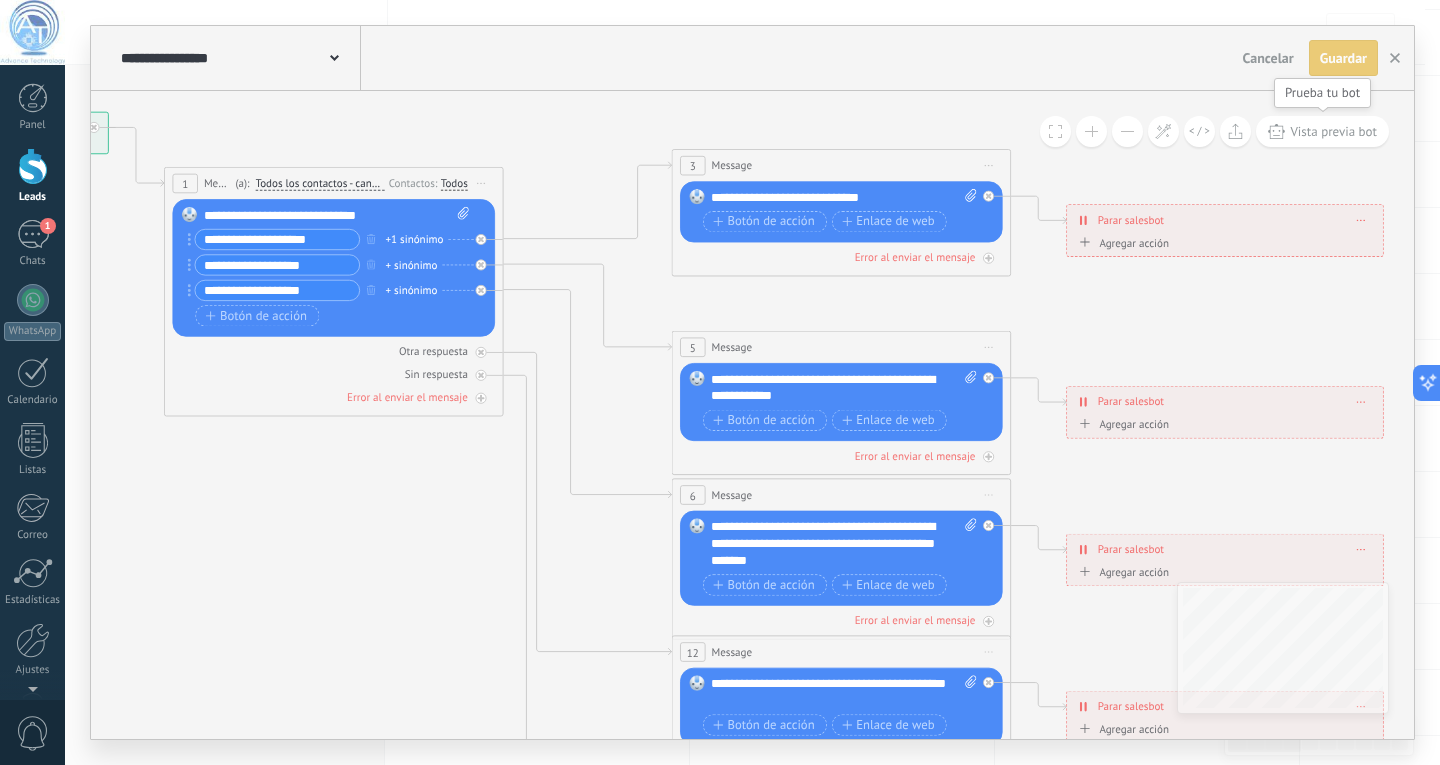 click on "Vista previa bot" at bounding box center [1333, 131] 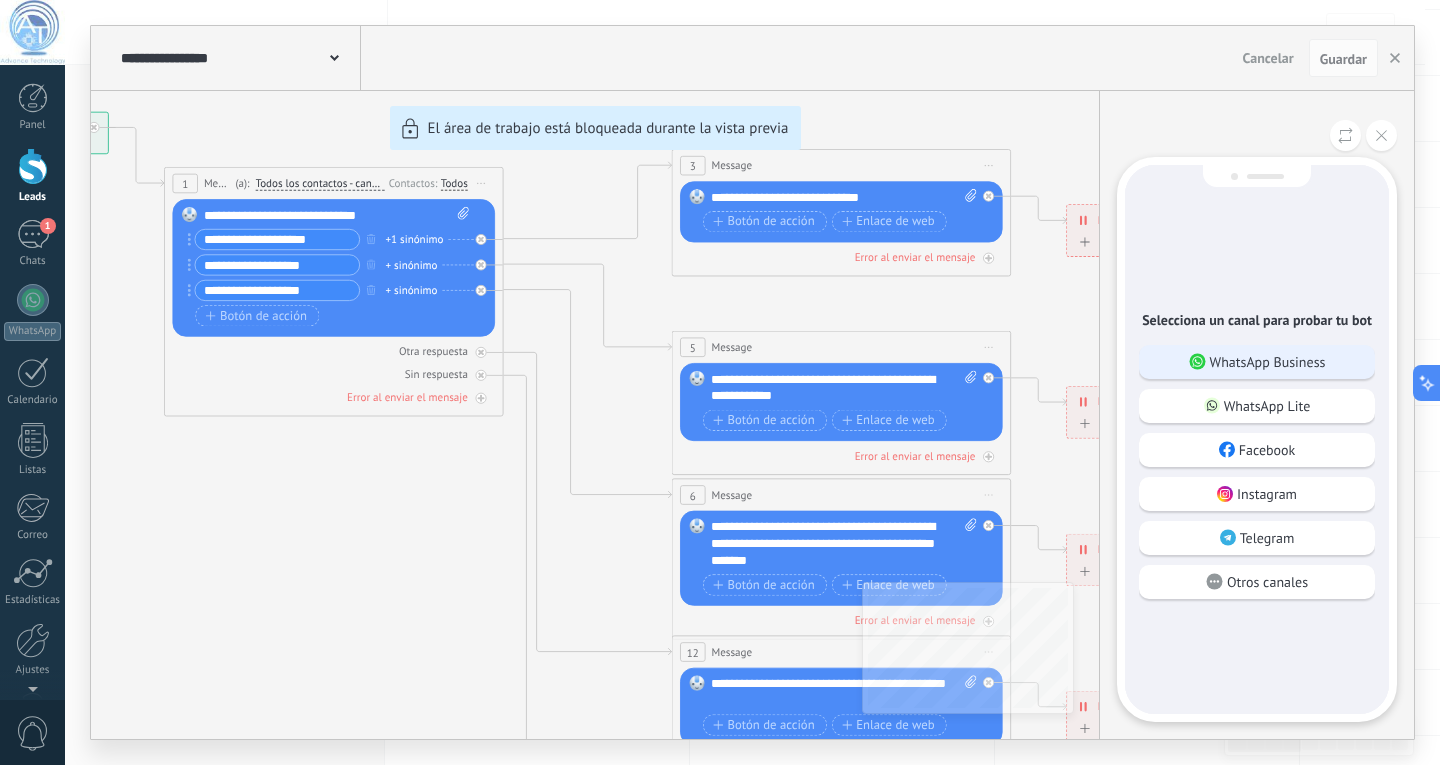 click on "WhatsApp Business" at bounding box center [1268, 362] 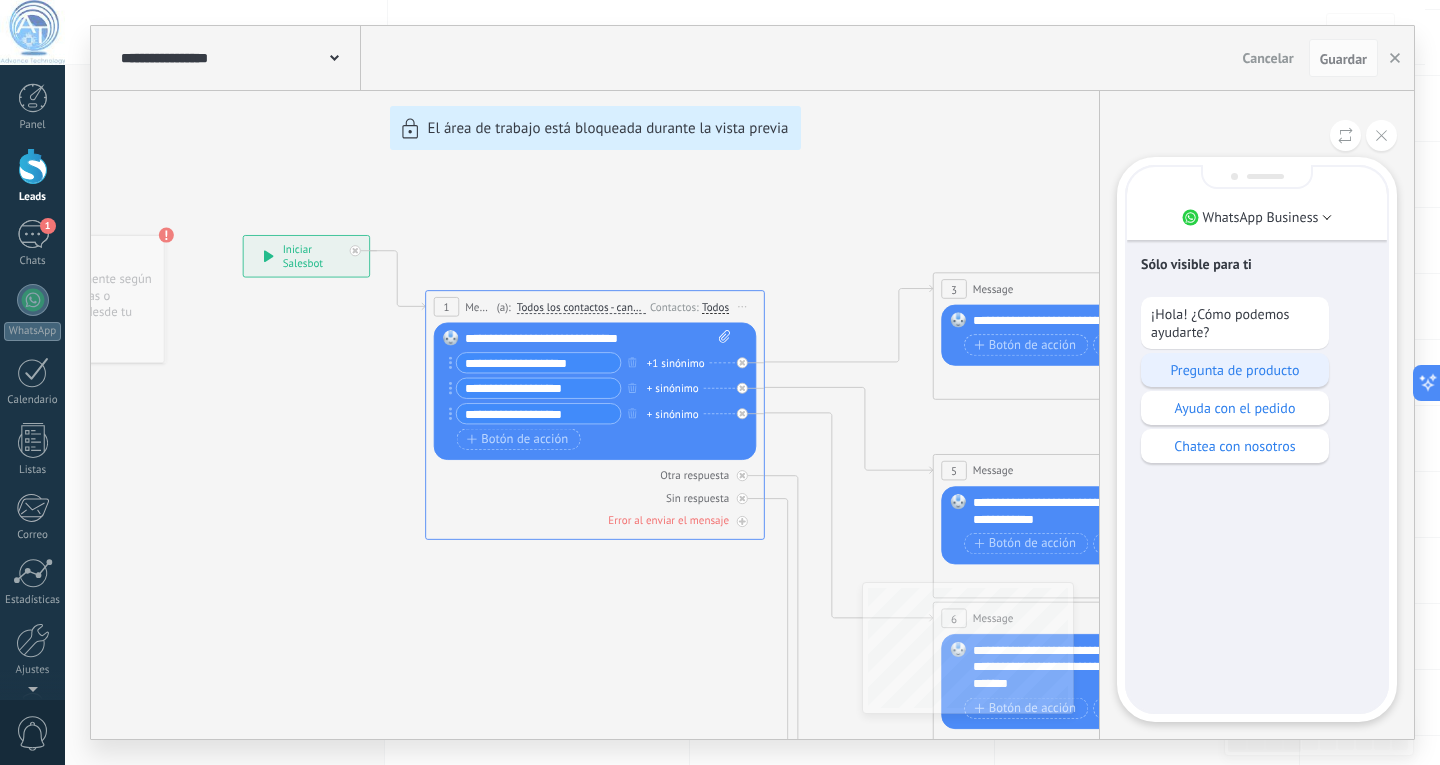 click on "Pregunta de producto" at bounding box center [1235, 370] 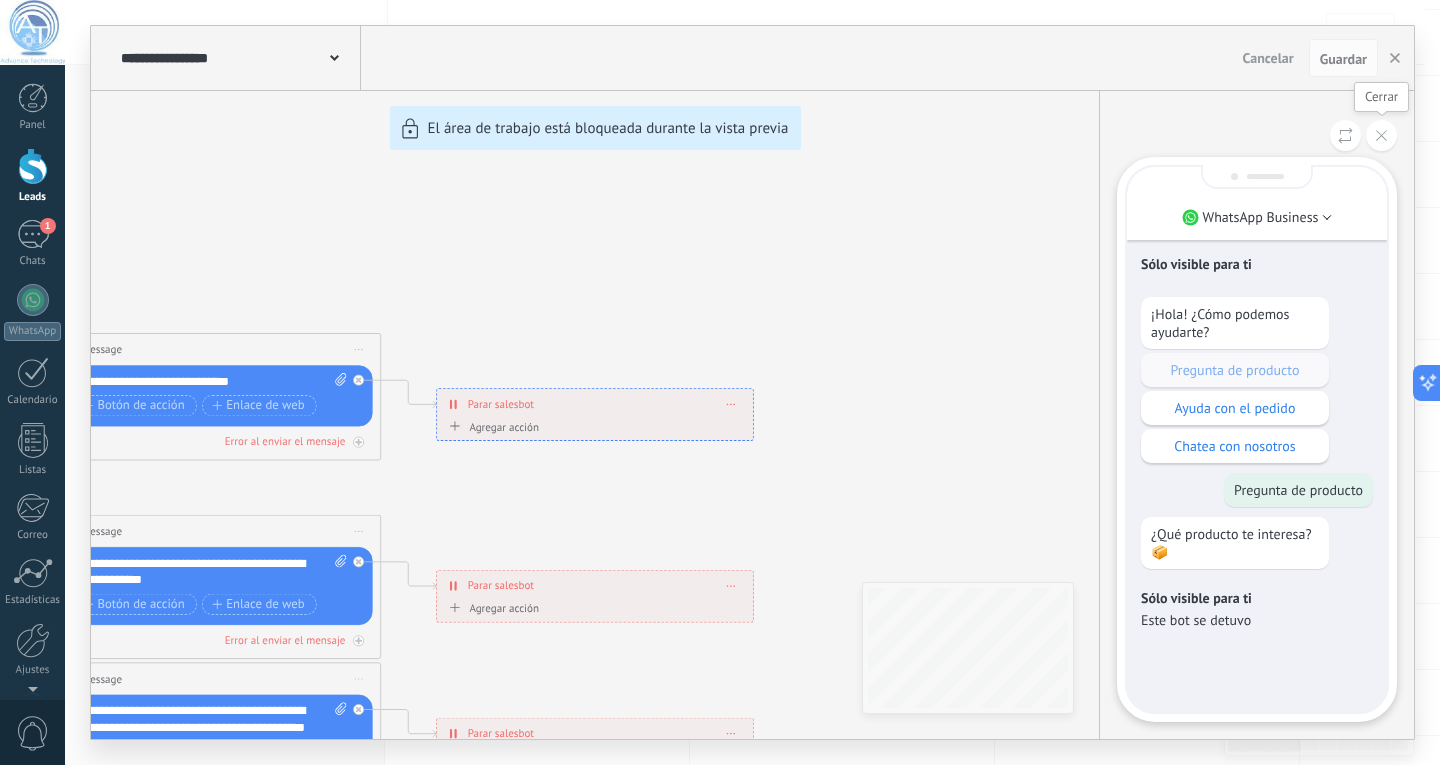 click at bounding box center (1381, 135) 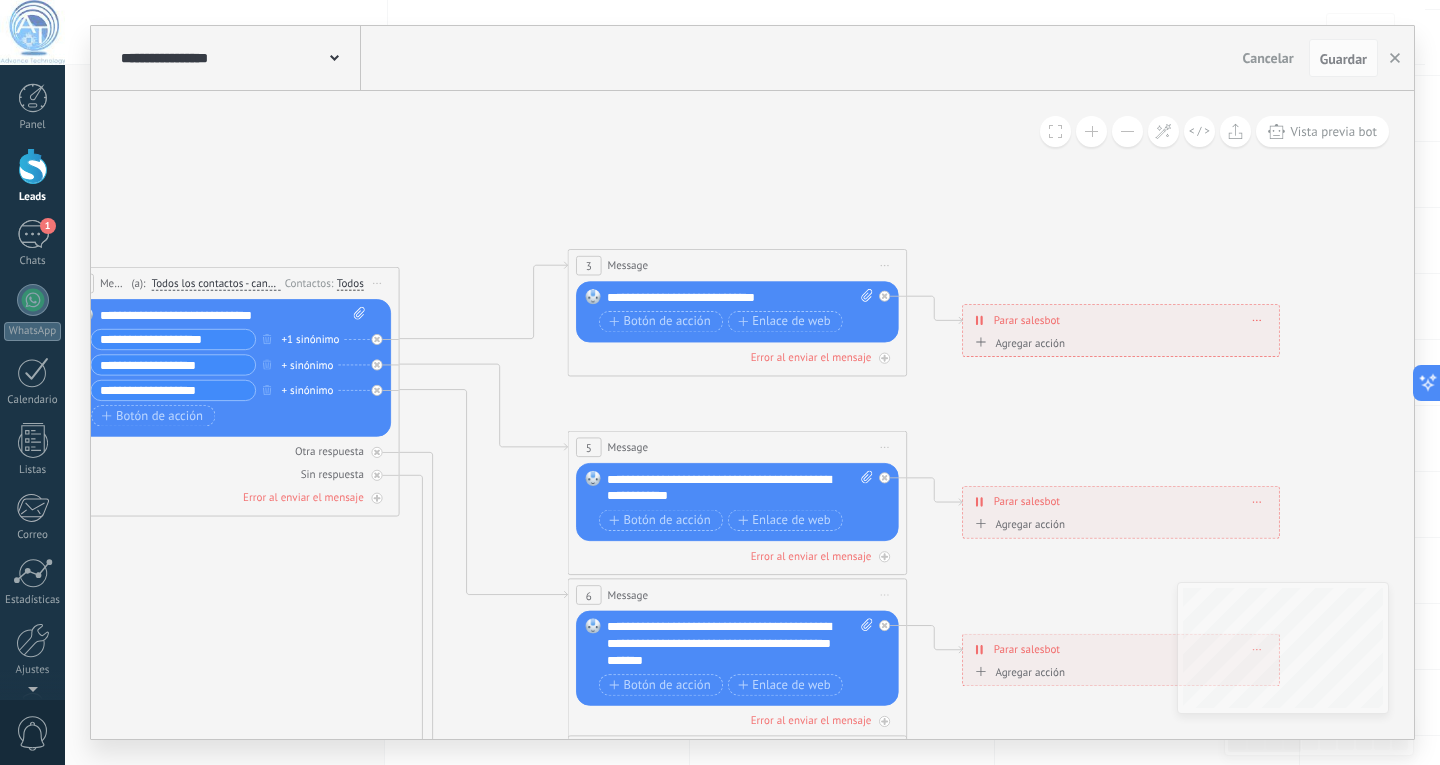 drag, startPoint x: 510, startPoint y: 330, endPoint x: 1074, endPoint y: 242, distance: 570.824 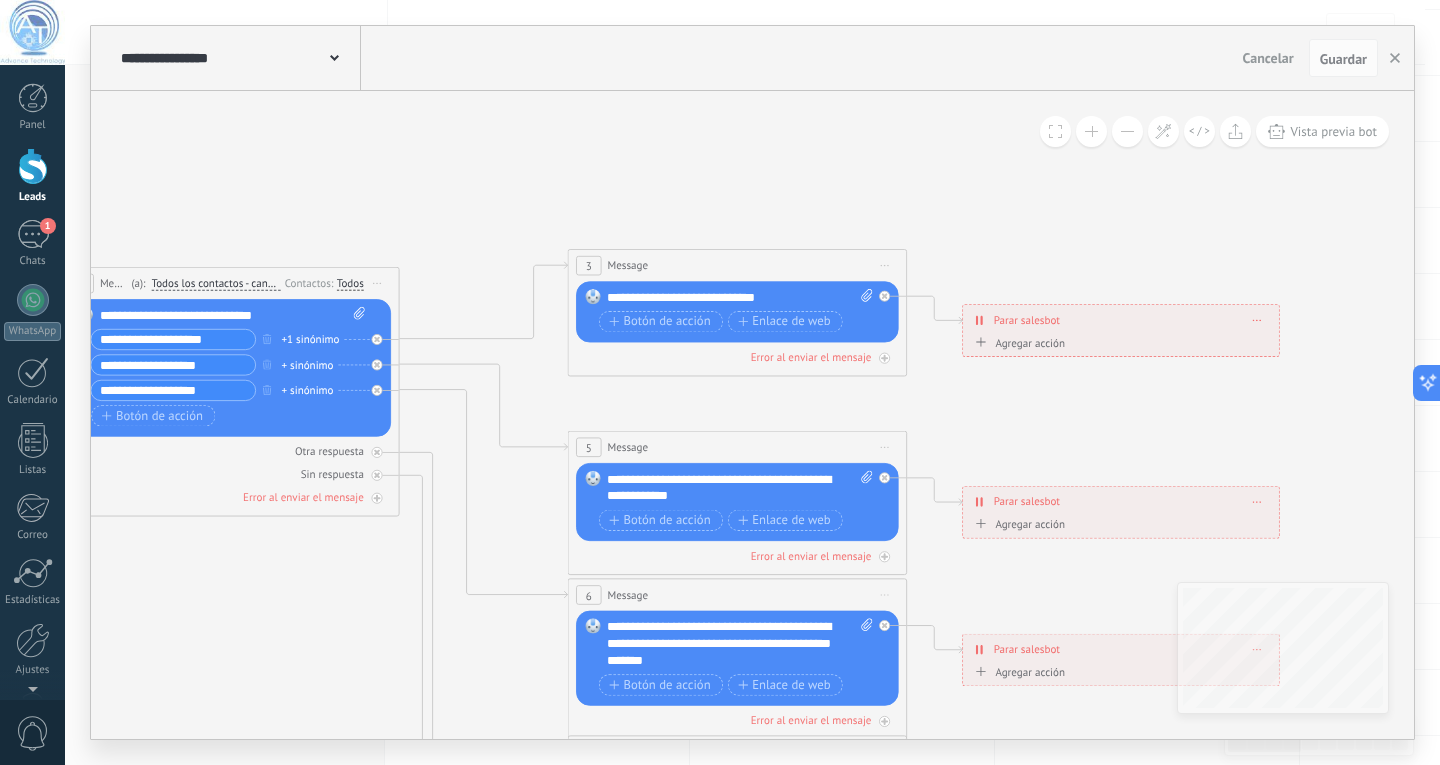 click 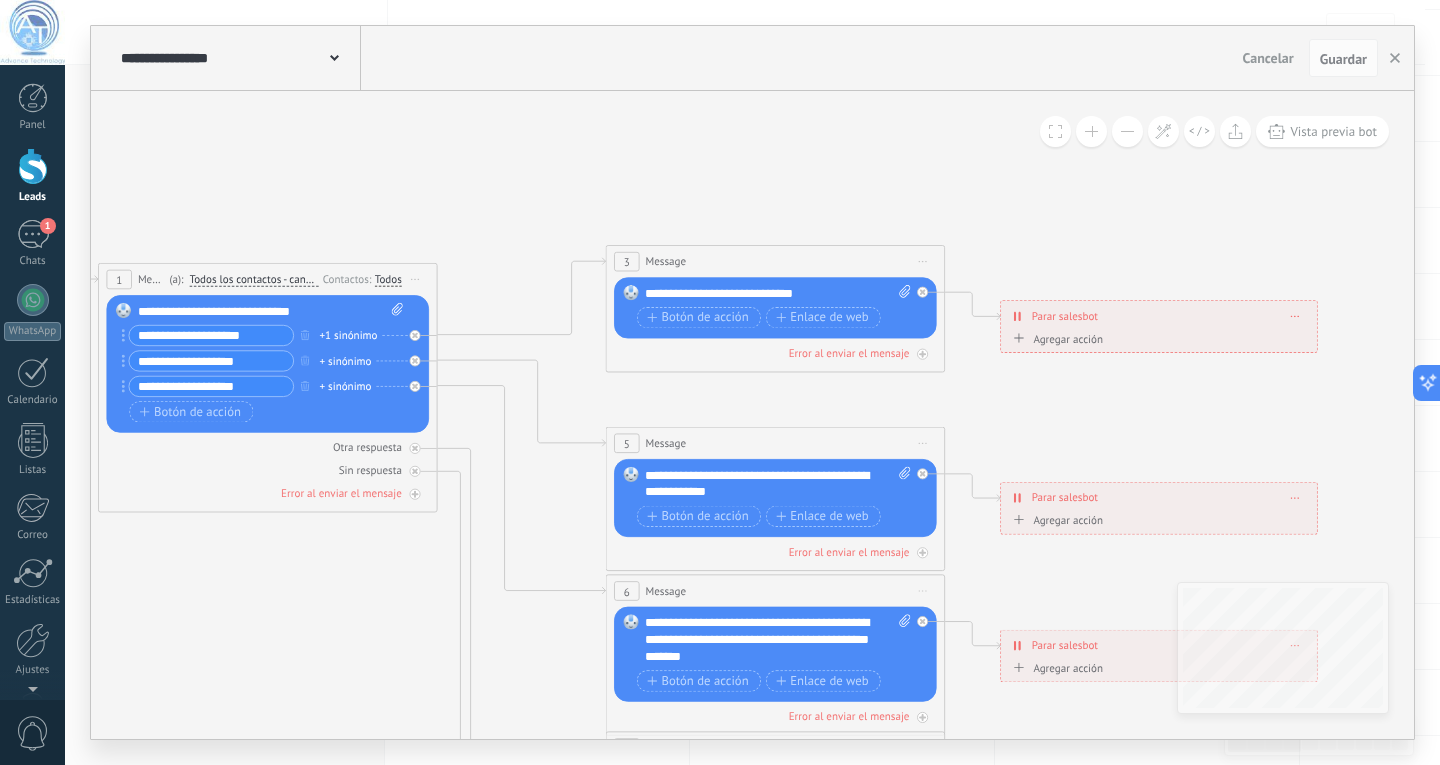 click on "**********" at bounding box center [271, 311] 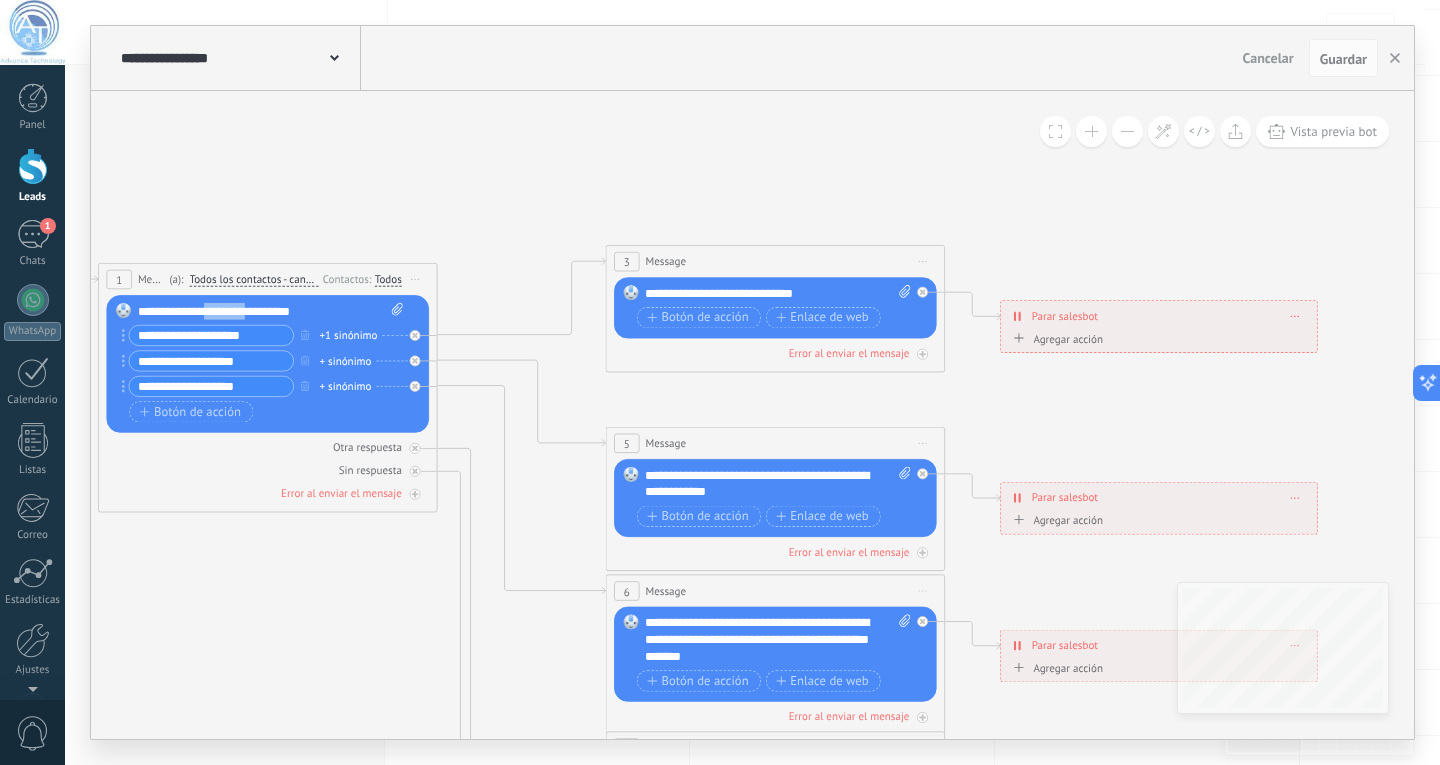 click on "**********" at bounding box center [271, 311] 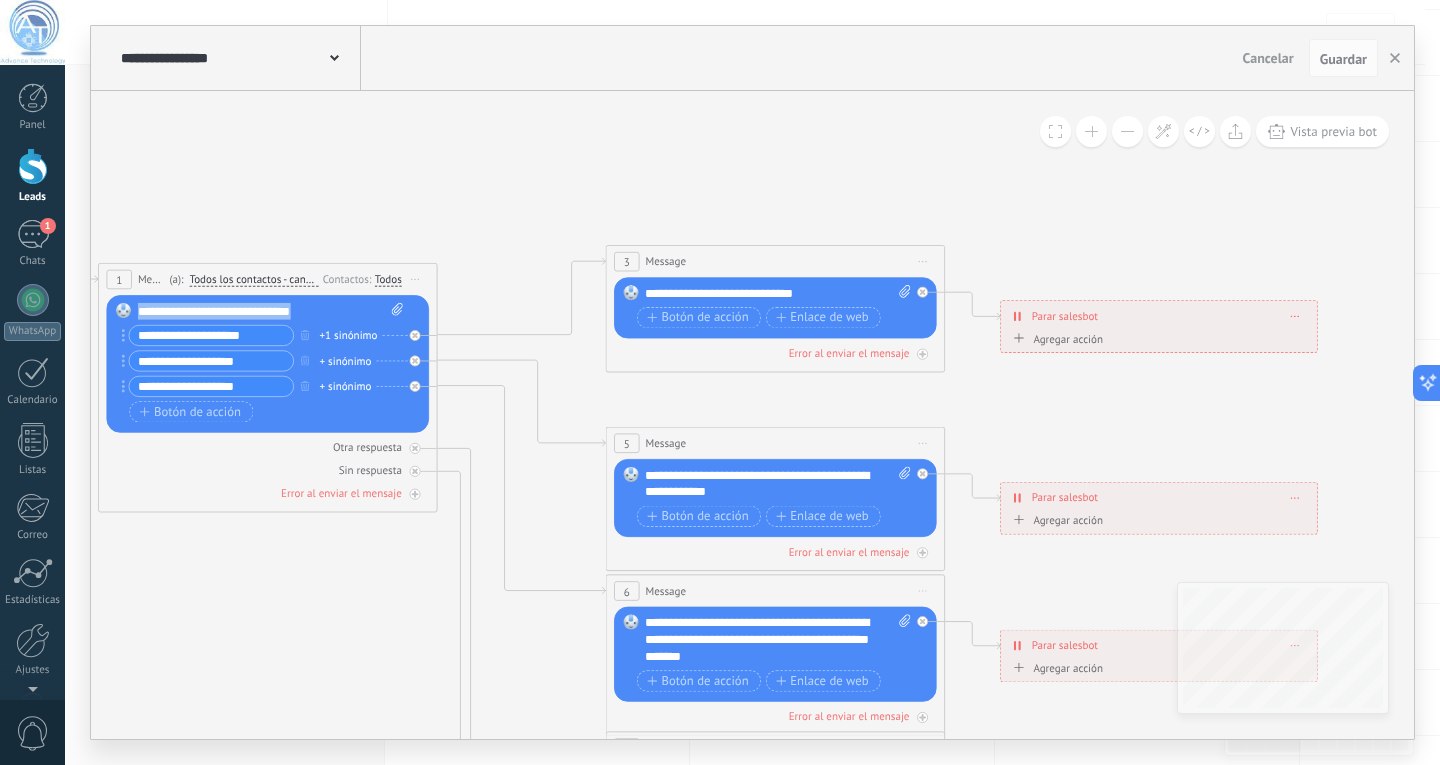 click on "**********" at bounding box center [271, 311] 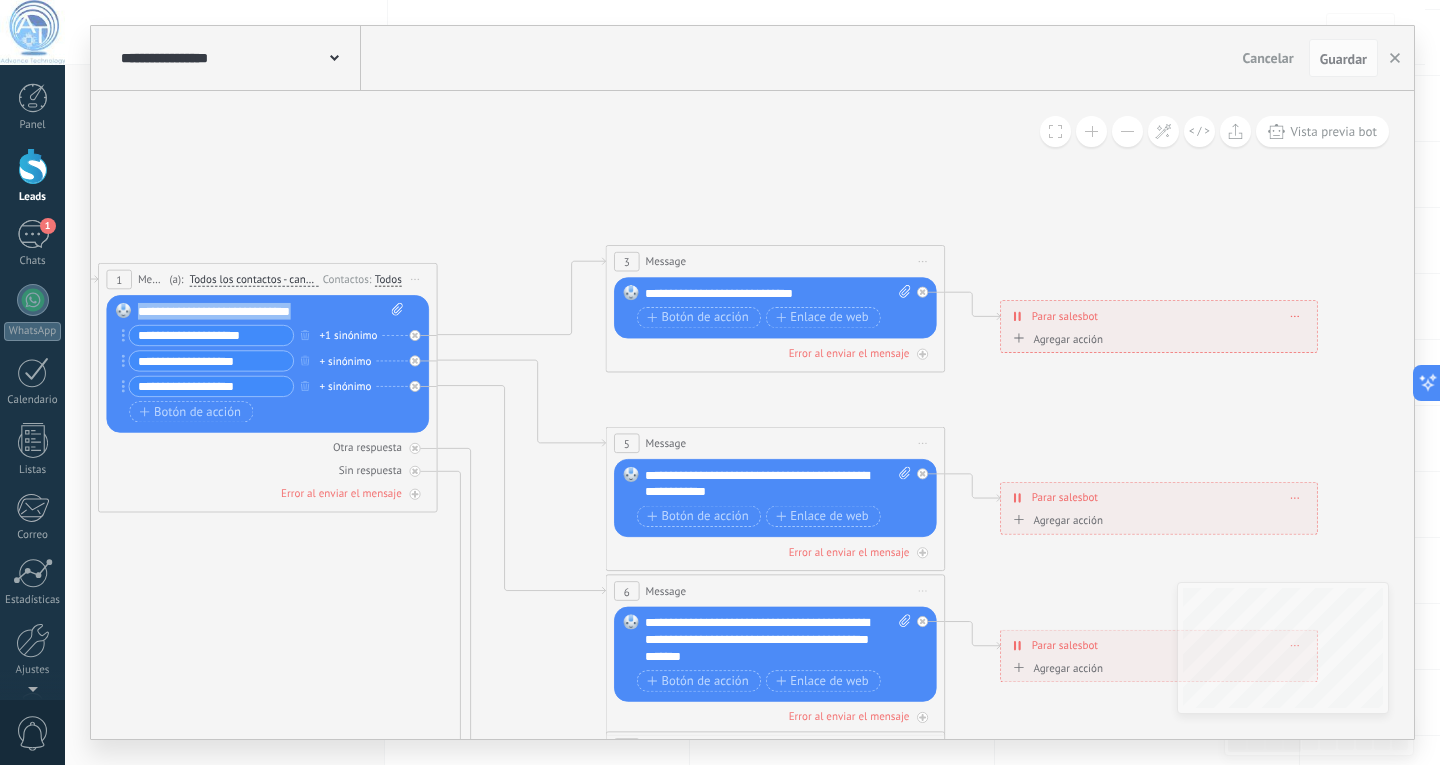 paste 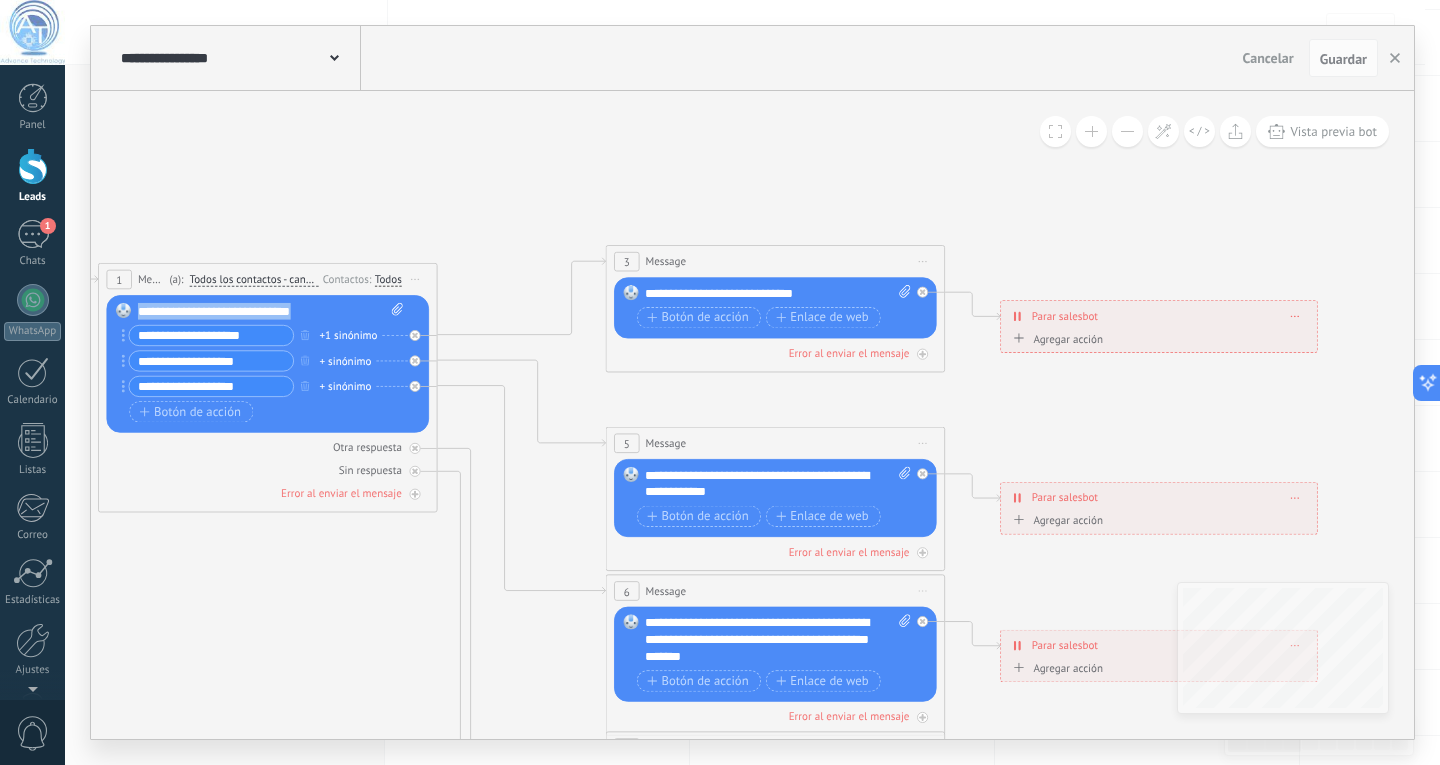type 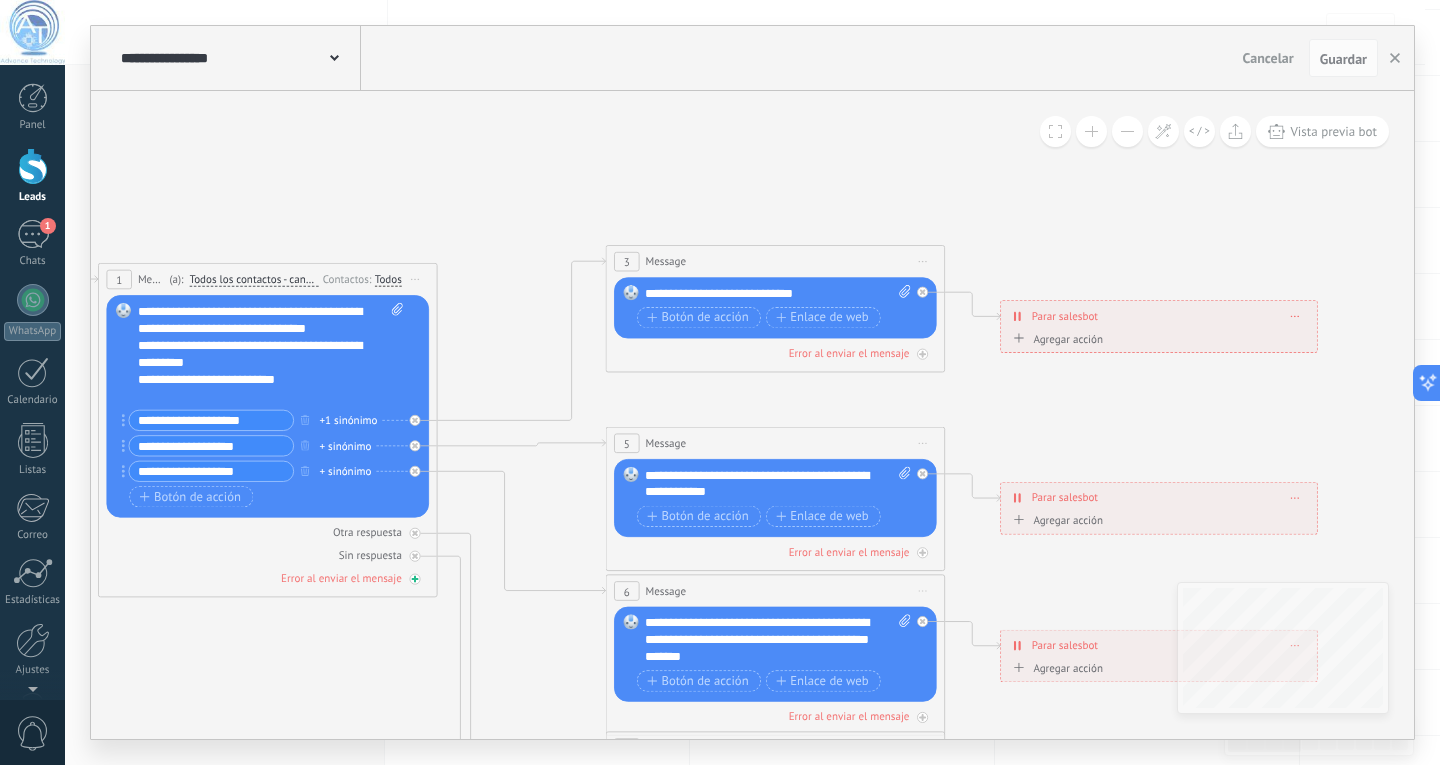 click on "Error al enviar el mensaje" at bounding box center [267, 578] 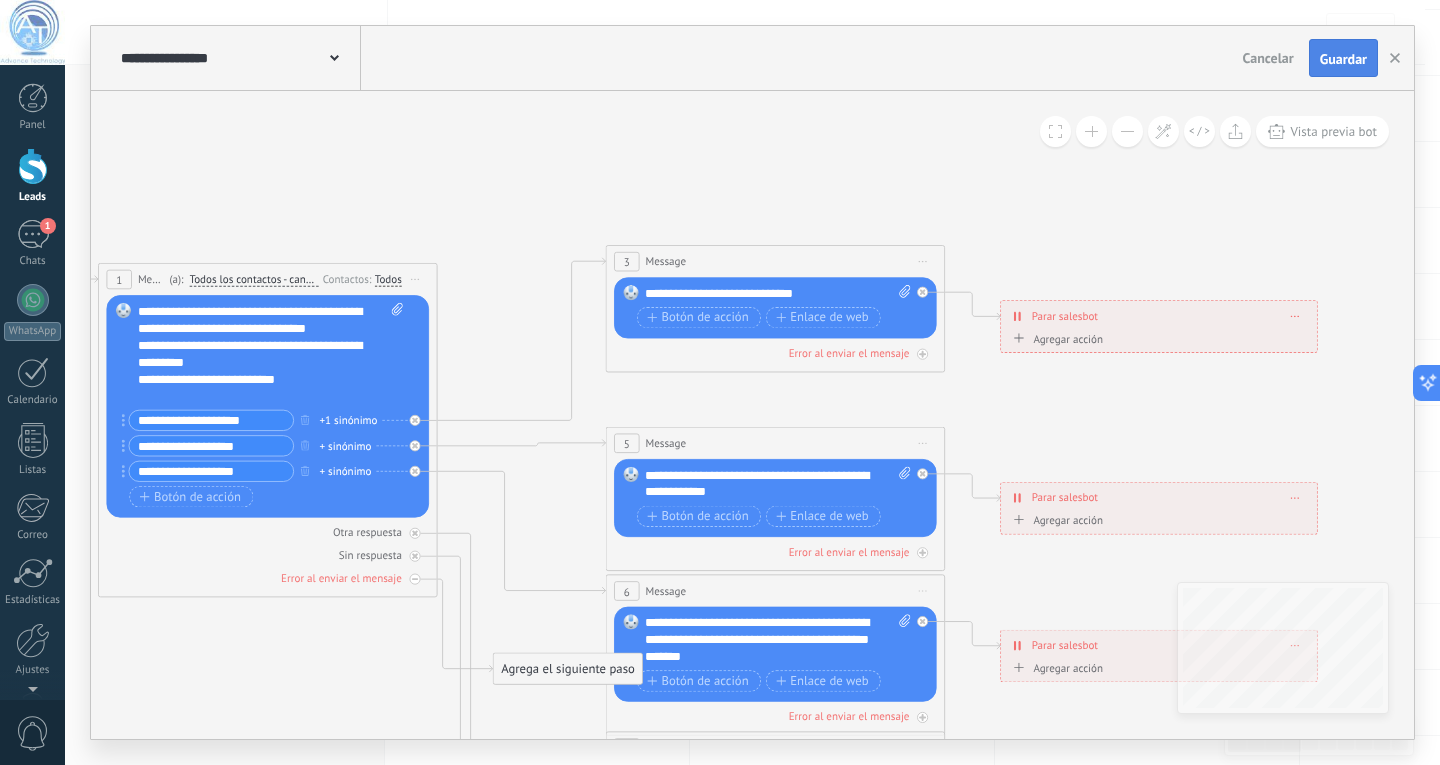 click on "Guardar" at bounding box center (1343, 59) 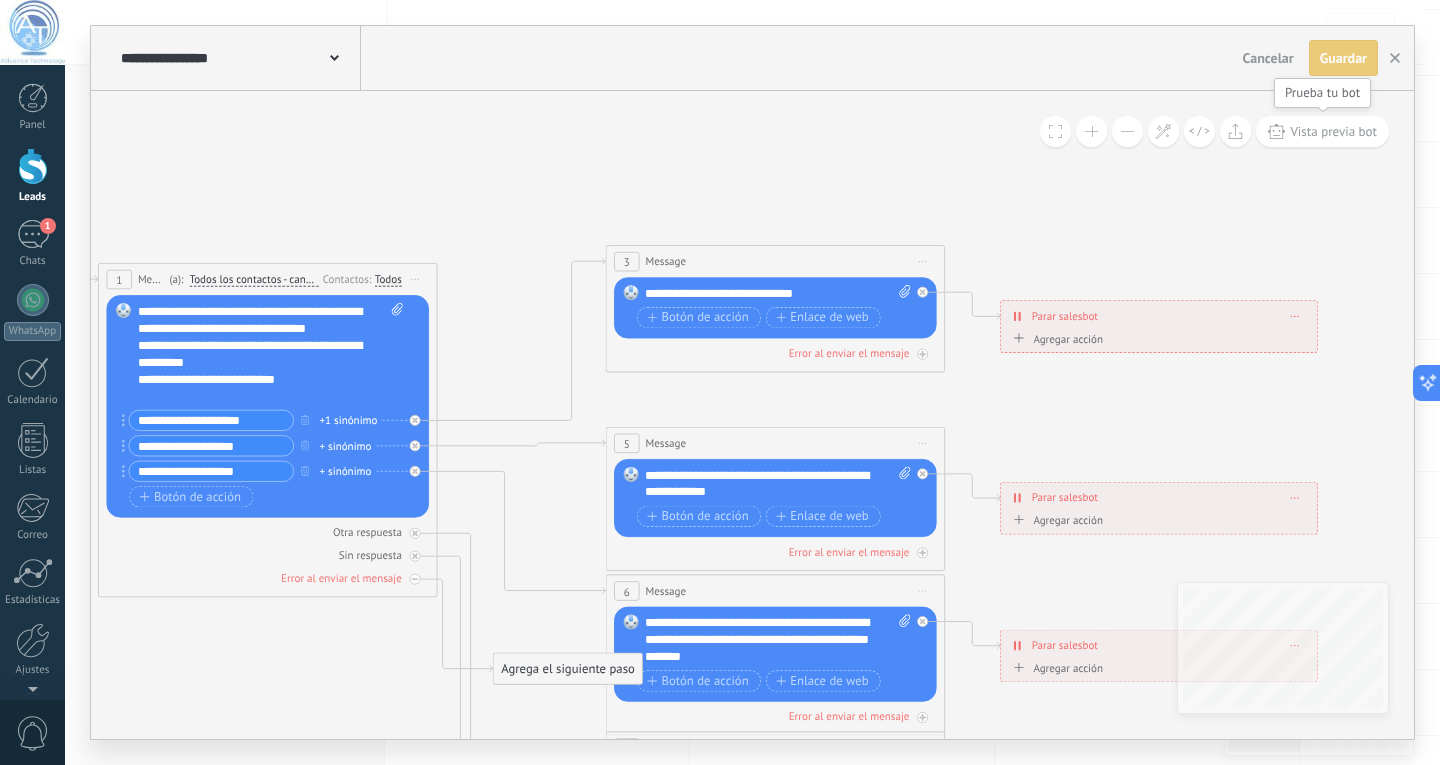 click on "Vista previa bot" at bounding box center (1333, 131) 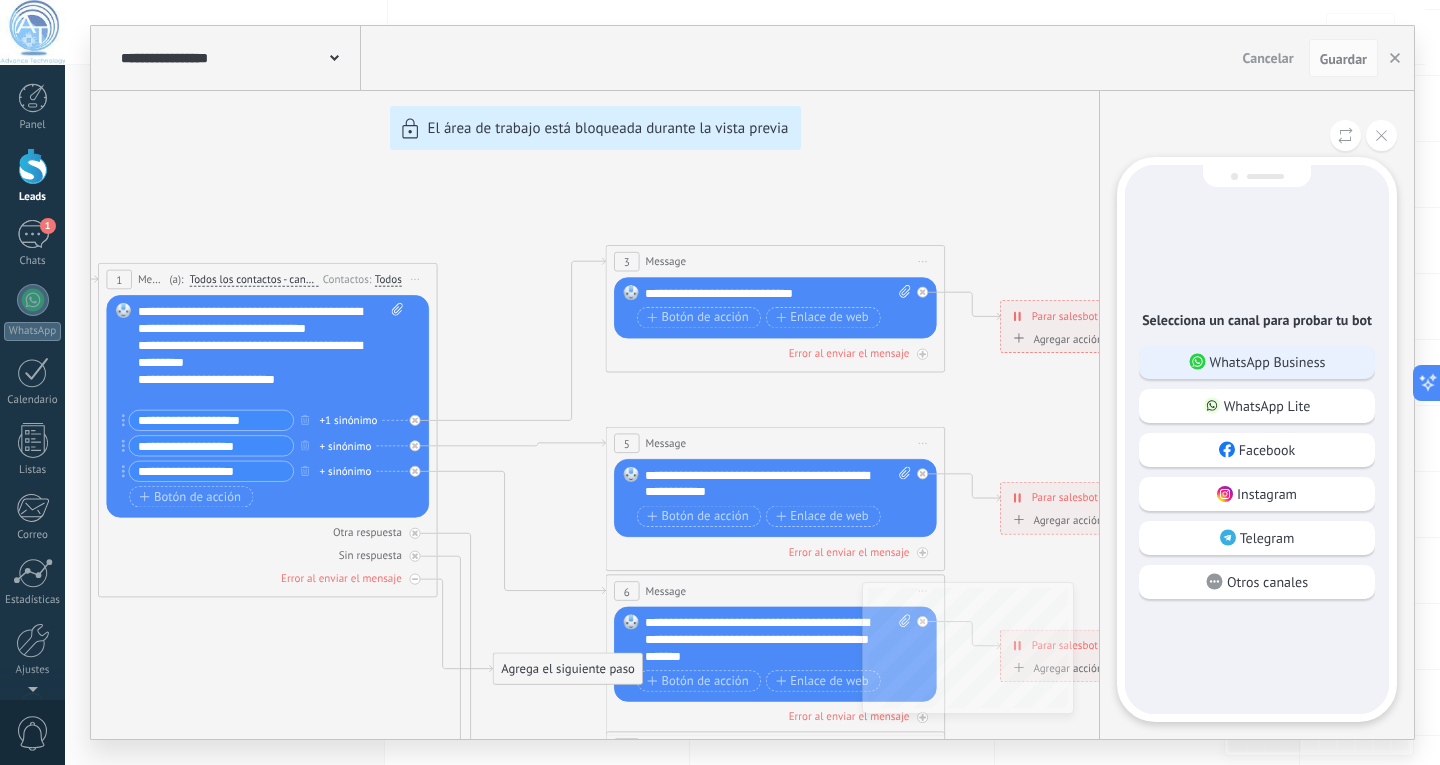 click on "WhatsApp Business" at bounding box center [1268, 362] 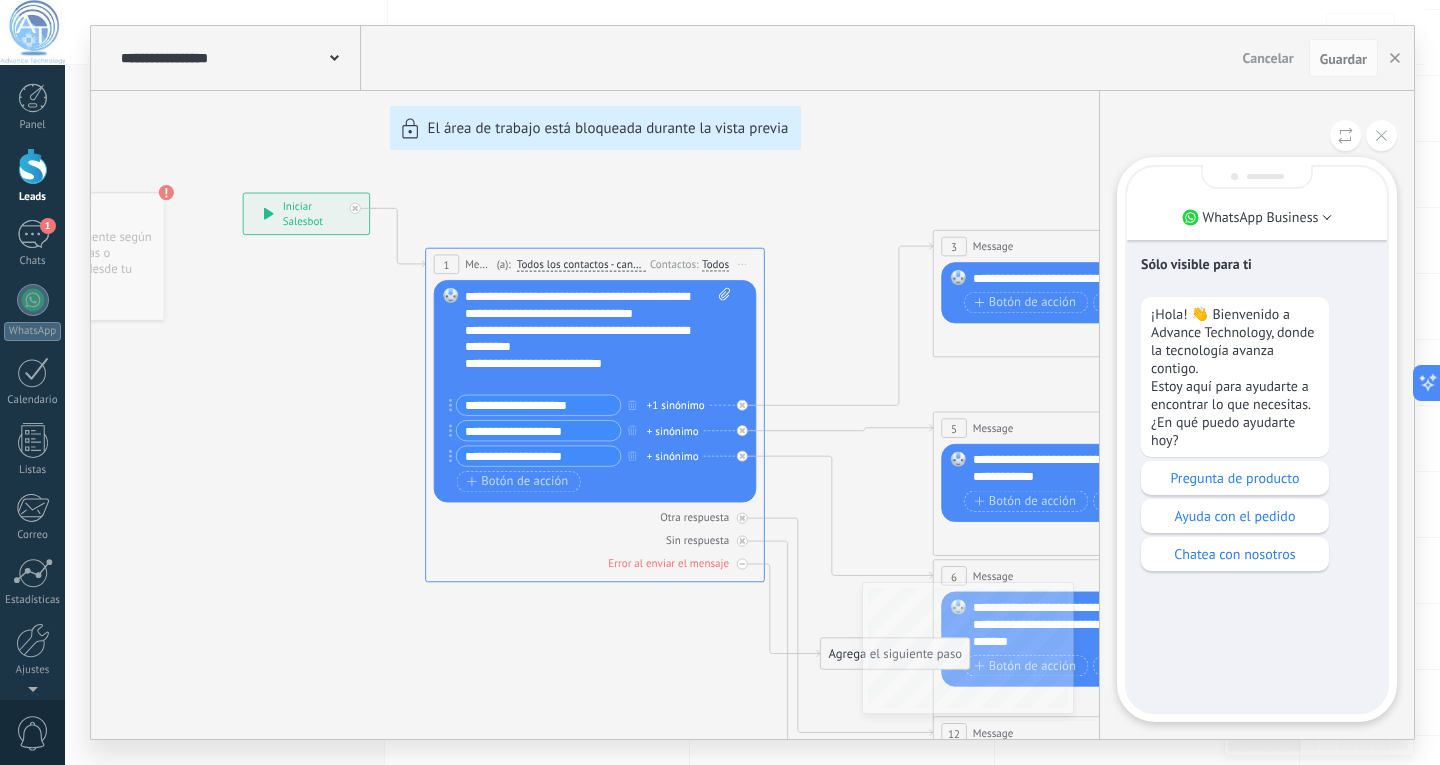 click on "**********" at bounding box center [752, 382] 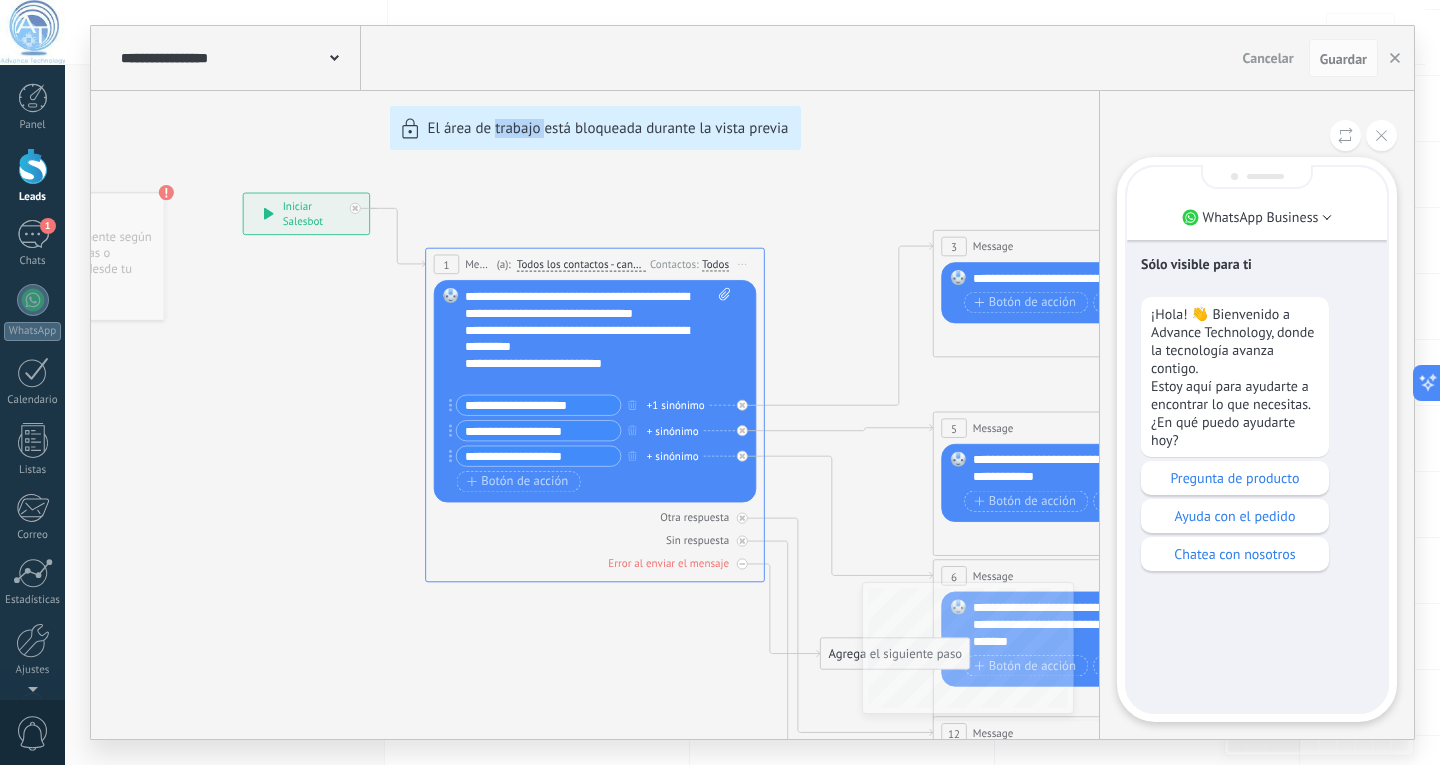 click on "**********" at bounding box center [752, 382] 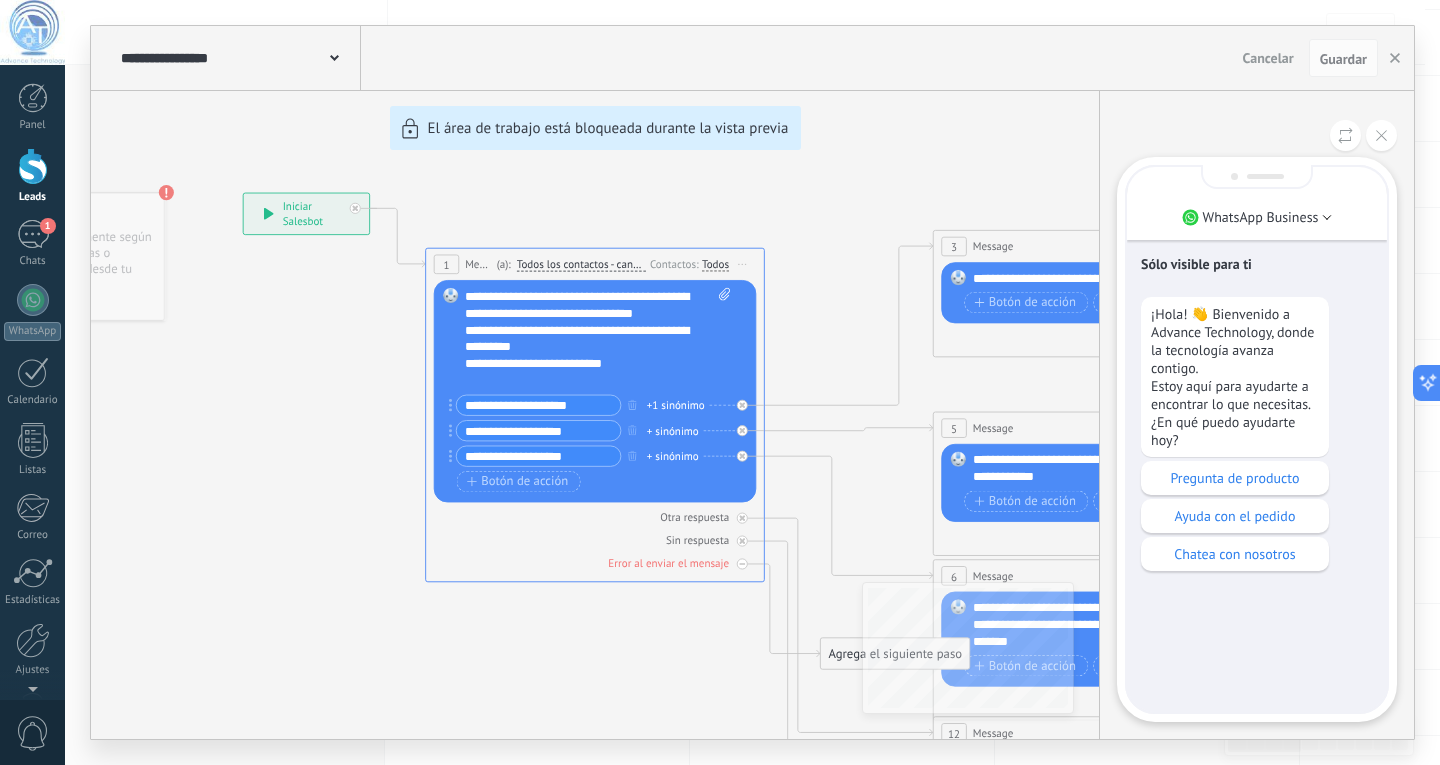click on "**********" at bounding box center (752, 382) 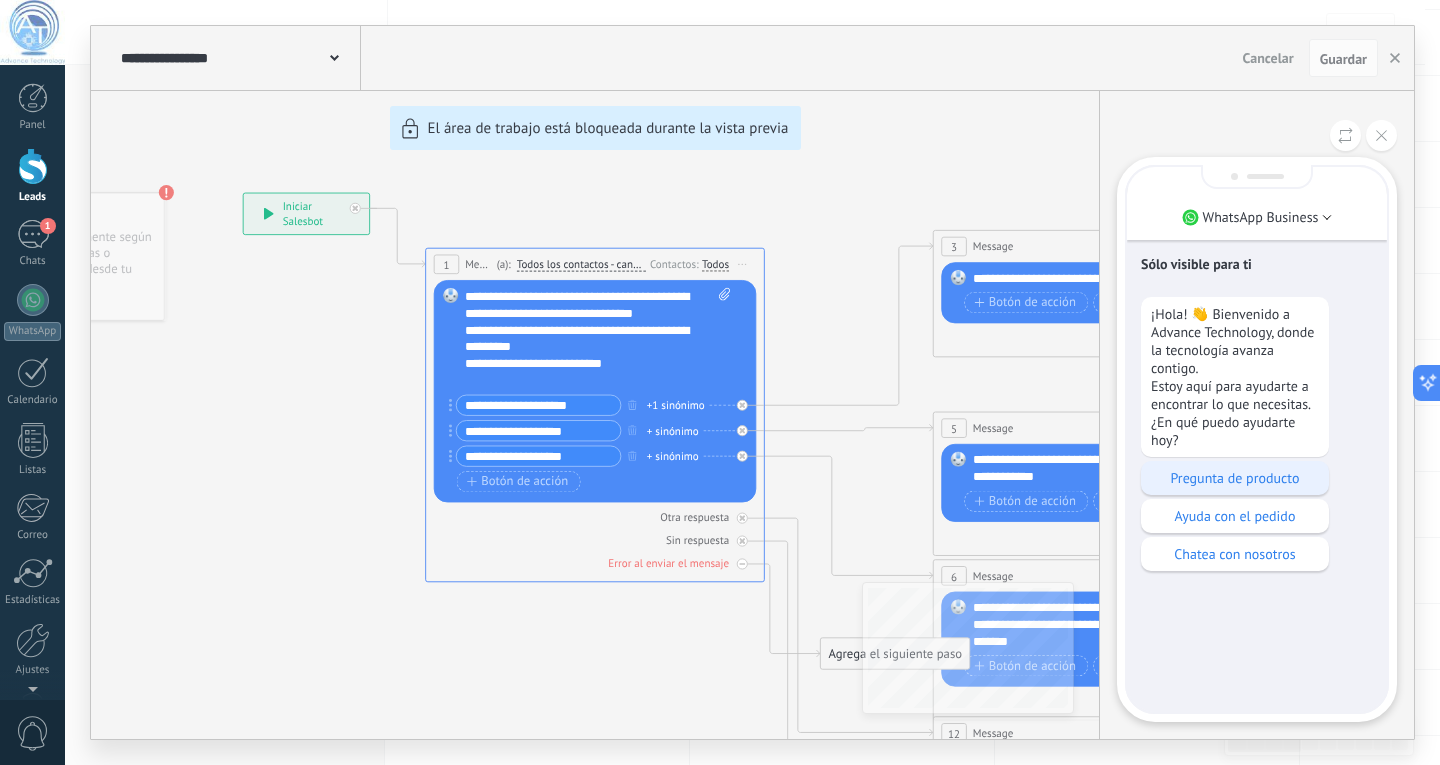 click on "Pregunta de producto" at bounding box center [1235, 478] 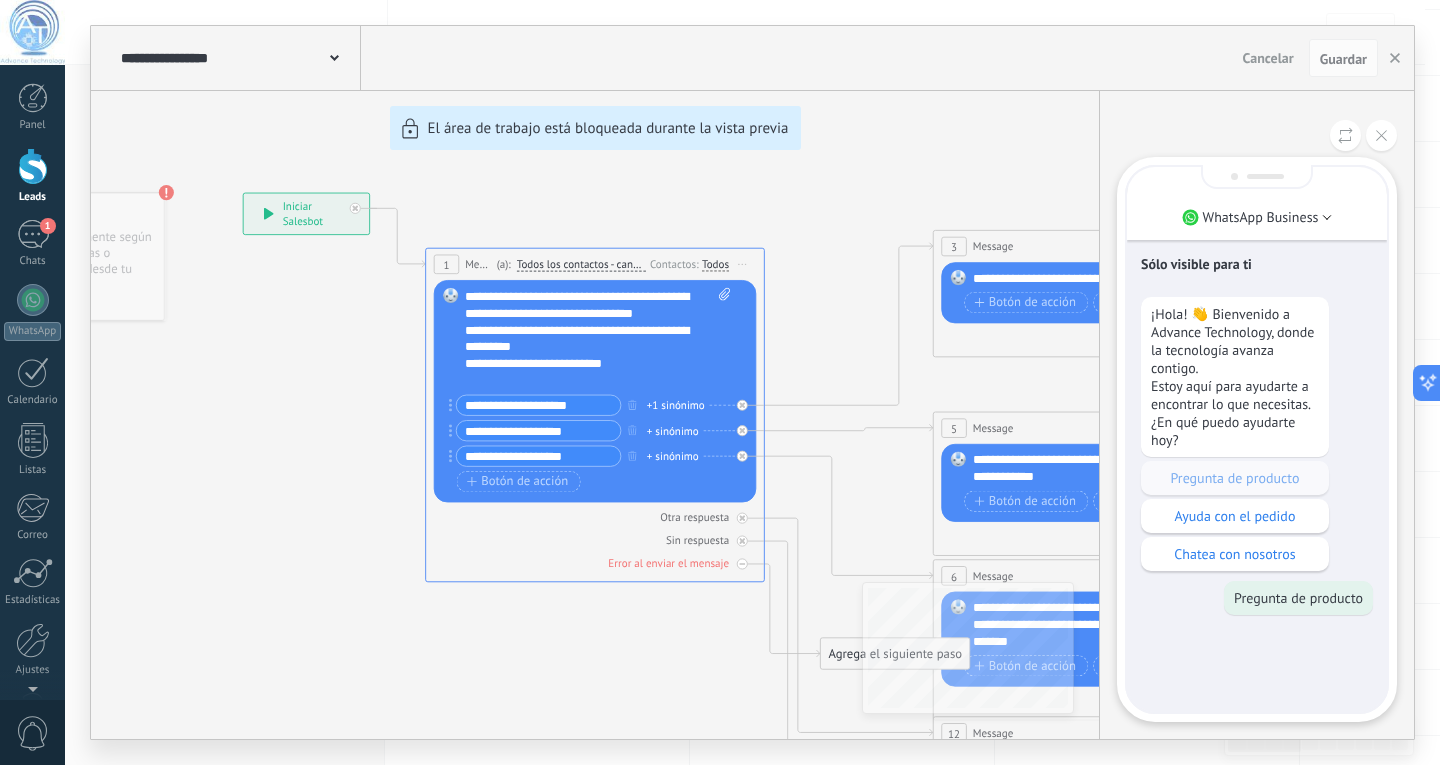 click on "**********" at bounding box center [752, 382] 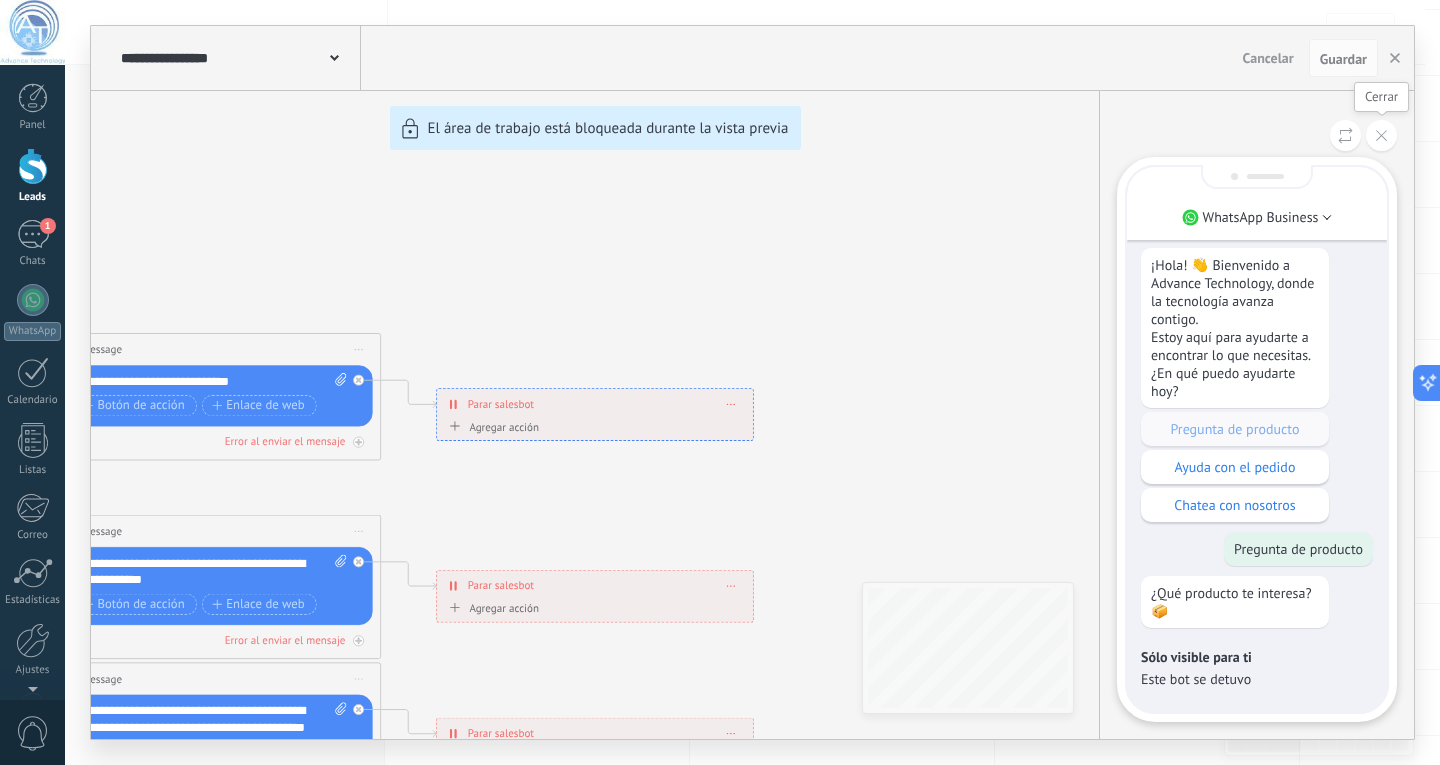 click 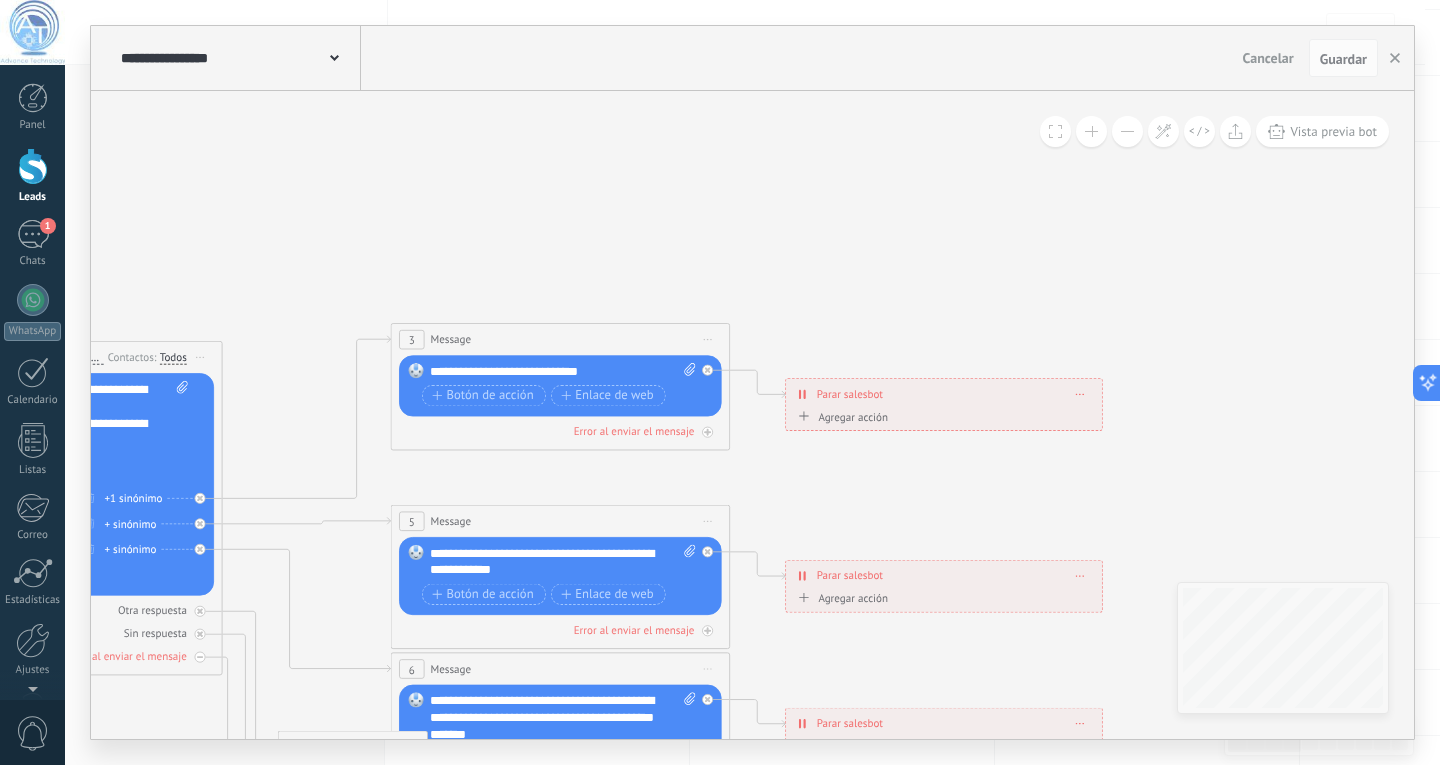 drag, startPoint x: 266, startPoint y: 290, endPoint x: 574, endPoint y: 284, distance: 308.05844 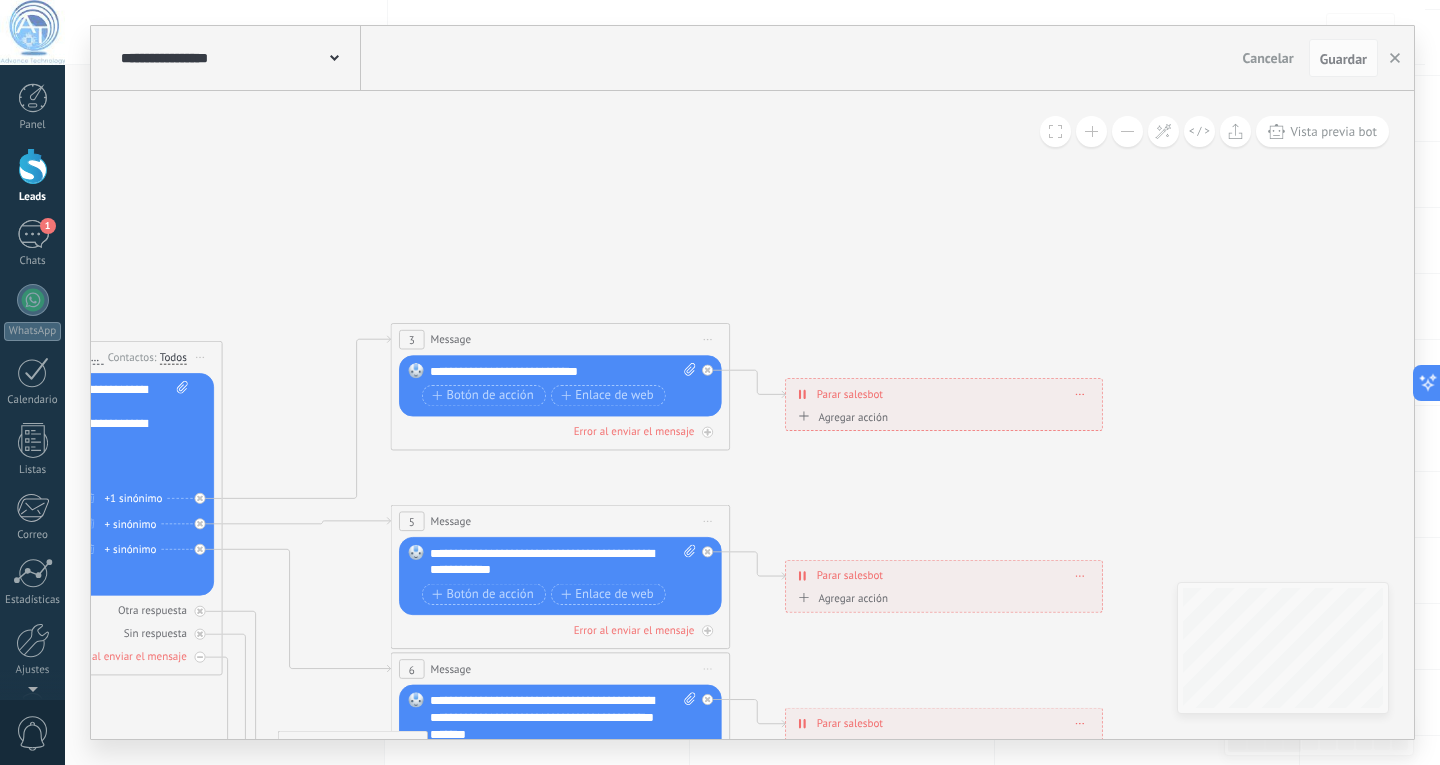 click 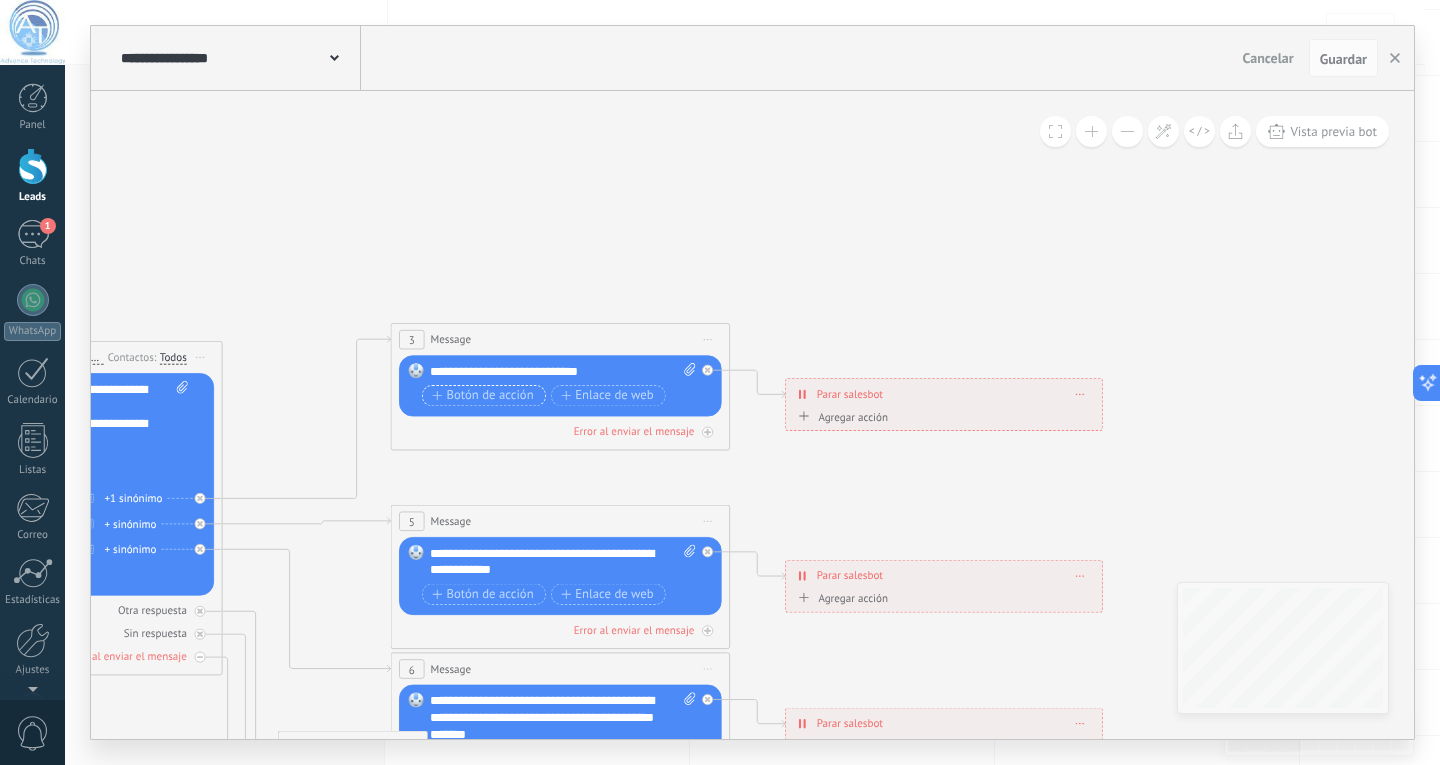 click on "Botón de acción" at bounding box center (484, 395) 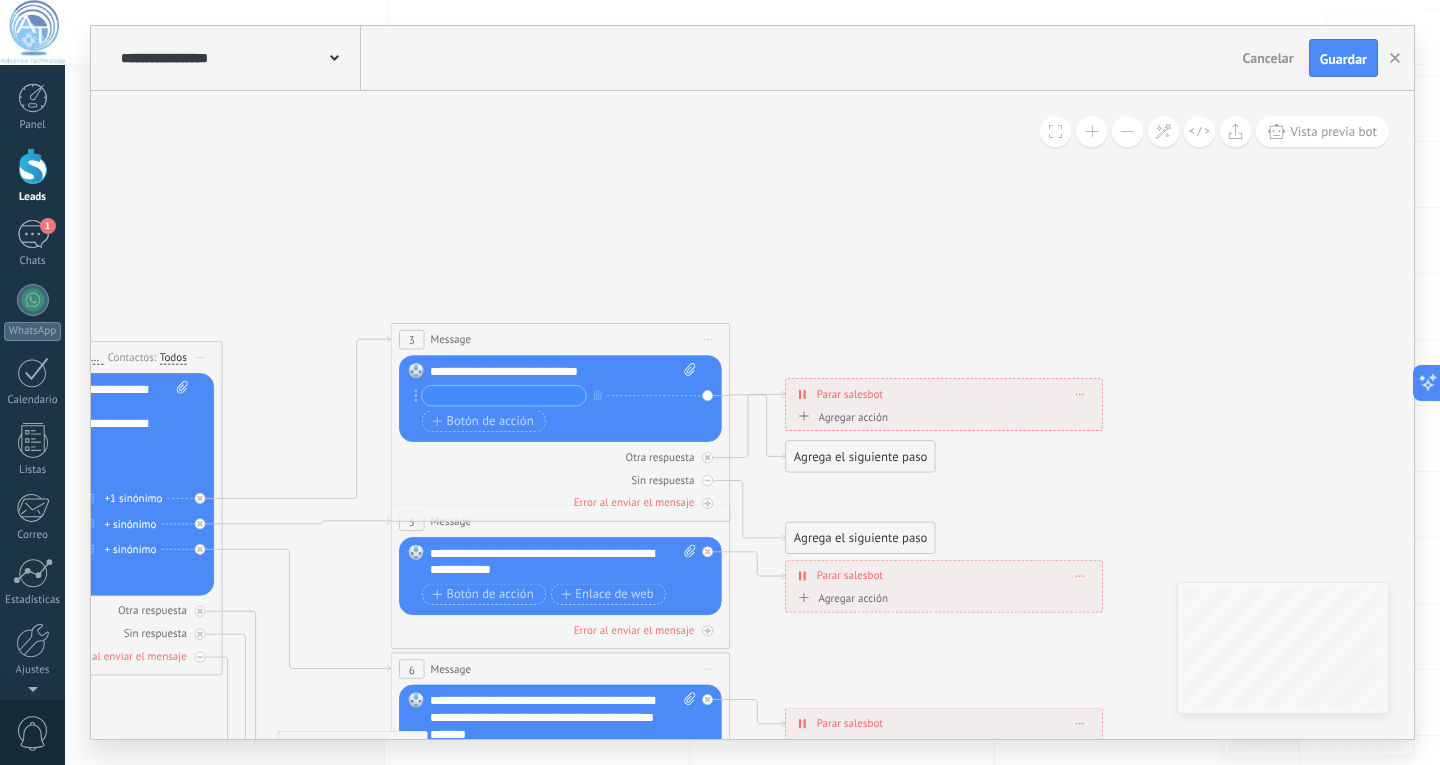 click at bounding box center [504, 396] 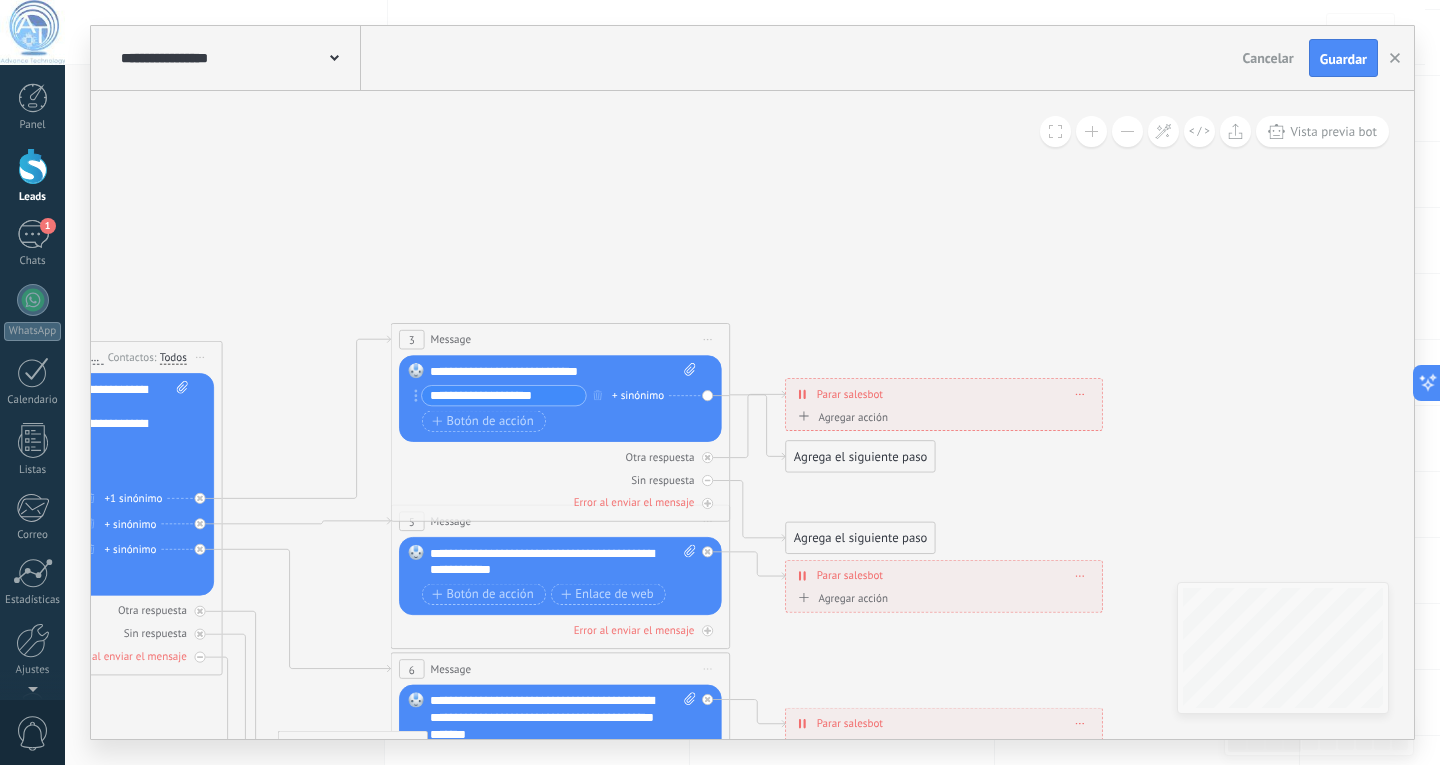 click 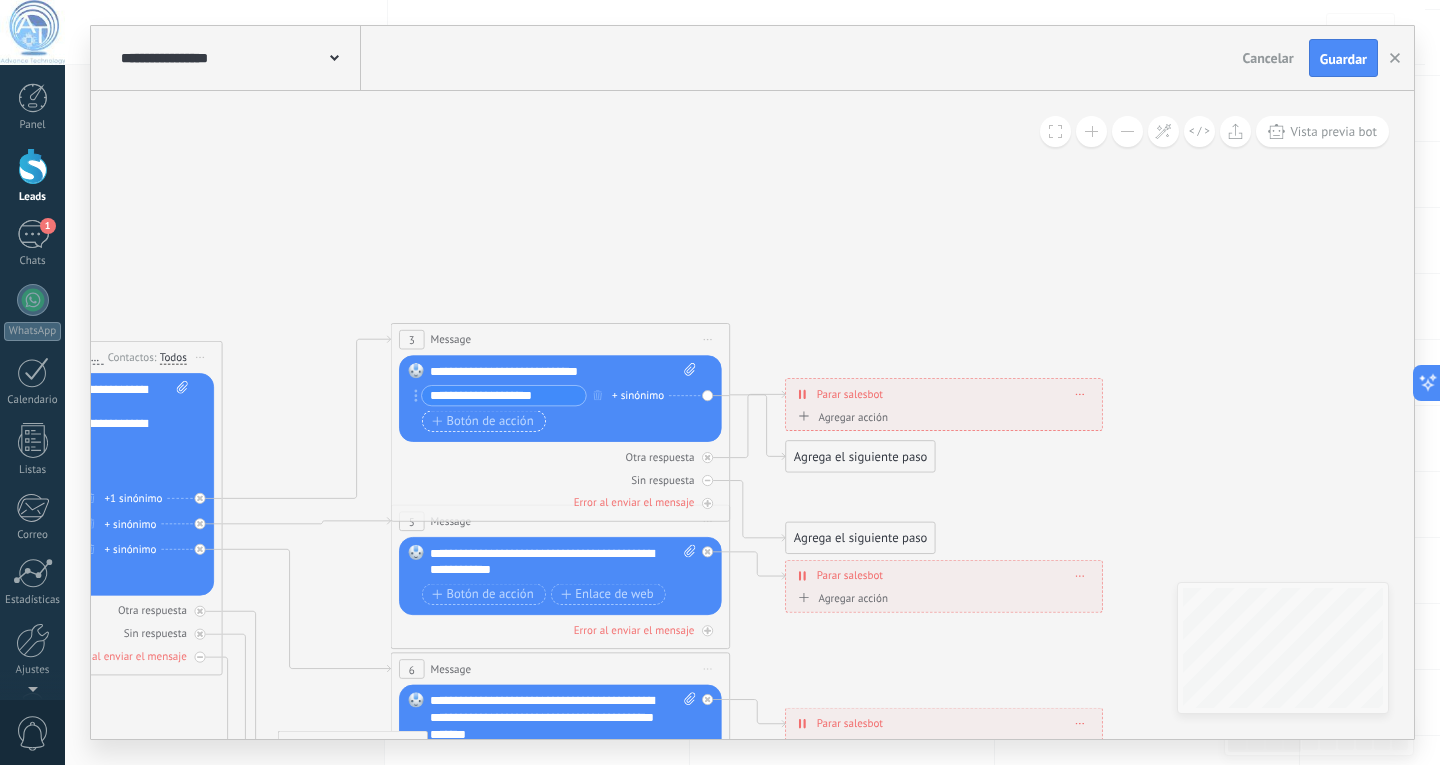 click on "Botón de acción" at bounding box center (482, 421) 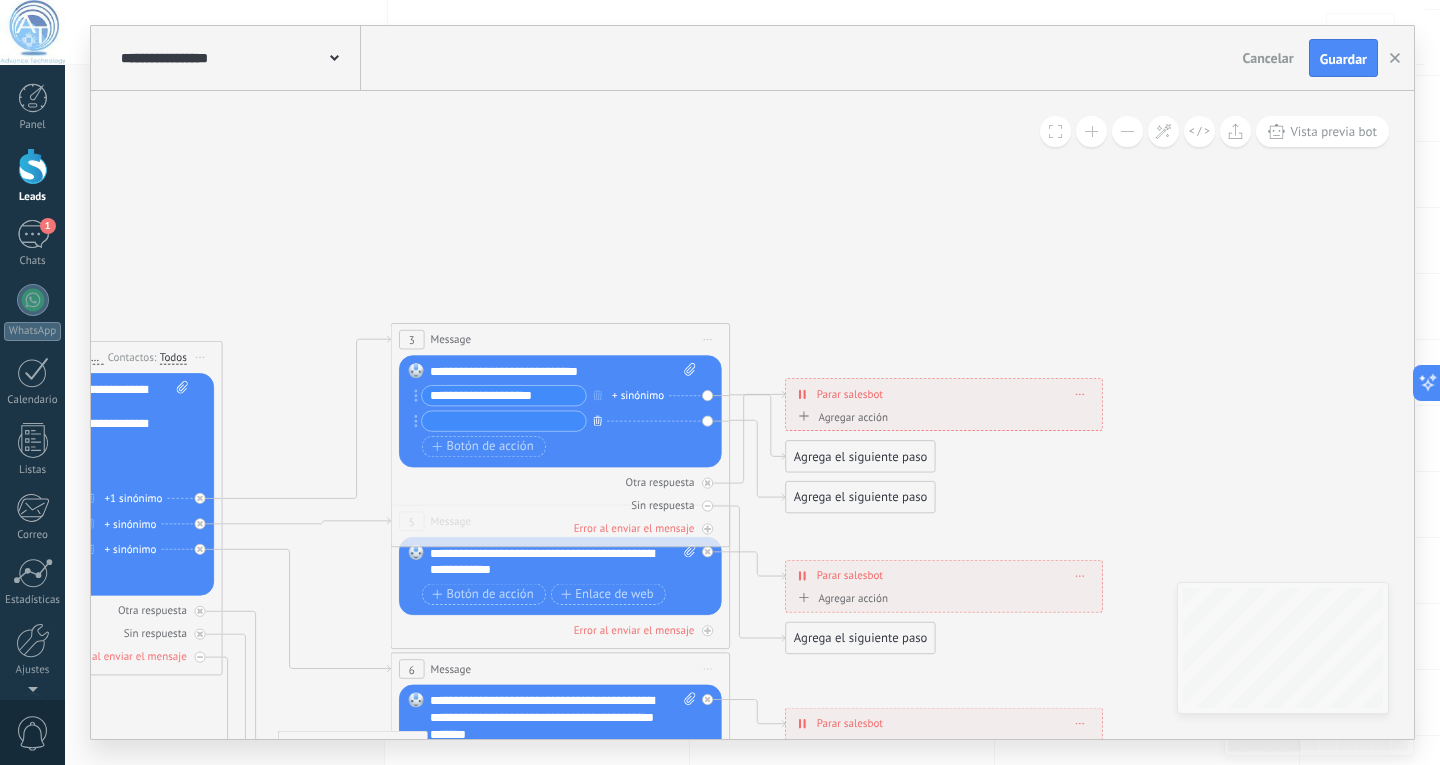 click at bounding box center [597, 420] 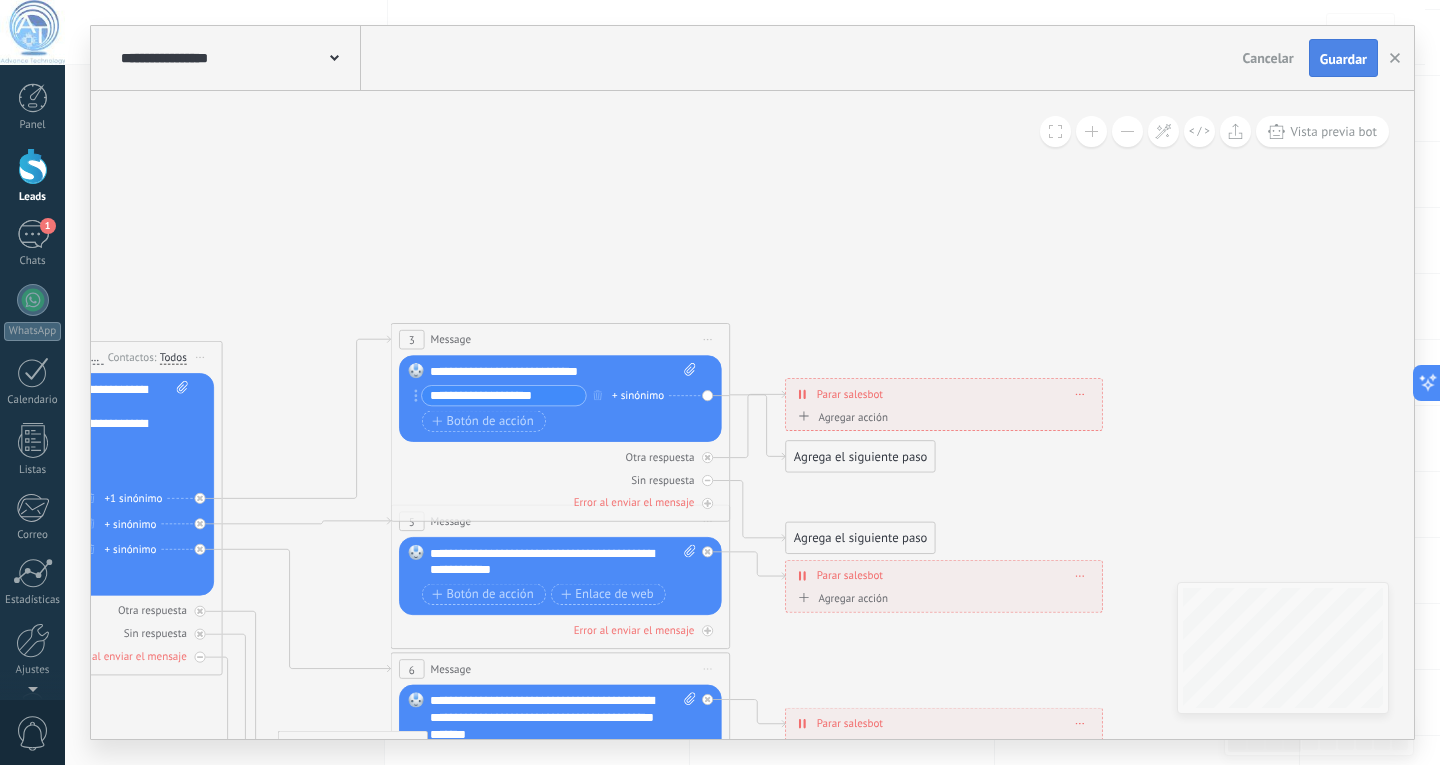 click on "Guardar" at bounding box center [1343, 59] 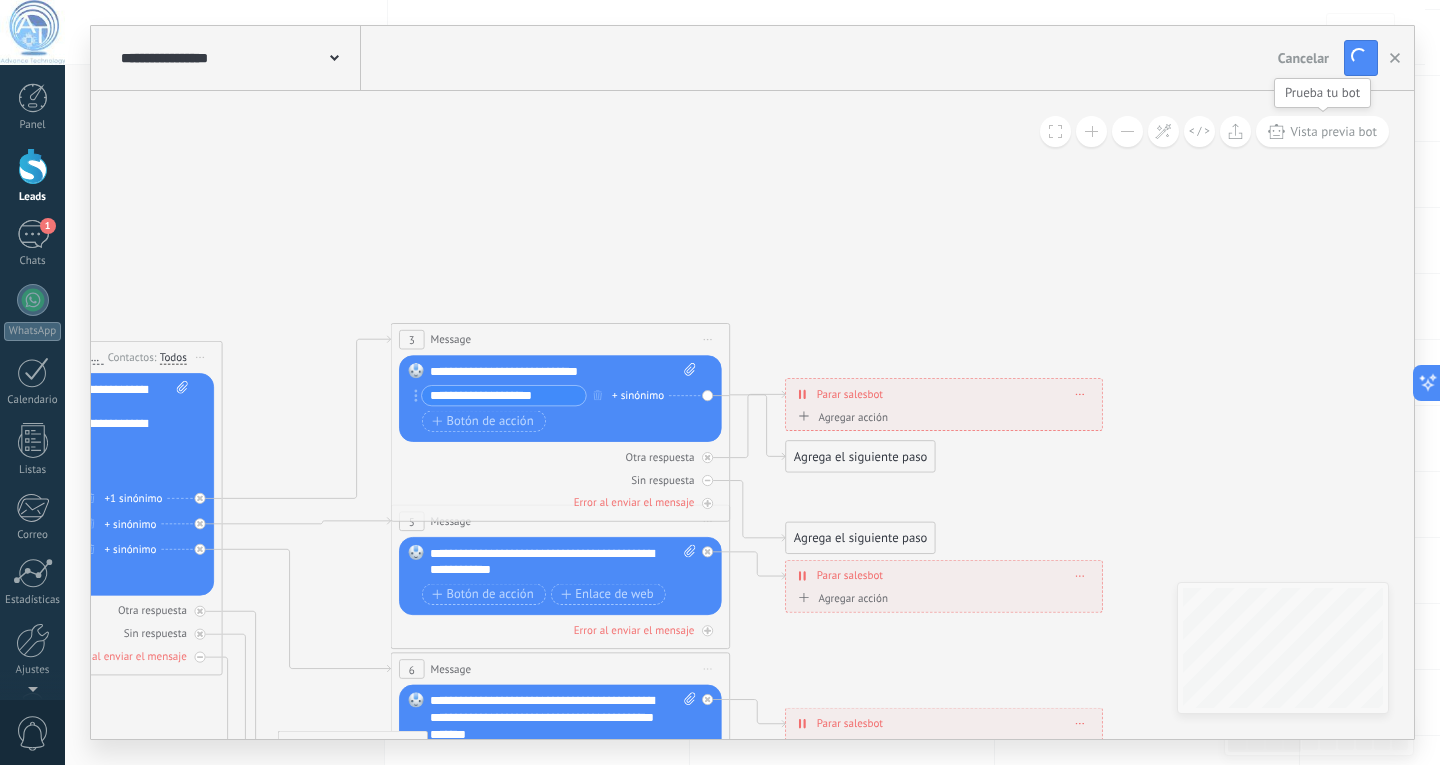 click on "Vista previa bot" at bounding box center [1333, 131] 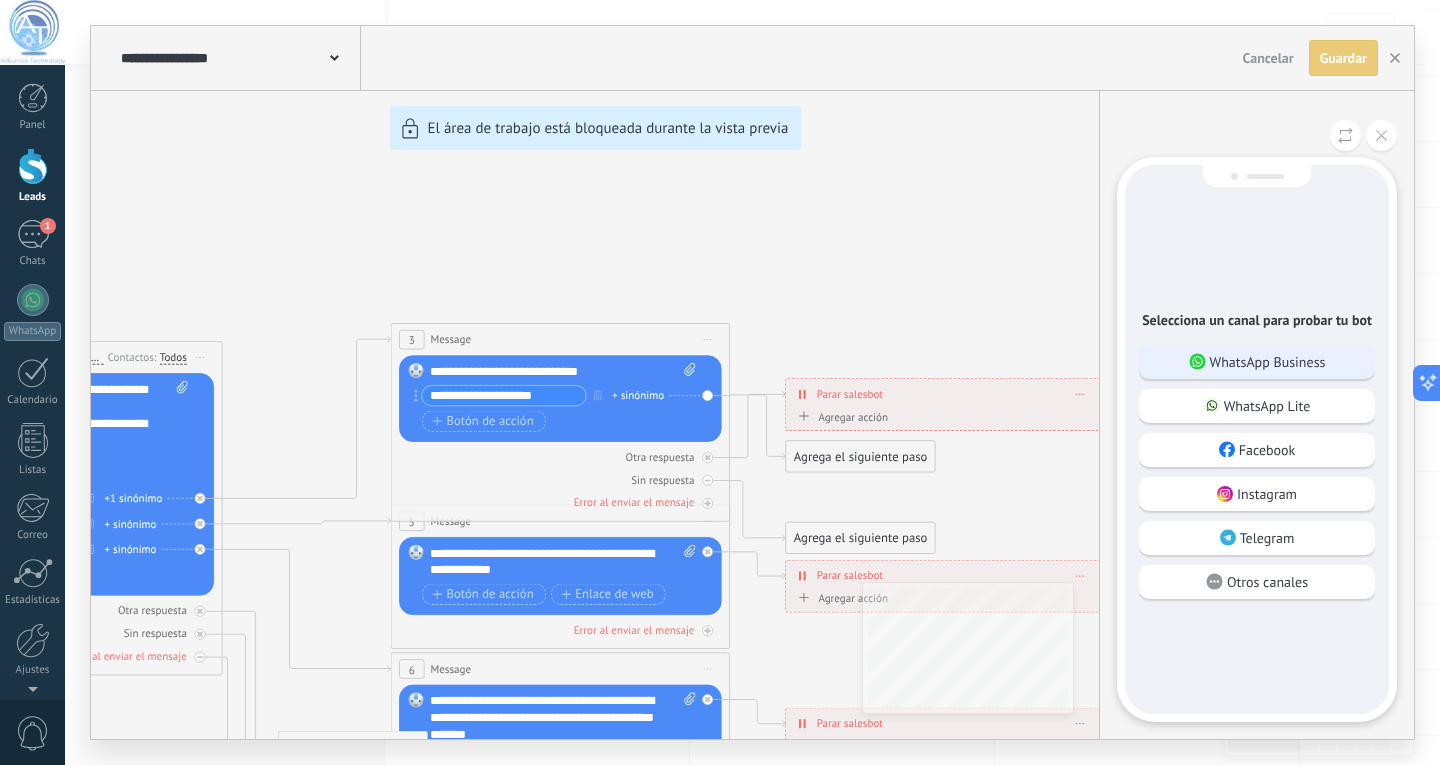 click on "WhatsApp Business" at bounding box center (1268, 362) 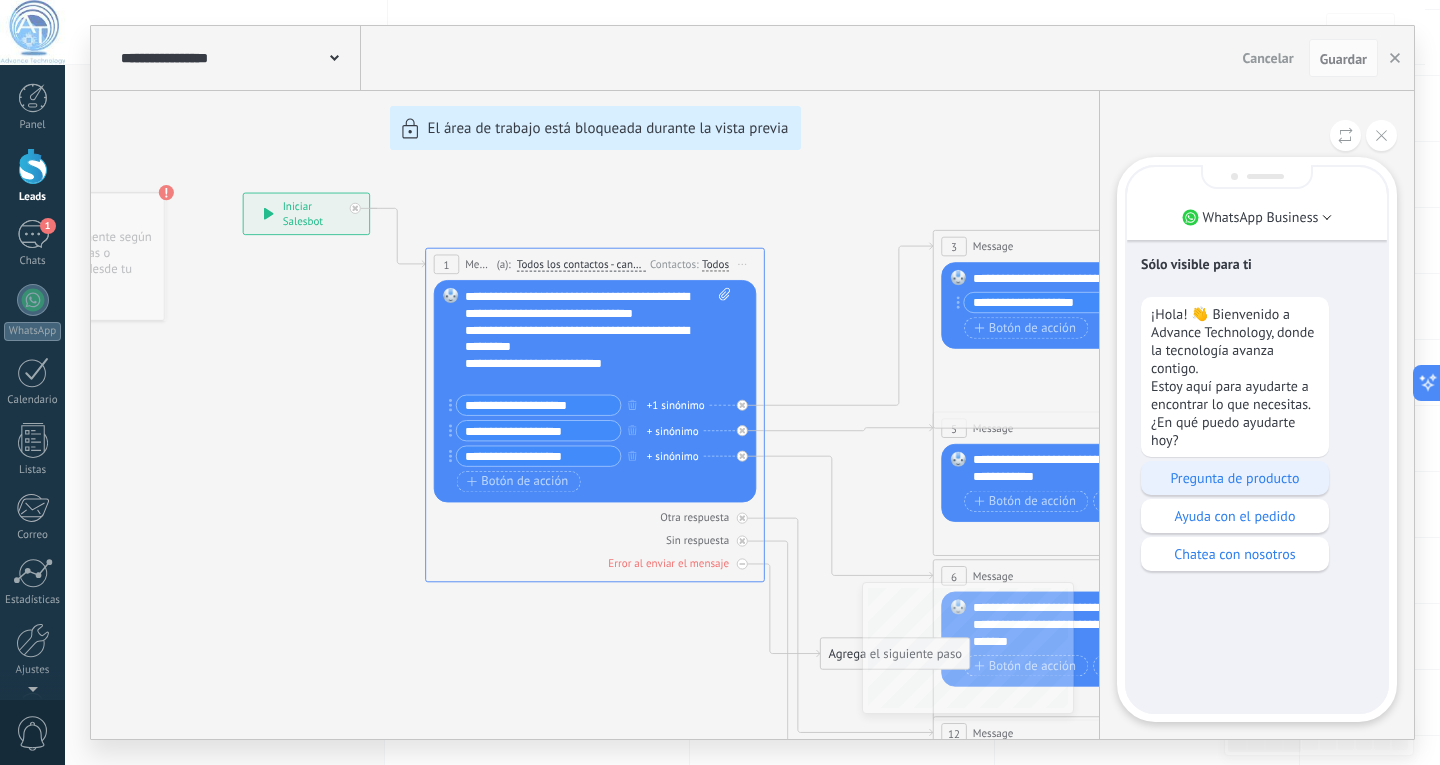 click on "Pregunta de producto" at bounding box center [1235, 478] 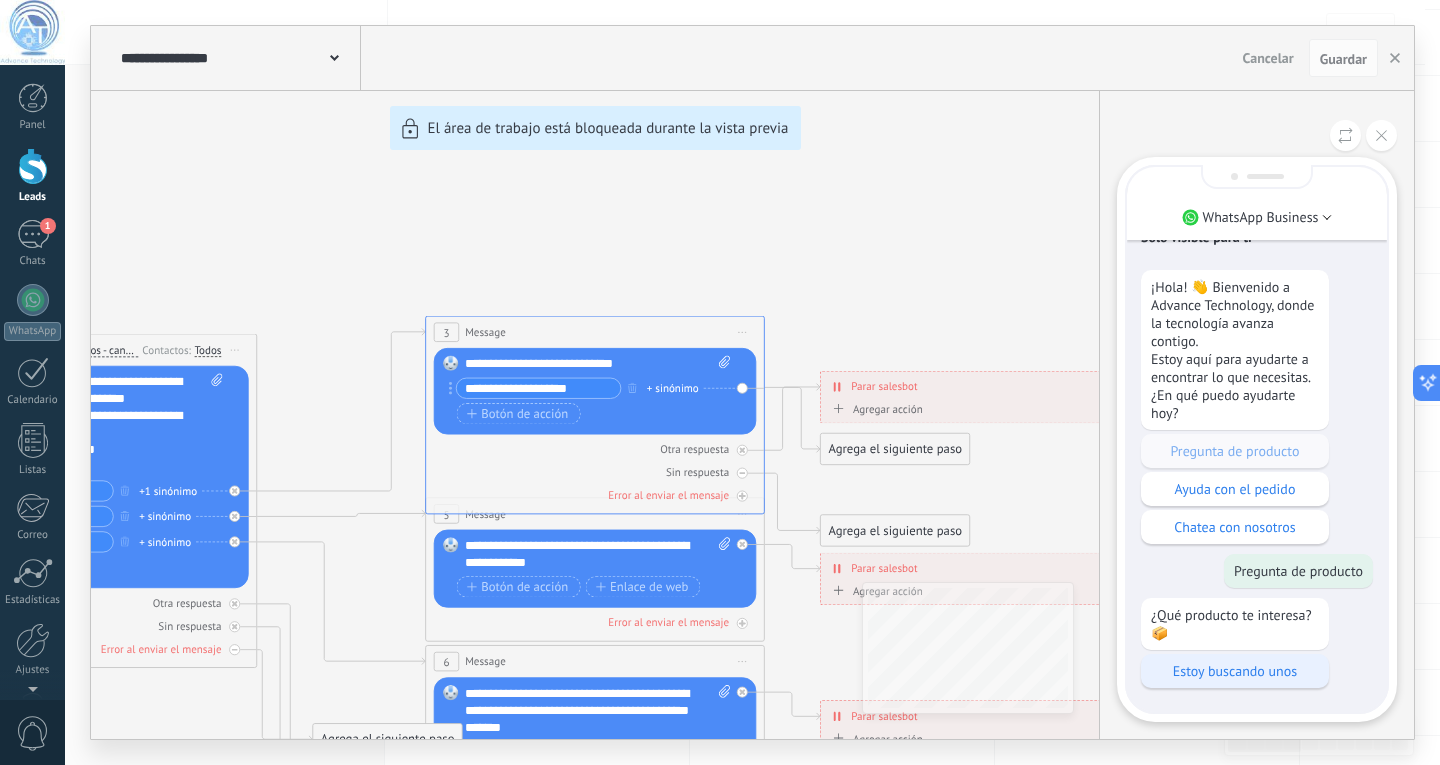 click on "Estoy buscando unos" at bounding box center [1235, 671] 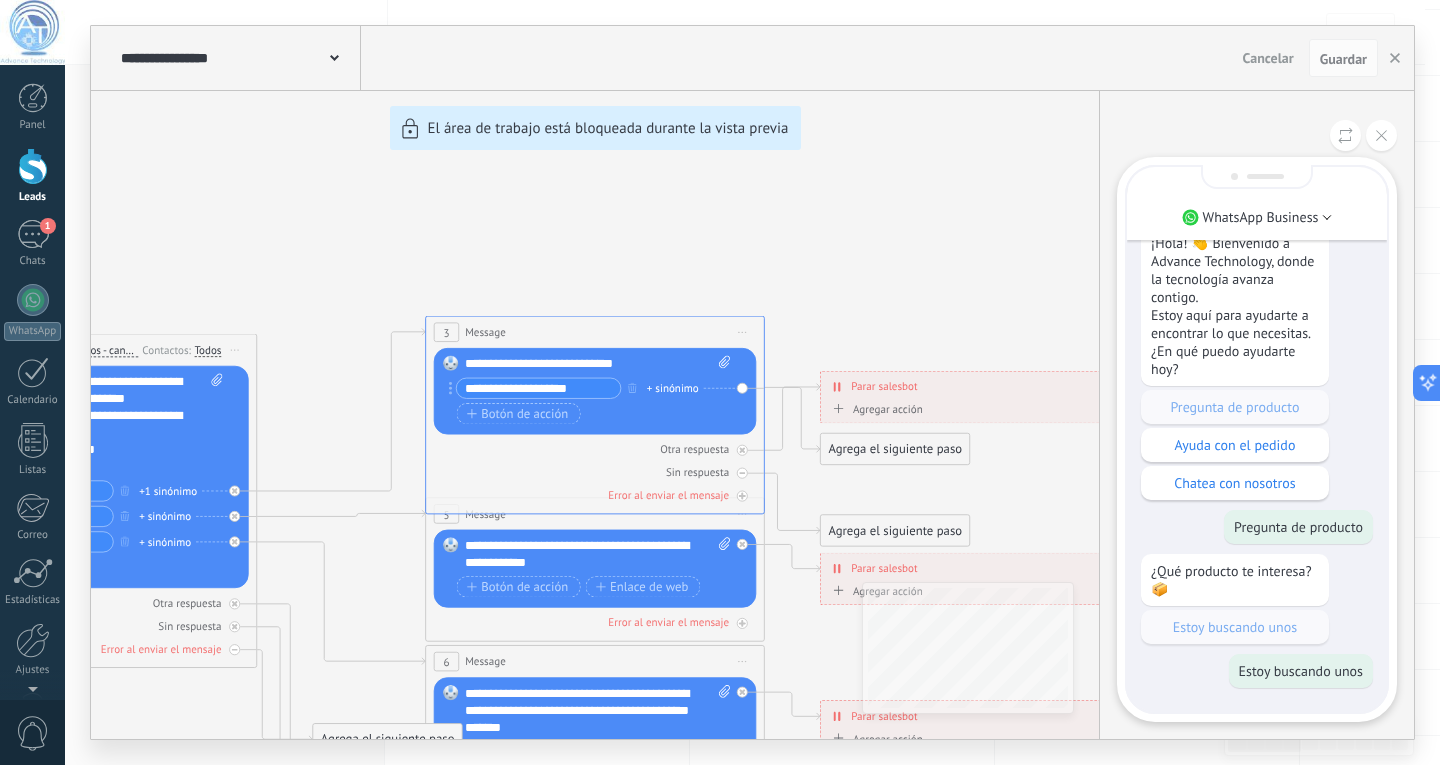 click on "**********" at bounding box center (752, 382) 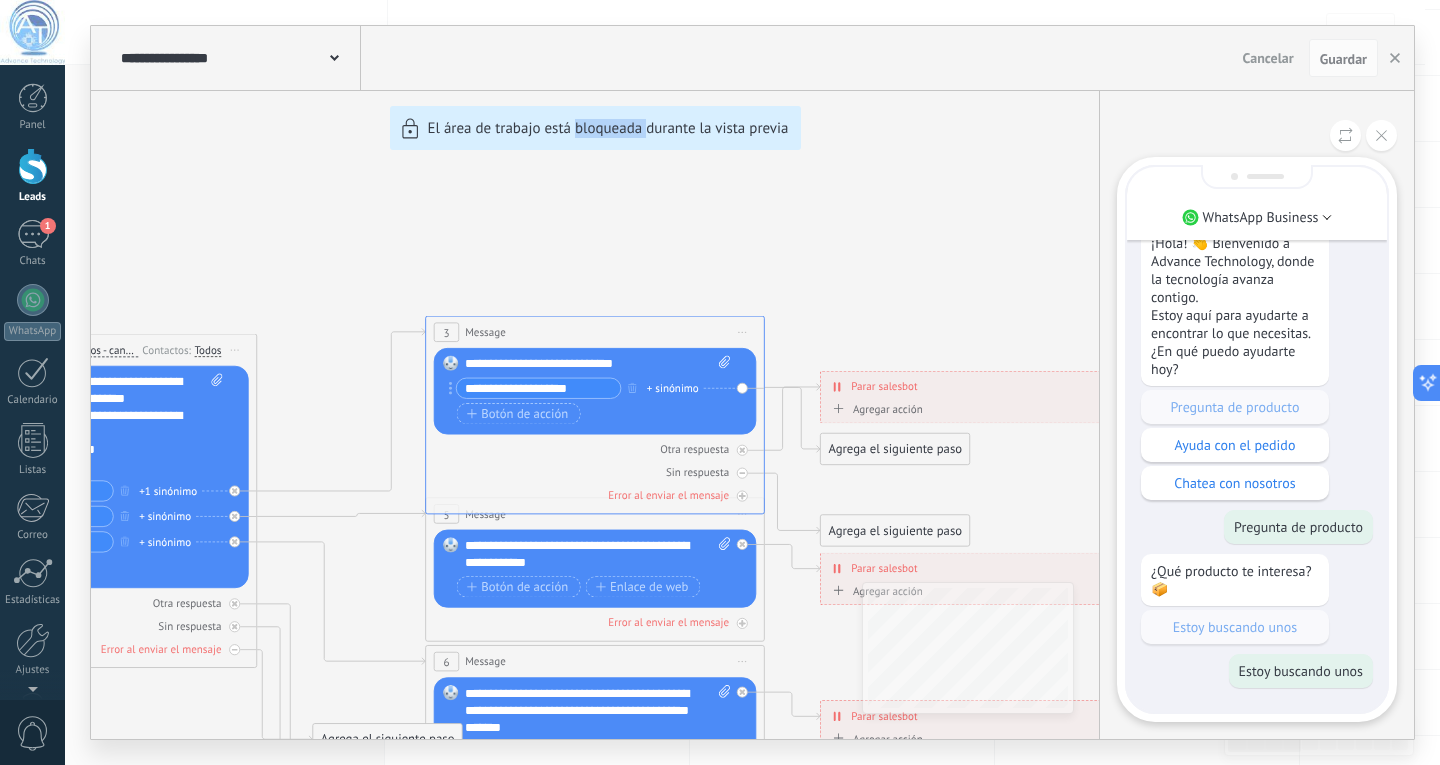 click on "**********" at bounding box center (752, 382) 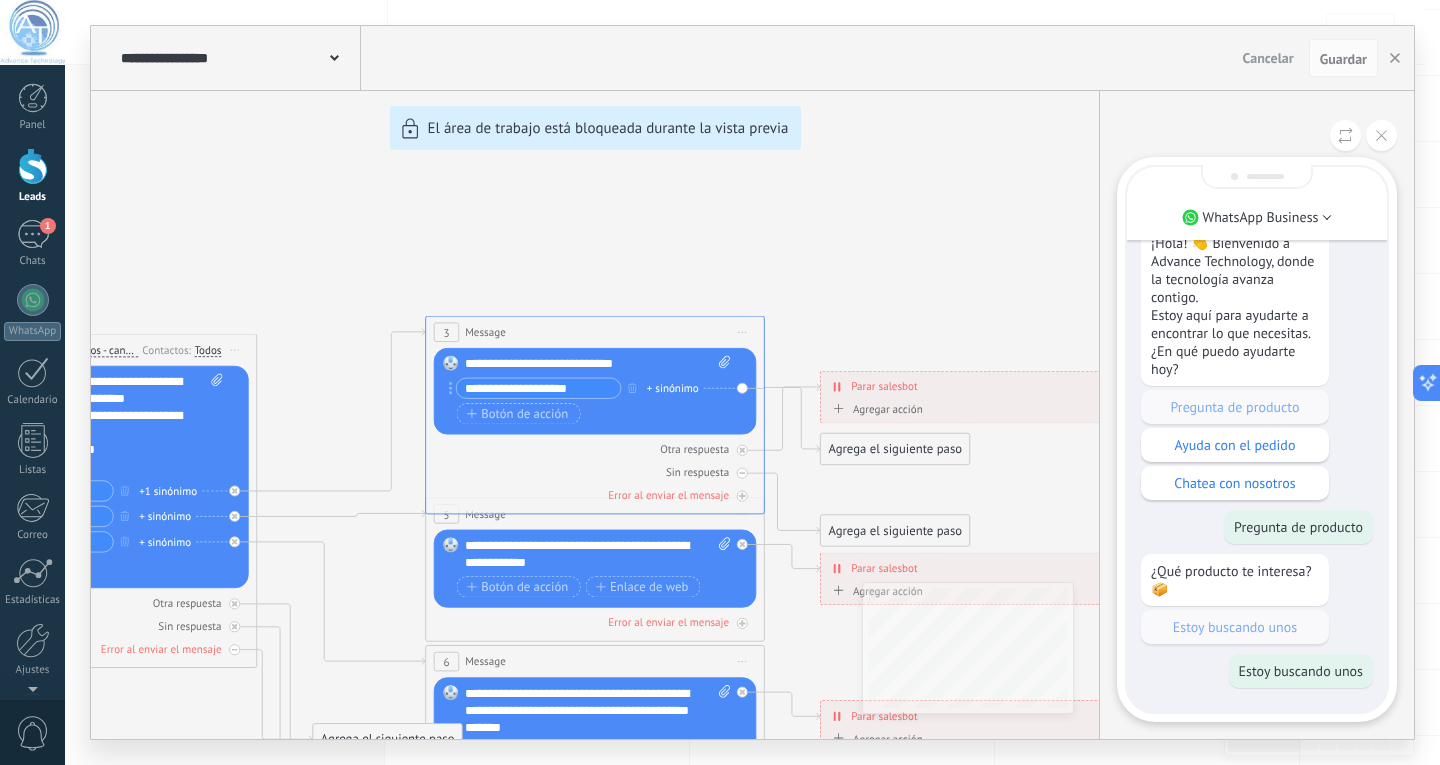 click on "**********" at bounding box center (752, 382) 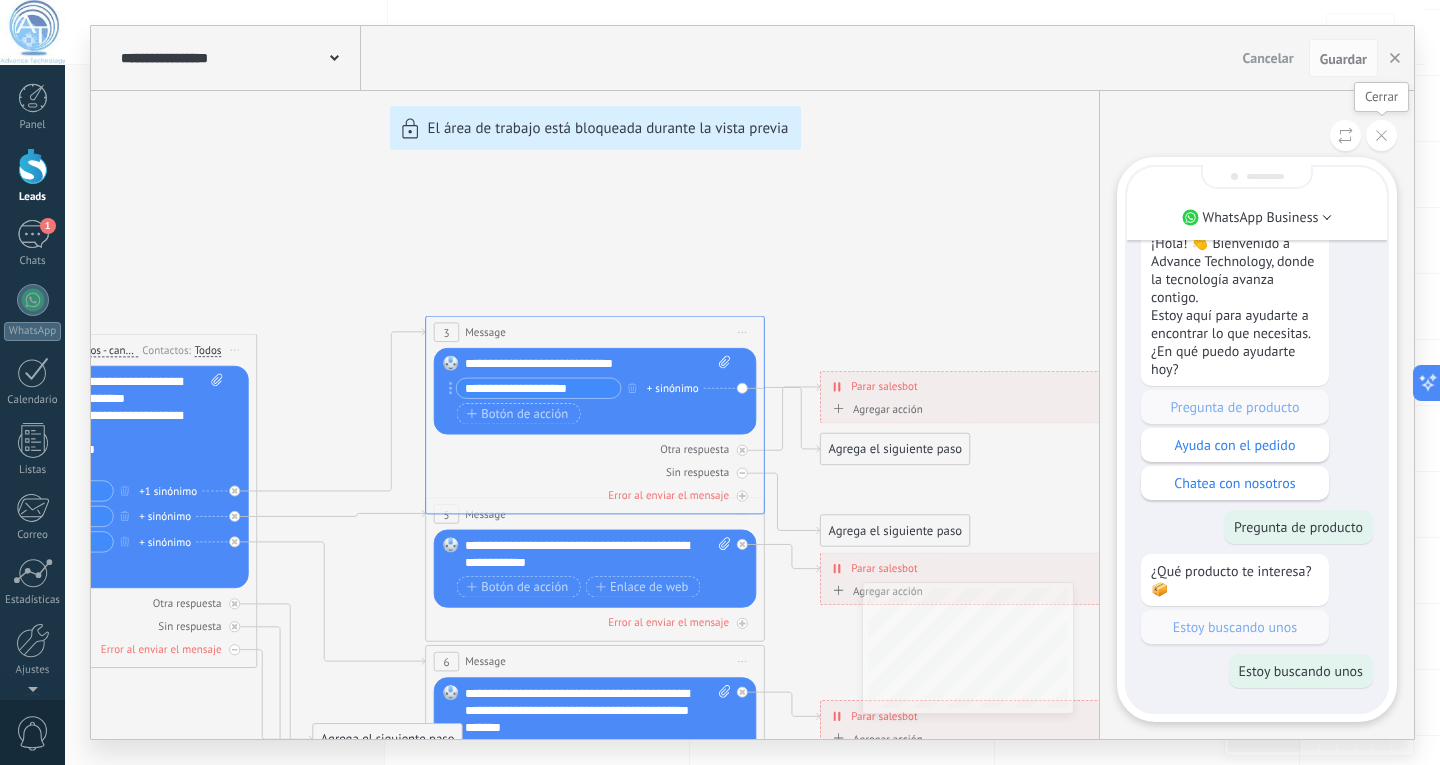 click at bounding box center (1381, 135) 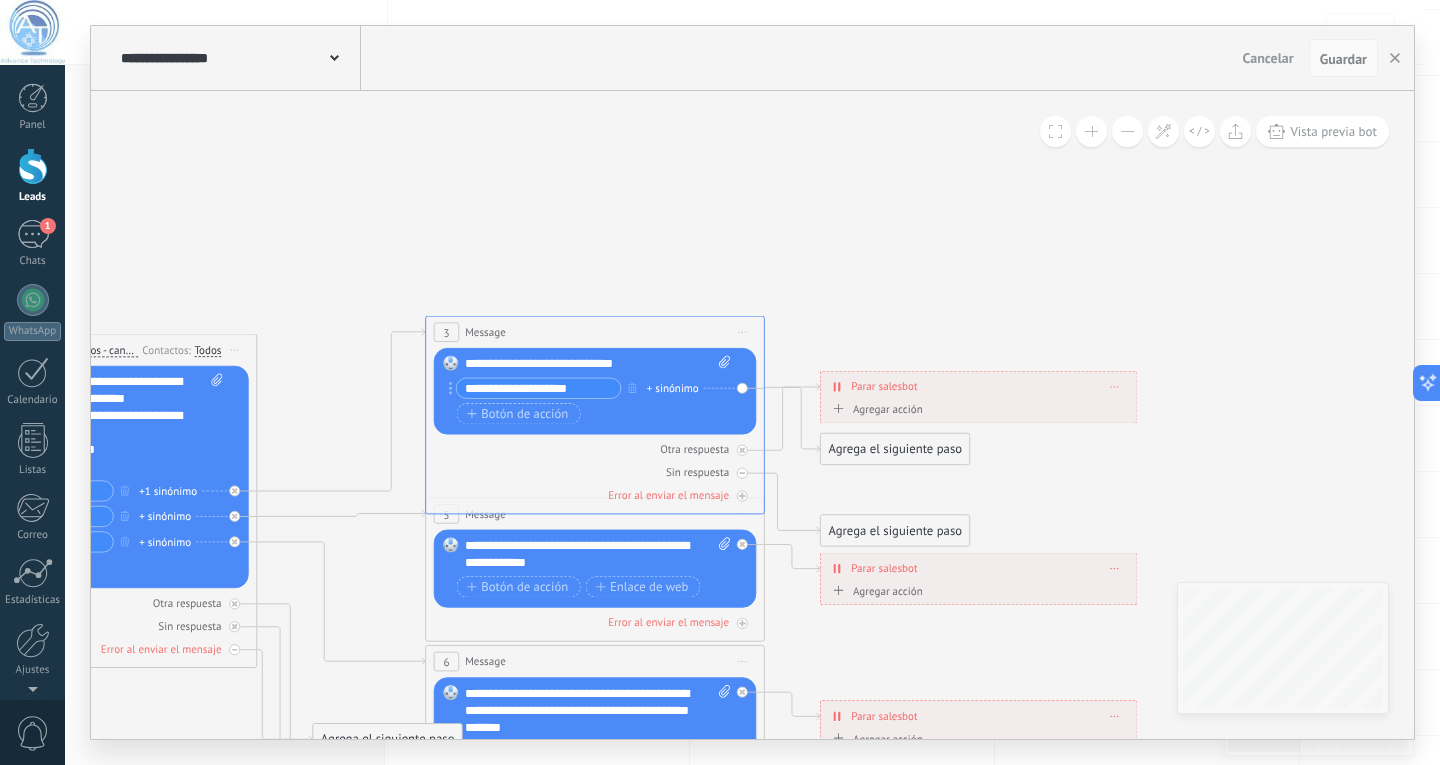 click on "Guardar" at bounding box center [1343, 59] 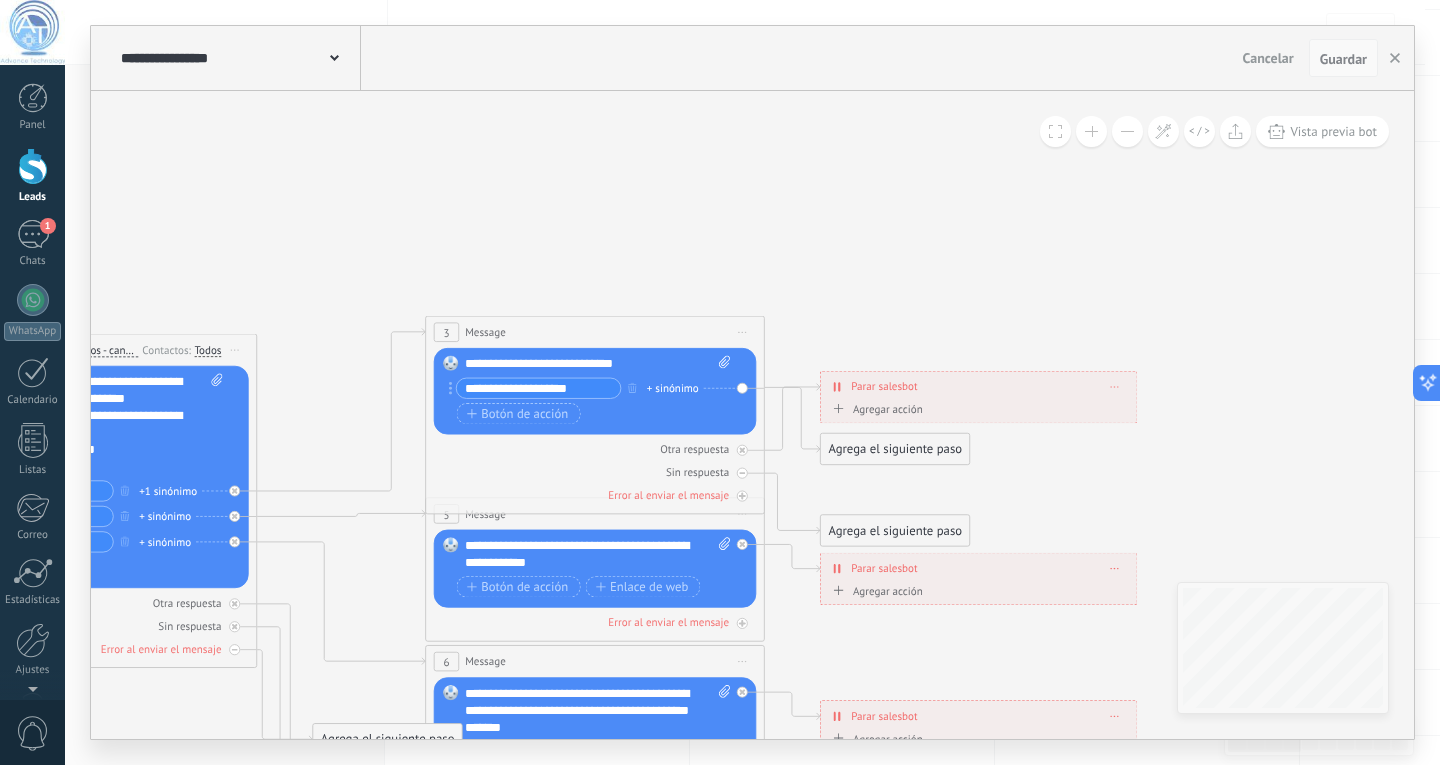 click on "Guardar" at bounding box center [1343, 59] 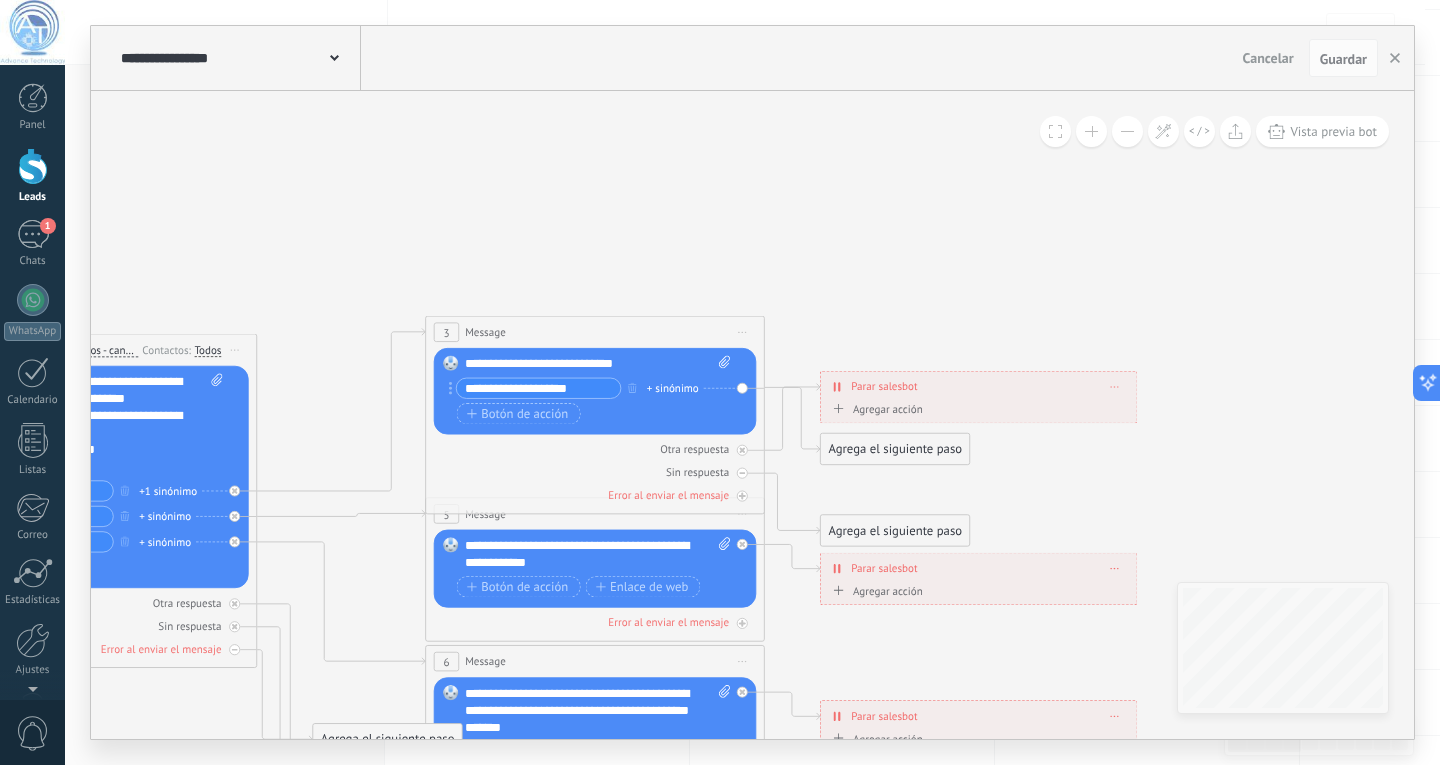 click 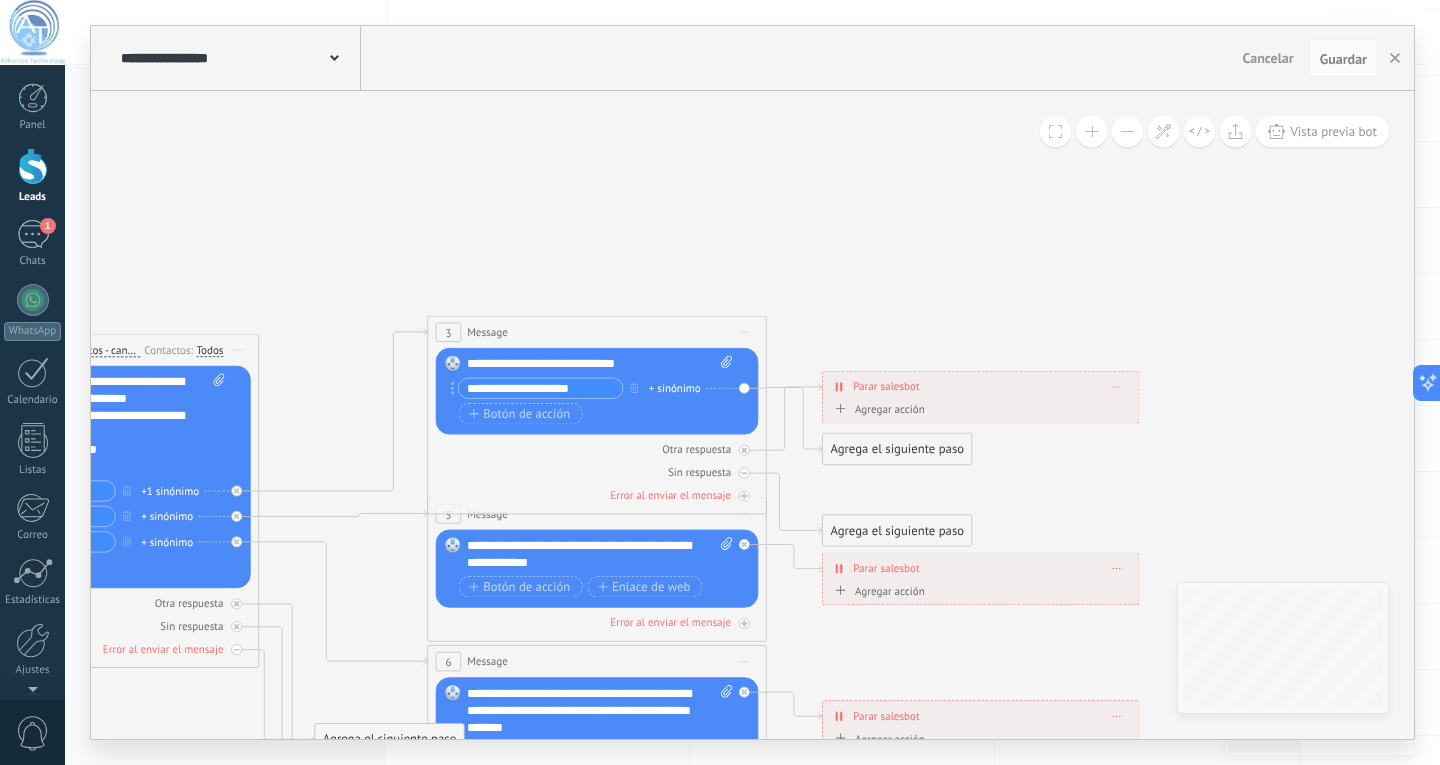 click on "**********" at bounding box center [541, 389] 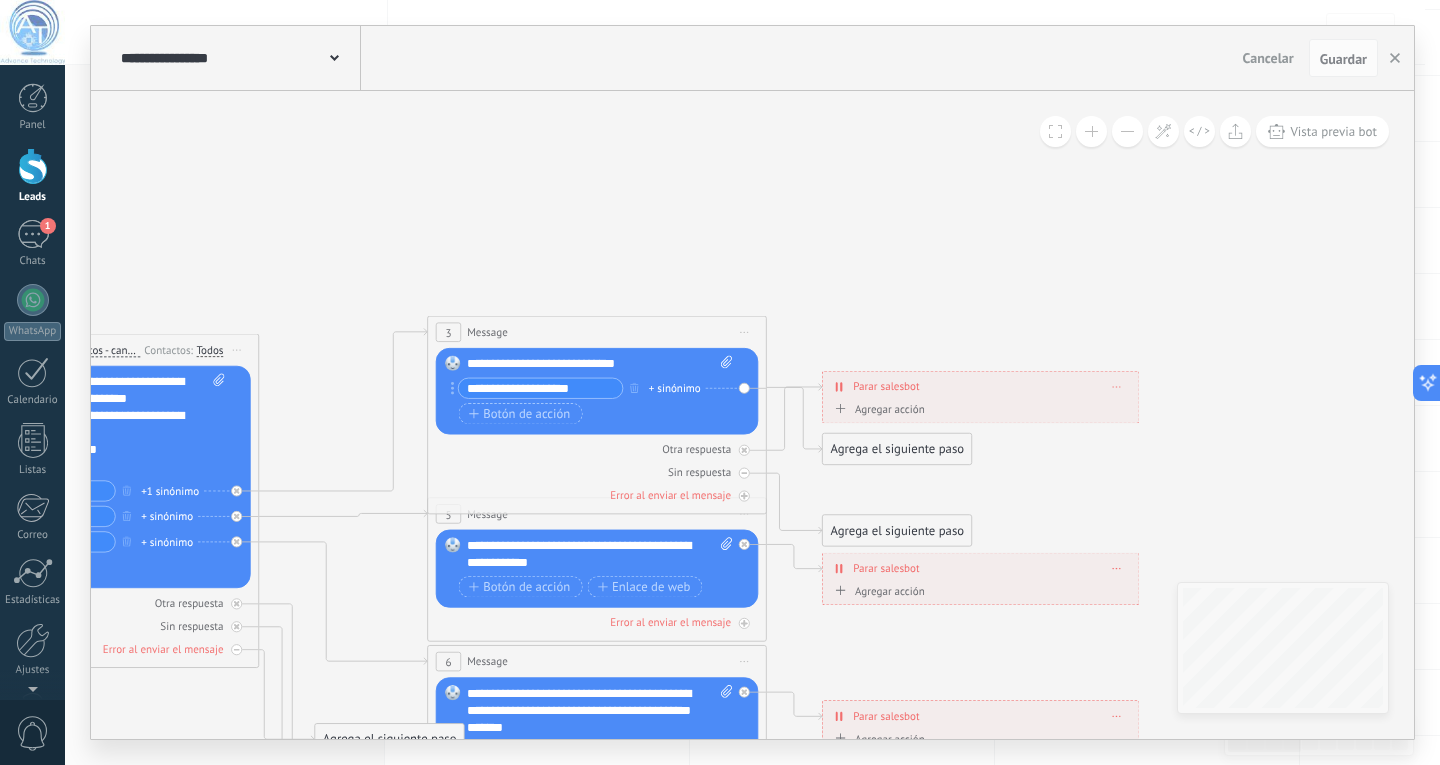 drag, startPoint x: 594, startPoint y: 387, endPoint x: 384, endPoint y: 383, distance: 210.03809 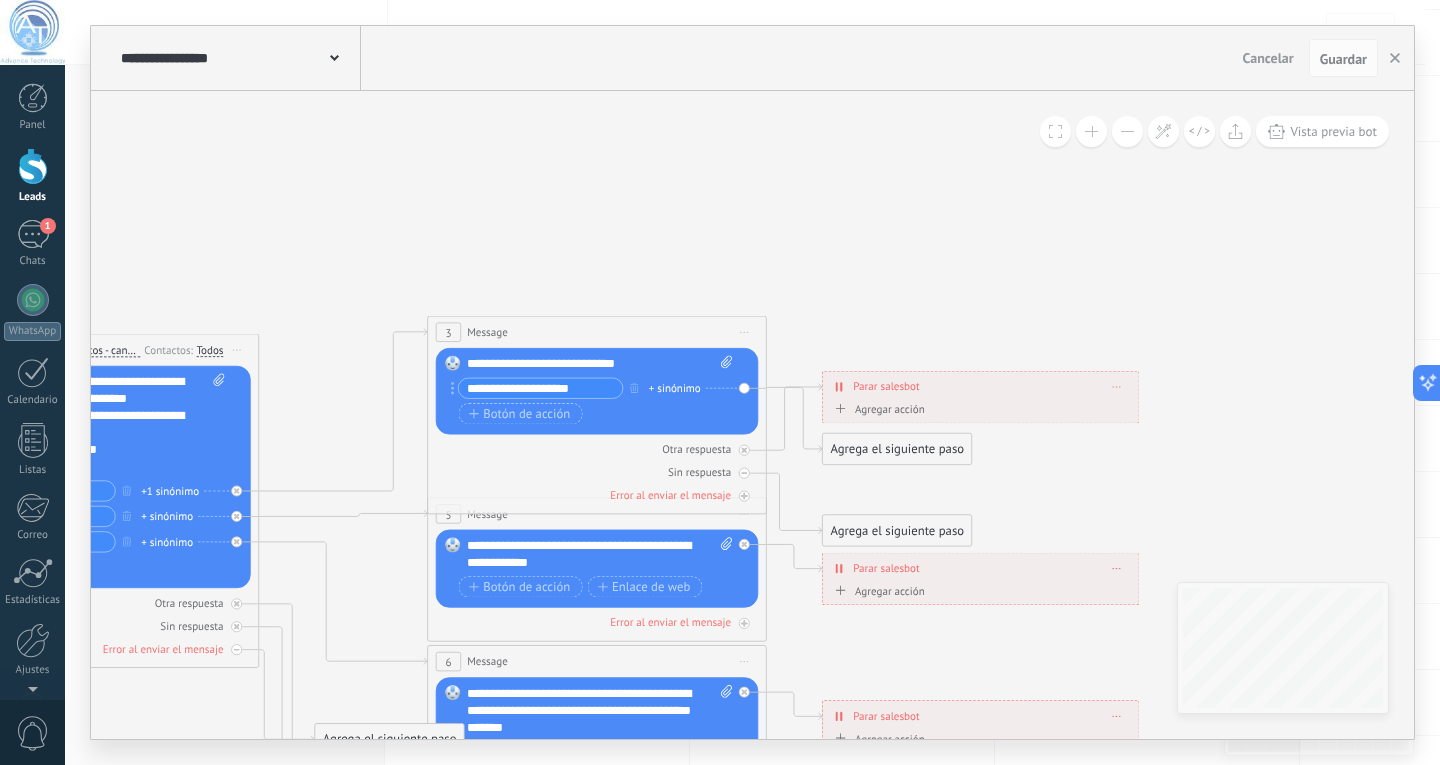 click on "**********" at bounding box center [-263, 278] 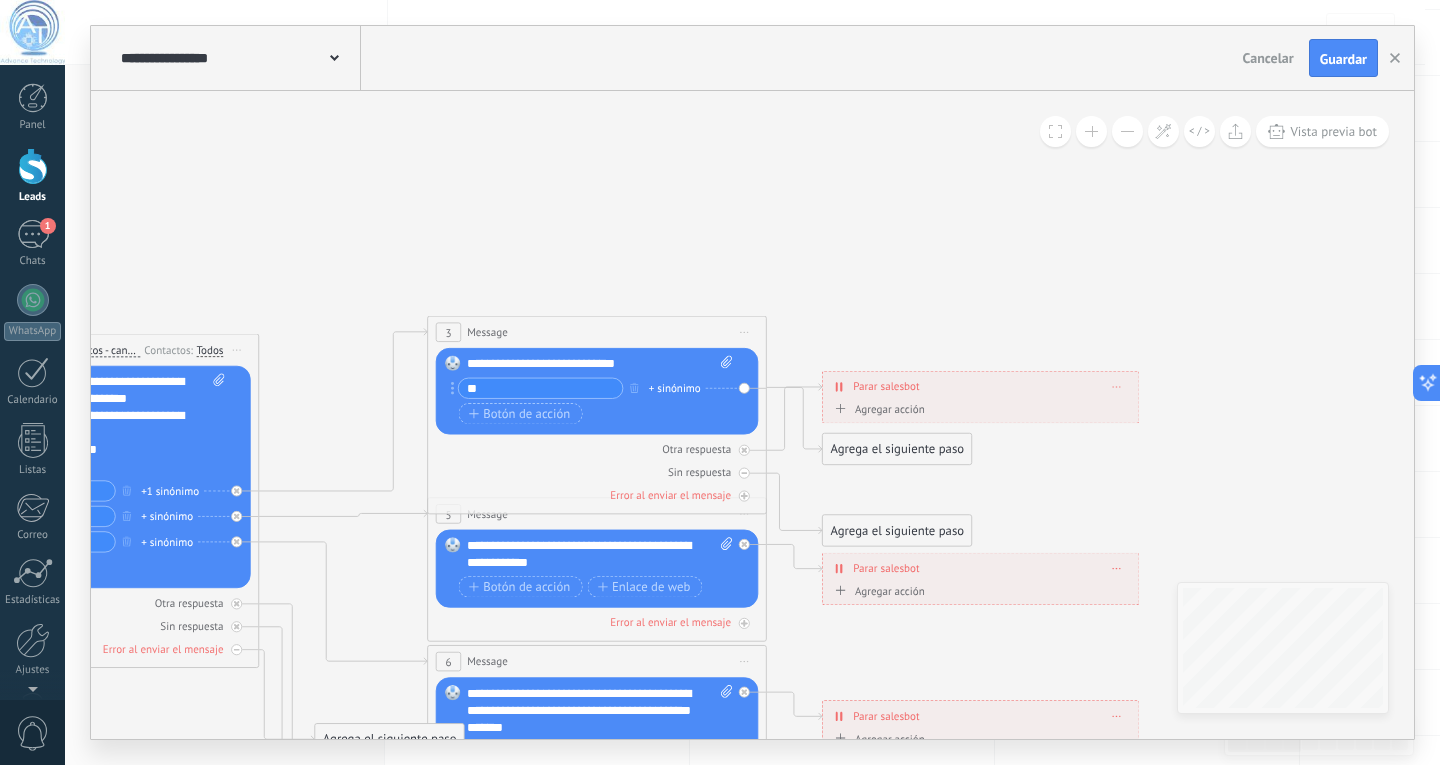 type on "*" 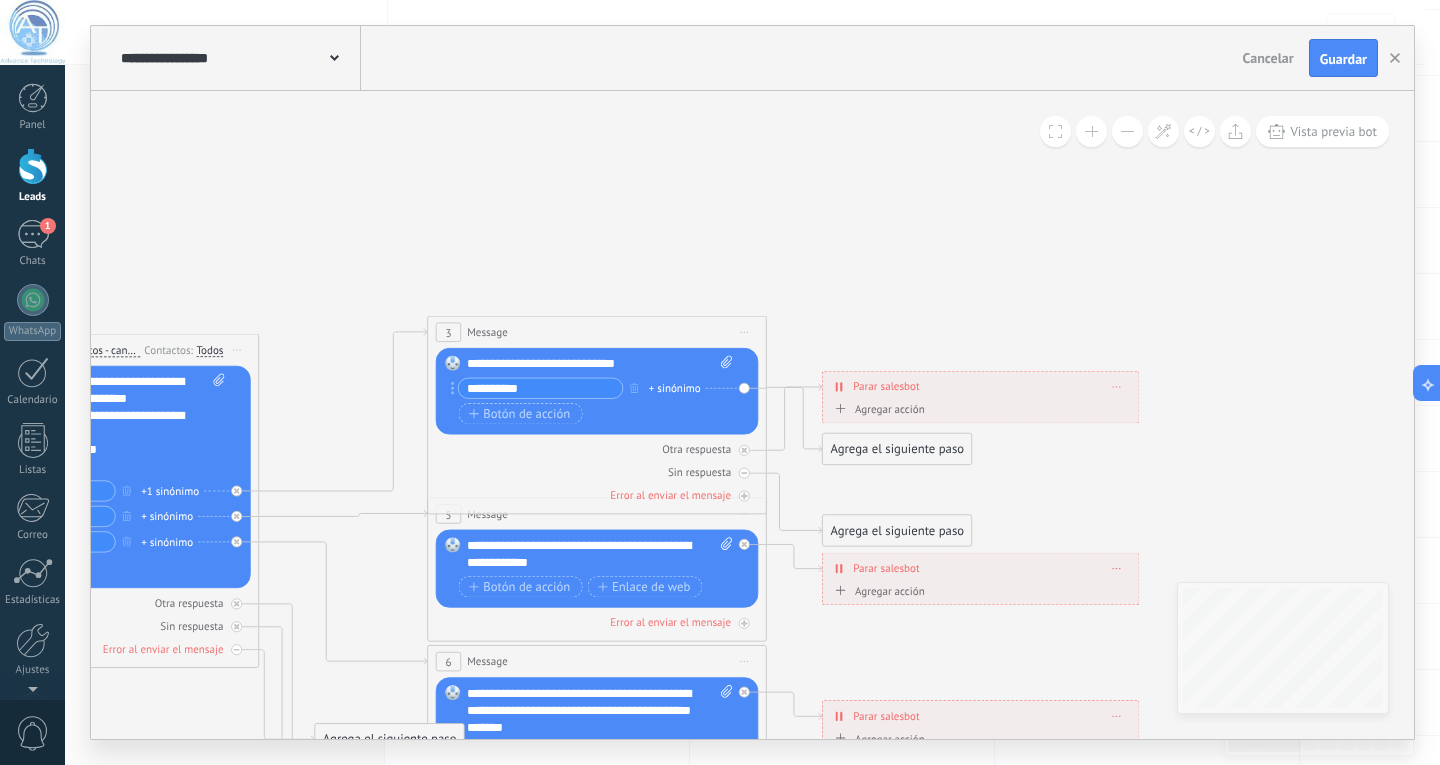 type on "*********" 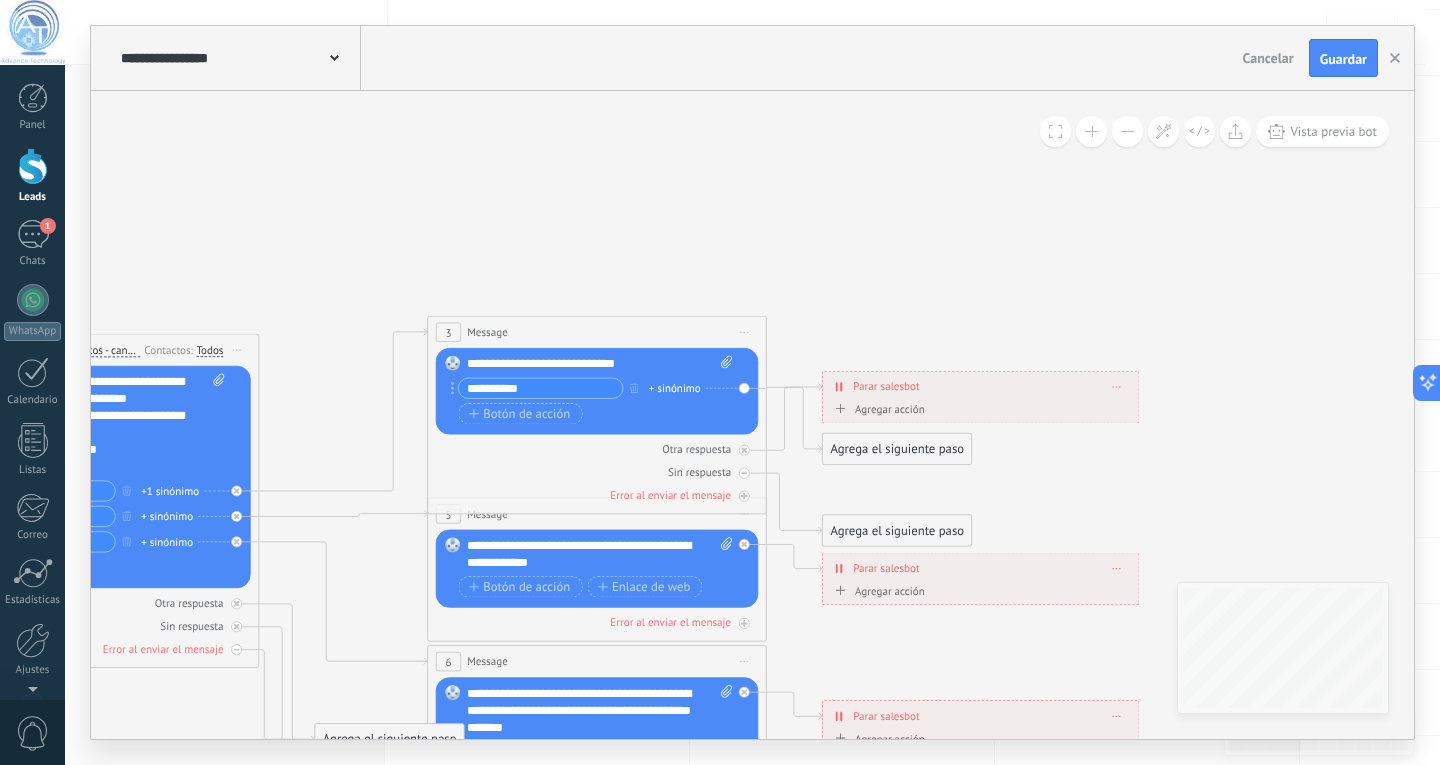 drag, startPoint x: 722, startPoint y: 489, endPoint x: 515, endPoint y: 237, distance: 326.11807 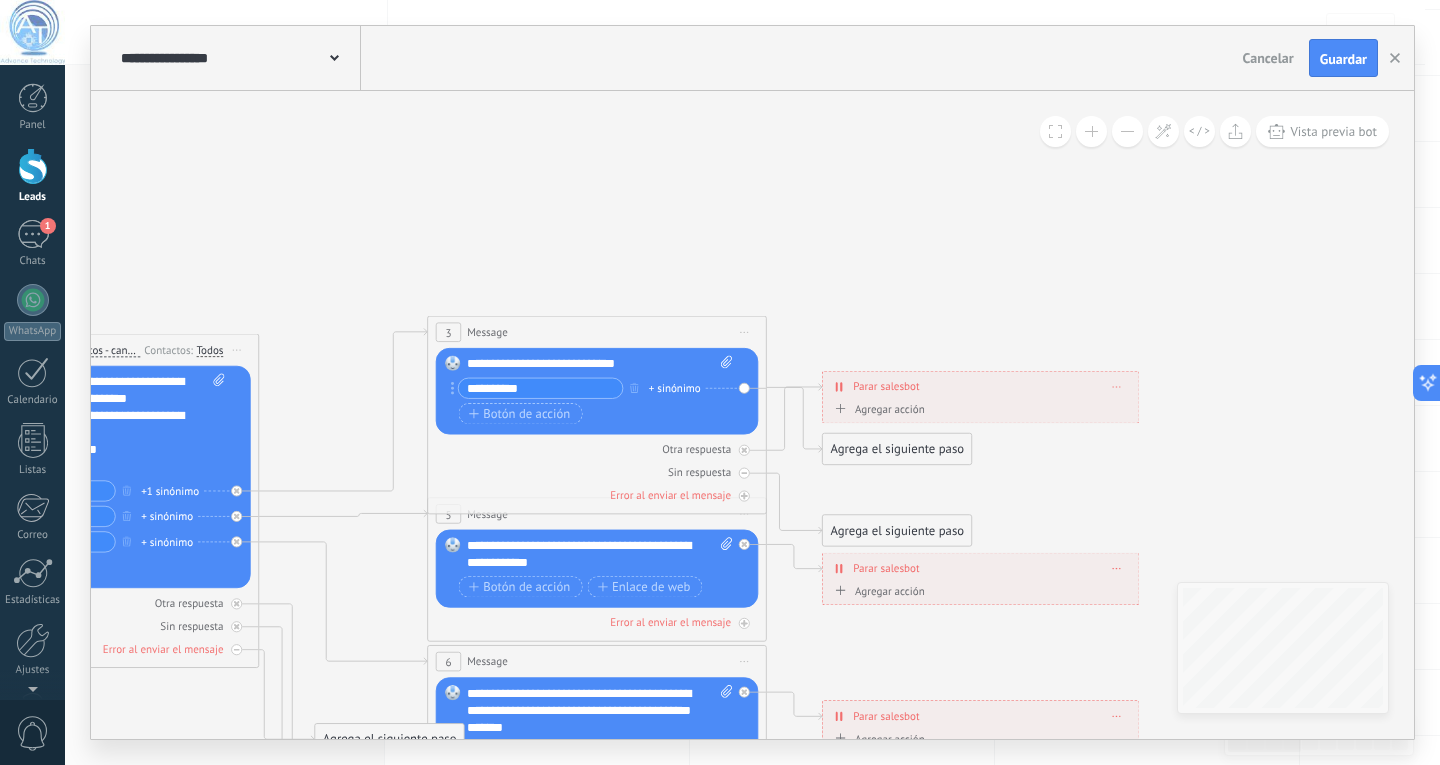 click on "+ sinónimo" at bounding box center (675, 388) 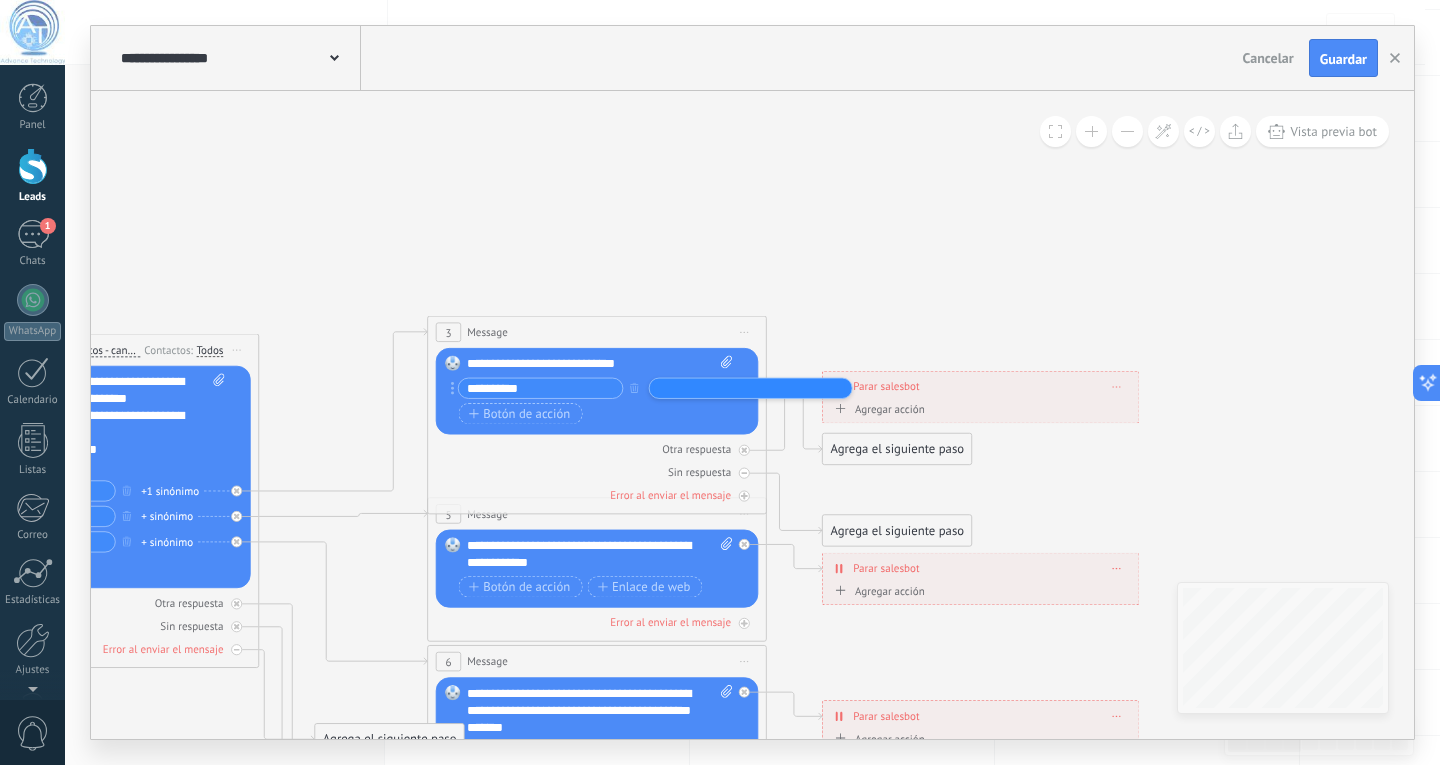 click at bounding box center [696, 387] 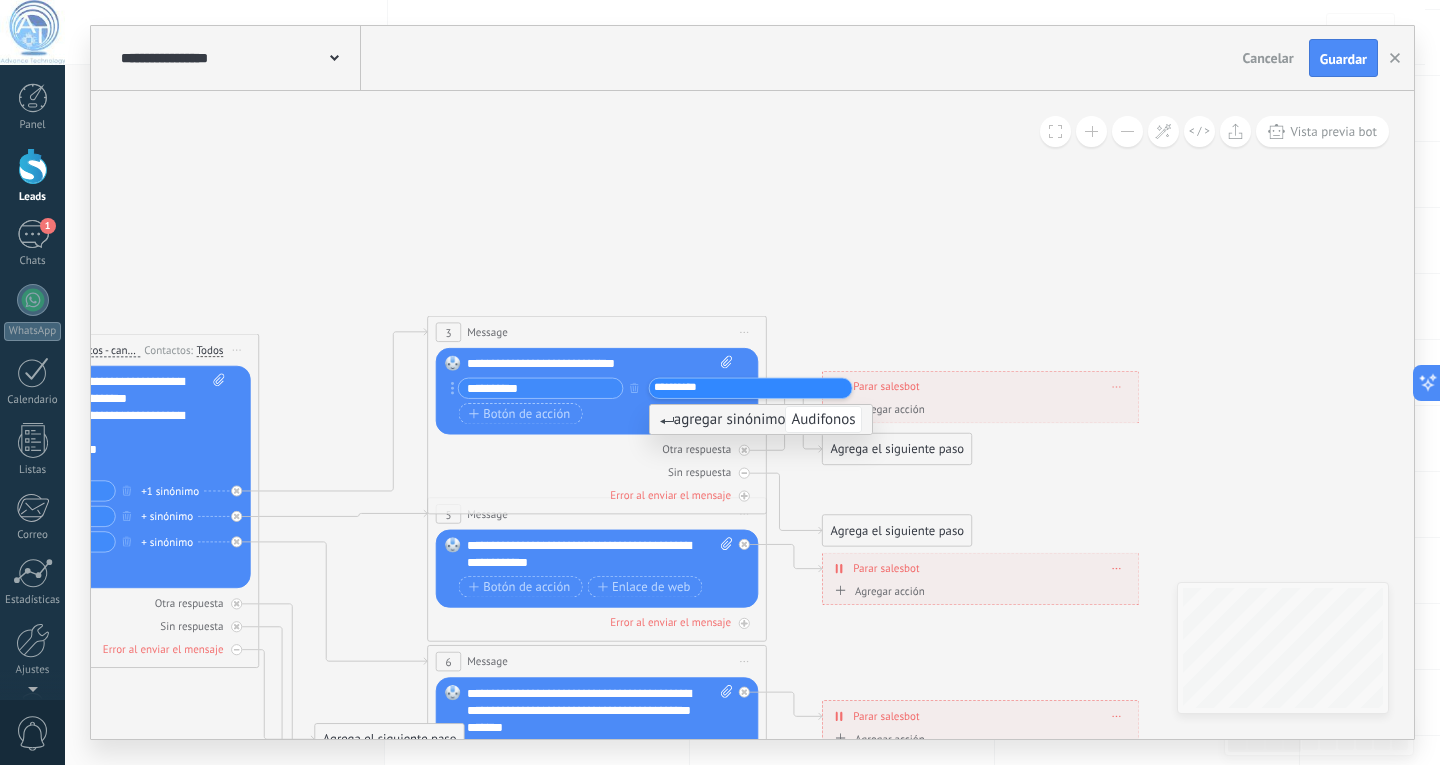 type on "*********" 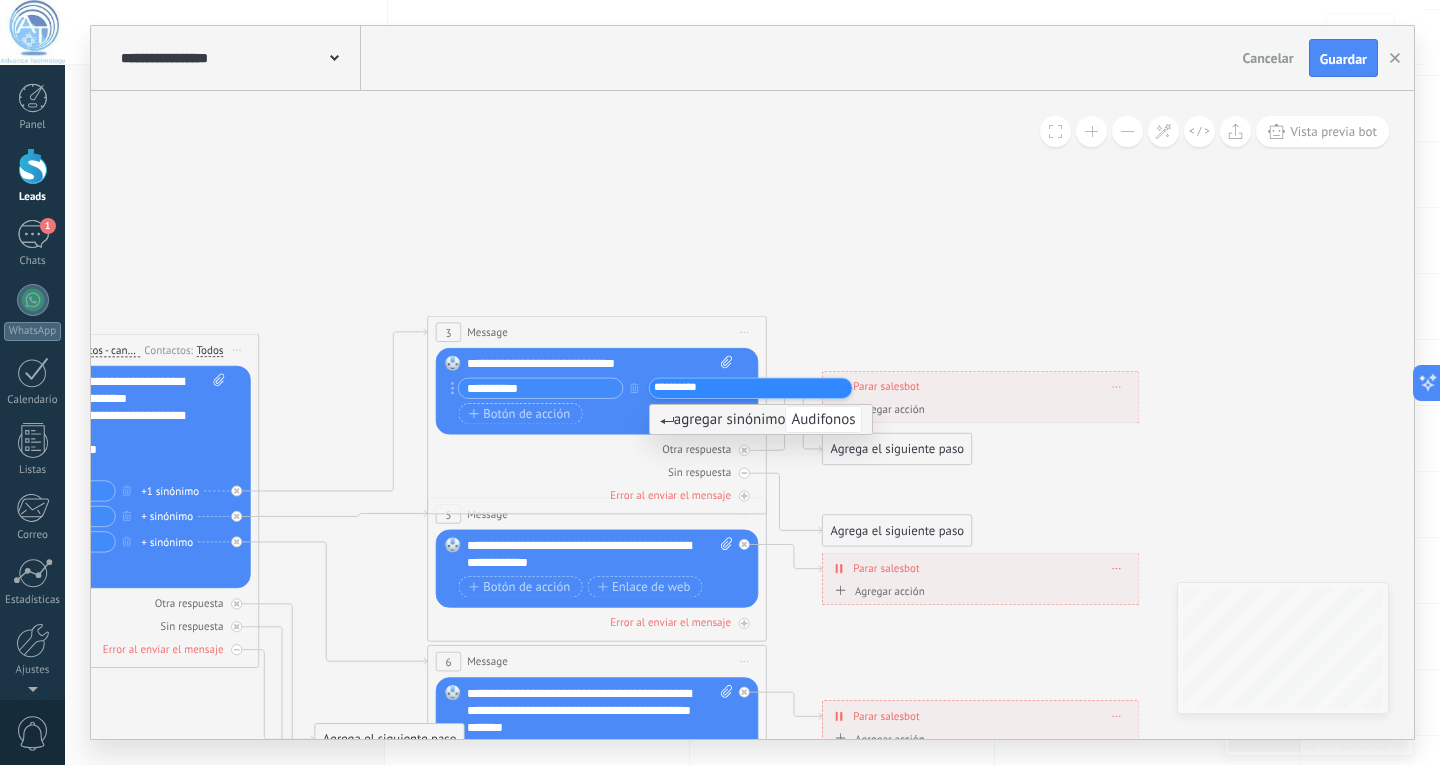 click 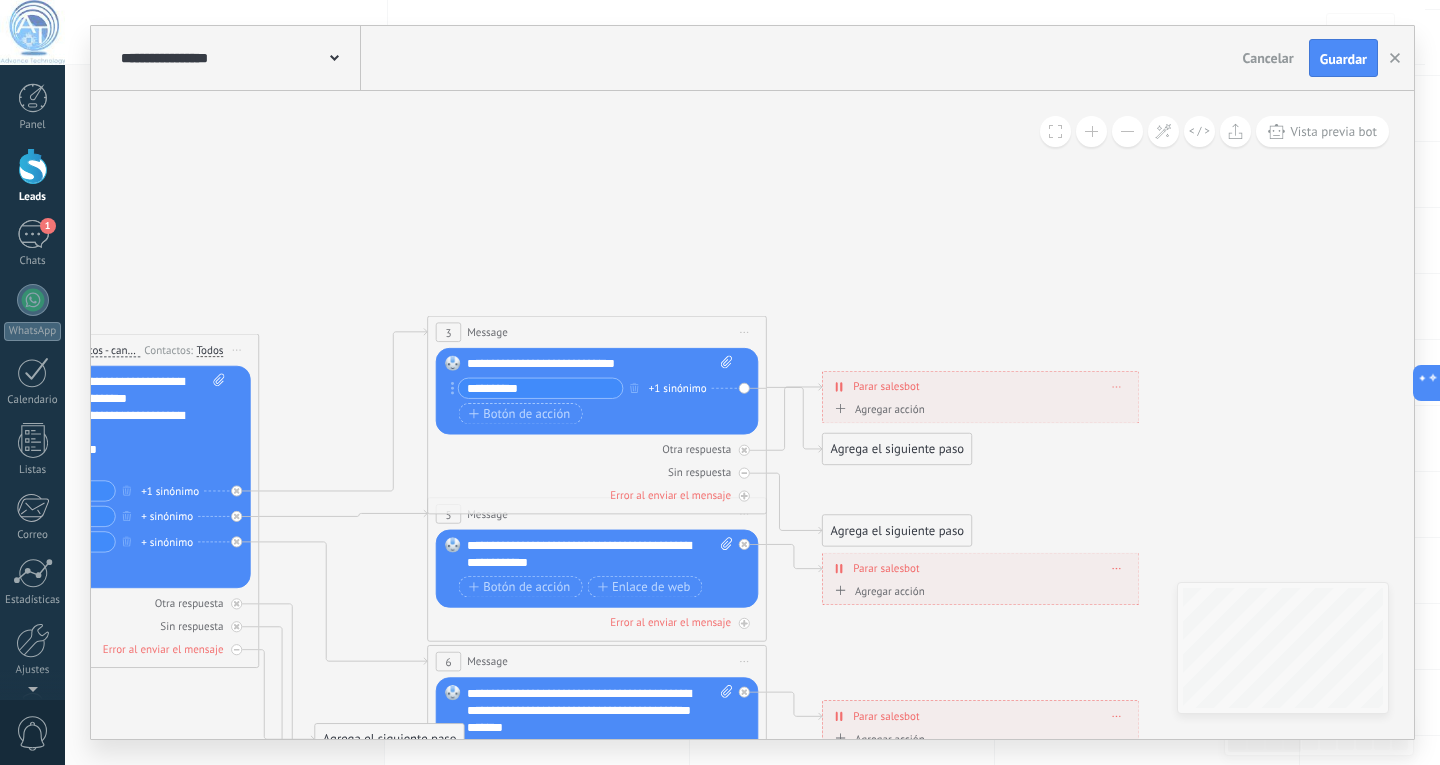 click on "**********" at bounding box center (752, 58) 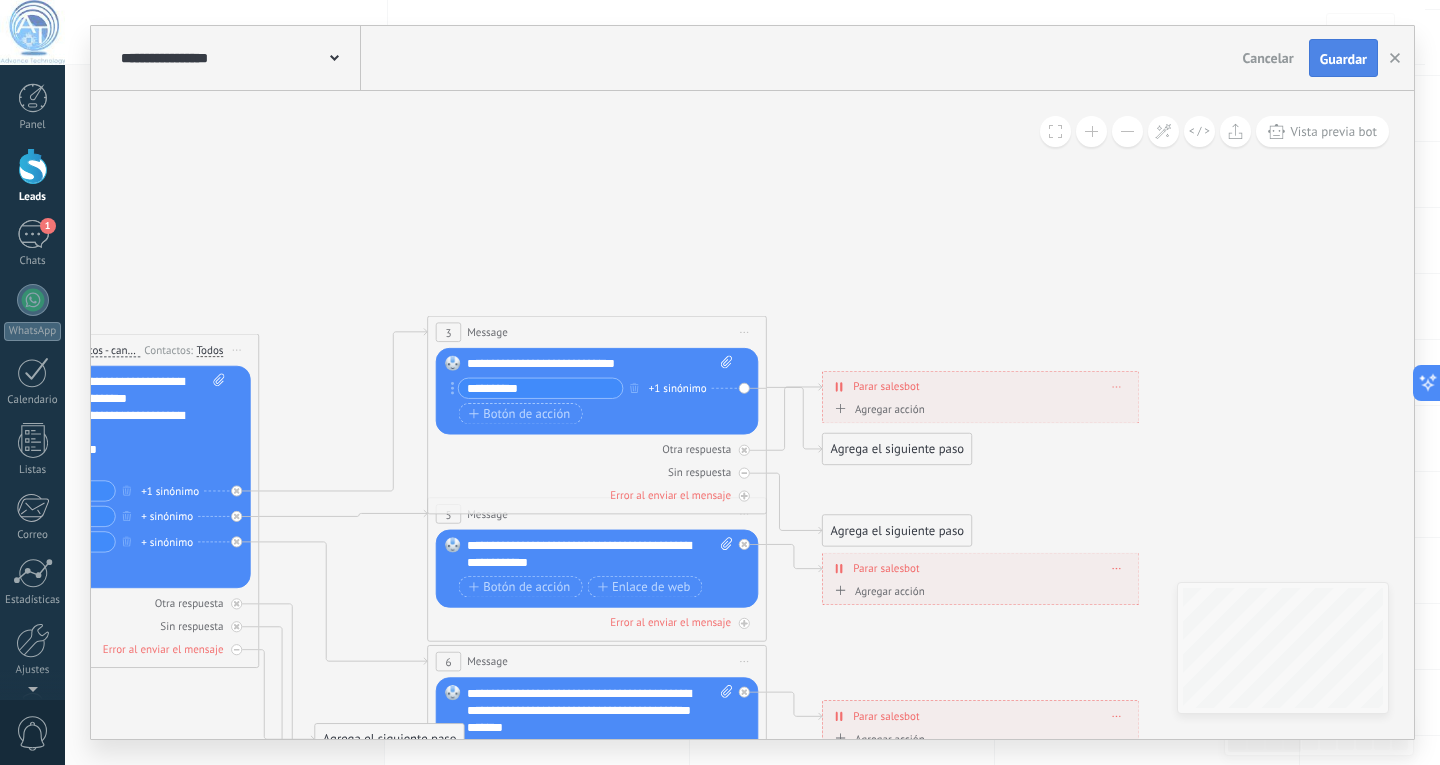 click on "Guardar" at bounding box center (1343, 59) 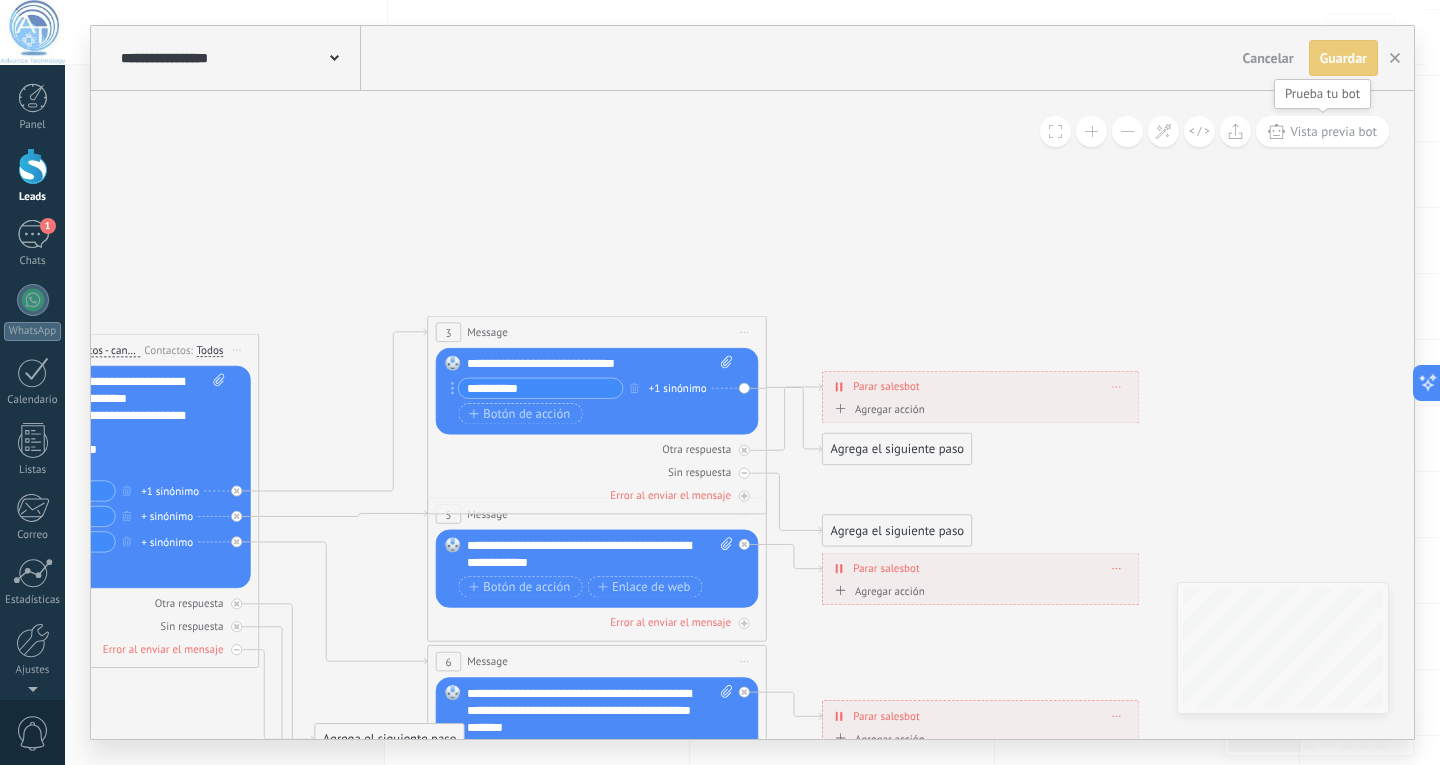 click on "Vista previa bot" at bounding box center (1333, 131) 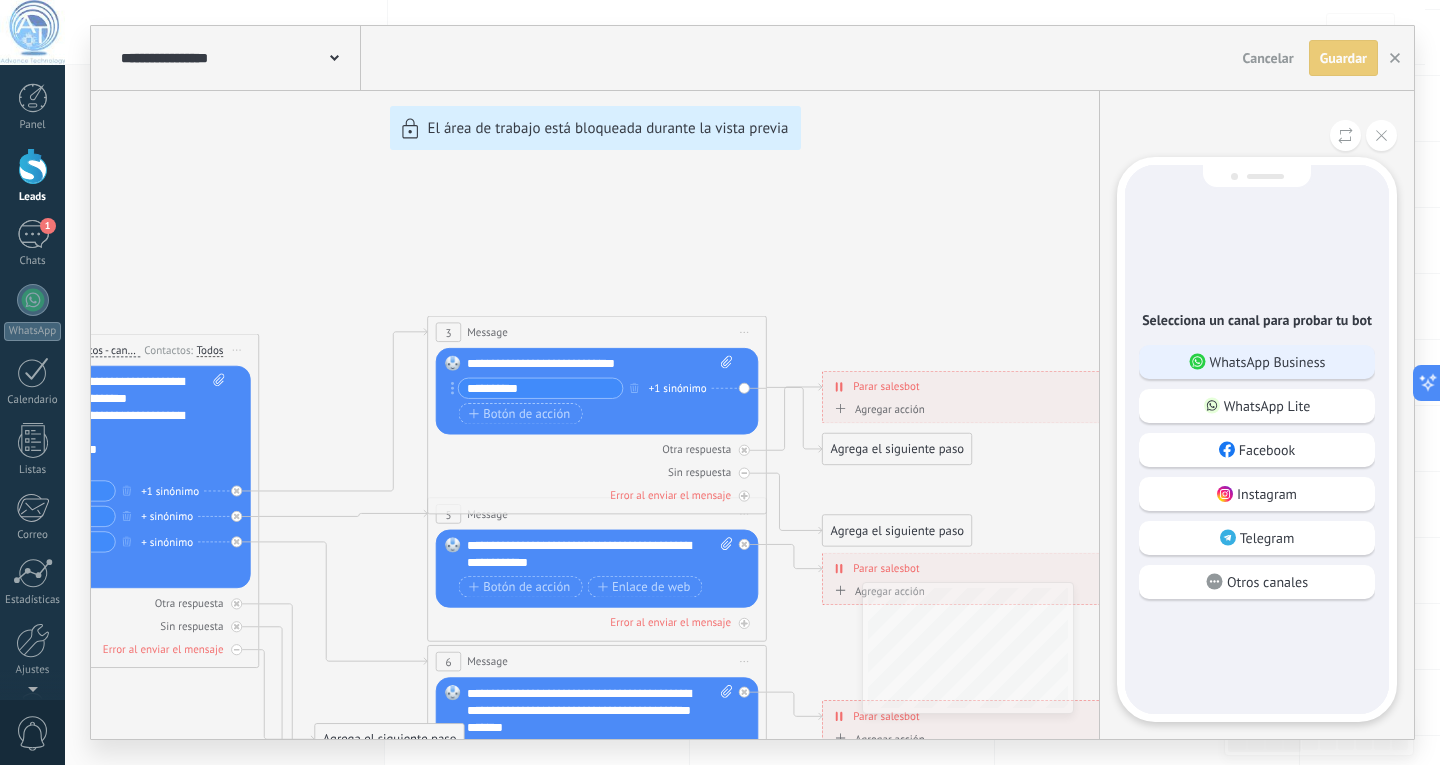 click on "WhatsApp Business" at bounding box center [1268, 362] 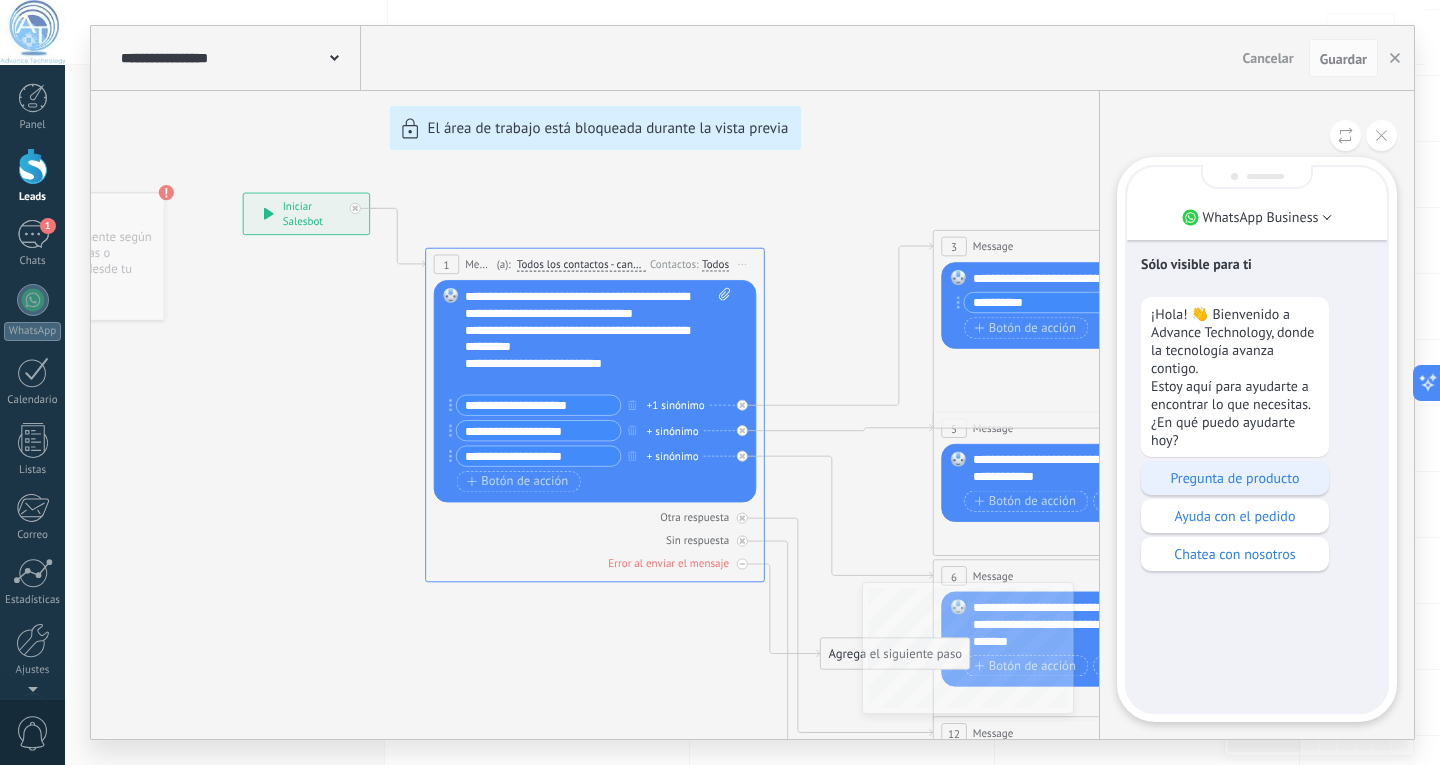 click on "Pregunta de producto" at bounding box center [1235, 478] 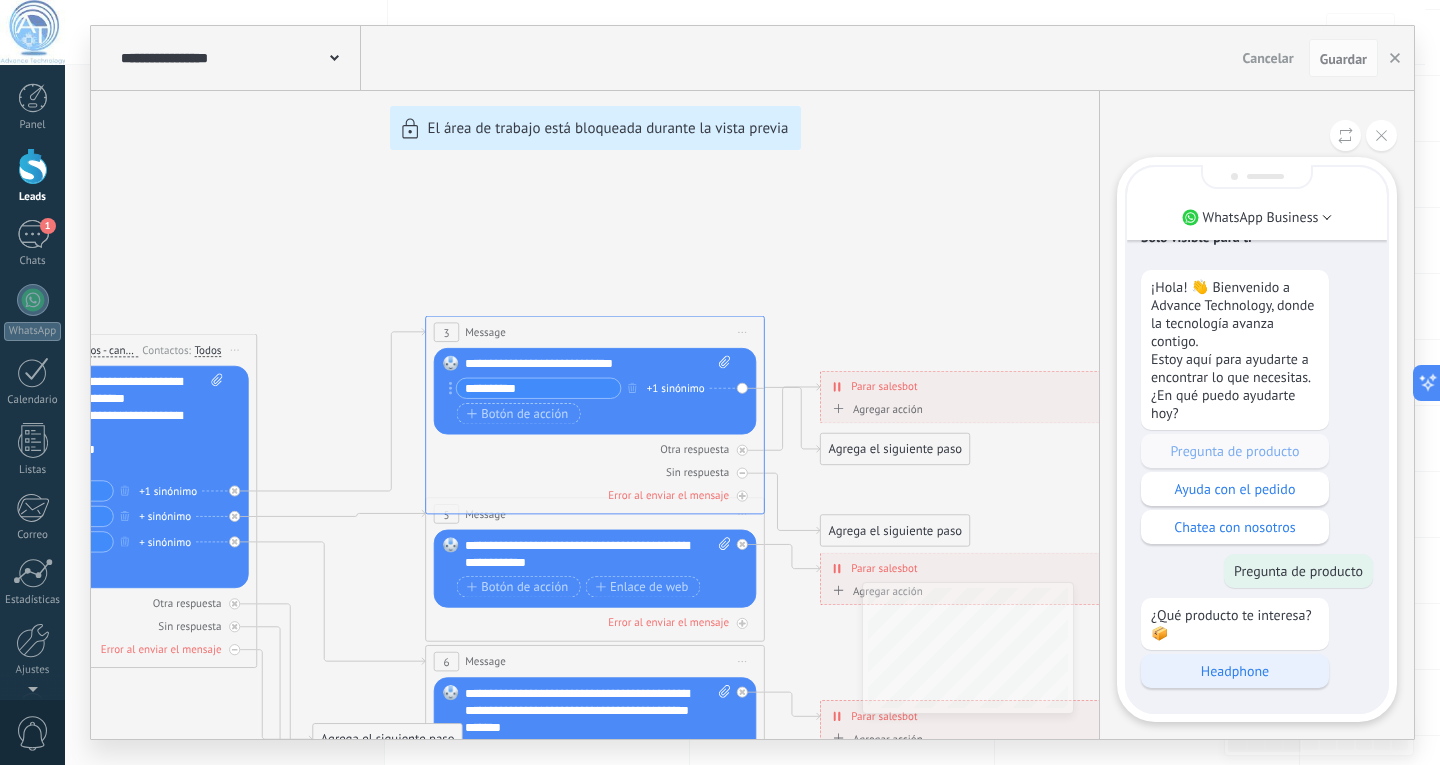 click on "Headphone" at bounding box center (1235, 671) 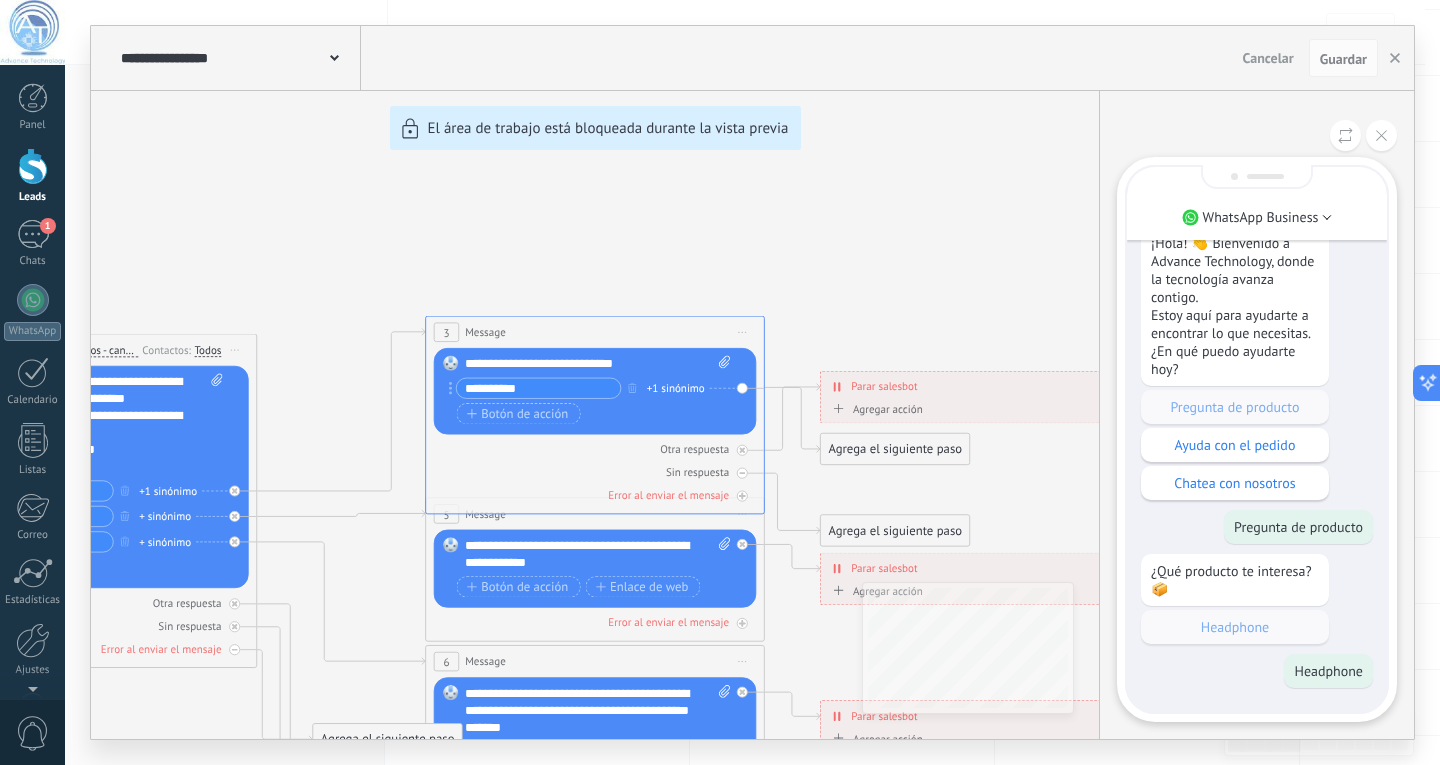 click on "**********" at bounding box center [752, 382] 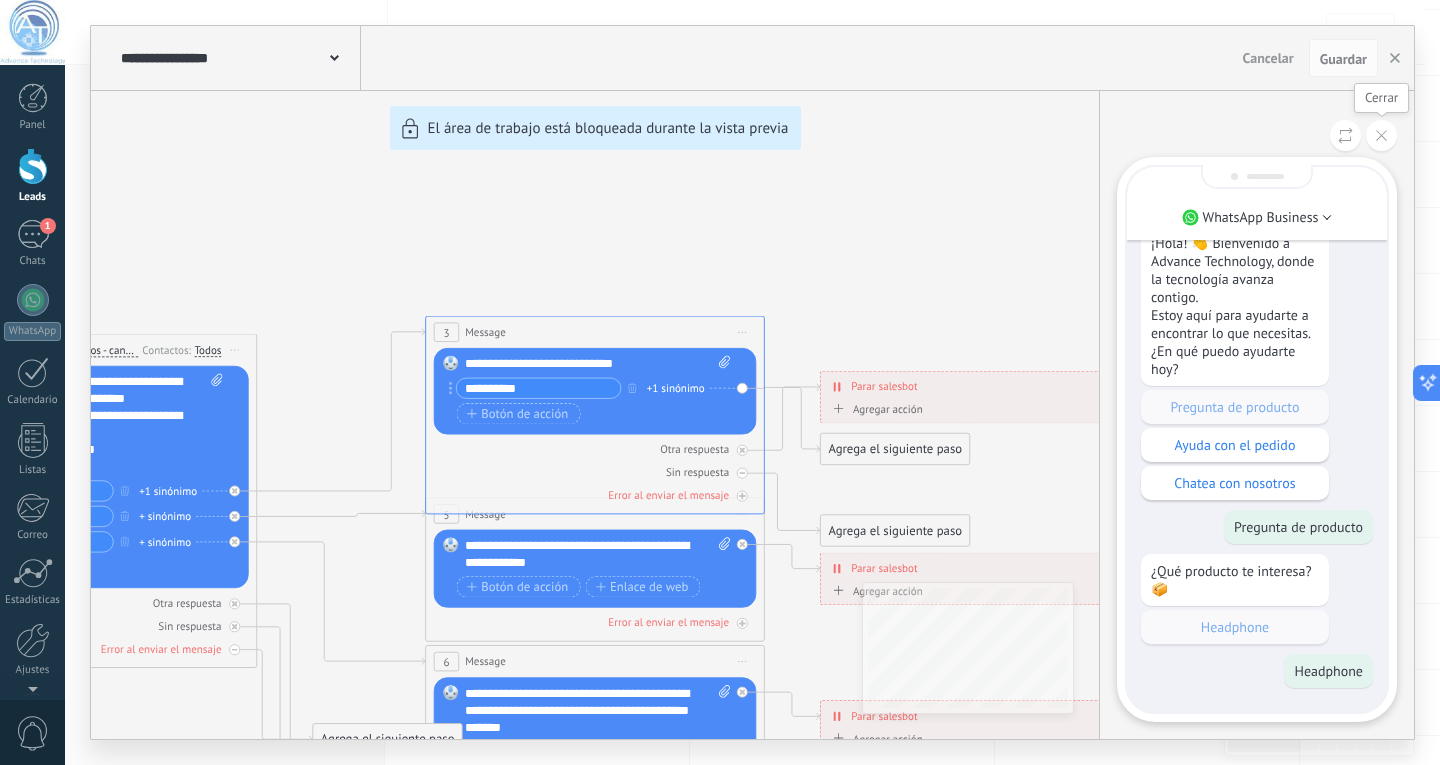 click 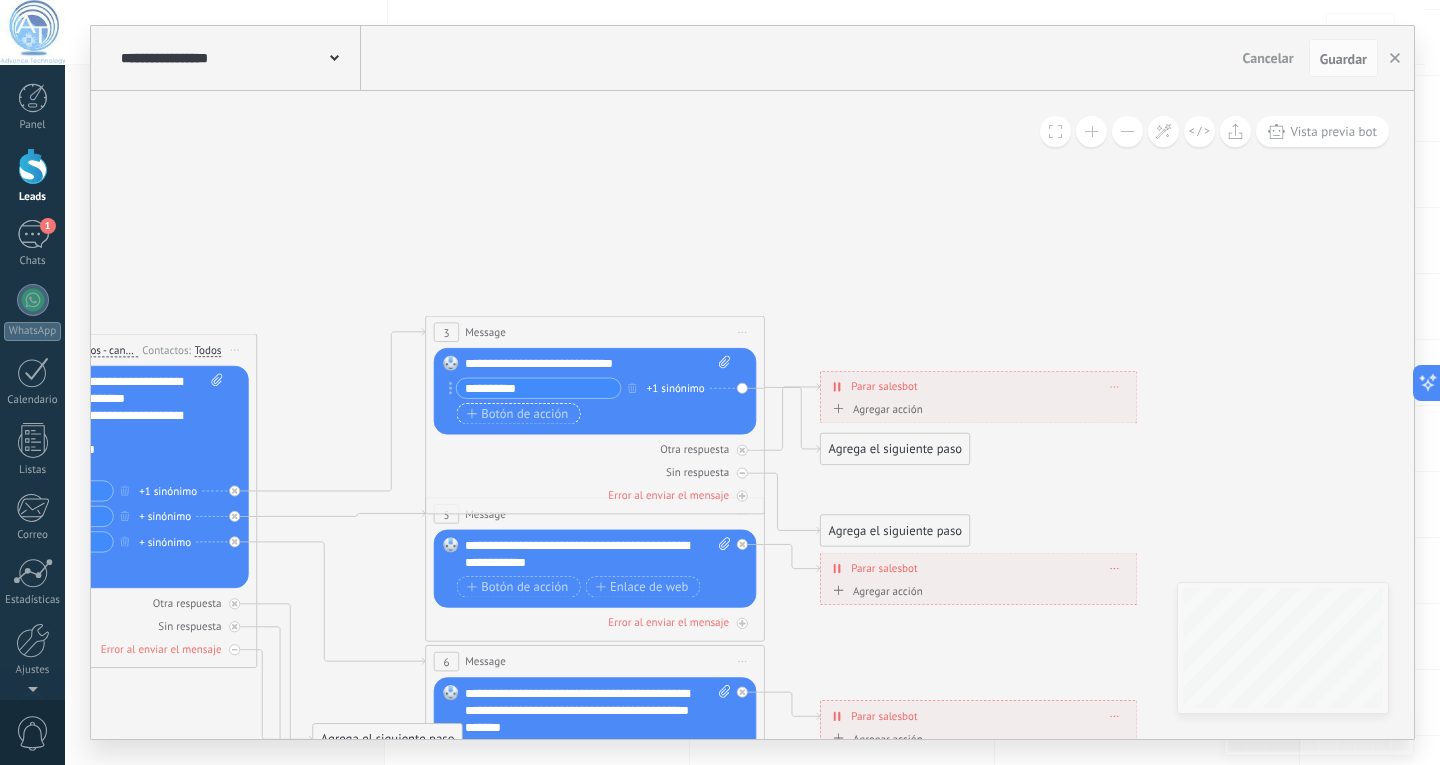 click on "Botón de acción" at bounding box center [517, 414] 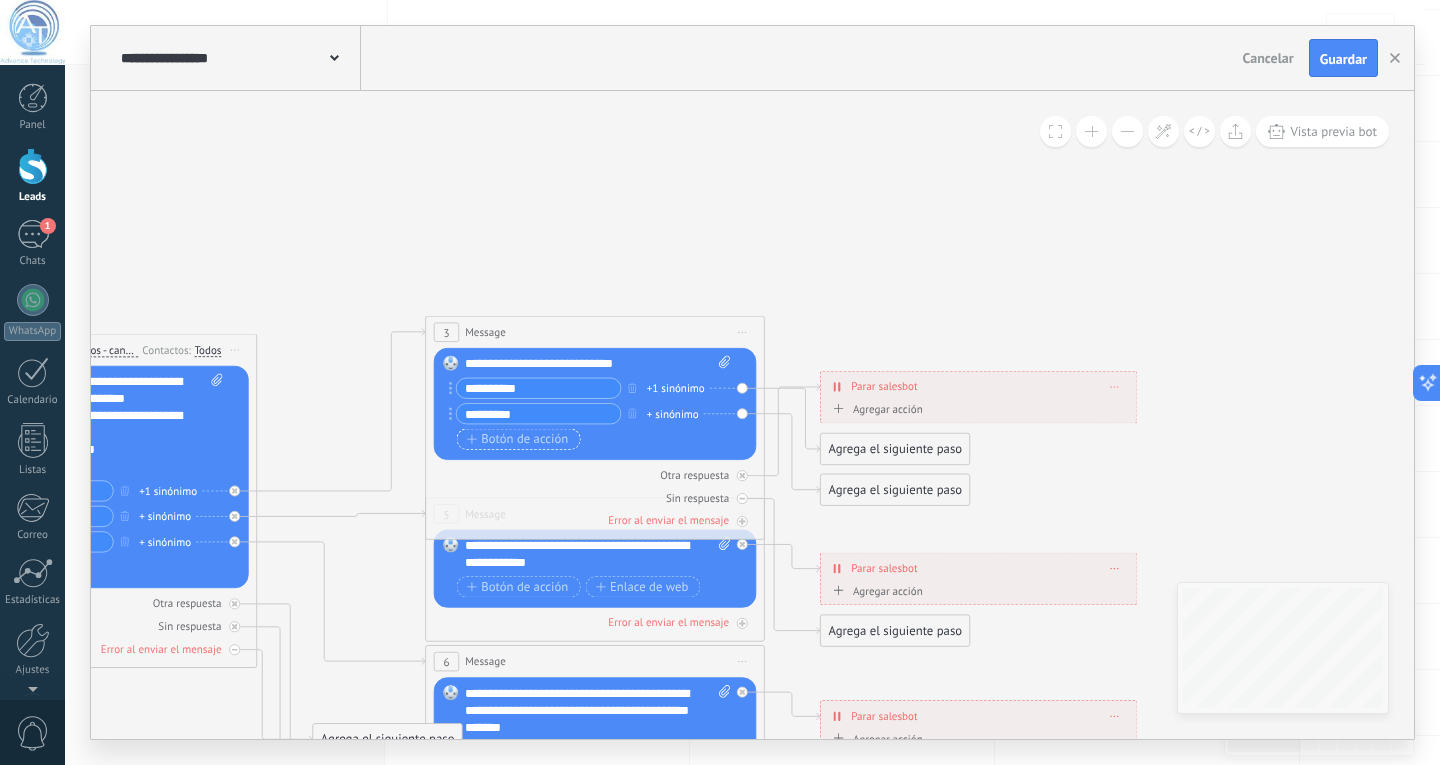 type on "********" 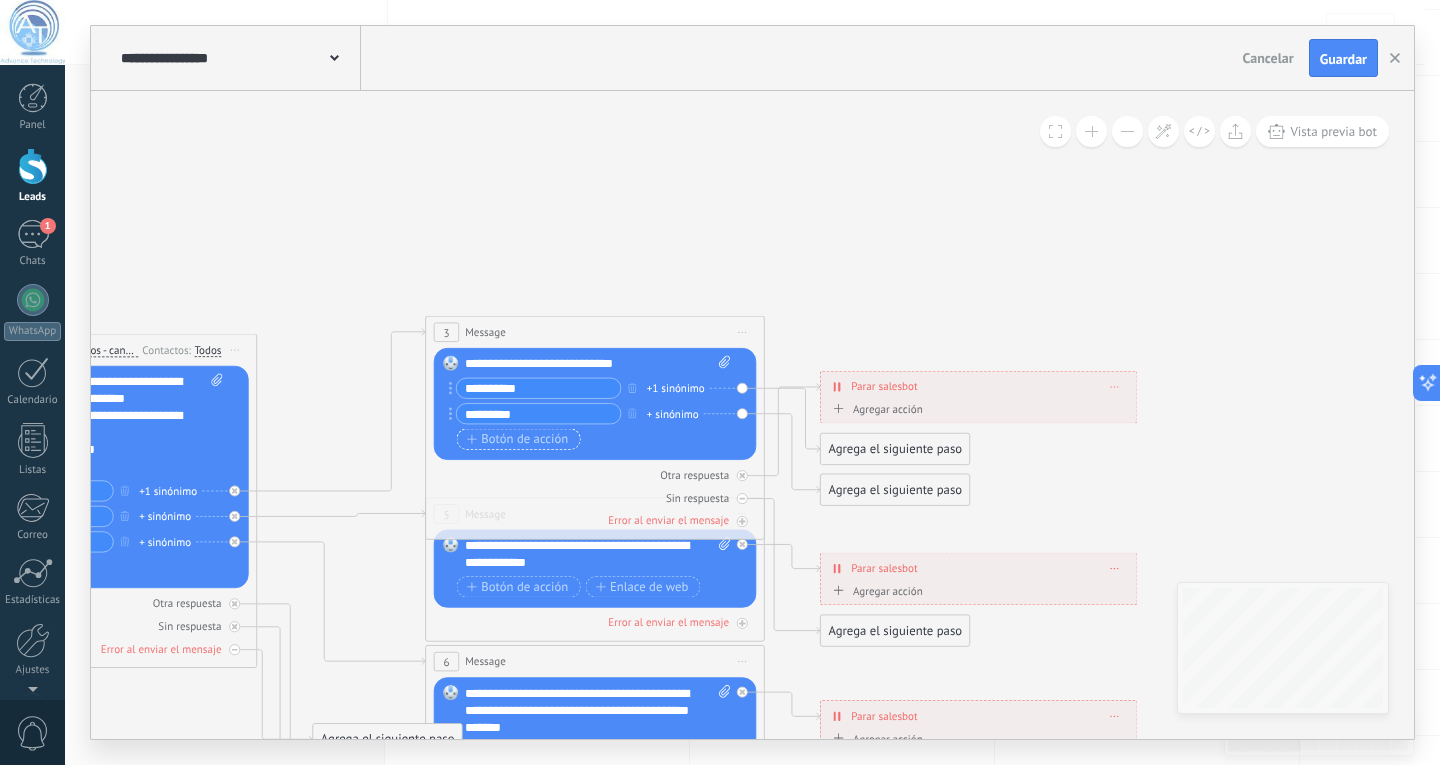 click on "Botón de acción" at bounding box center [517, 439] 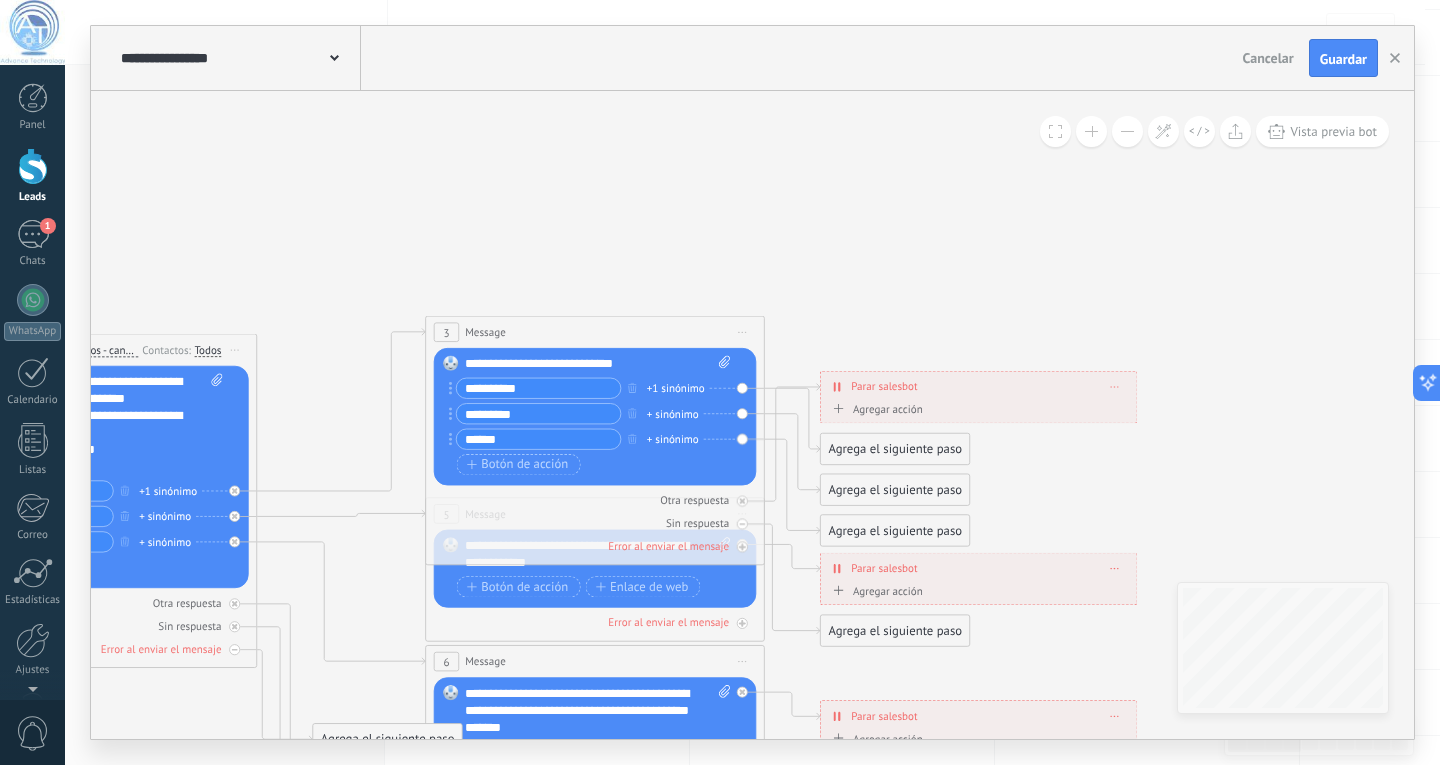 type on "*****" 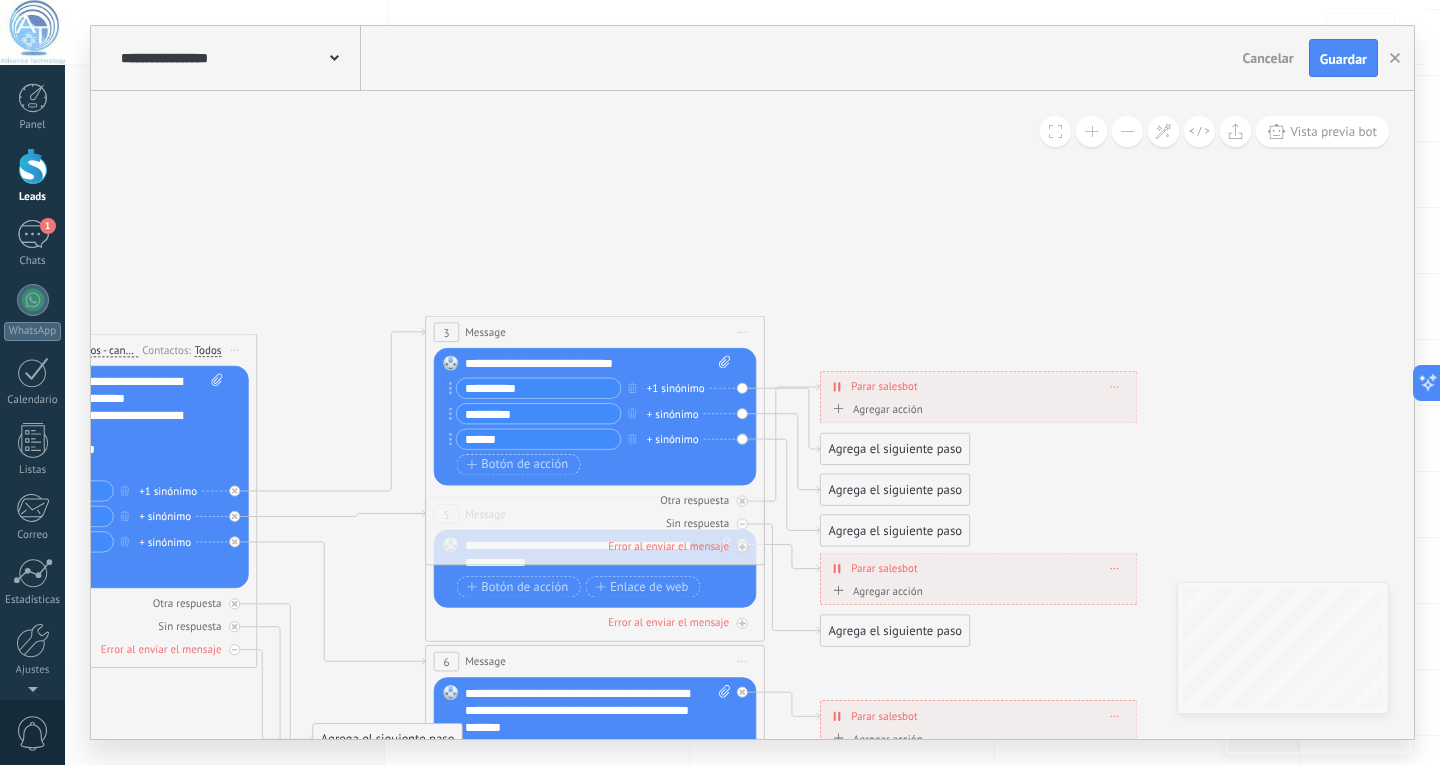 click on "+ sinónimo" at bounding box center (673, 413) 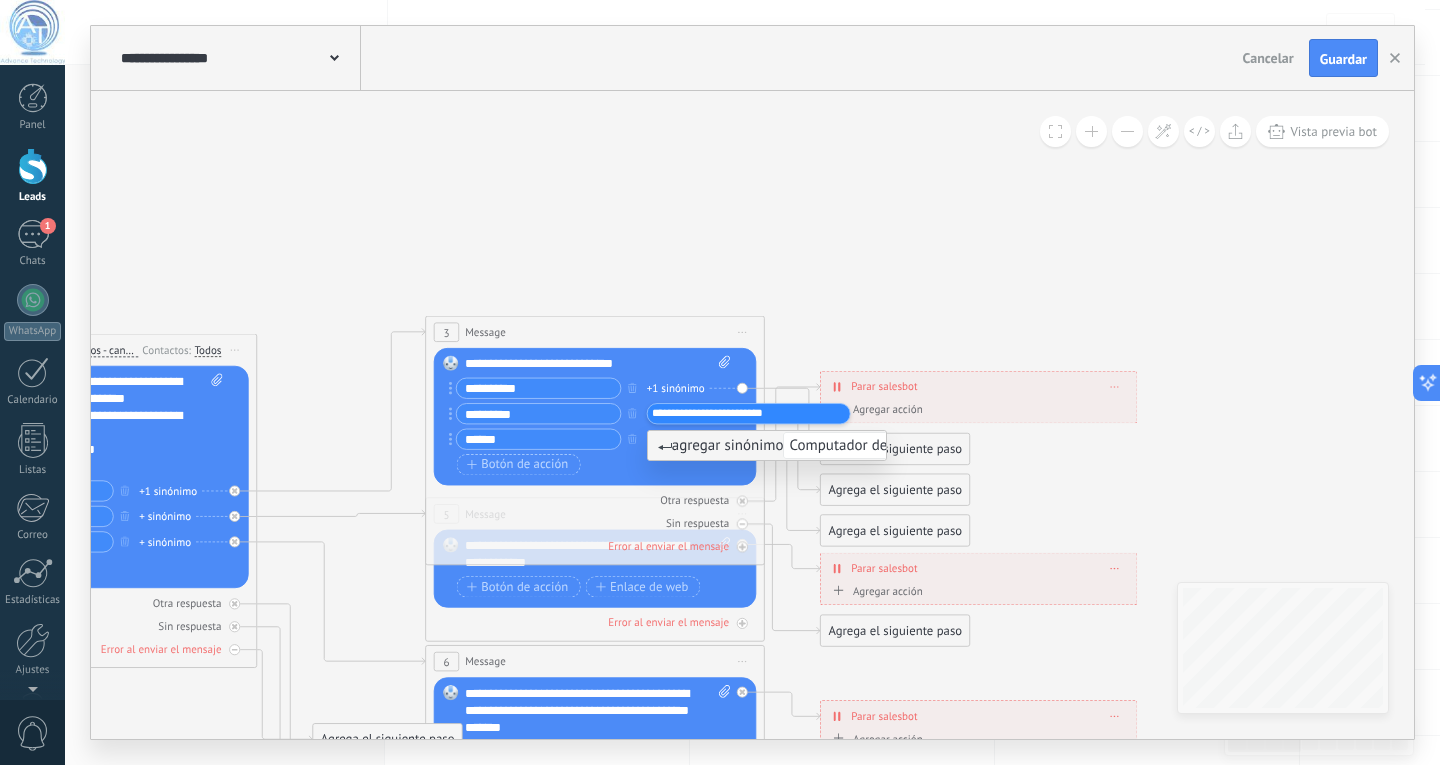 type on "**********" 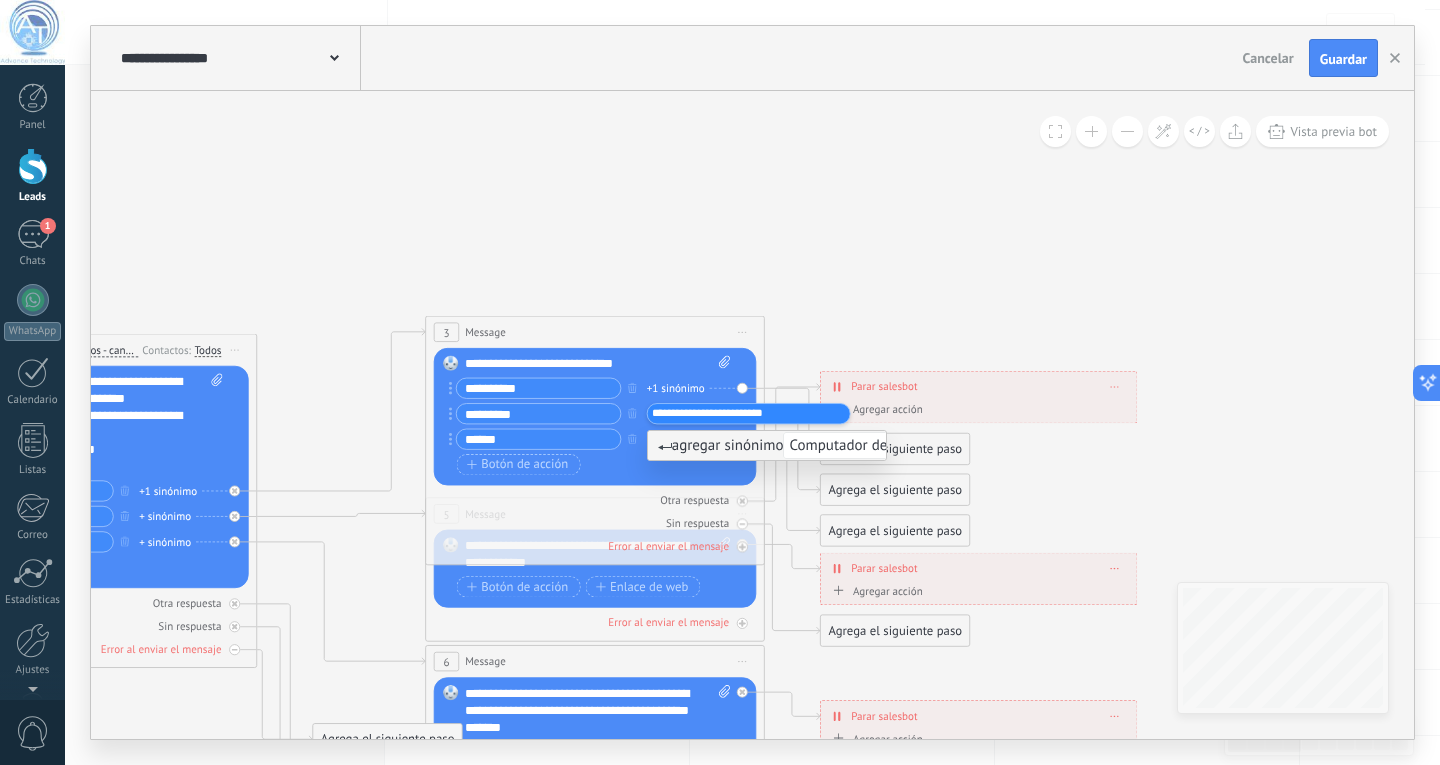 click 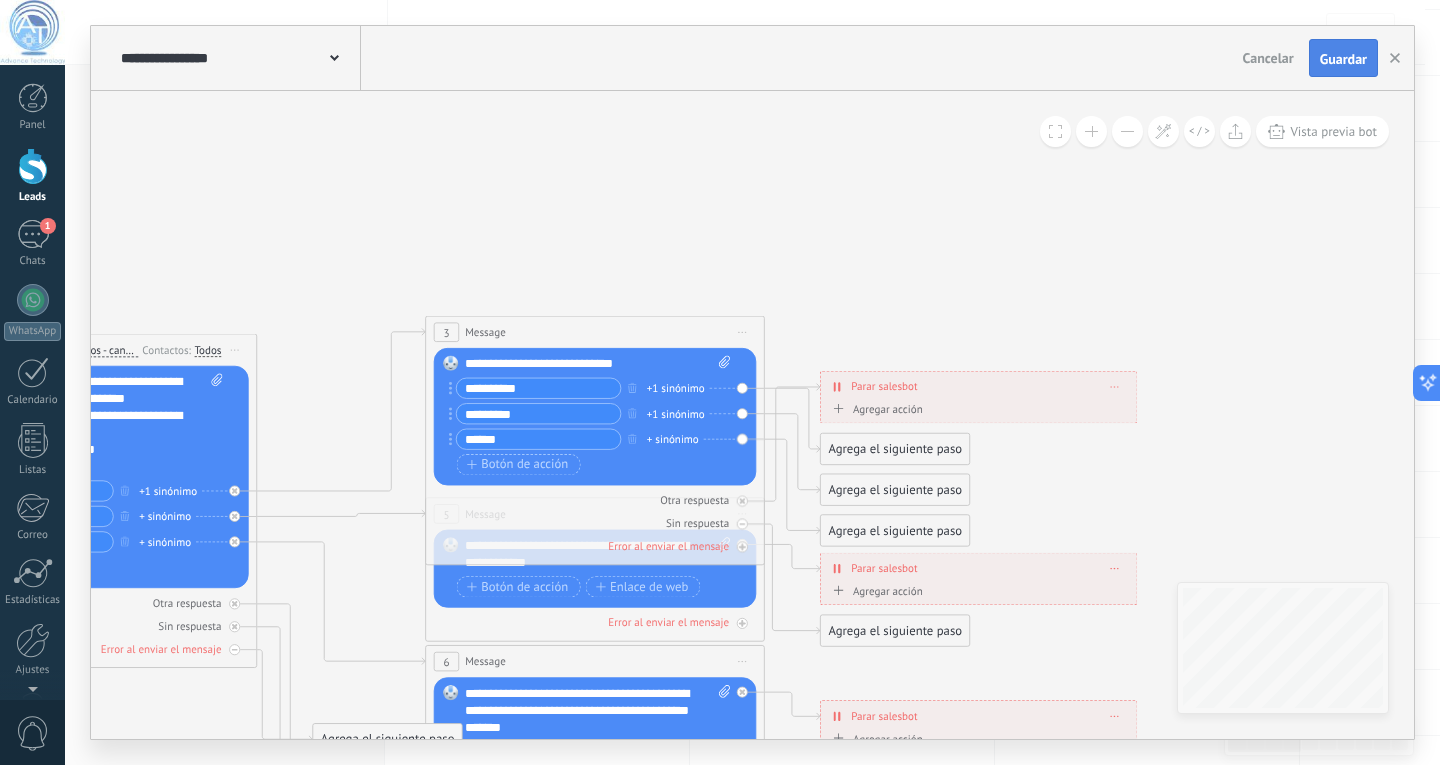 click on "Guardar" at bounding box center [1343, 59] 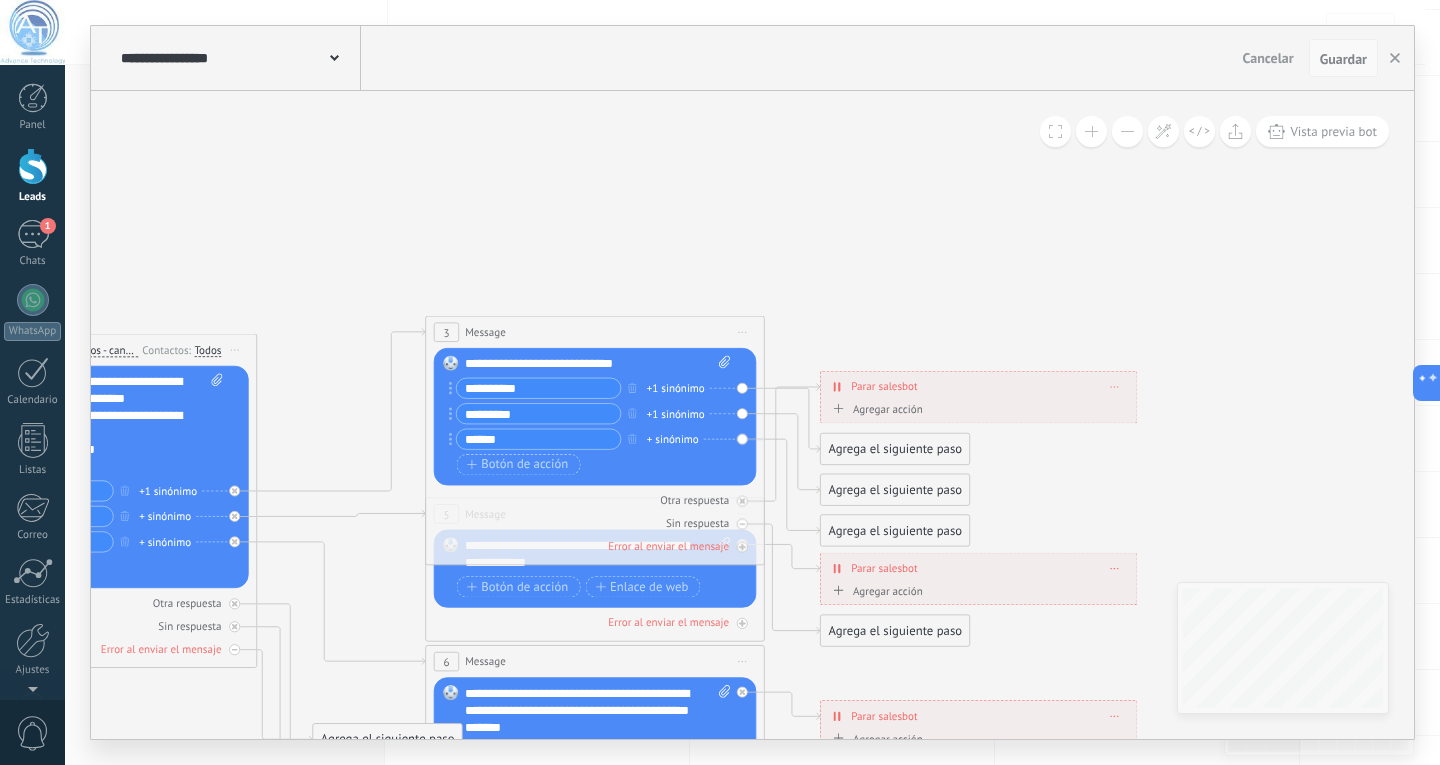 click on "Guardar" at bounding box center (1343, 59) 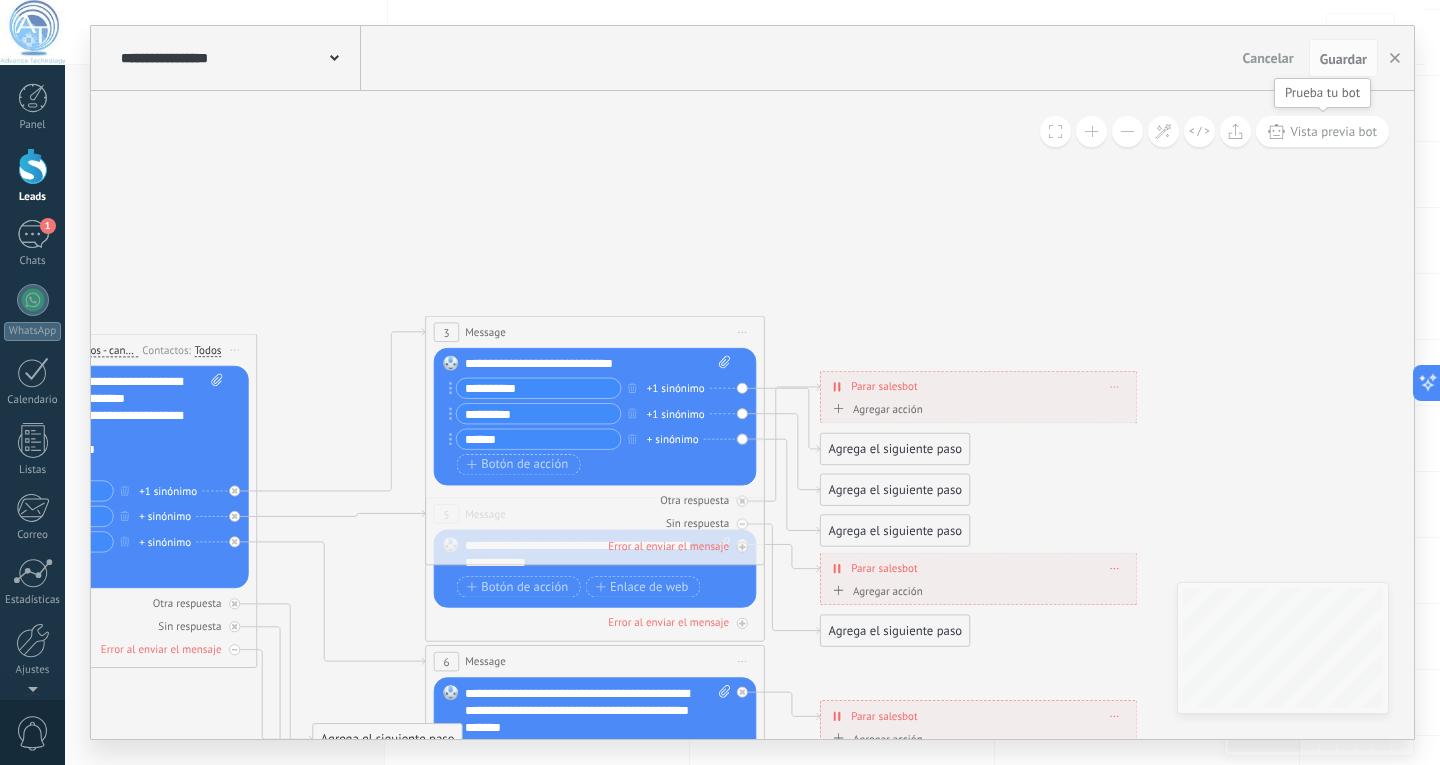 click on "Vista previa bot" at bounding box center [1322, 131] 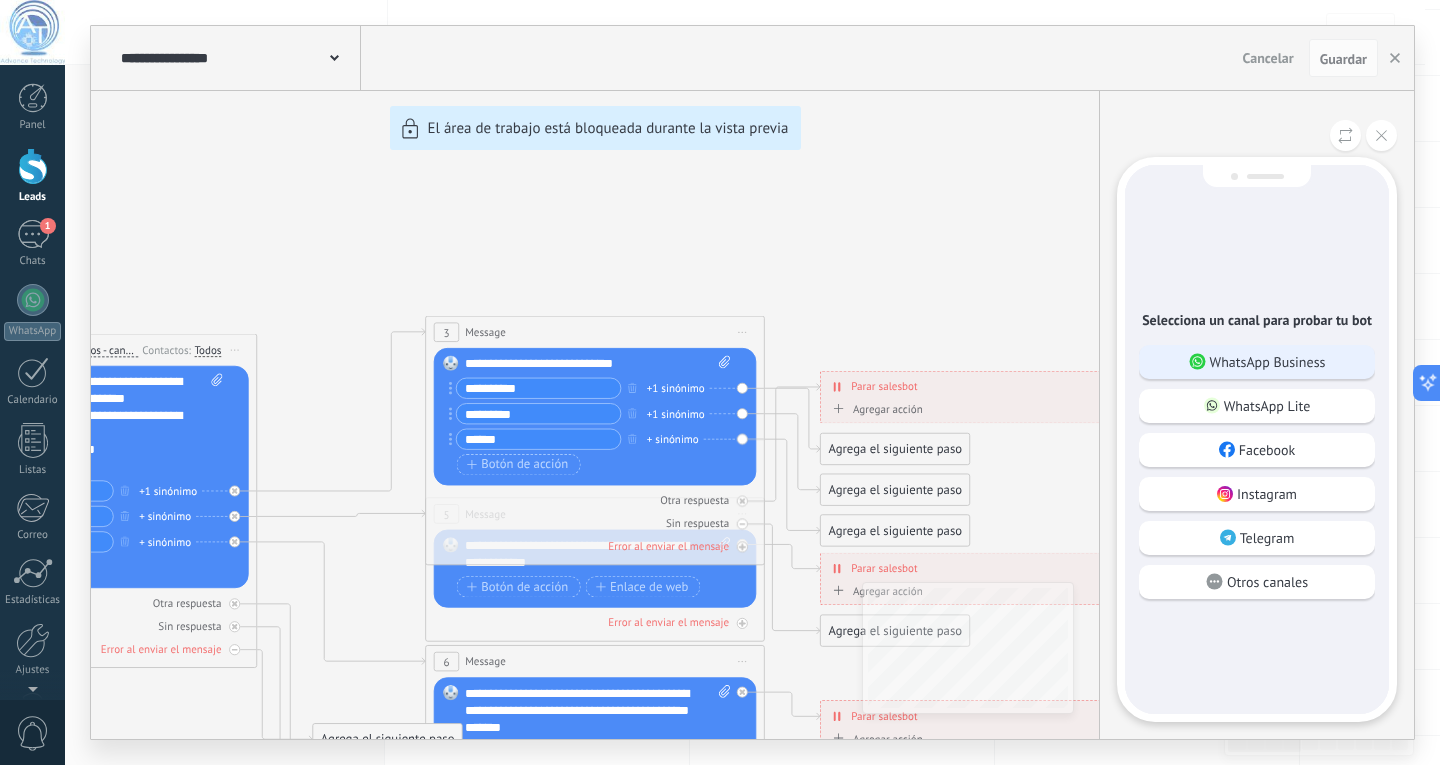 click on "WhatsApp Business" at bounding box center (1268, 362) 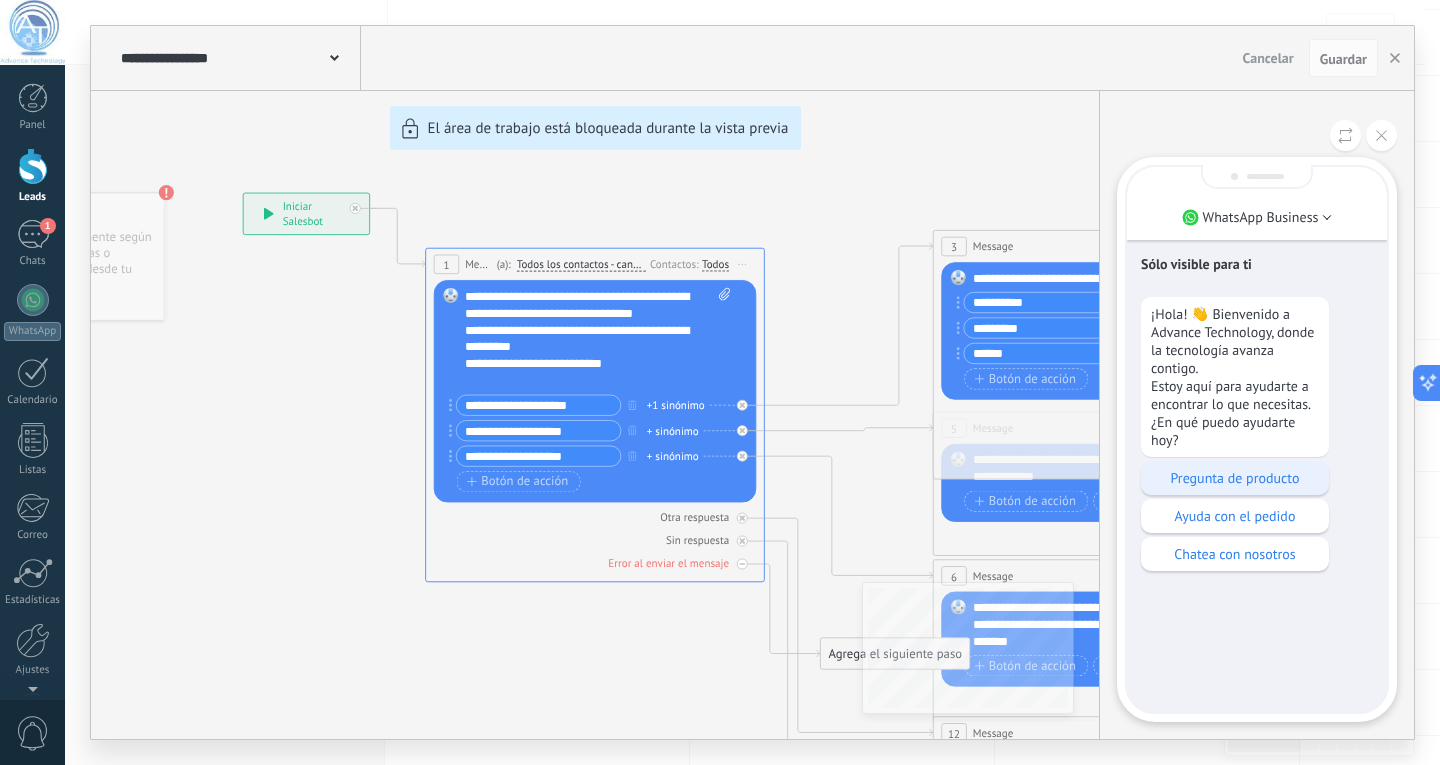 click on "Pregunta de producto" at bounding box center [1235, 478] 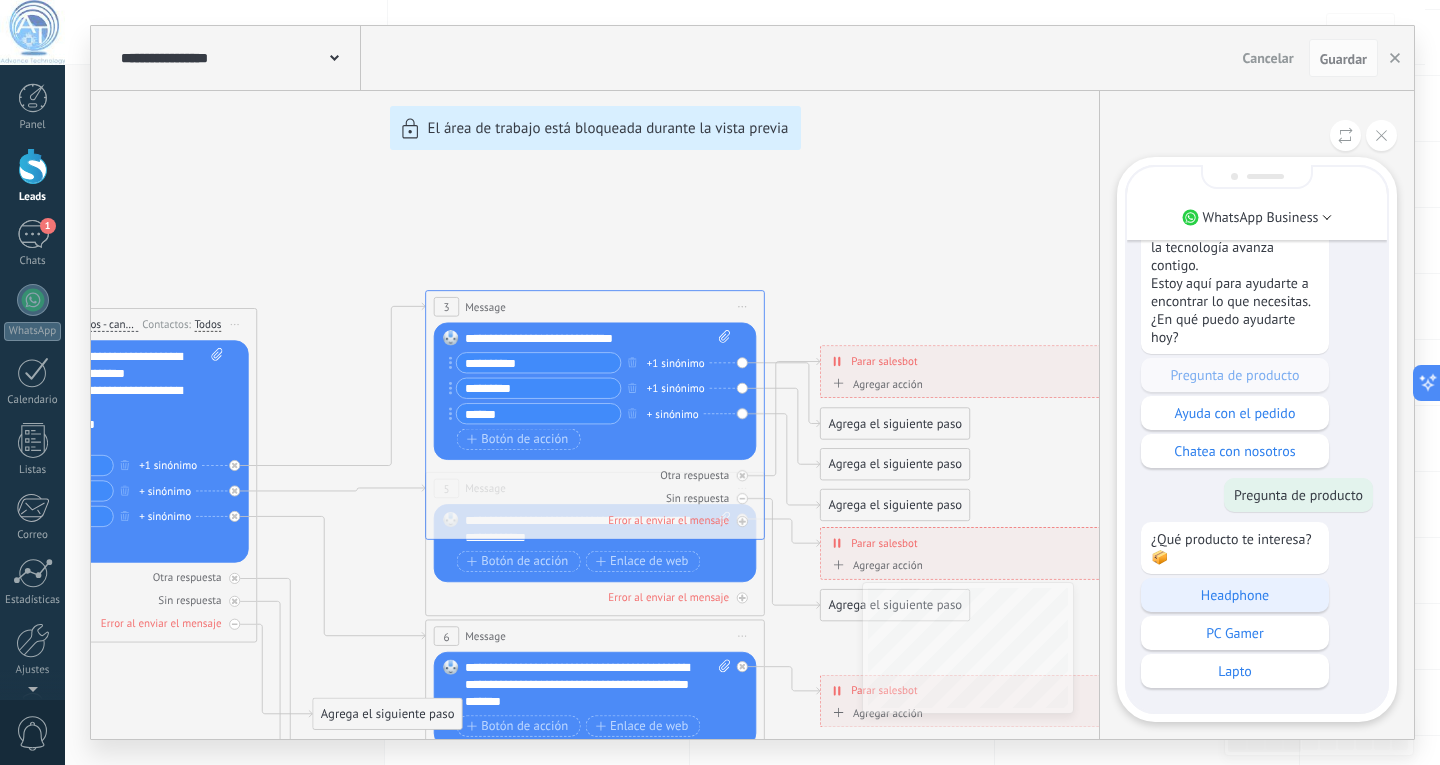 click on "Headphone" at bounding box center (1235, 595) 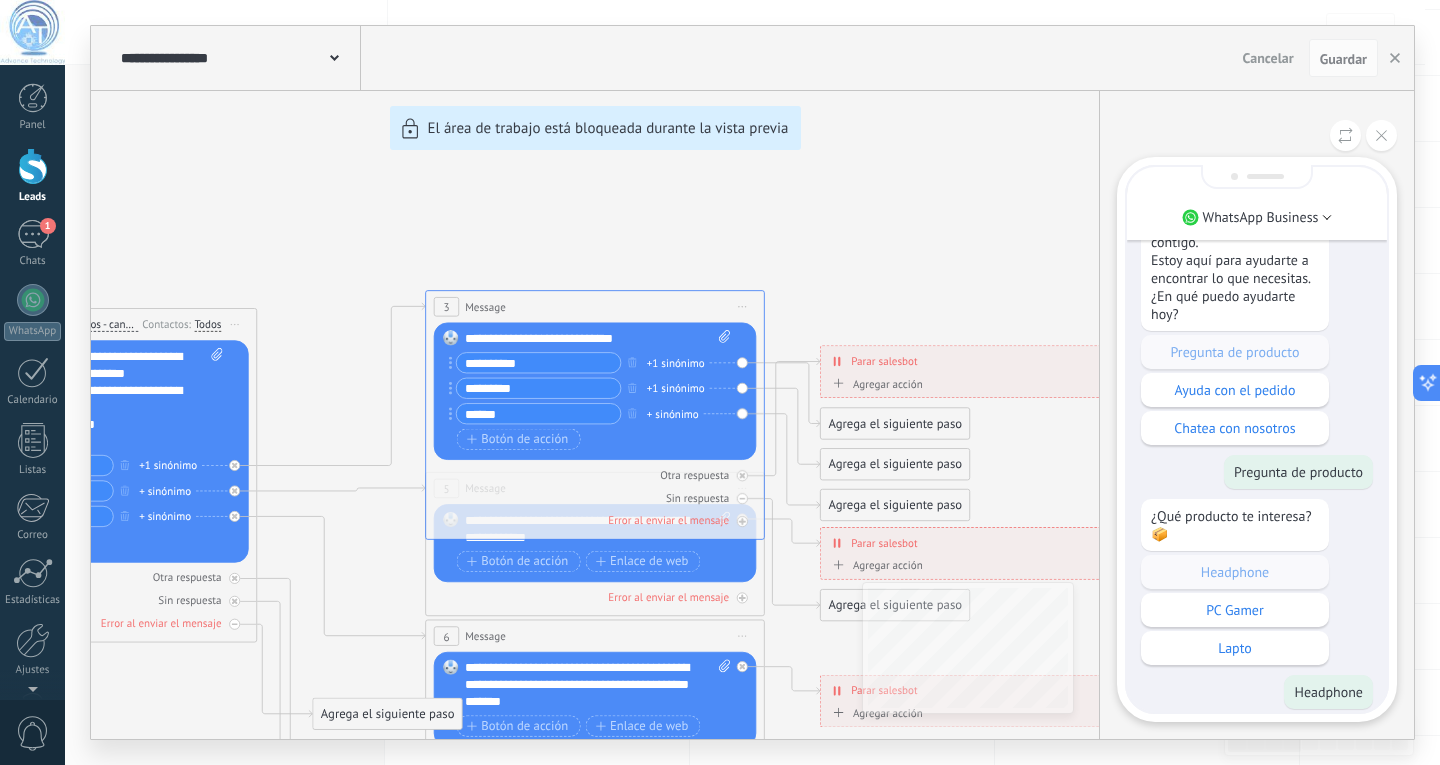 scroll, scrollTop: 0, scrollLeft: 0, axis: both 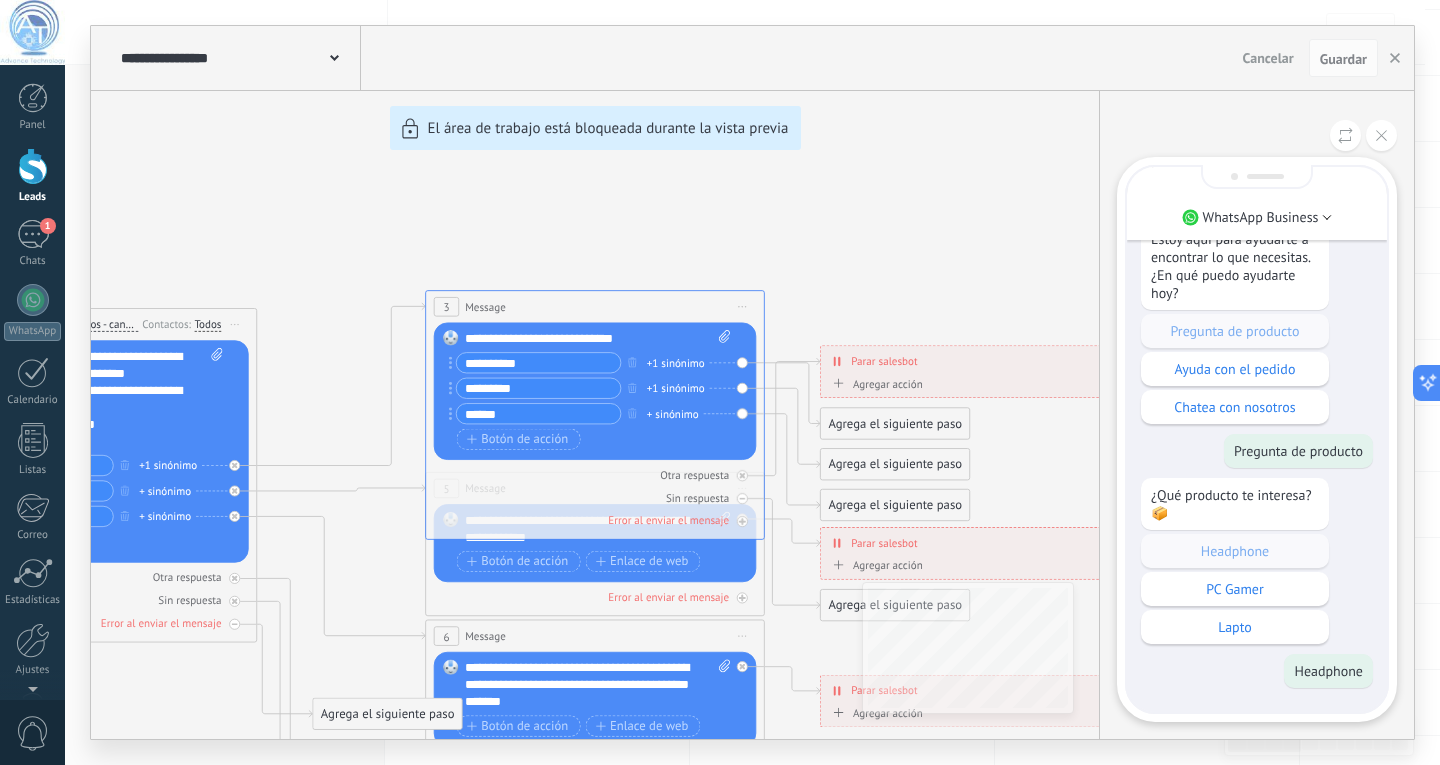 click on "**********" at bounding box center [752, 382] 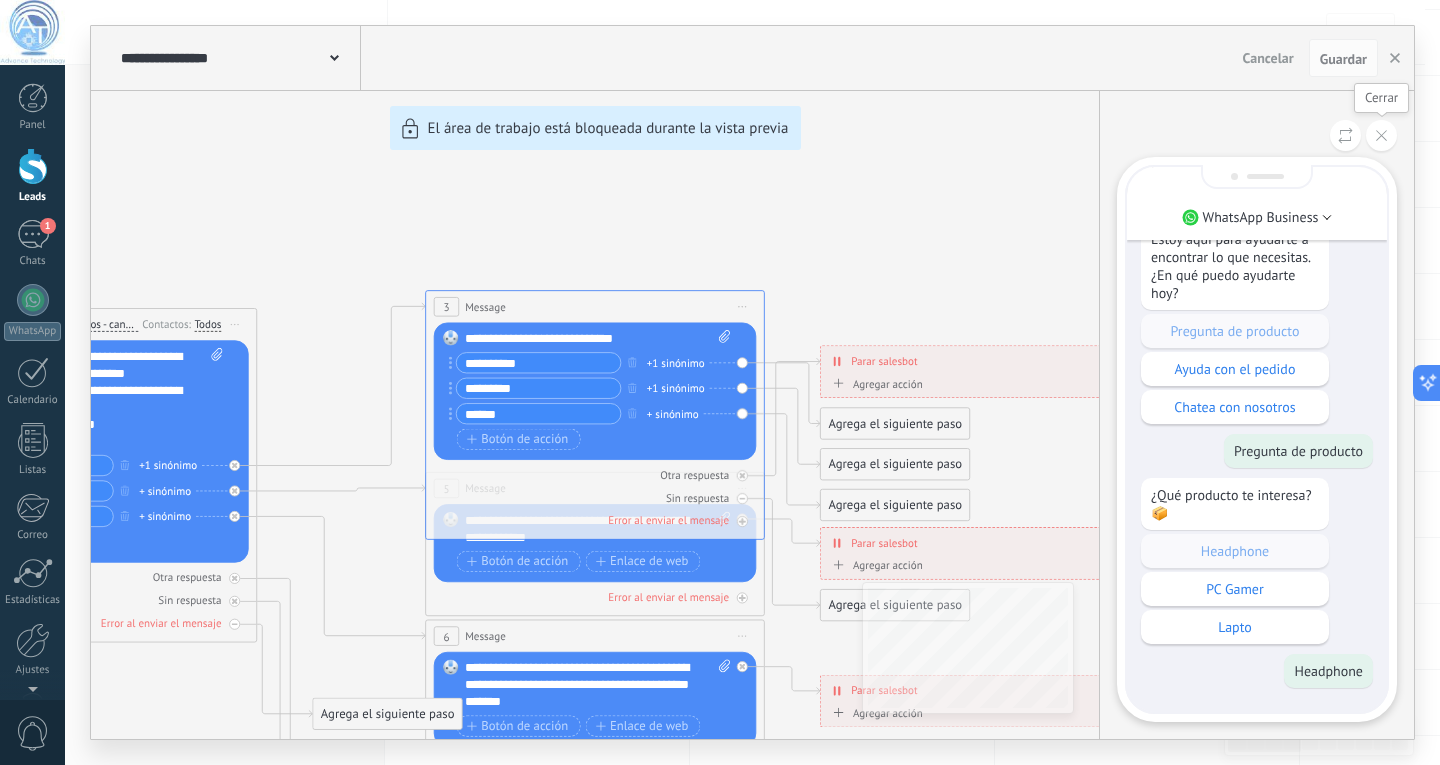 click at bounding box center [1381, 135] 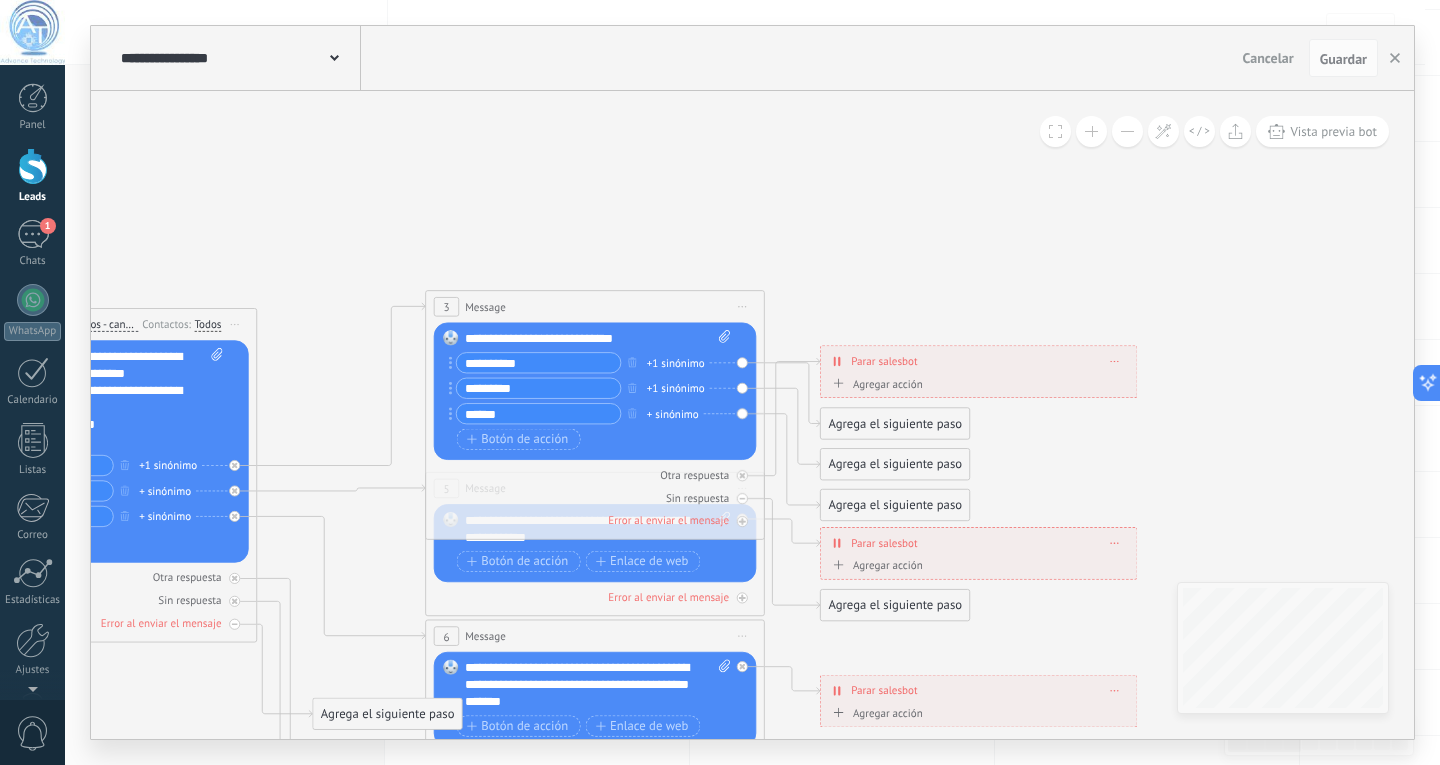 click 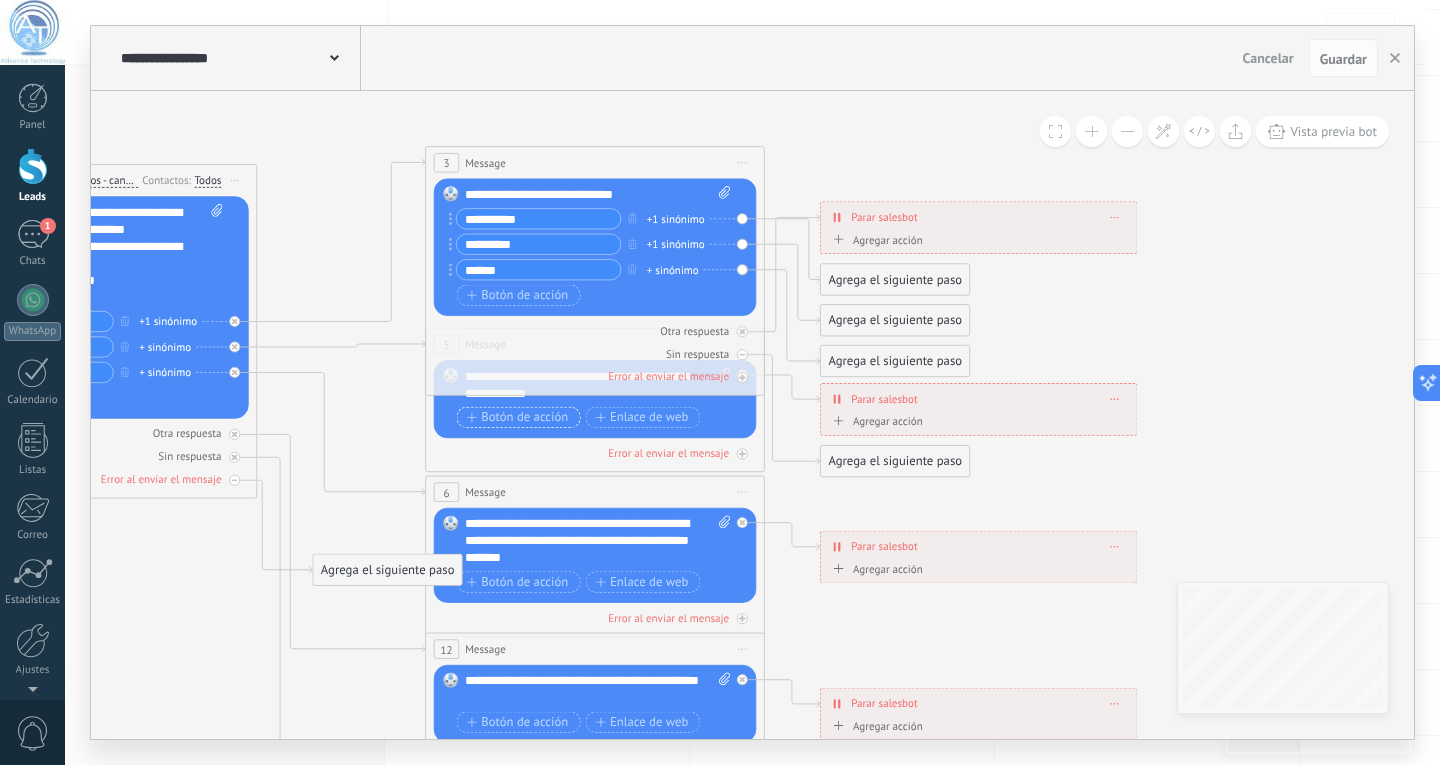 click on "Botón de acción" at bounding box center (517, 418) 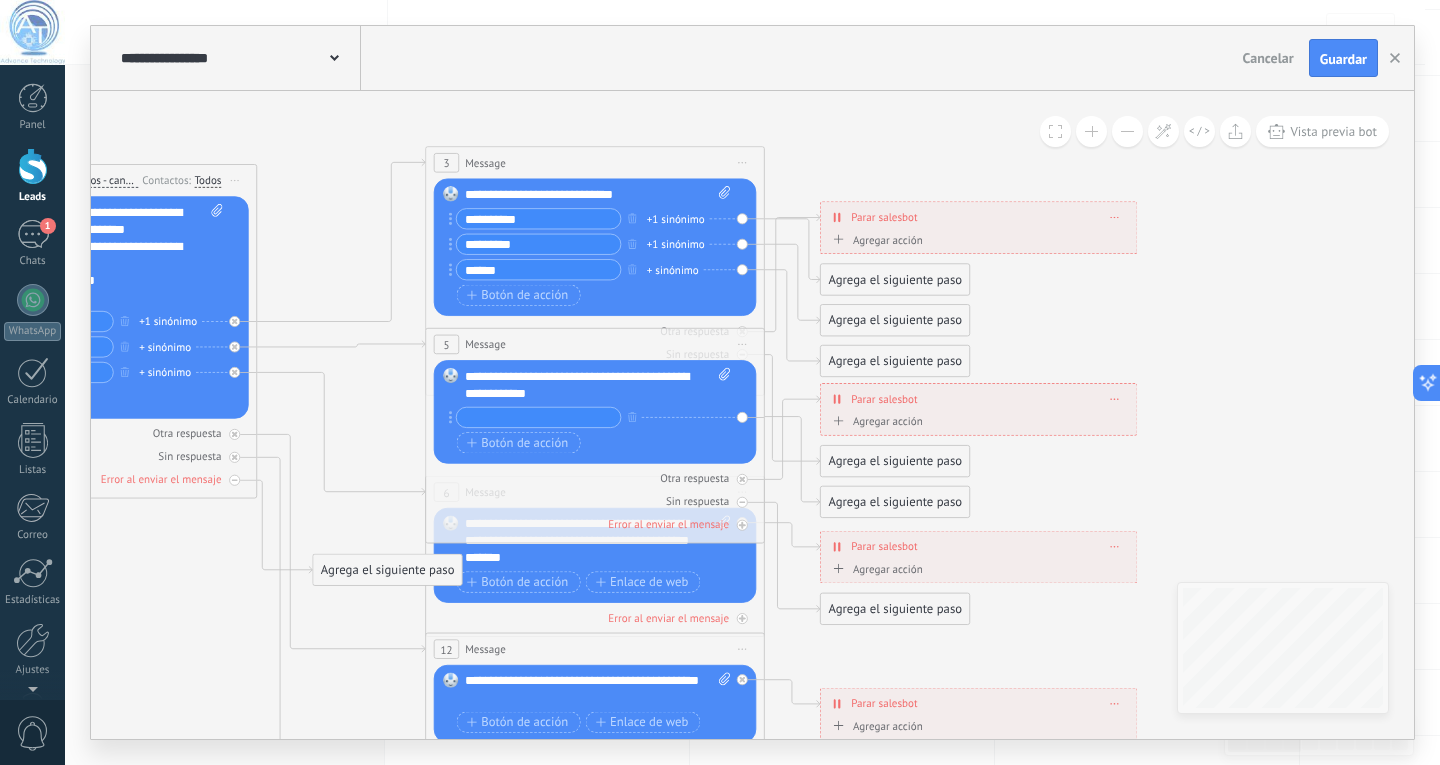 click on "**********" at bounding box center (598, 385) 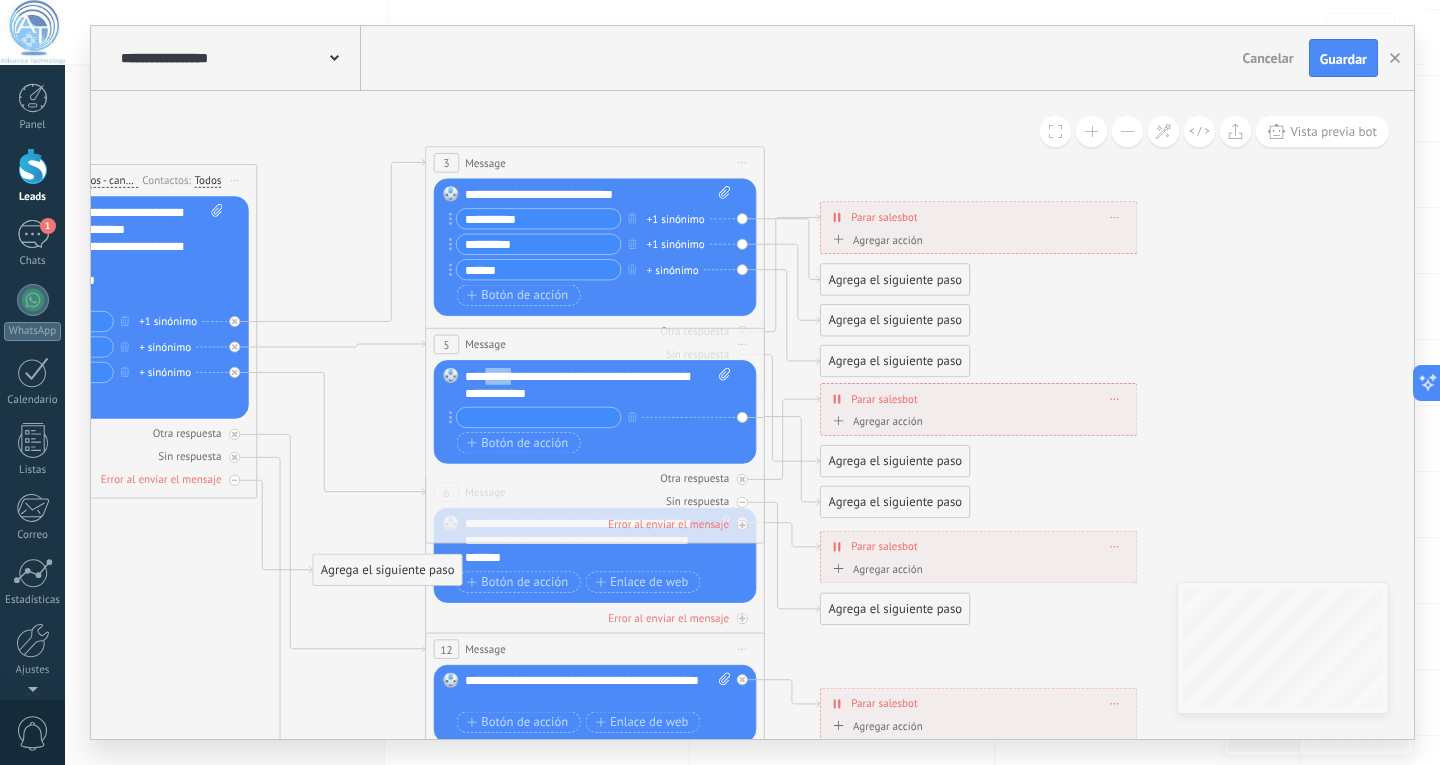 click on "**********" at bounding box center [598, 385] 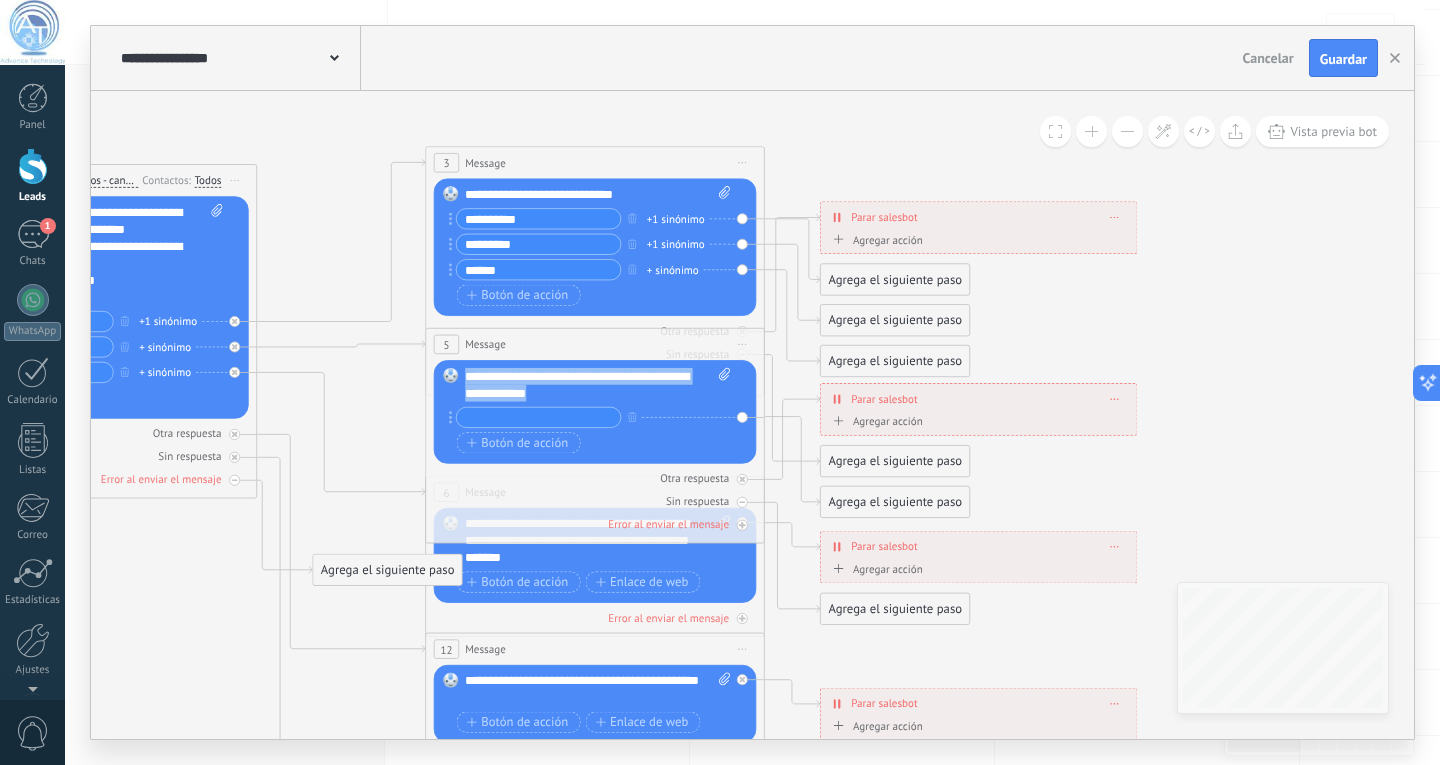 click on "**********" at bounding box center [598, 385] 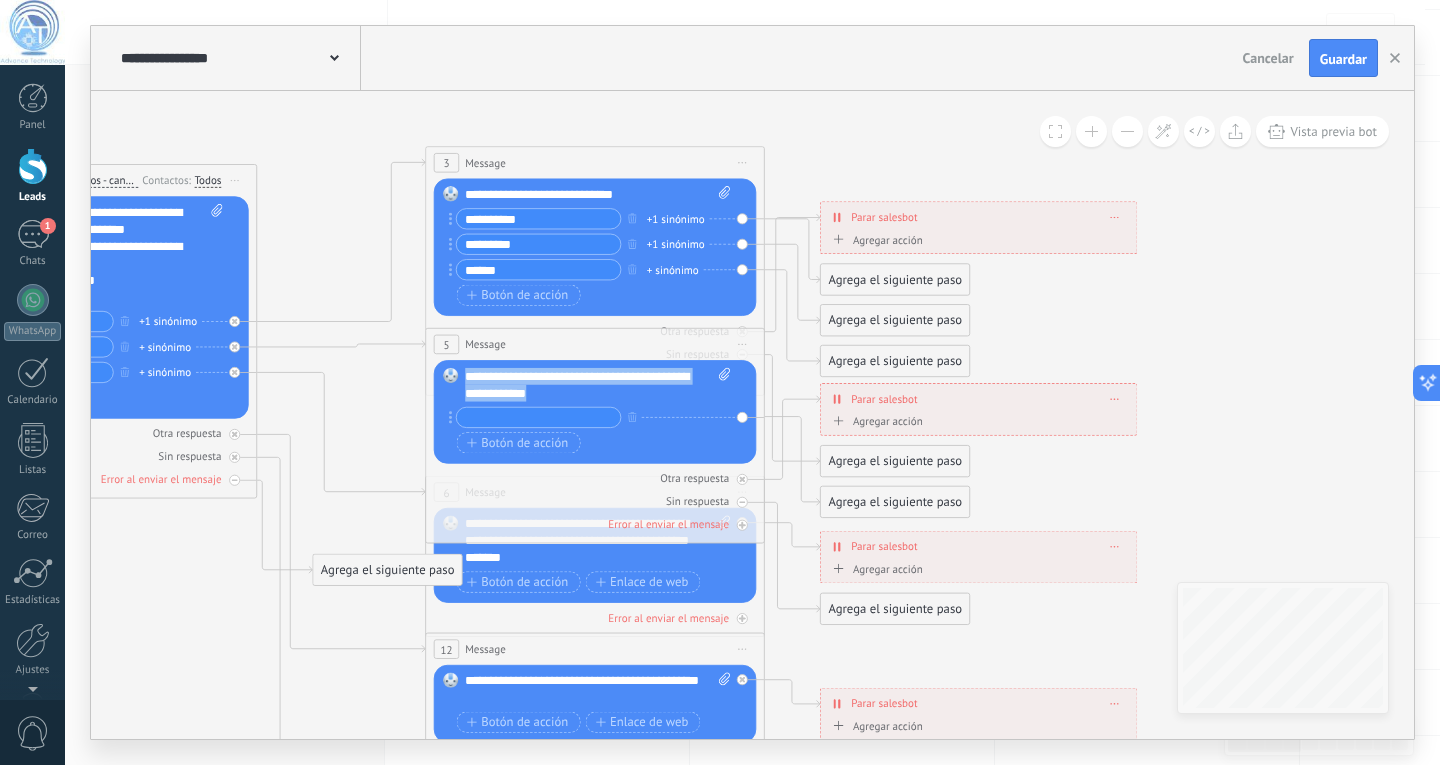 paste 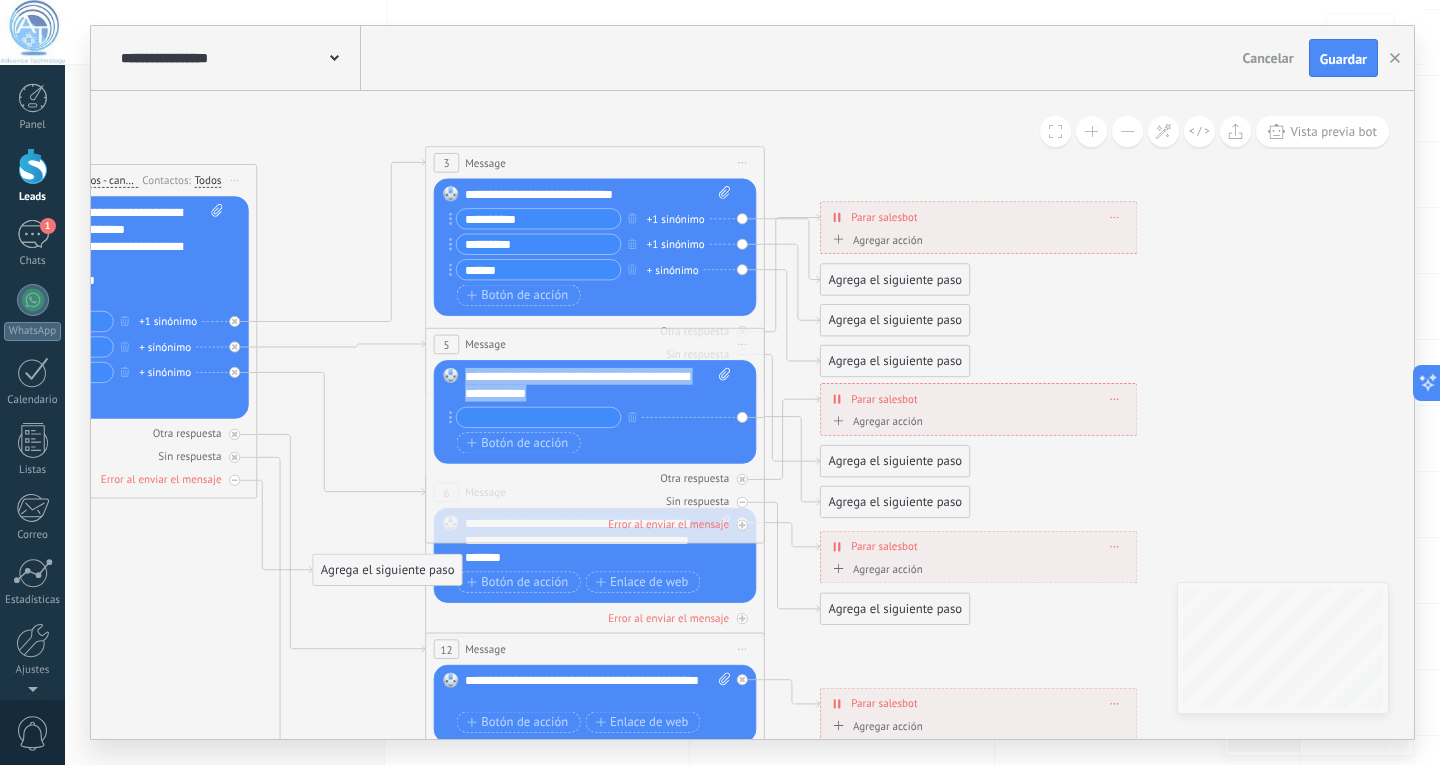 type 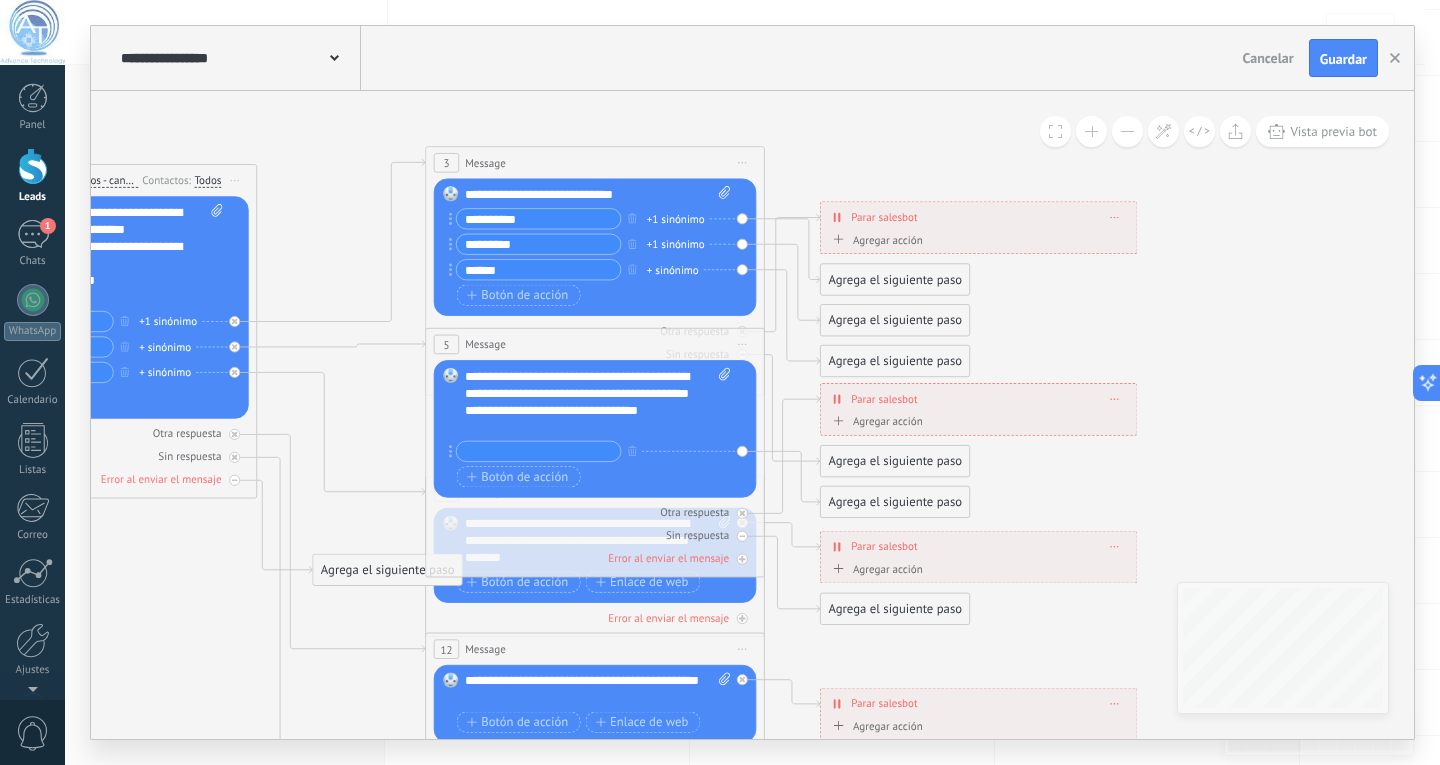 click 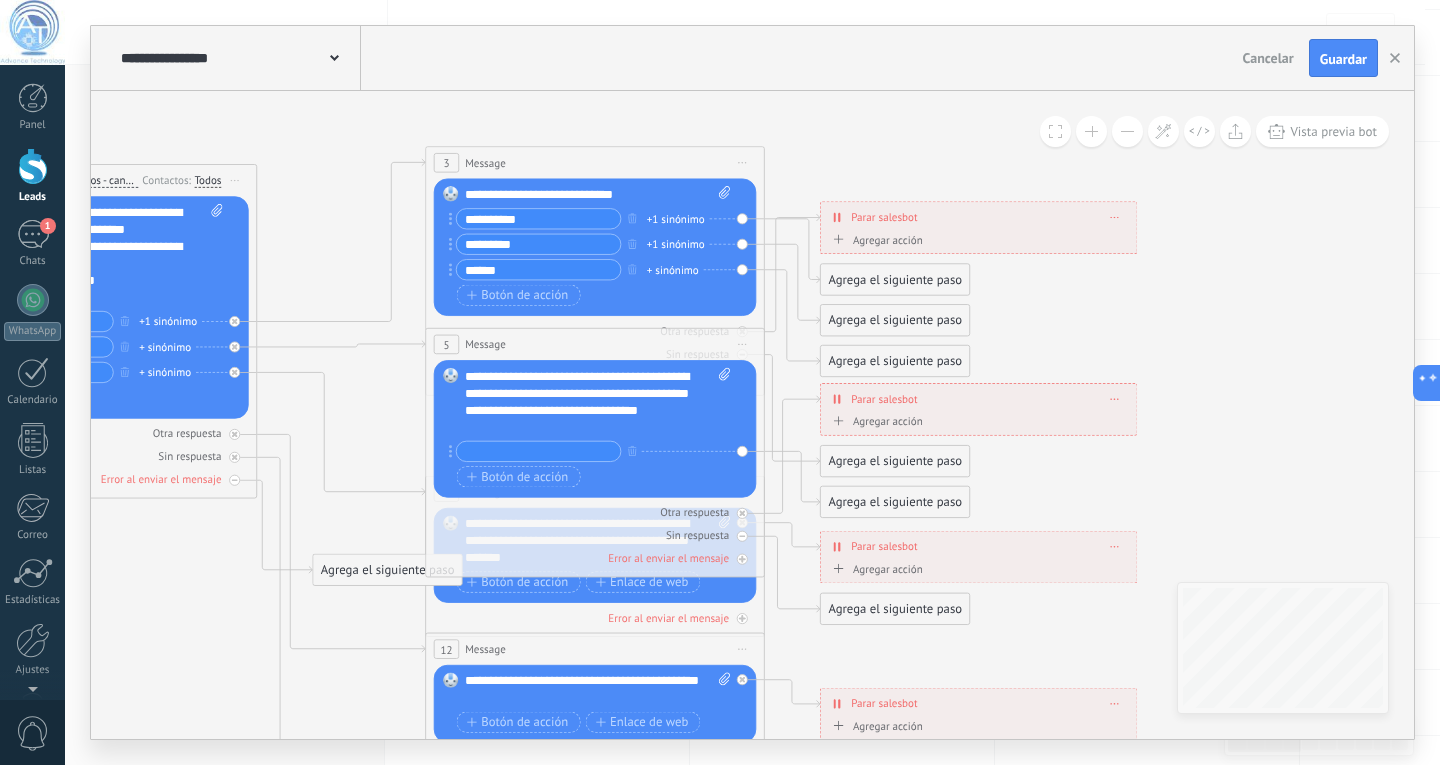 paste on "**********" 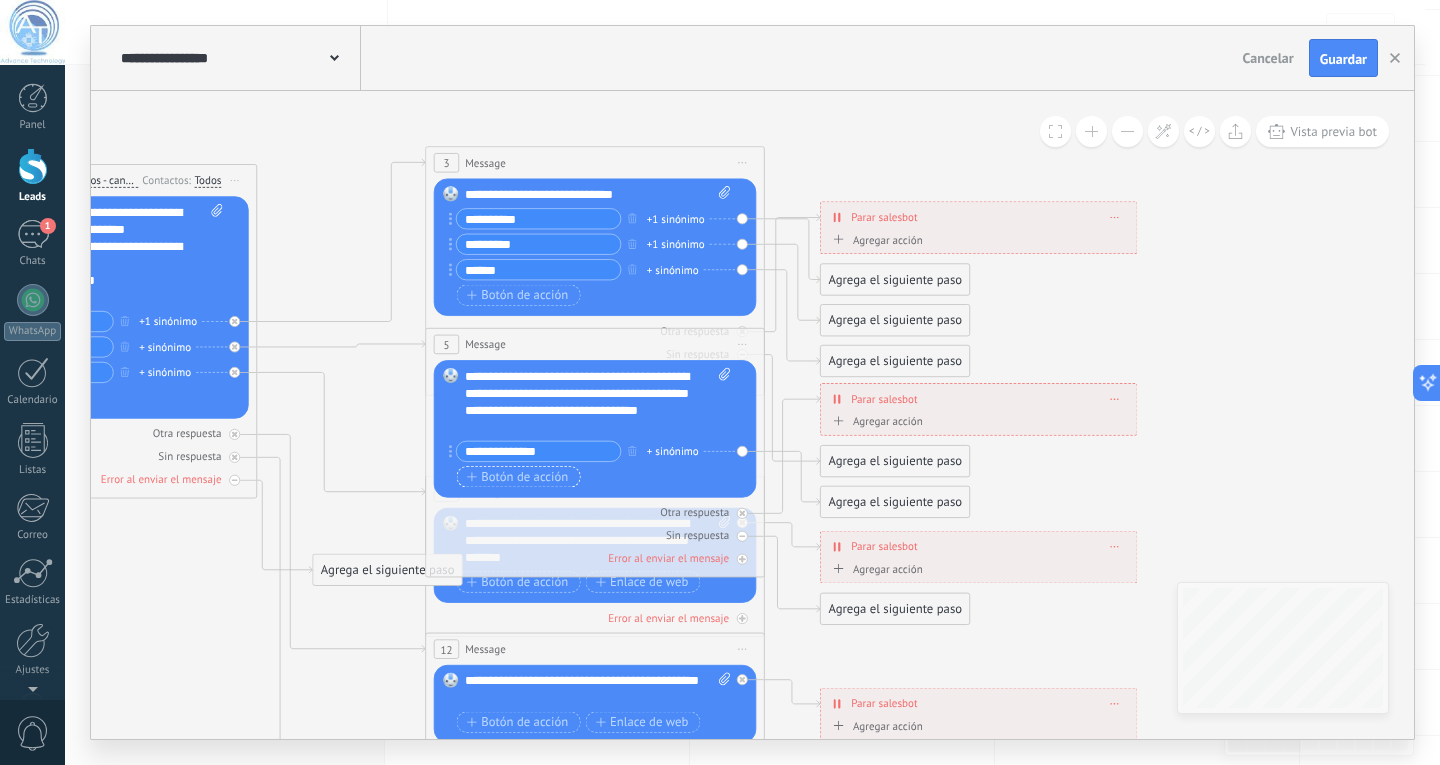 type on "**********" 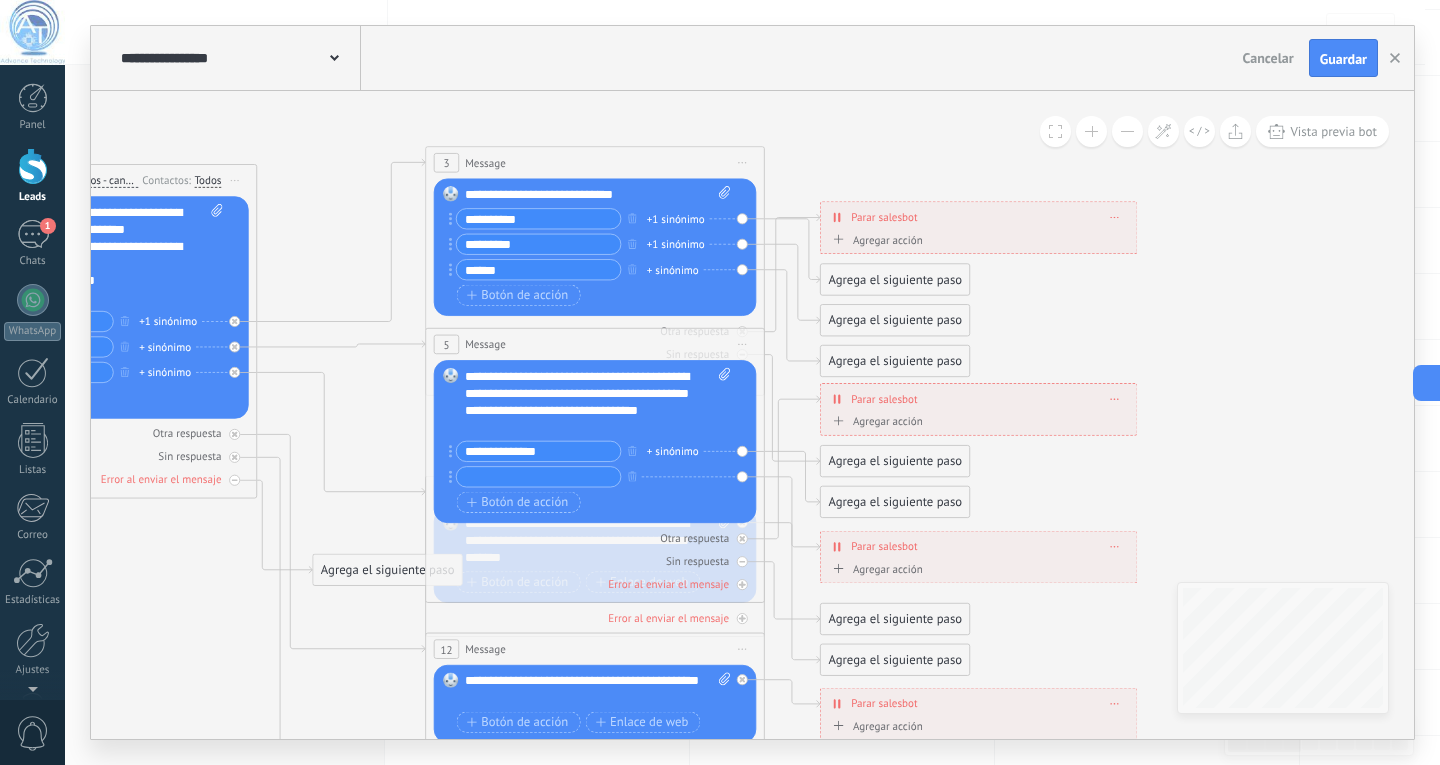 paste on "**********" 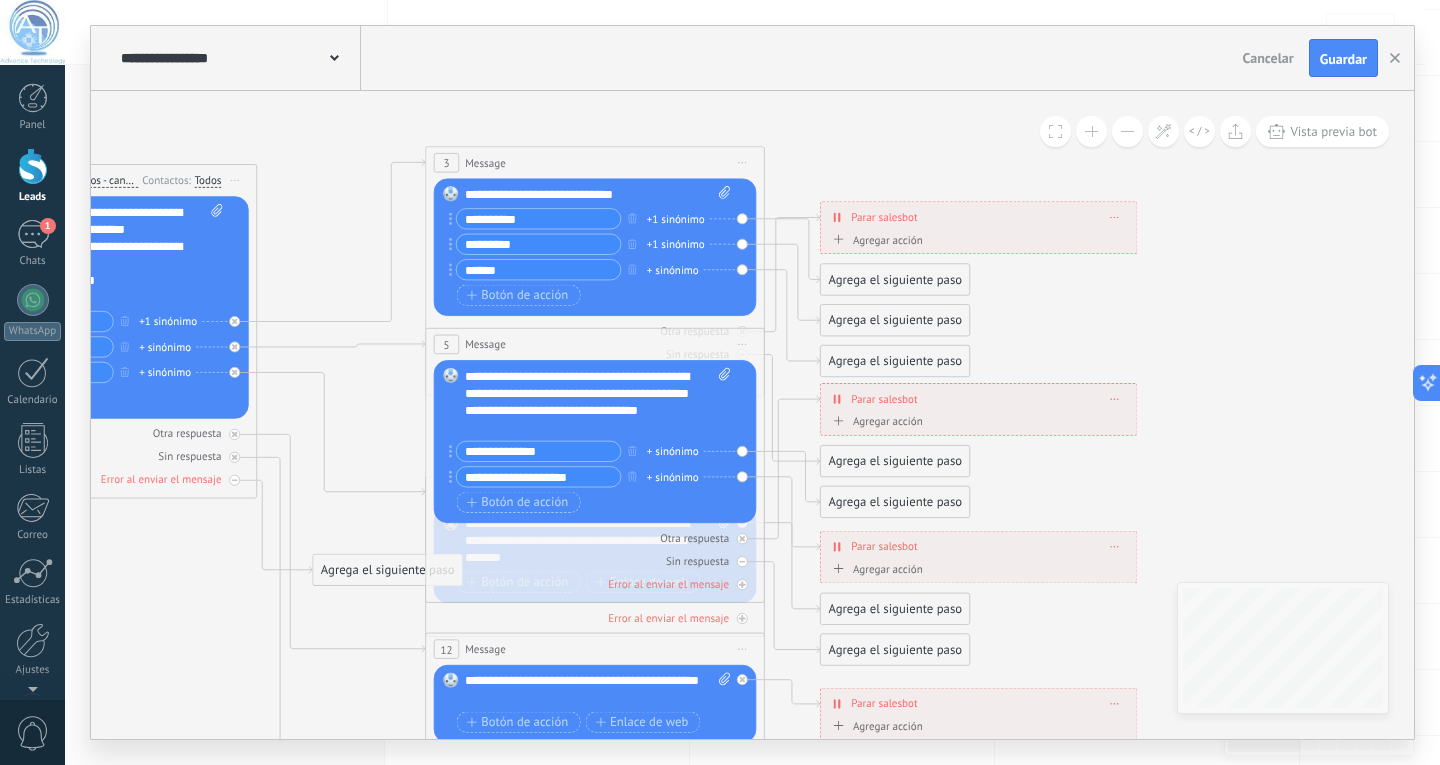 type on "**********" 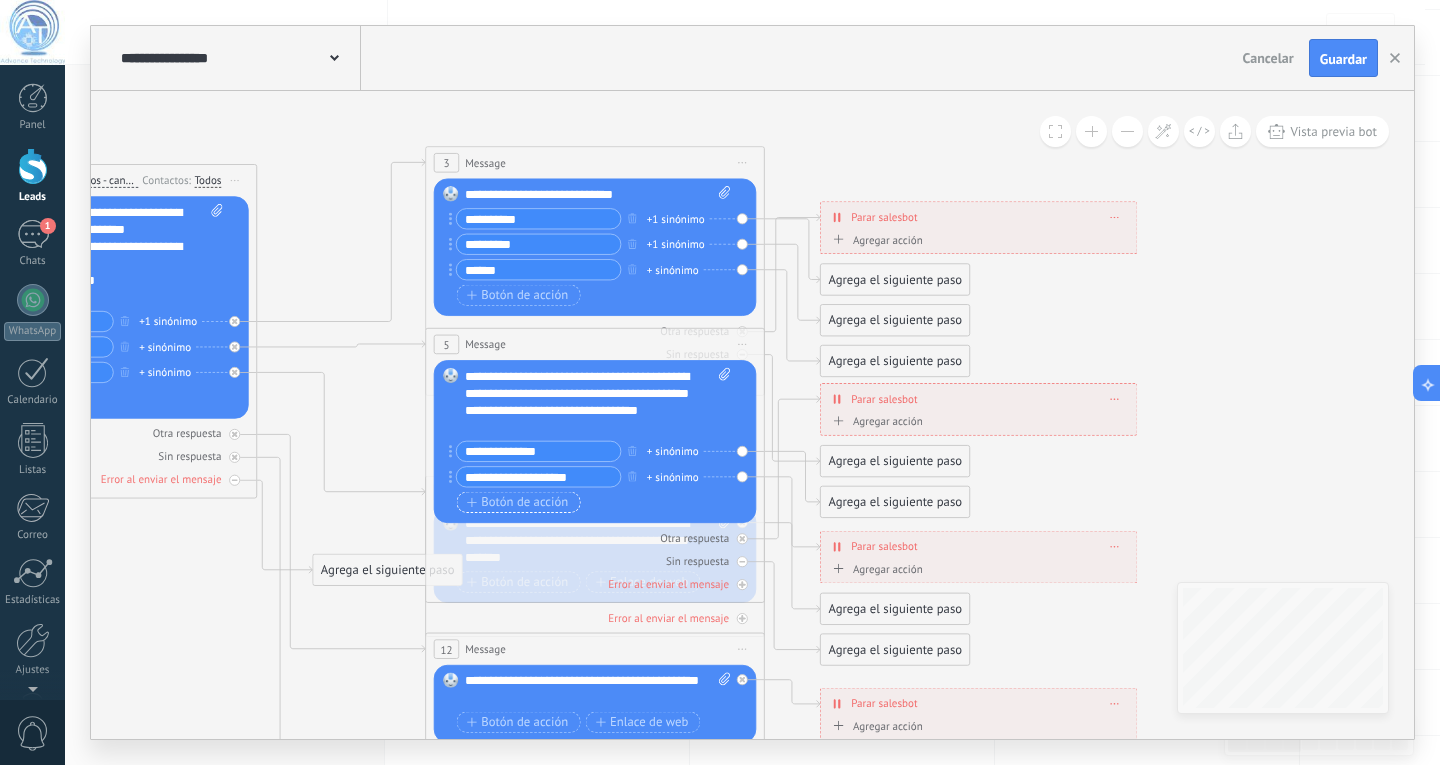 click on "Botón de acción" at bounding box center (517, 503) 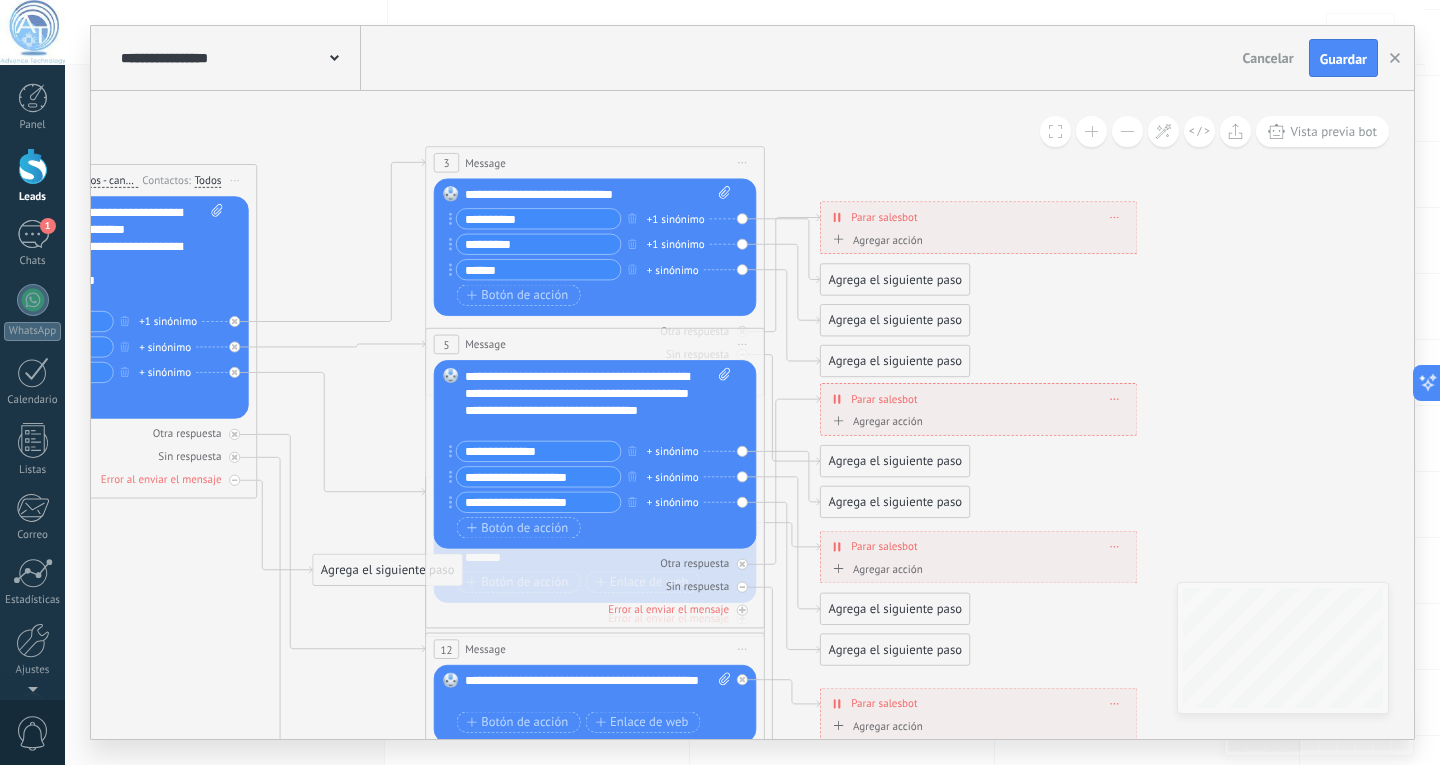 type on "**********" 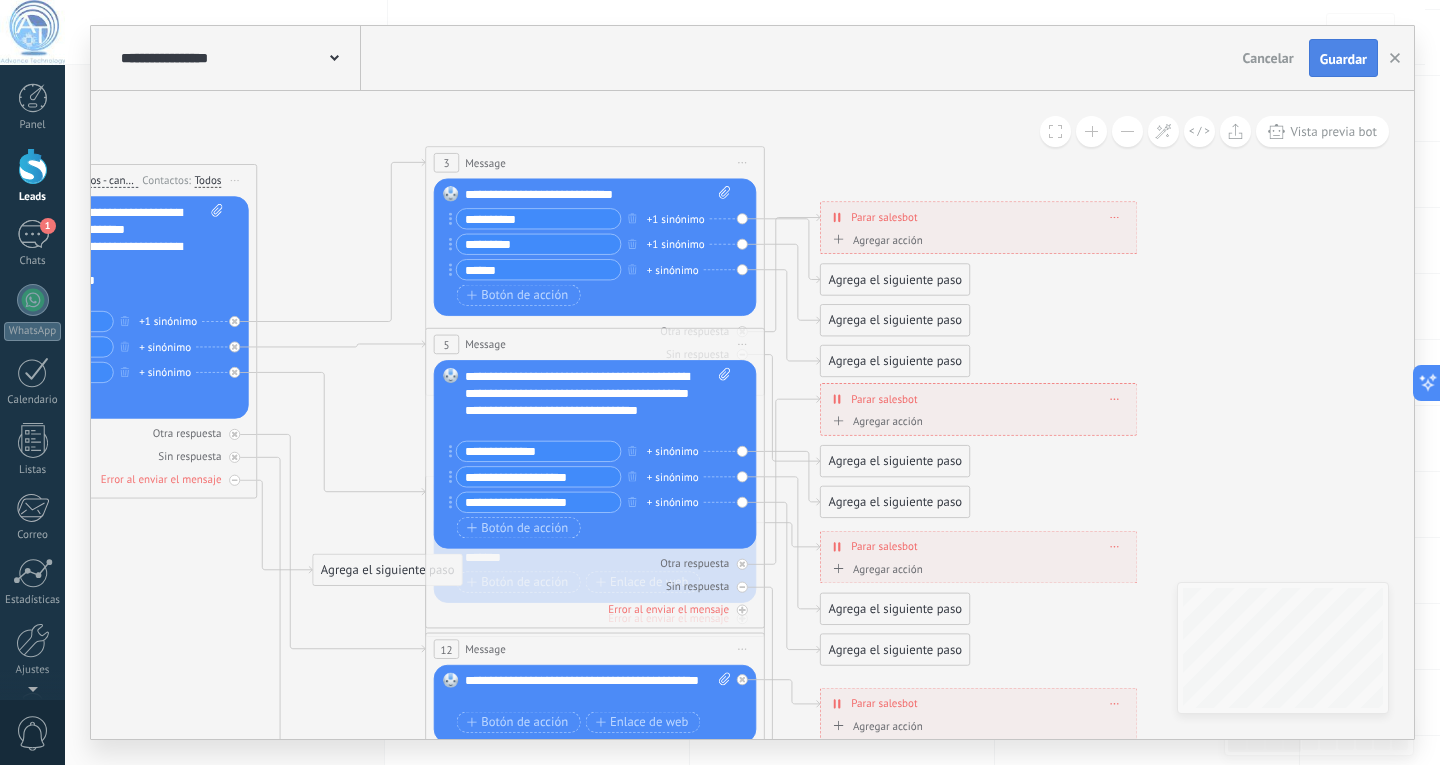 click on "Guardar" at bounding box center (1343, 59) 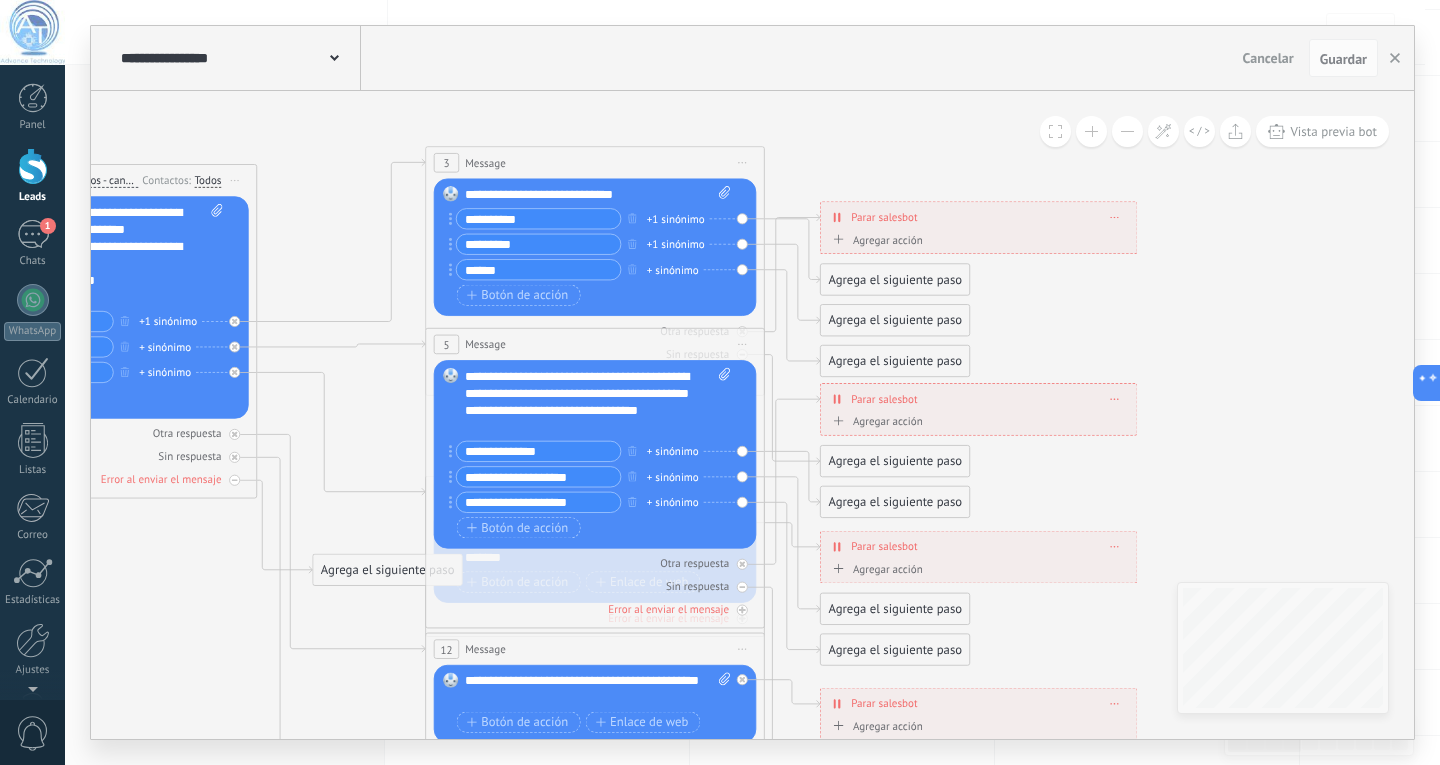 click on "**********" at bounding box center [598, 402] 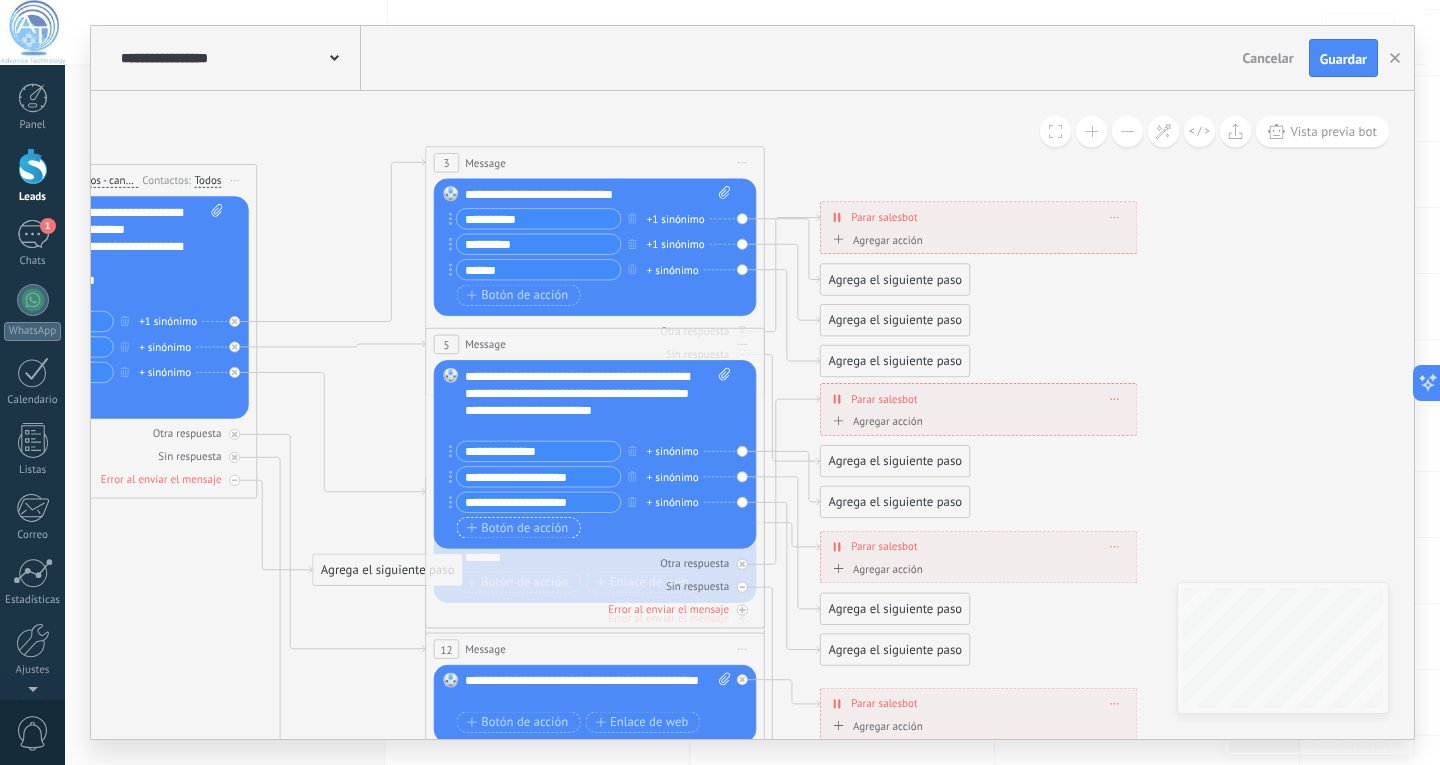 click on "Botón de acción" at bounding box center [517, 528] 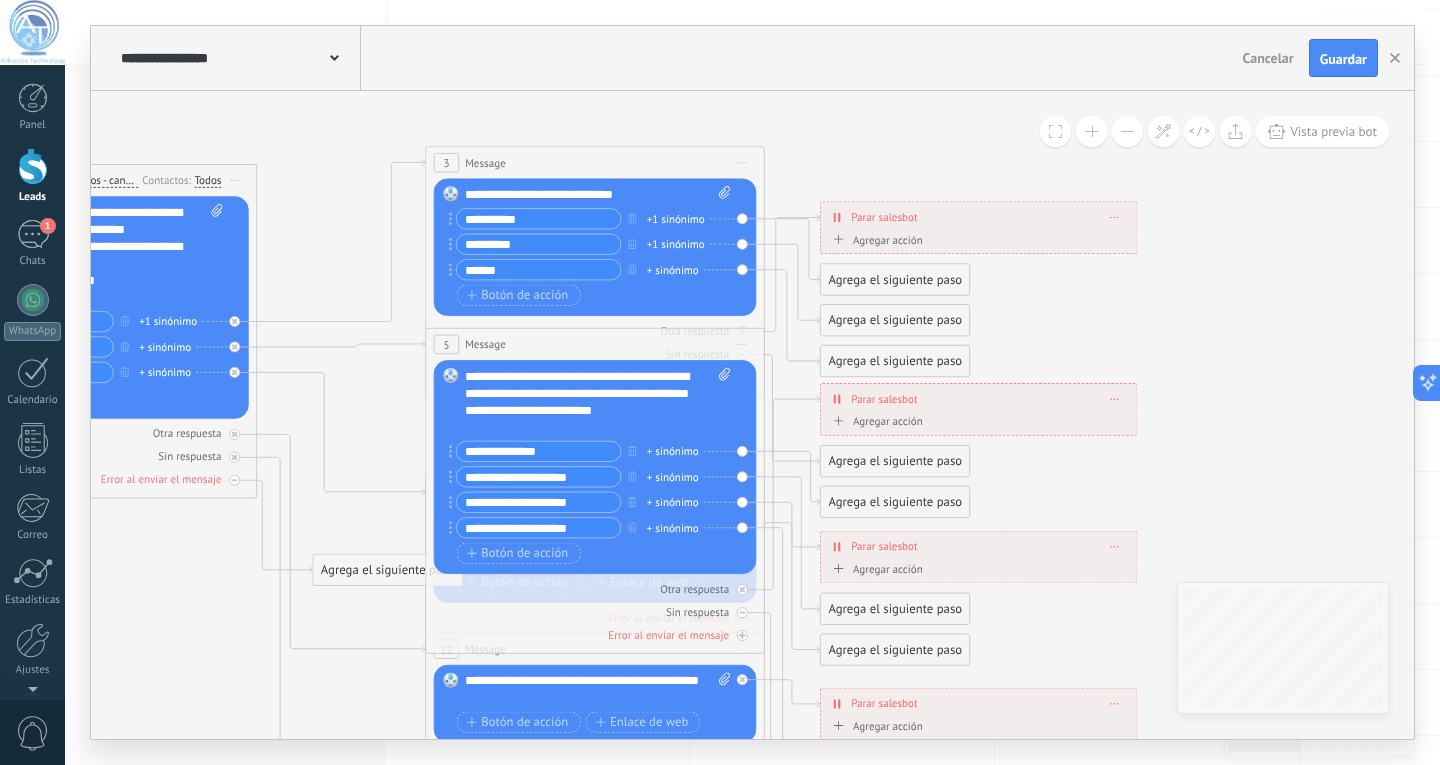 type on "**********" 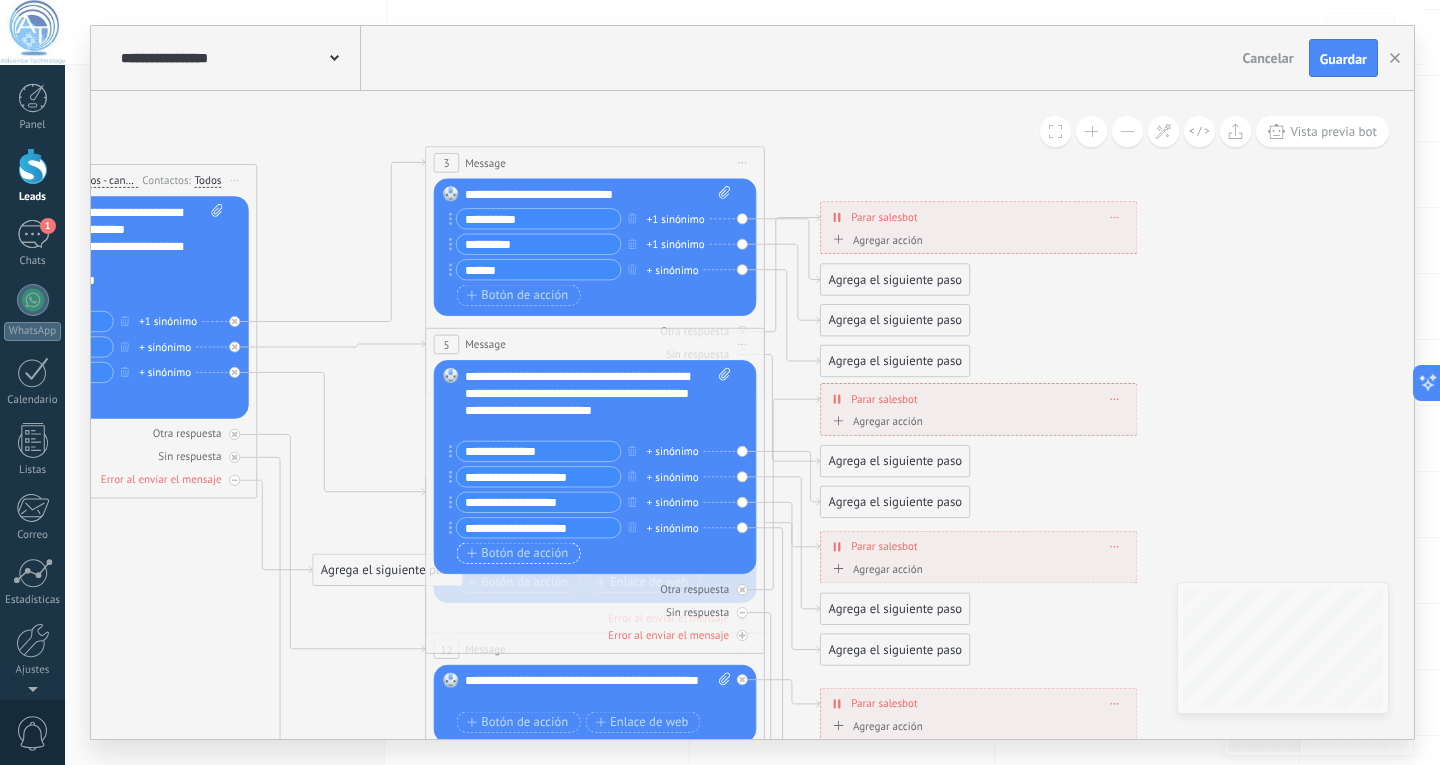 type on "**********" 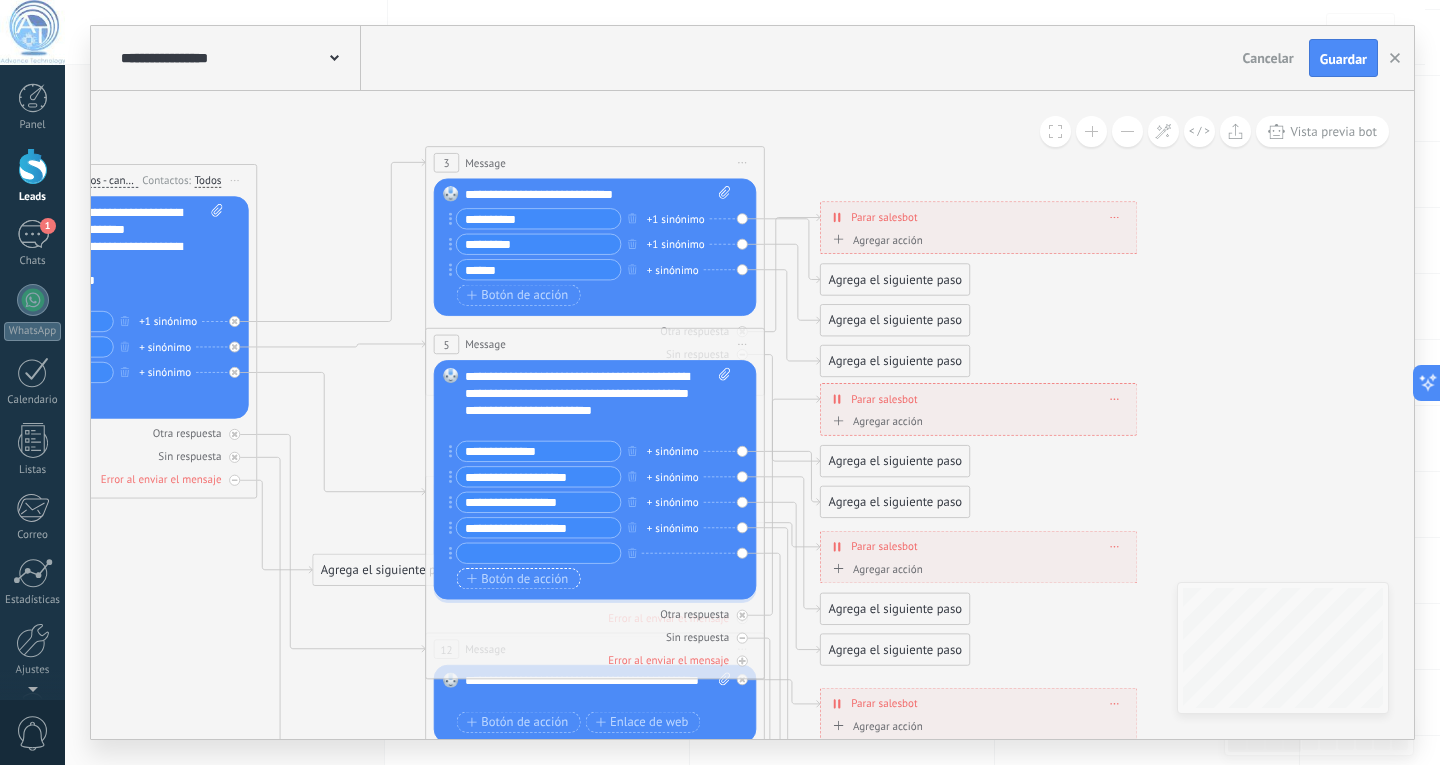 paste on "**********" 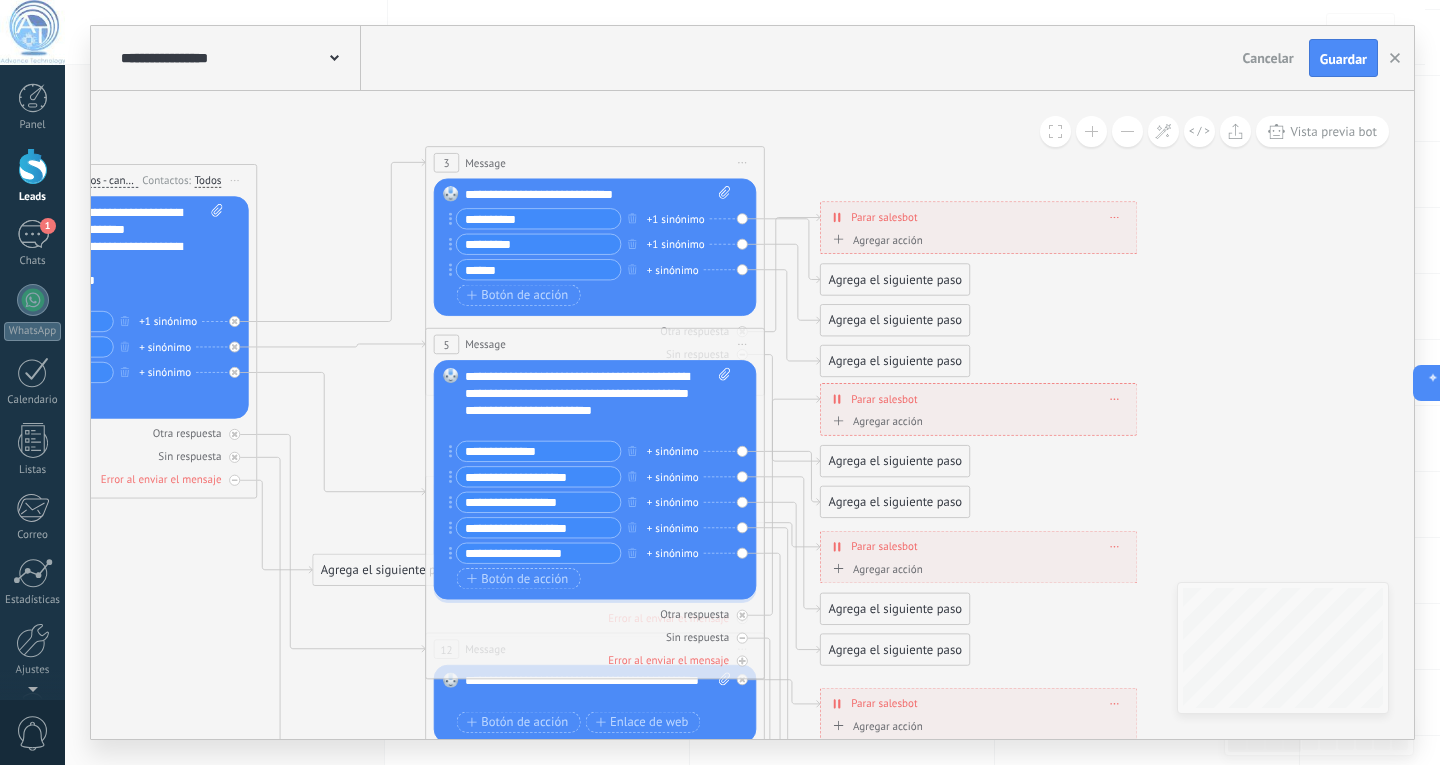 type on "**********" 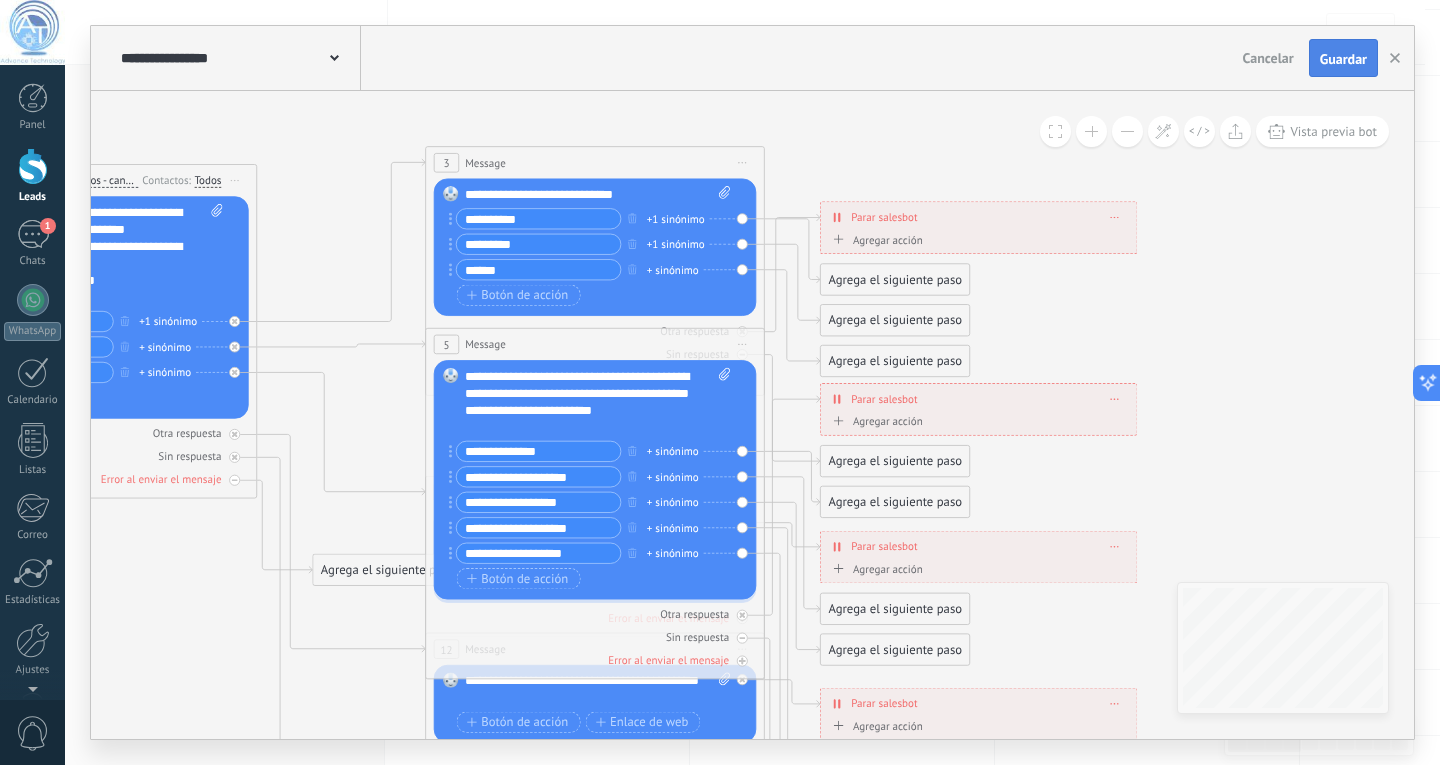 click on "Guardar" at bounding box center (1343, 59) 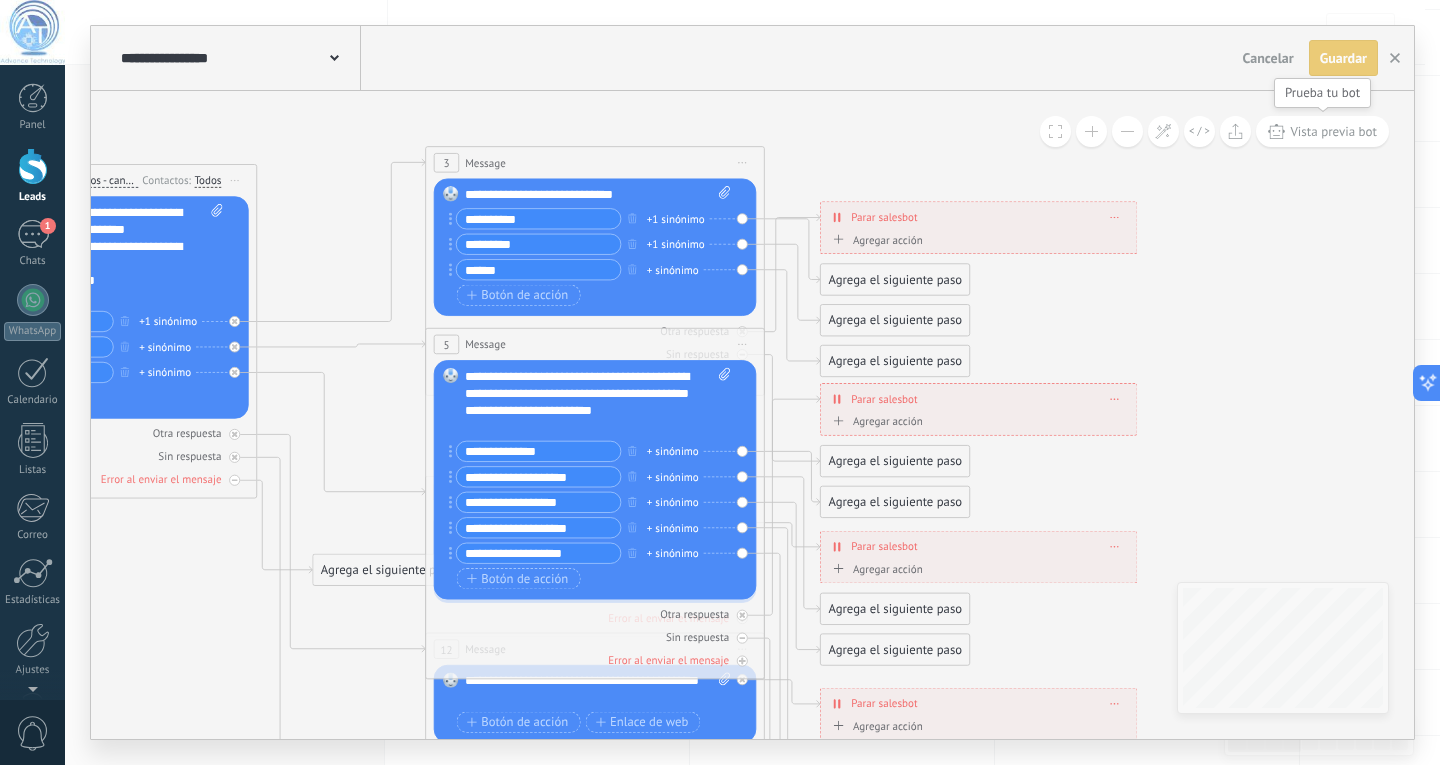 click on "Vista previa bot" at bounding box center [1333, 131] 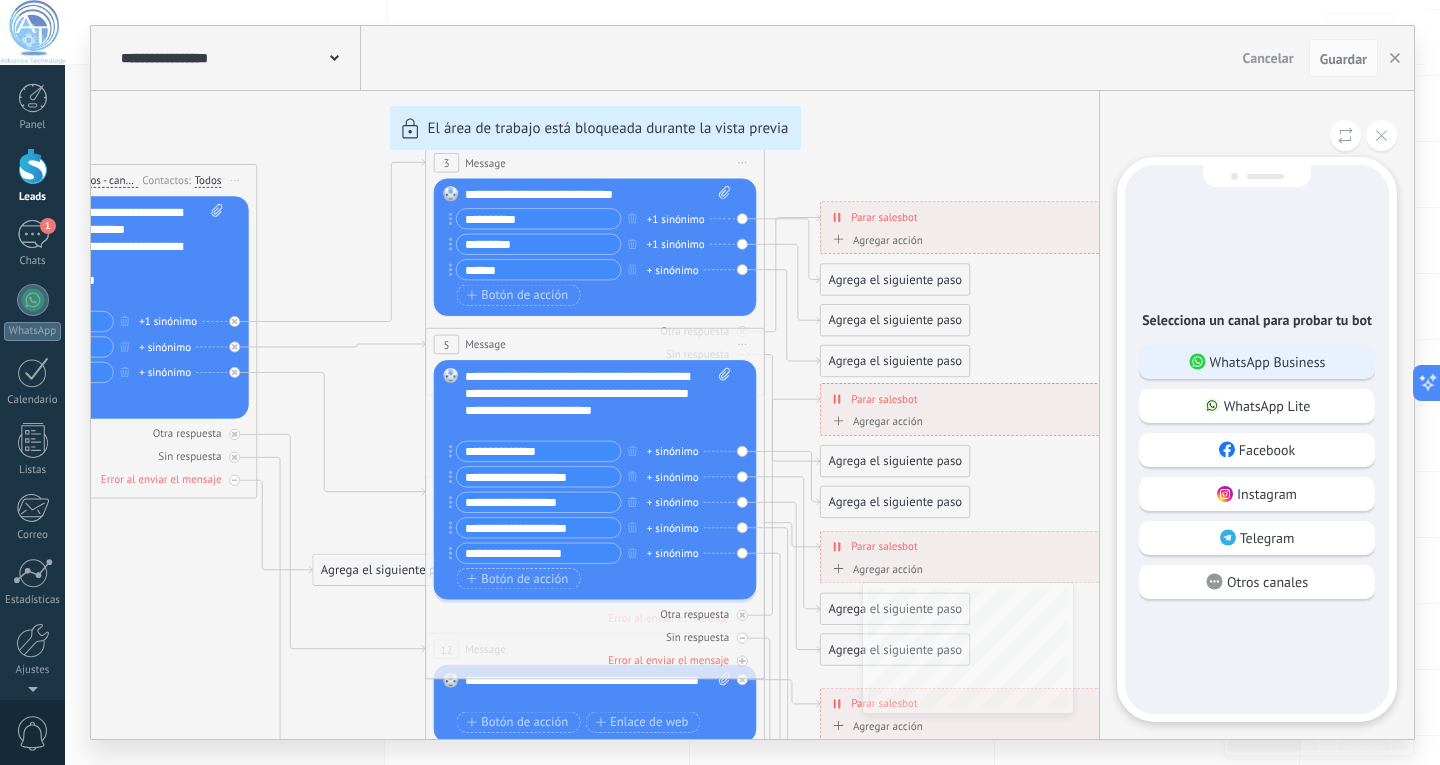 click on "WhatsApp Business" at bounding box center (1268, 362) 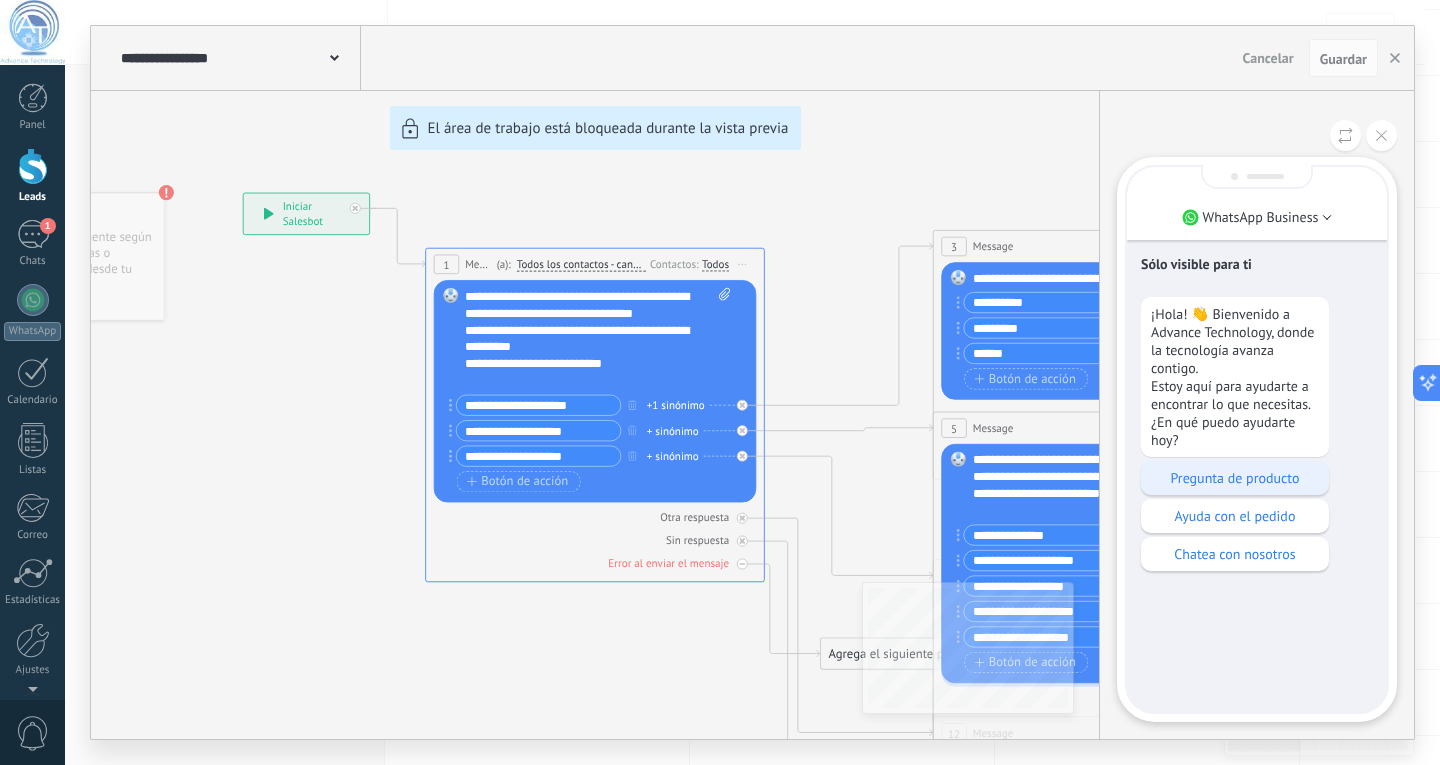 click on "Pregunta de producto" at bounding box center [1235, 478] 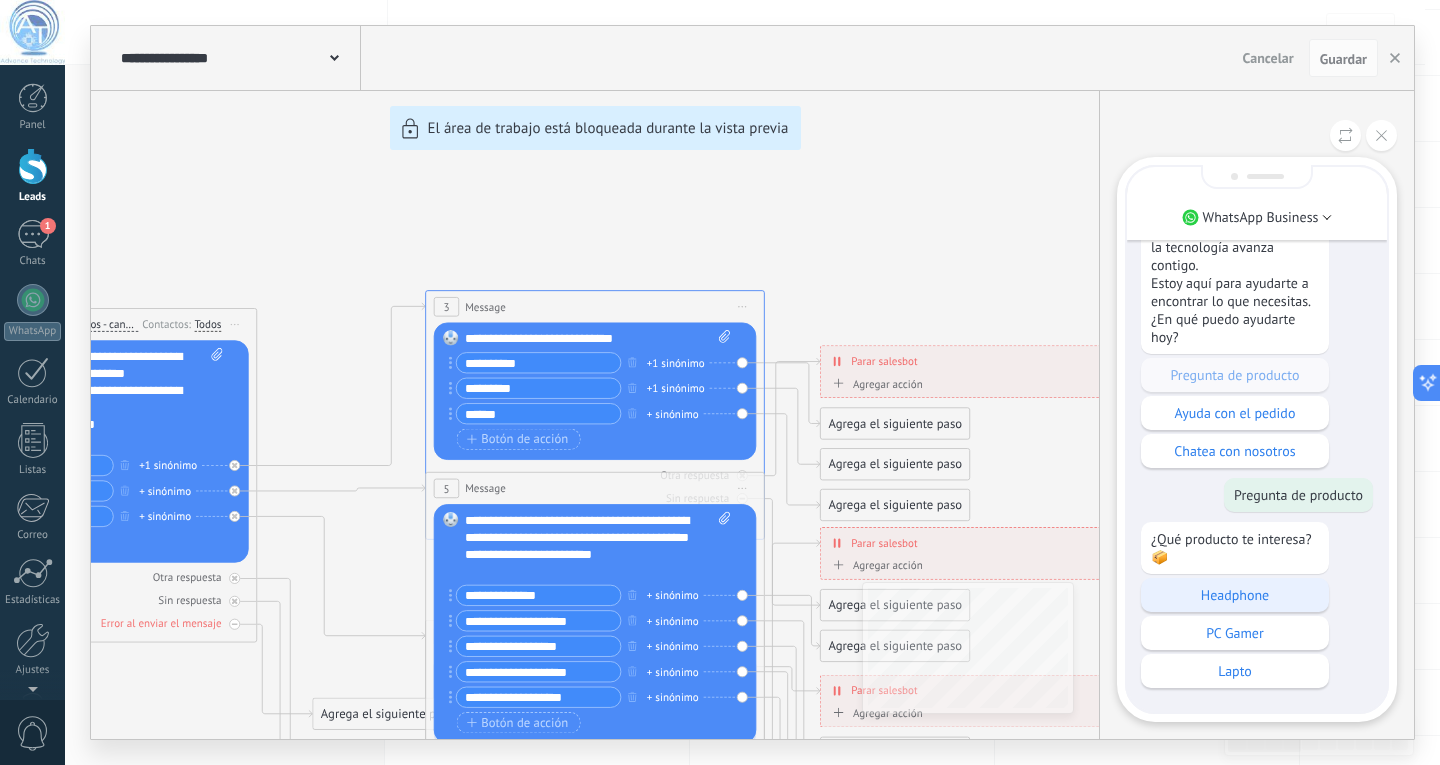 click on "Headphone" at bounding box center (1235, 595) 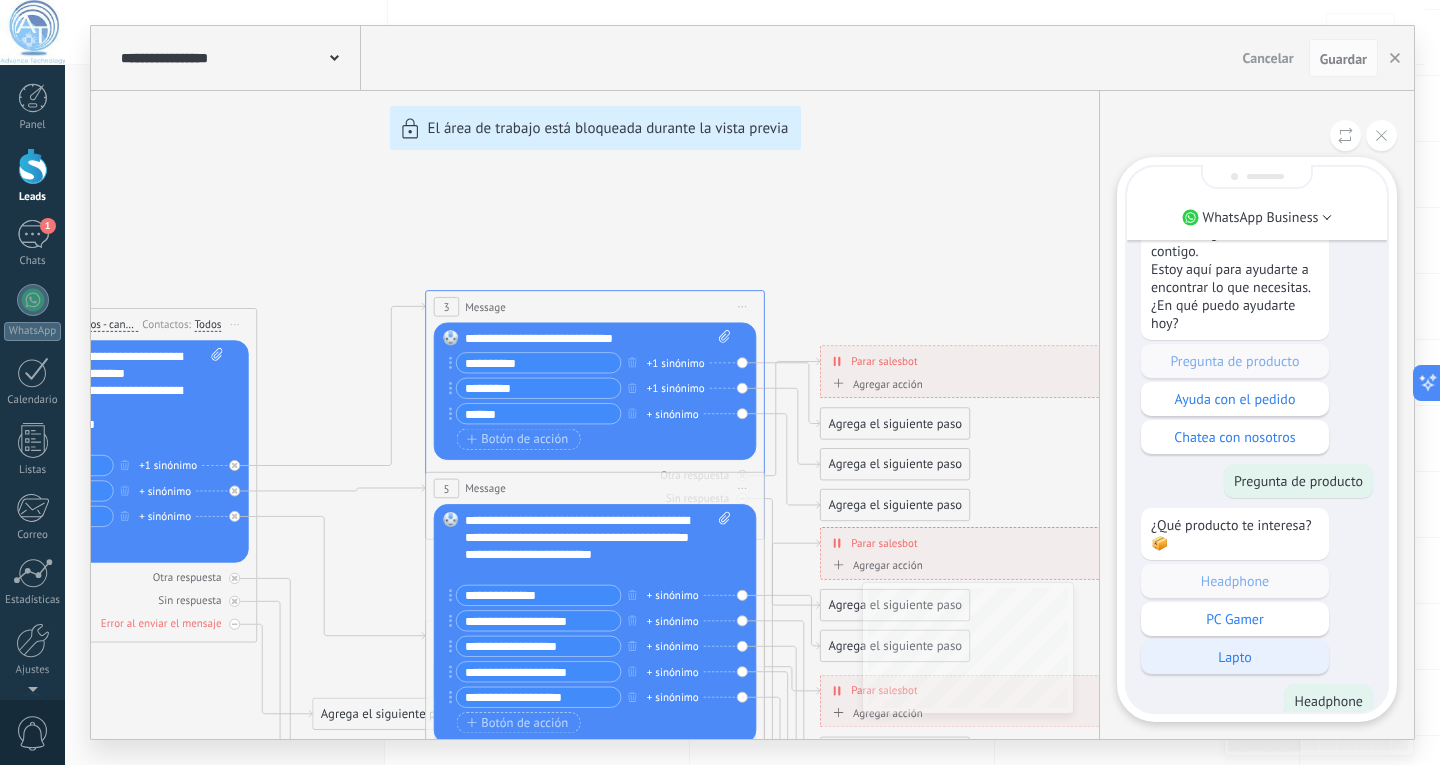 scroll, scrollTop: 0, scrollLeft: 0, axis: both 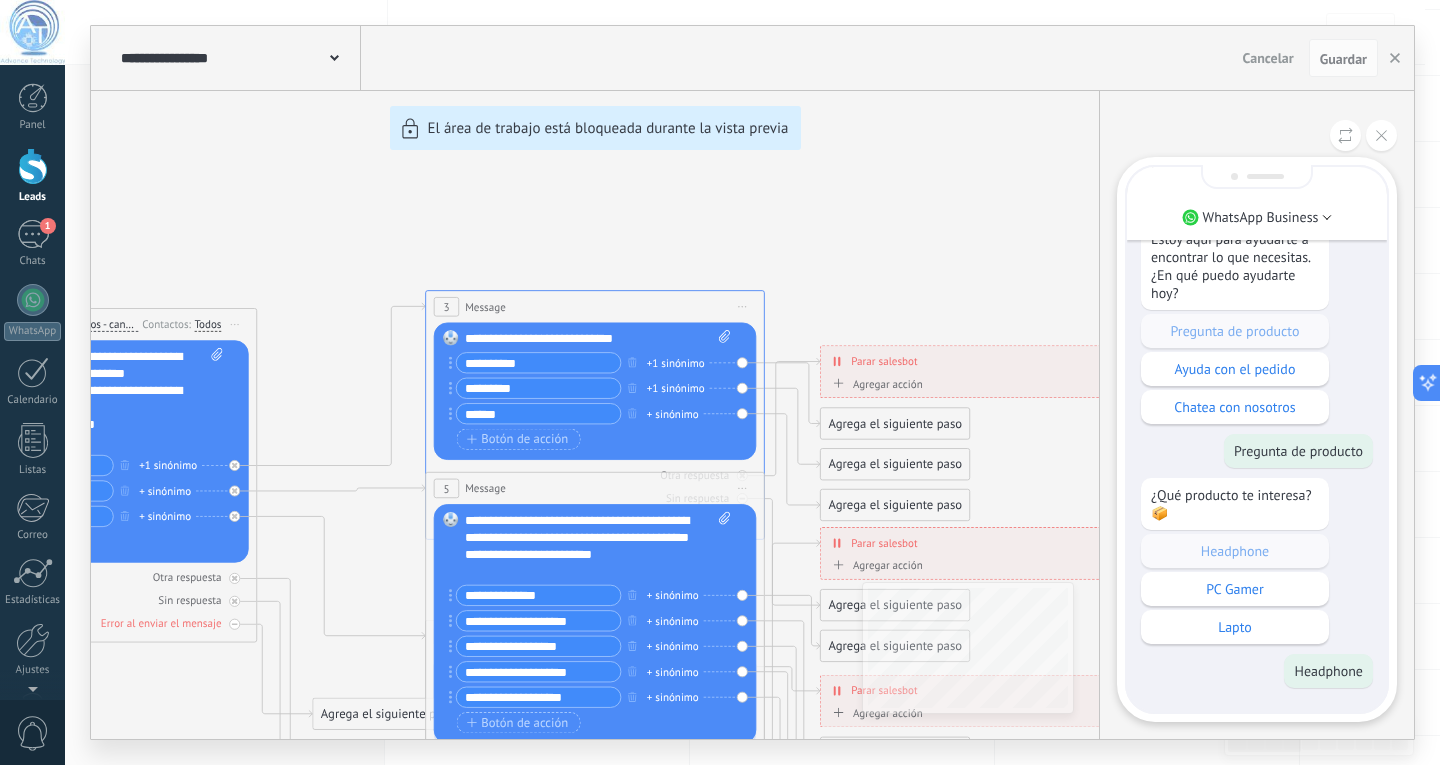 click on "¿Qué producto te interesa? 📦 Headphone PC Gamer Lapto" at bounding box center [1257, 561] 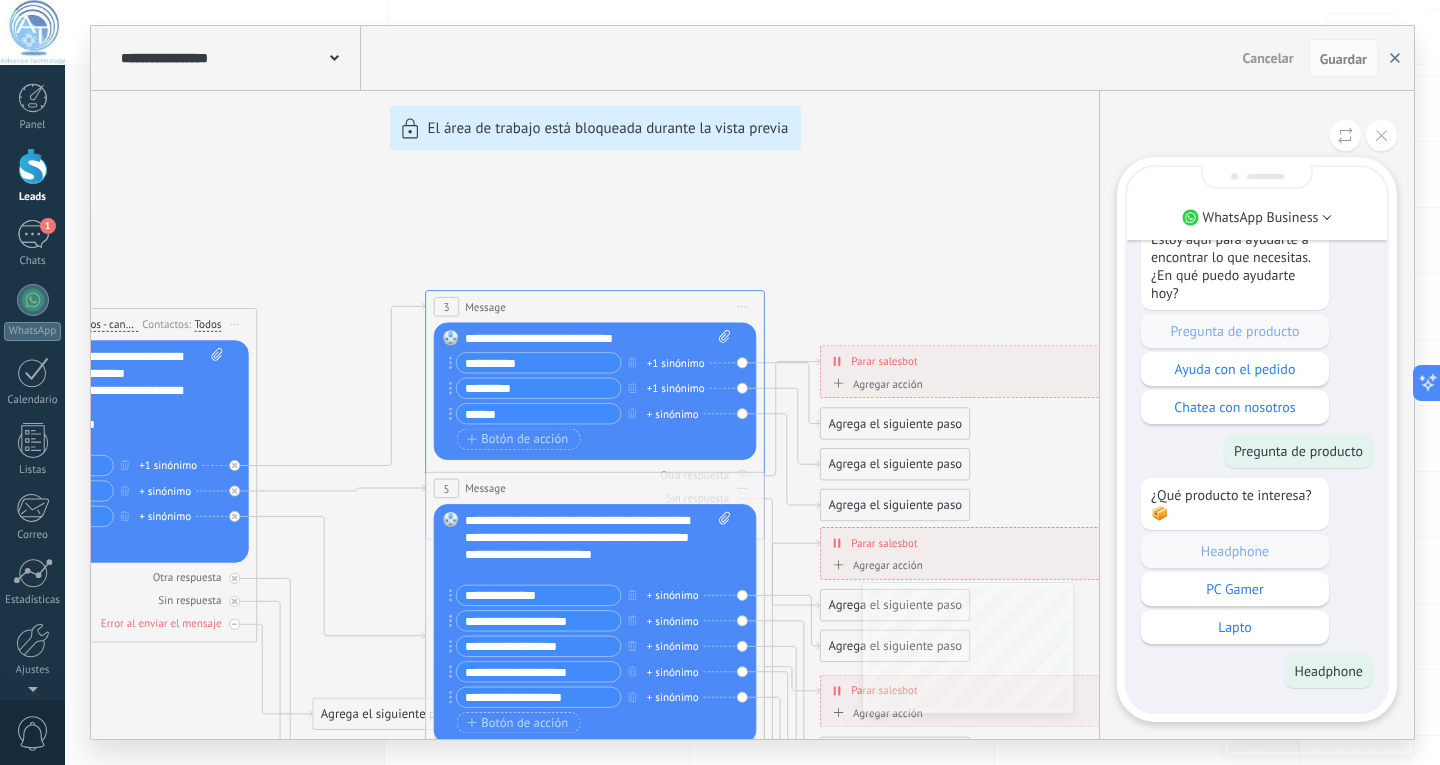 click at bounding box center (1395, 58) 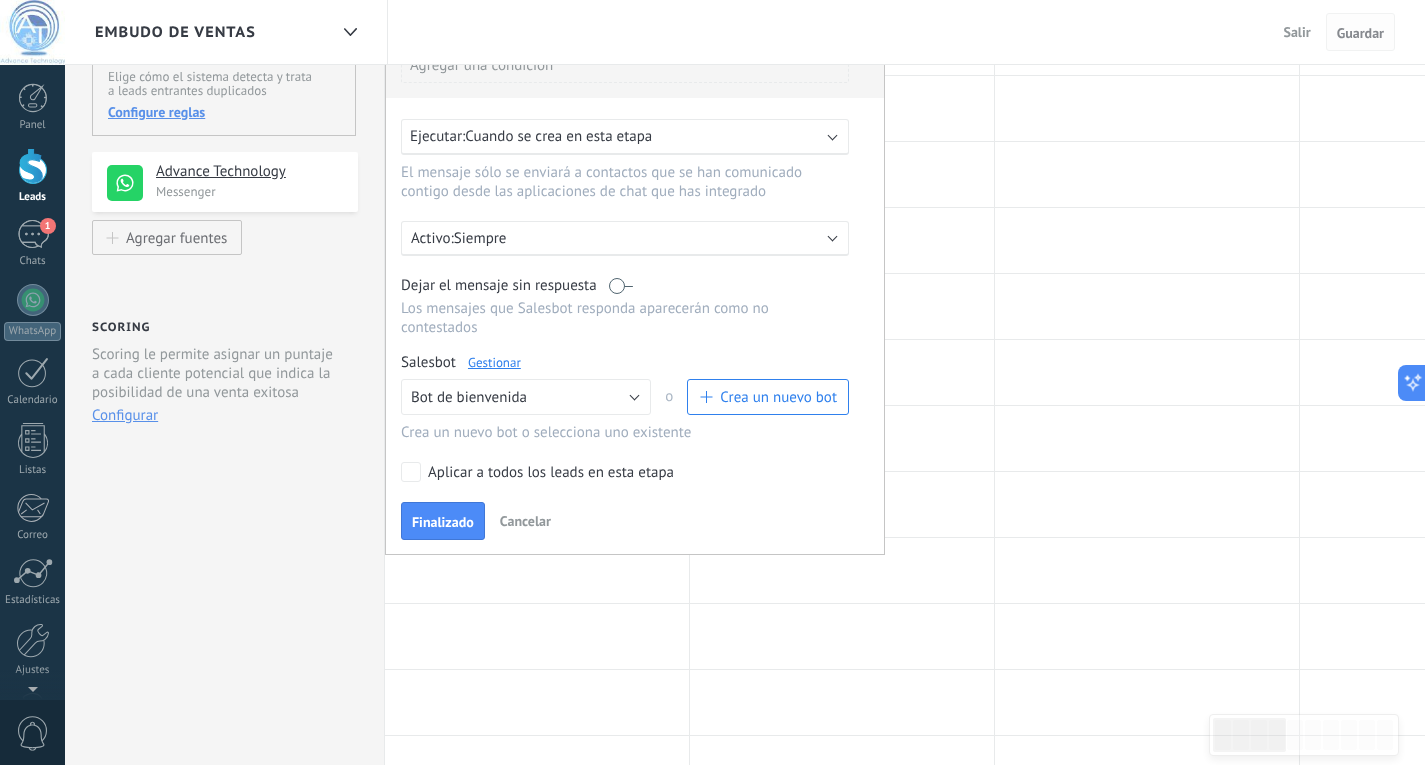 click on "Guardar" at bounding box center [1360, 33] 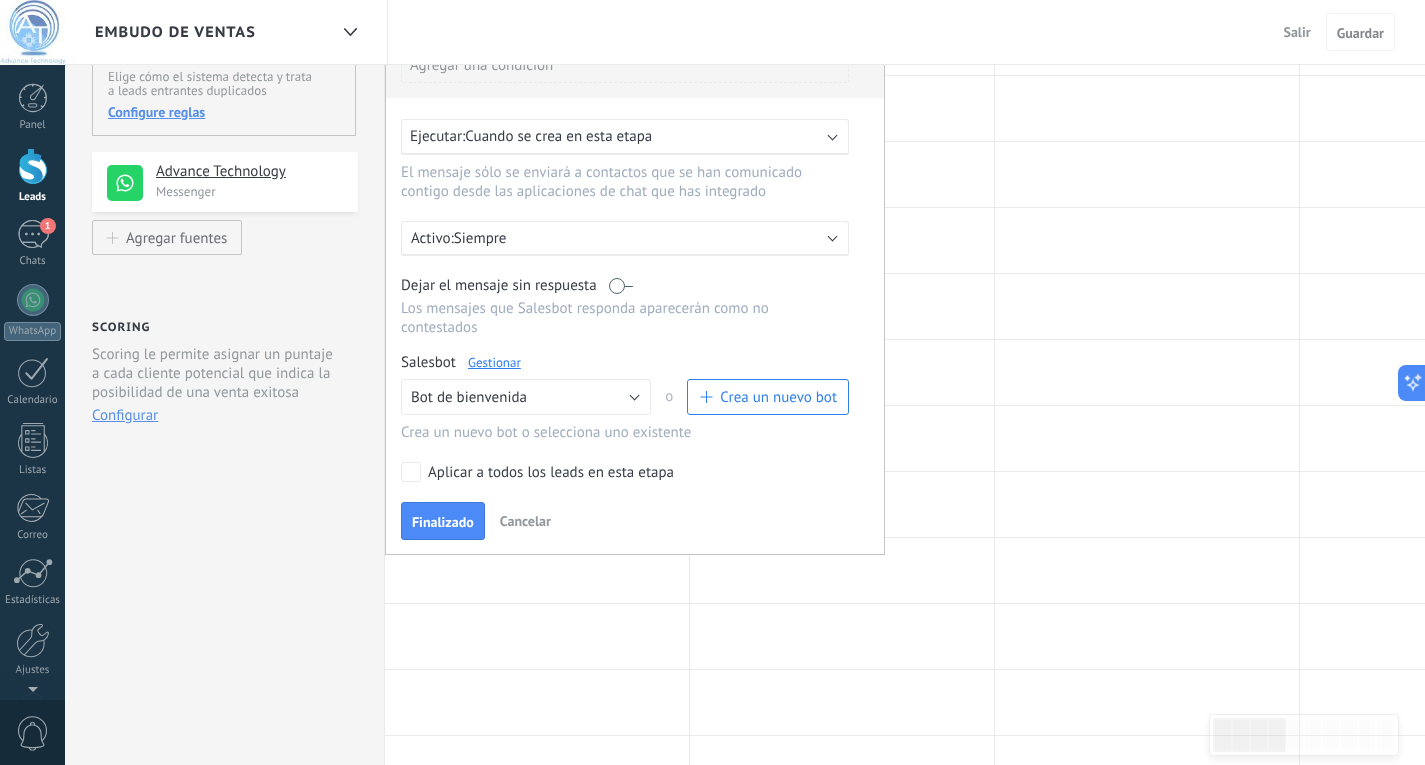 click on "Crea un nuevo bot" at bounding box center [778, 397] 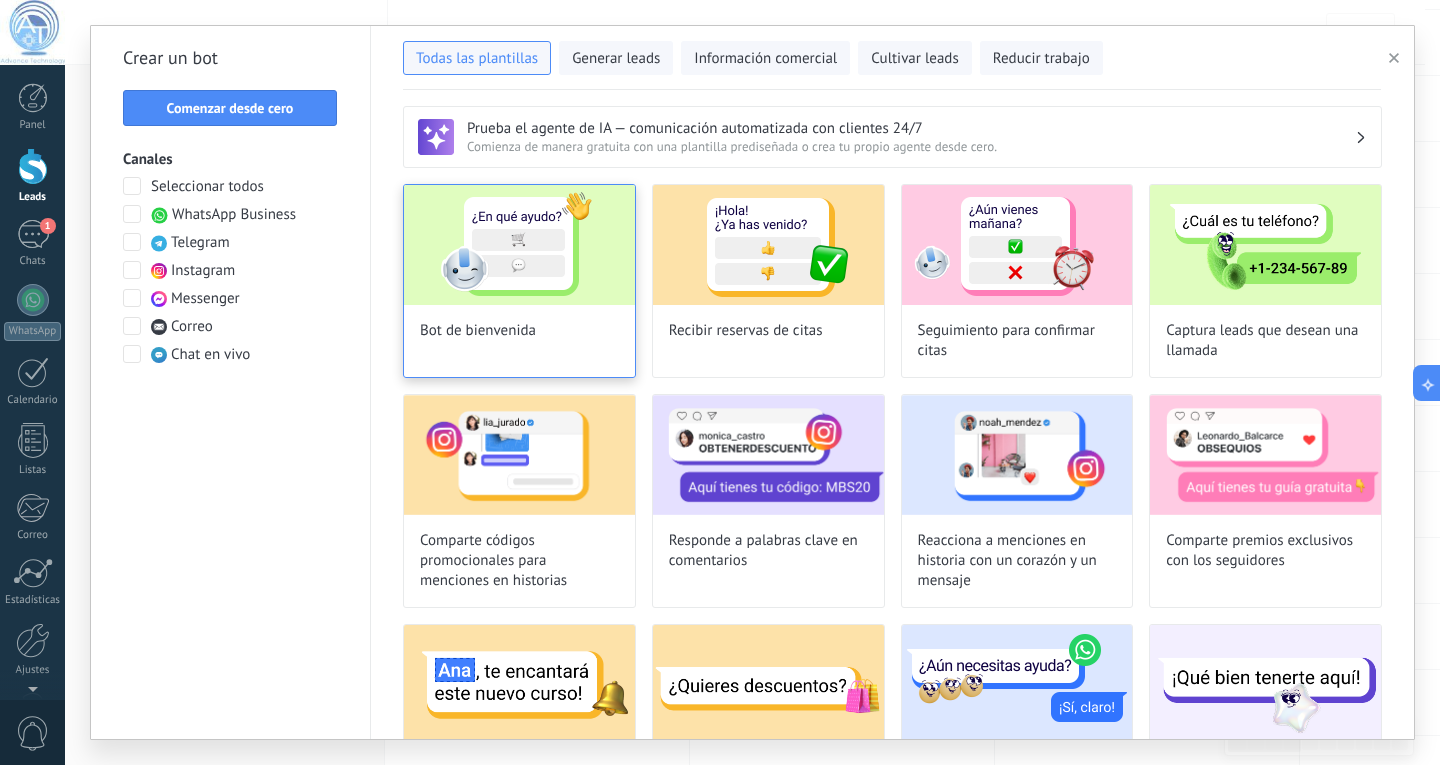 click at bounding box center (519, 245) 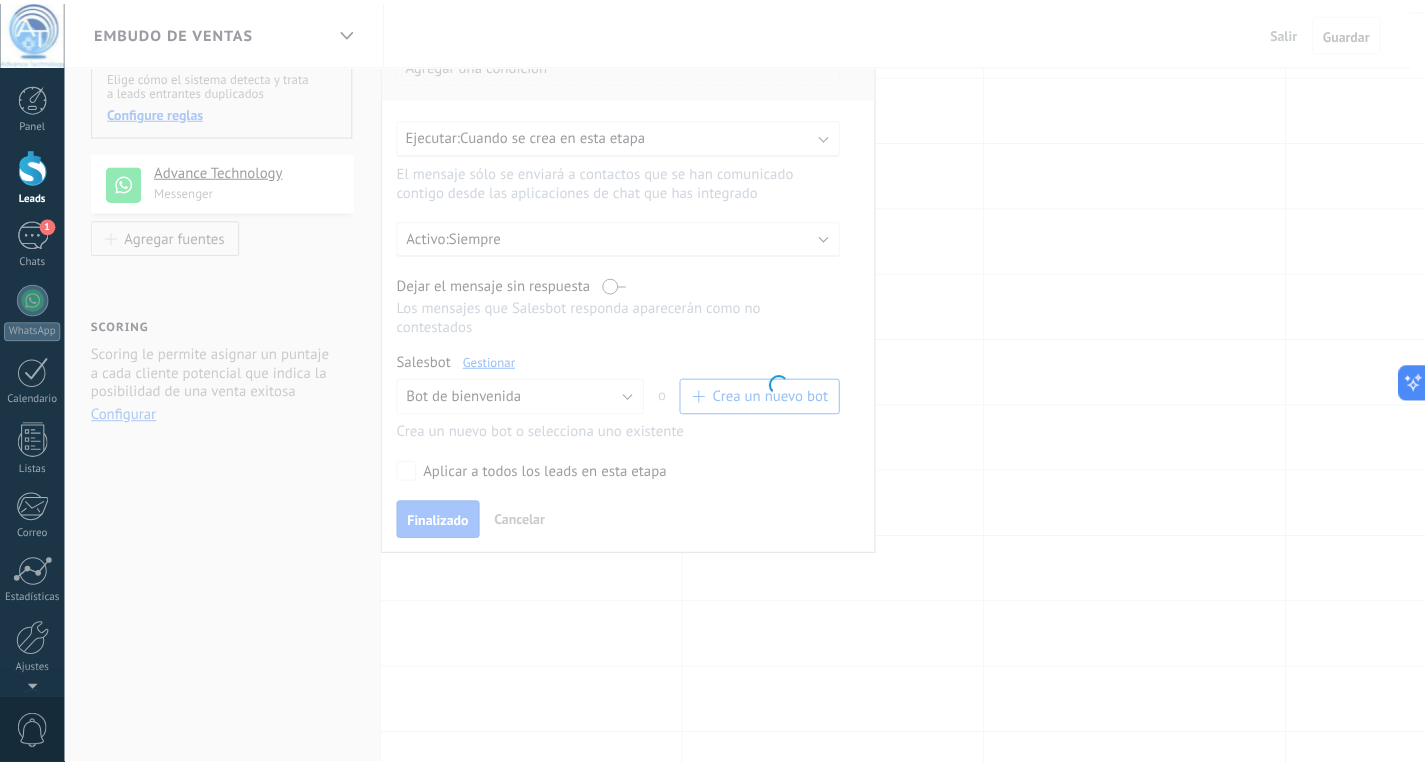 scroll, scrollTop: 0, scrollLeft: 0, axis: both 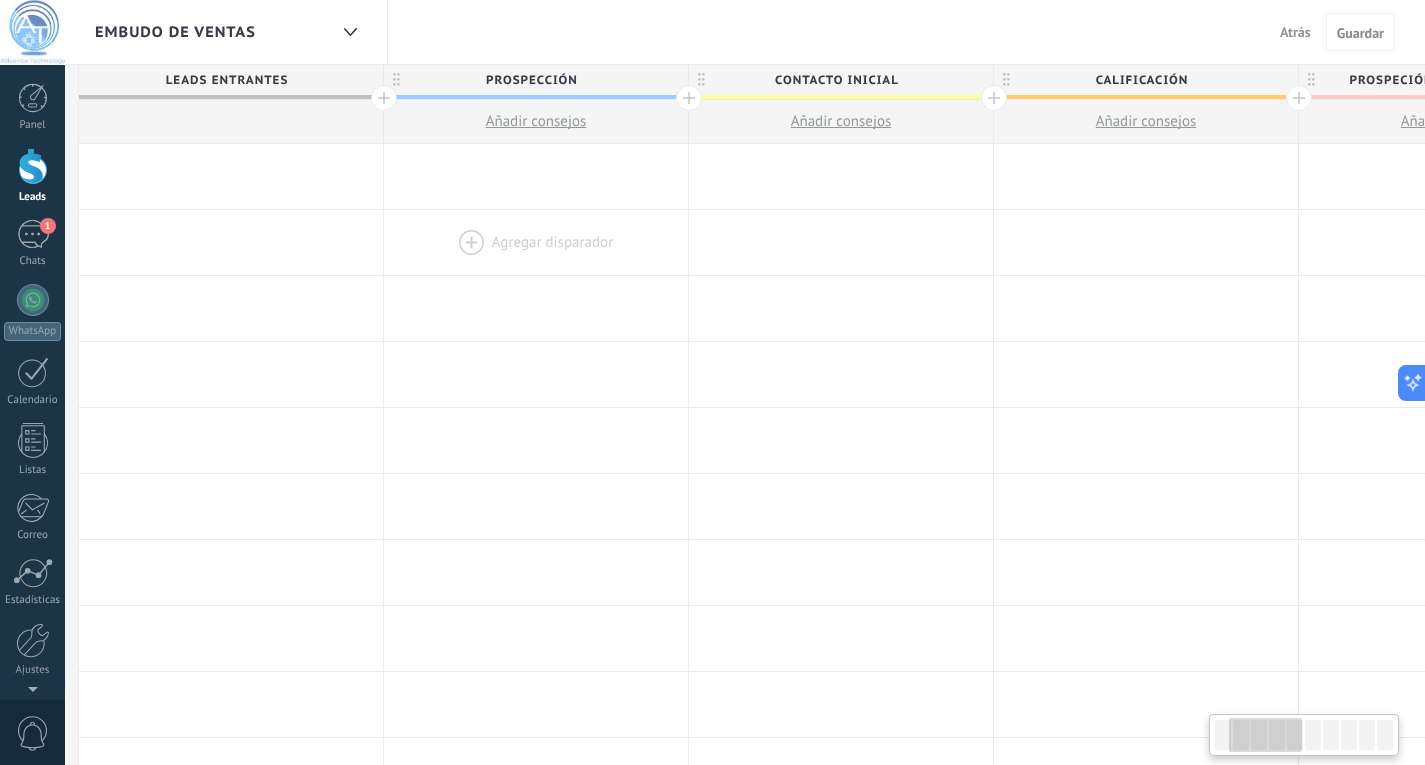 drag, startPoint x: 912, startPoint y: 242, endPoint x: 603, endPoint y: 232, distance: 309.16177 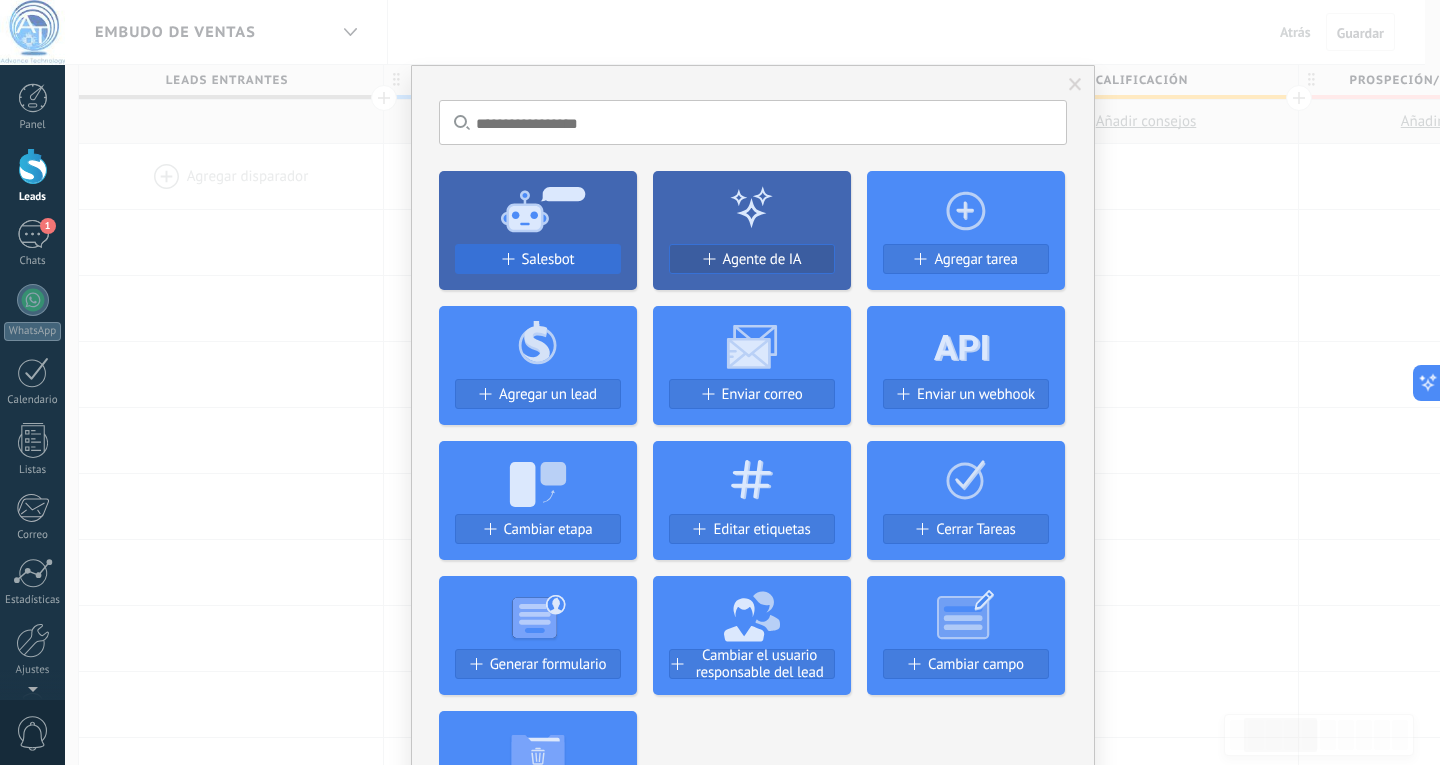 click on "Salesbot" at bounding box center (538, 259) 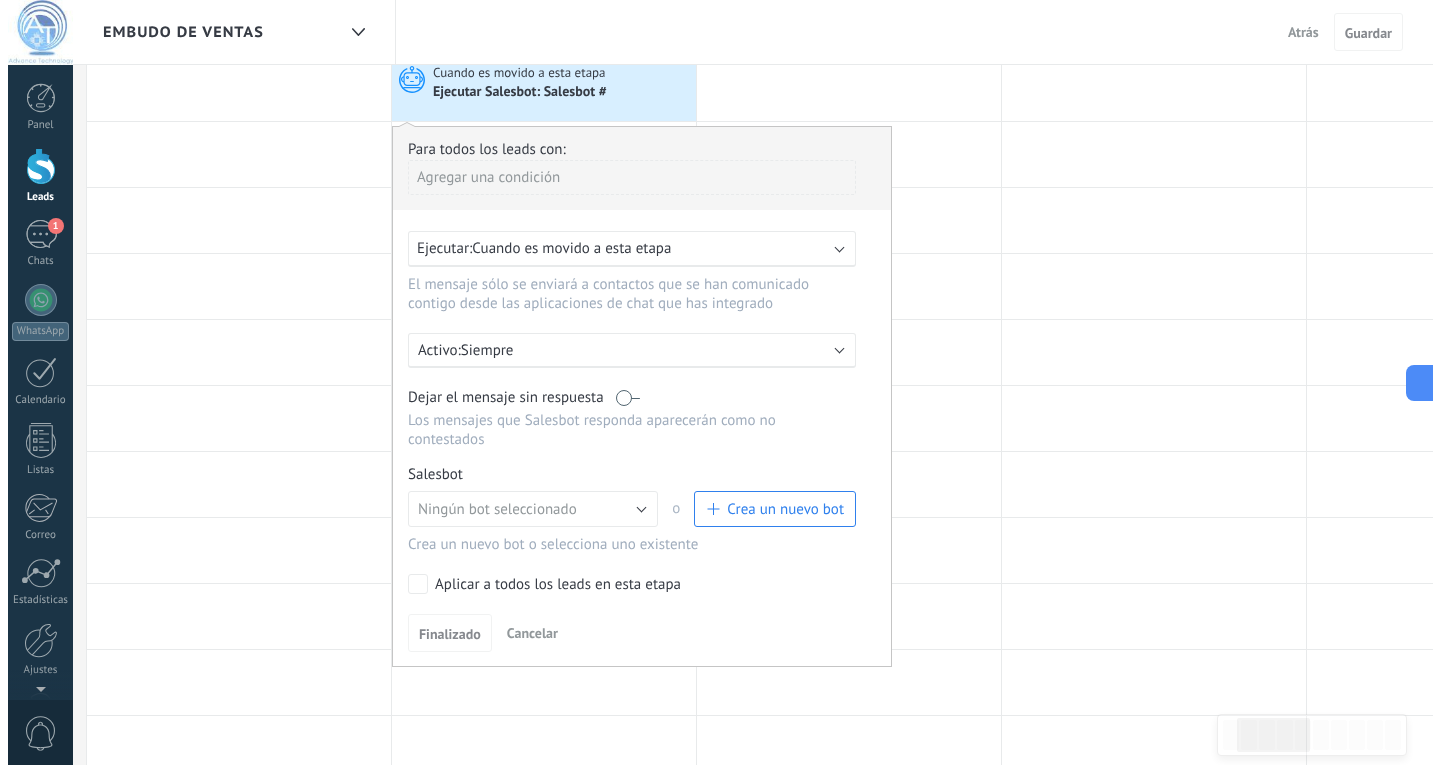 scroll, scrollTop: 0, scrollLeft: 0, axis: both 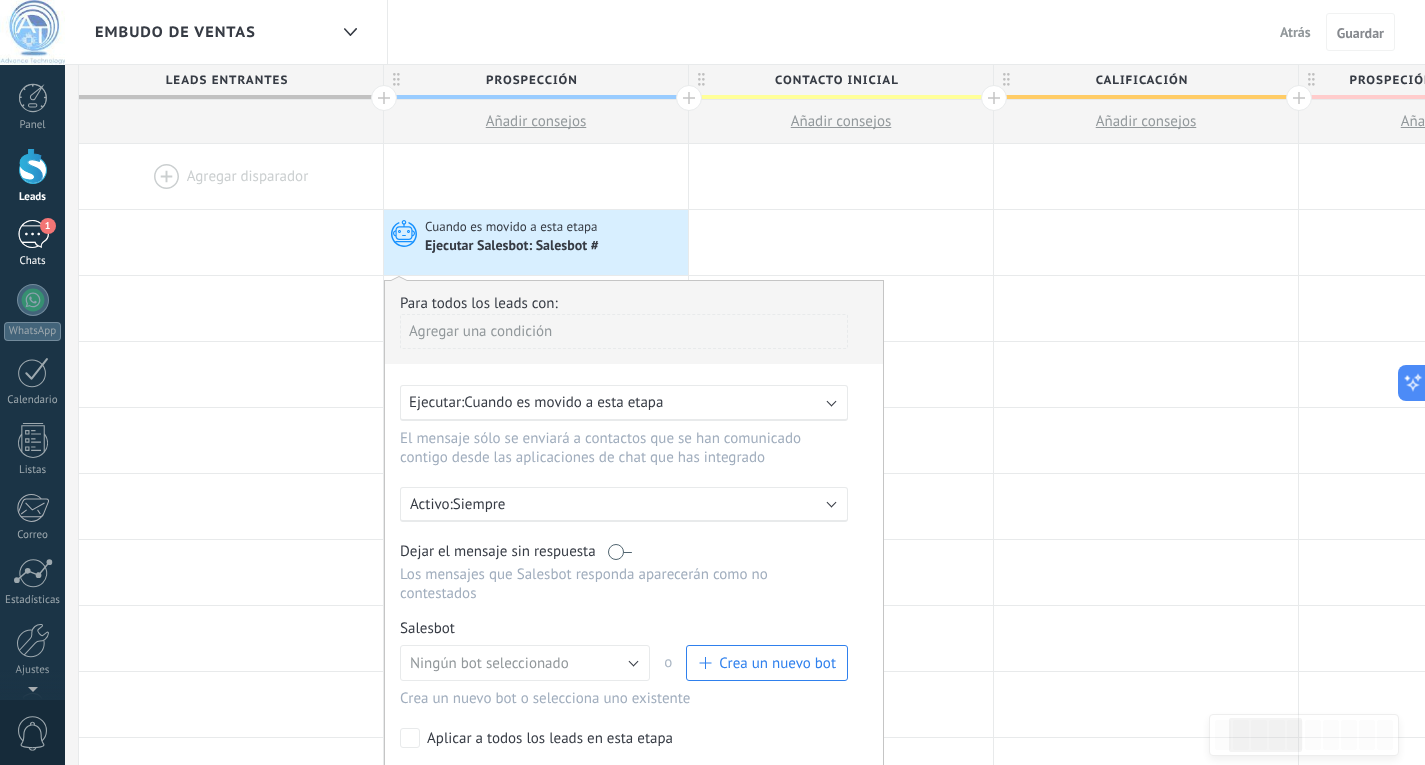 click on "1" at bounding box center [33, 234] 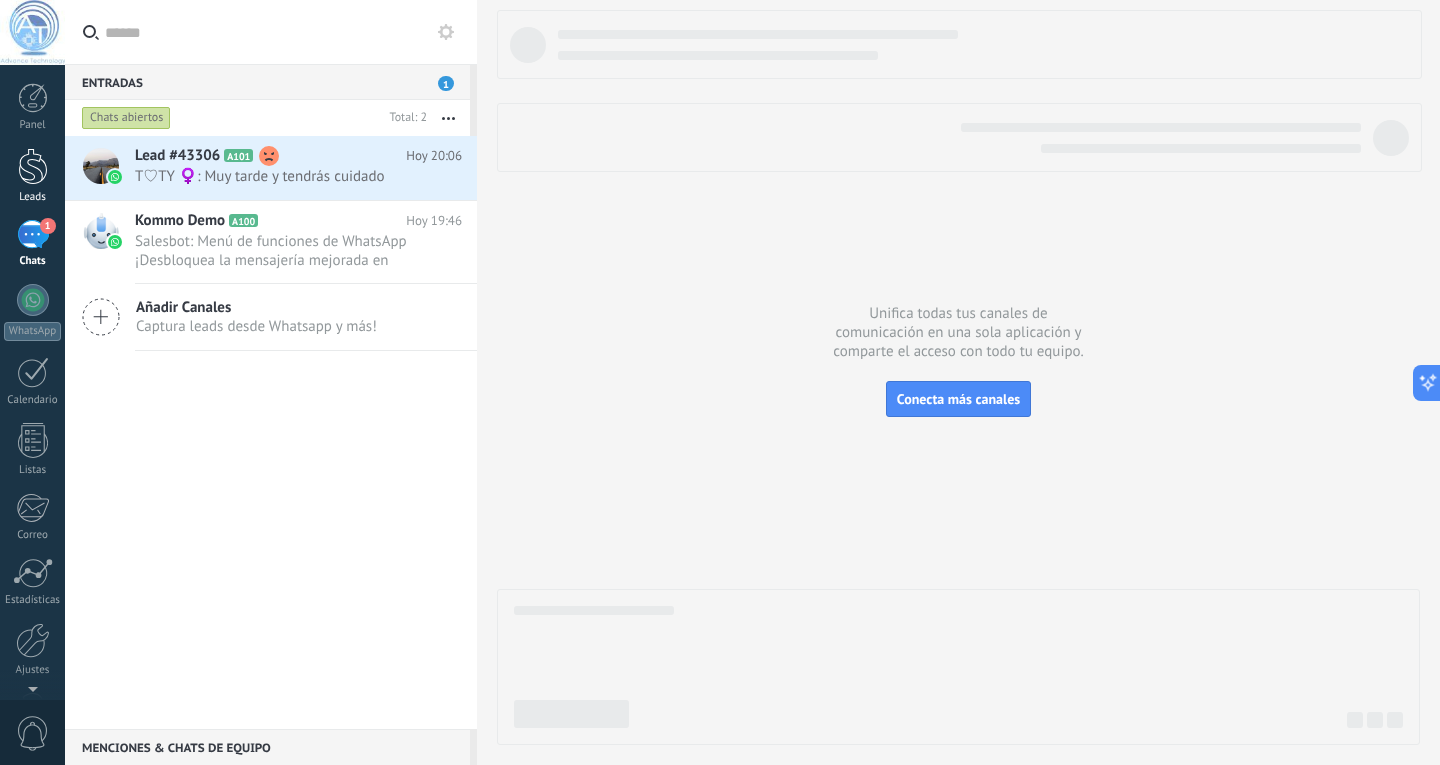 click at bounding box center [33, 166] 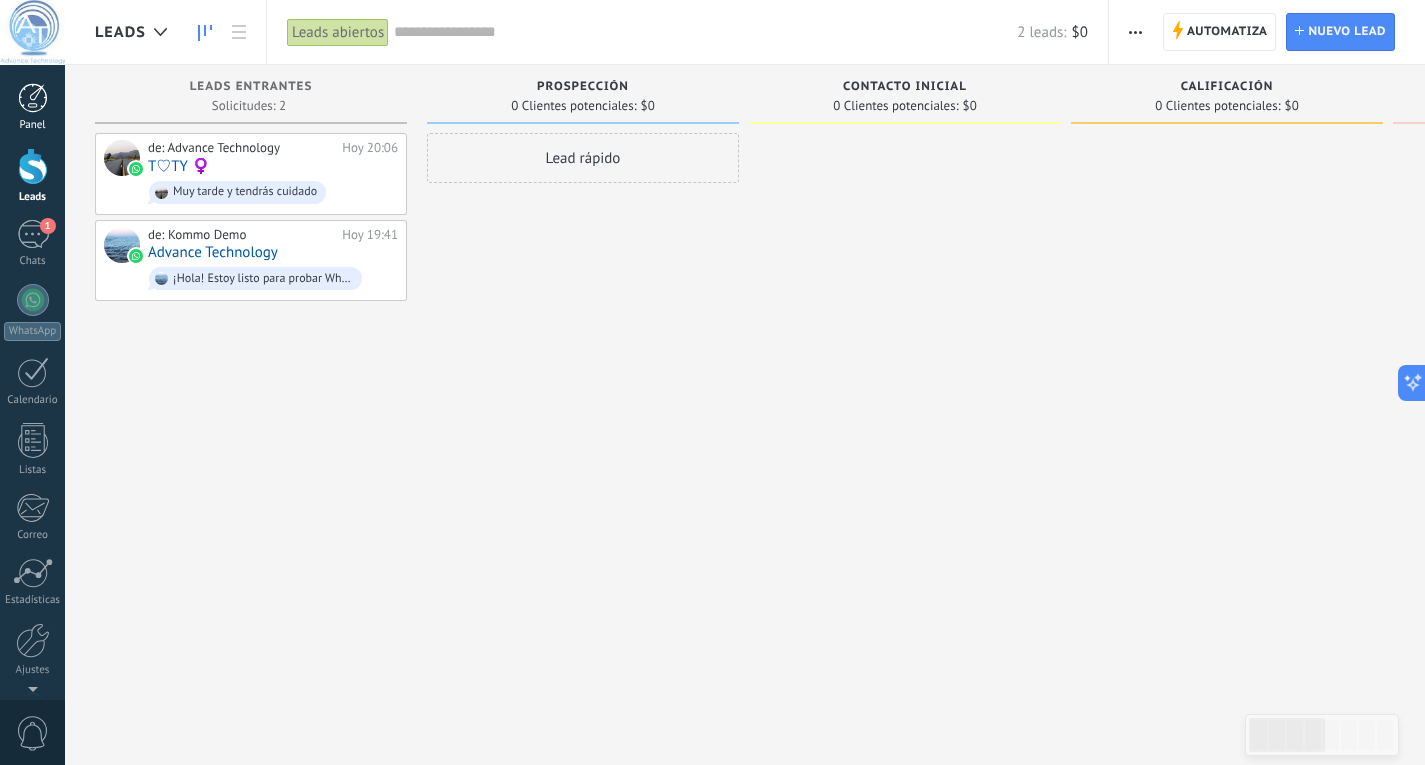 click at bounding box center [33, 98] 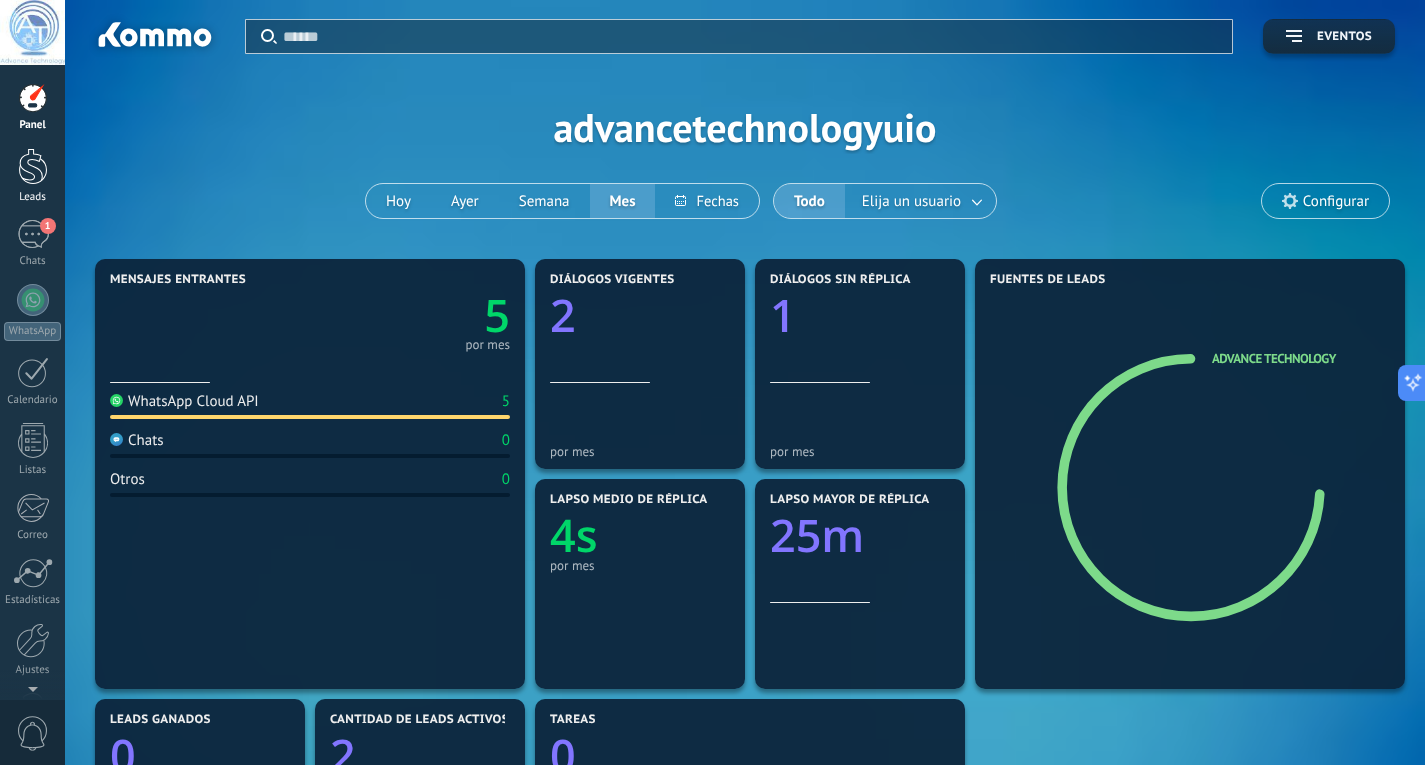 click at bounding box center [33, 166] 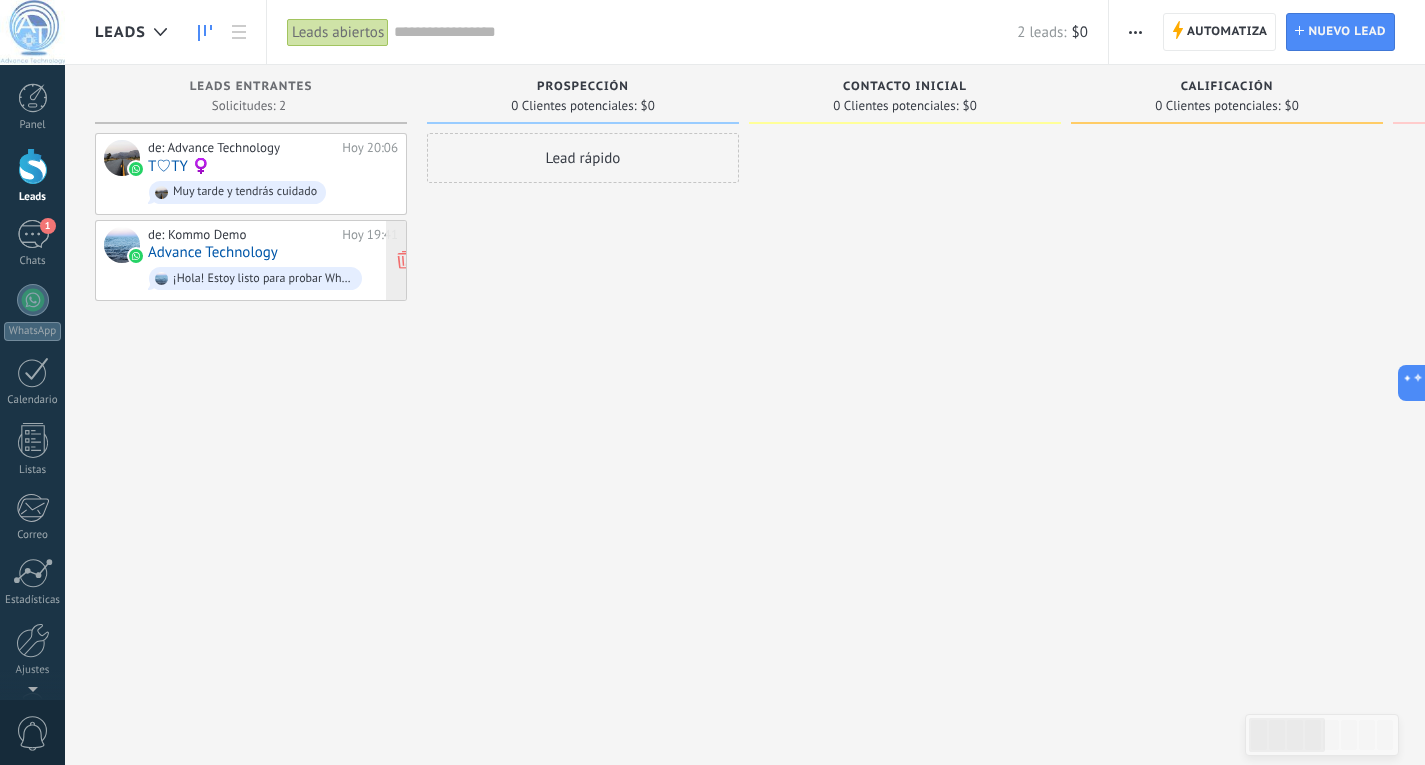 click on "Advance Technology" at bounding box center (213, 252) 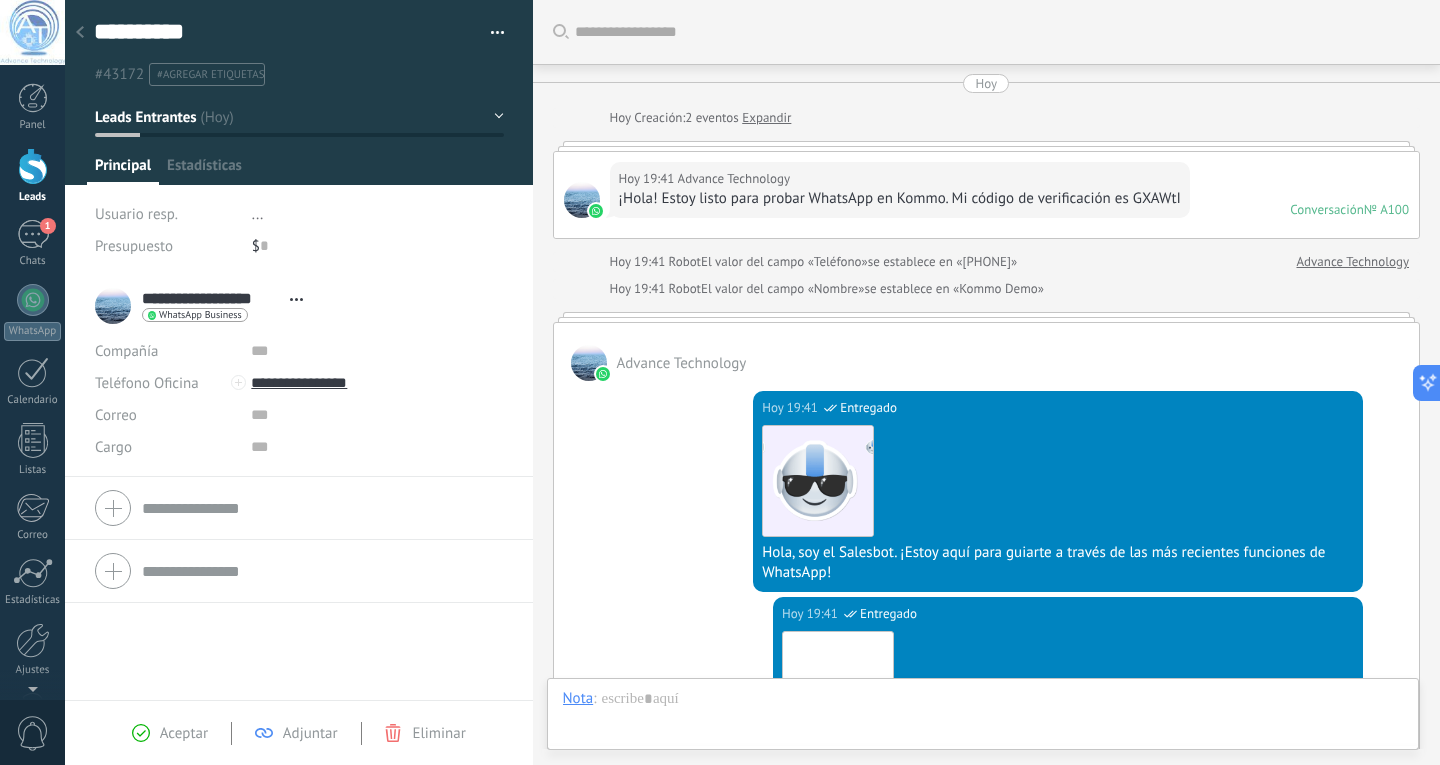 scroll, scrollTop: 30, scrollLeft: 0, axis: vertical 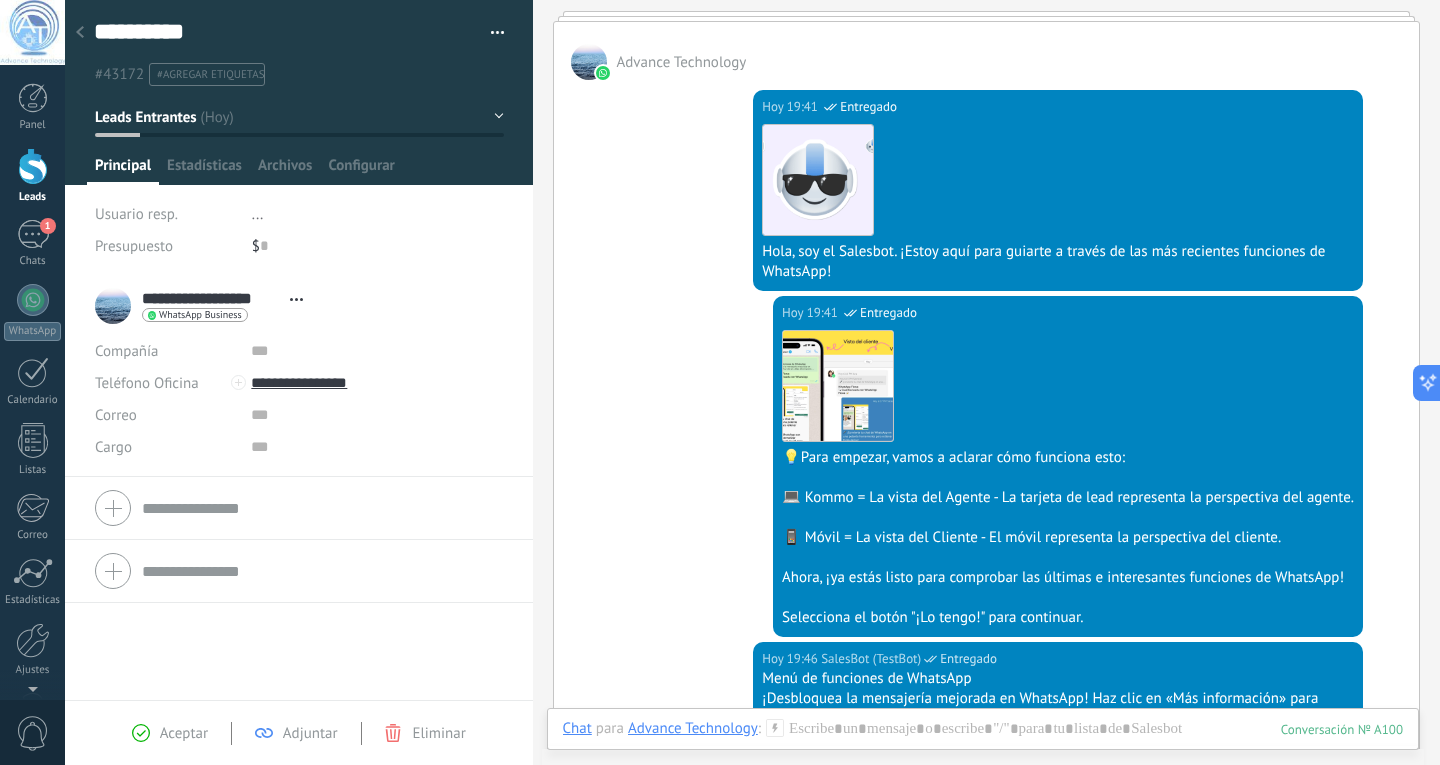 click at bounding box center [498, 36] 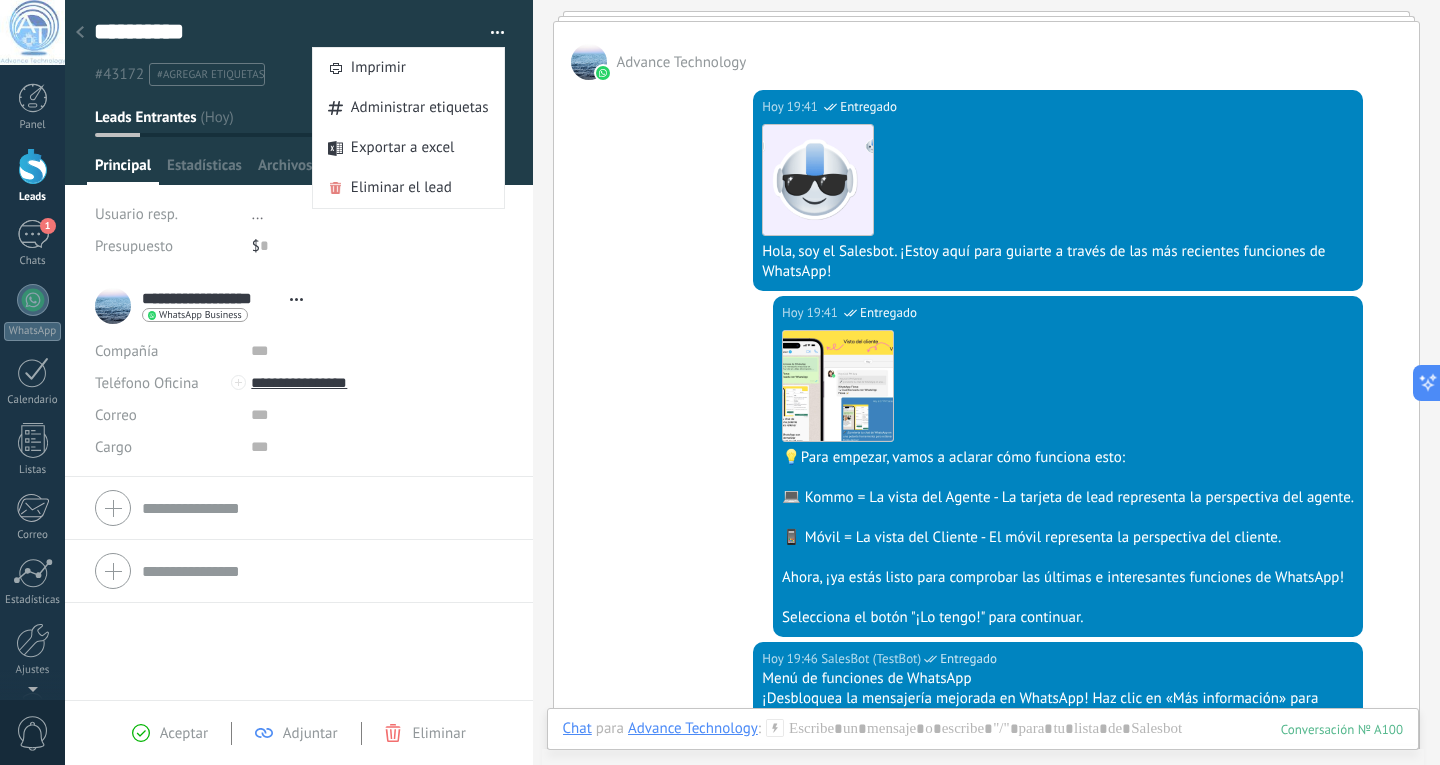 click at bounding box center [490, 33] 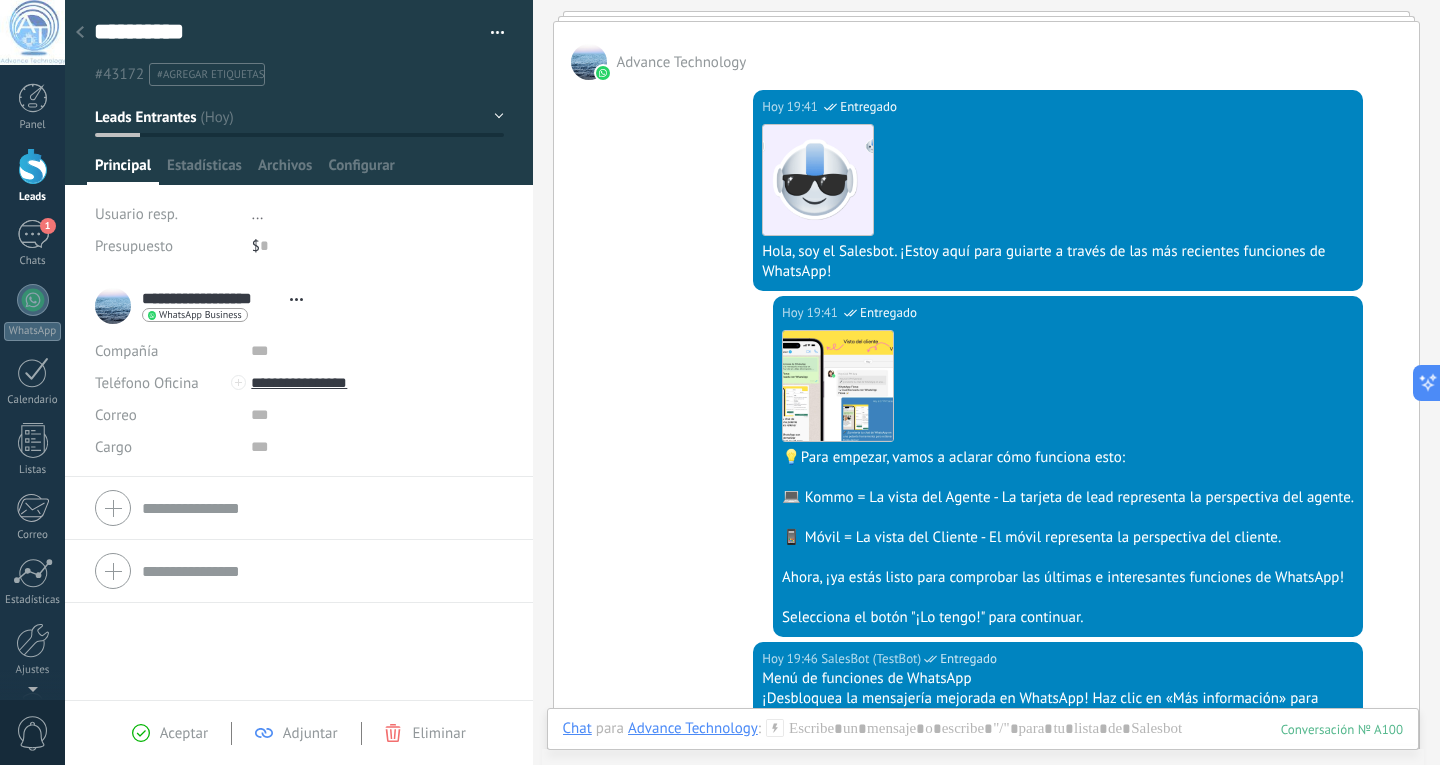 click at bounding box center (80, 33) 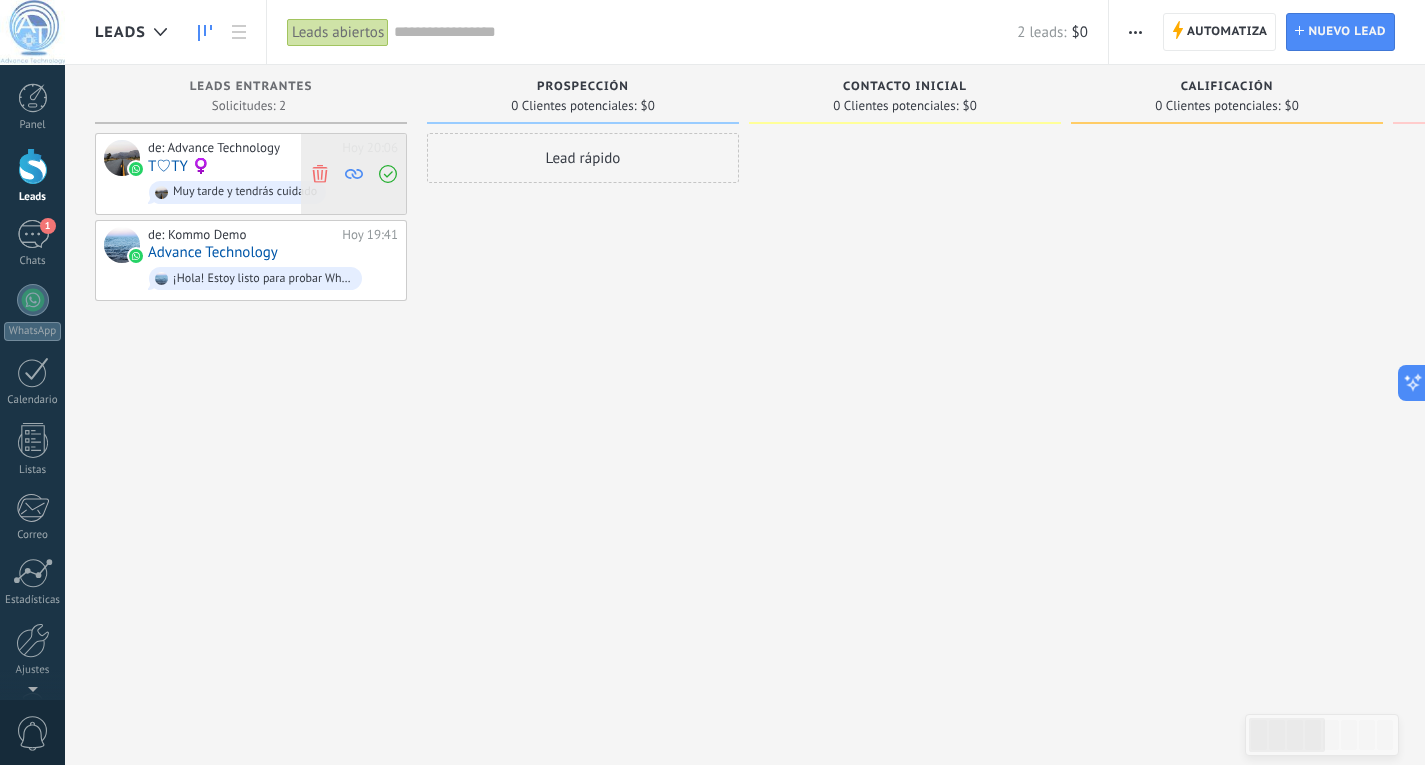 click 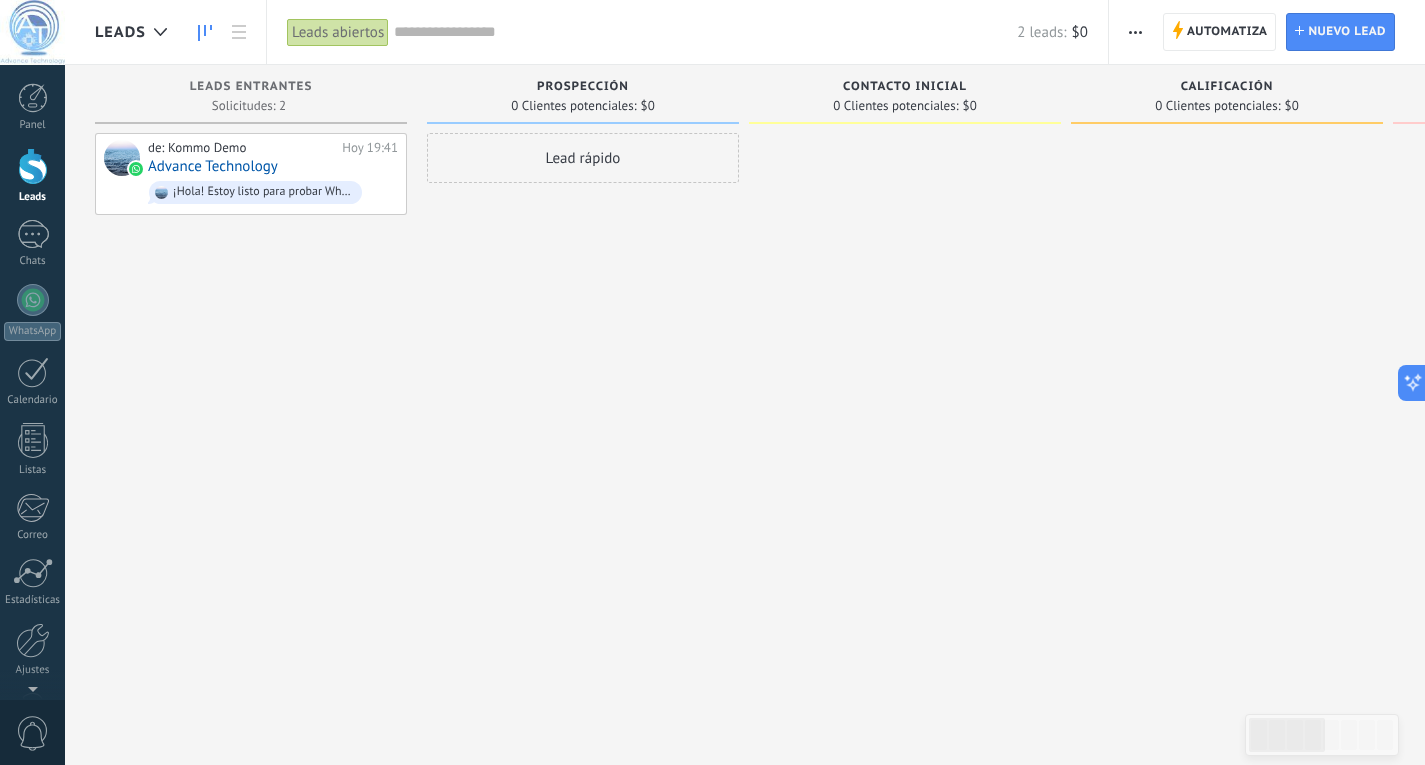 click on "Lead rápido" at bounding box center [583, 158] 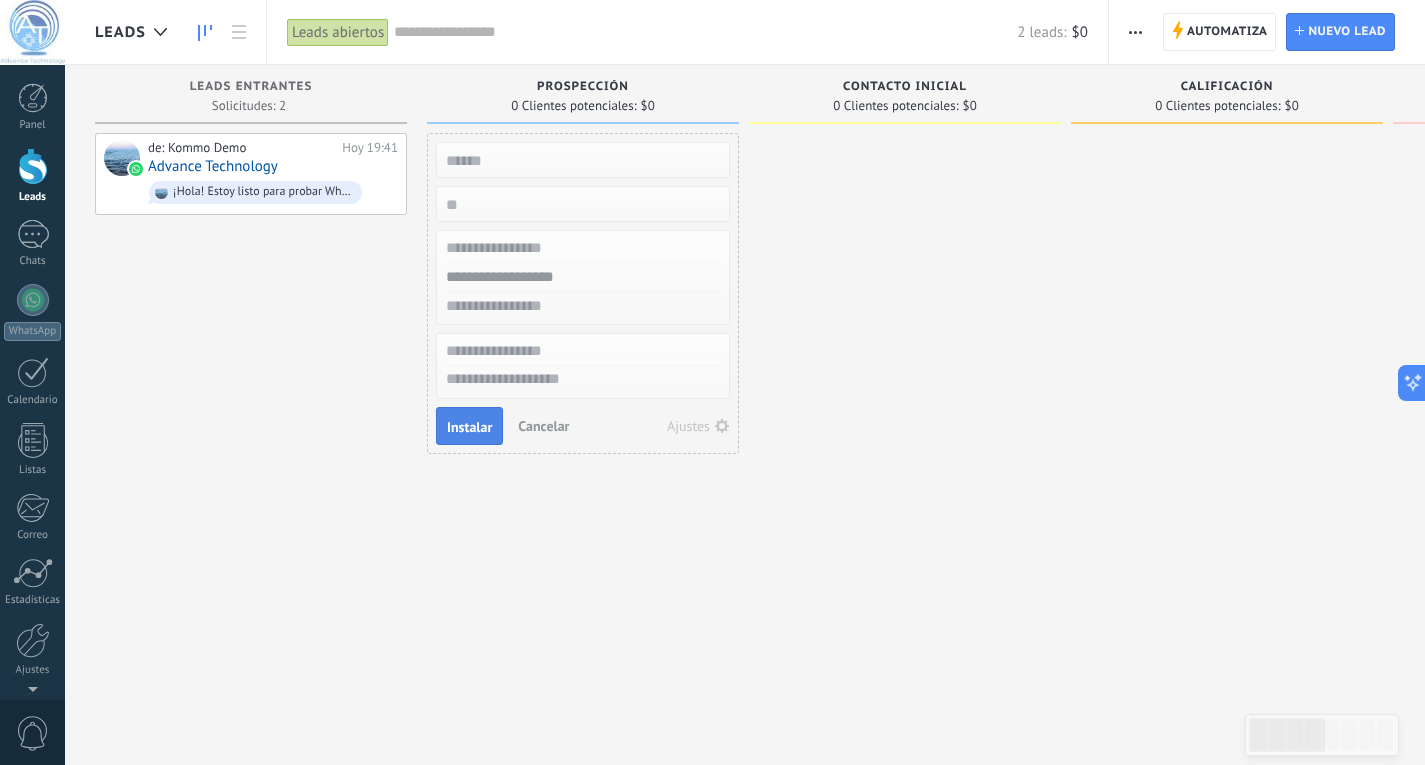 click on "Instalar" at bounding box center [469, 427] 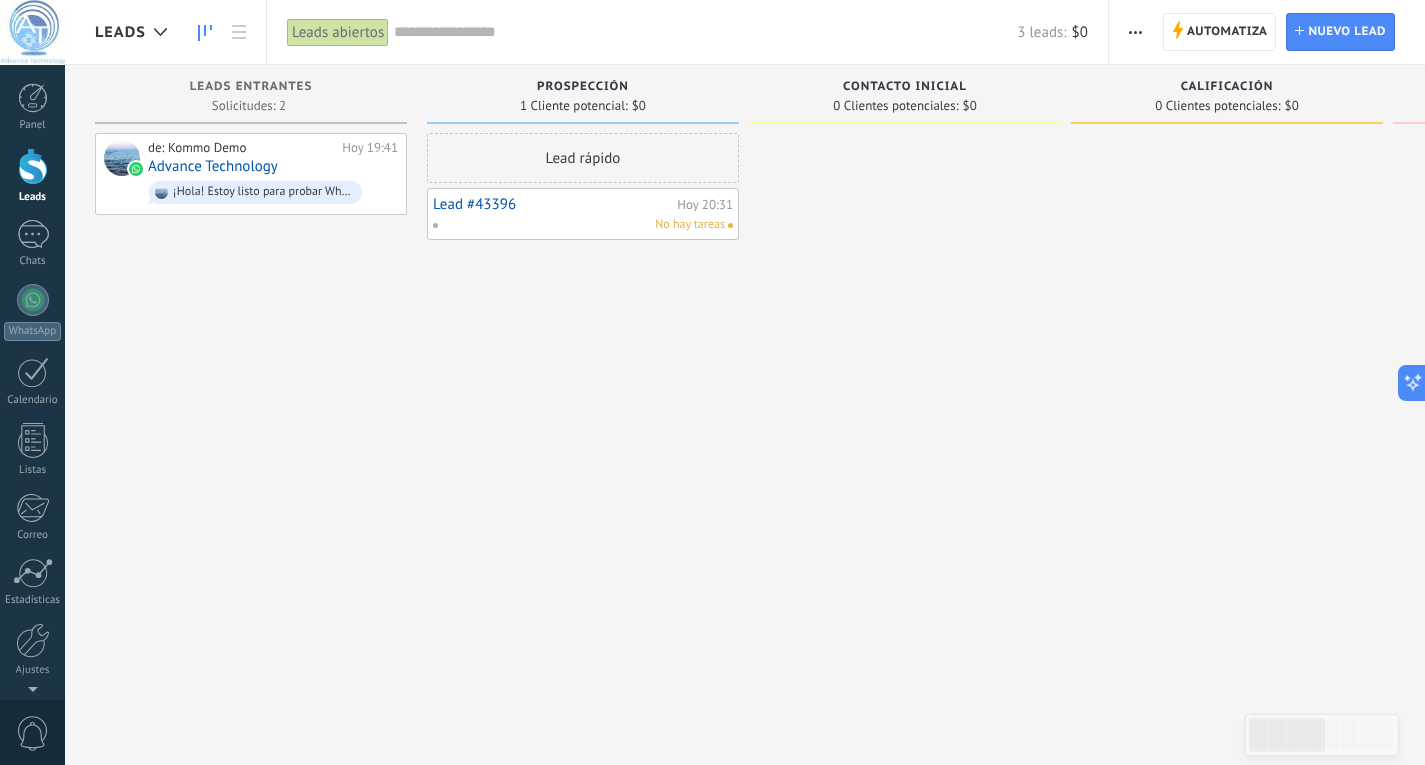 click on "Lead #43396" at bounding box center (552, 204) 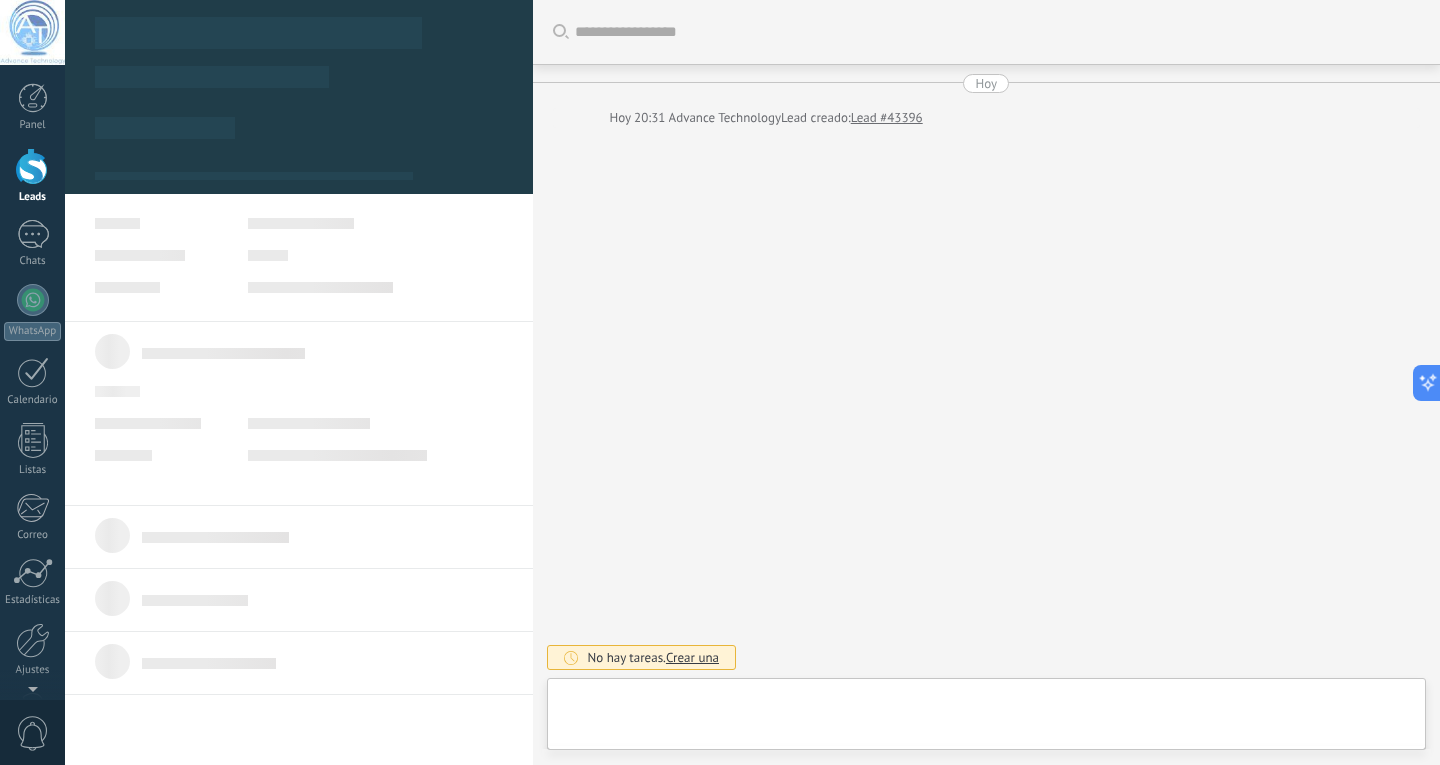 type on "**********" 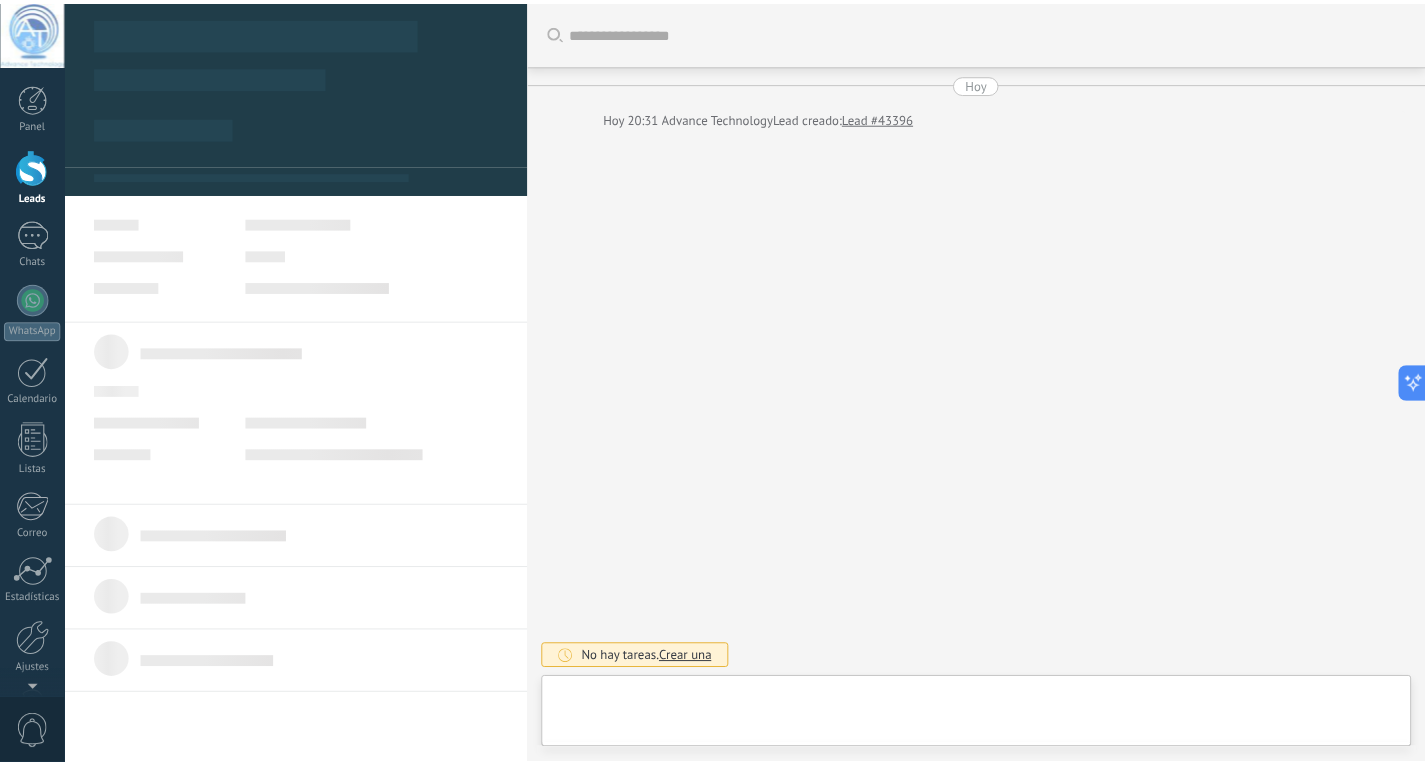 scroll, scrollTop: 30, scrollLeft: 0, axis: vertical 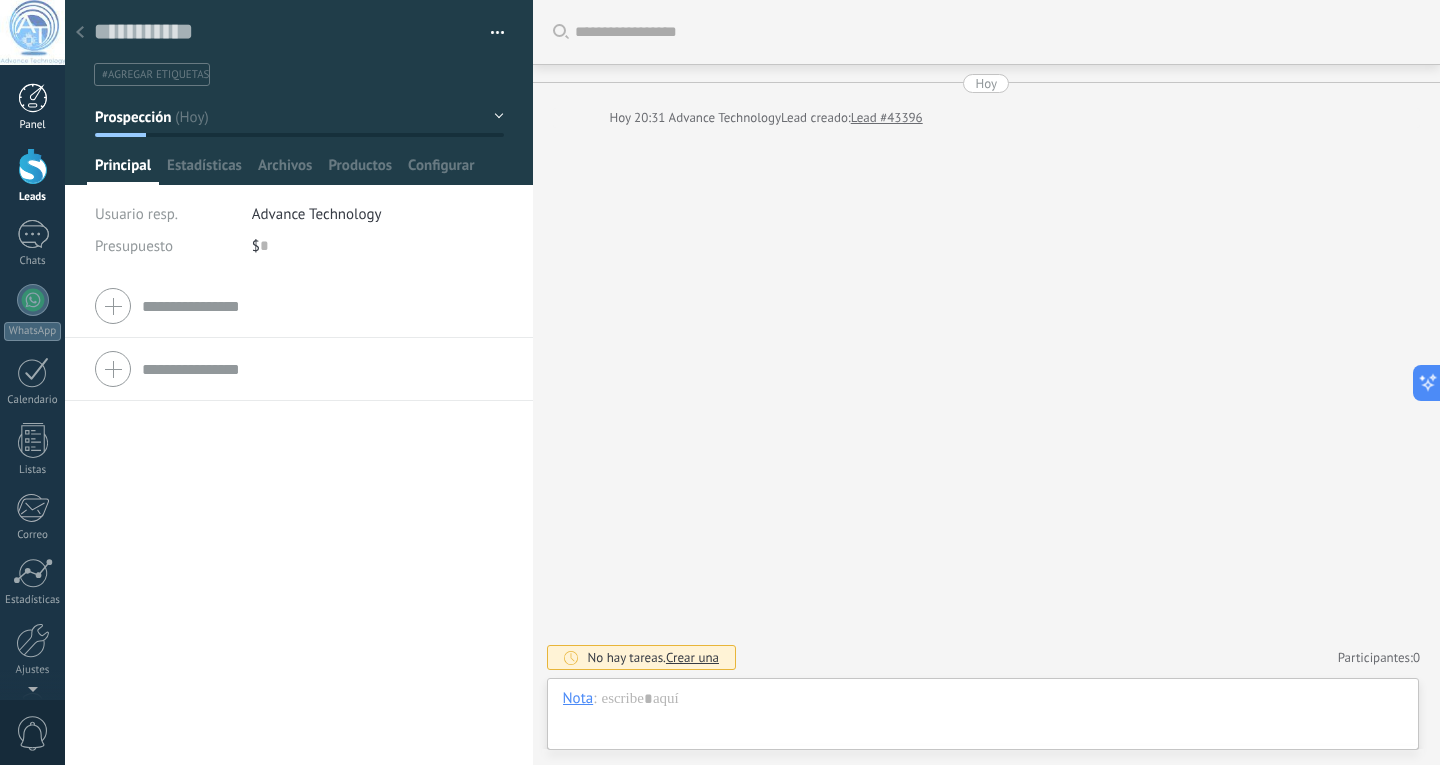 click at bounding box center (33, 98) 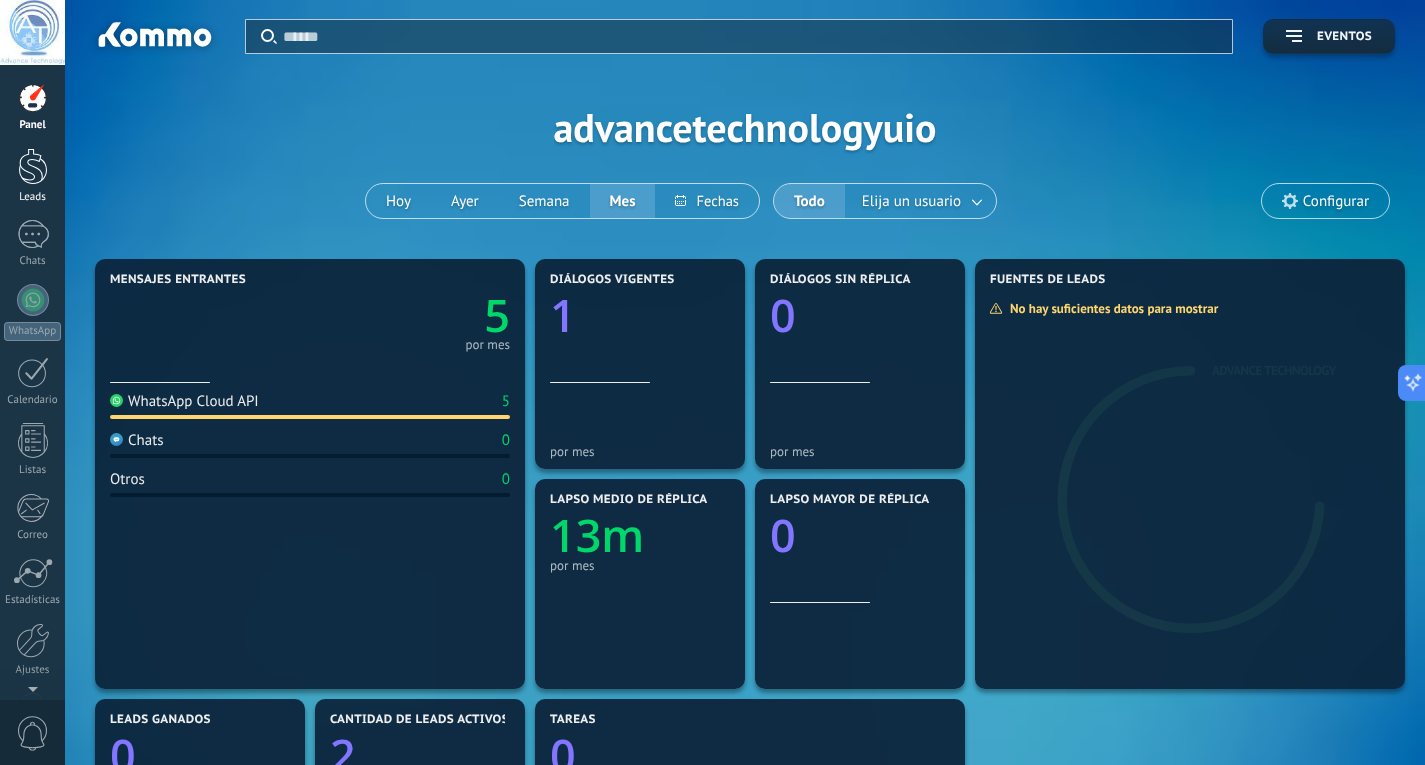click at bounding box center [33, 166] 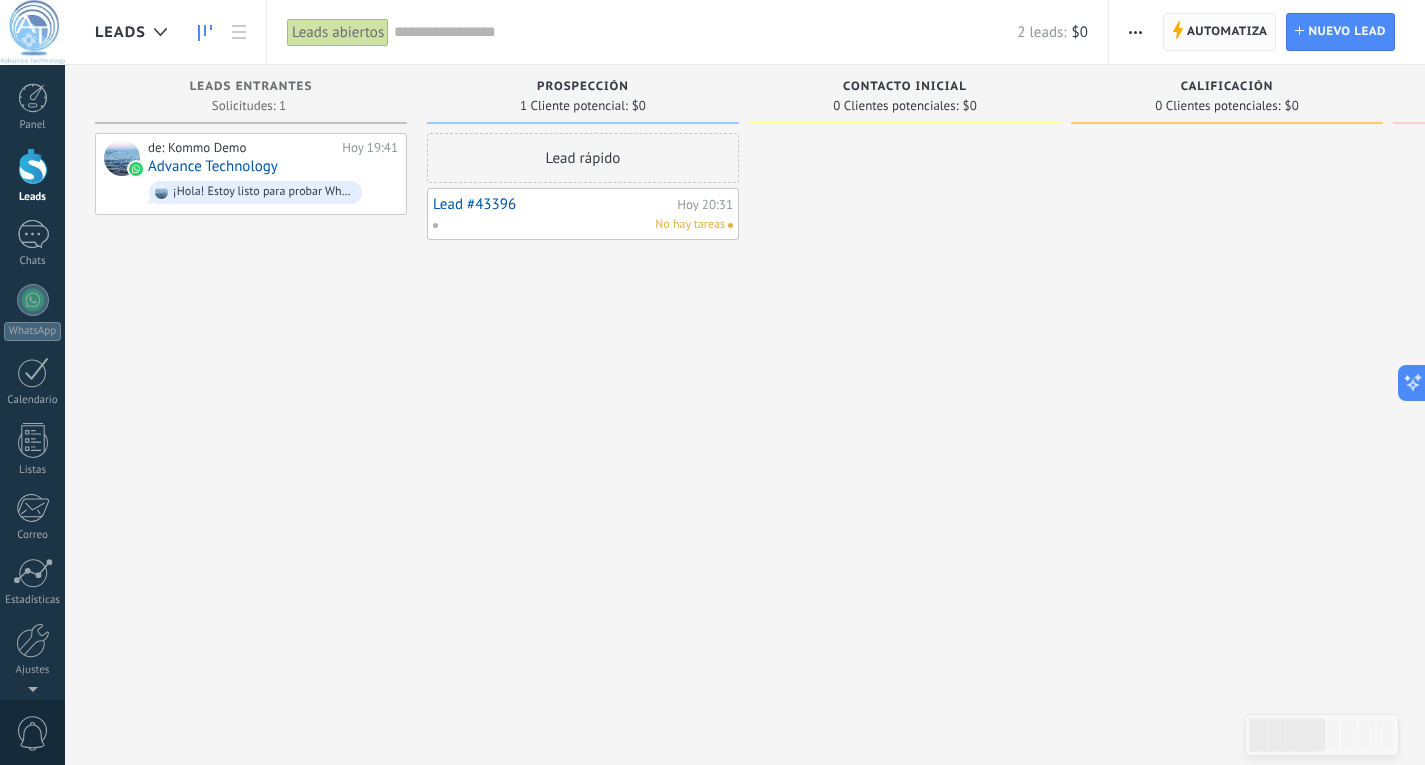 click on "Automatiza" at bounding box center [1227, 32] 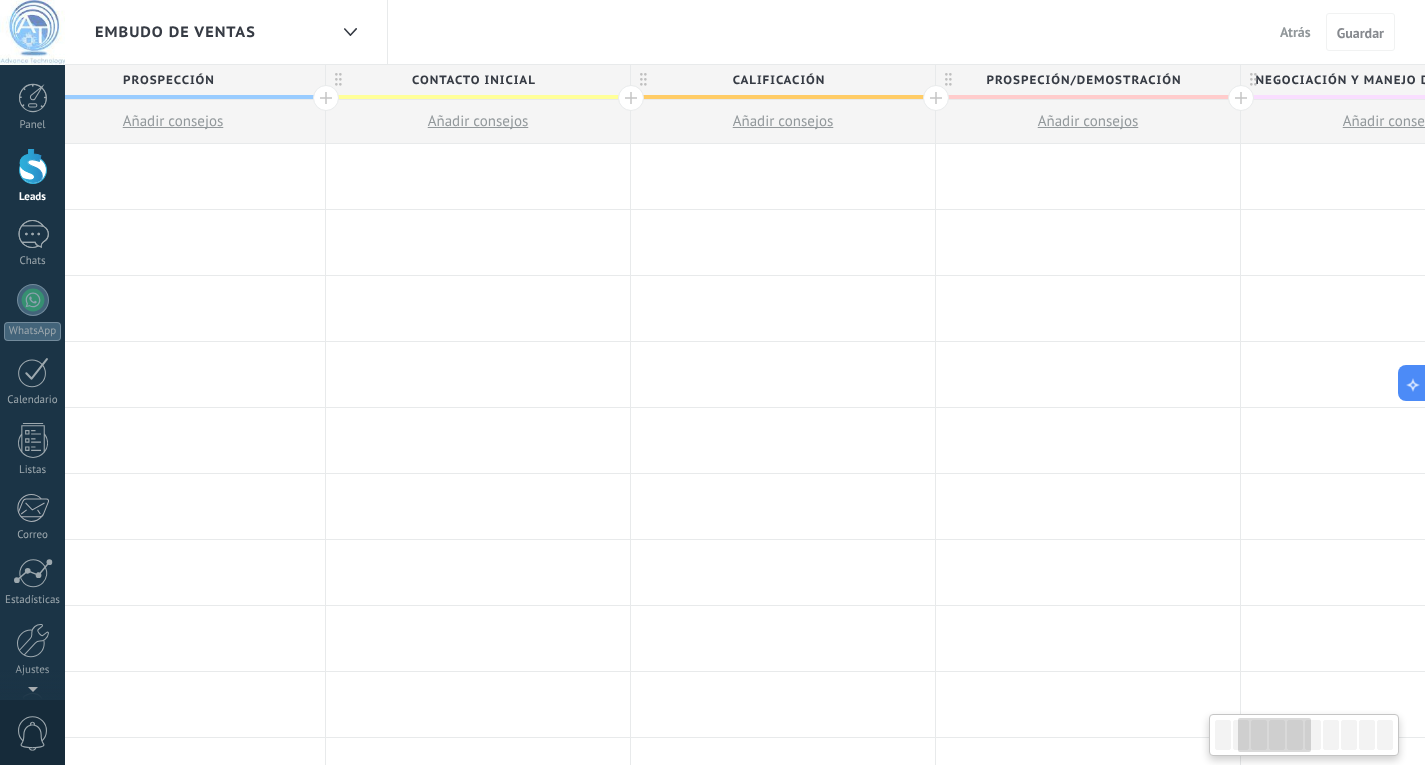 drag, startPoint x: 1193, startPoint y: 228, endPoint x: 522, endPoint y: 128, distance: 678.41064 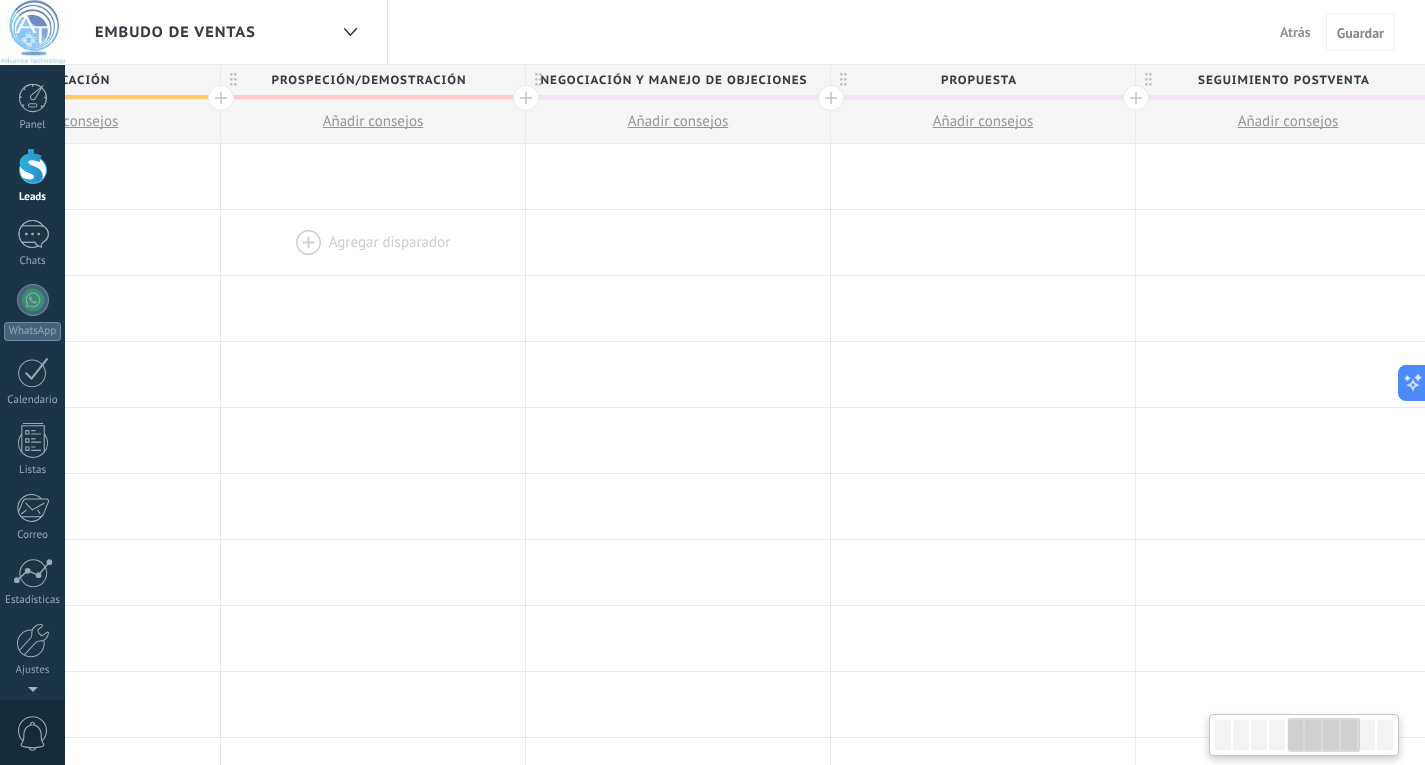 drag, startPoint x: 1196, startPoint y: 256, endPoint x: 483, endPoint y: 216, distance: 714.12115 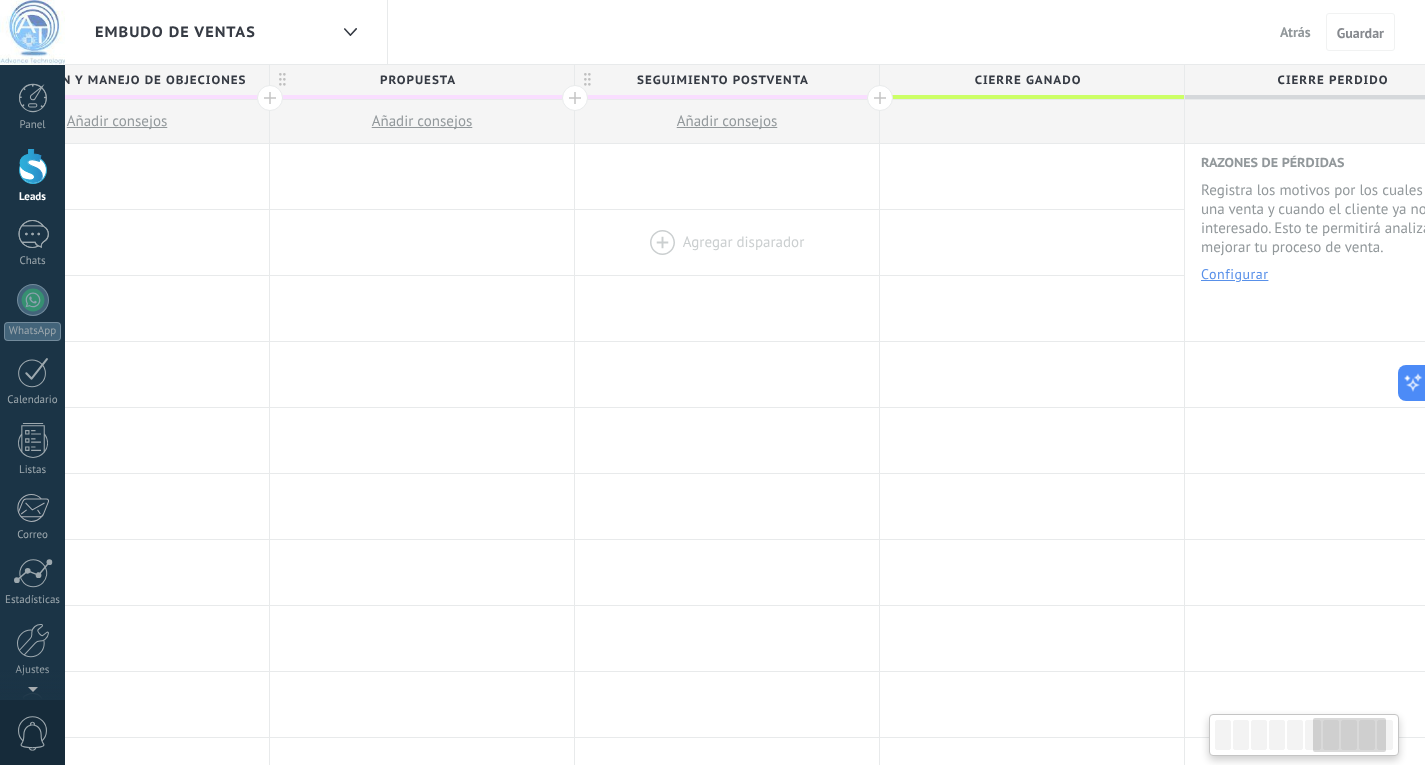 scroll, scrollTop: 0, scrollLeft: 2013, axis: horizontal 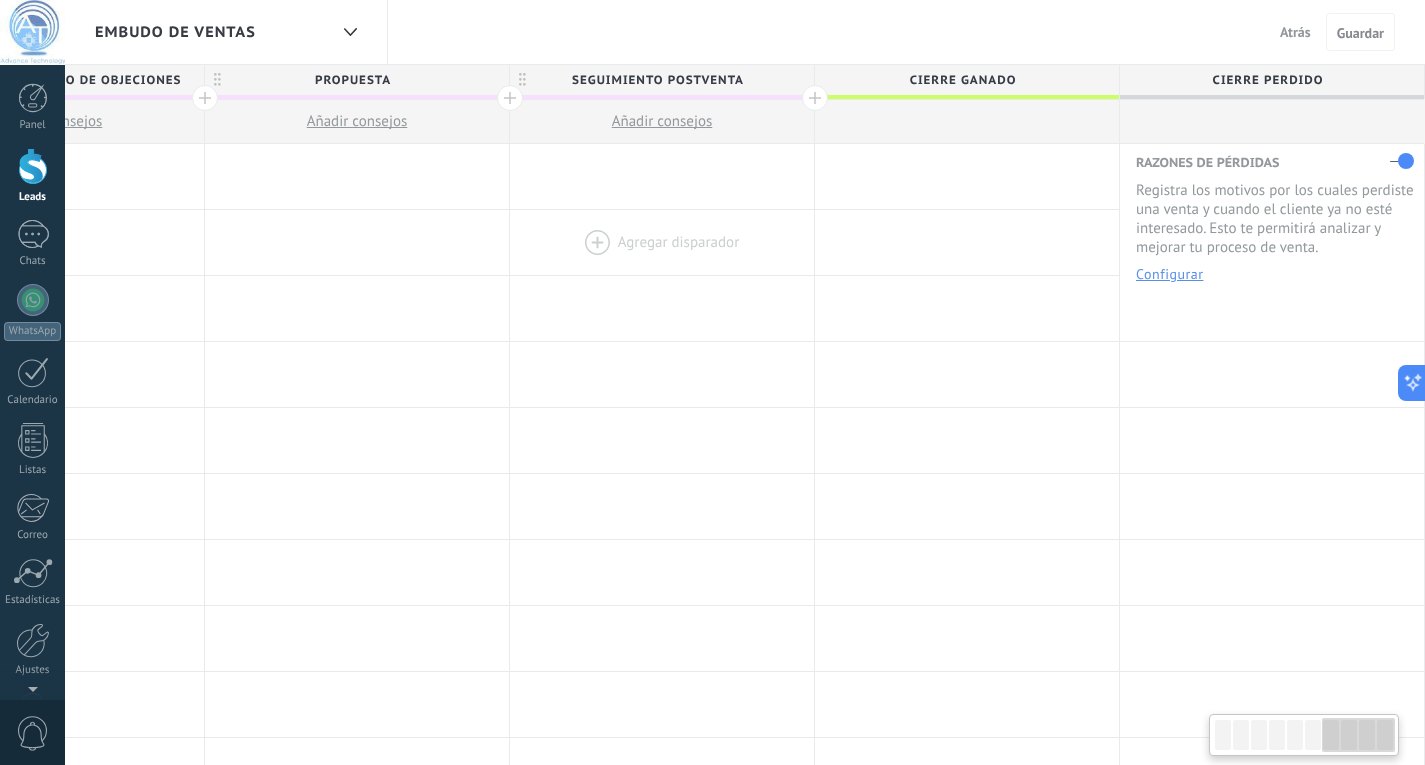 drag, startPoint x: 1245, startPoint y: 228, endPoint x: 559, endPoint y: 241, distance: 686.12317 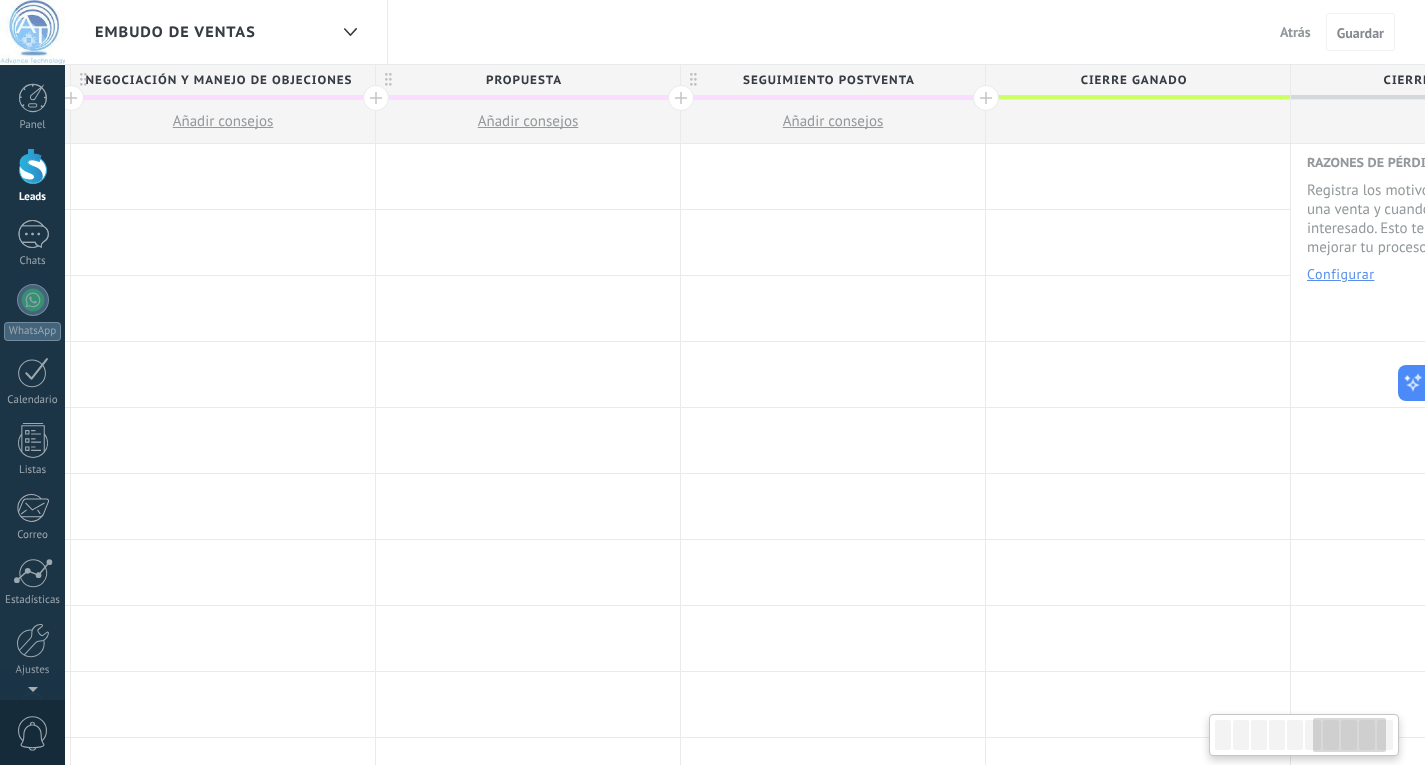drag, startPoint x: 854, startPoint y: 156, endPoint x: 1302, endPoint y: 142, distance: 448.2187 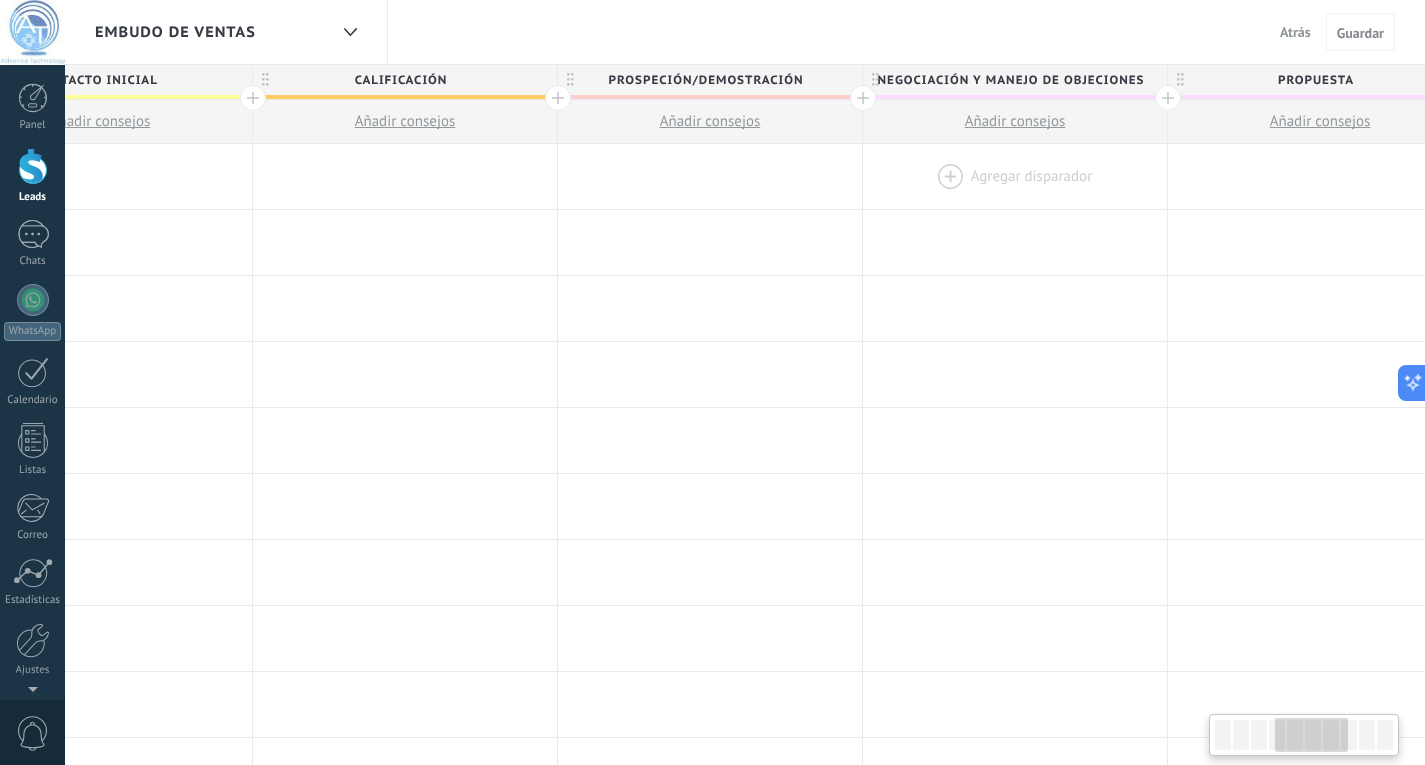 drag, startPoint x: 444, startPoint y: 211, endPoint x: 936, endPoint y: 192, distance: 492.36673 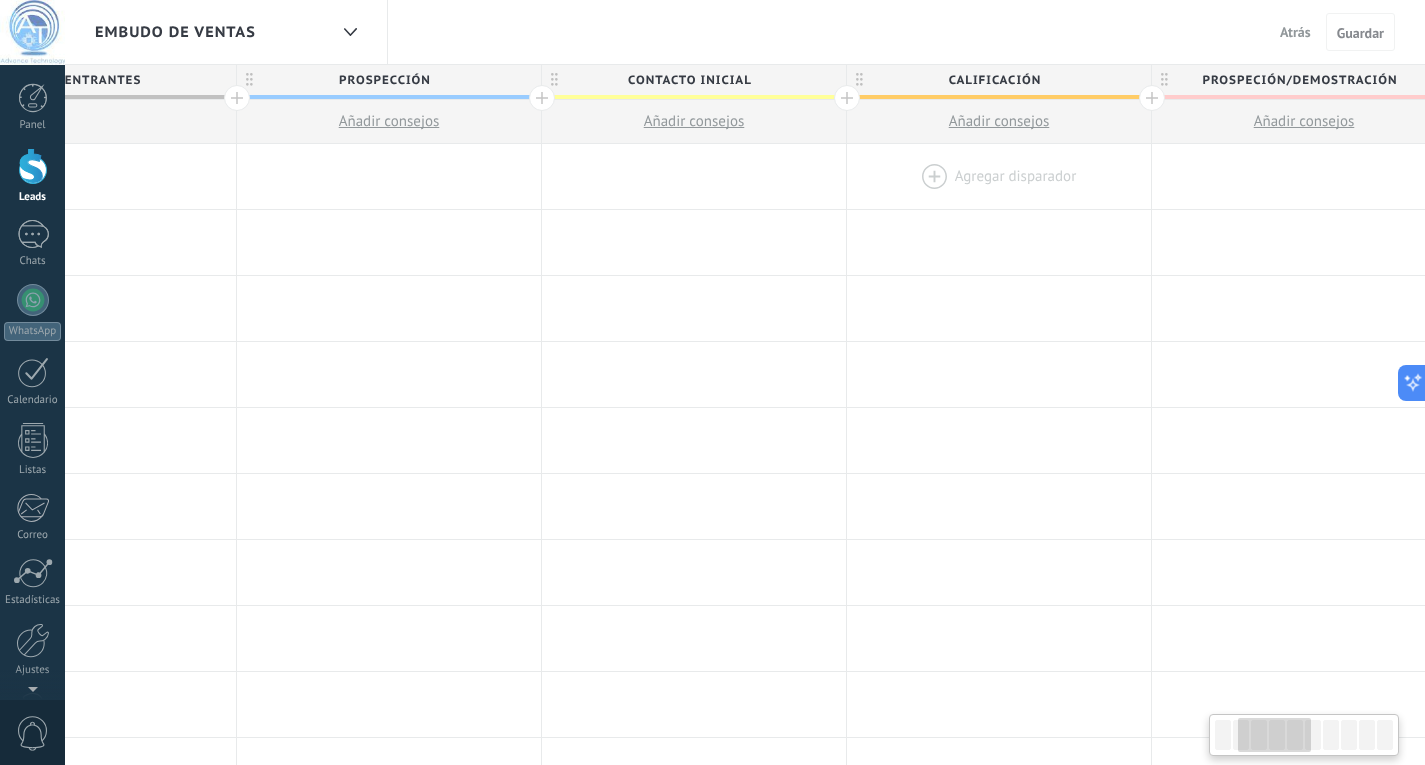 drag, startPoint x: 267, startPoint y: 208, endPoint x: 862, endPoint y: 196, distance: 595.121 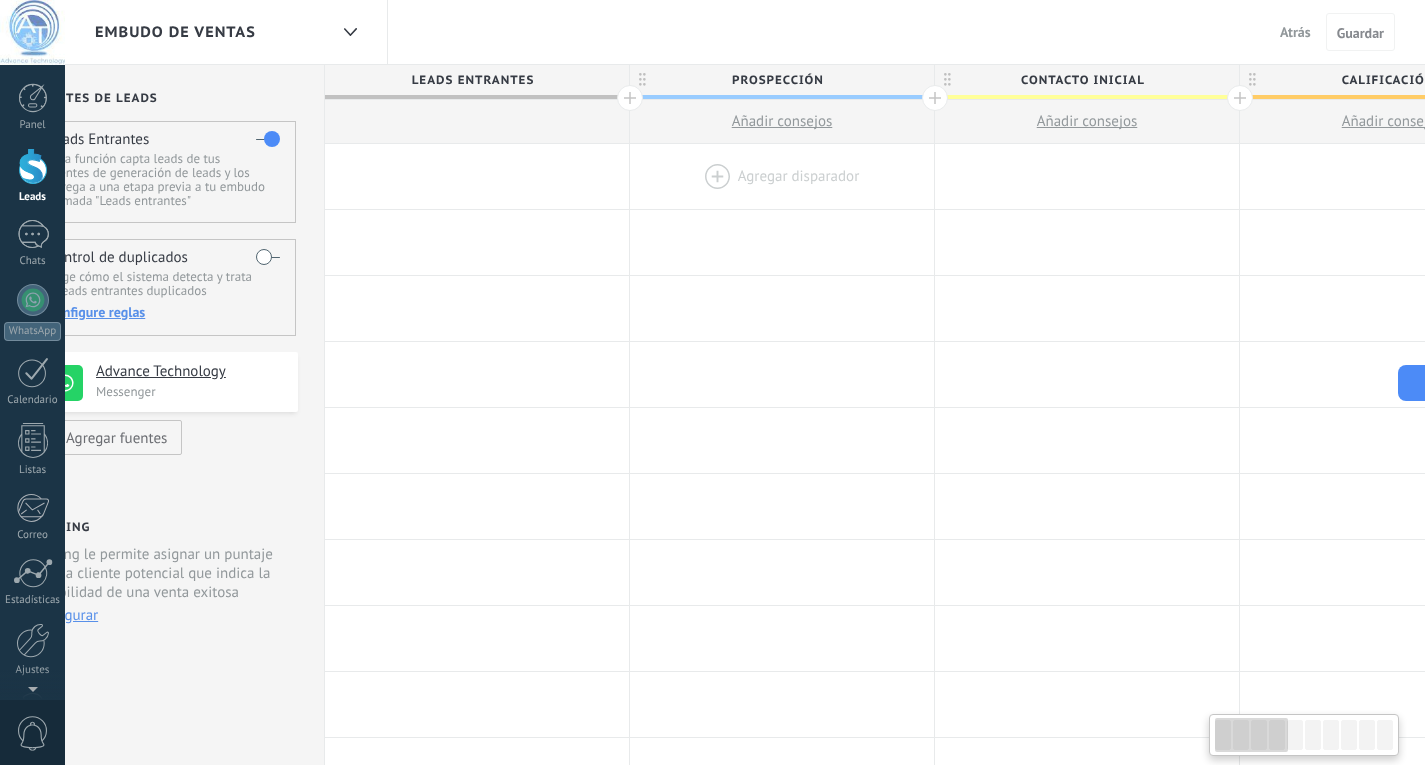 scroll, scrollTop: 0, scrollLeft: 0, axis: both 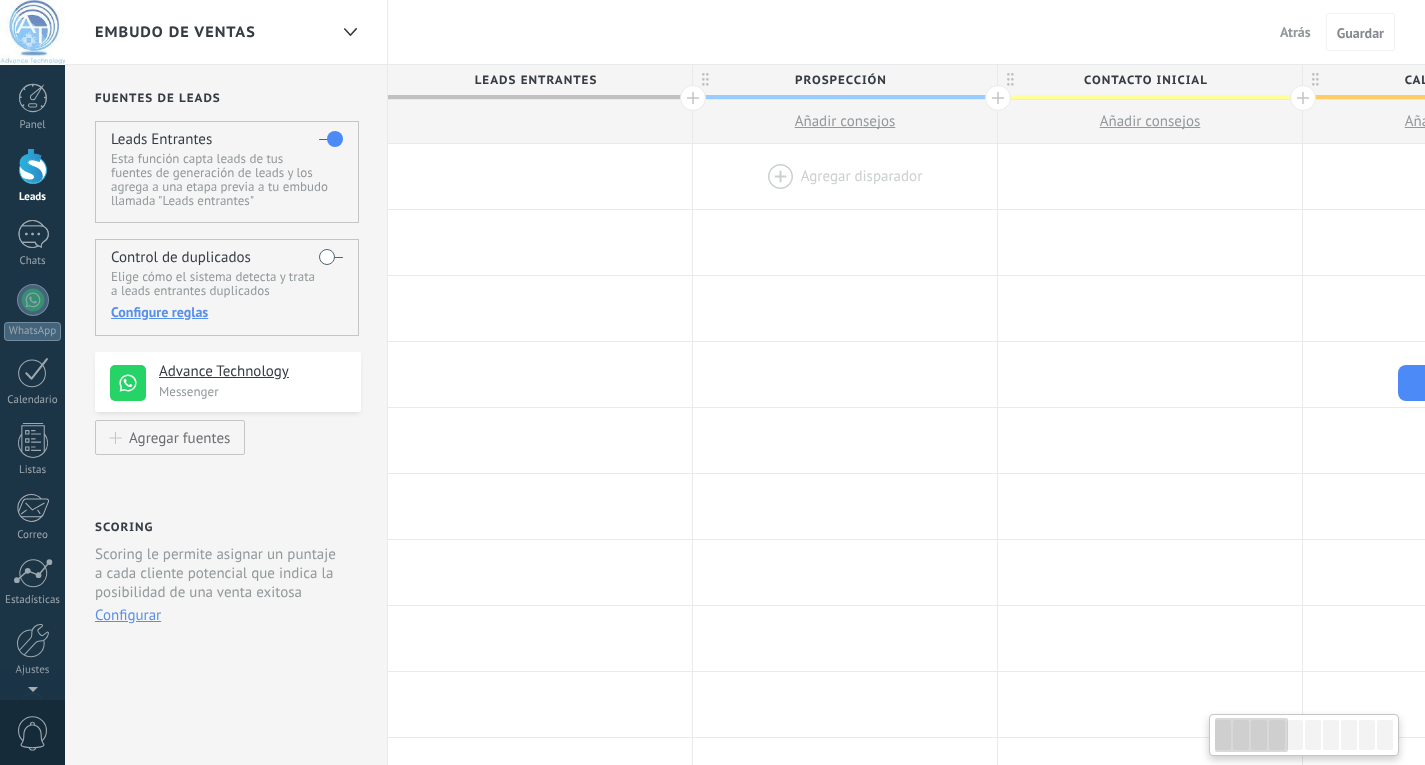 drag, startPoint x: 337, startPoint y: 187, endPoint x: 839, endPoint y: 205, distance: 502.3226 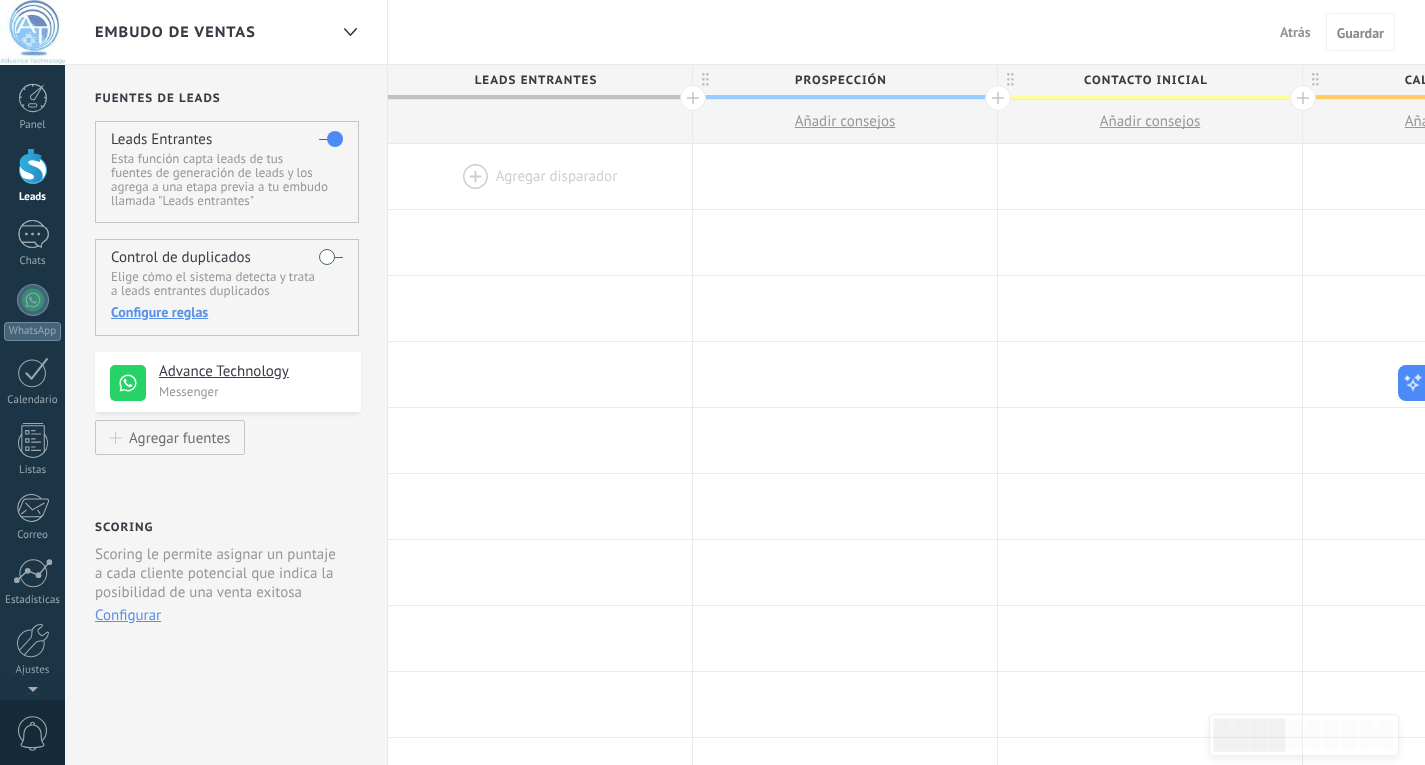 click on "Leads Entrantes" at bounding box center (535, 80) 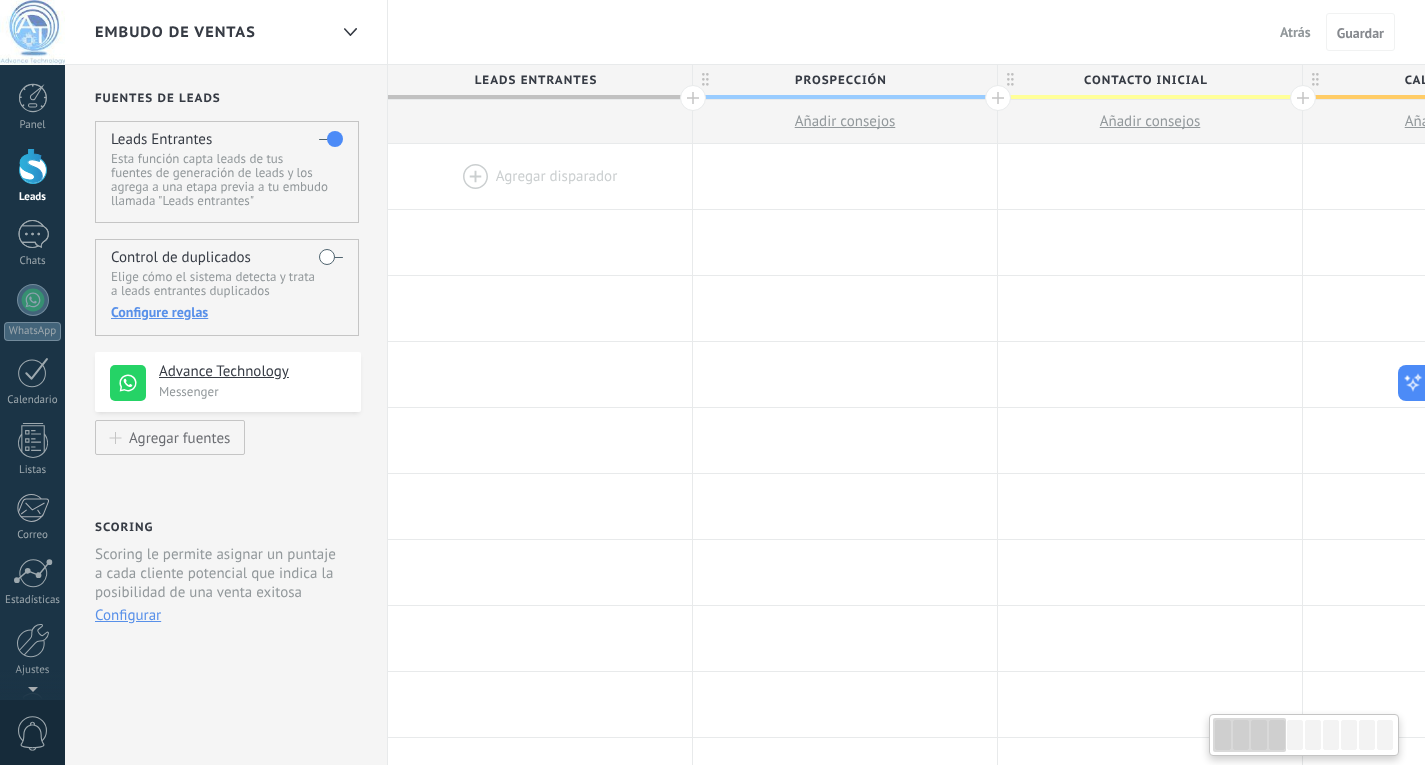 click at bounding box center (540, 122) 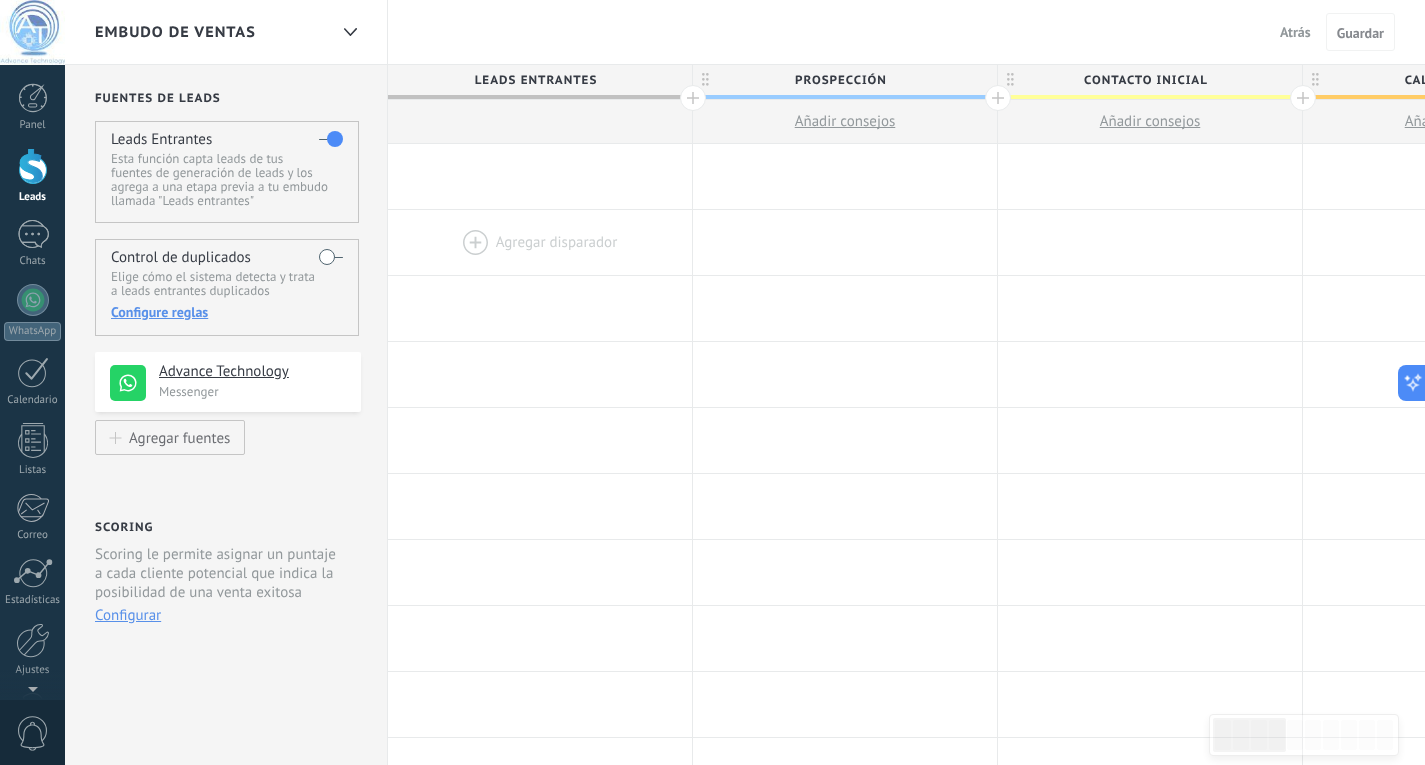 click at bounding box center (540, 242) 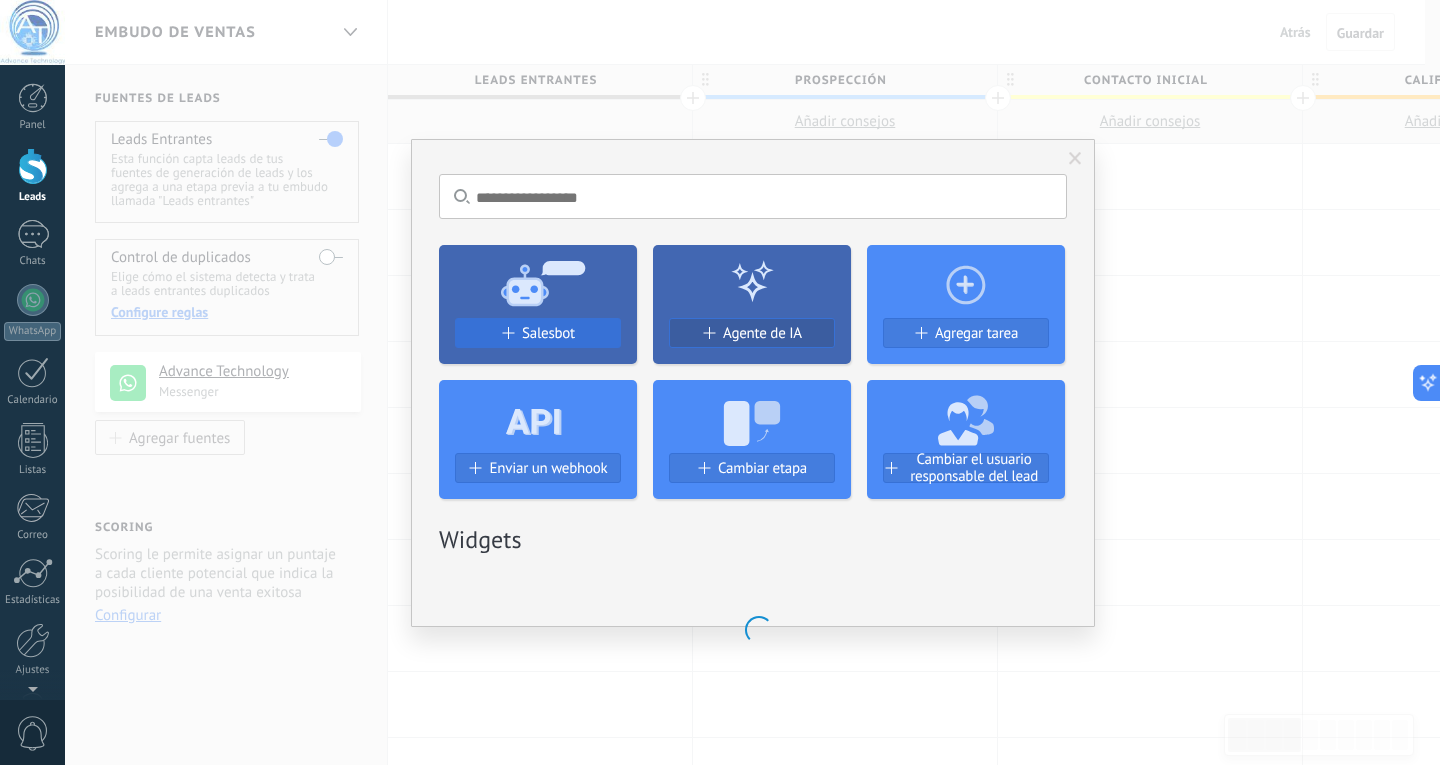click at bounding box center [507, 333] 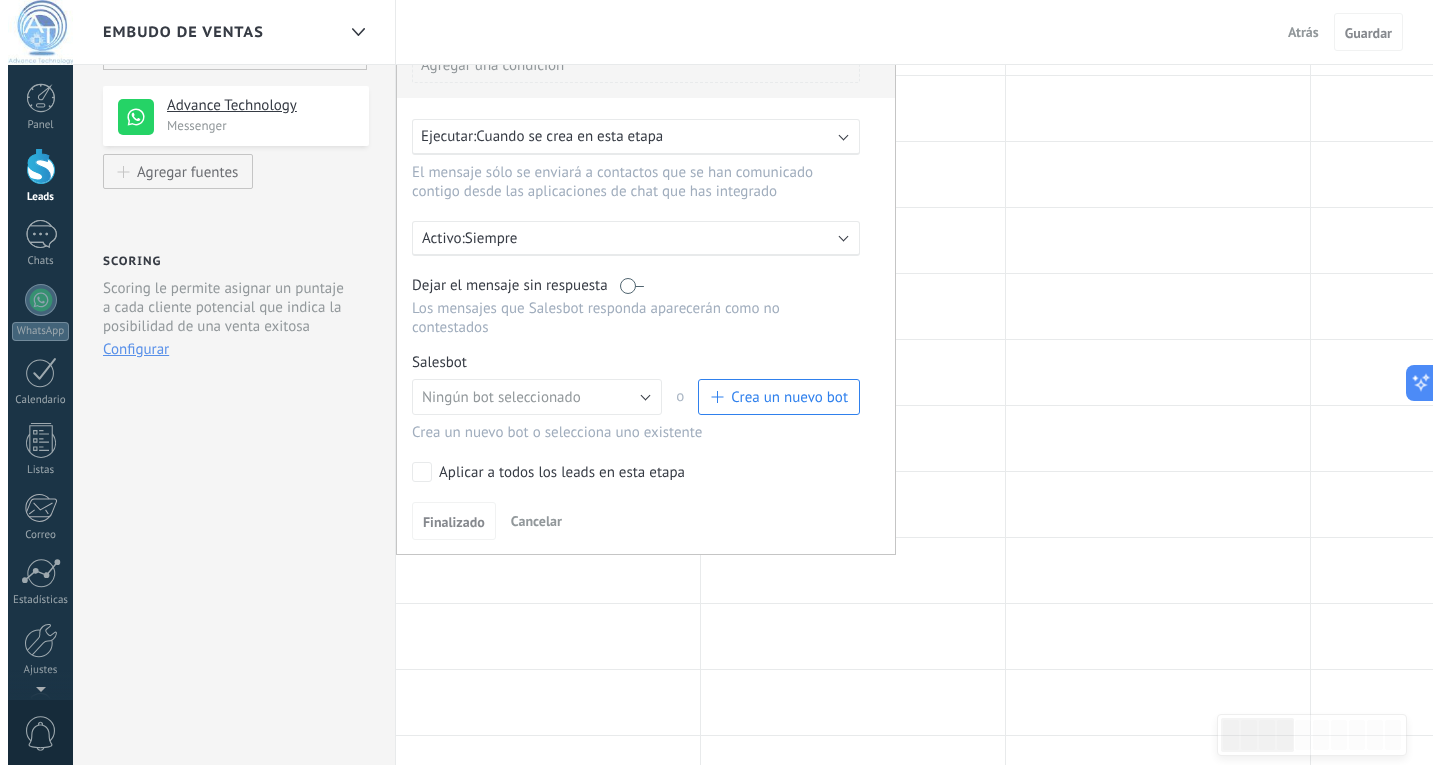 scroll, scrollTop: 400, scrollLeft: 0, axis: vertical 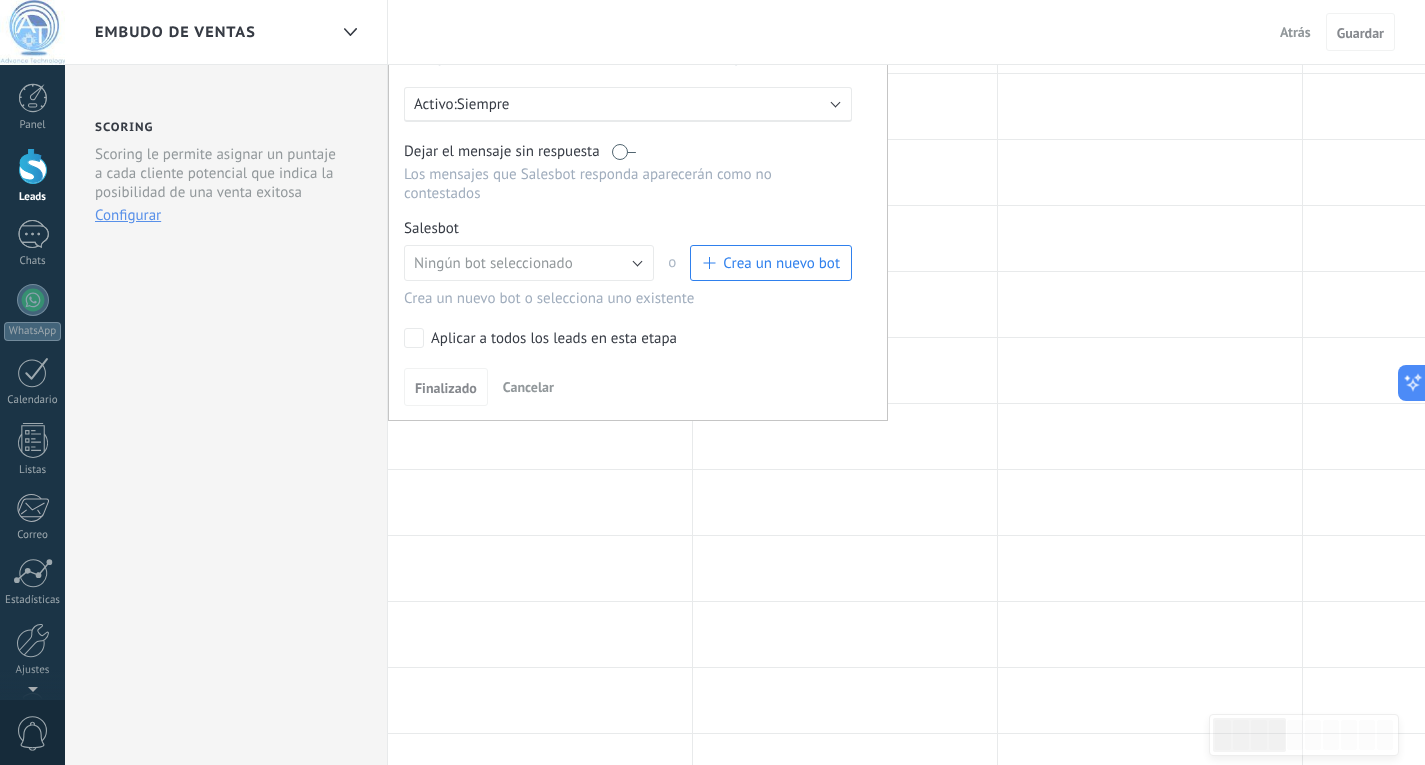 click on "Crea un nuevo bot" at bounding box center [771, 263] 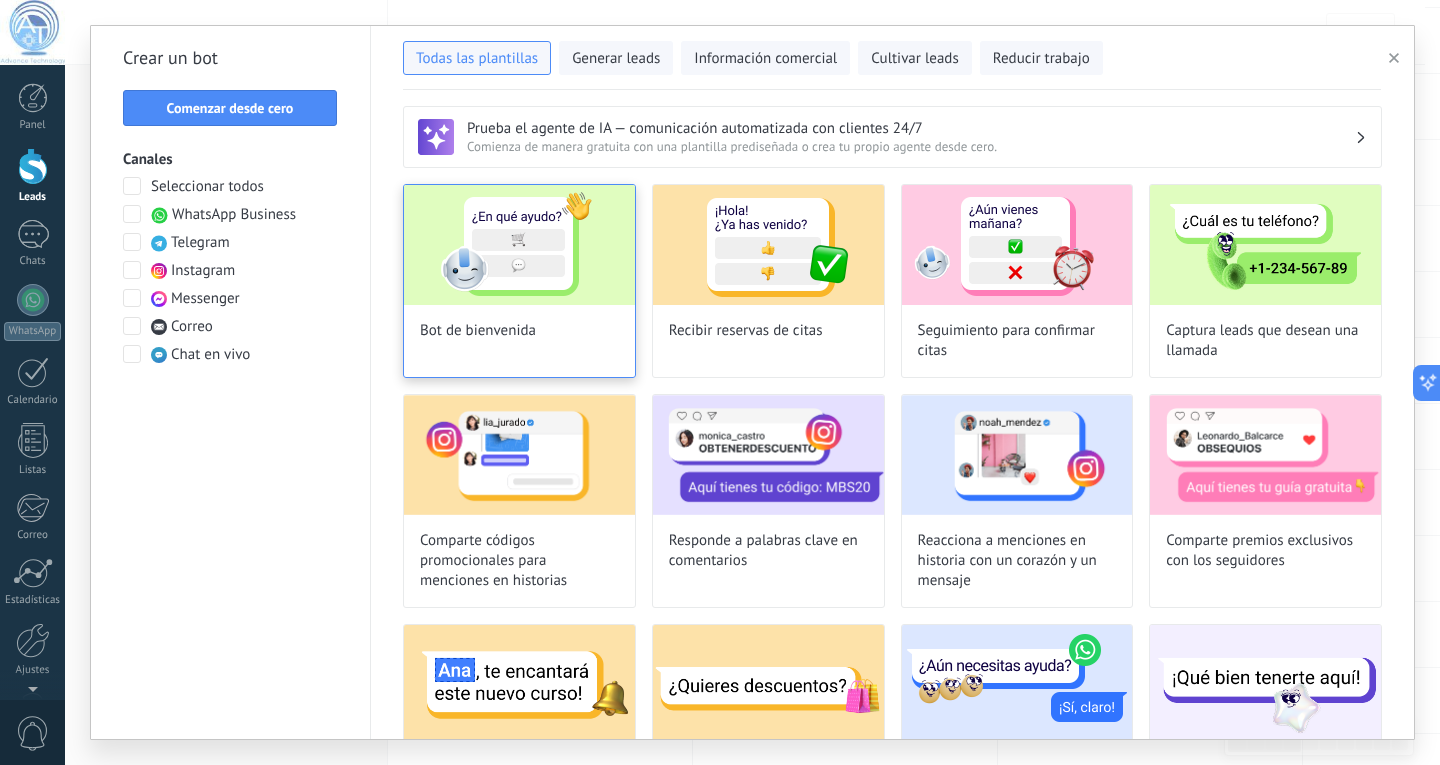 click at bounding box center [519, 245] 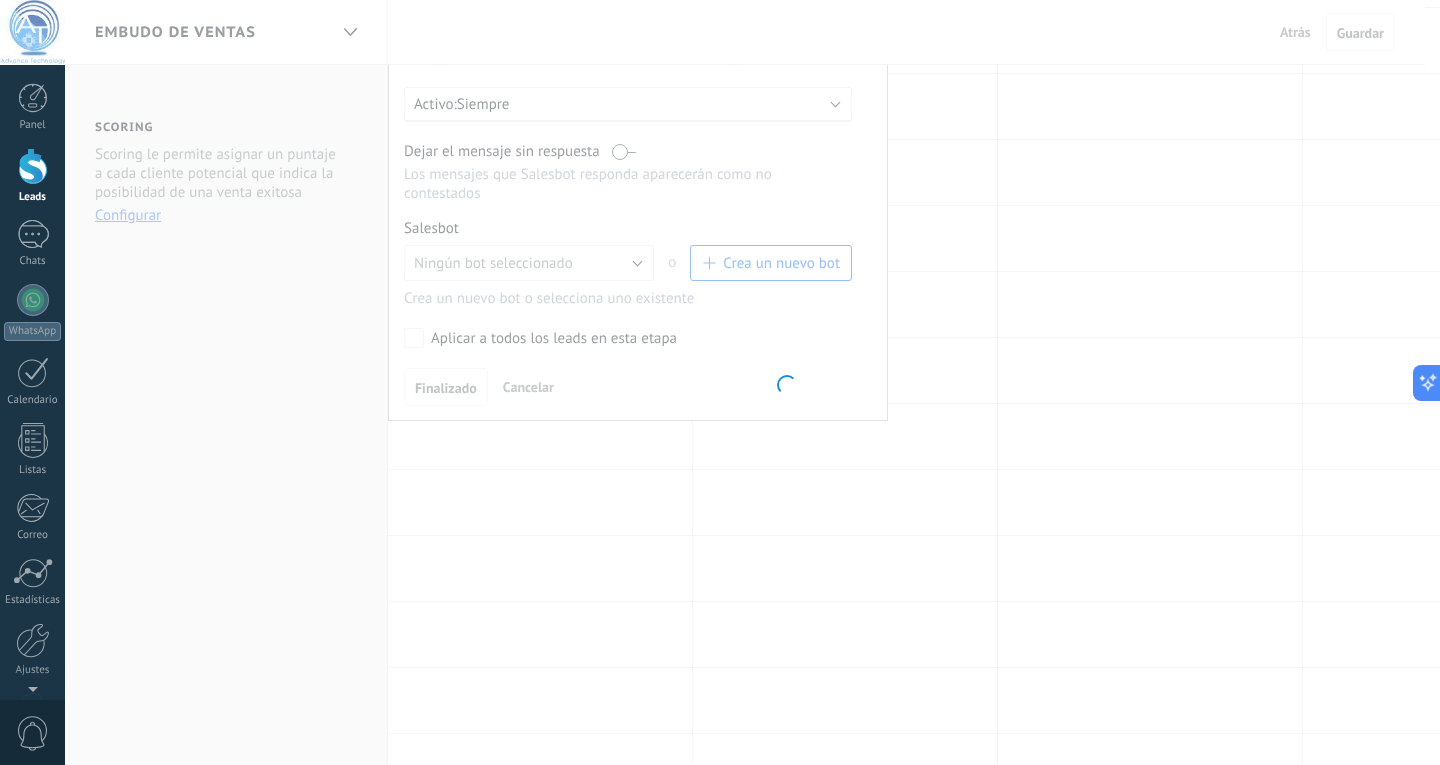 scroll, scrollTop: 0, scrollLeft: 0, axis: both 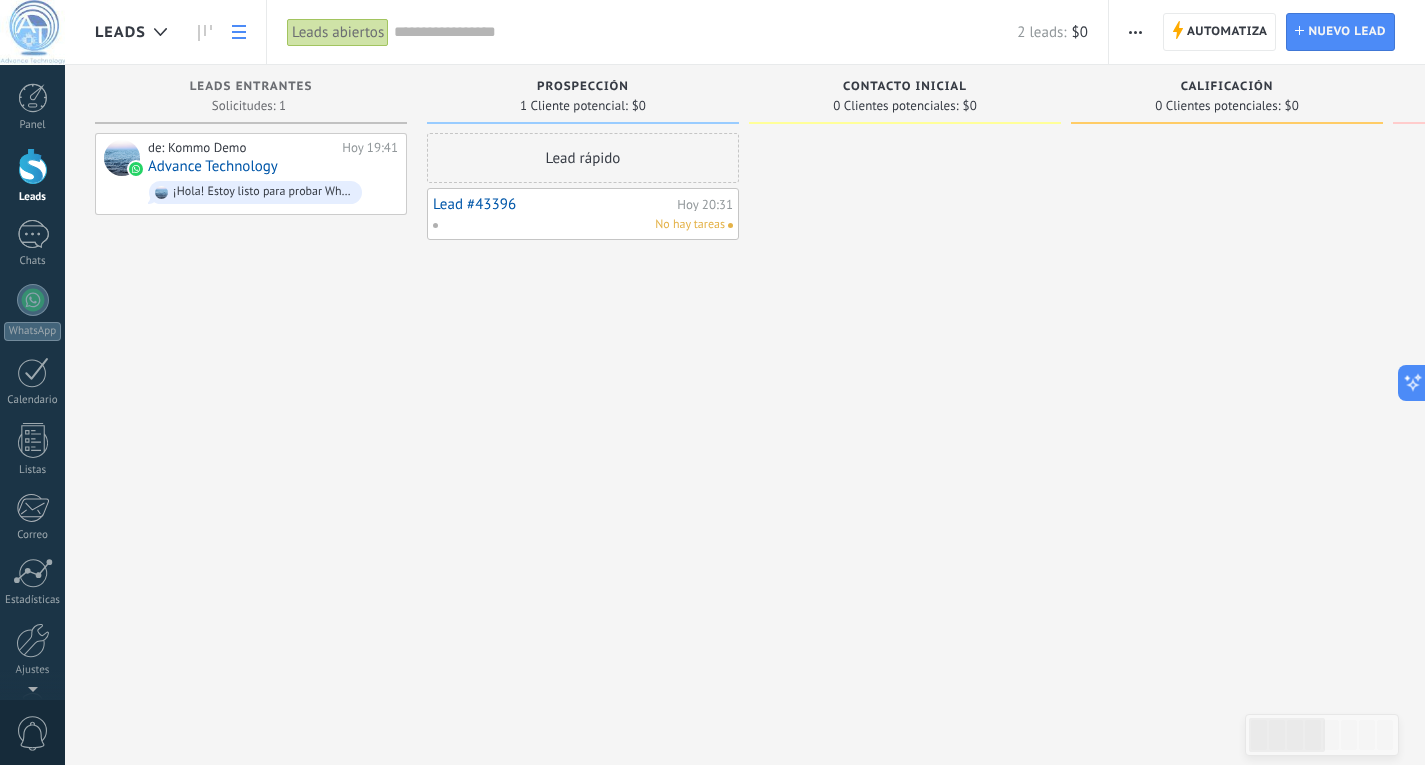 click 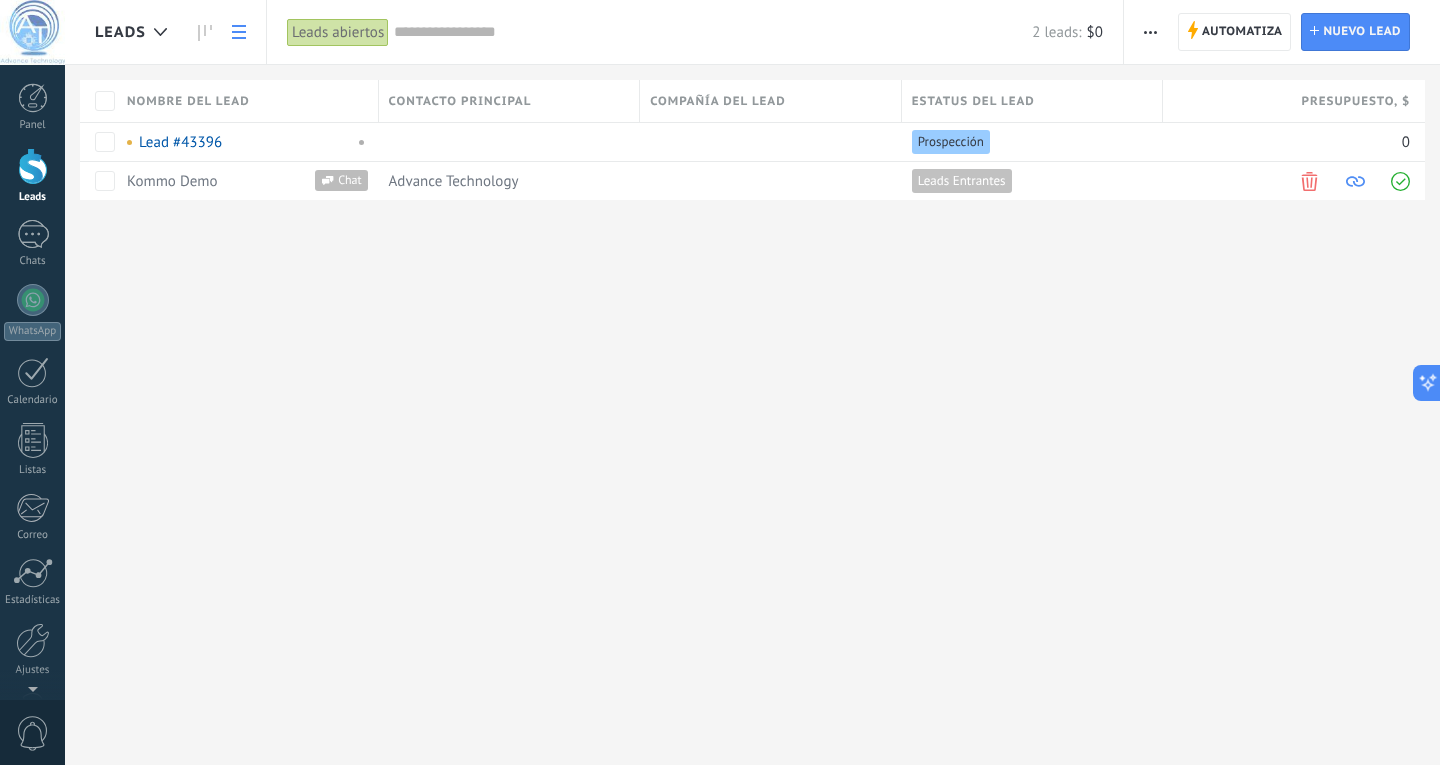 click 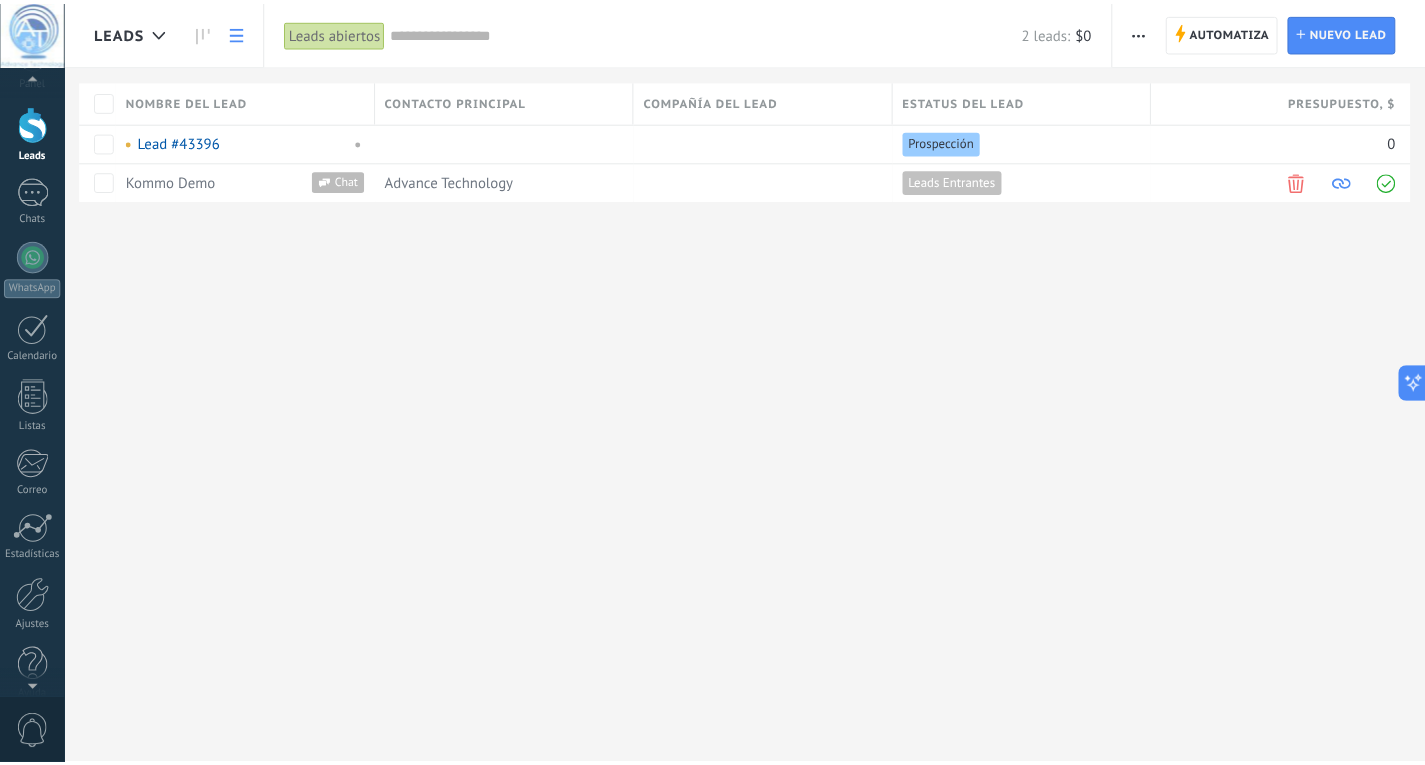 scroll, scrollTop: 67, scrollLeft: 0, axis: vertical 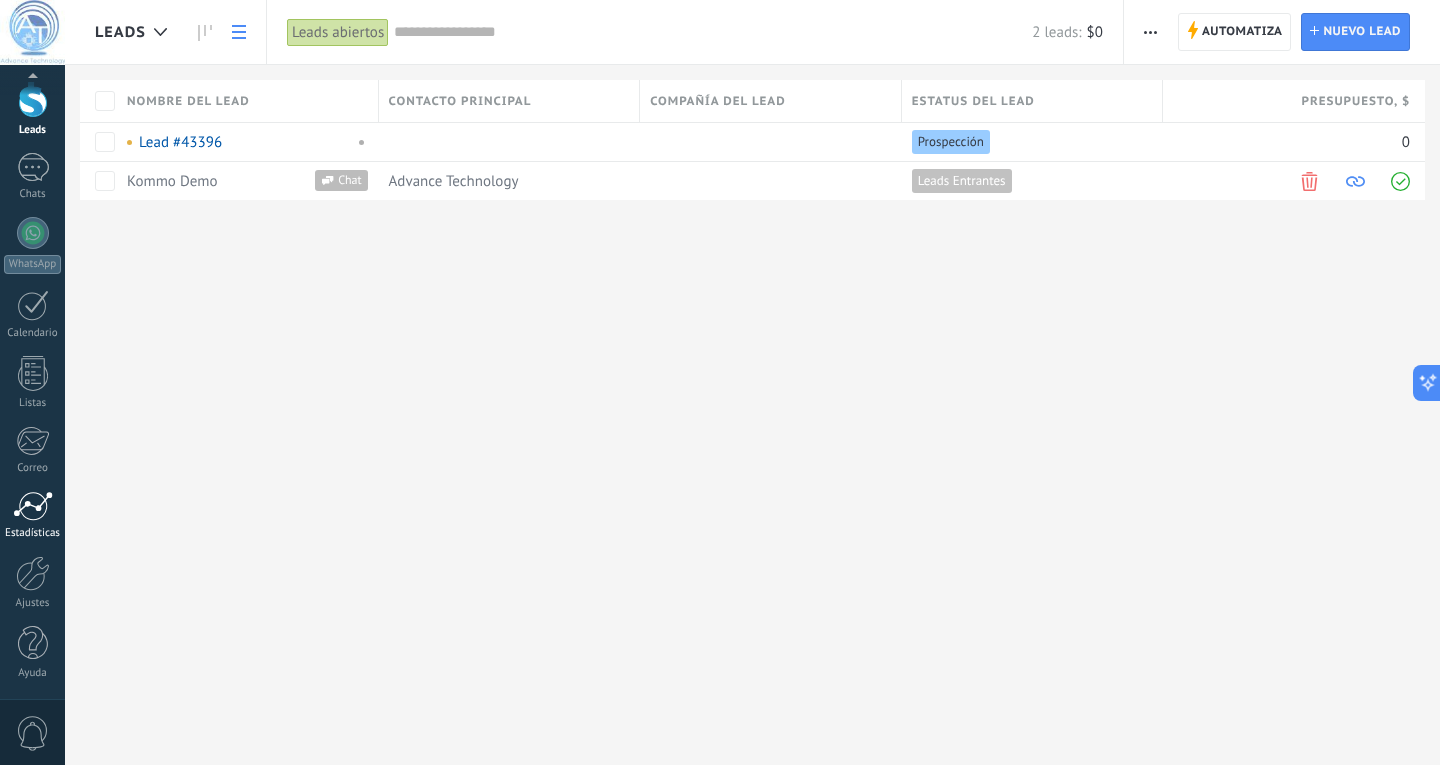 click at bounding box center [33, 506] 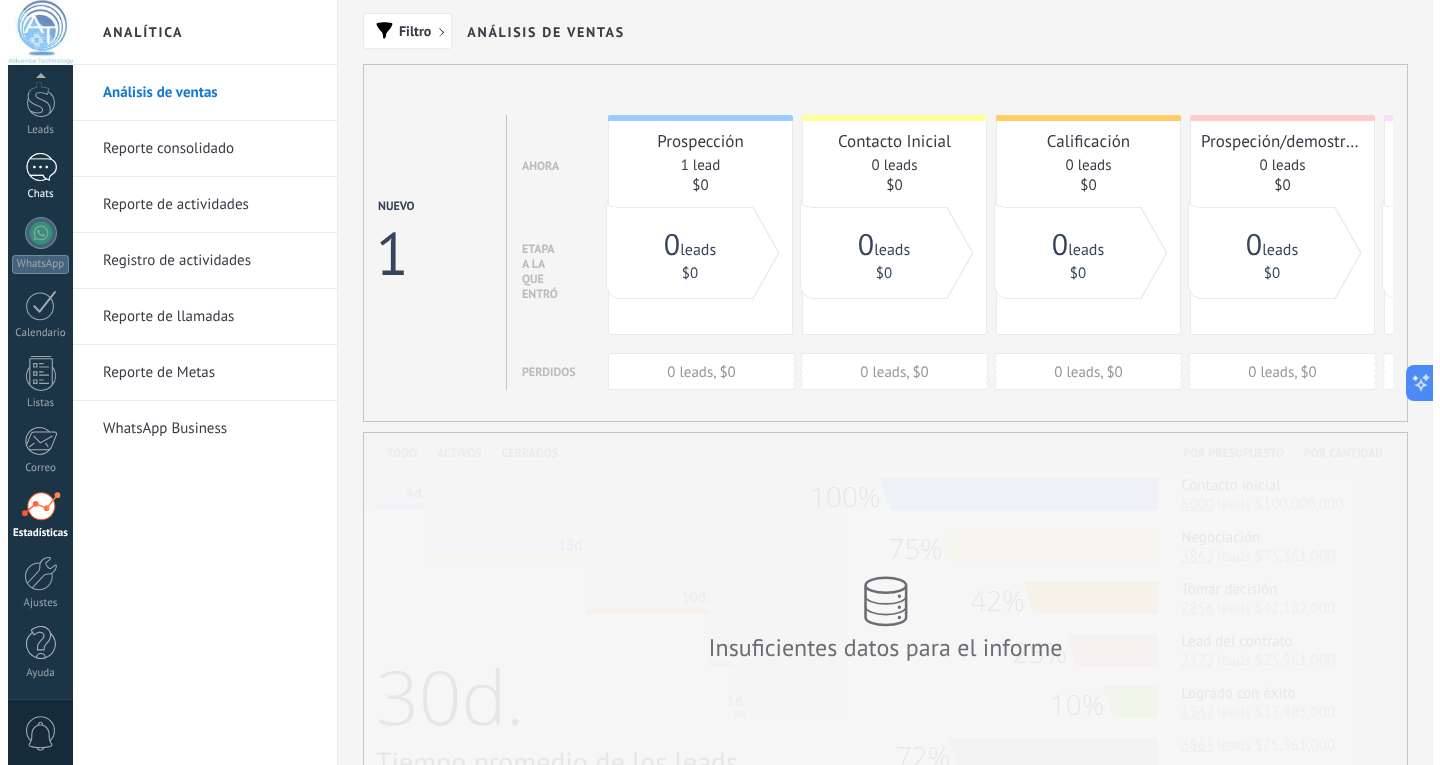 scroll, scrollTop: 0, scrollLeft: 0, axis: both 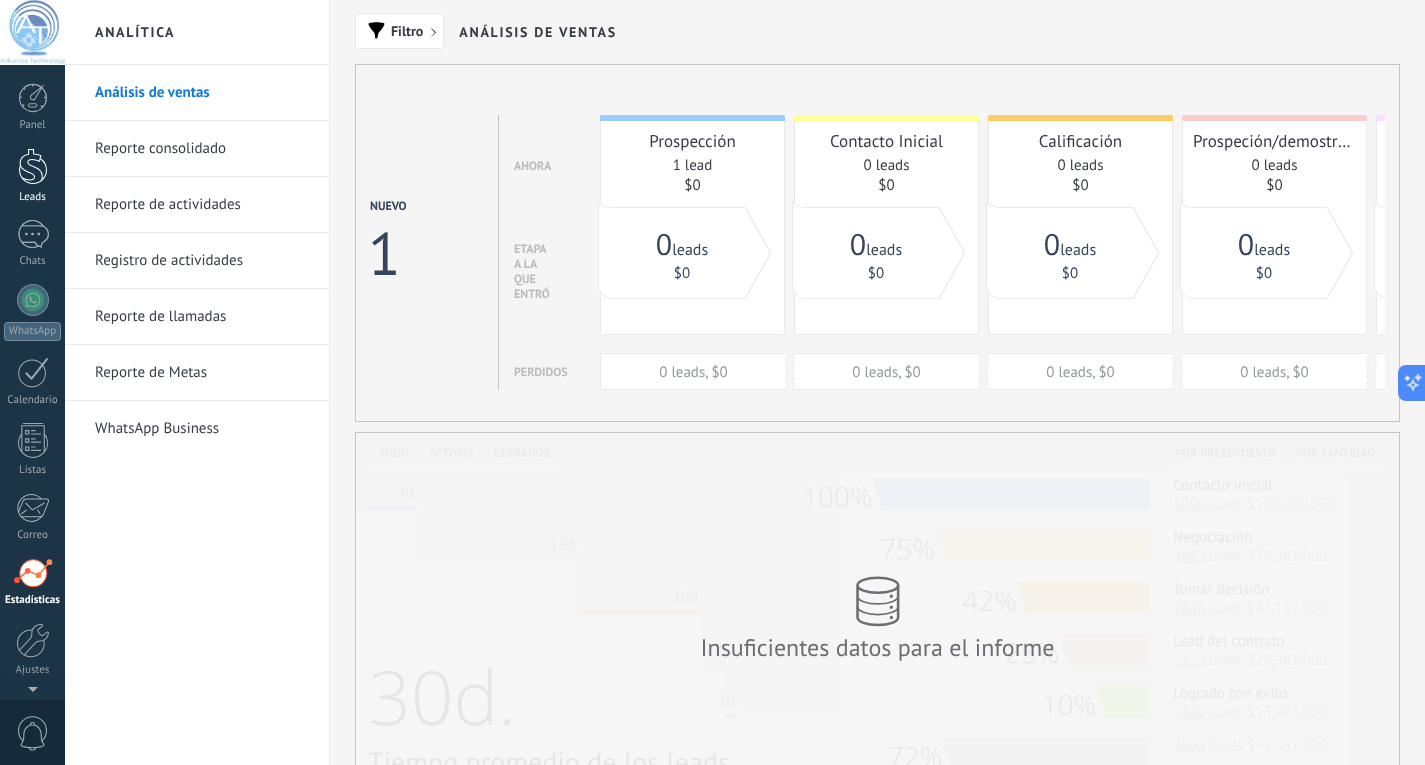 click at bounding box center [33, 166] 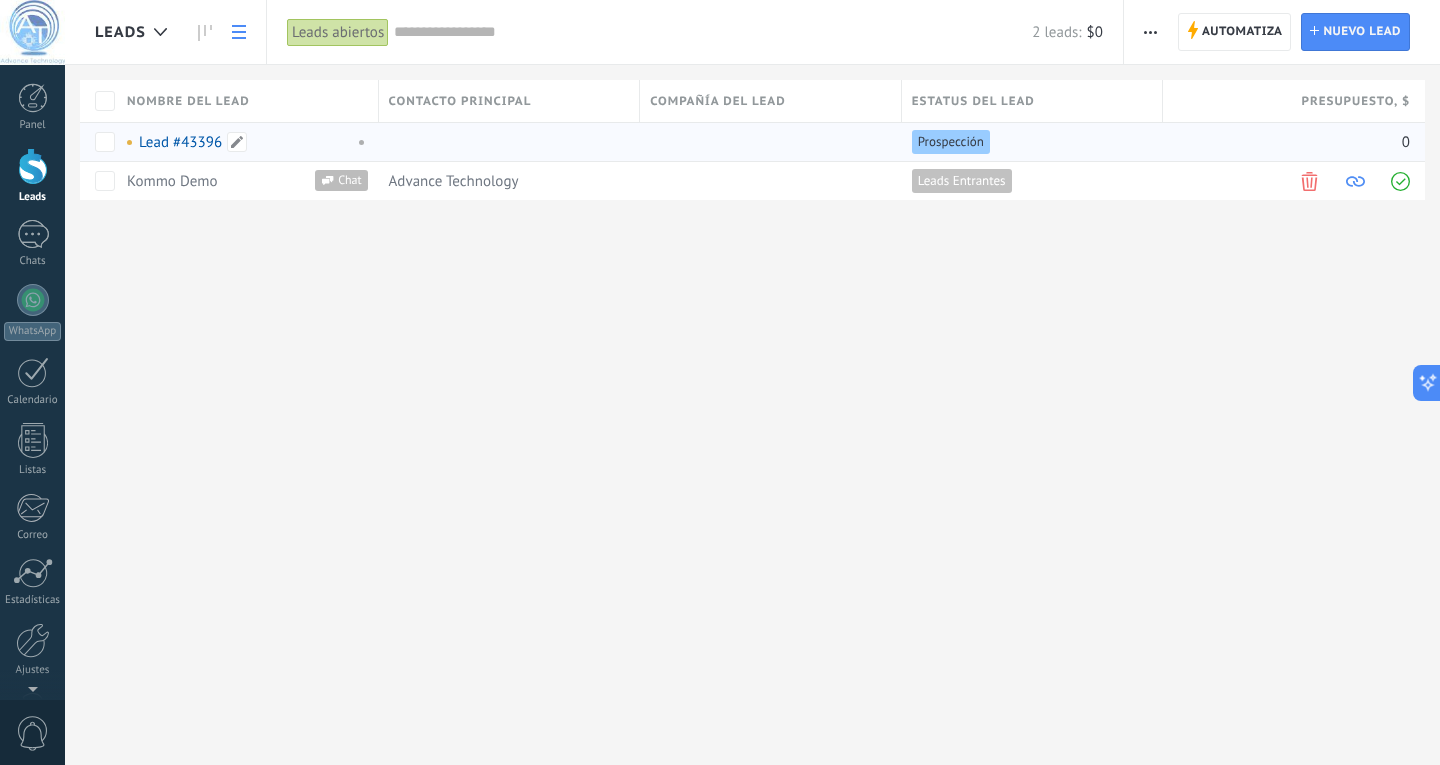 click on "Lead #43396" at bounding box center (180, 142) 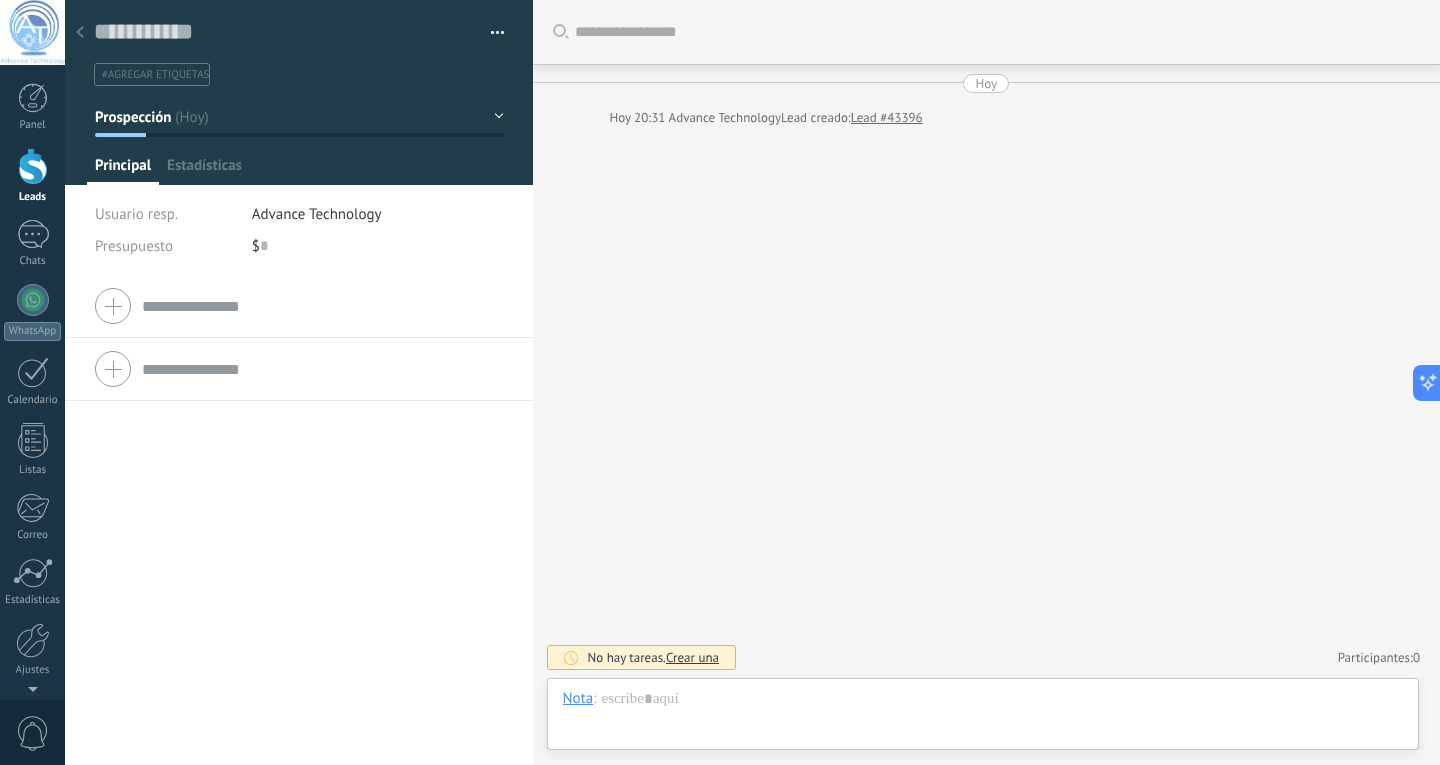 scroll, scrollTop: 30, scrollLeft: 0, axis: vertical 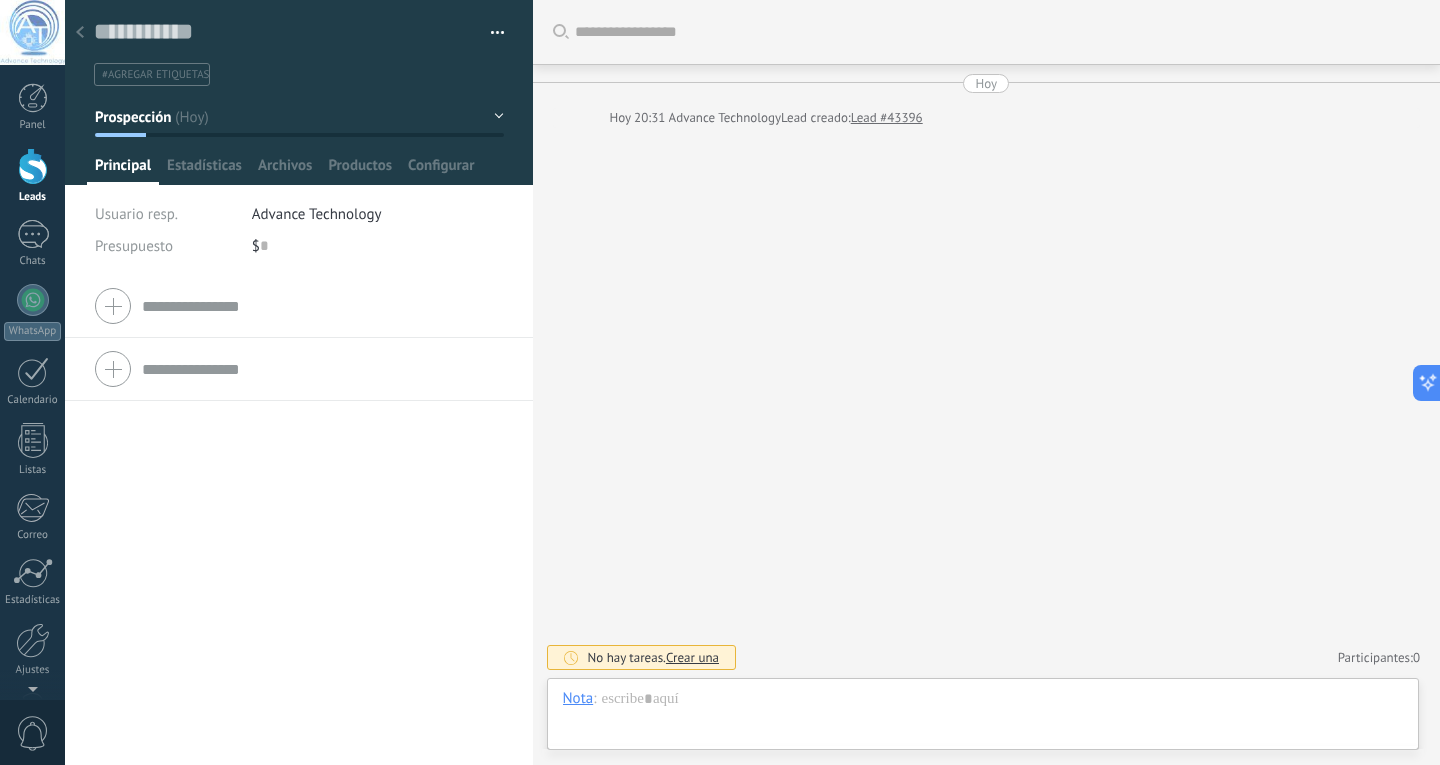 click 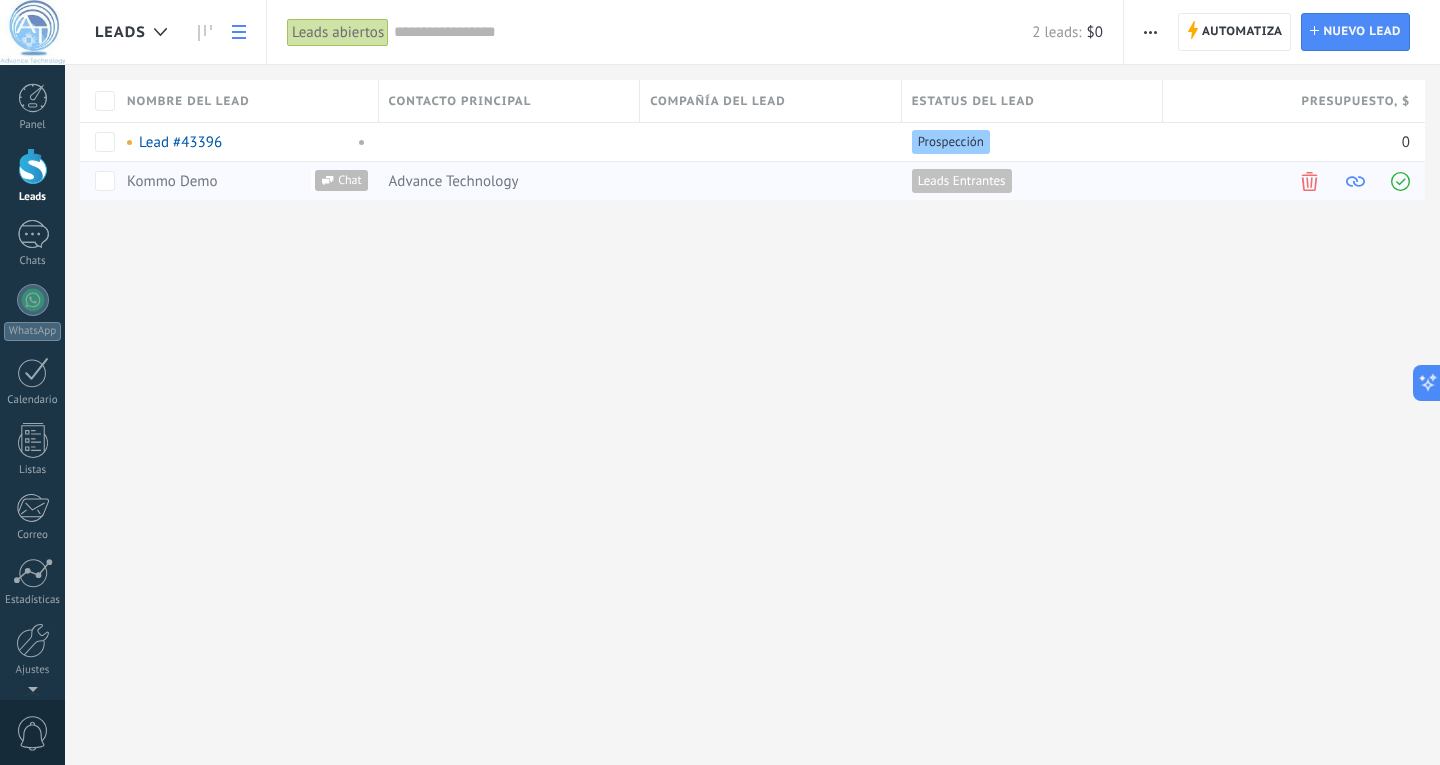 click on "Kommo Demo" at bounding box center [172, 181] 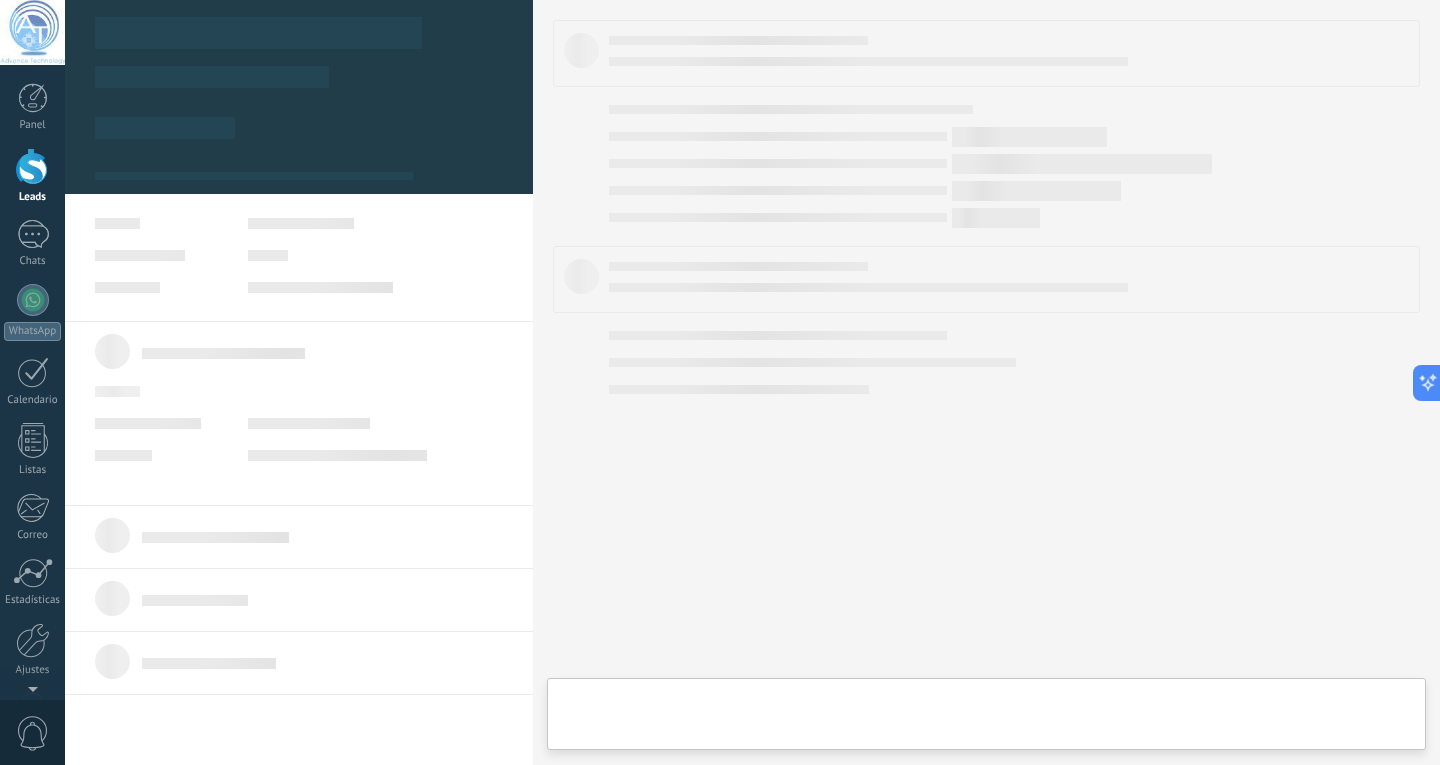type on "**********" 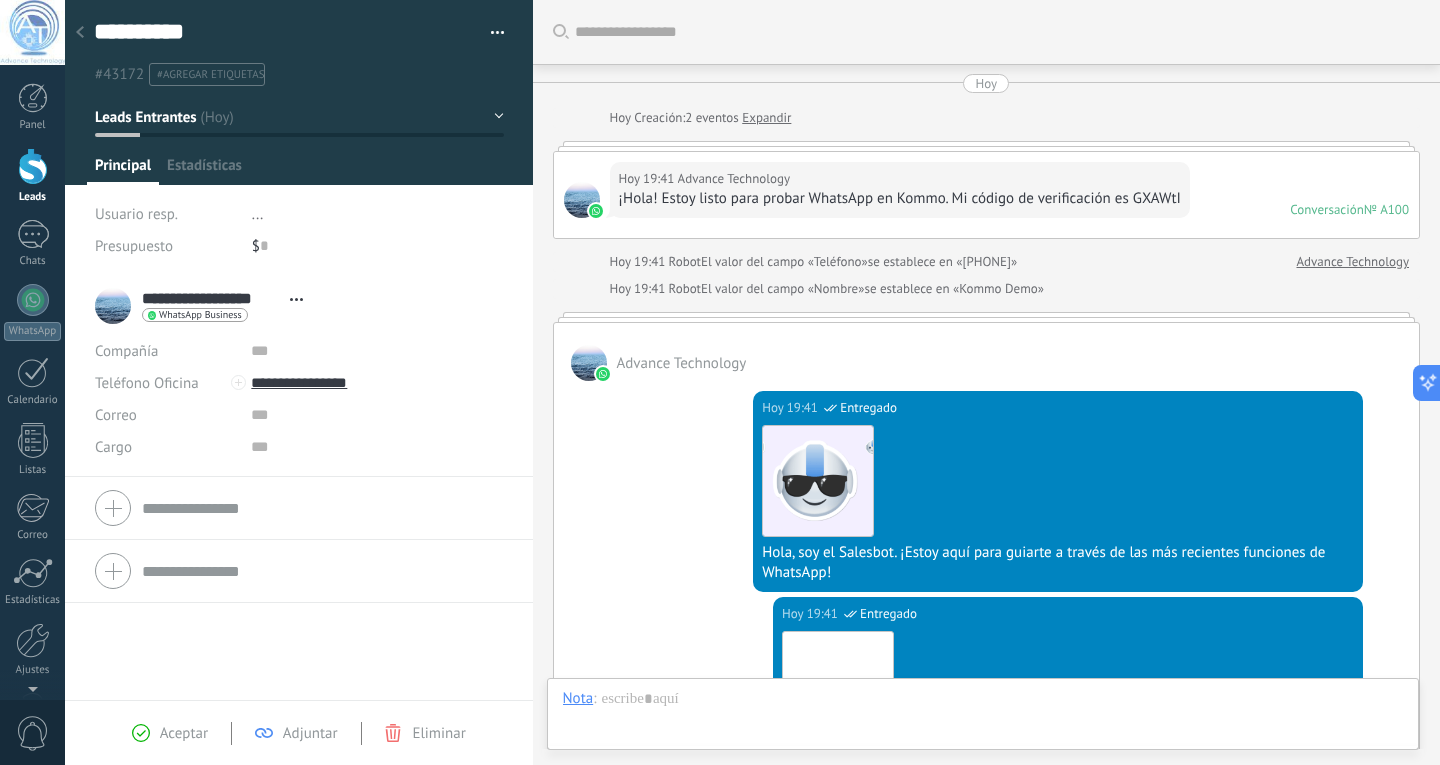 scroll, scrollTop: 30, scrollLeft: 0, axis: vertical 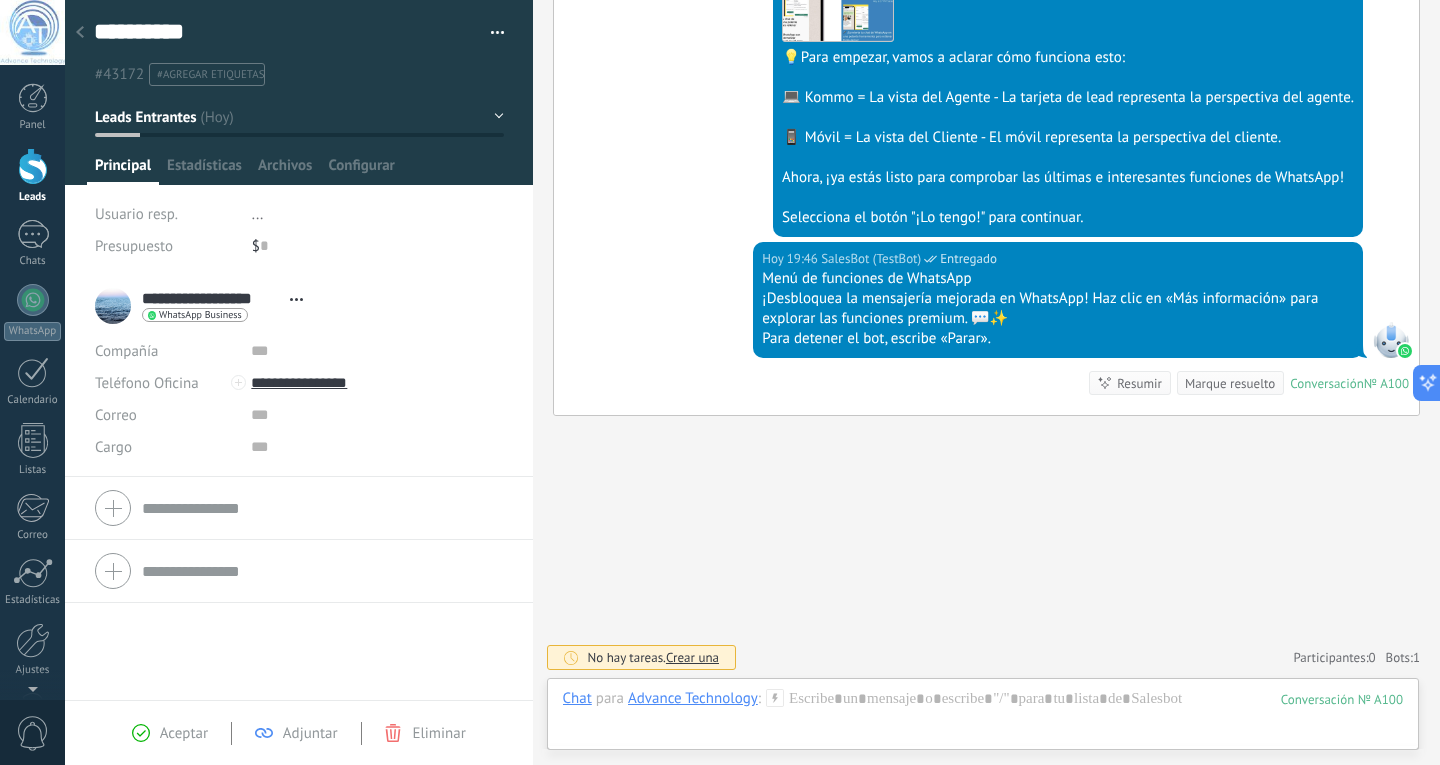 click at bounding box center [80, 33] 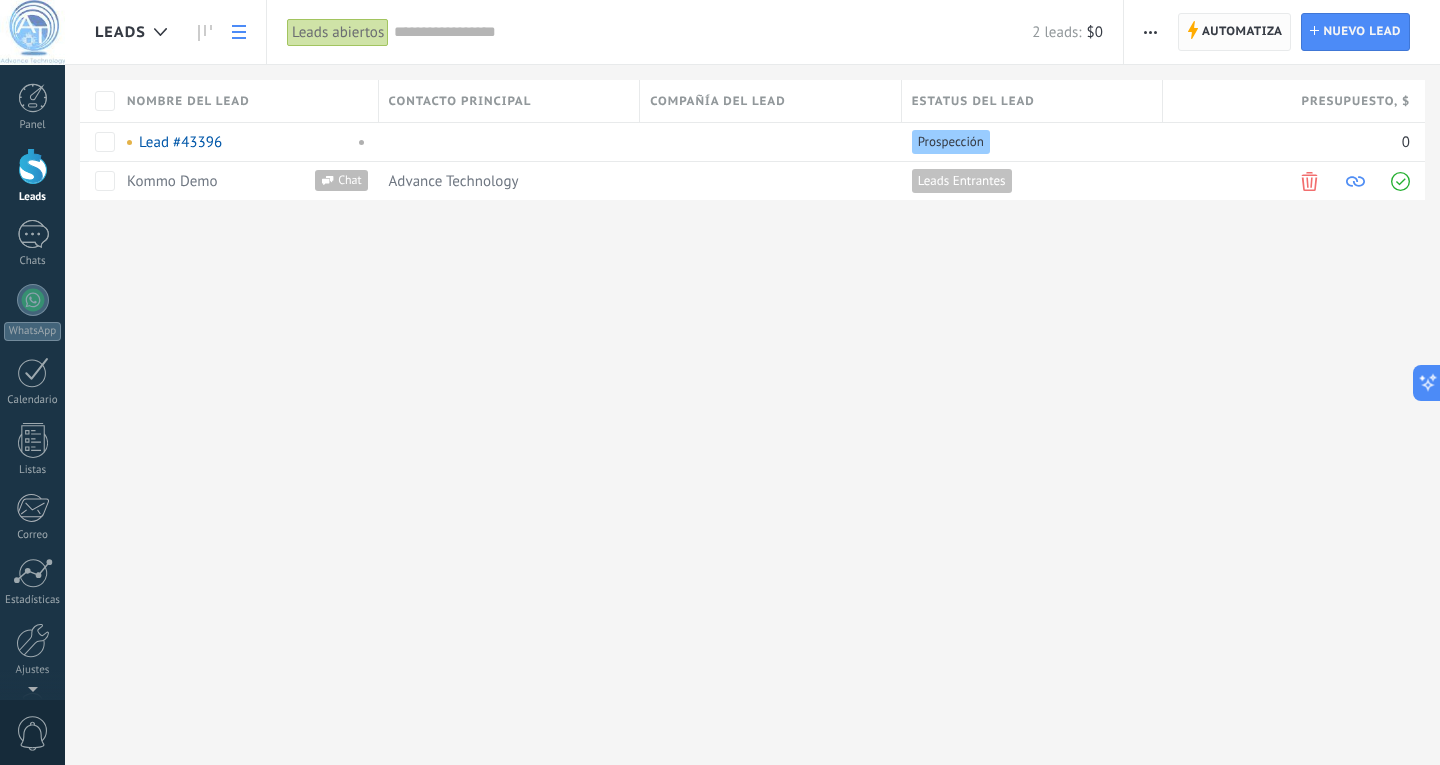 click on "Automatiza" at bounding box center (1242, 32) 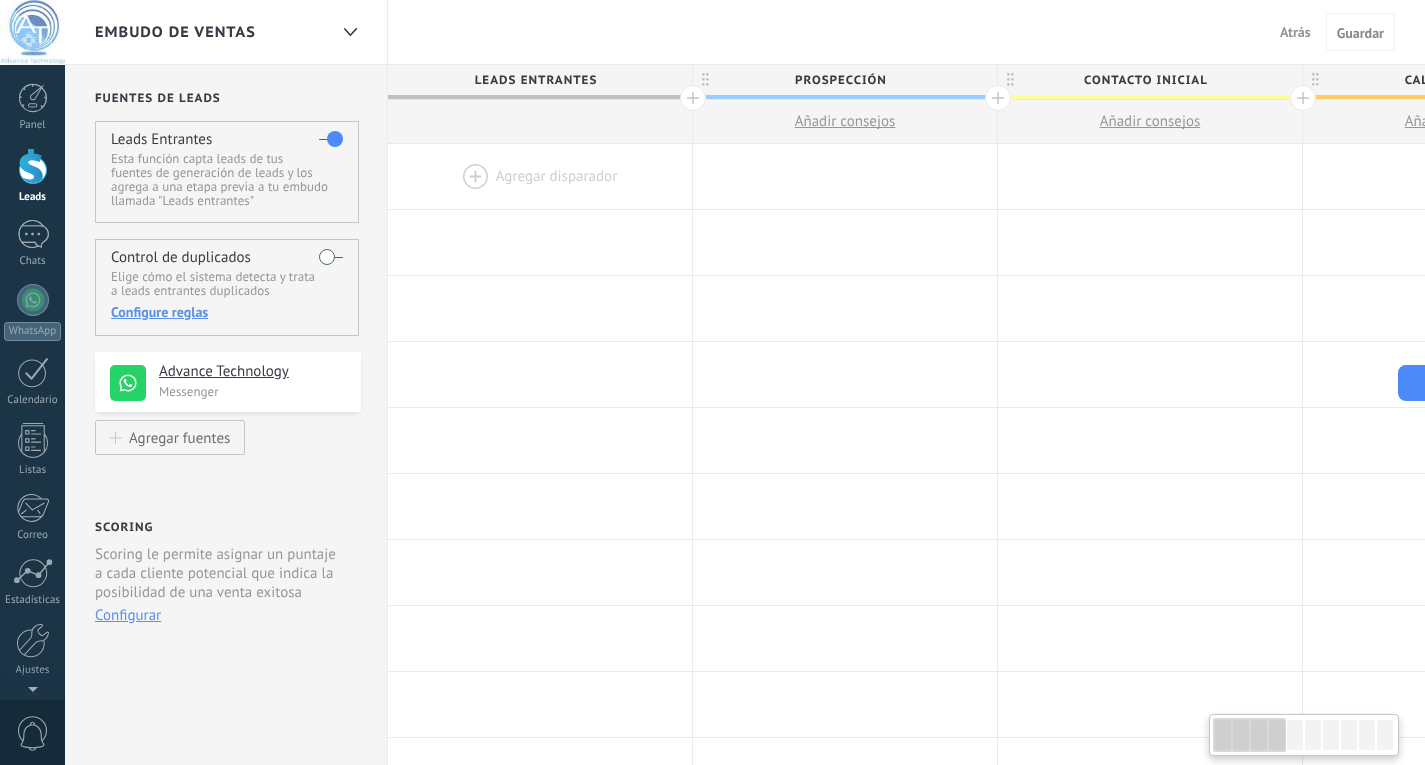 click at bounding box center [540, 122] 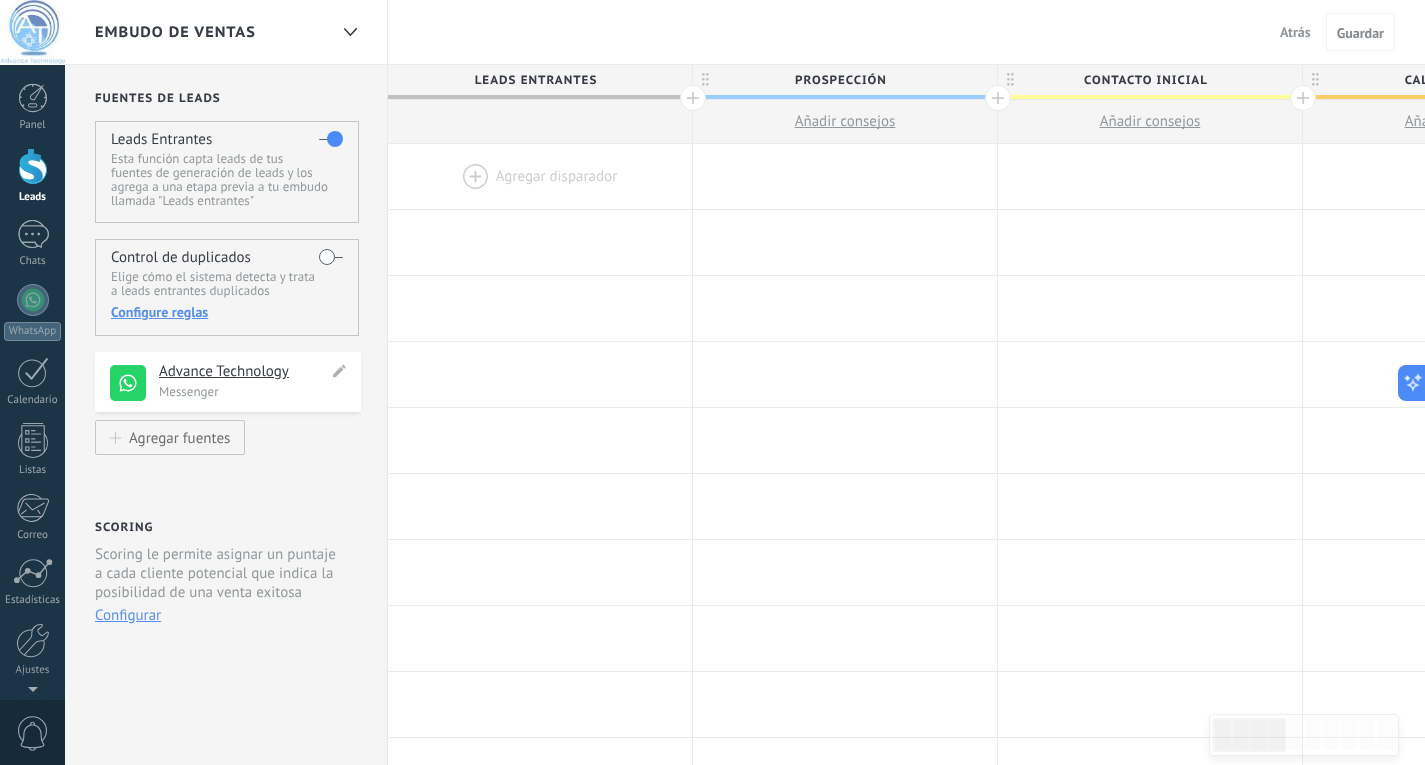 click on "Advance Technology" at bounding box center [243, 372] 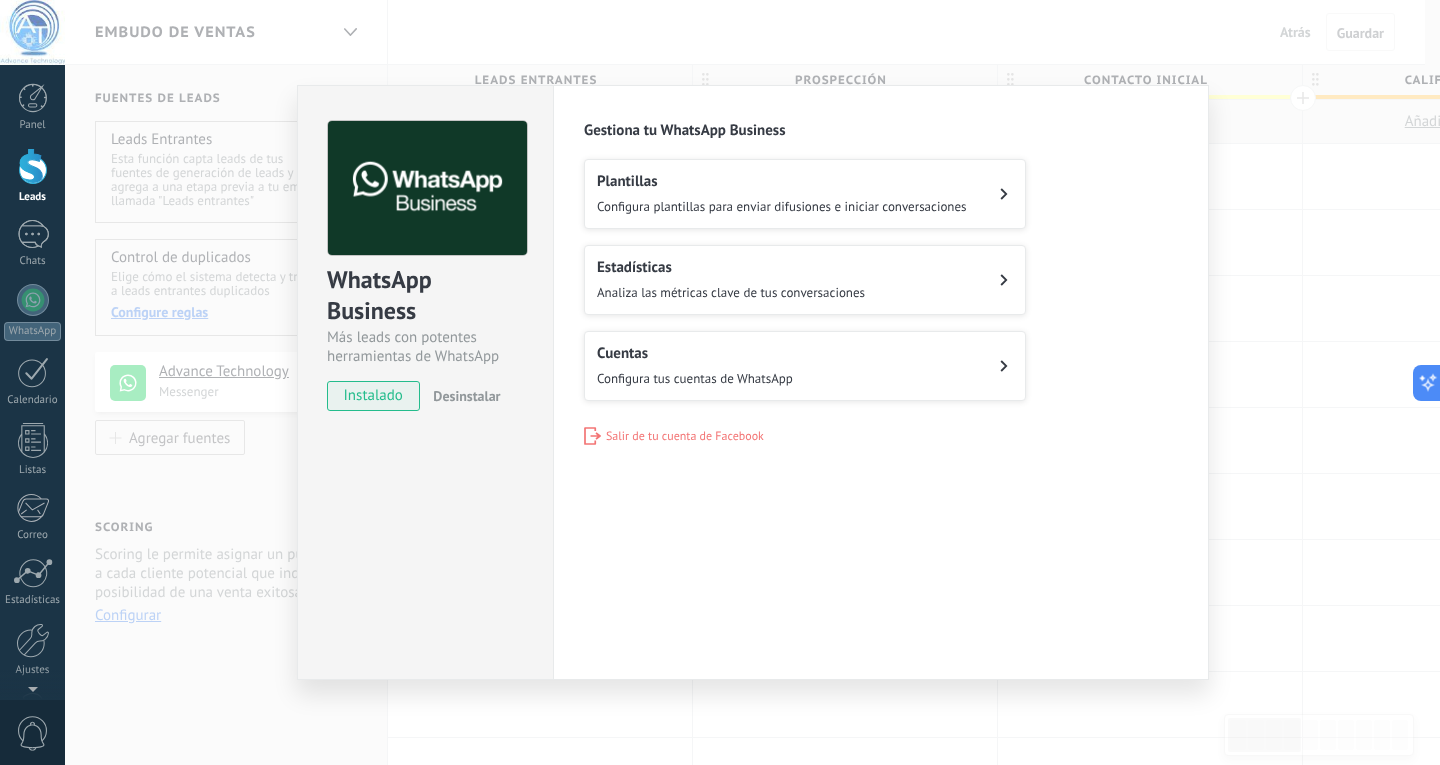 click on "Plantillas Configura plantillas para enviar difusiones e iniciar conversaciones Estadísticas Analiza las métricas clave de tus conversaciones Cuentas Configura tus cuentas de WhatsApp" at bounding box center (881, 280) 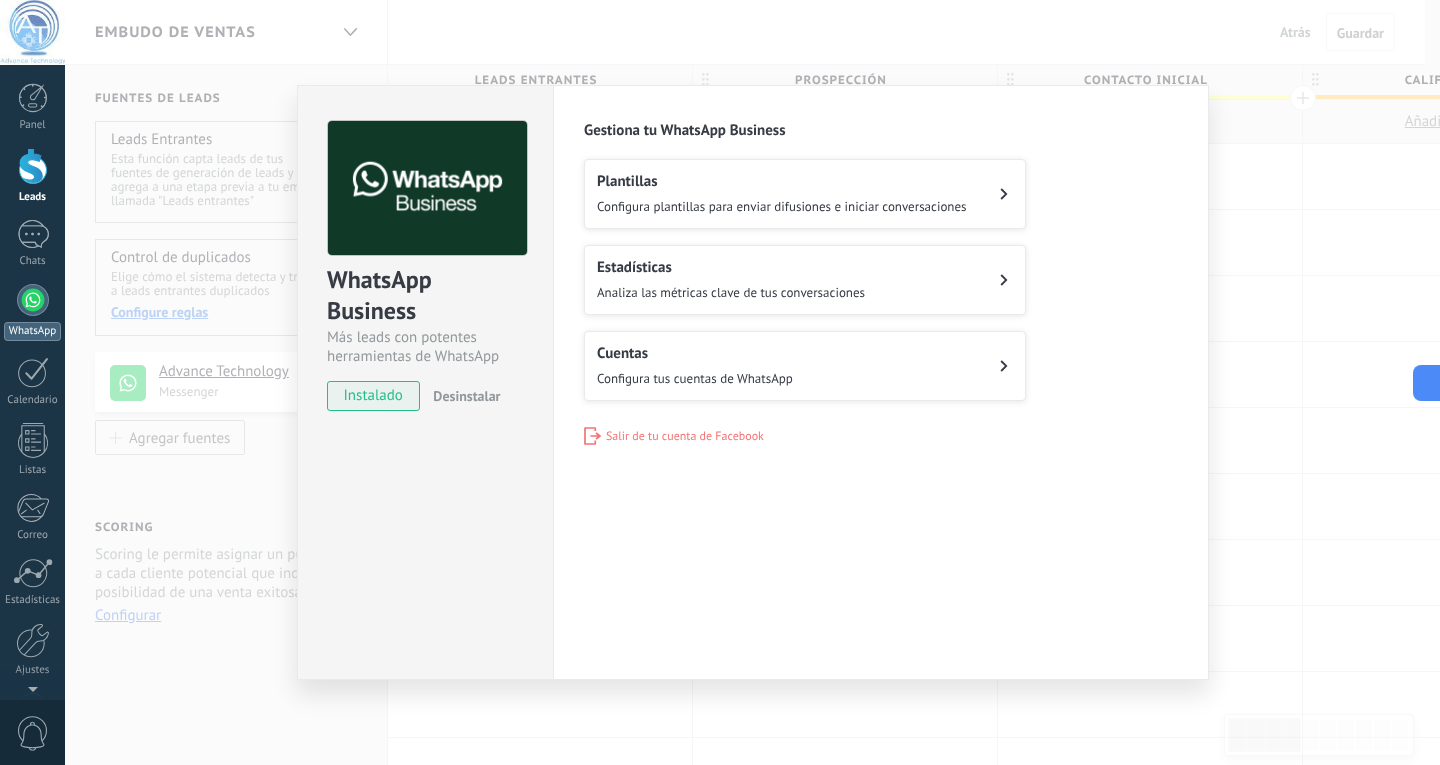 click at bounding box center [33, 300] 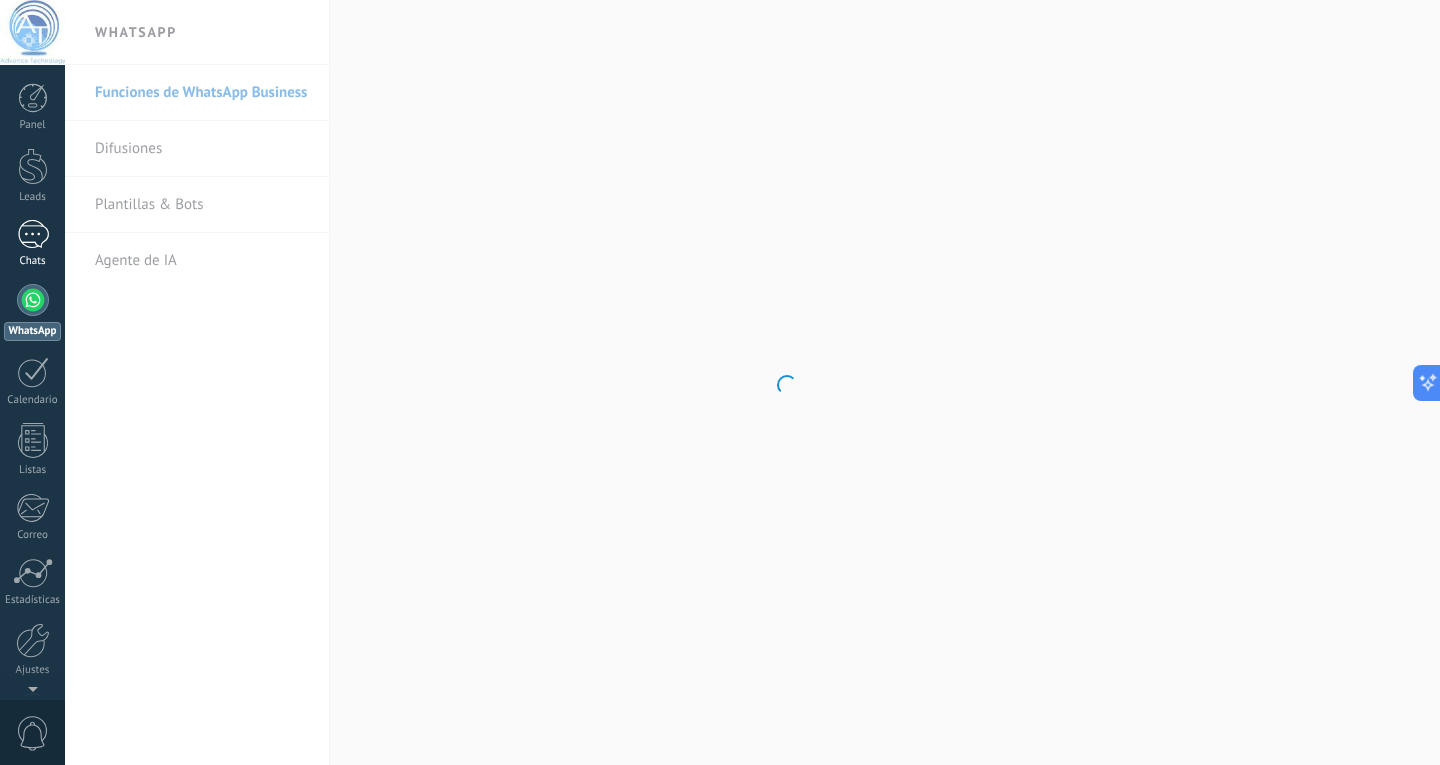 click on "1" at bounding box center [33, 234] 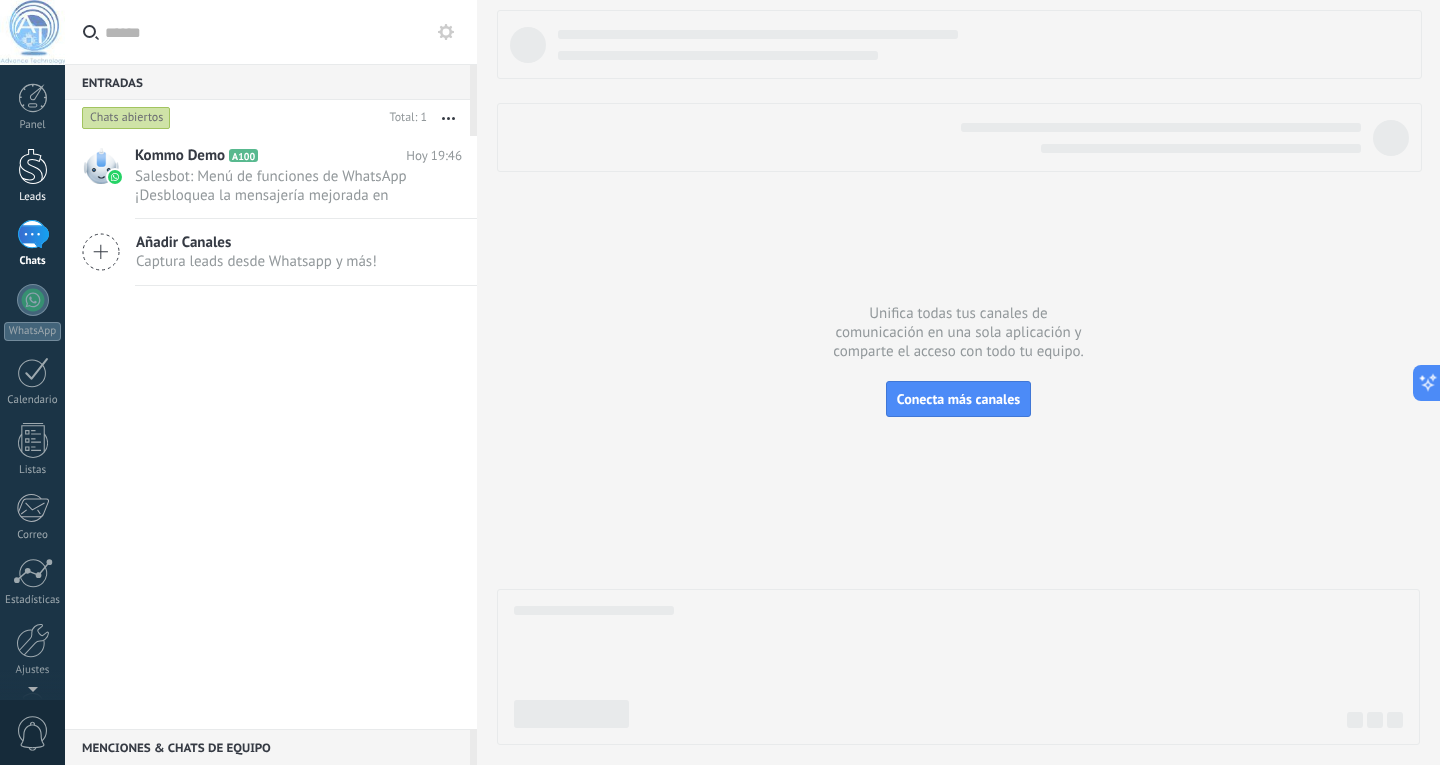 click on "Leads" at bounding box center [32, 176] 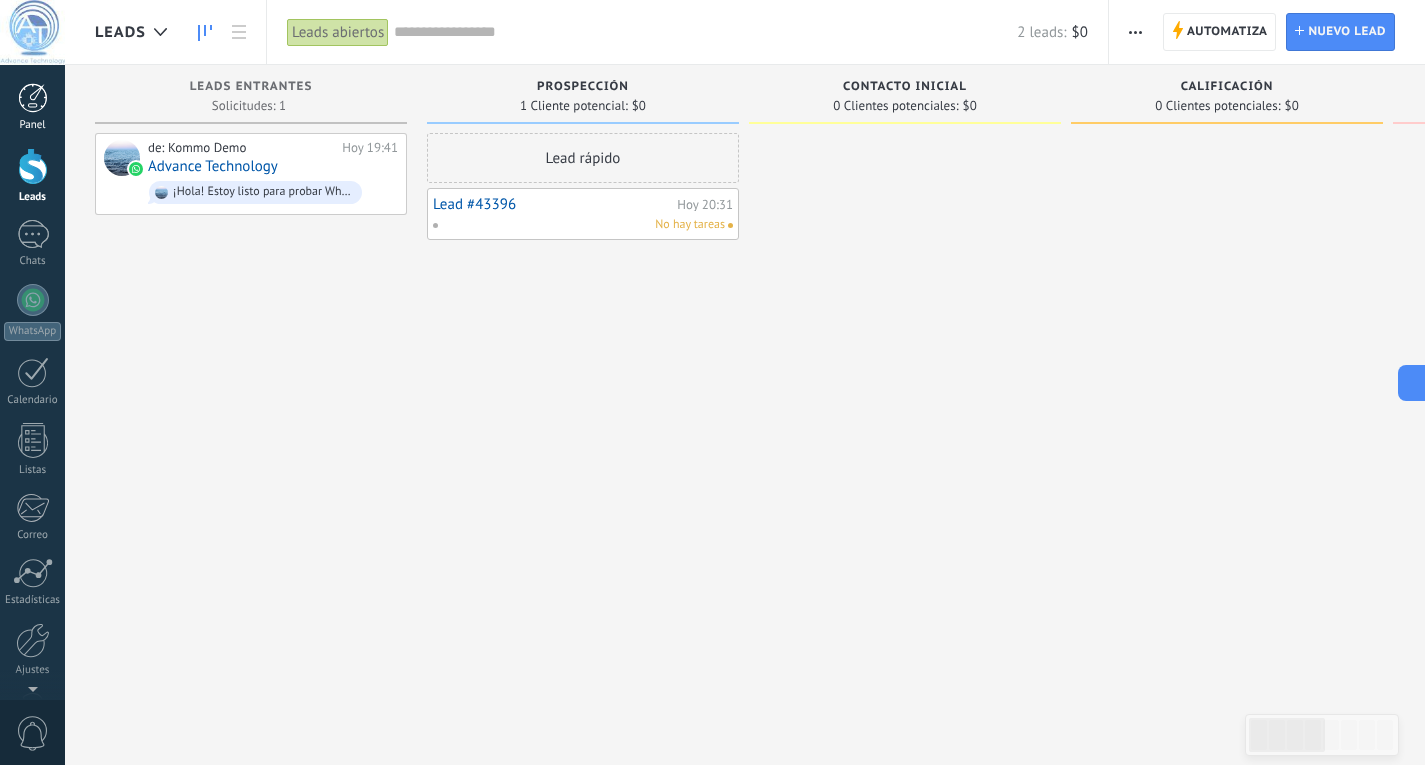 click at bounding box center [33, 98] 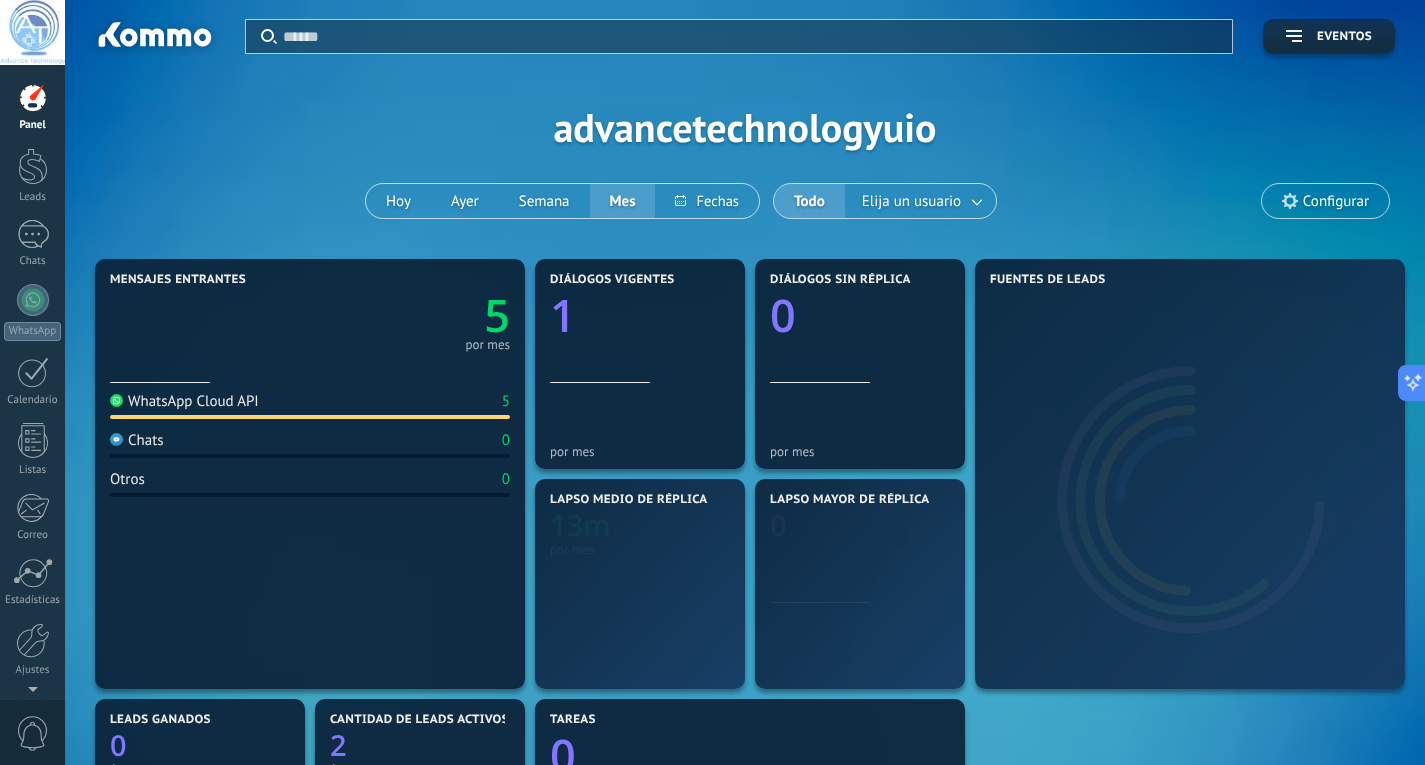 click on "Panel
Leads
1
Chats
WhatsApp
Clientes" at bounding box center [32, 425] 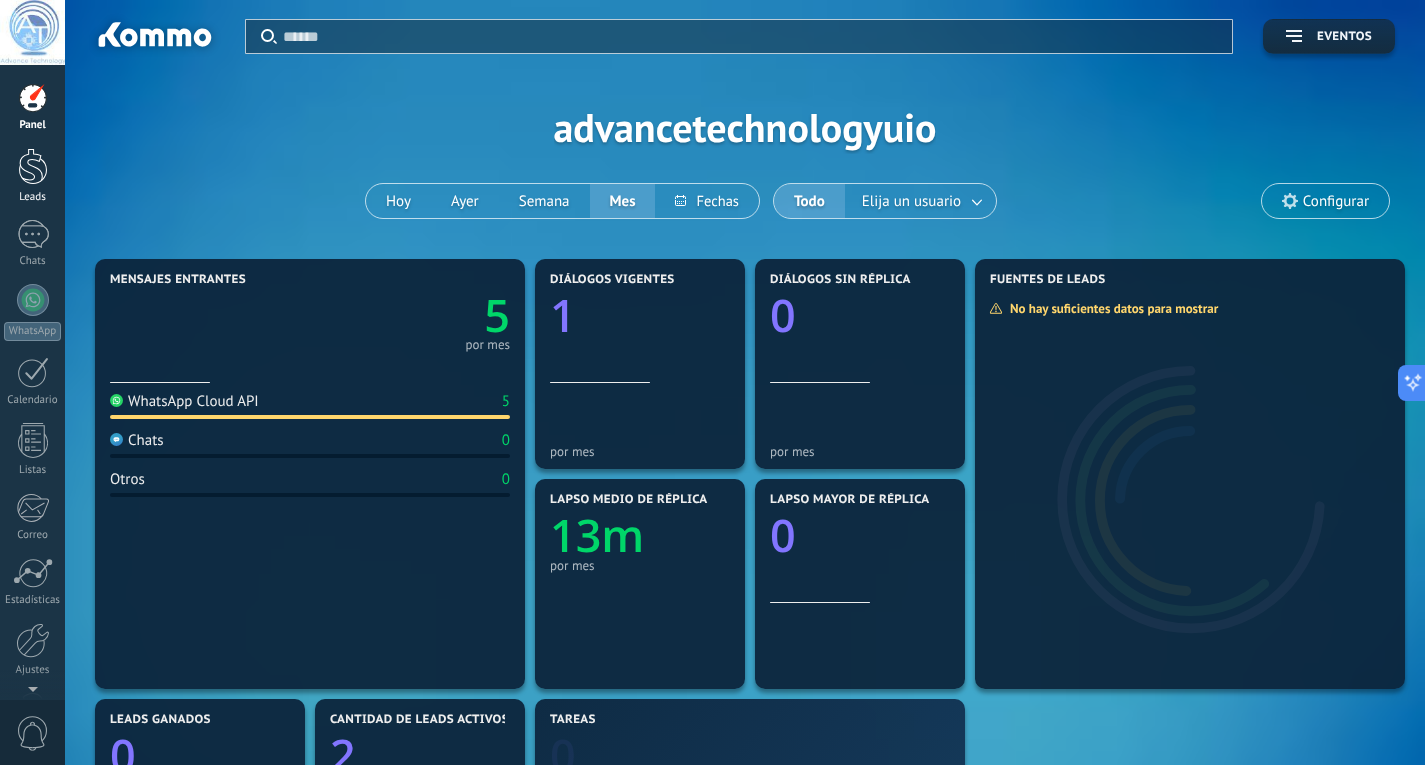 click at bounding box center (33, 166) 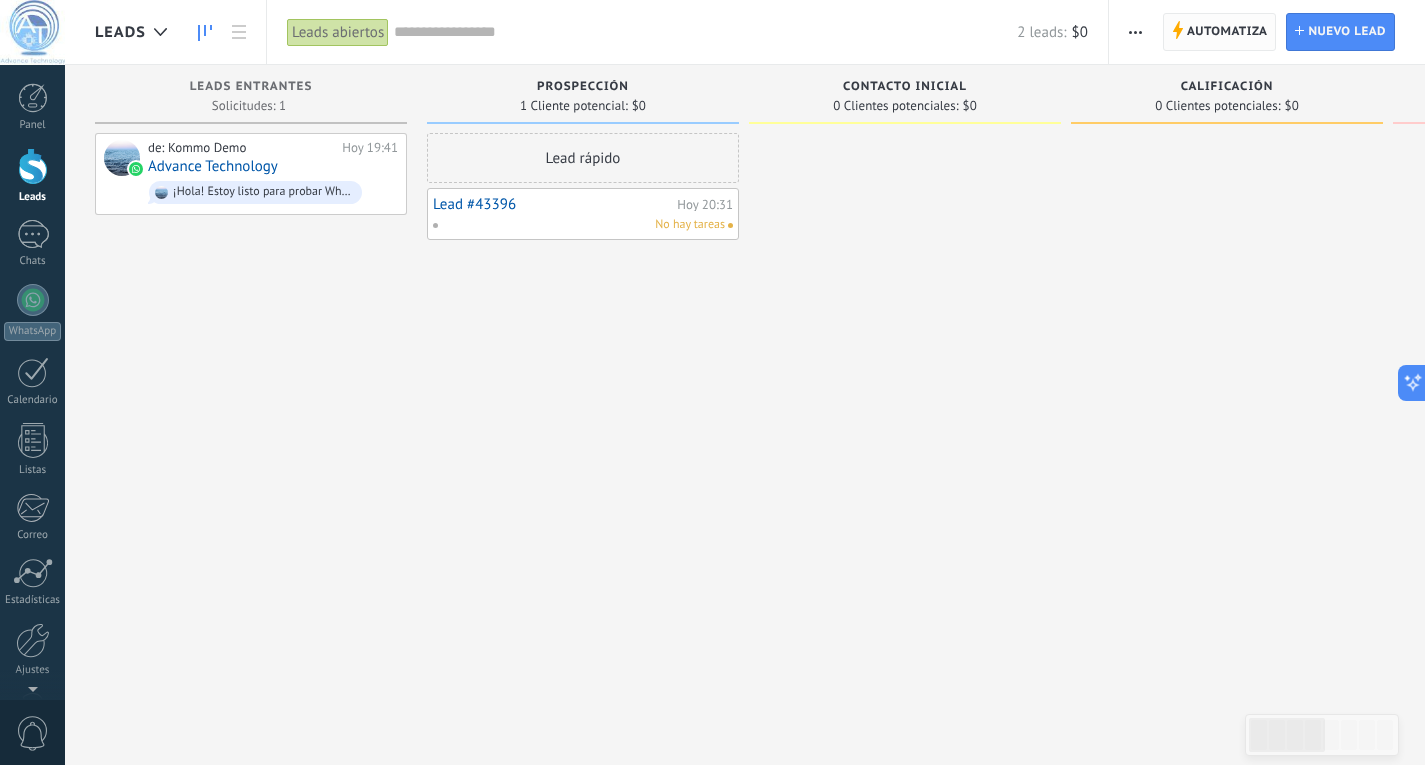 click on "Automatiza" at bounding box center (1227, 32) 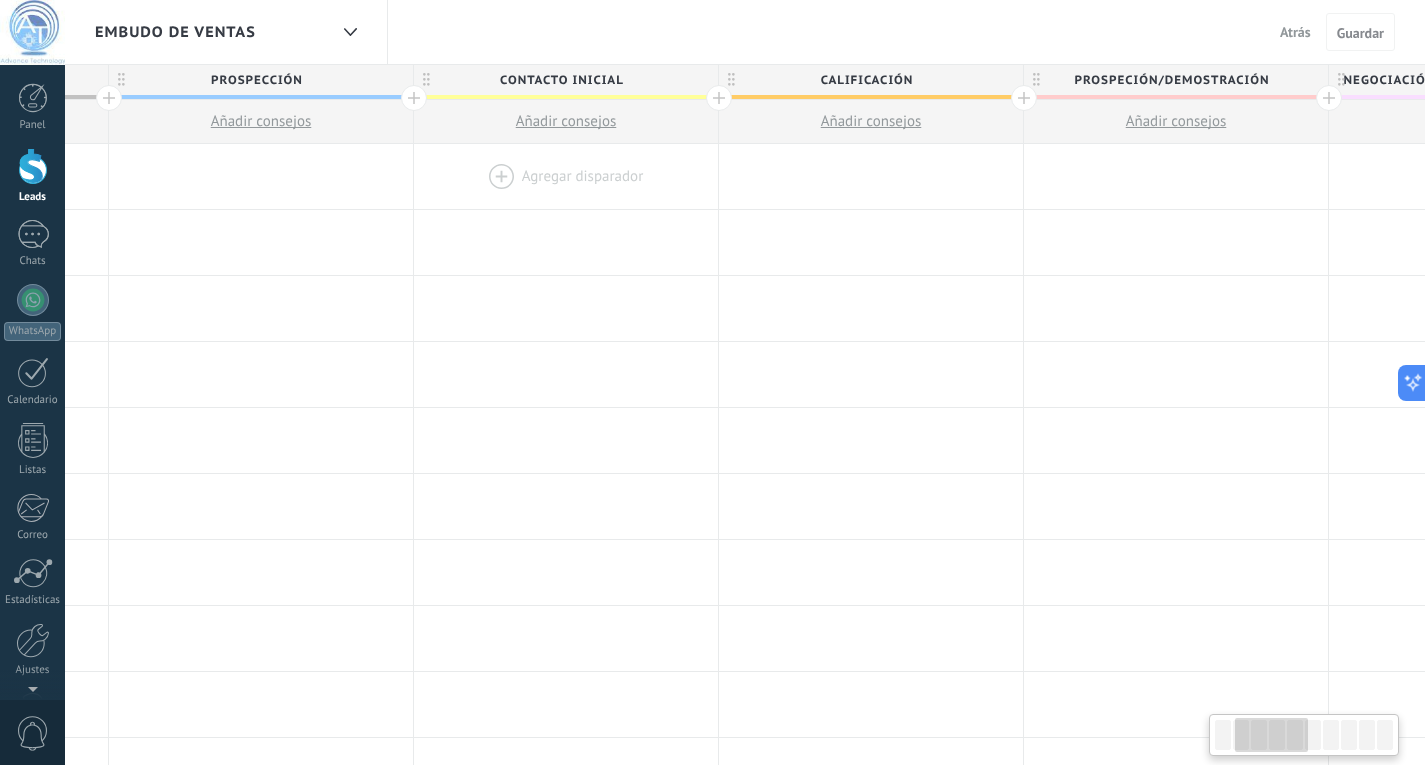 drag, startPoint x: 1213, startPoint y: 179, endPoint x: 590, endPoint y: 157, distance: 623.3883 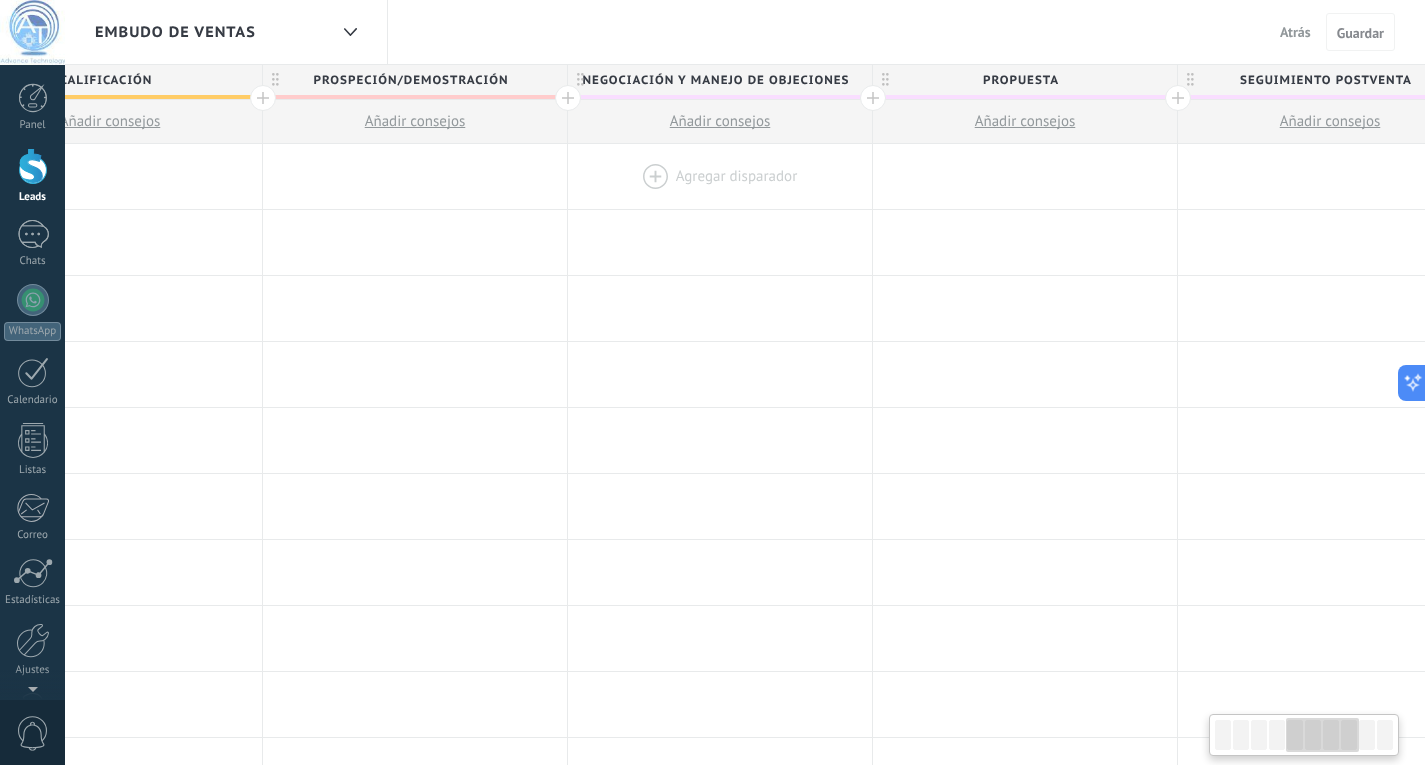drag, startPoint x: 1283, startPoint y: 170, endPoint x: 570, endPoint y: 183, distance: 713.1185 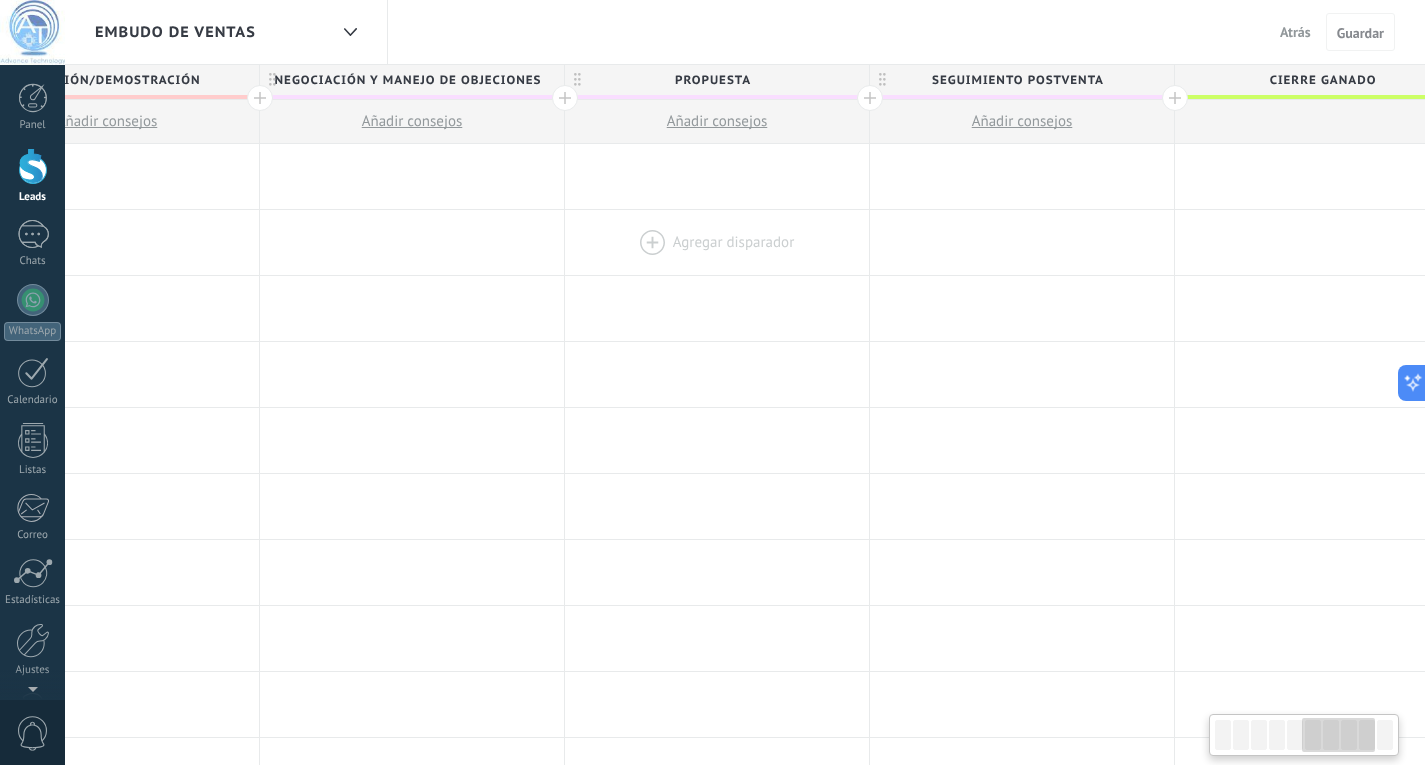 drag, startPoint x: 1317, startPoint y: 237, endPoint x: 1226, endPoint y: 230, distance: 91.26884 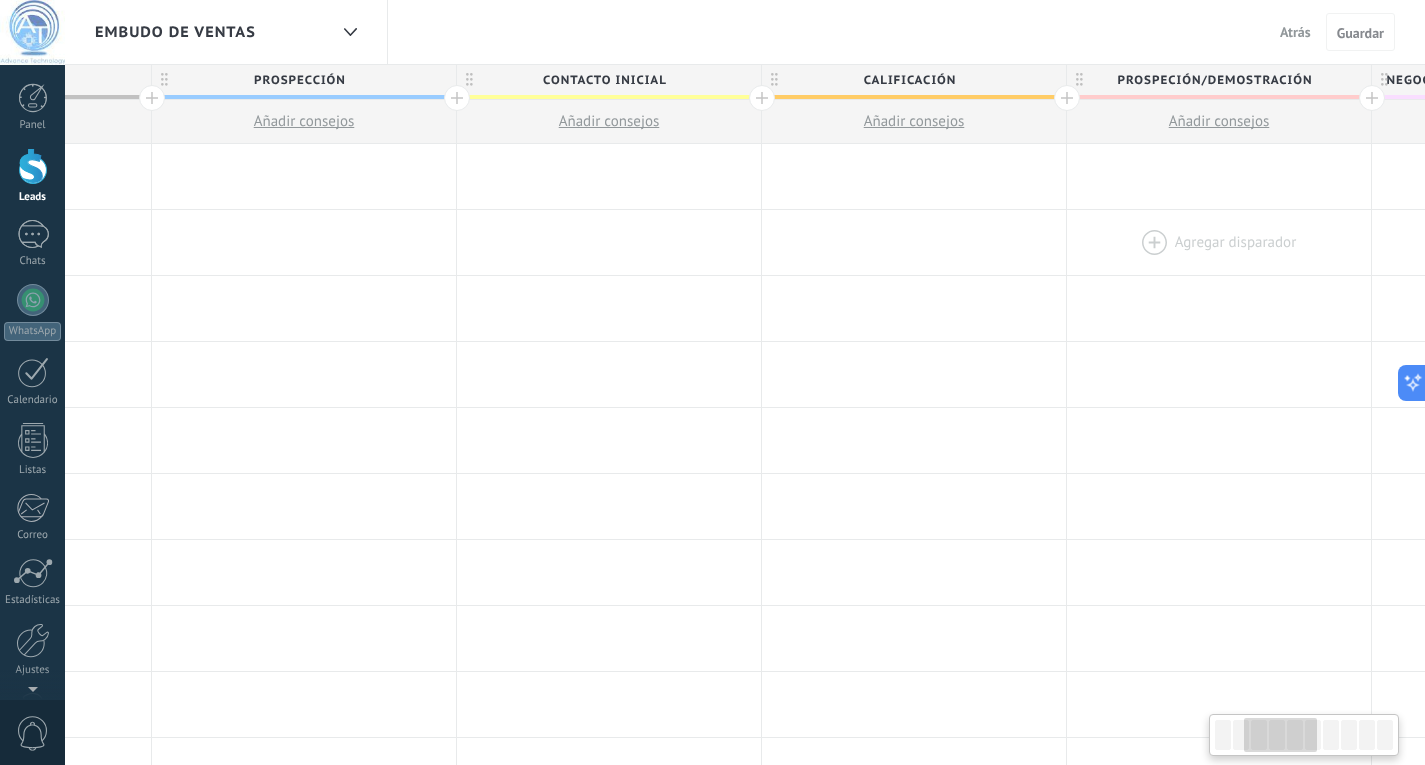 drag, startPoint x: 629, startPoint y: 260, endPoint x: 1341, endPoint y: 236, distance: 712.40436 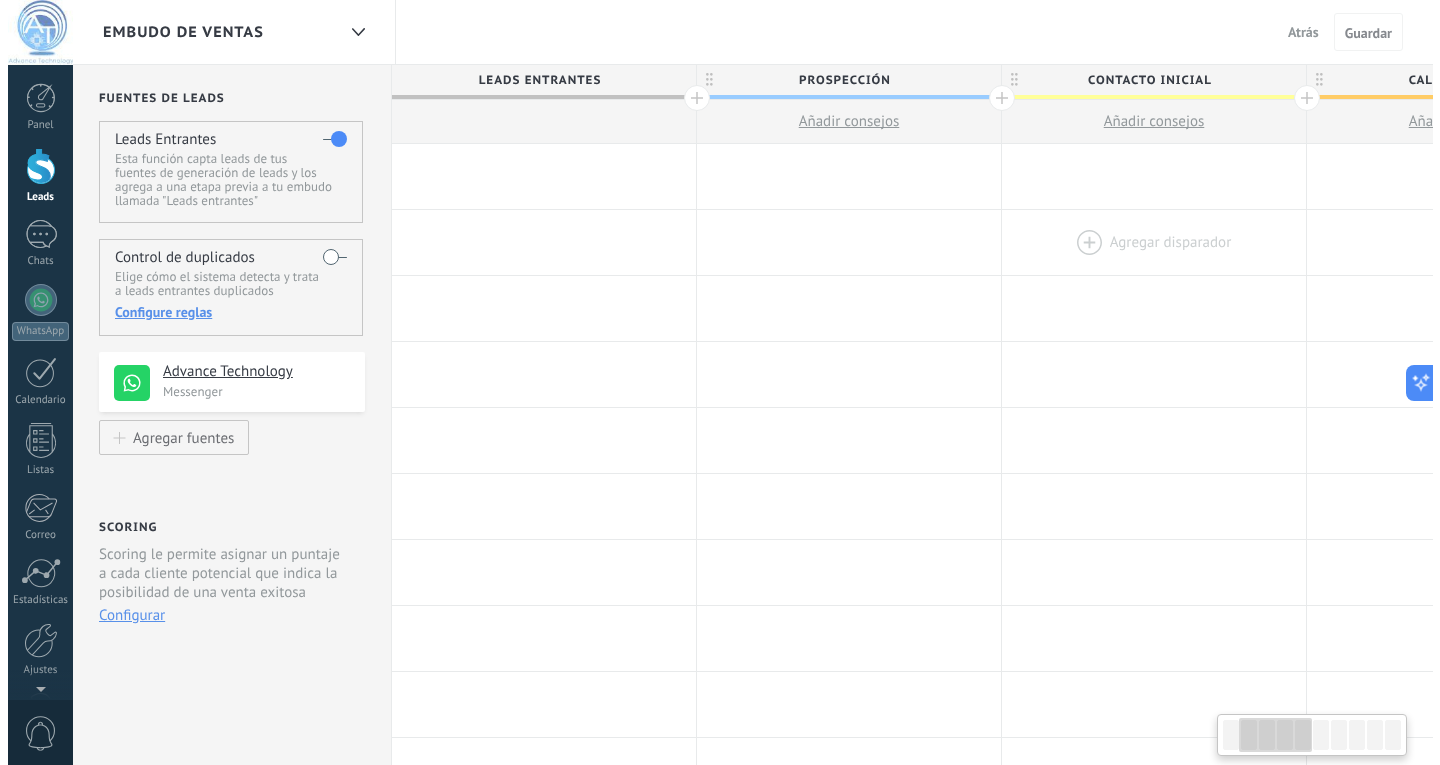scroll, scrollTop: 0, scrollLeft: 0, axis: both 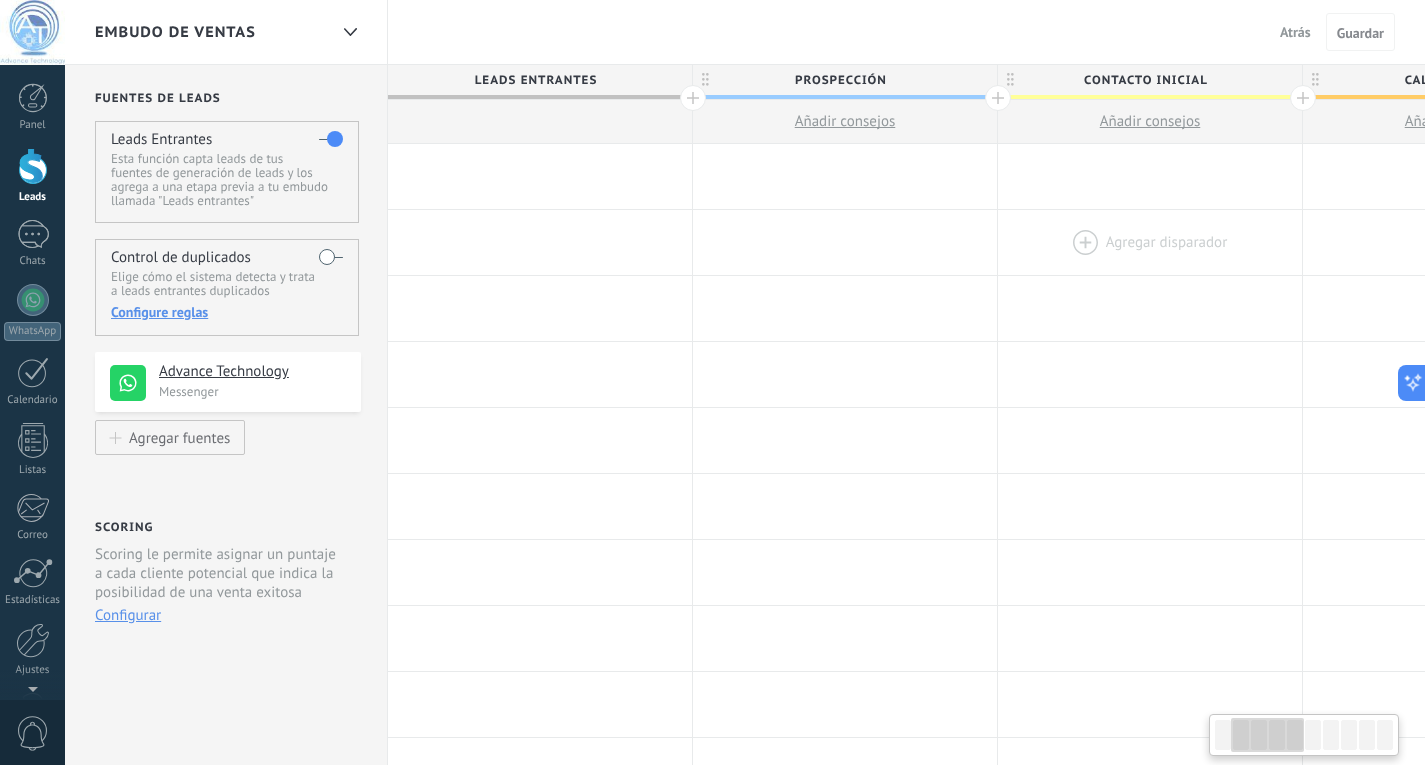drag, startPoint x: 539, startPoint y: 224, endPoint x: 1241, endPoint y: 217, distance: 702.0349 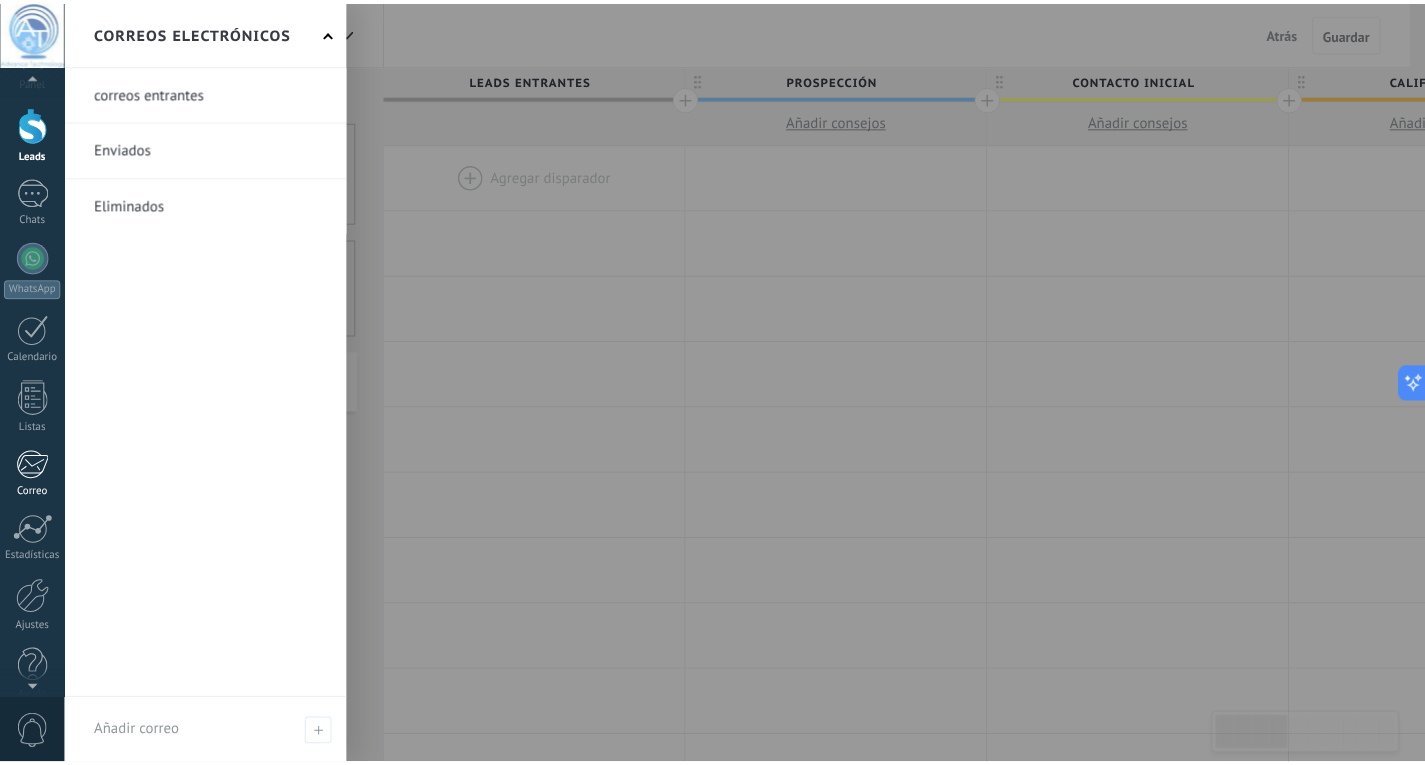 scroll, scrollTop: 67, scrollLeft: 0, axis: vertical 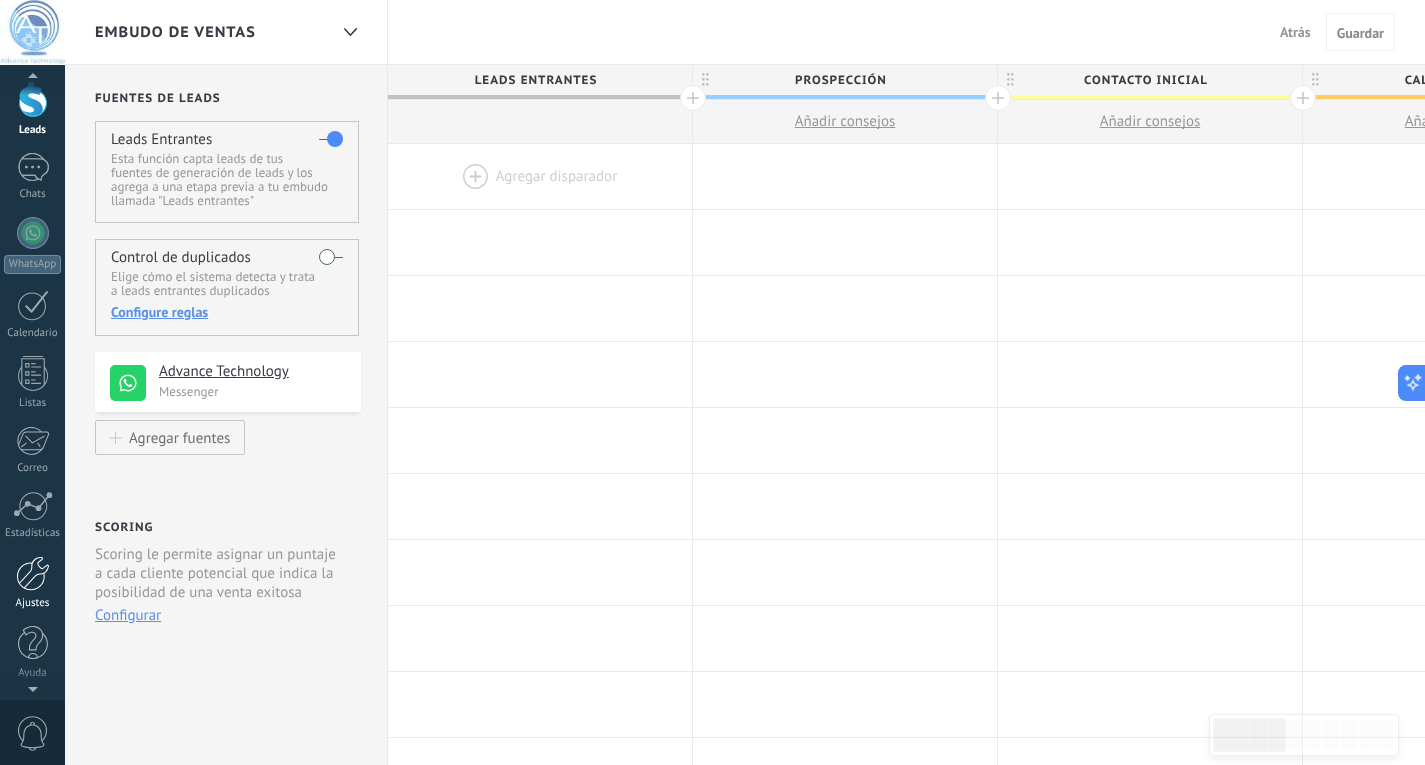 click at bounding box center (33, 573) 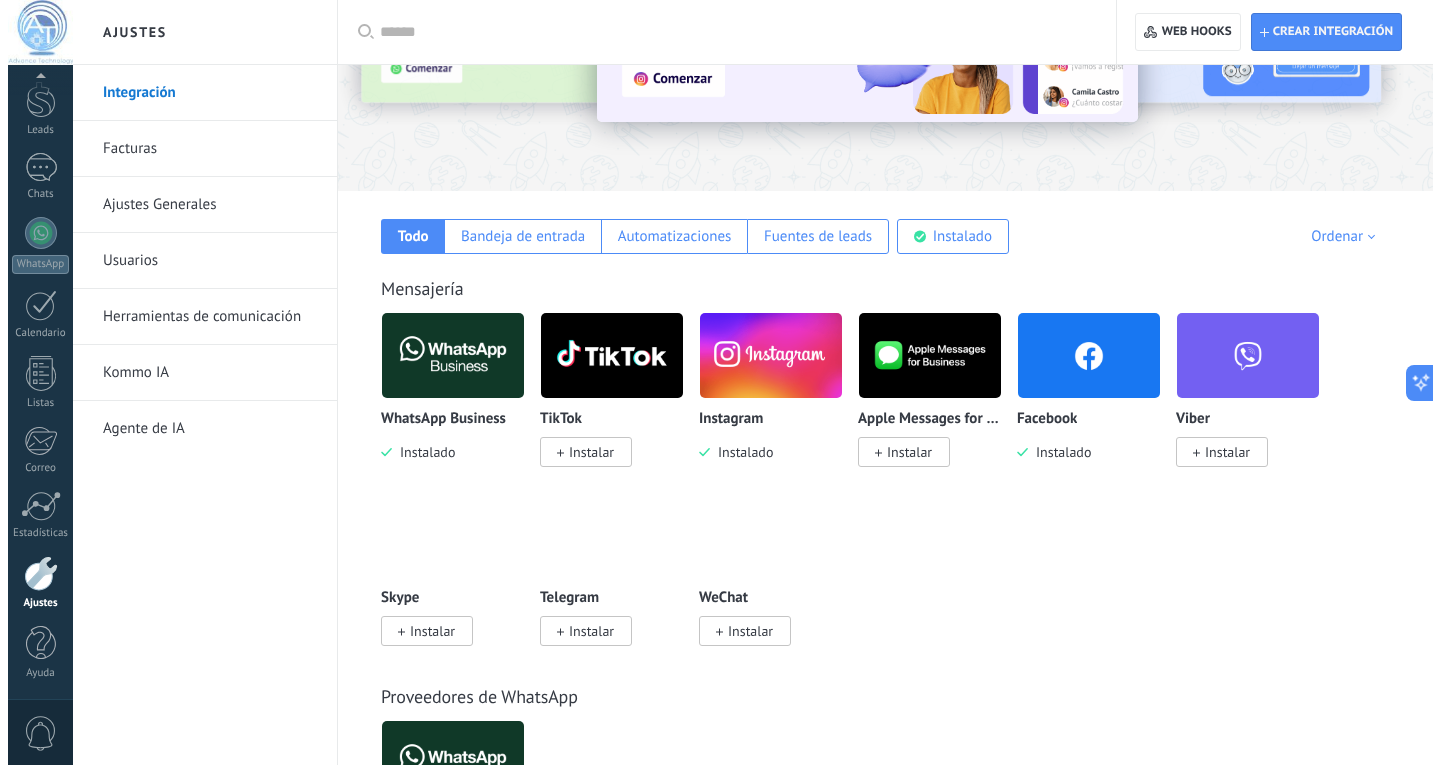 scroll, scrollTop: 0, scrollLeft: 0, axis: both 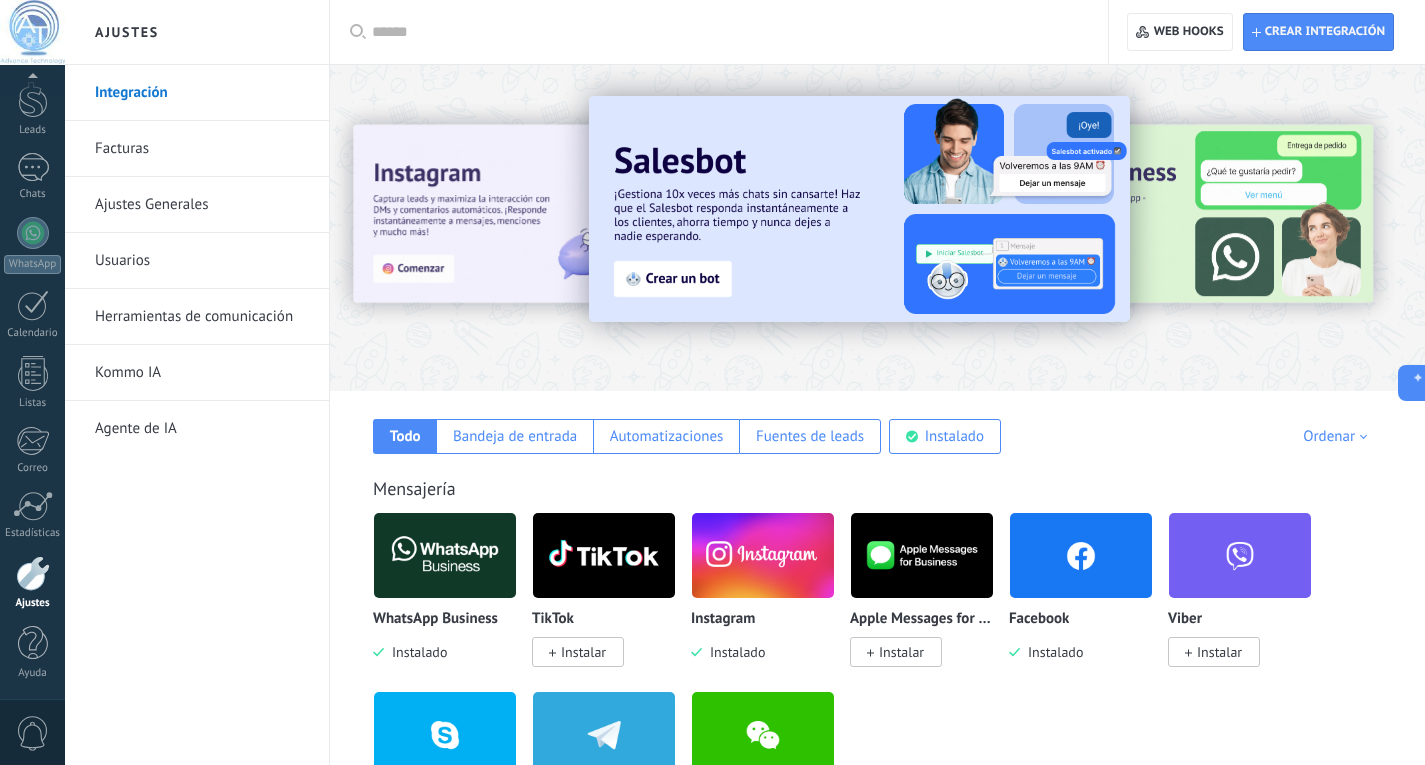 click on "Usuarios" at bounding box center (202, 261) 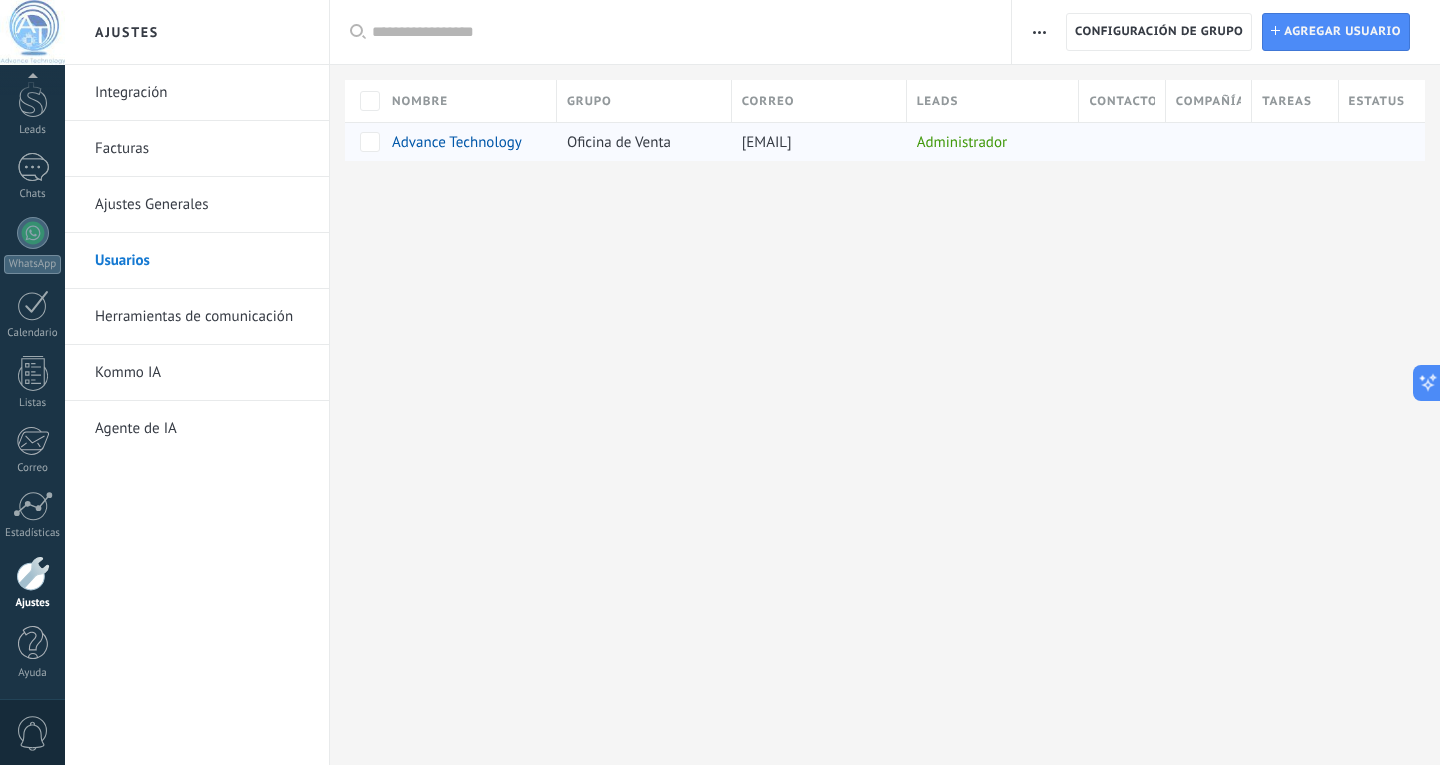 click on "Advance Technology" at bounding box center [457, 142] 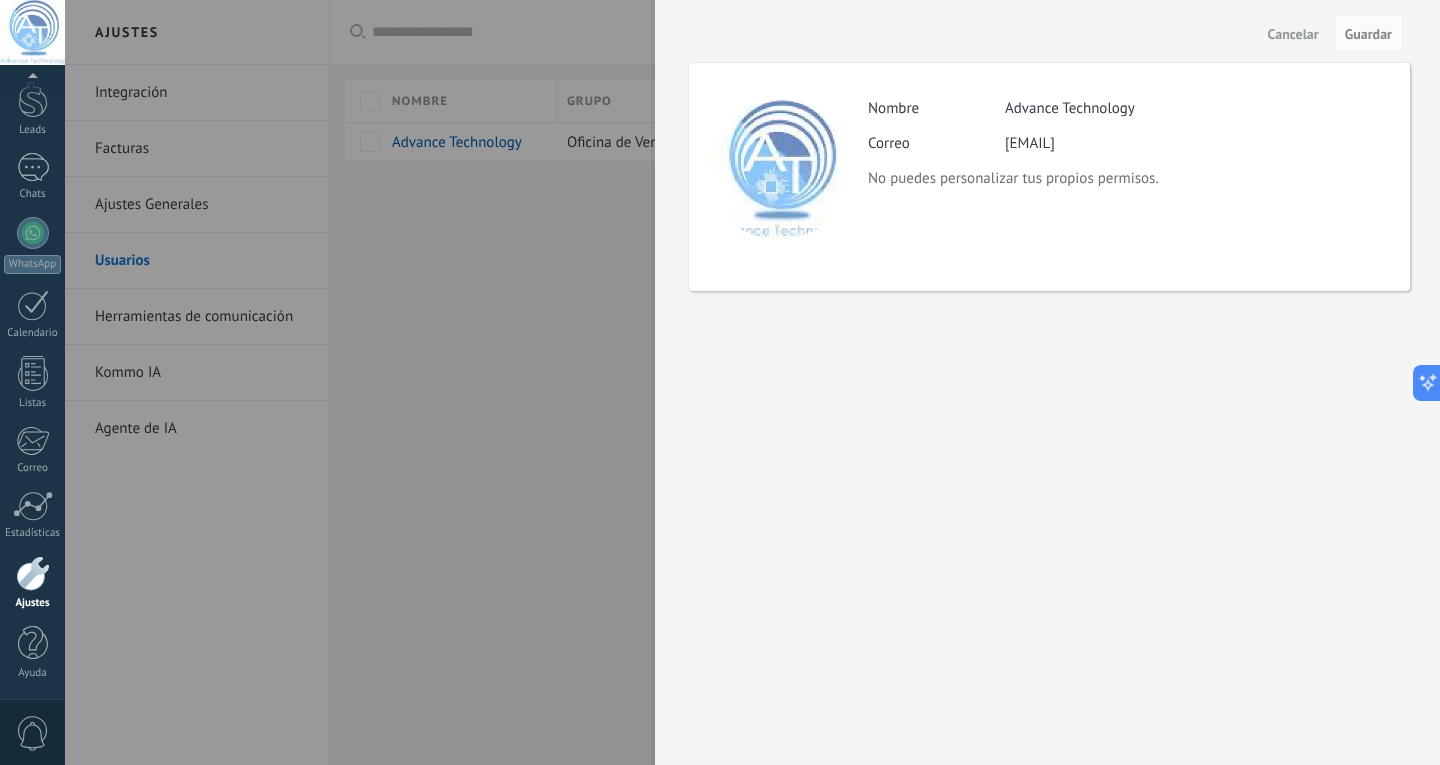 click on "Cancelar Guardar" at bounding box center (1047, 33) 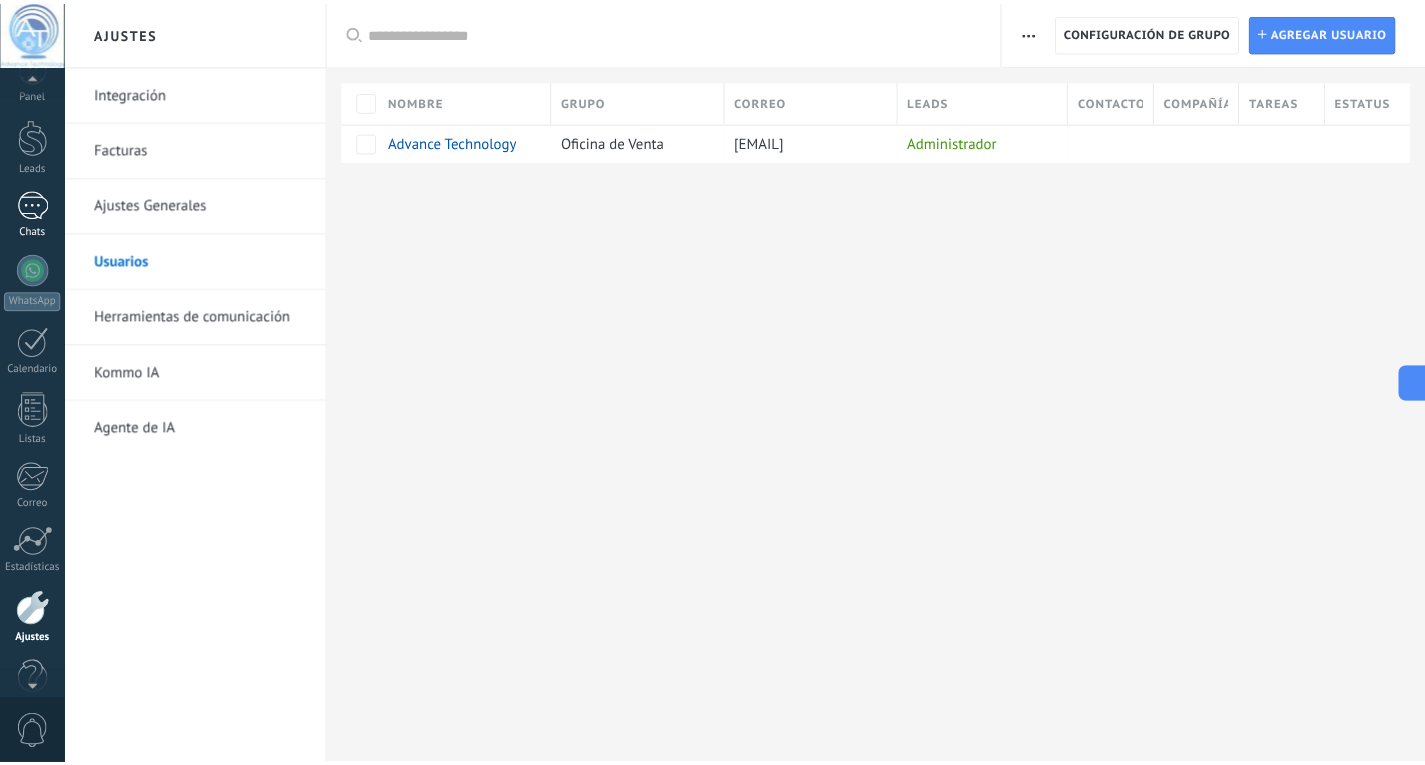scroll, scrollTop: 0, scrollLeft: 0, axis: both 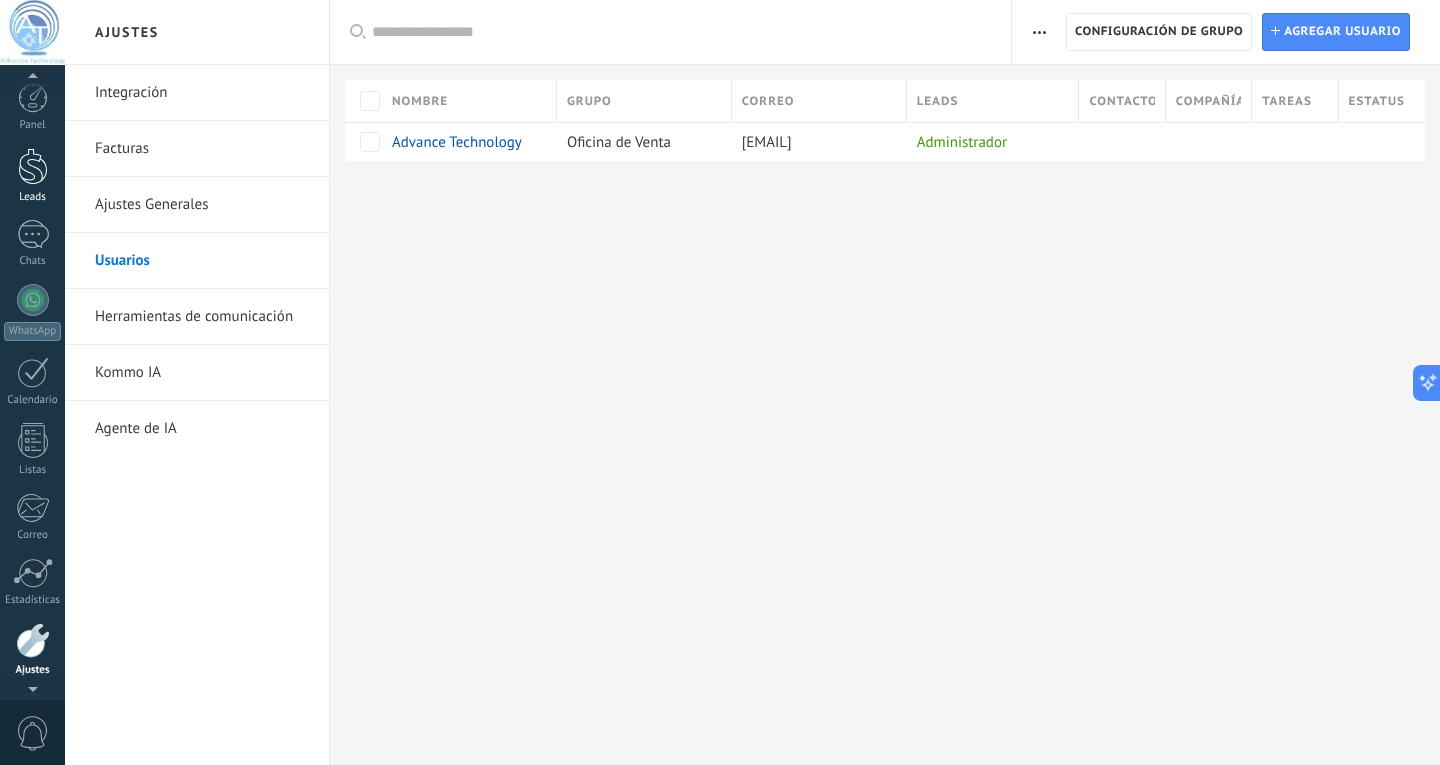 click at bounding box center (33, 166) 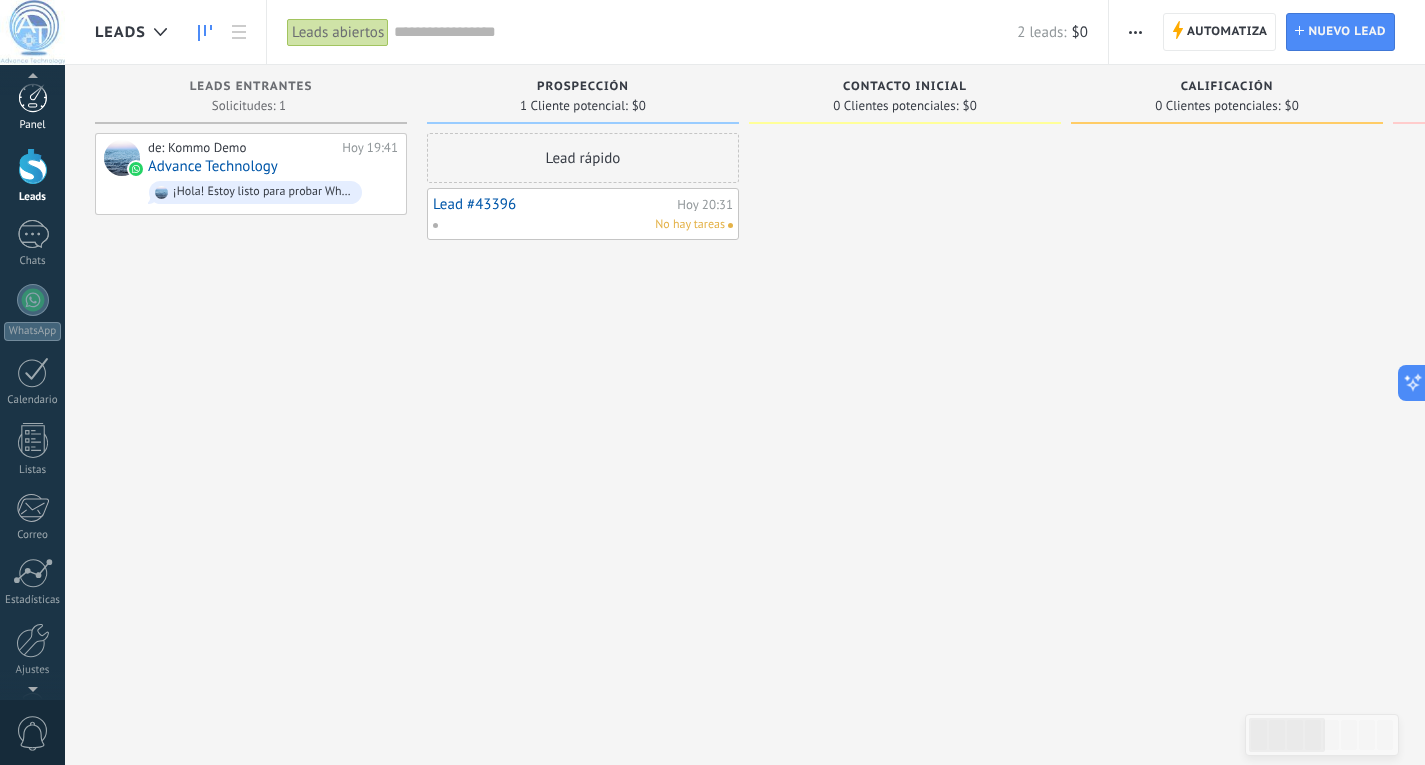 click at bounding box center [33, 98] 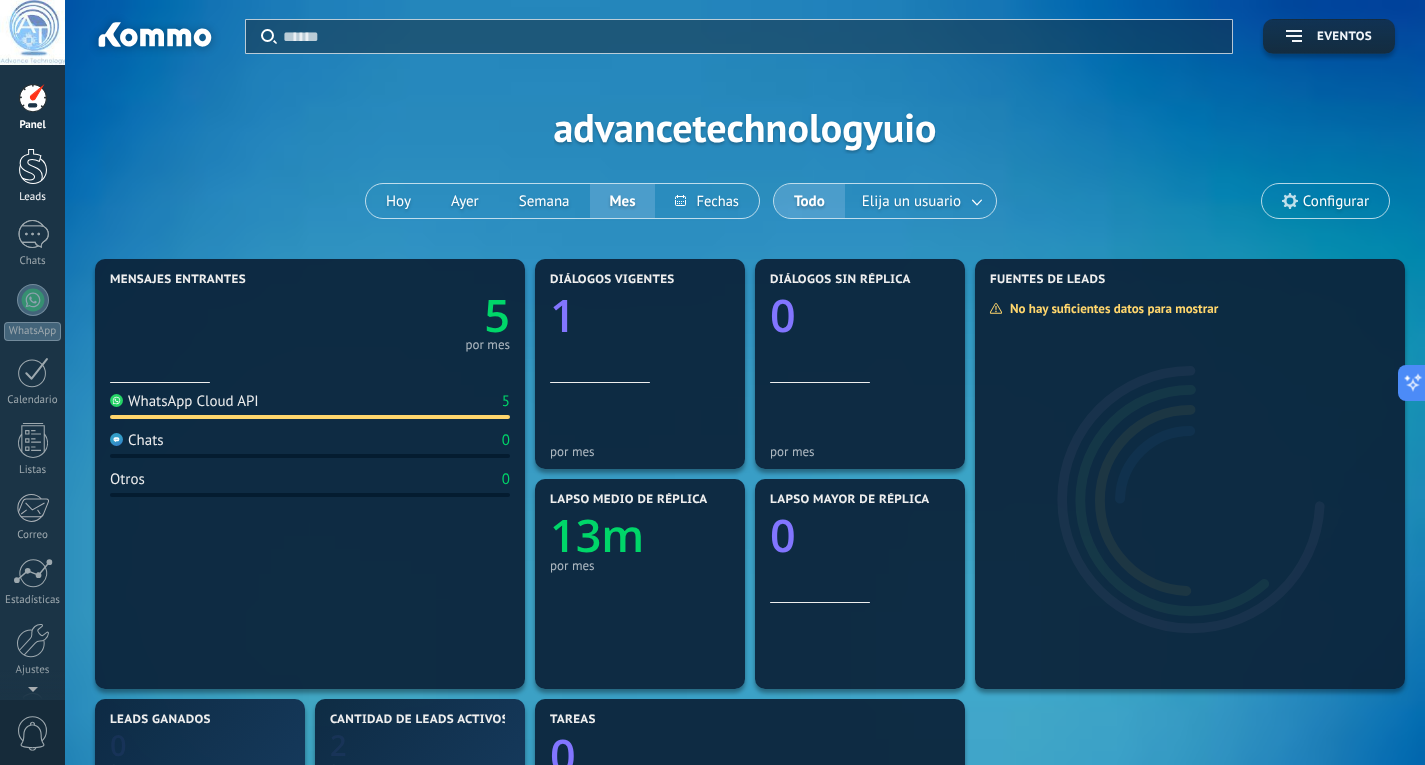 click on "Leads" at bounding box center (32, 176) 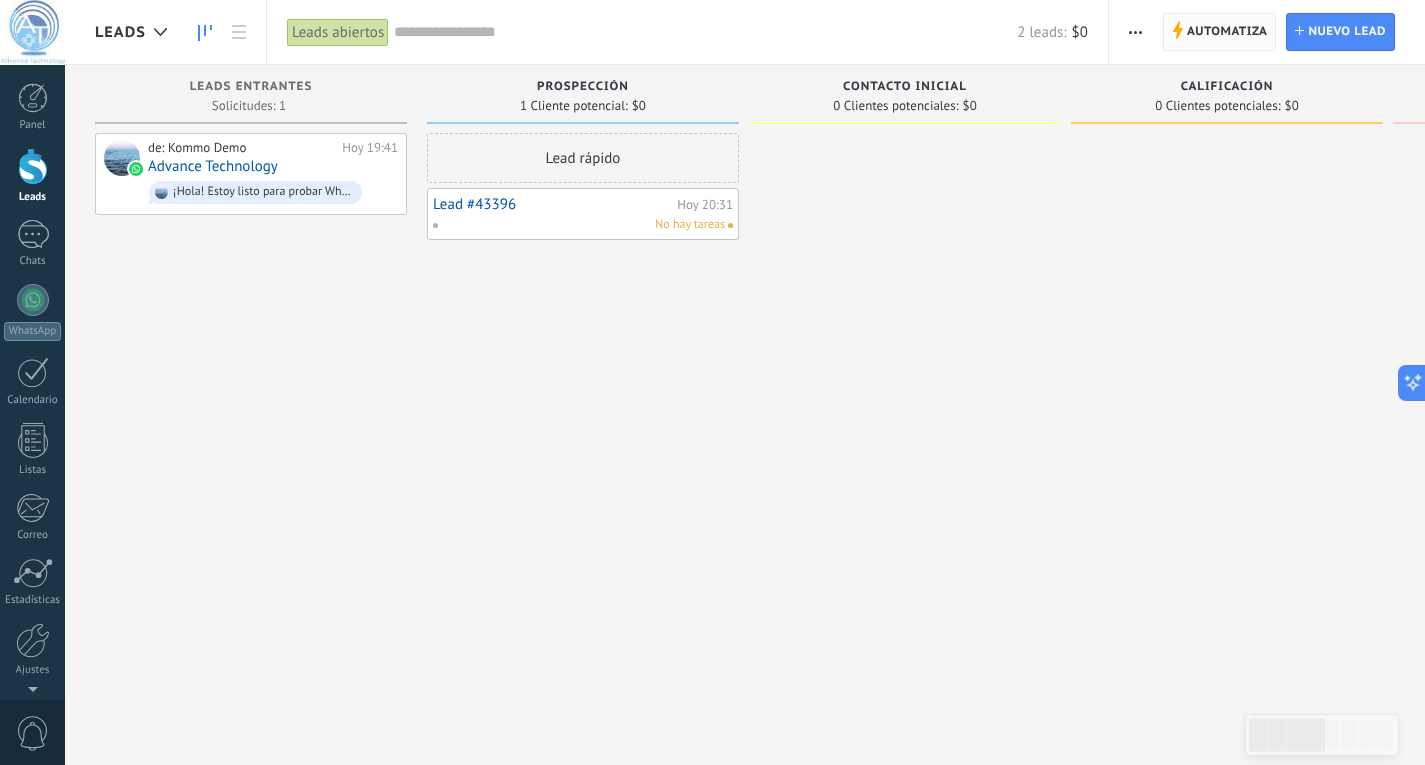 click on "Automatiza" at bounding box center [1227, 32] 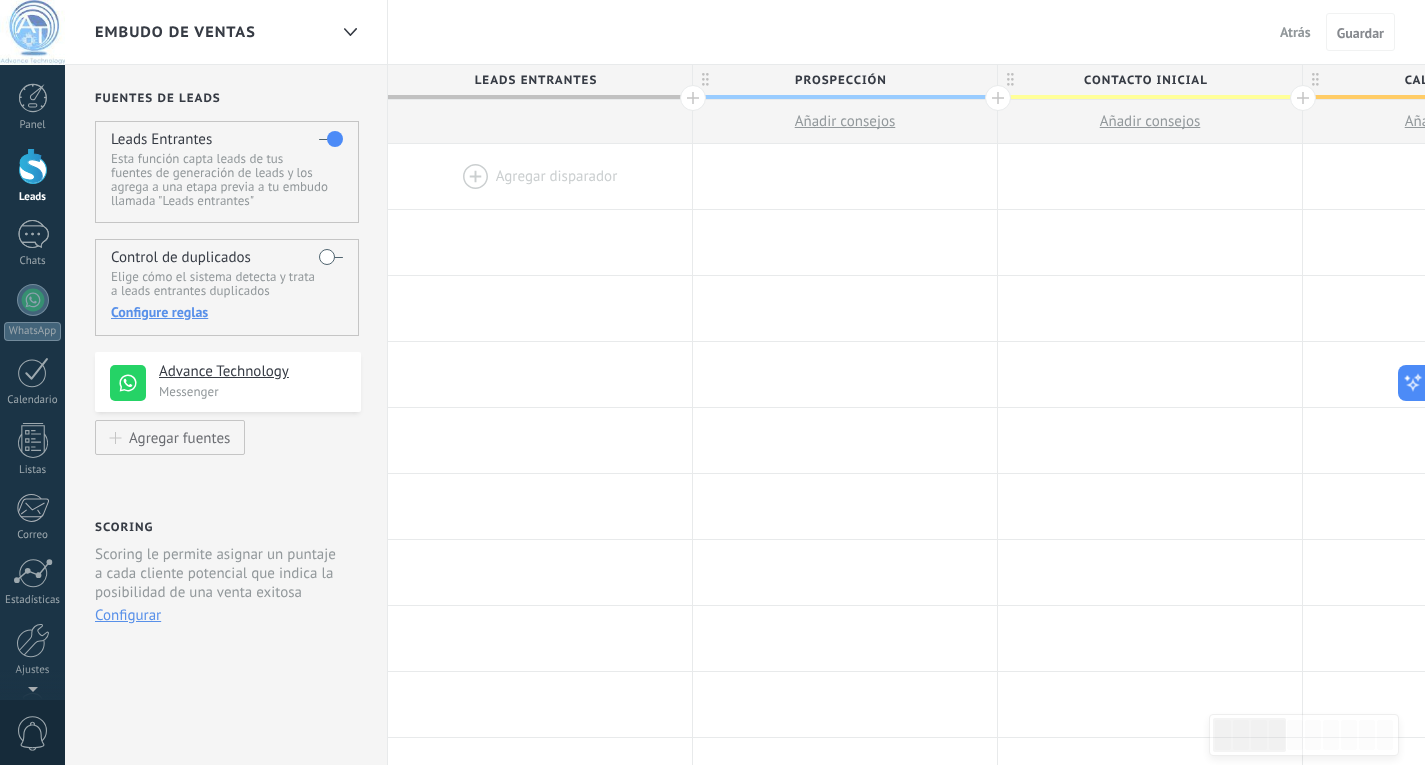 click on "Leads Entrantes" at bounding box center [535, 80] 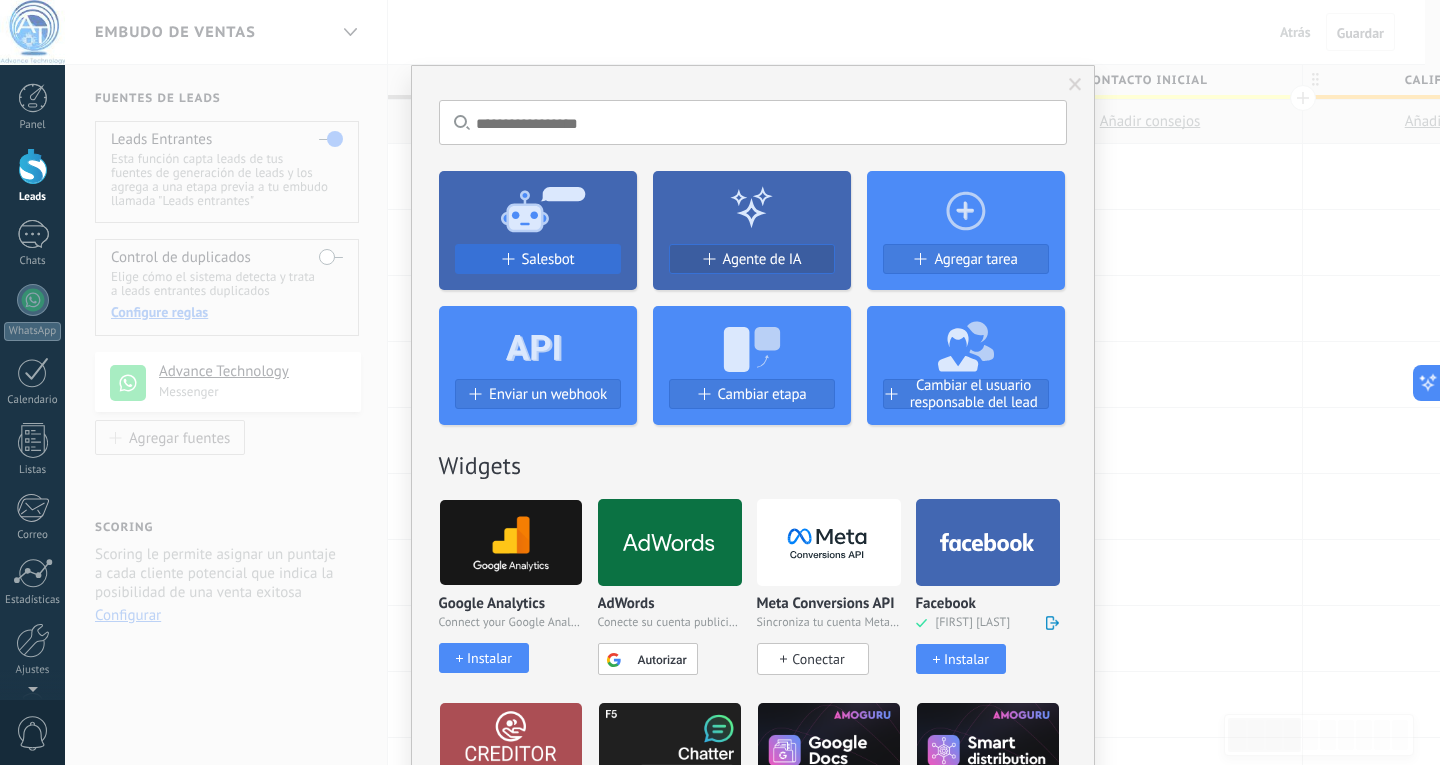 click on "Salesbot" at bounding box center (548, 259) 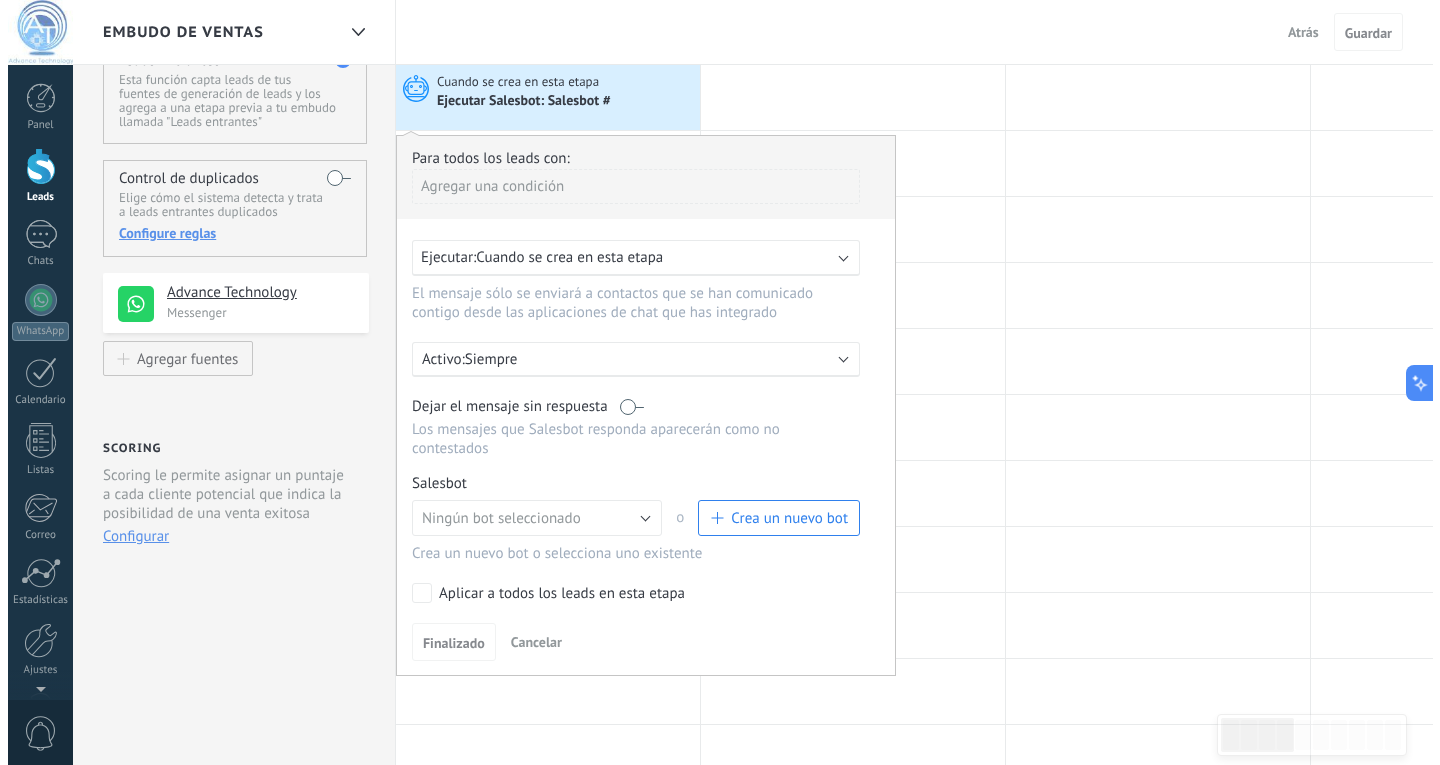 scroll, scrollTop: 200, scrollLeft: 0, axis: vertical 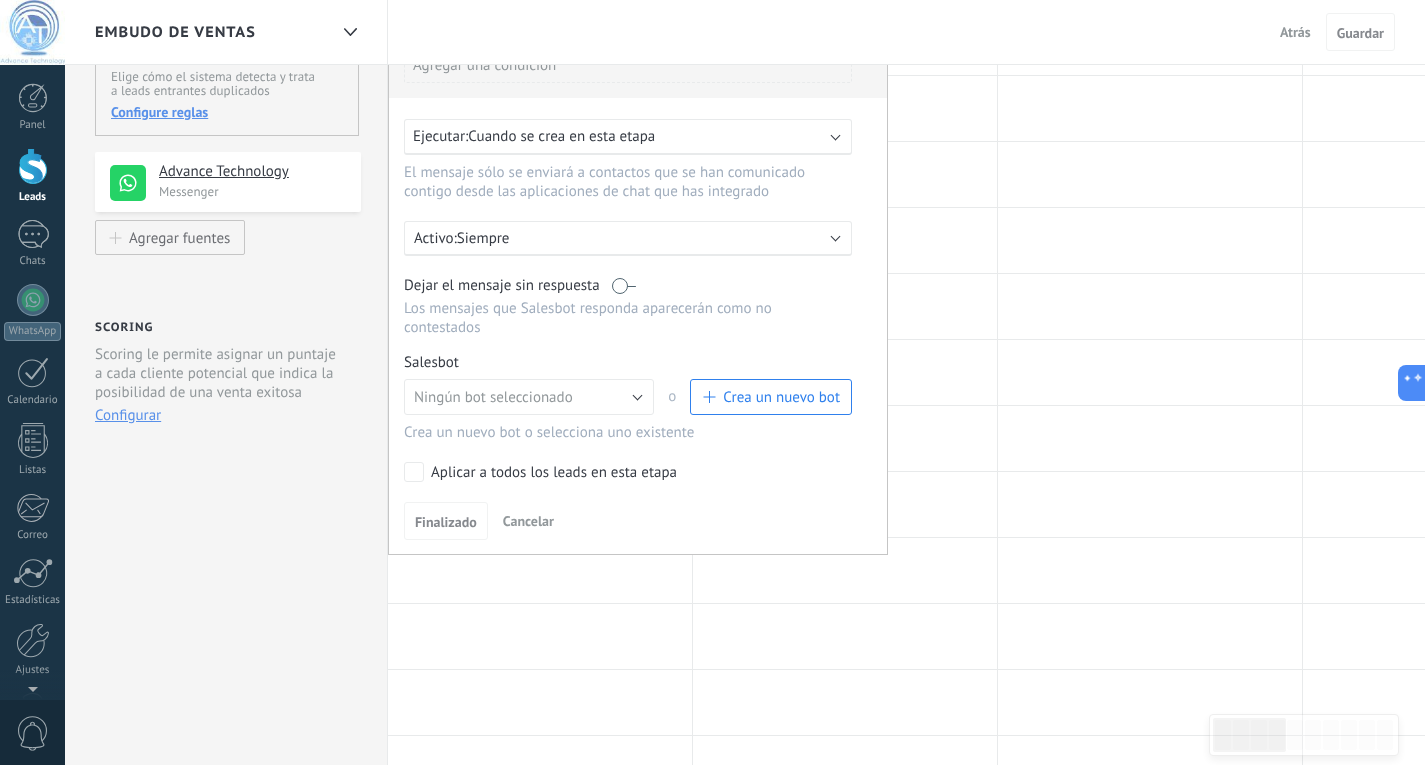 click on "Crea un nuevo bot" at bounding box center [781, 397] 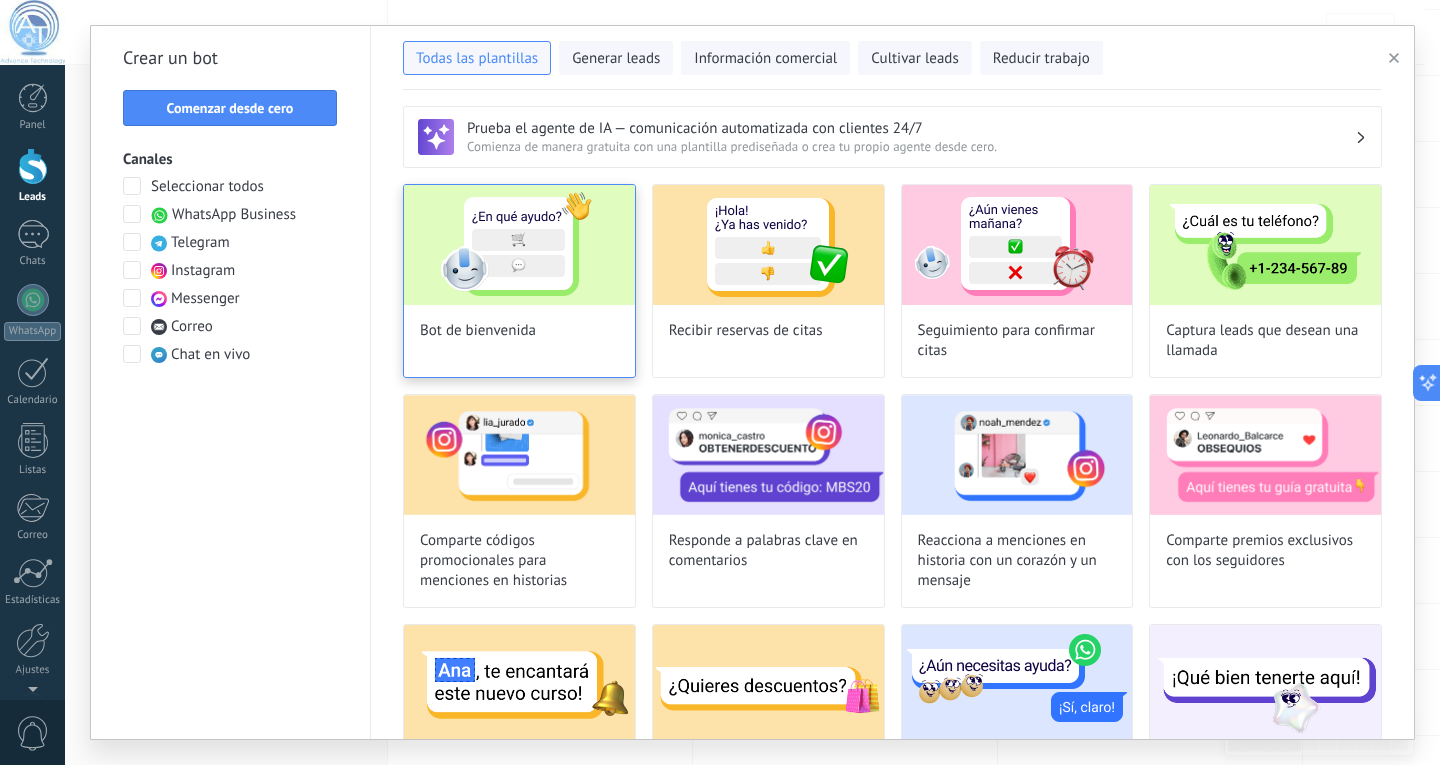 click at bounding box center (519, 245) 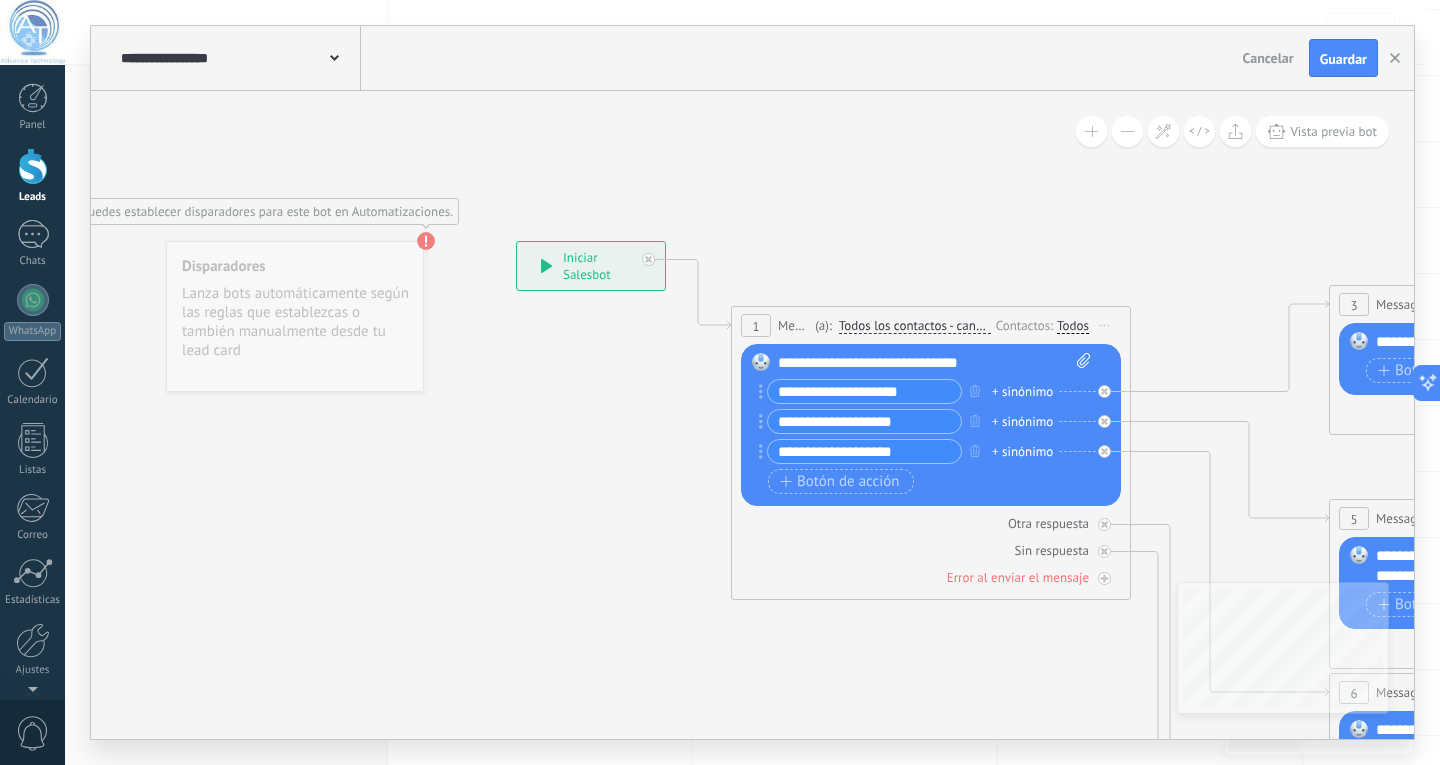 click 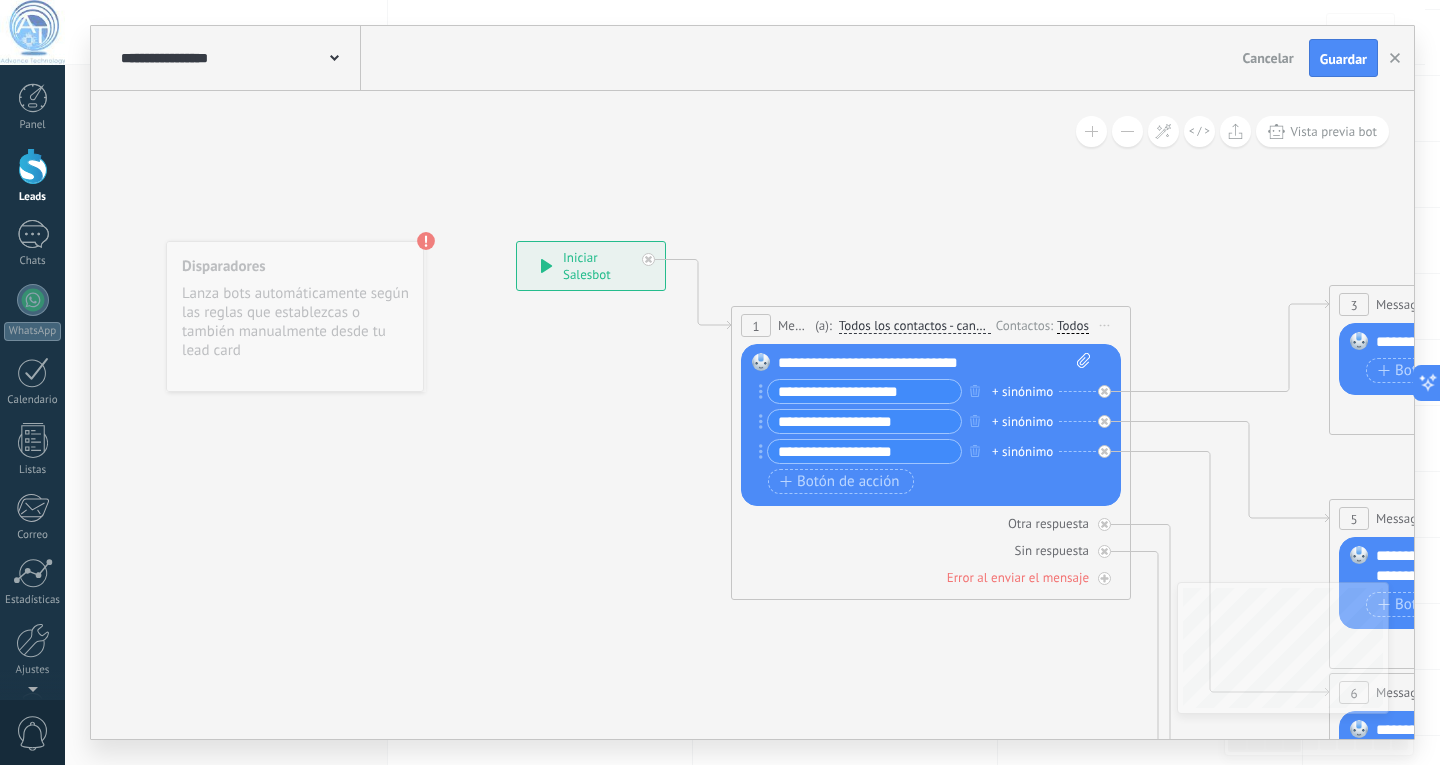 click at bounding box center [334, 56] 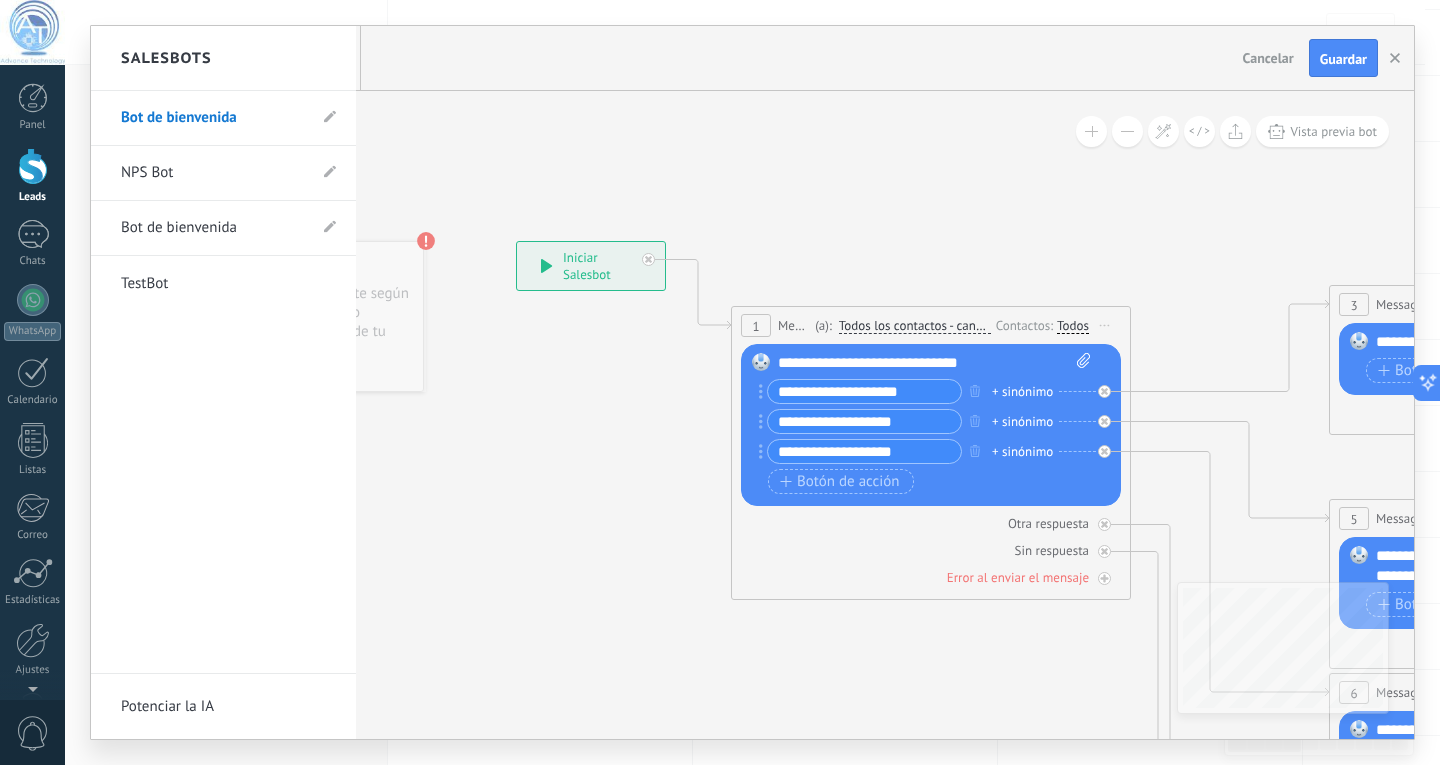 click at bounding box center (752, 382) 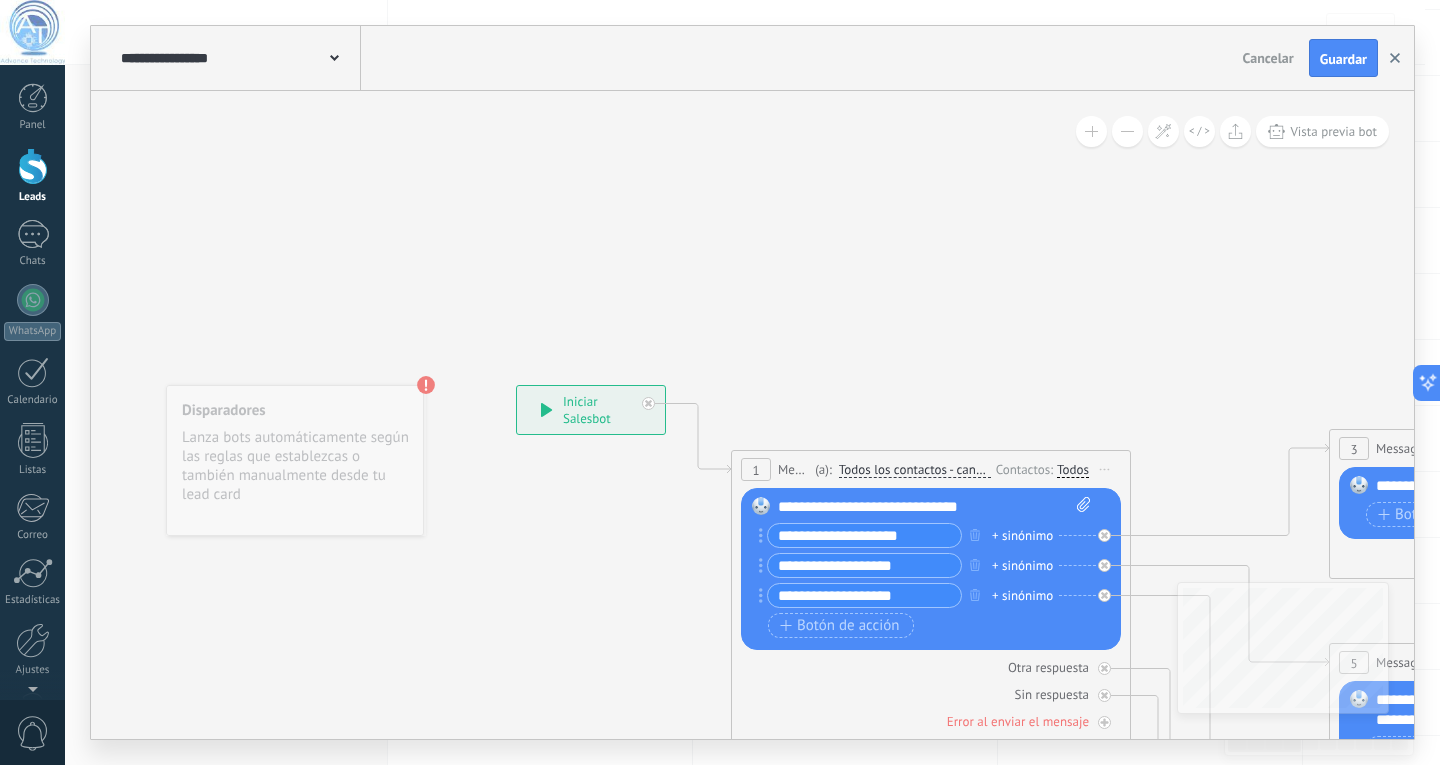 click at bounding box center [1395, 58] 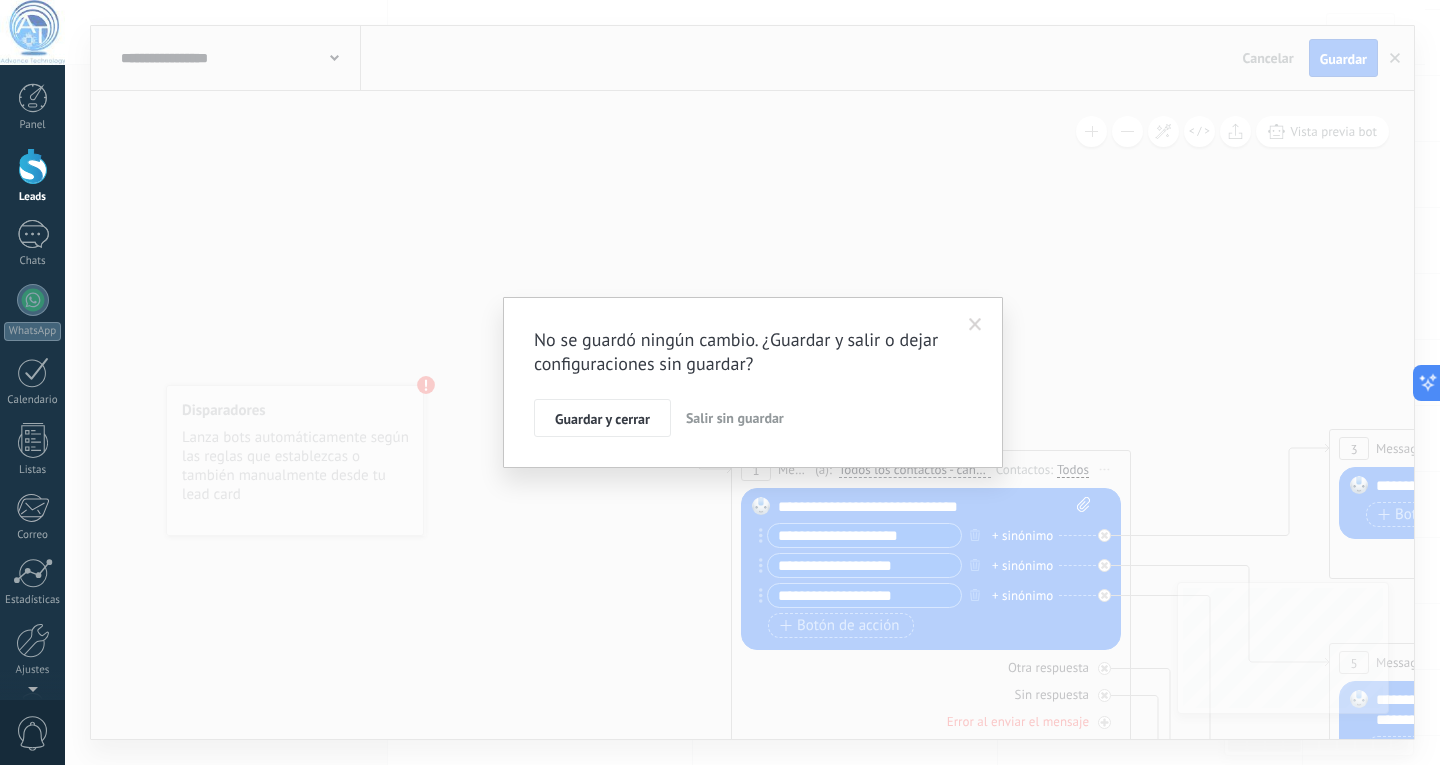 click at bounding box center (33, 166) 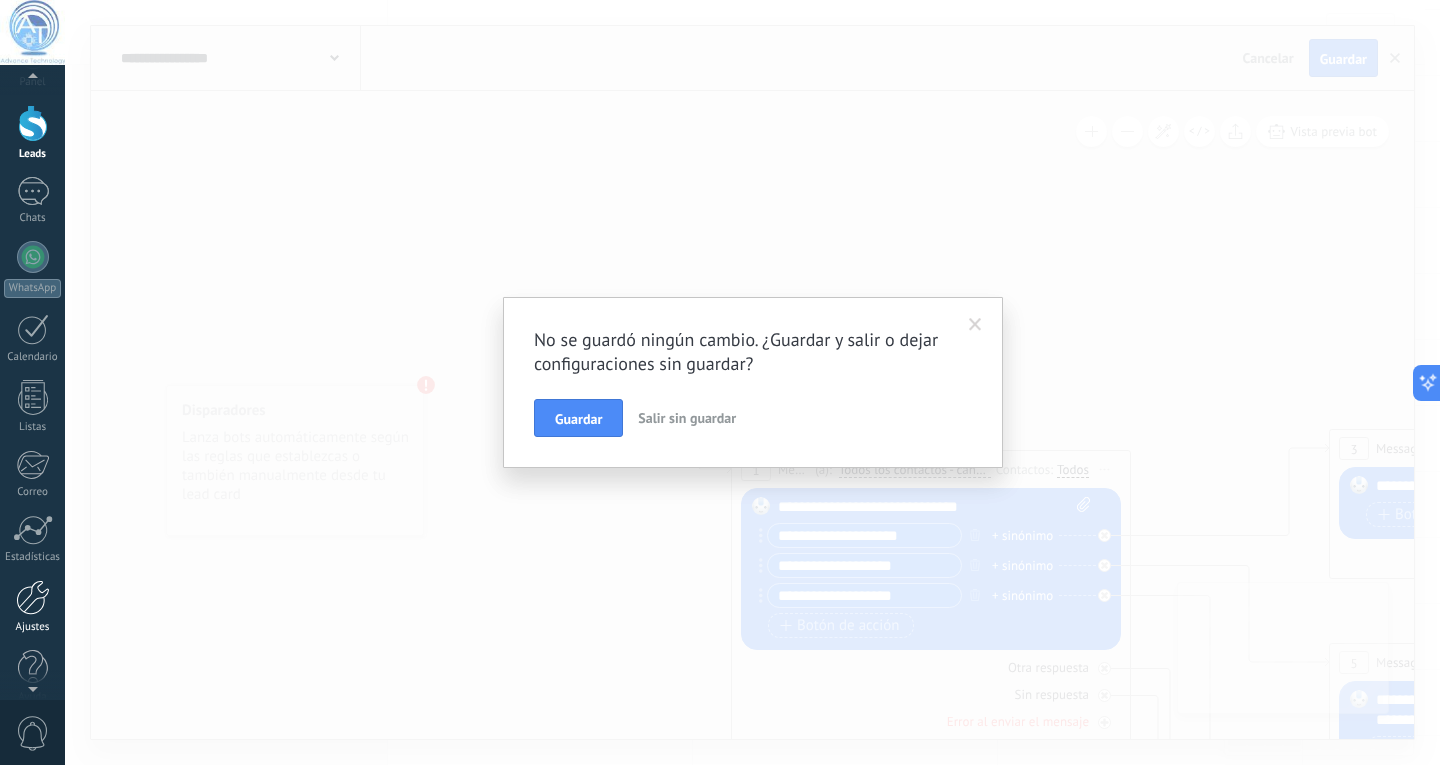 scroll, scrollTop: 67, scrollLeft: 0, axis: vertical 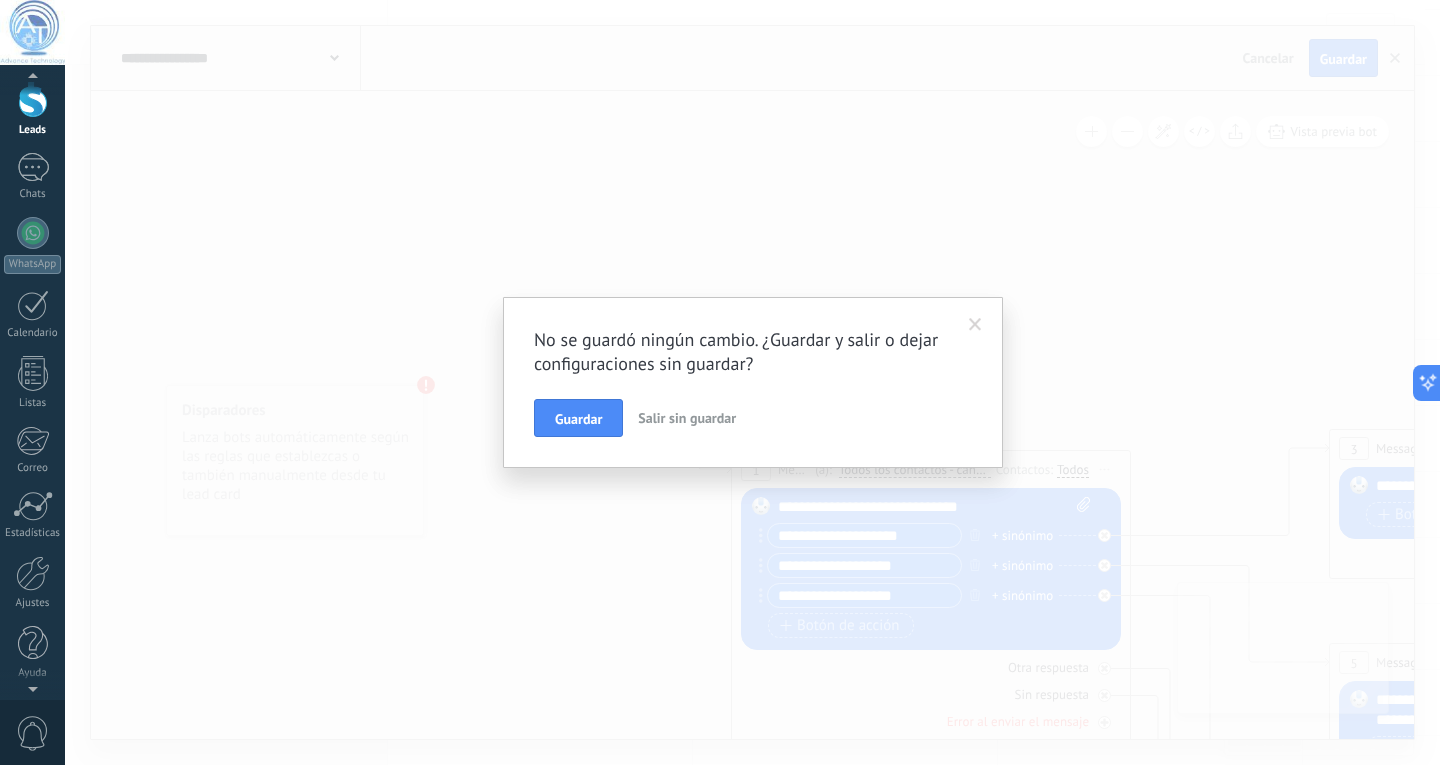 click on "Panel
Leads
1
Chats
WhatsApp
Clientes" at bounding box center (32, 358) 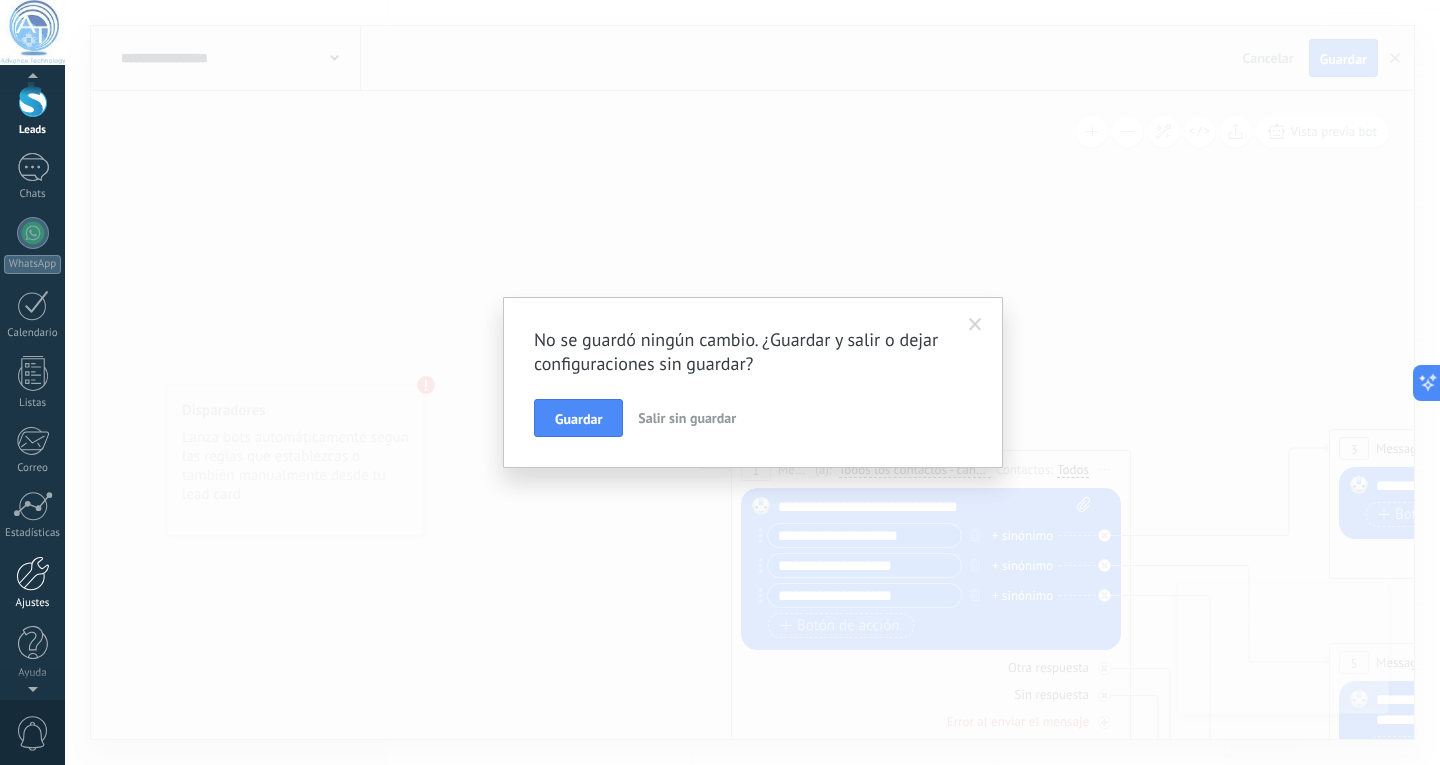 click on "Ajustes" at bounding box center [32, 583] 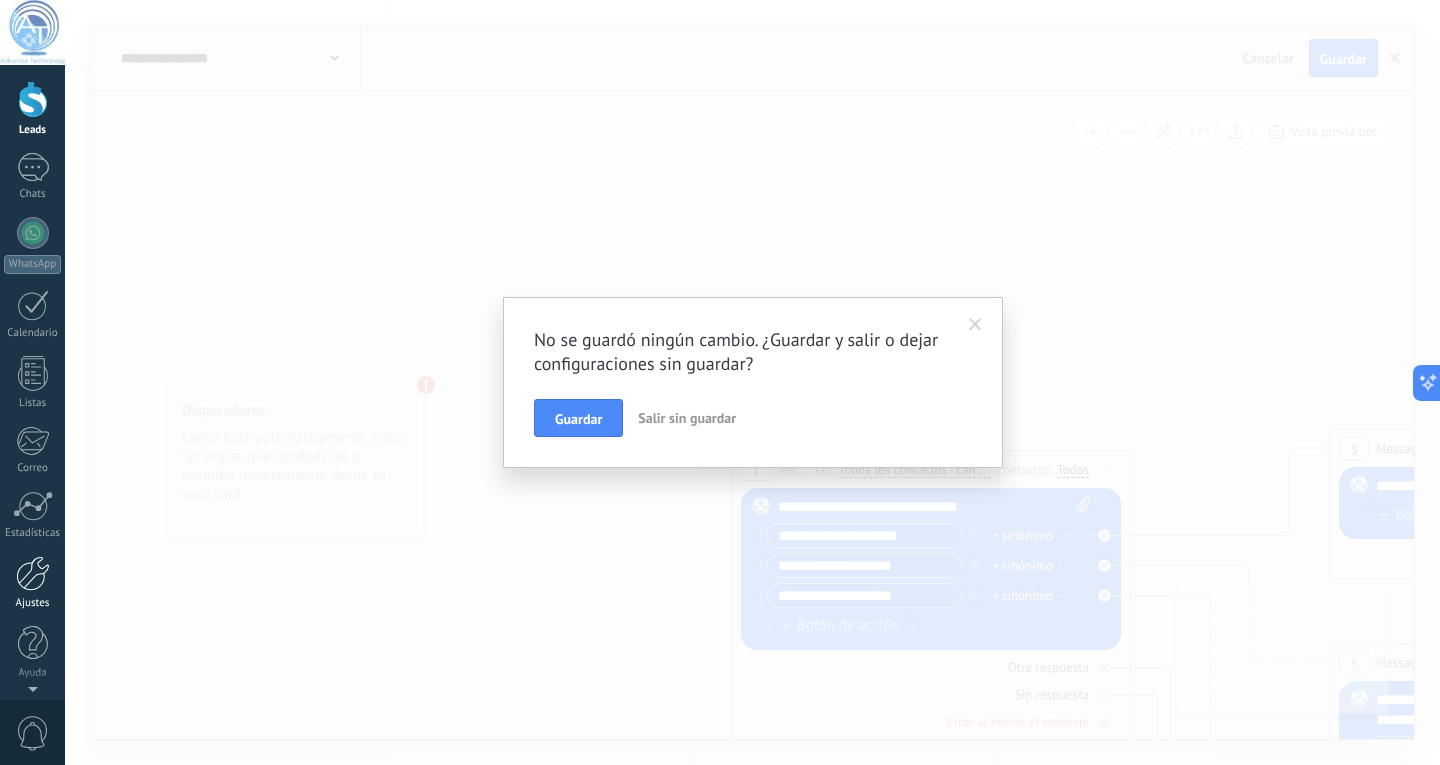 scroll, scrollTop: 0, scrollLeft: 0, axis: both 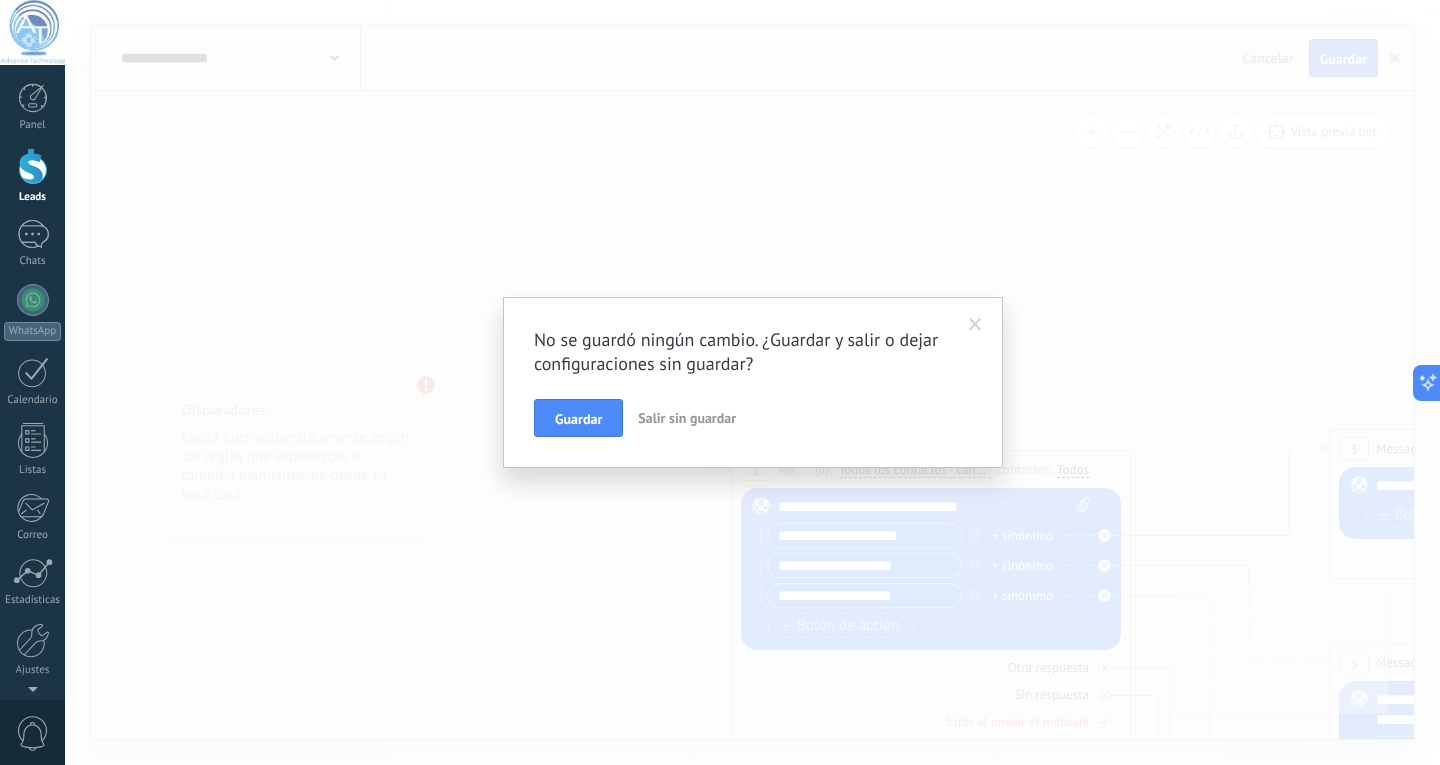 click on "Salir sin guardar" at bounding box center [687, 418] 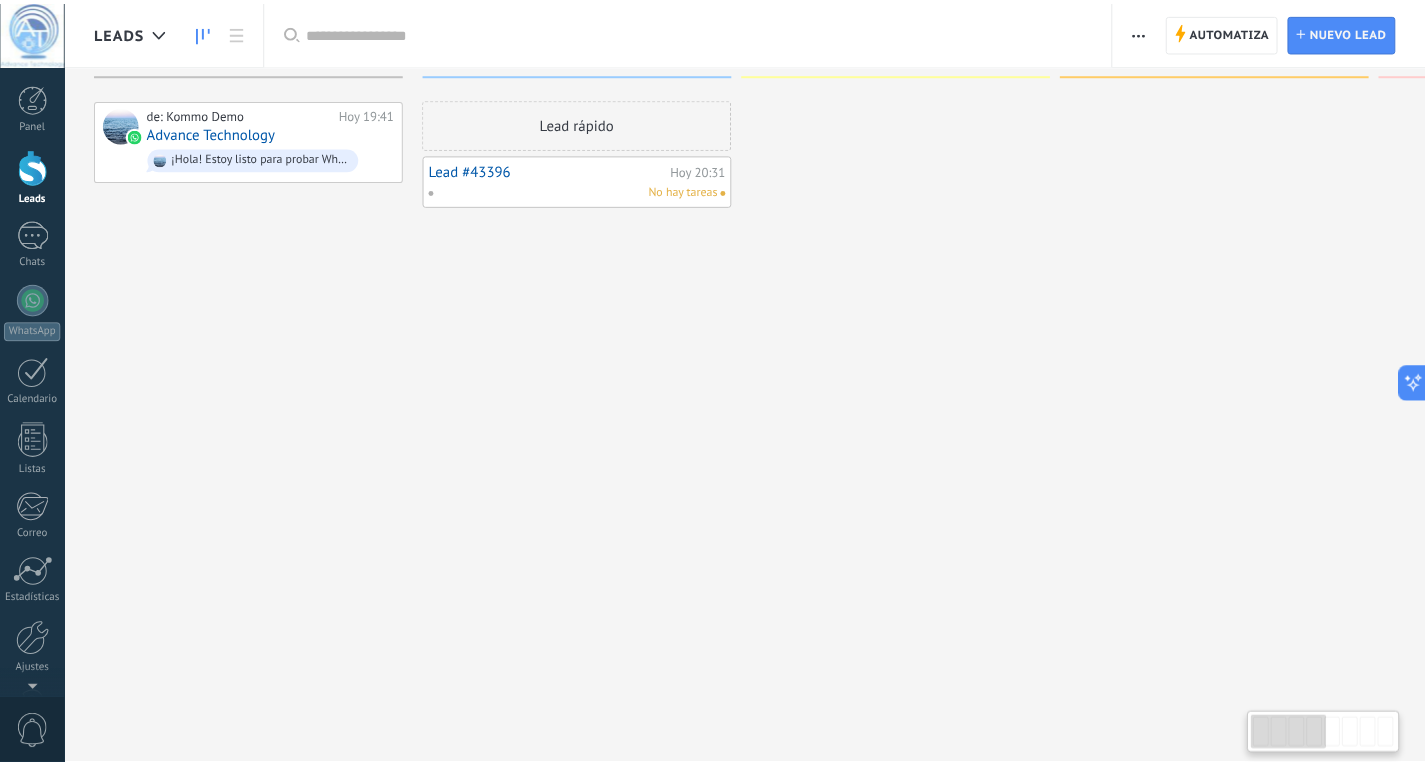 scroll, scrollTop: 0, scrollLeft: 0, axis: both 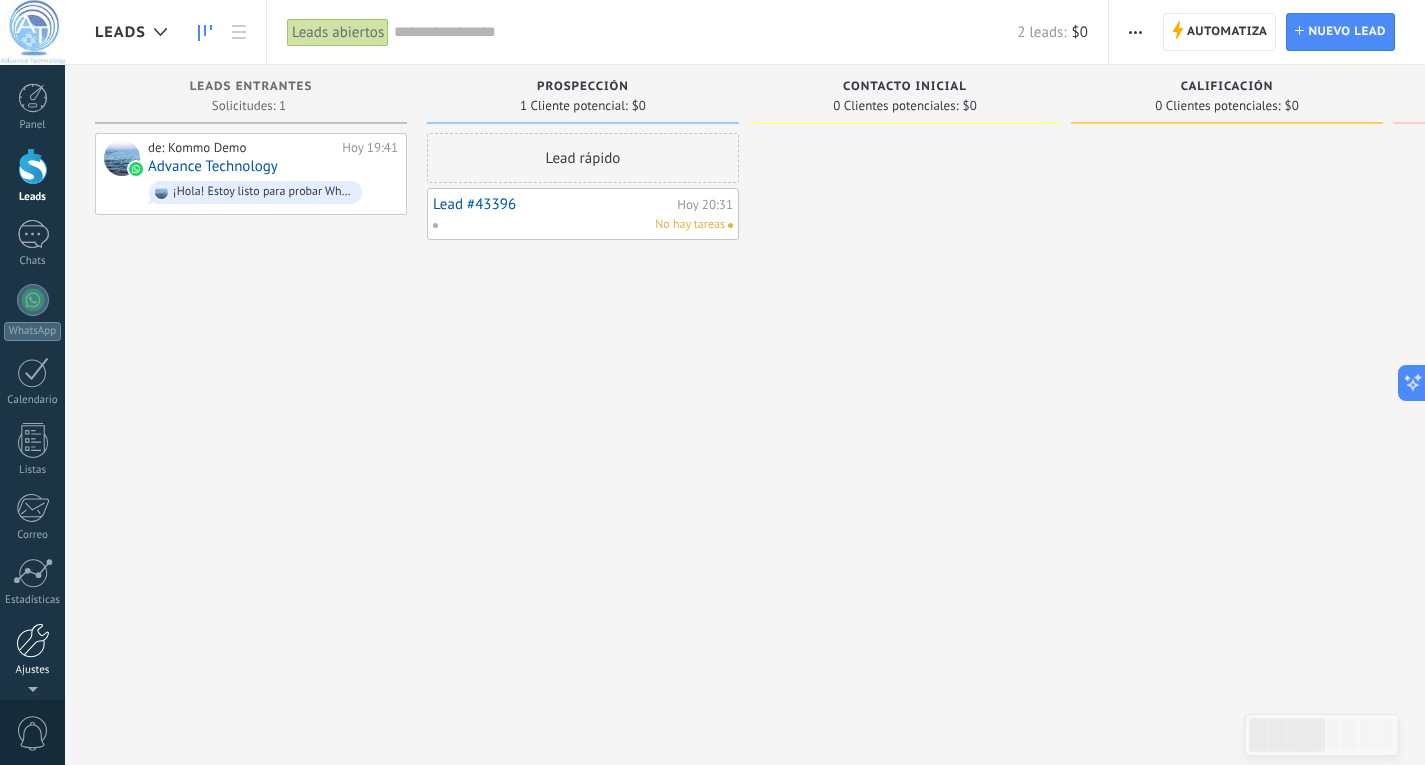 click on "Ajustes" at bounding box center (32, 650) 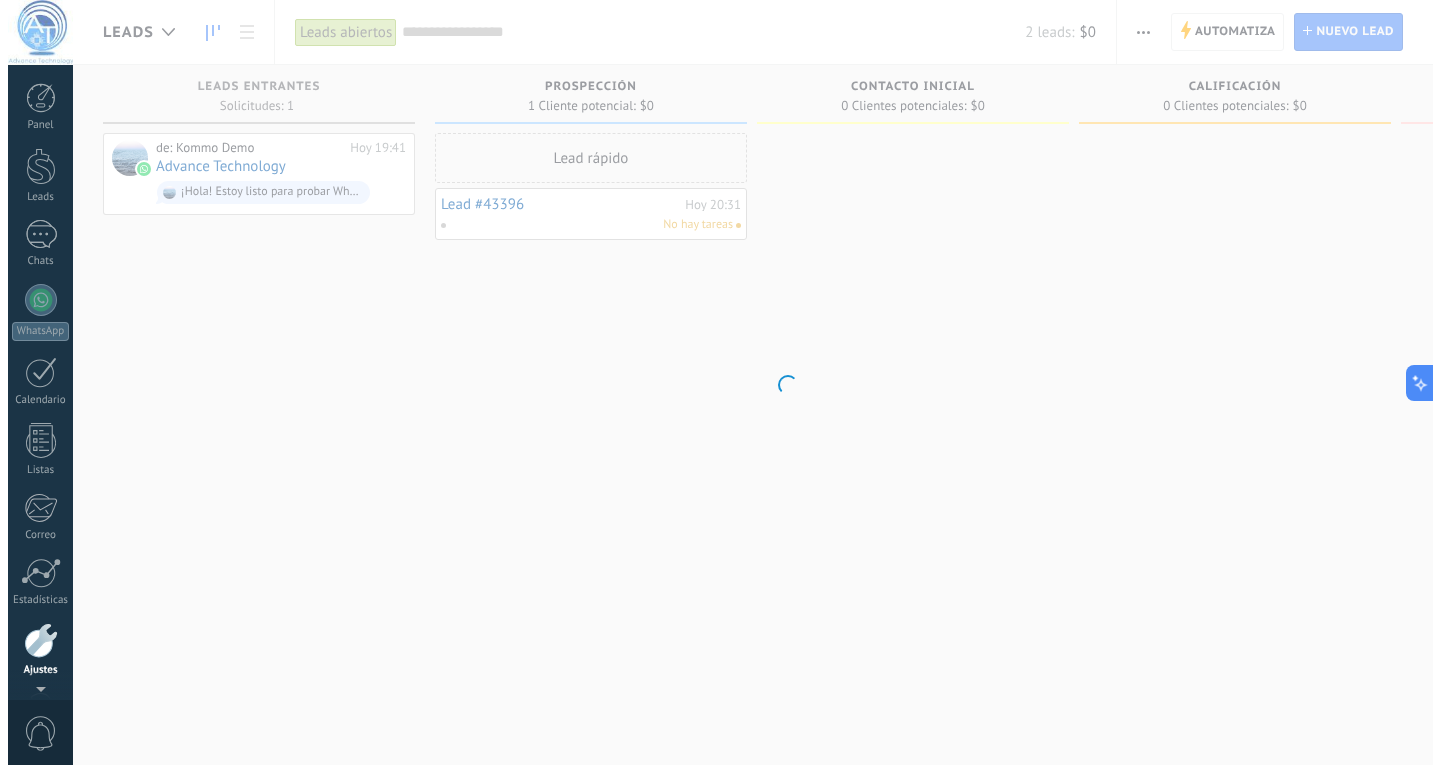 scroll, scrollTop: 67, scrollLeft: 0, axis: vertical 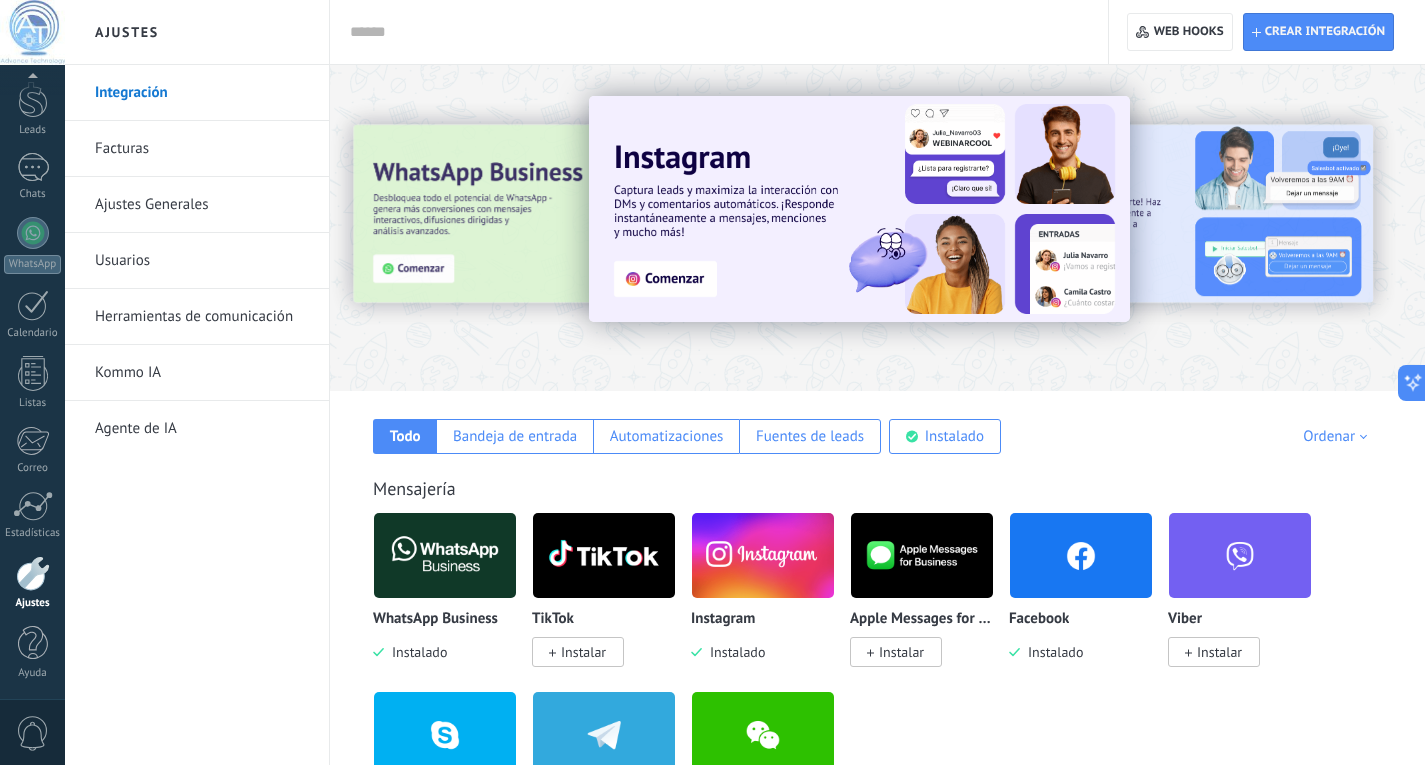 click on "Herramientas de comunicación" at bounding box center (202, 317) 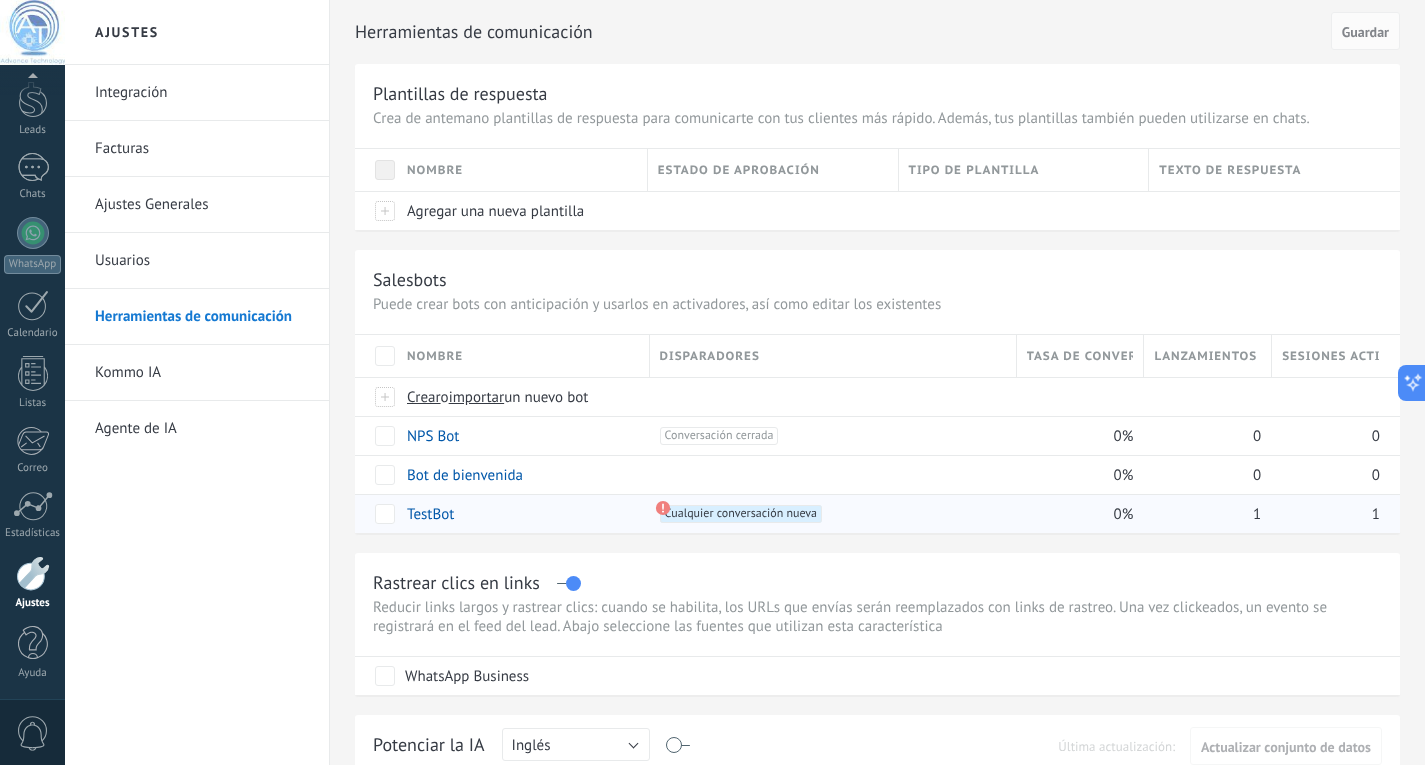 click on "TestBot" at bounding box center [430, 514] 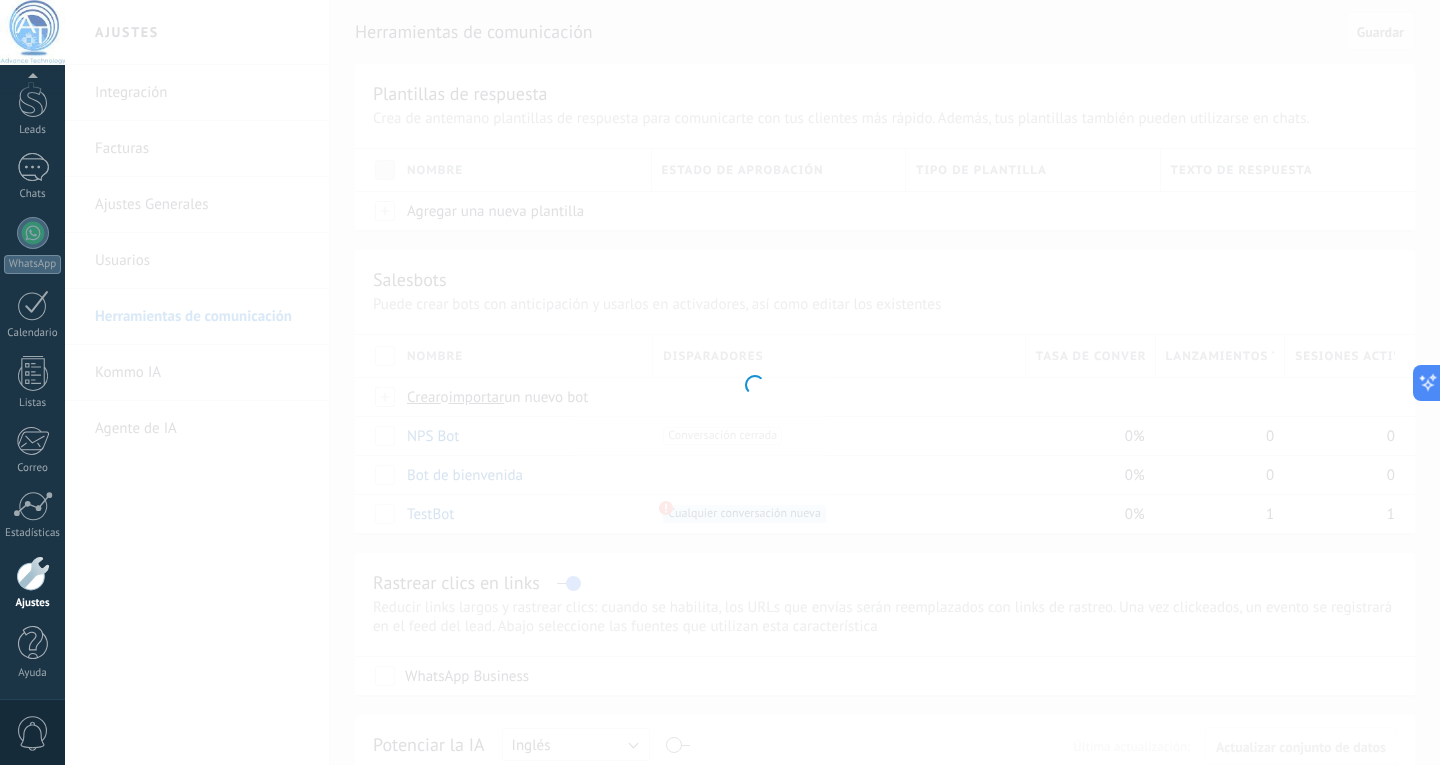 type on "*******" 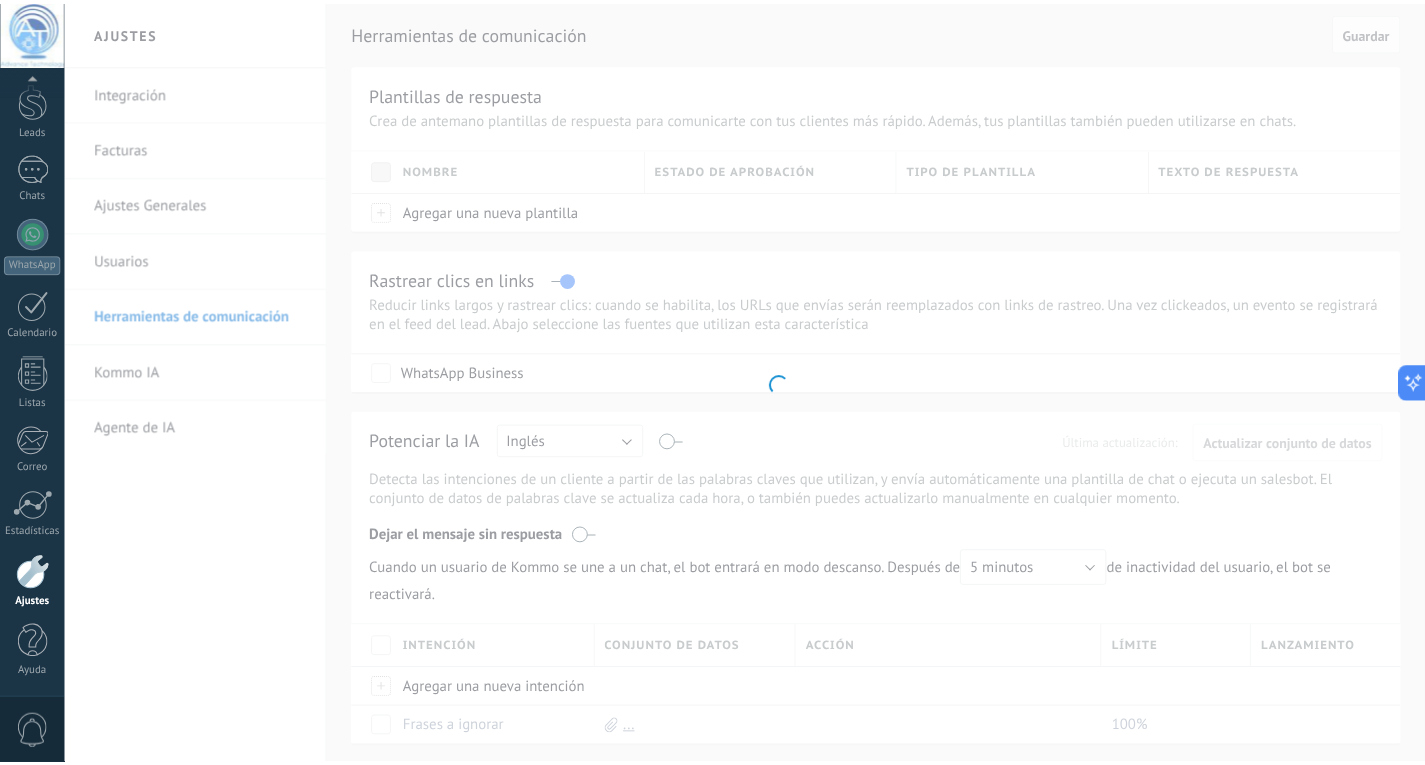 scroll, scrollTop: 67, scrollLeft: 0, axis: vertical 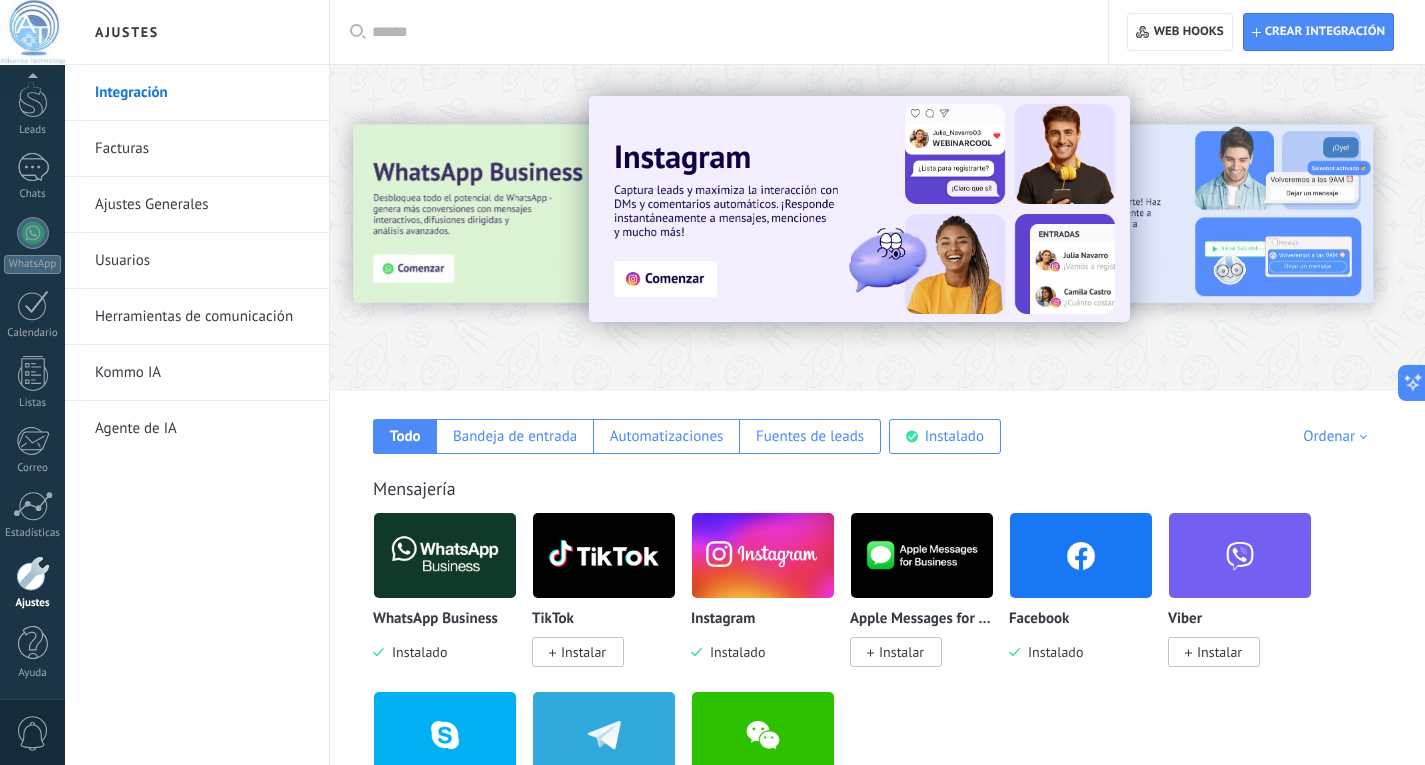 click at bounding box center (33, 573) 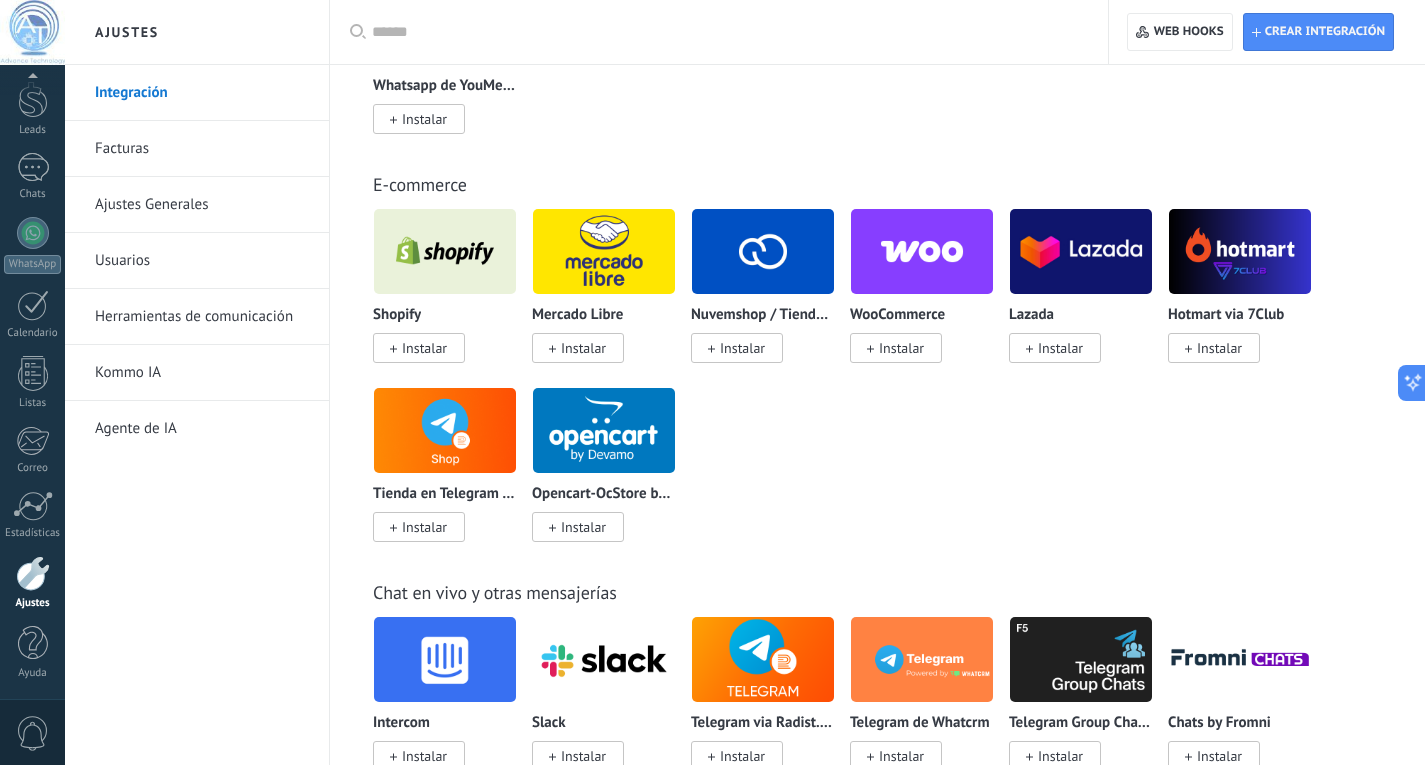scroll, scrollTop: 800, scrollLeft: 0, axis: vertical 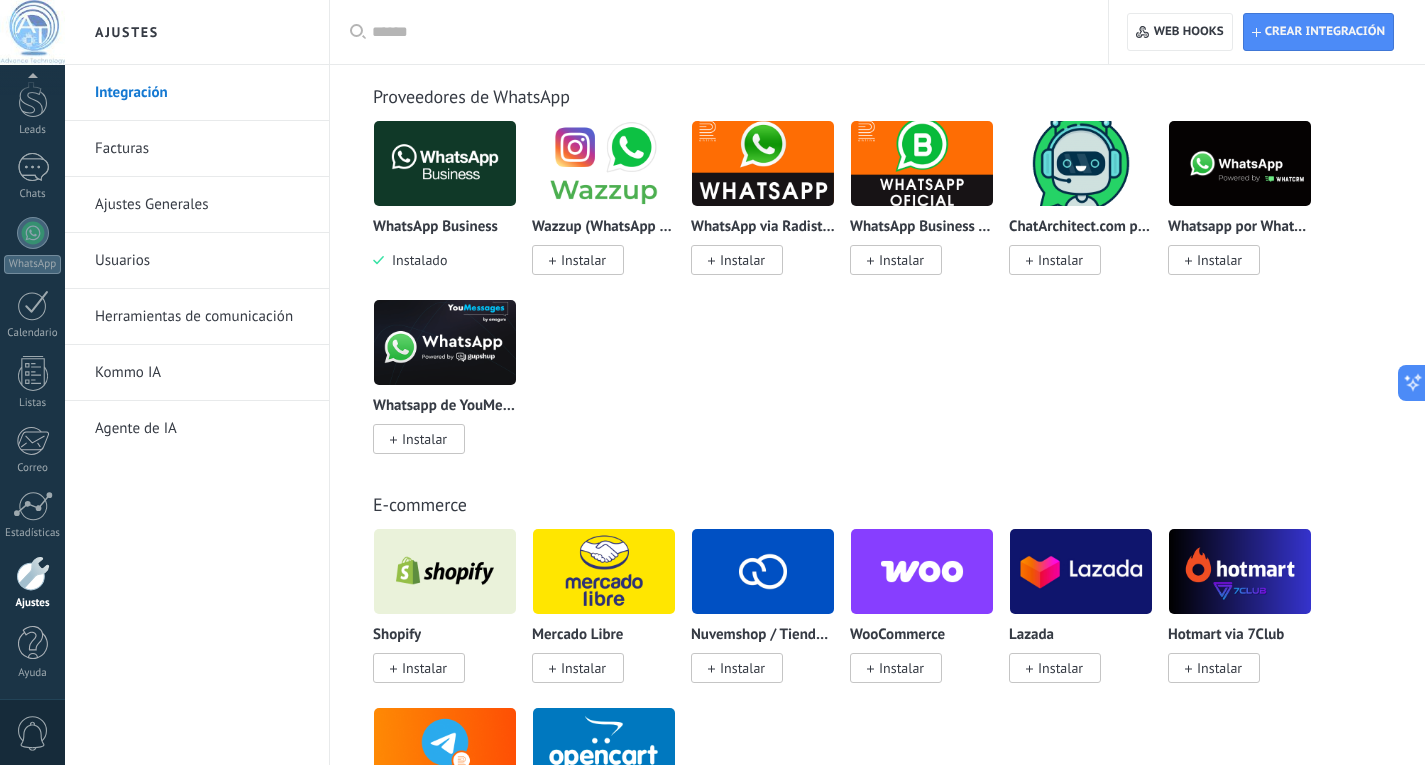 click on "Herramientas de comunicación" at bounding box center (202, 317) 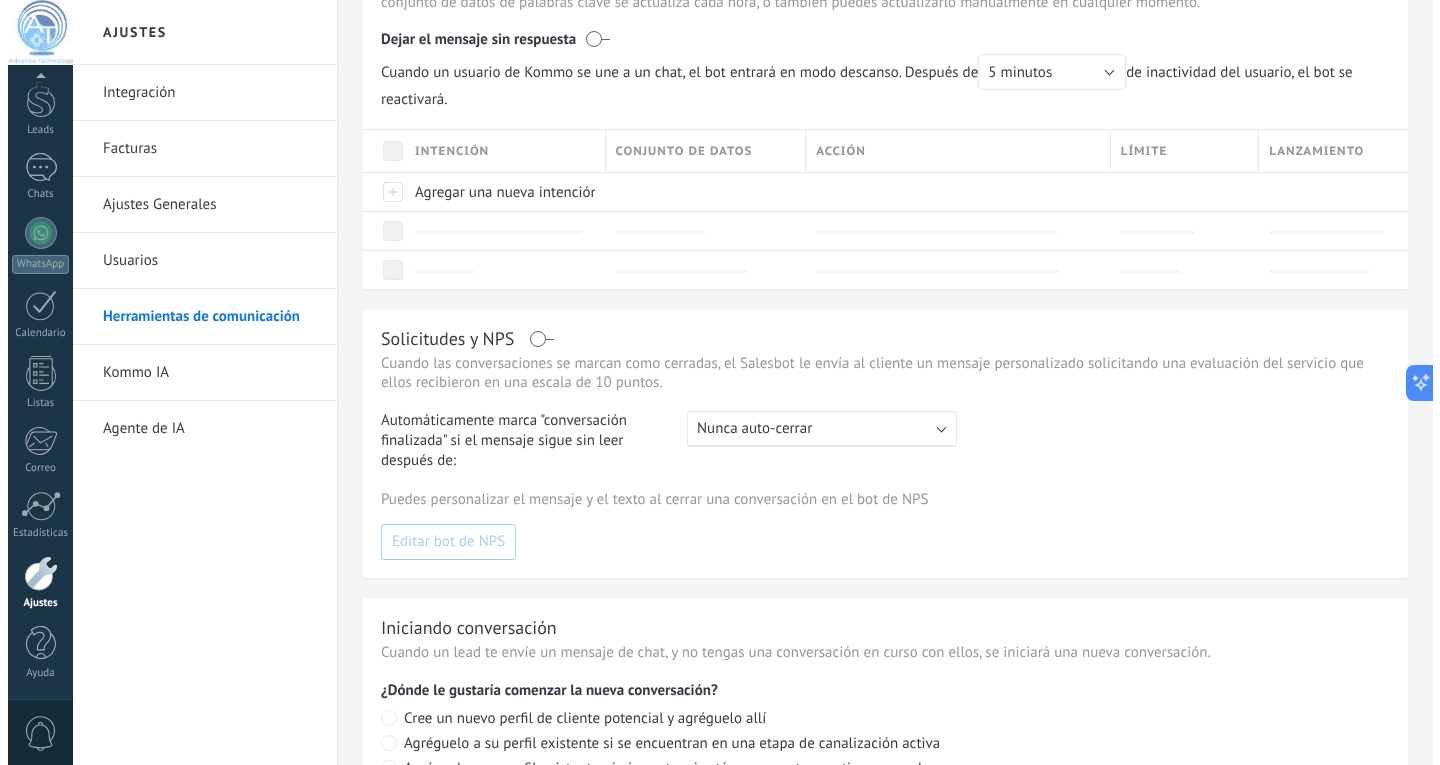 scroll, scrollTop: 0, scrollLeft: 0, axis: both 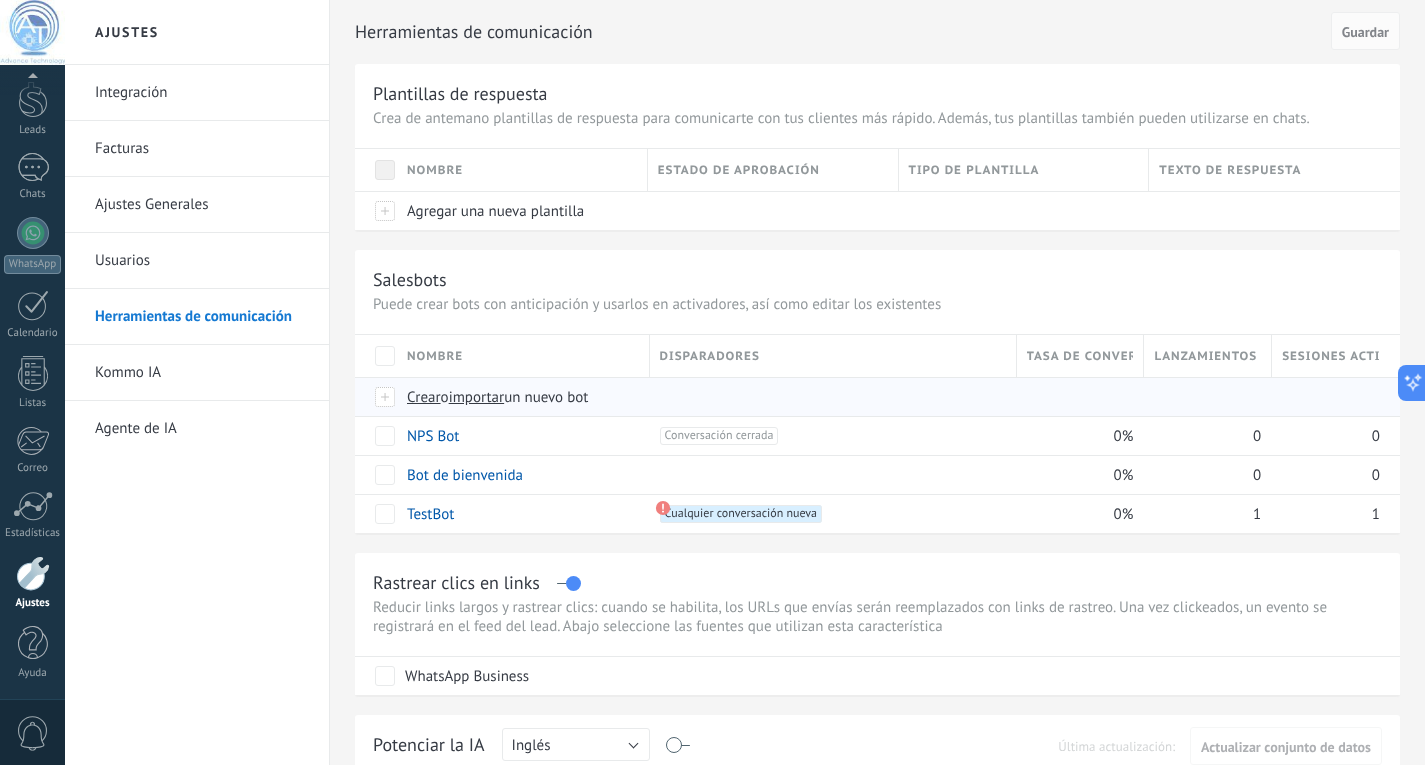 click on "importar" at bounding box center (477, 397) 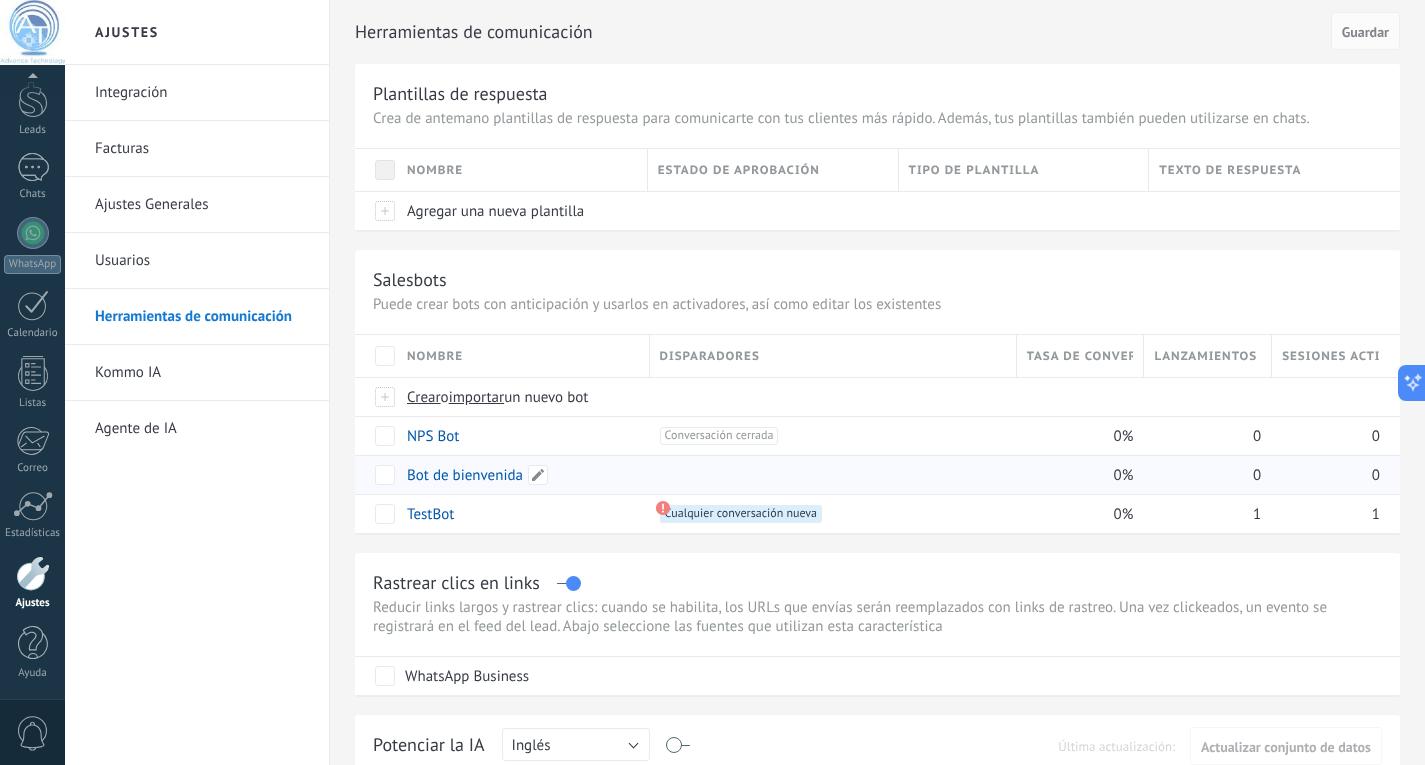 click on "Bot de bienvenida" at bounding box center [465, 475] 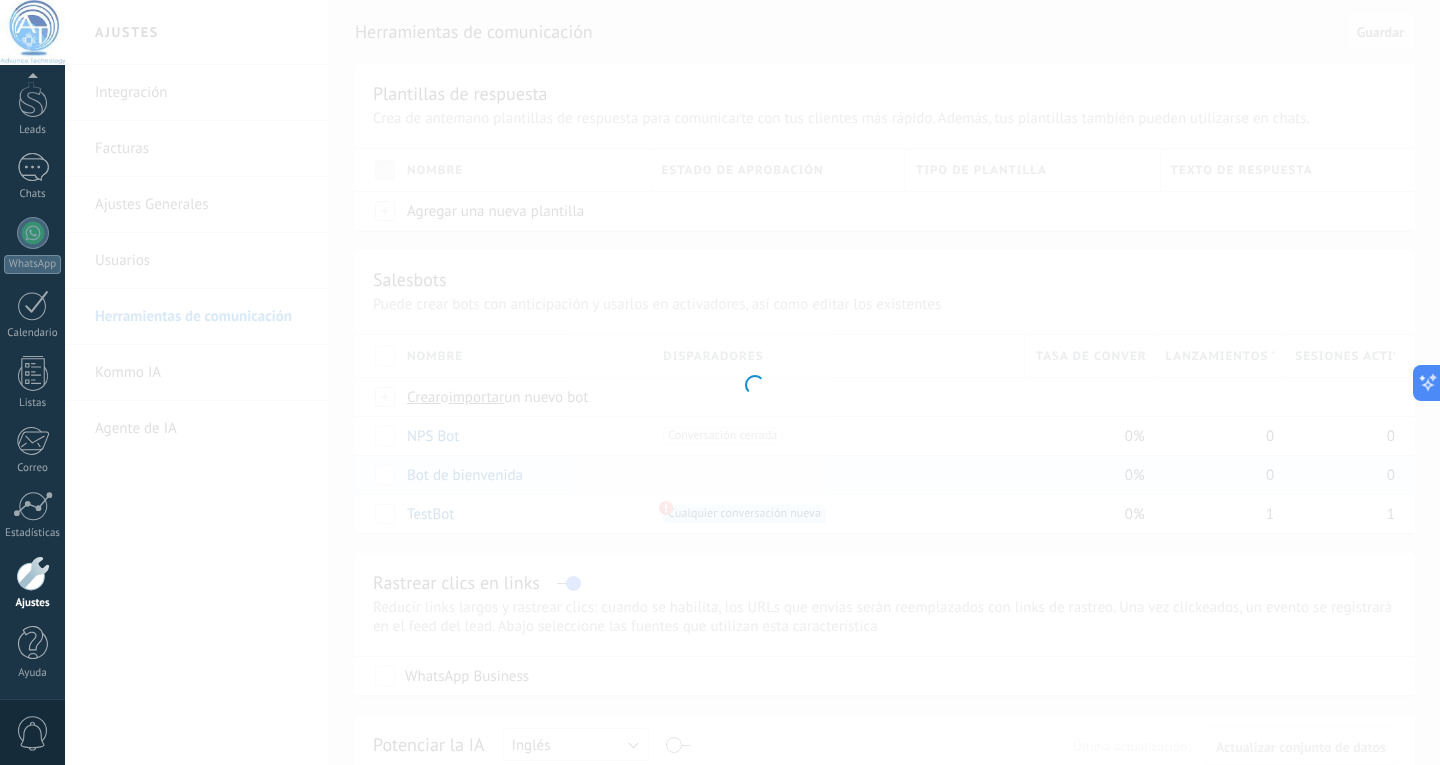 type on "**********" 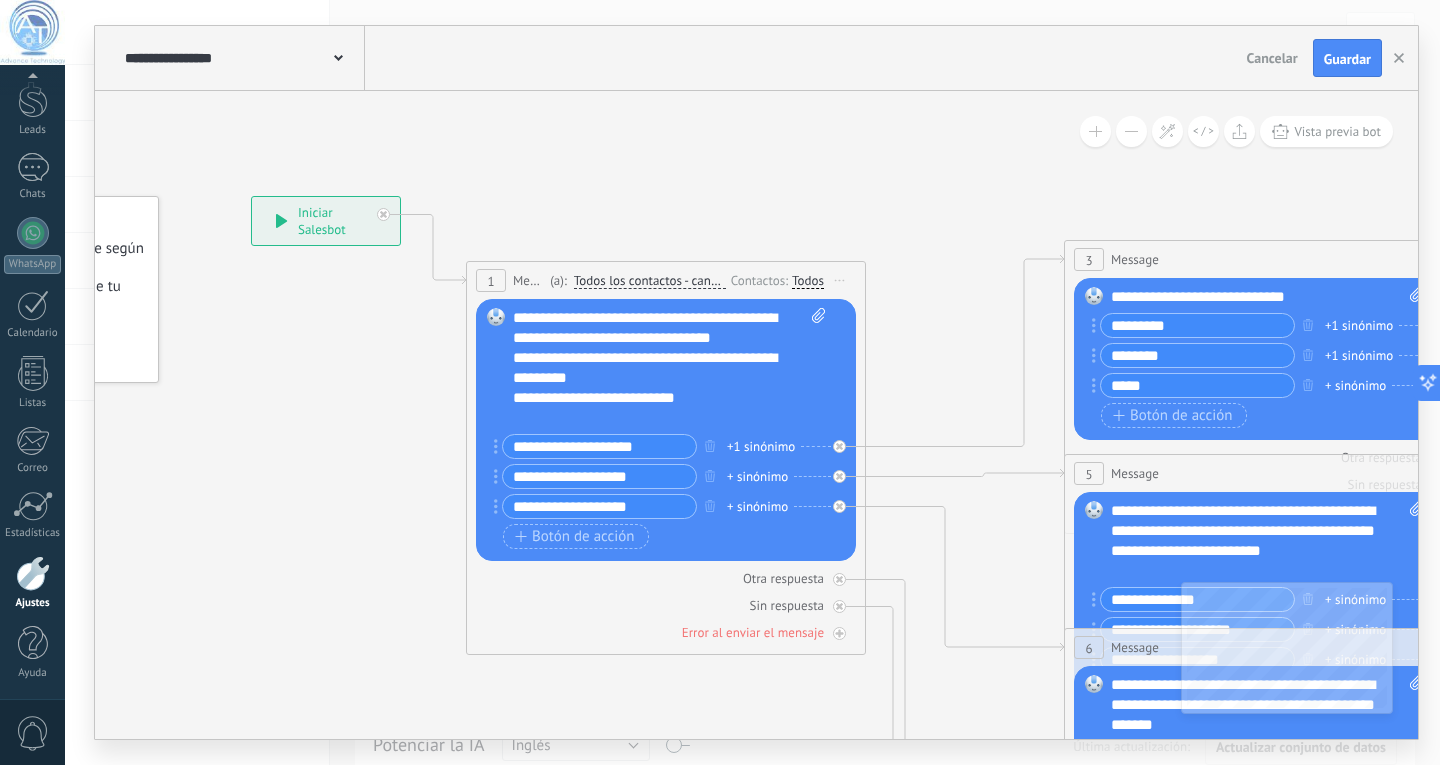 drag, startPoint x: 570, startPoint y: 485, endPoint x: 169, endPoint y: 408, distance: 408.32584 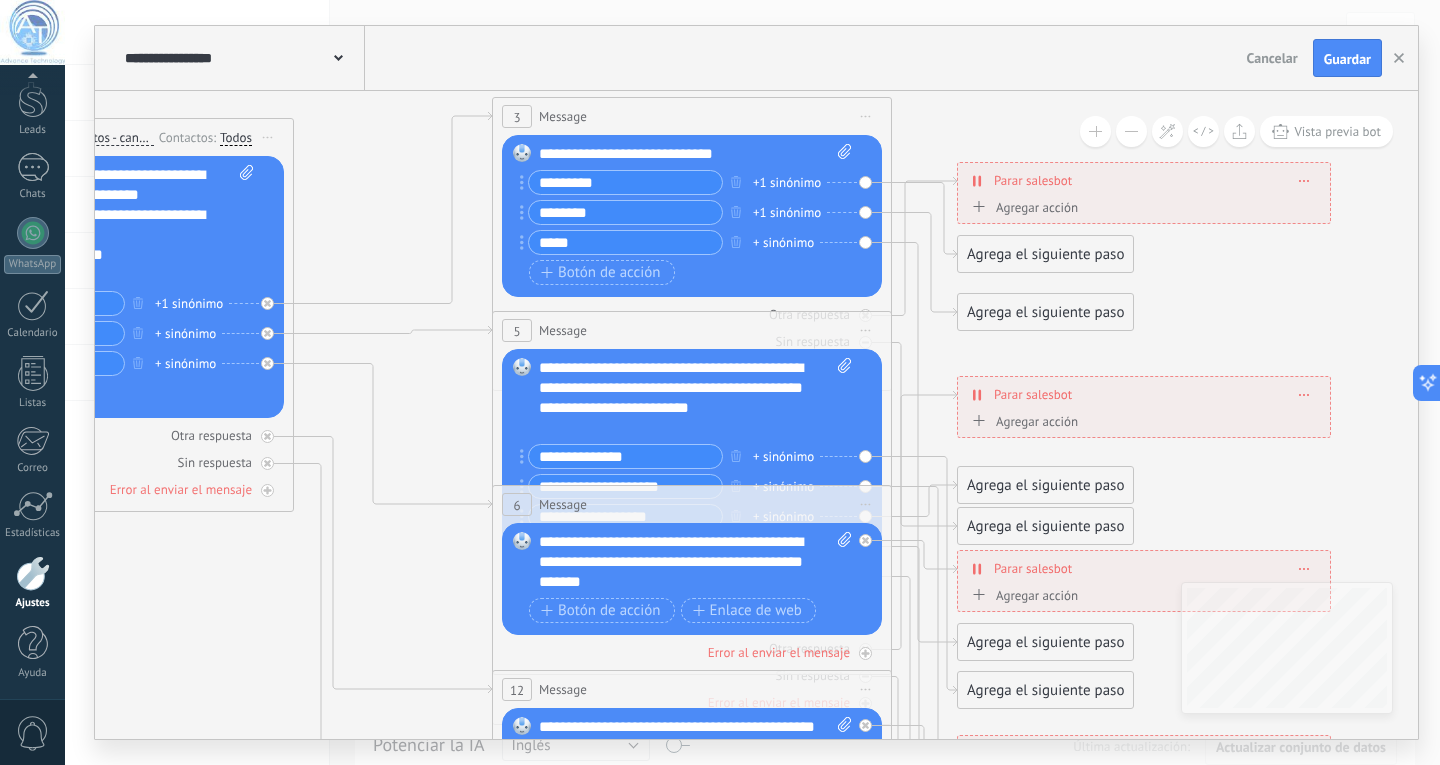 drag, startPoint x: 832, startPoint y: 277, endPoint x: 392, endPoint y: 166, distance: 453.7852 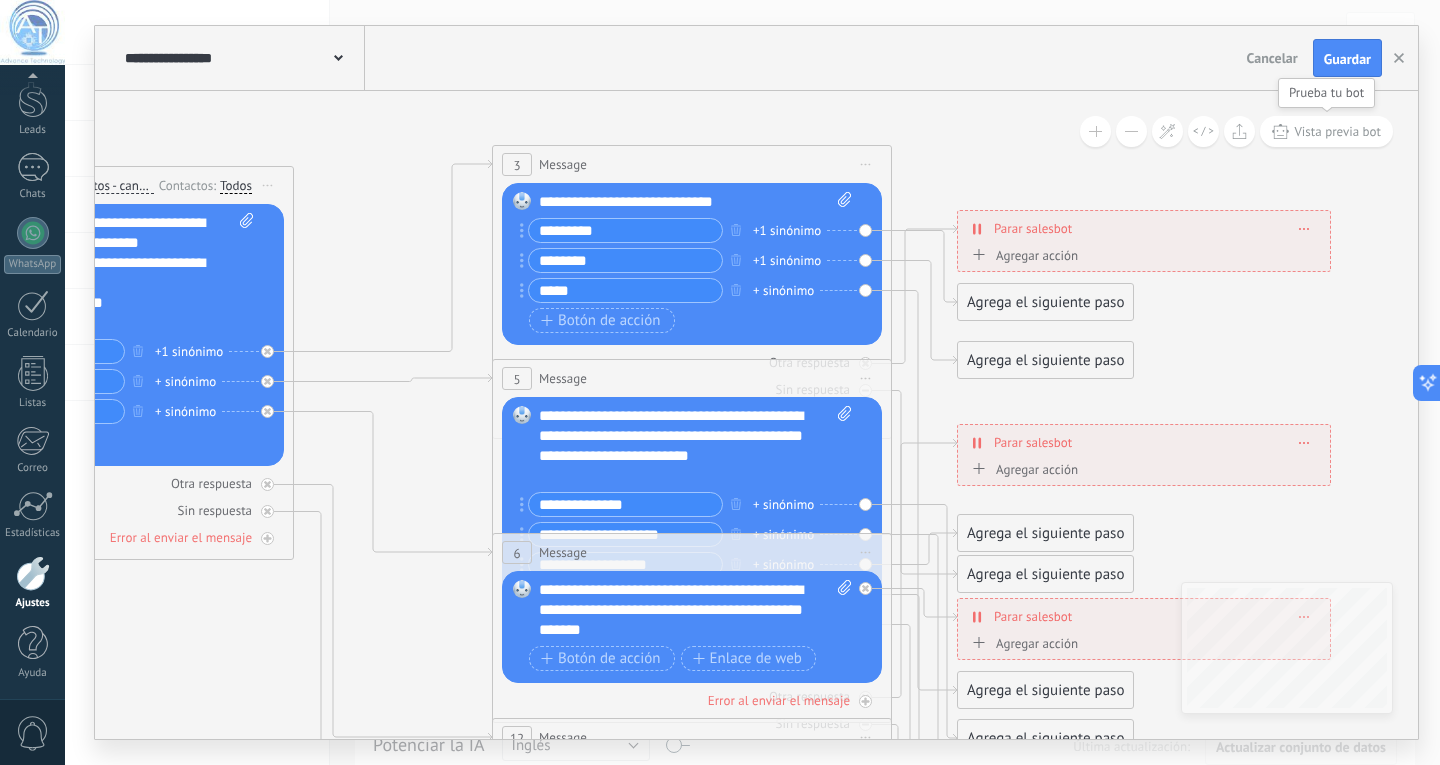 click on "Vista previa bot" at bounding box center (1337, 131) 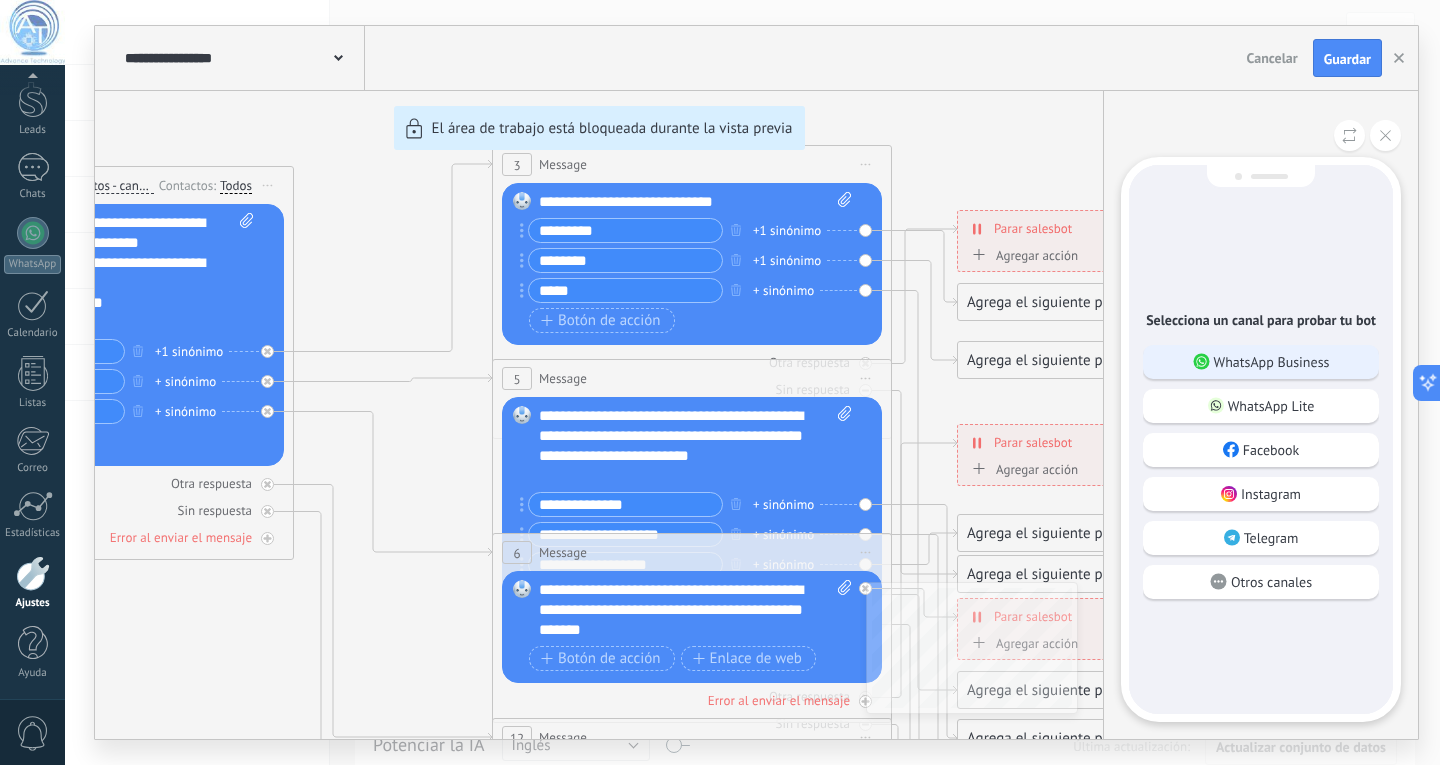 click on "WhatsApp Business" at bounding box center (1272, 362) 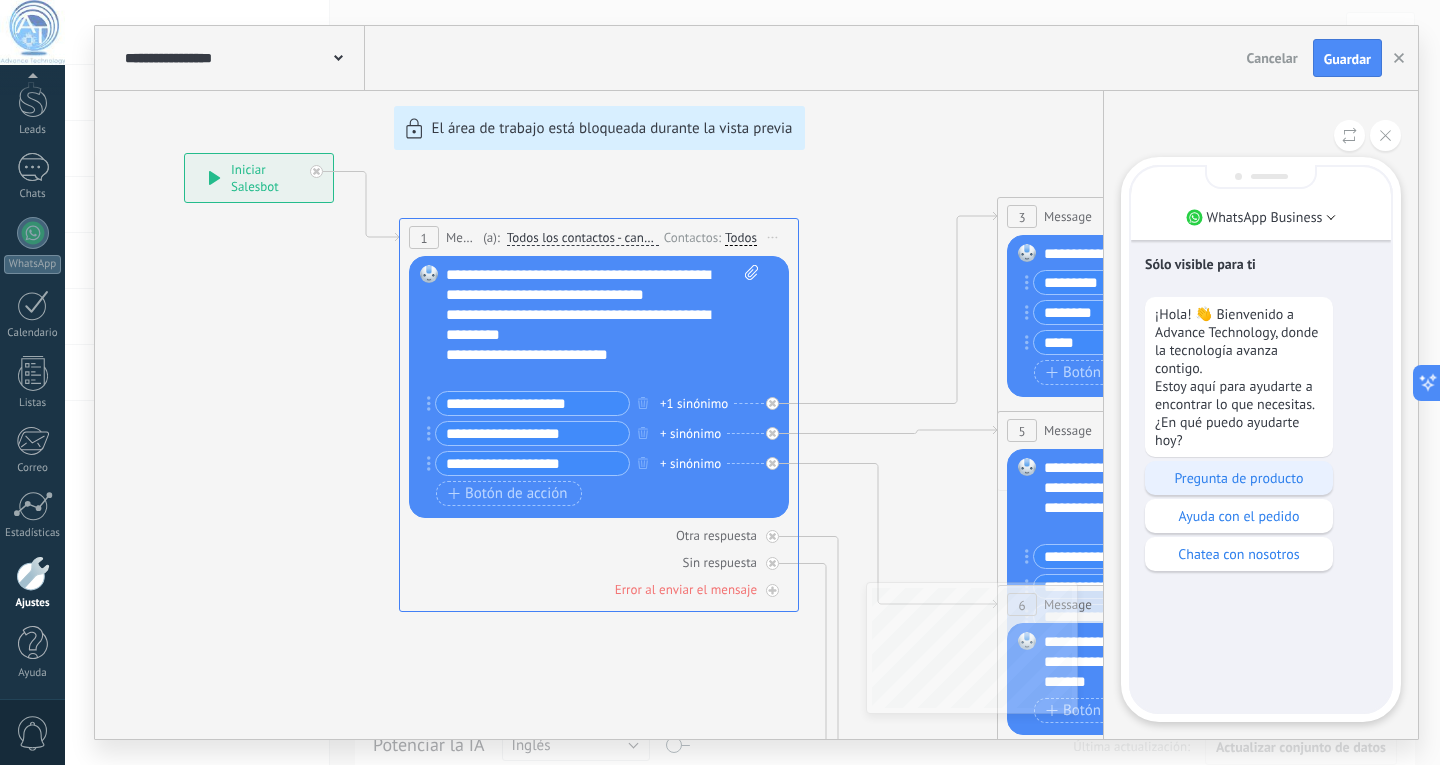 click on "Pregunta de producto" at bounding box center (1239, 478) 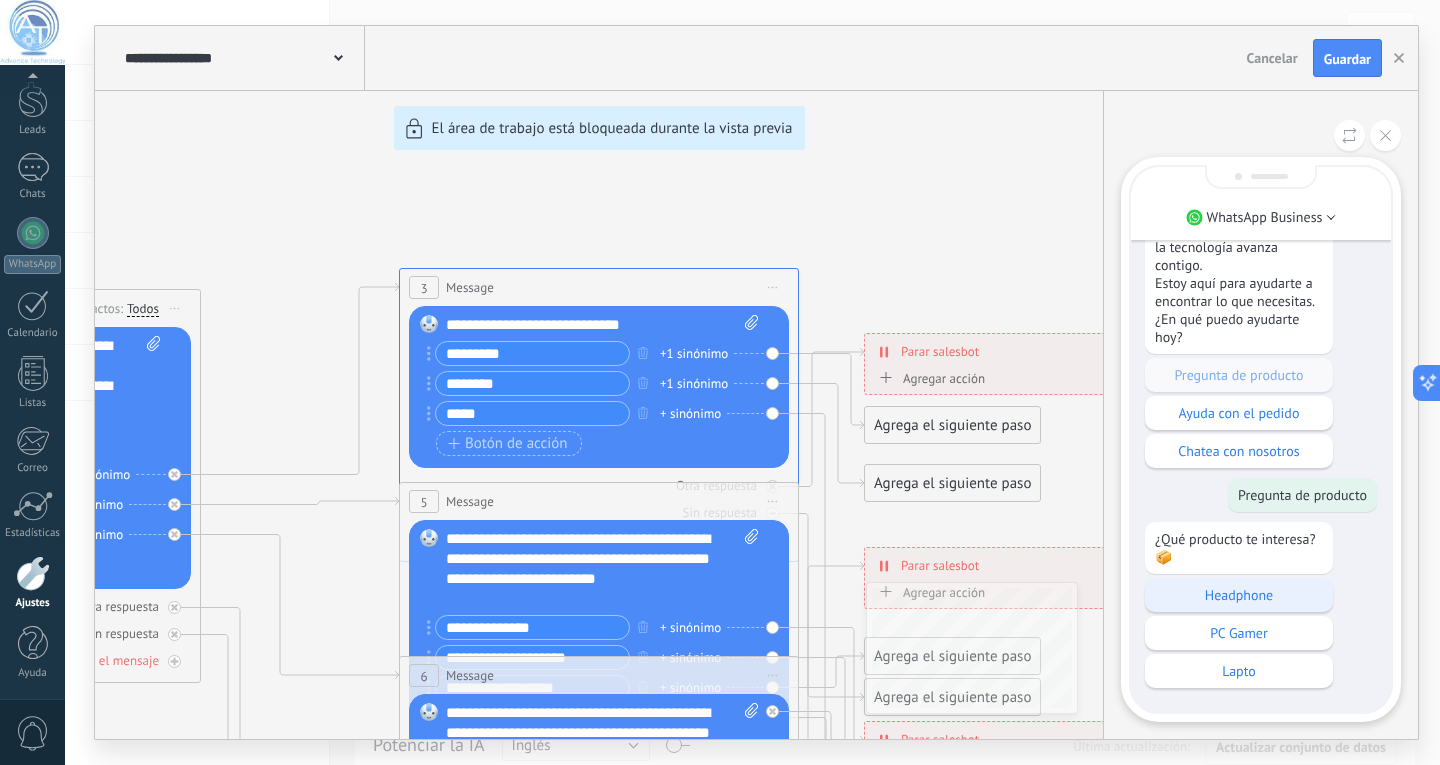 click on "Headphone" at bounding box center (1239, 595) 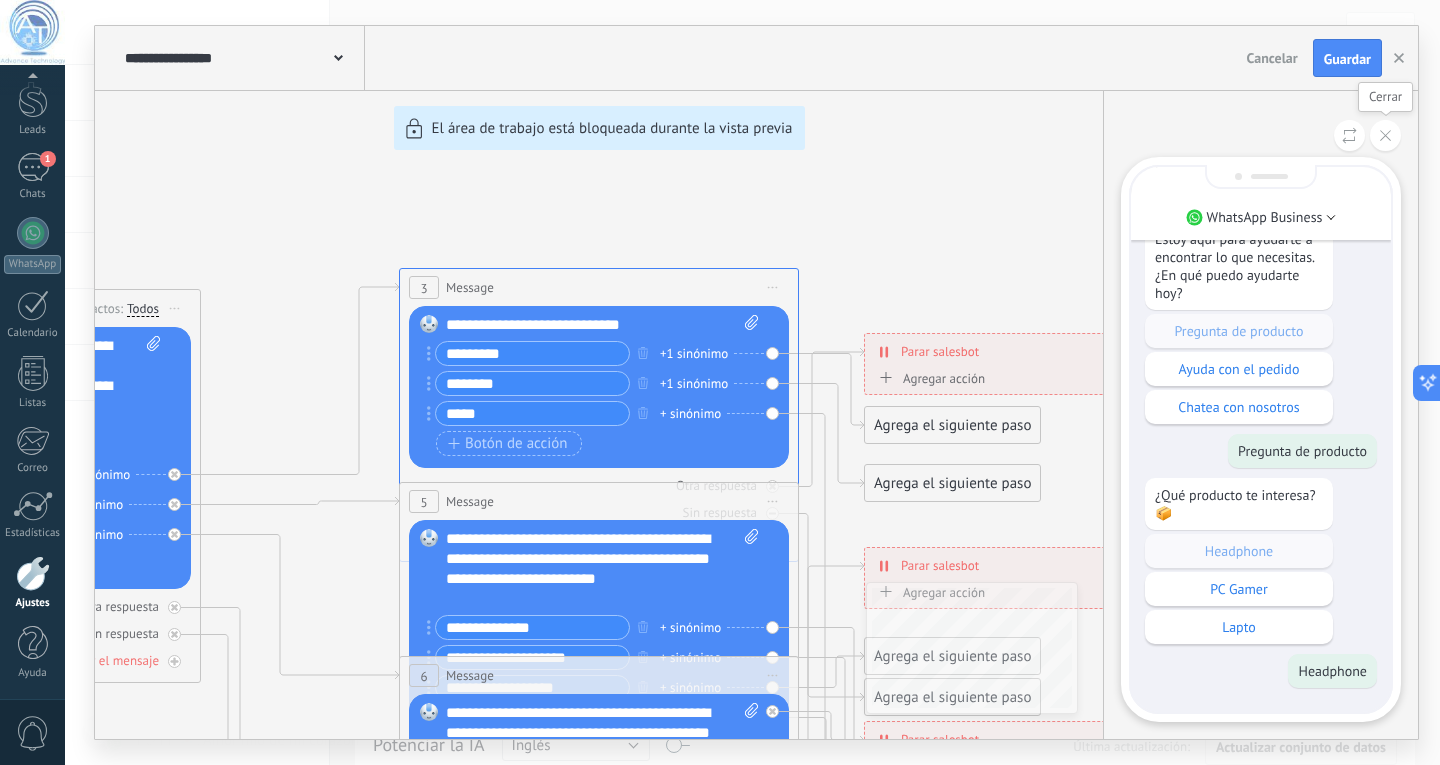 click at bounding box center [1385, 135] 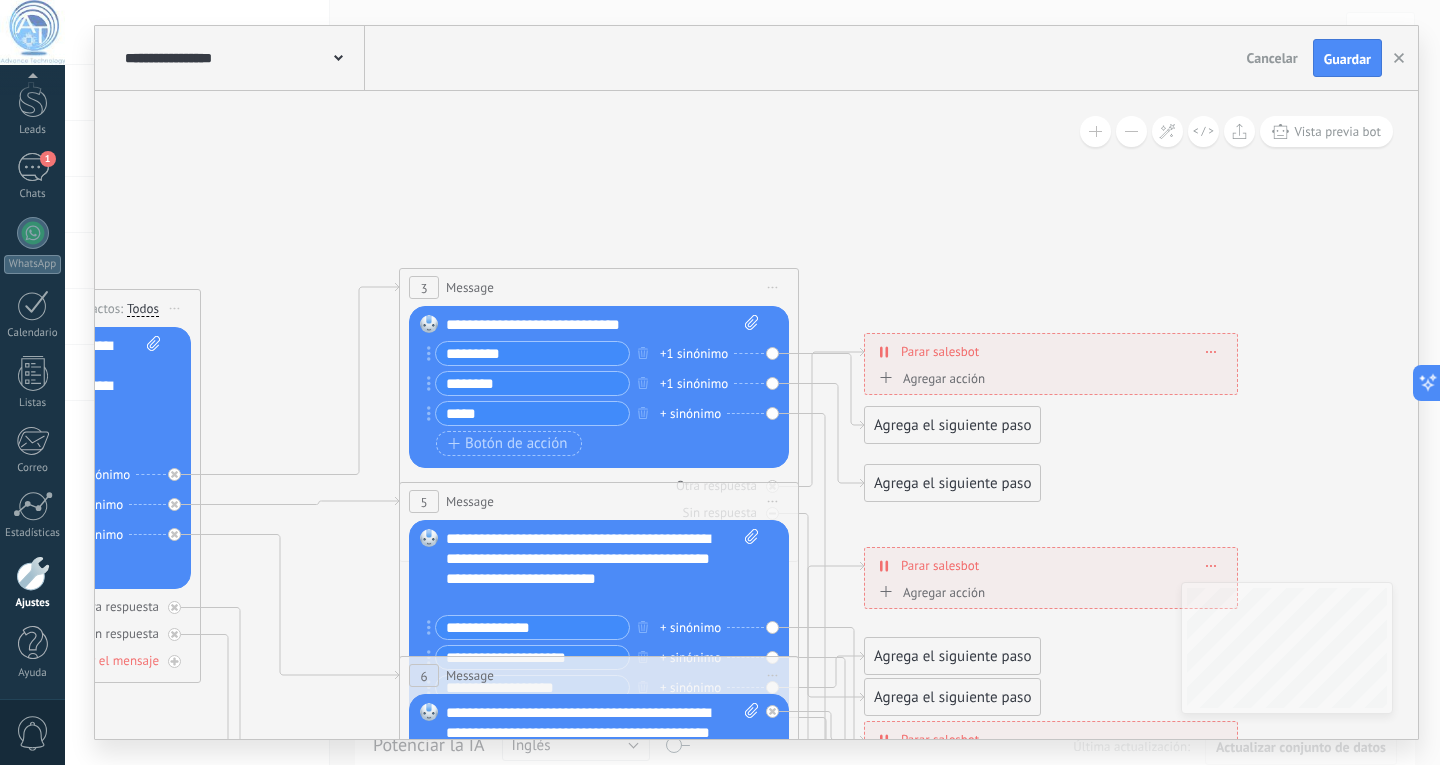 click on "Agregar acción" at bounding box center (929, 378) 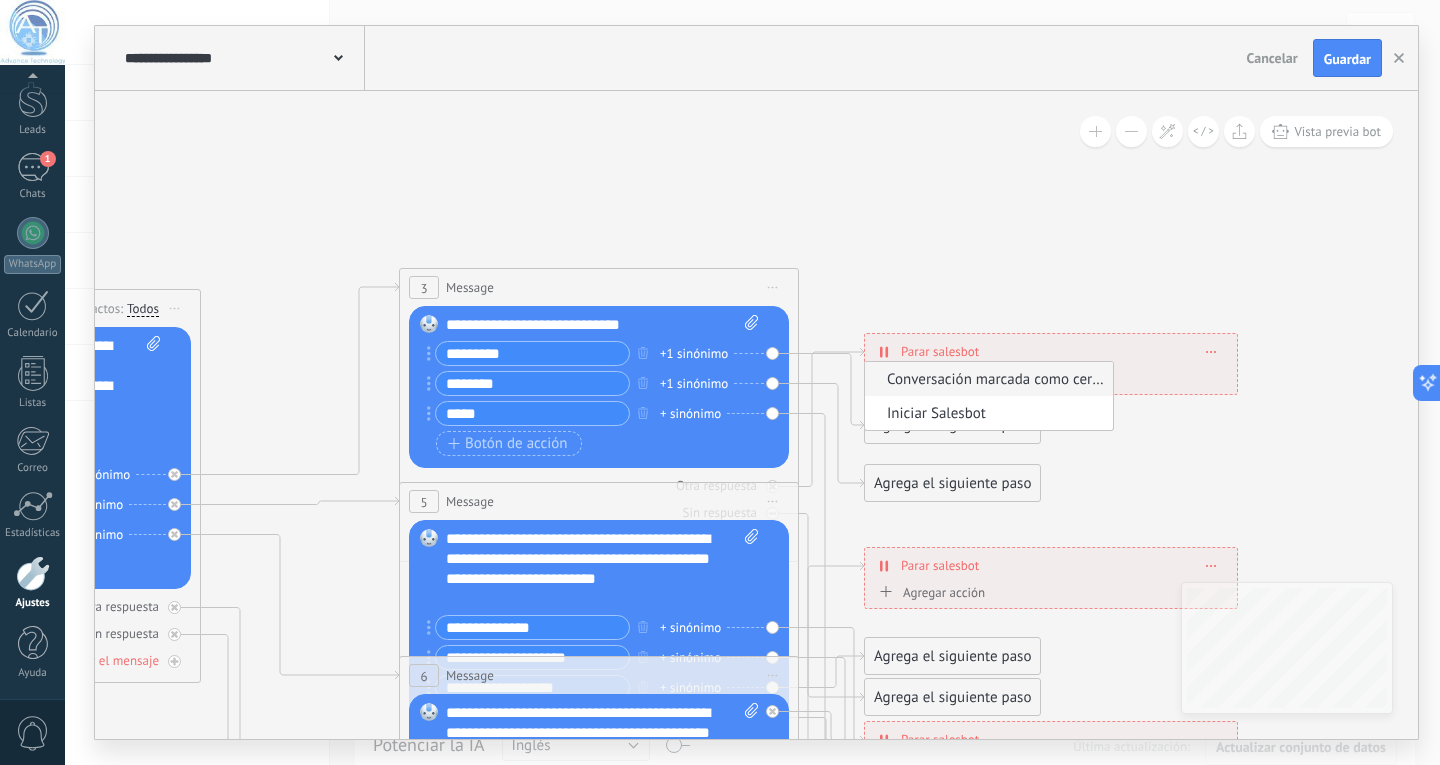 click on "Conversación marcada como cerrada" at bounding box center (986, 379) 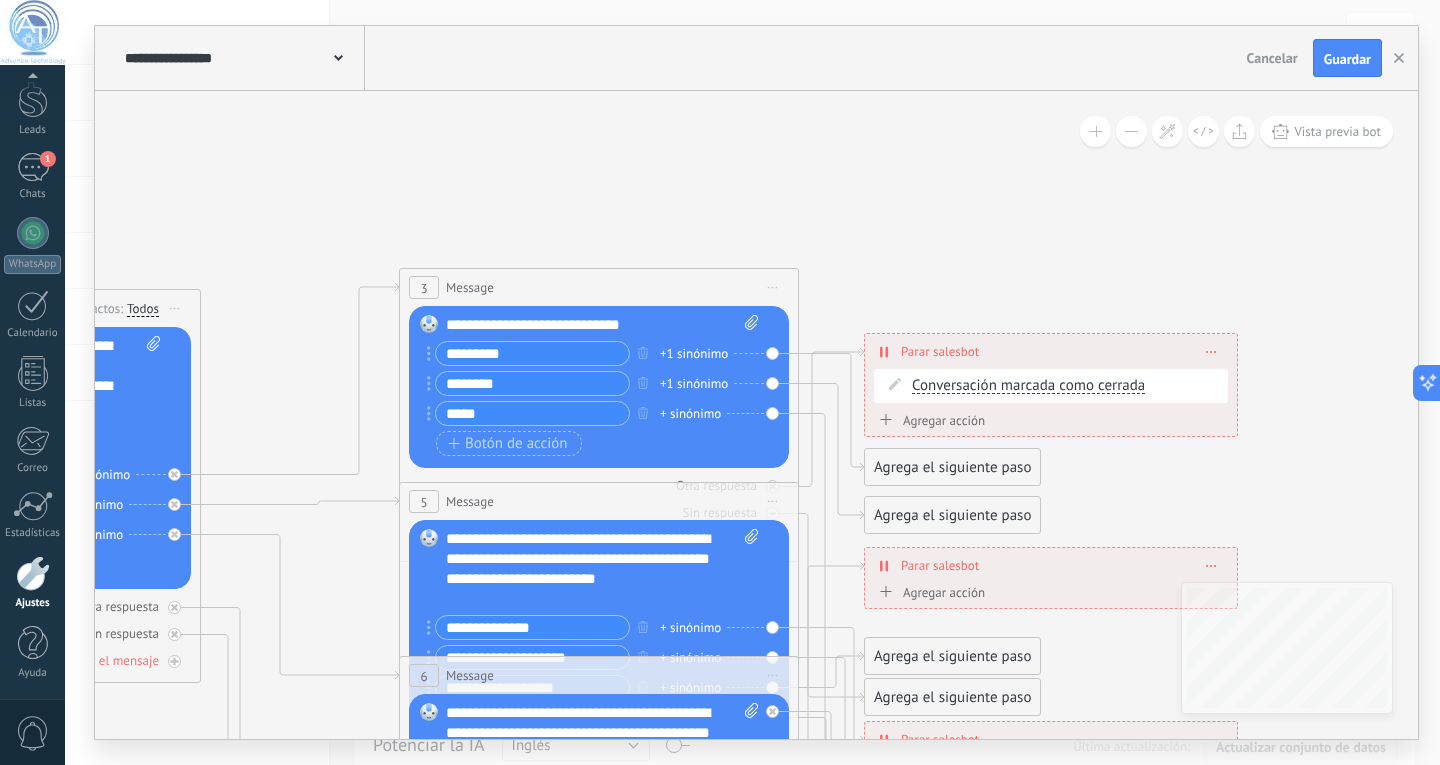 click on "Agregar acción" at bounding box center [929, 420] 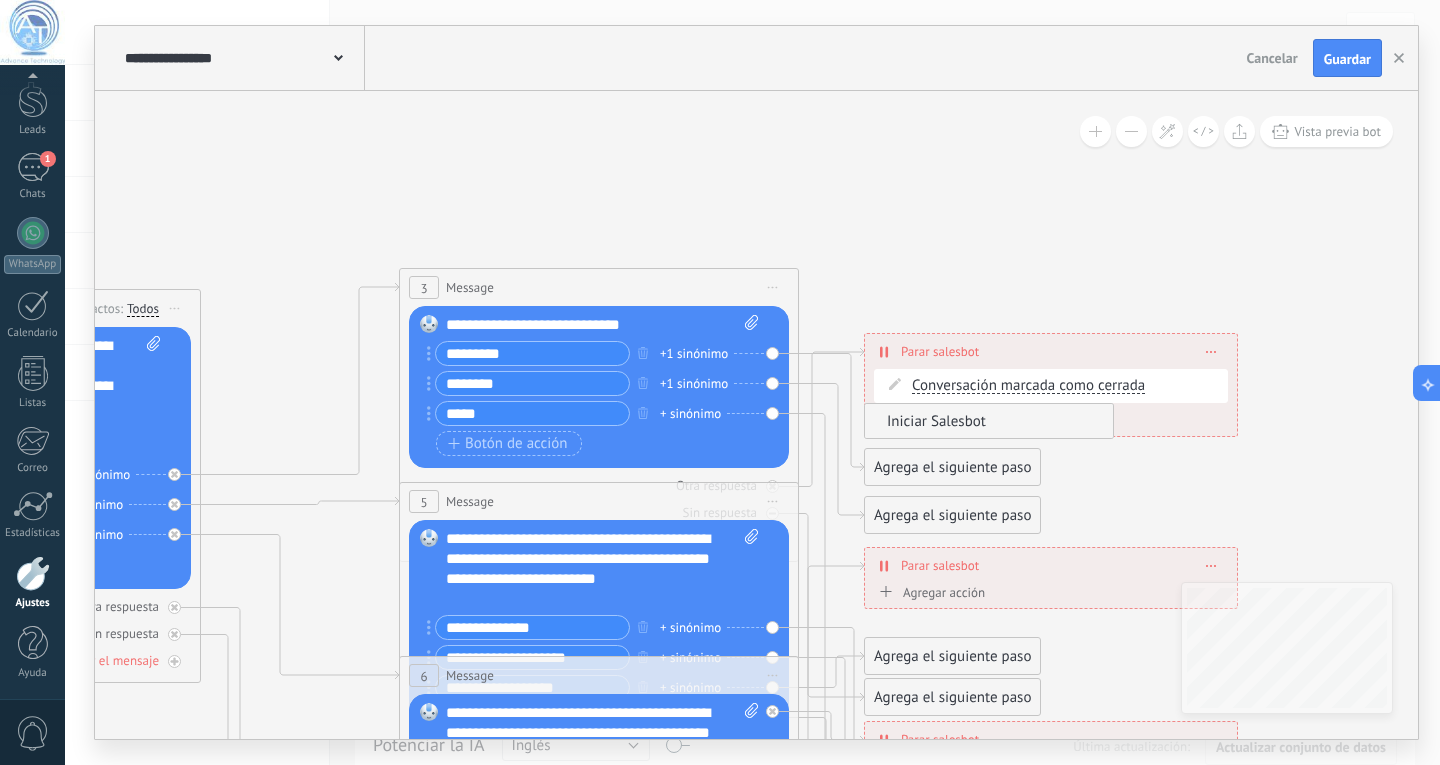 click on "Iniciar Salesbot" at bounding box center [986, 421] 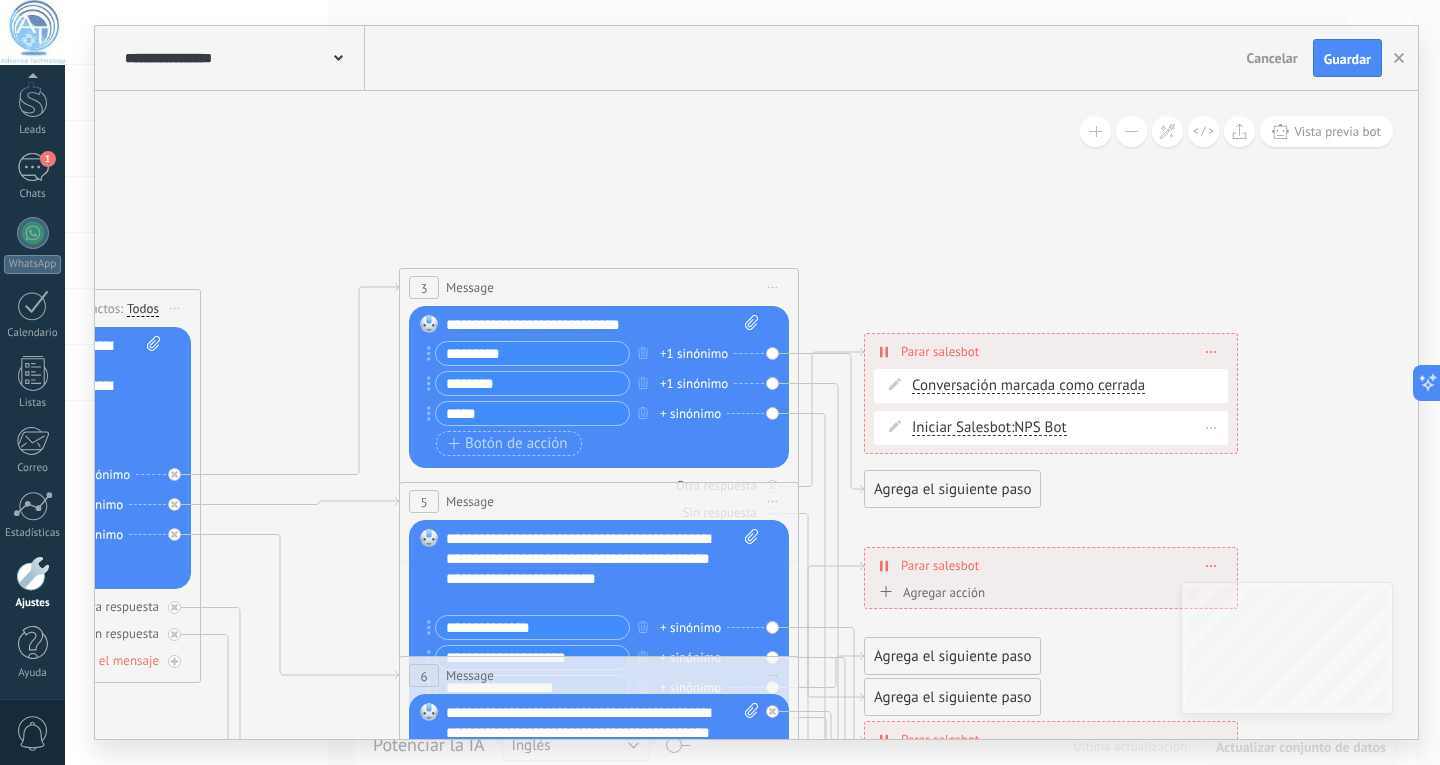 click on "Iniciar Salesbot" at bounding box center [961, 428] 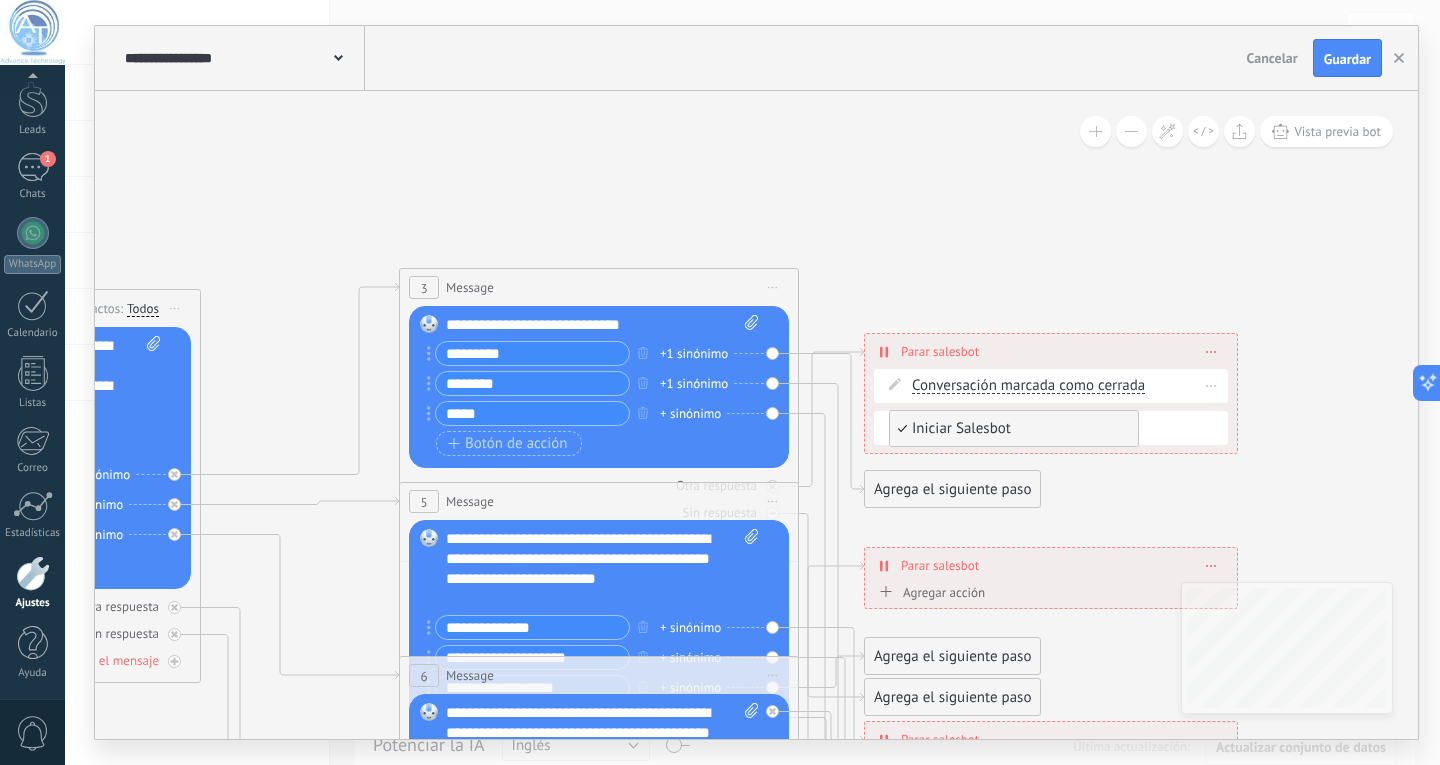 click on "Conversación marcada como cerrada" at bounding box center [1028, 386] 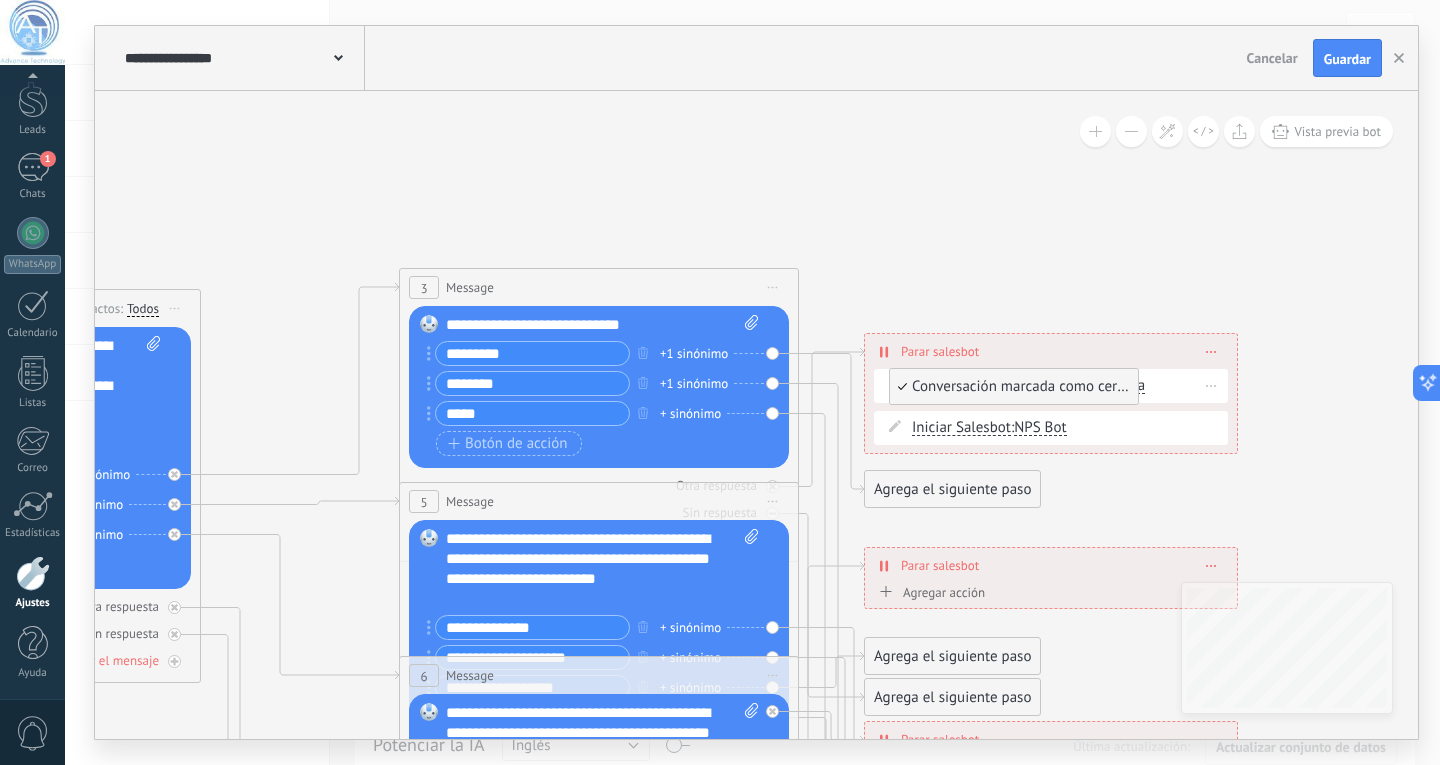 click on "Conversación marcada como cerrada" at bounding box center (1011, 387) 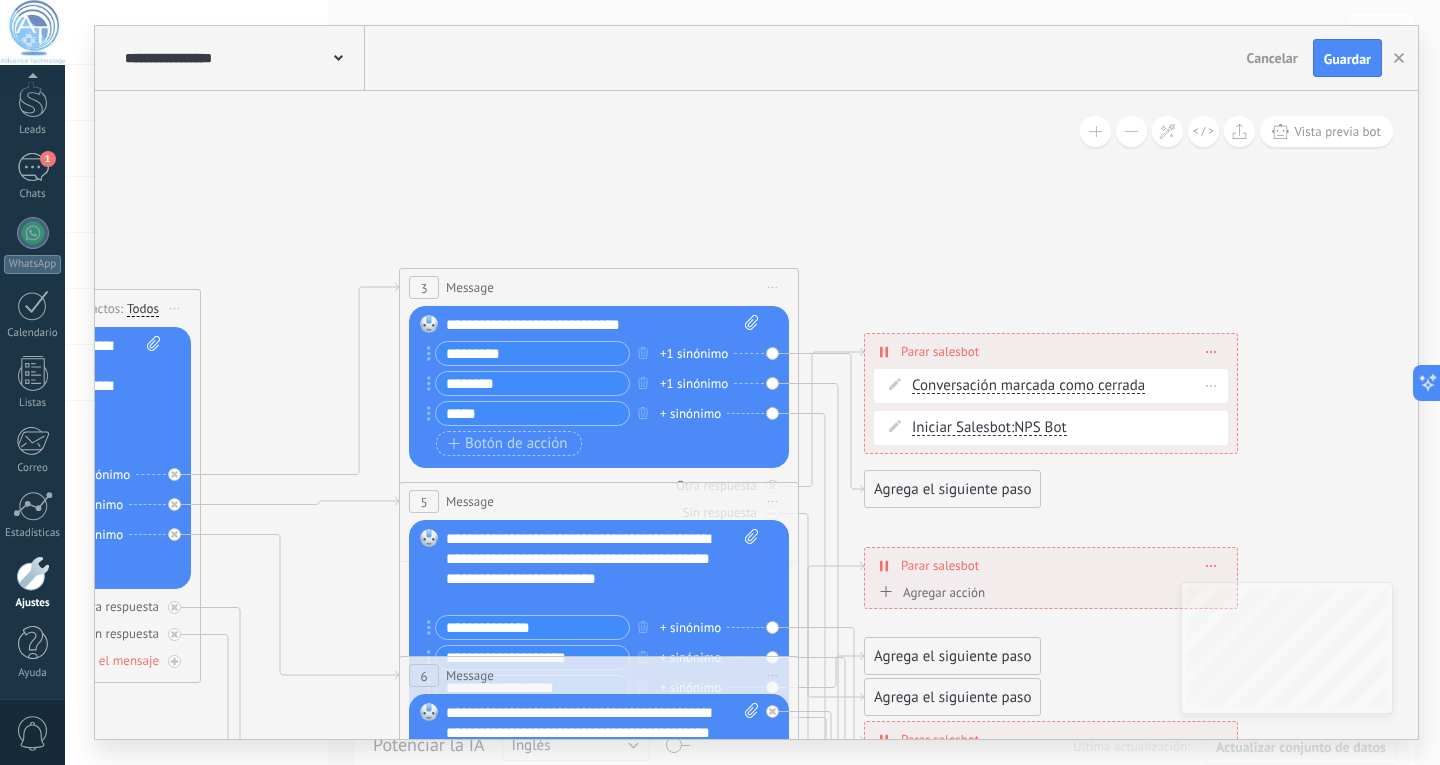 click on "Conversación marcada como cerrada" at bounding box center [1028, 386] 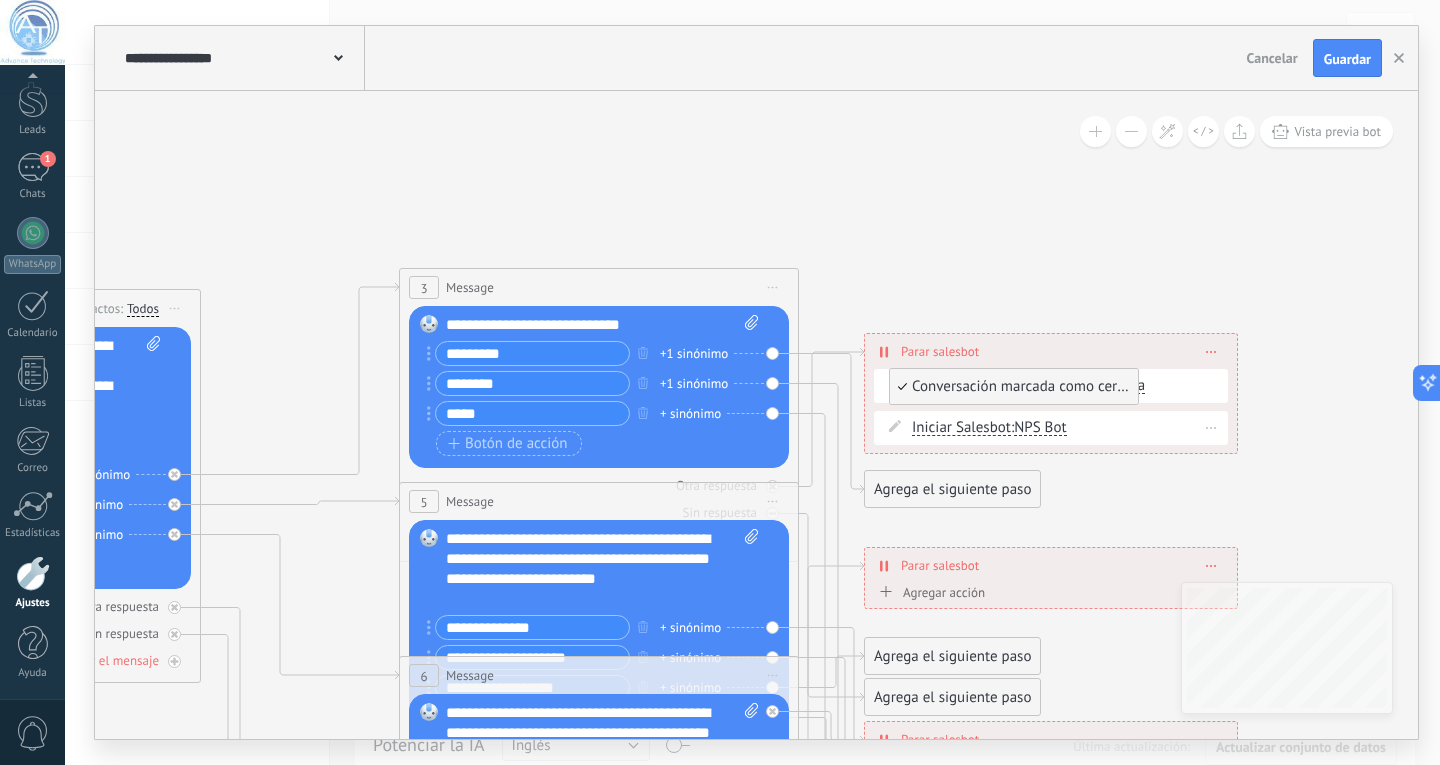 click on "Iniciar Salesbot" at bounding box center (961, 428) 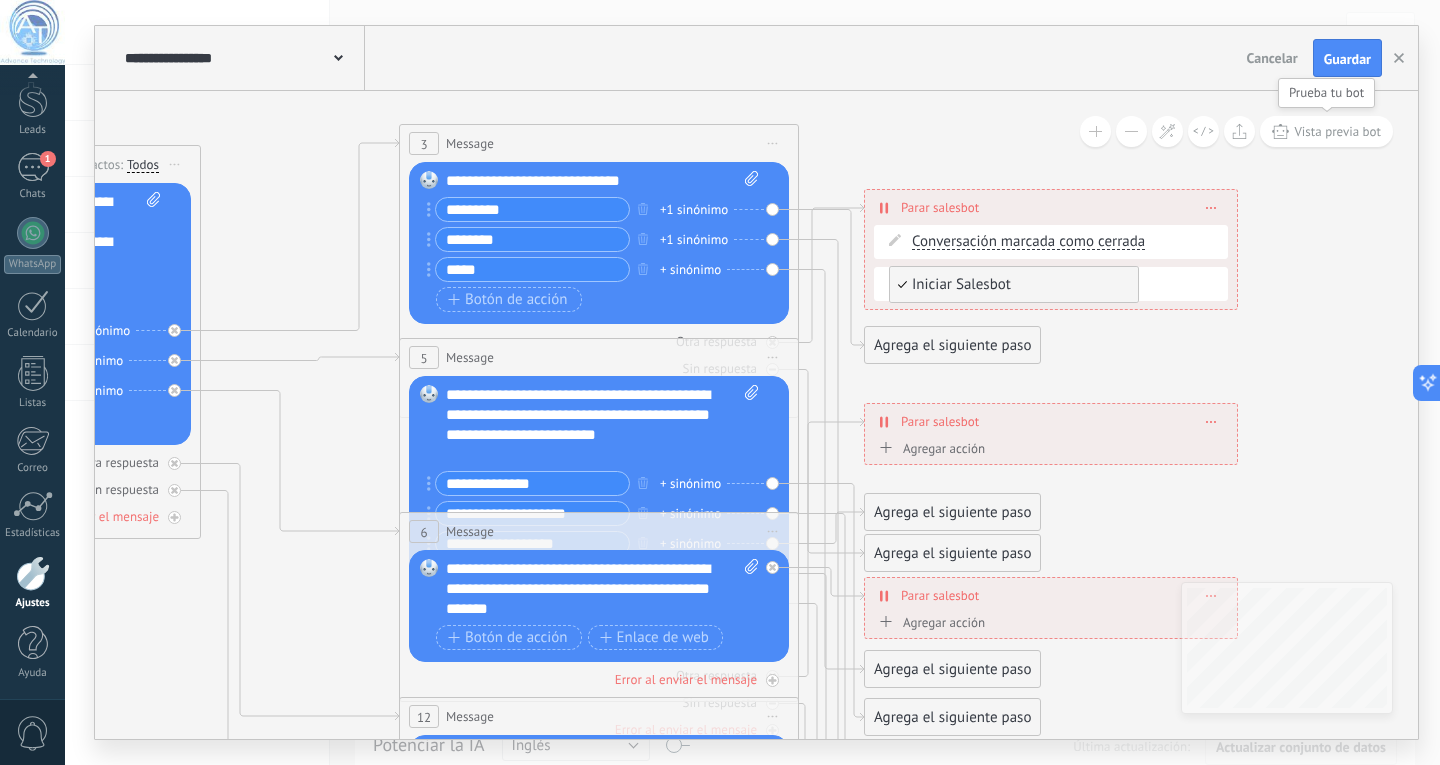 click on "Vista previa bot" at bounding box center [1337, 131] 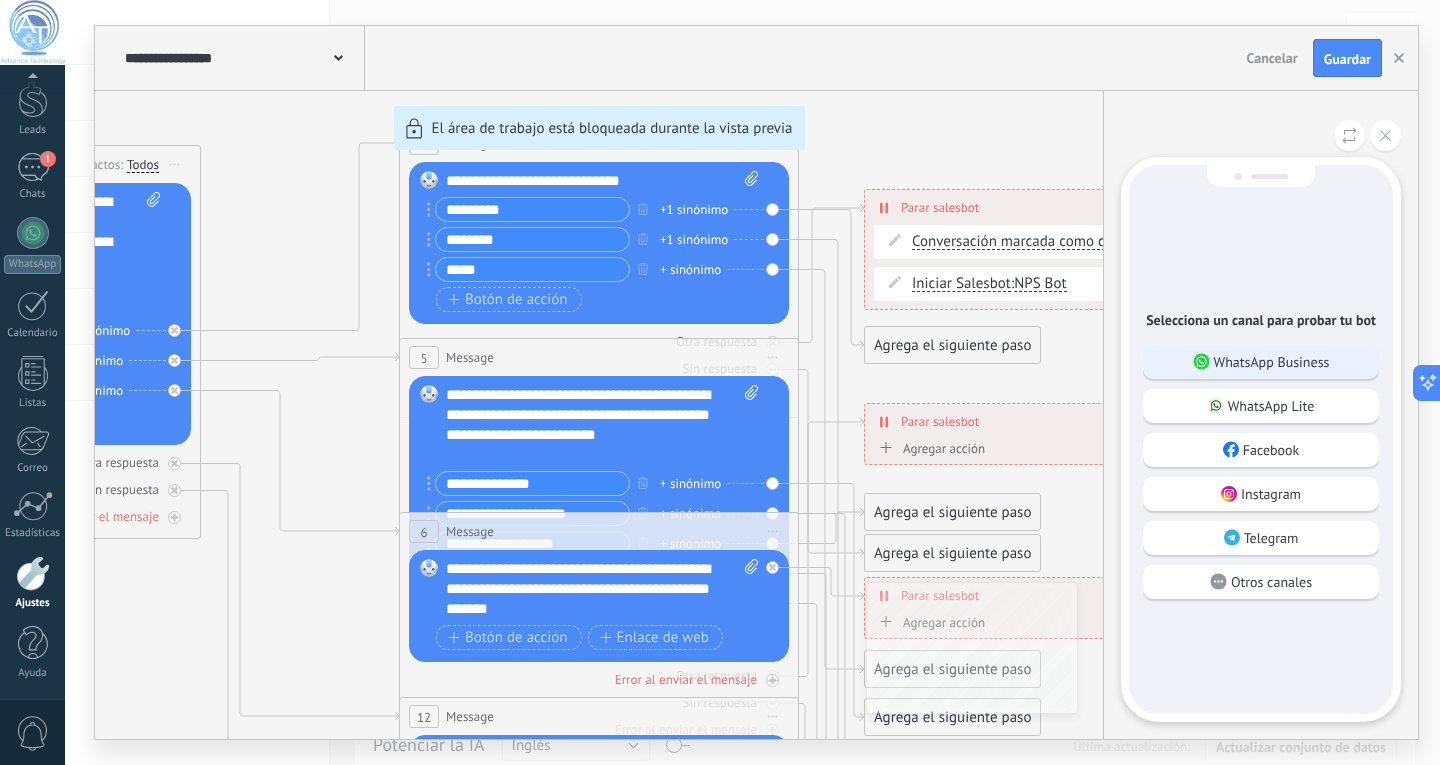 click on "WhatsApp Business" at bounding box center [1272, 362] 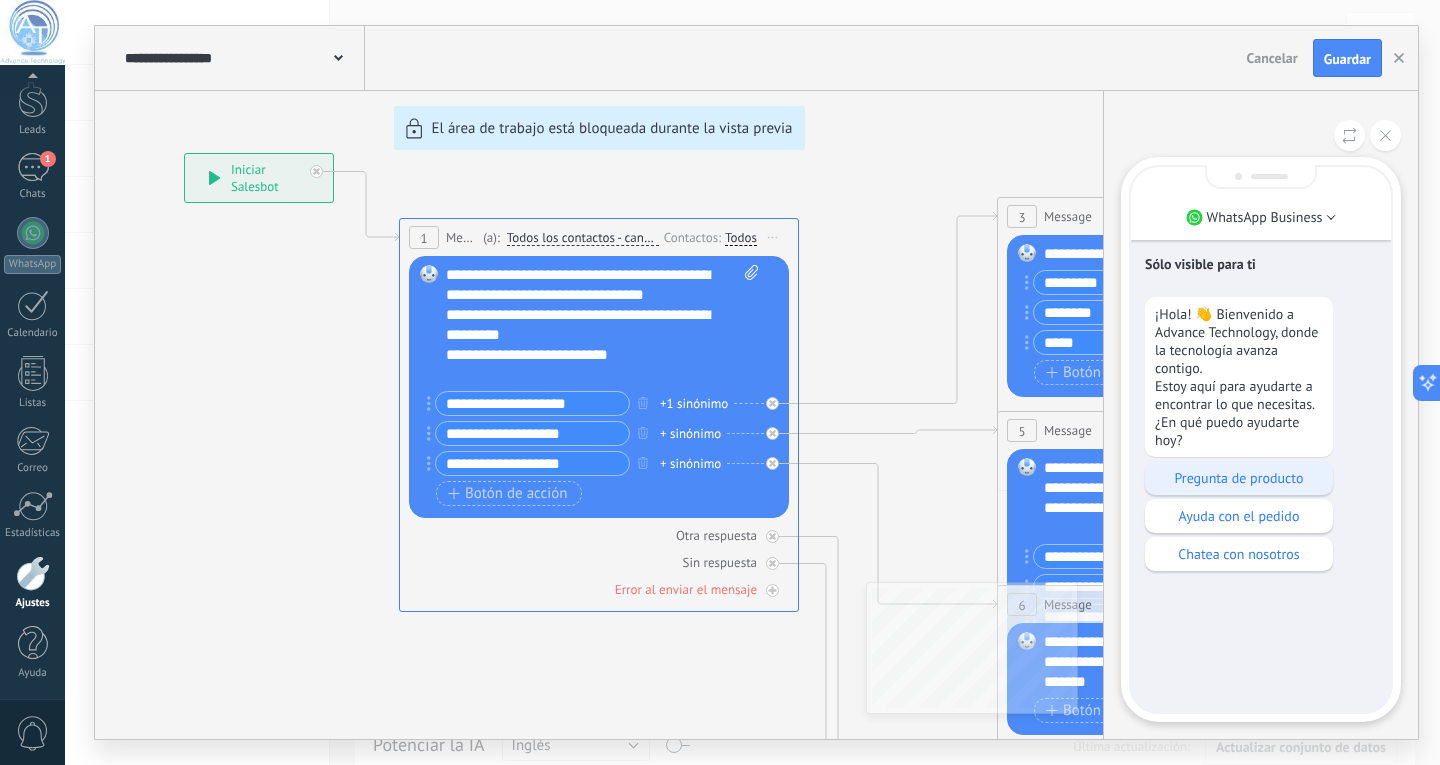 click on "Pregunta de producto" at bounding box center (1239, 478) 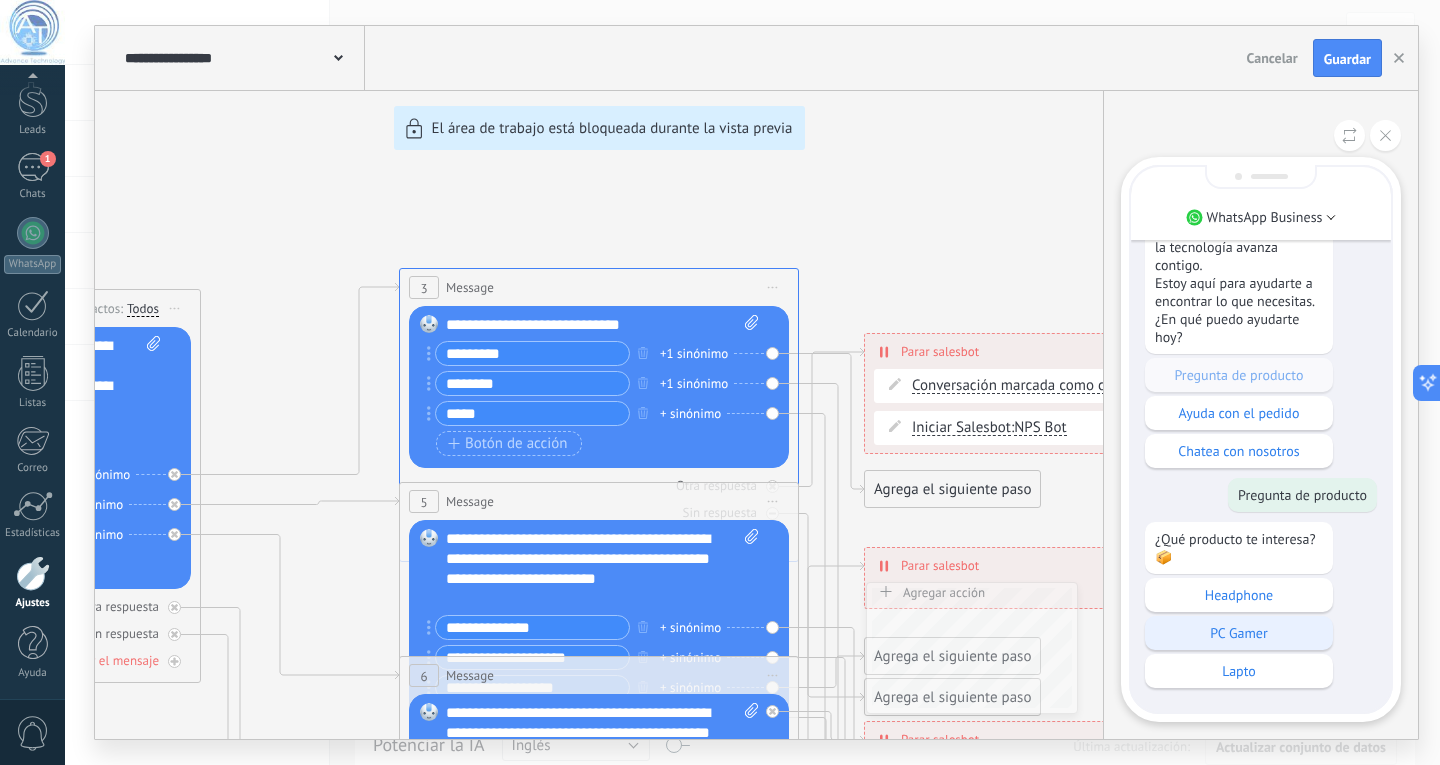click on "PC Gamer" at bounding box center [1239, 633] 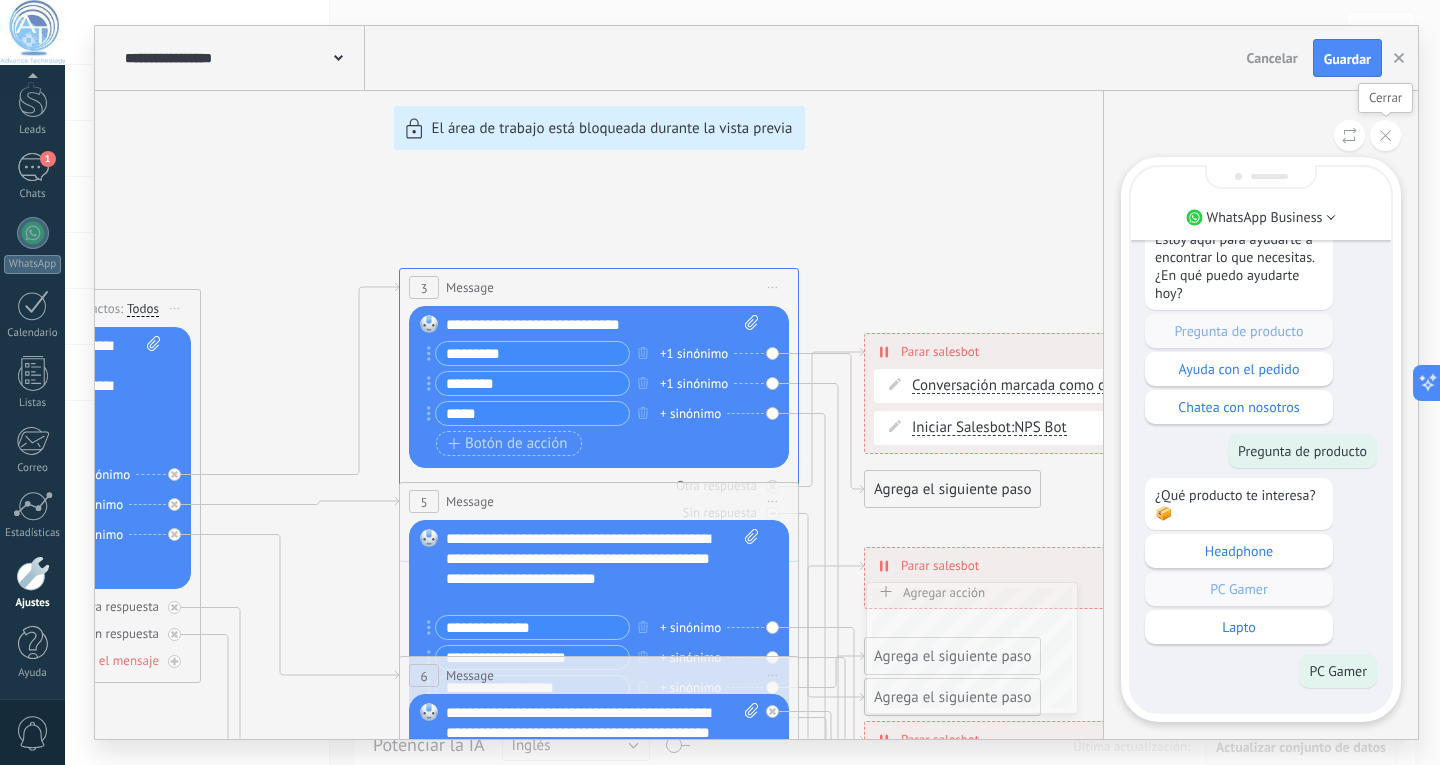 click 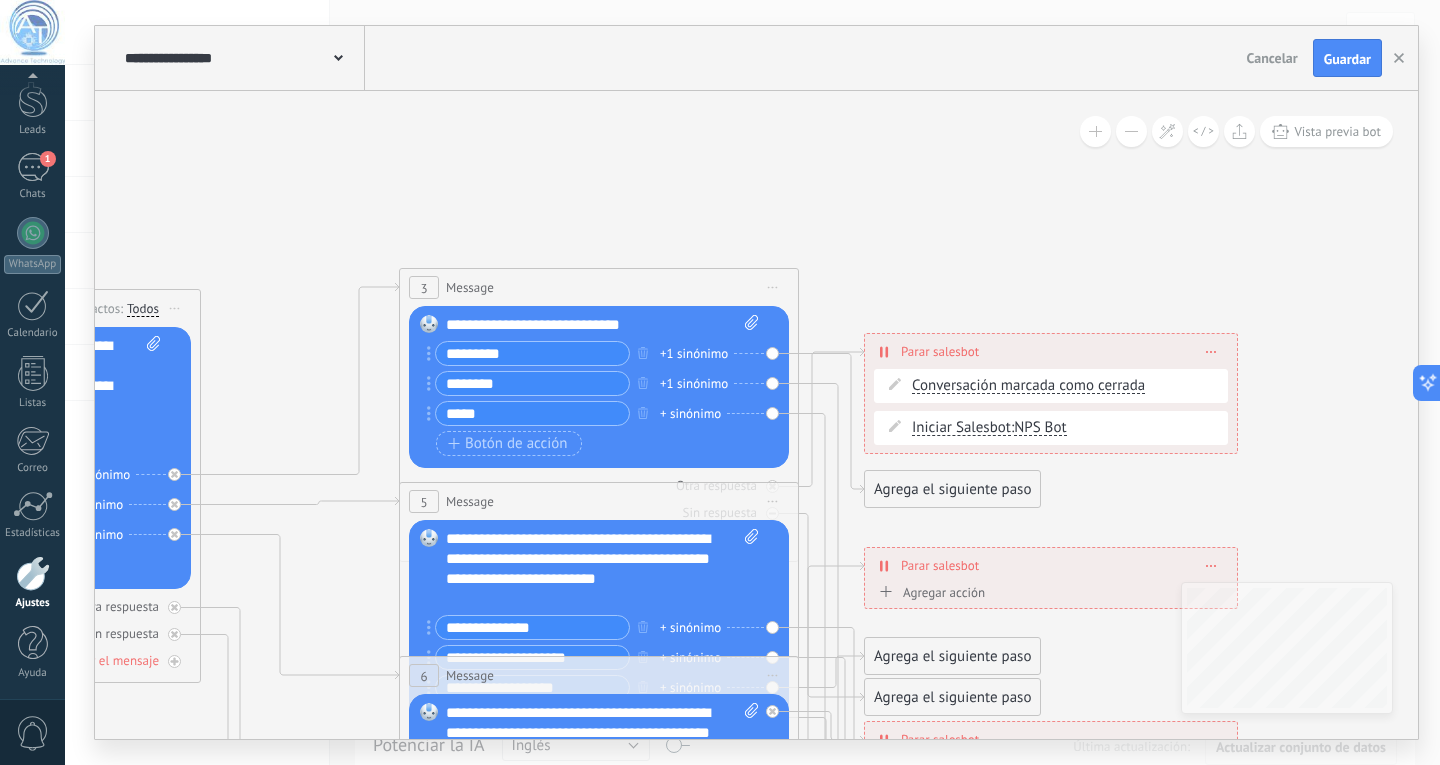 click on "**********" at bounding box center (756, 382) 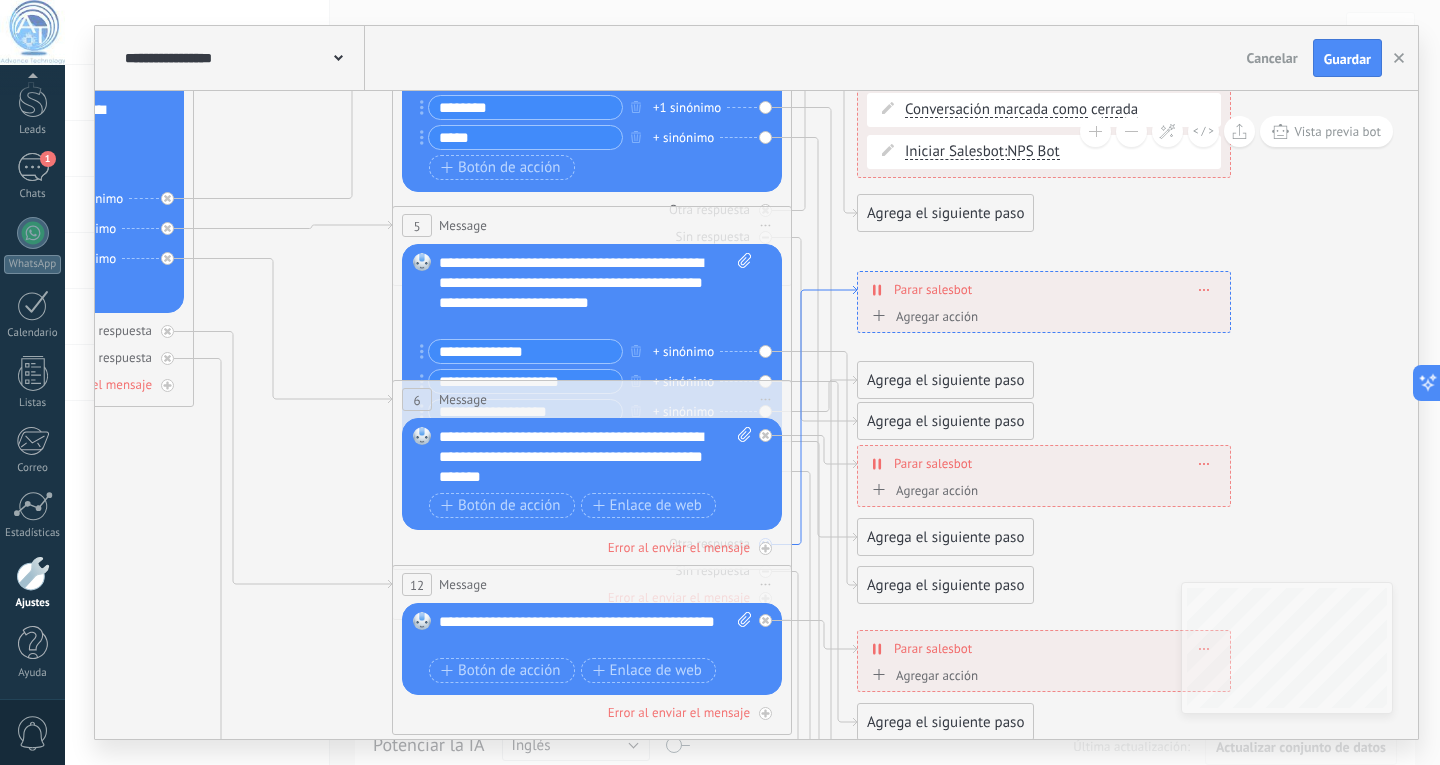 drag, startPoint x: 839, startPoint y: 380, endPoint x: 837, endPoint y: 291, distance: 89.02247 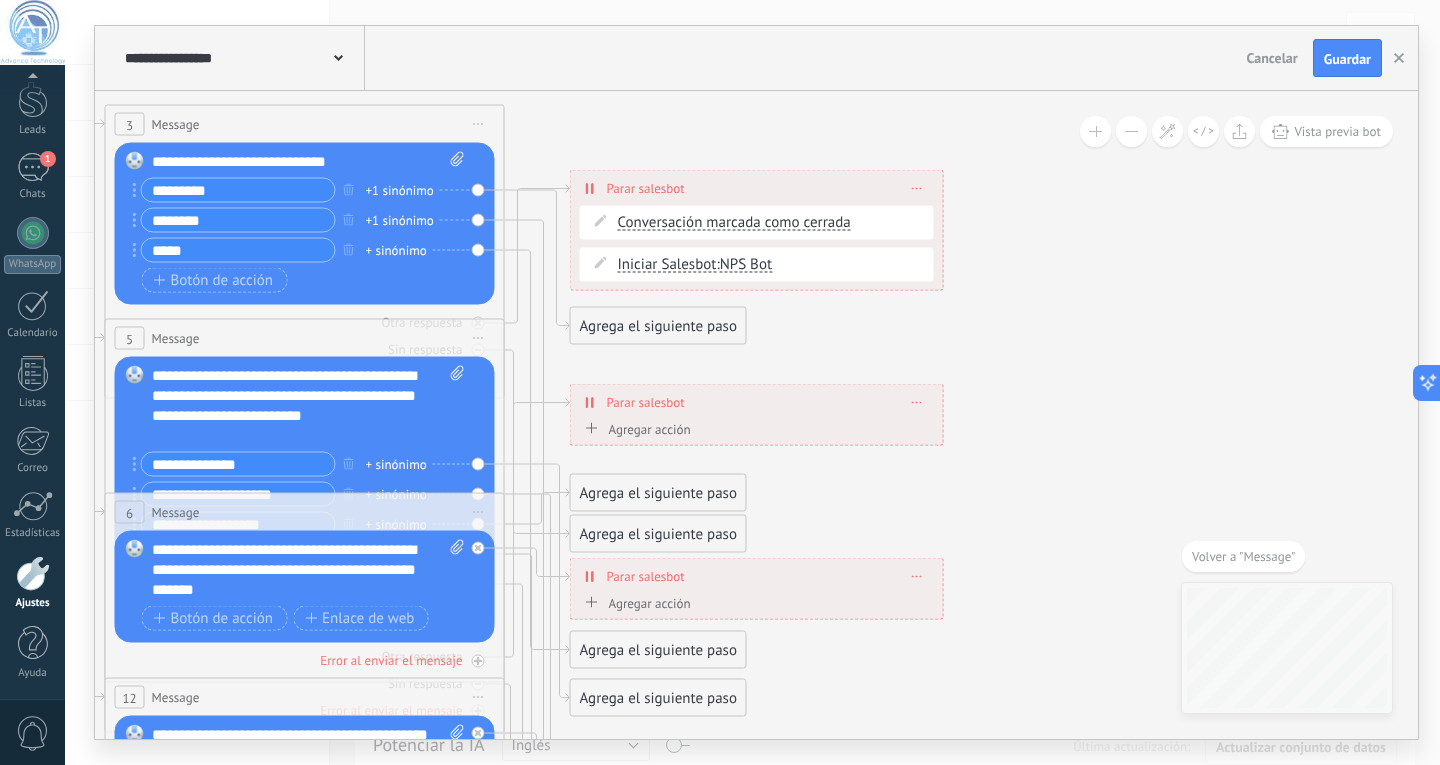 click 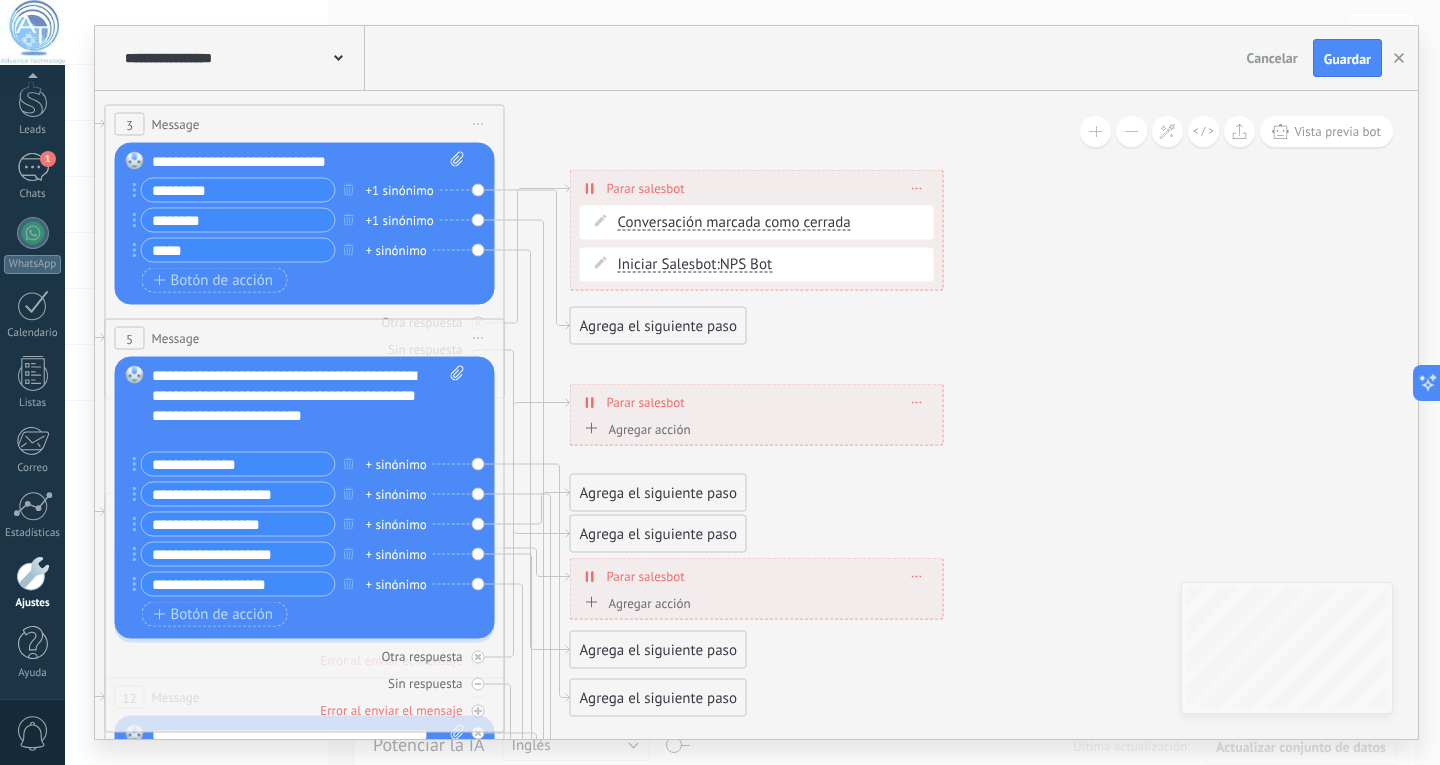 click 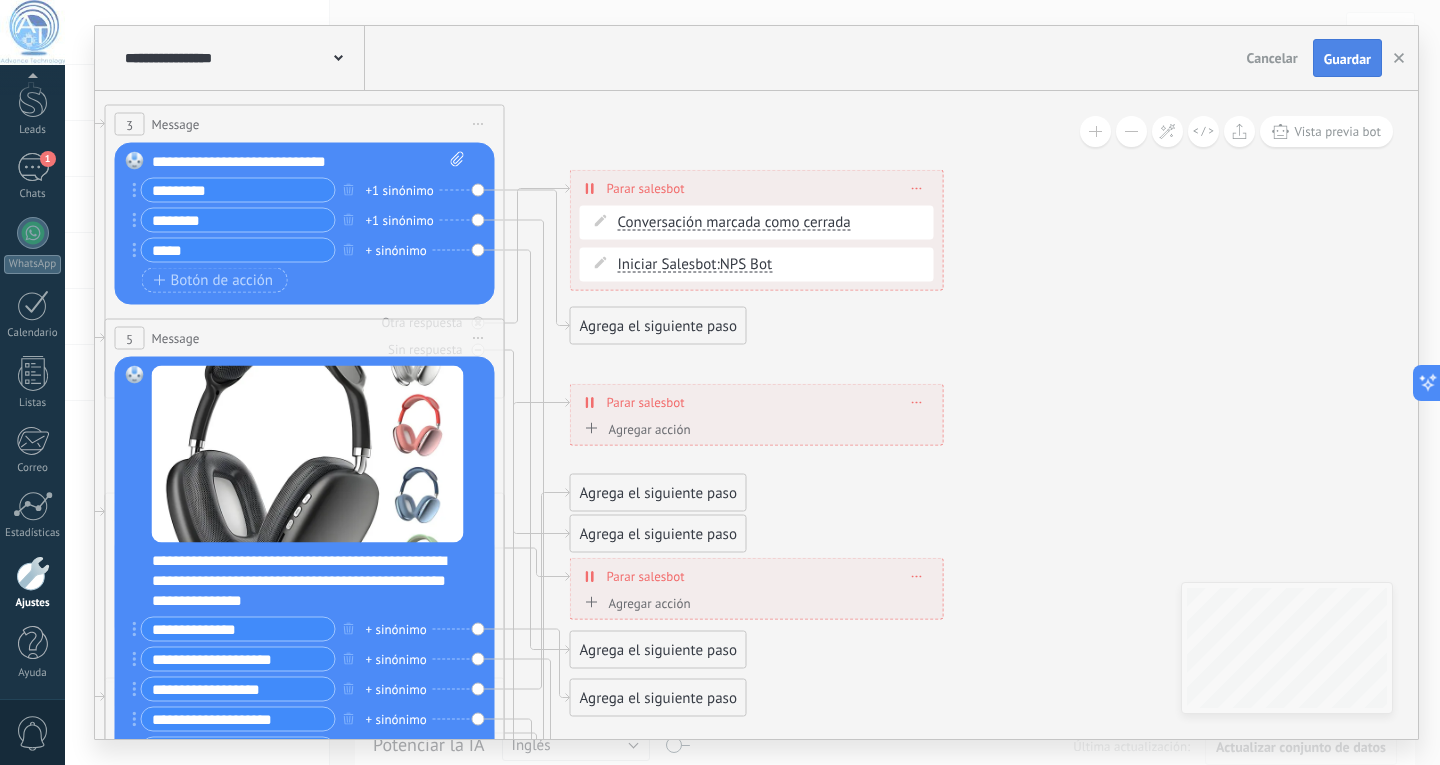 click on "Guardar" at bounding box center (1347, 59) 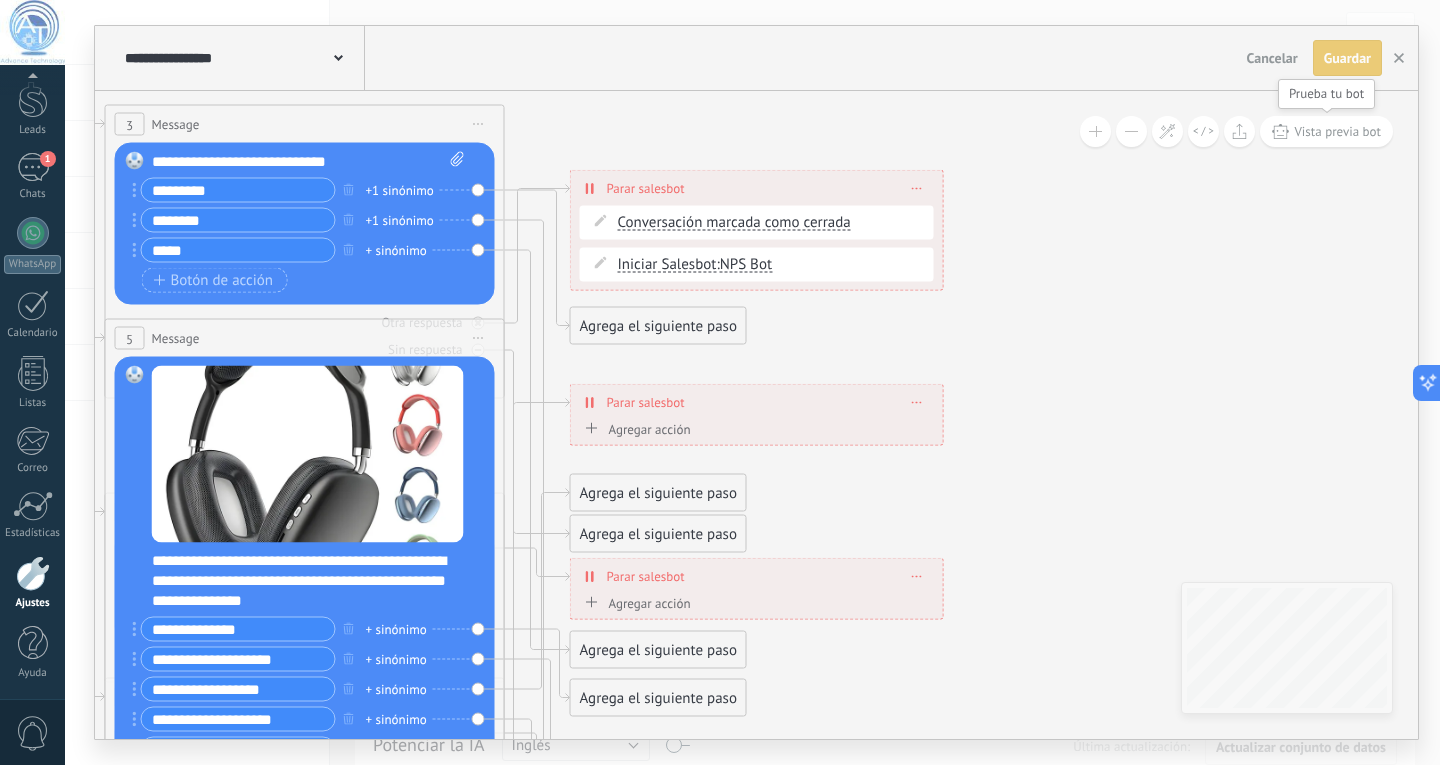 click on "Vista previa bot" at bounding box center [1337, 131] 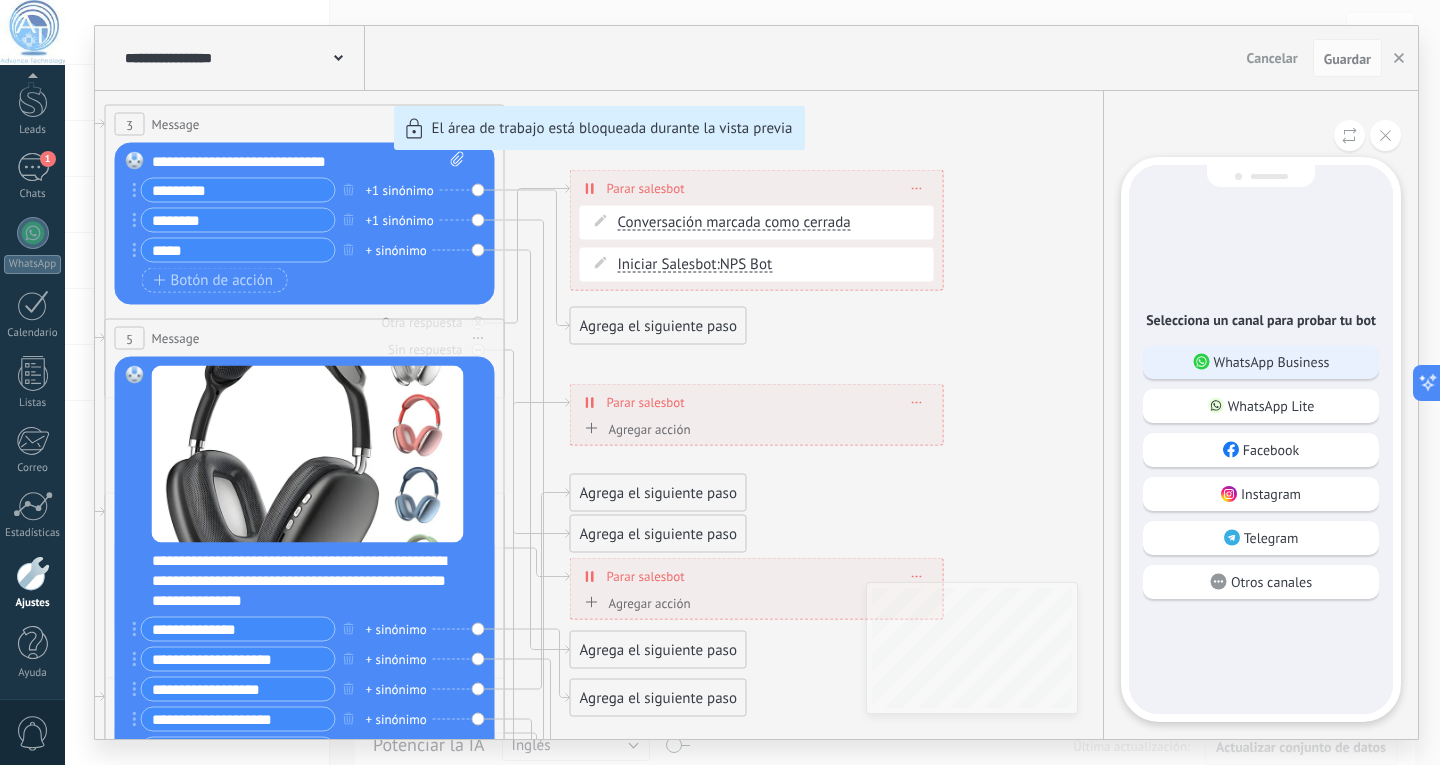 click on "WhatsApp Business" at bounding box center [1272, 362] 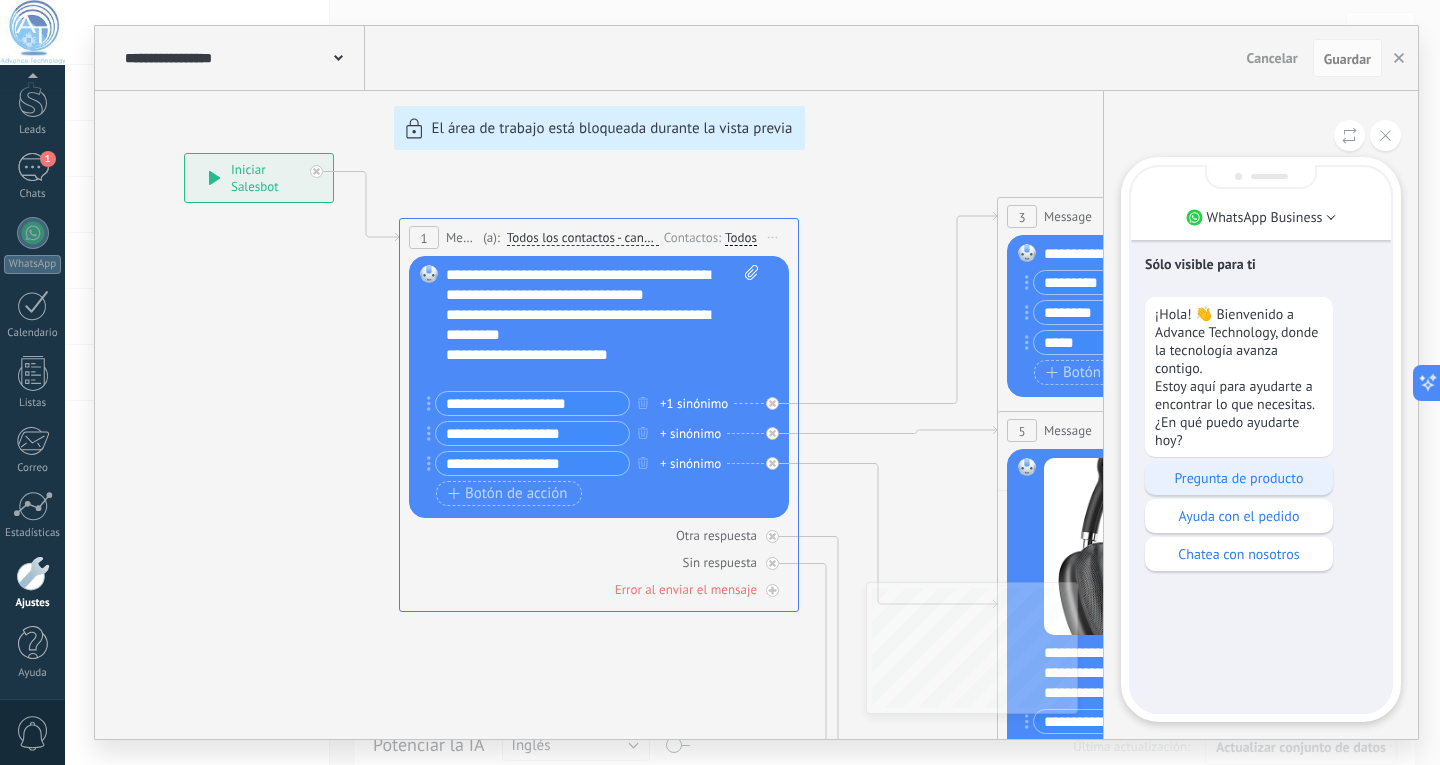 click on "Pregunta de producto" at bounding box center (1239, 478) 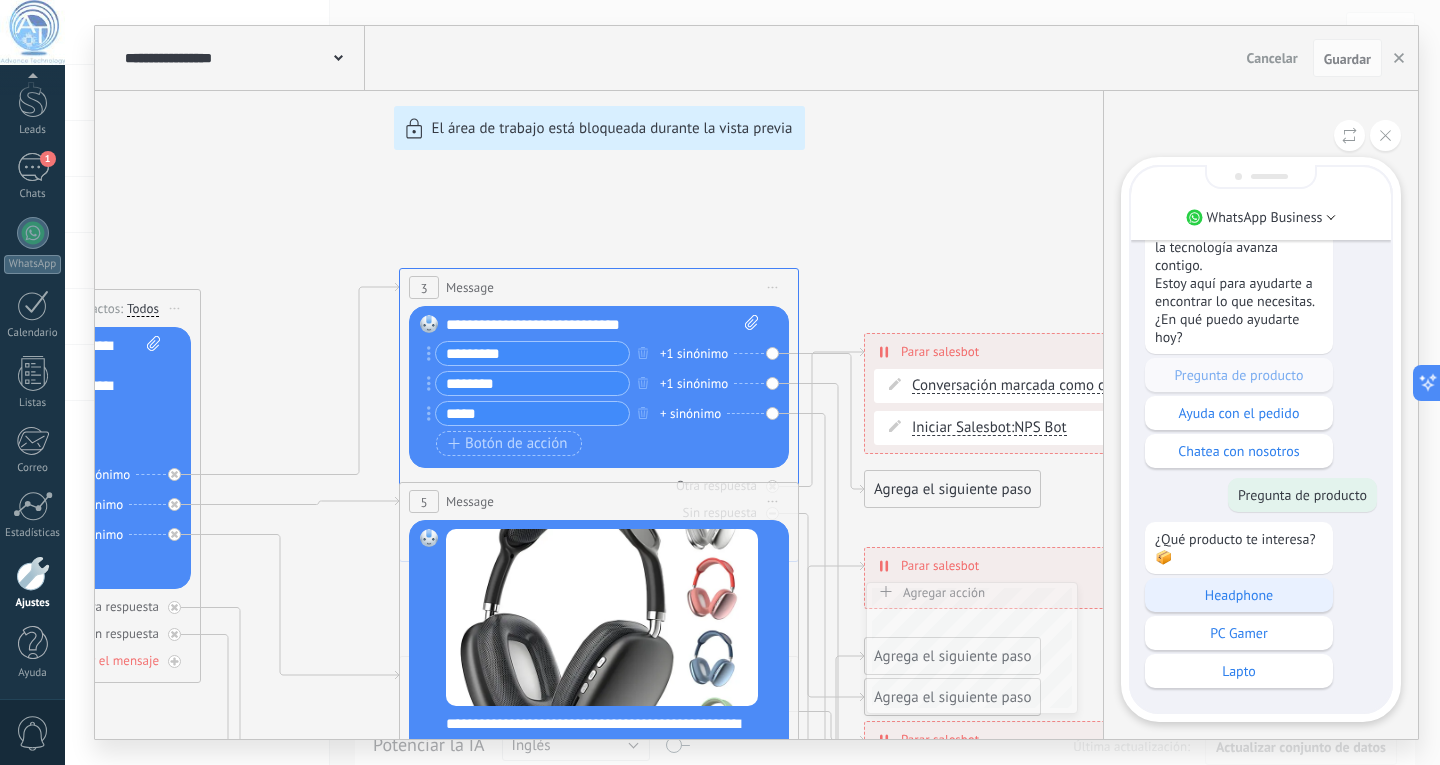 click on "Headphone" at bounding box center (1239, 595) 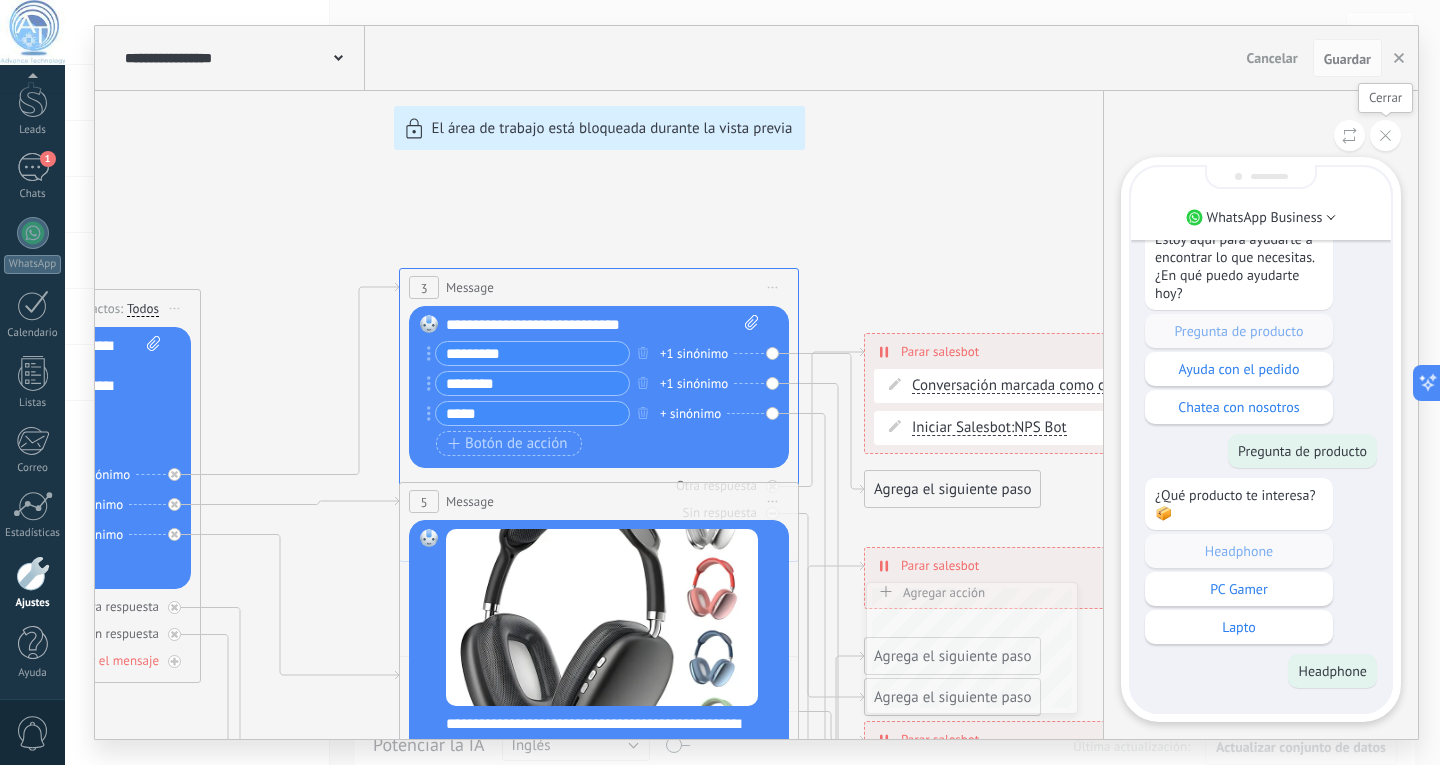 click 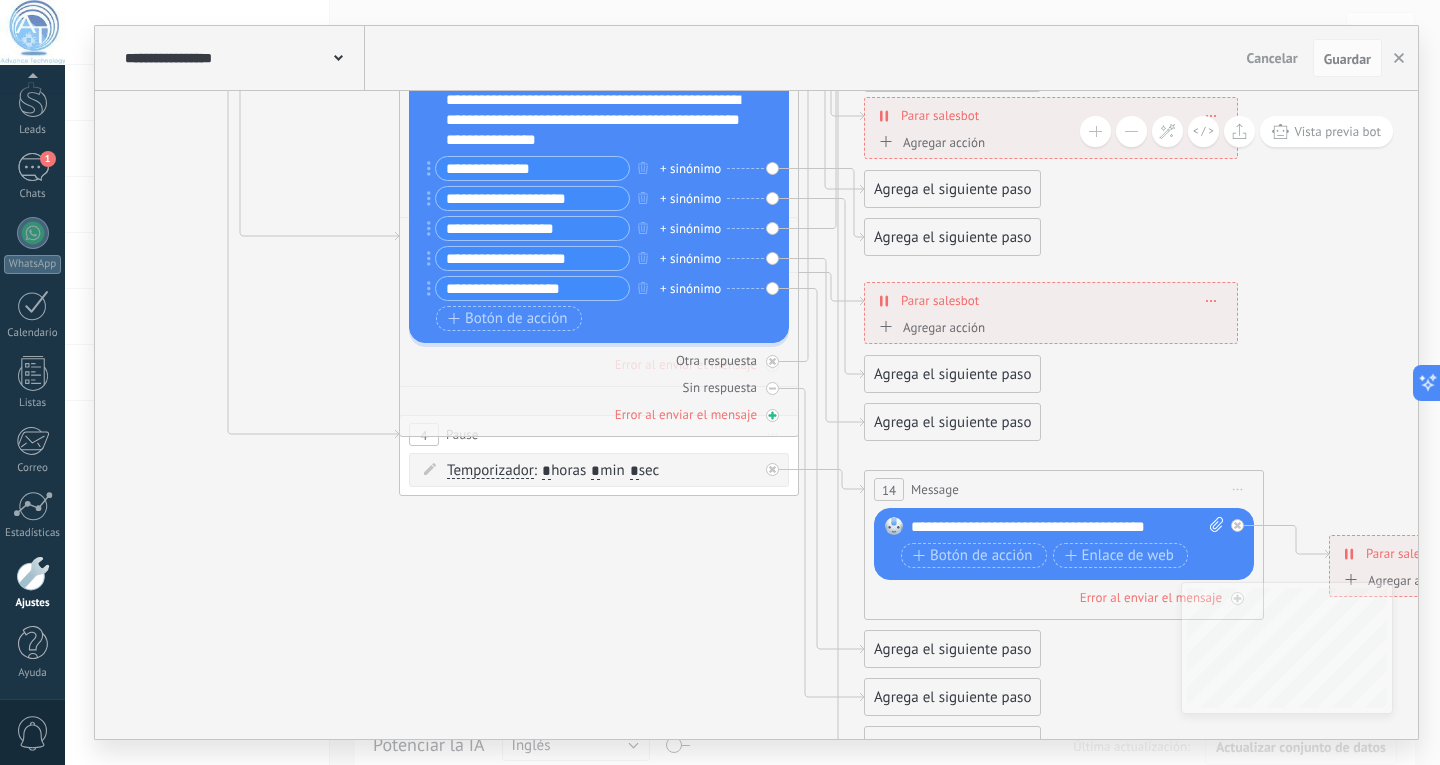 click on "Error al enviar el mensaje" at bounding box center (686, 414) 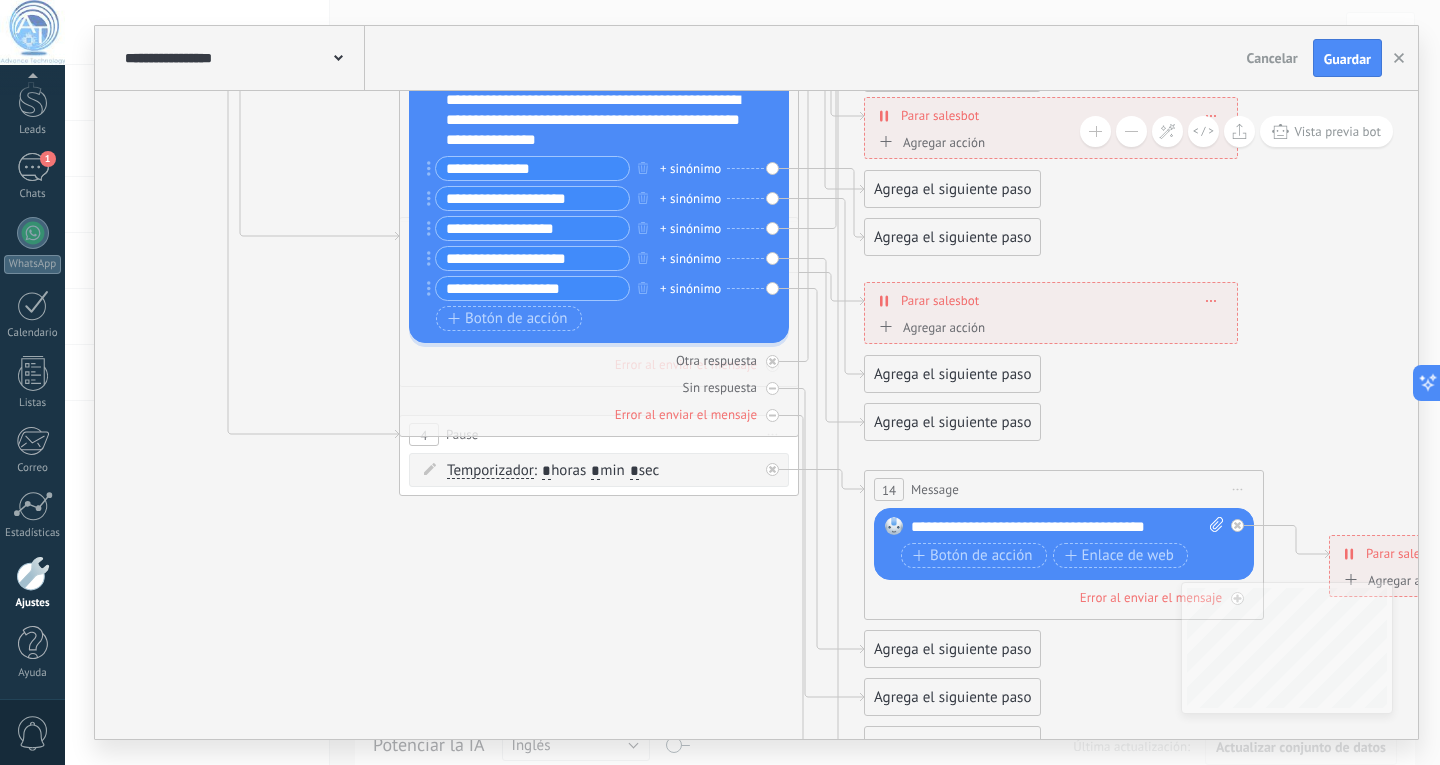 click on "Error al enviar el mensaje" at bounding box center (686, 414) 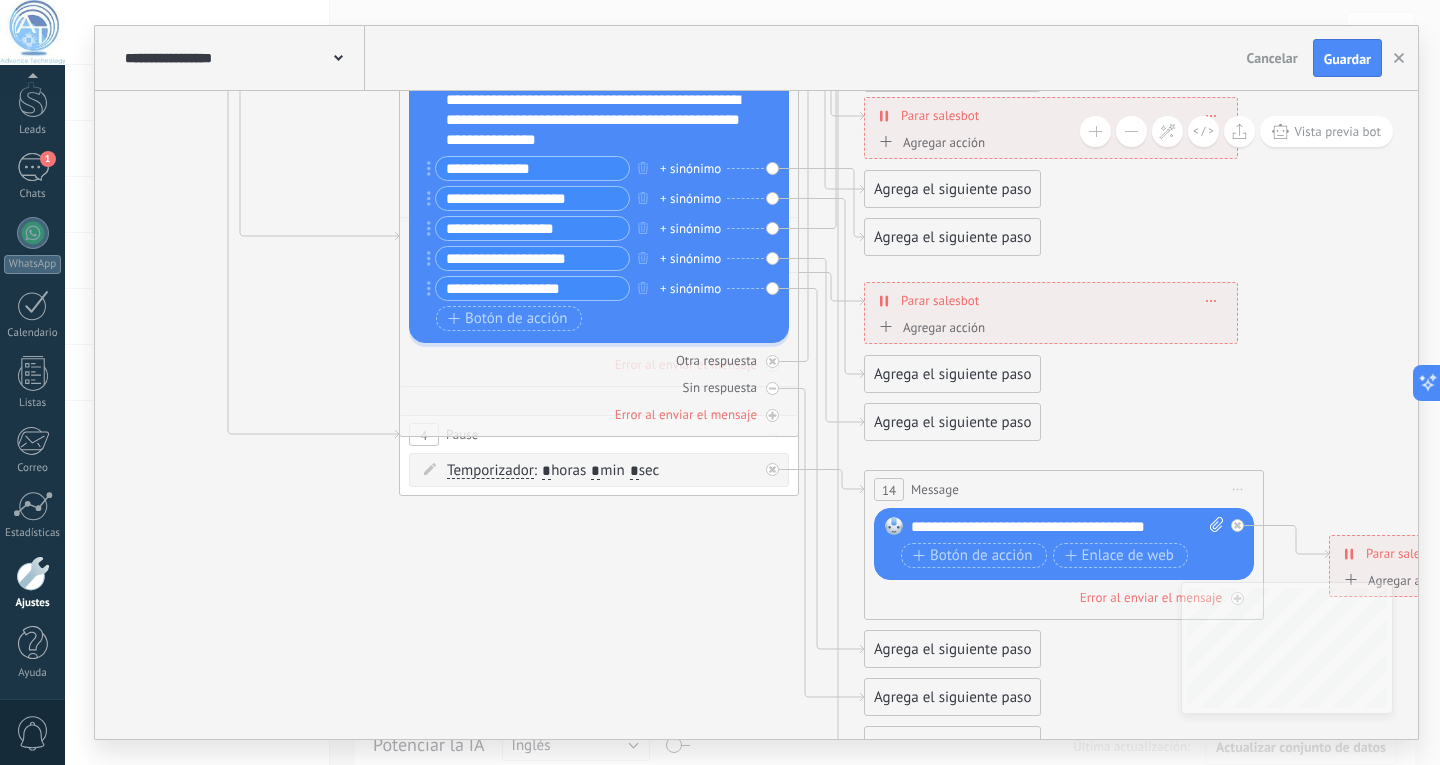 click on "Error al enviar el mensaje" at bounding box center (686, 414) 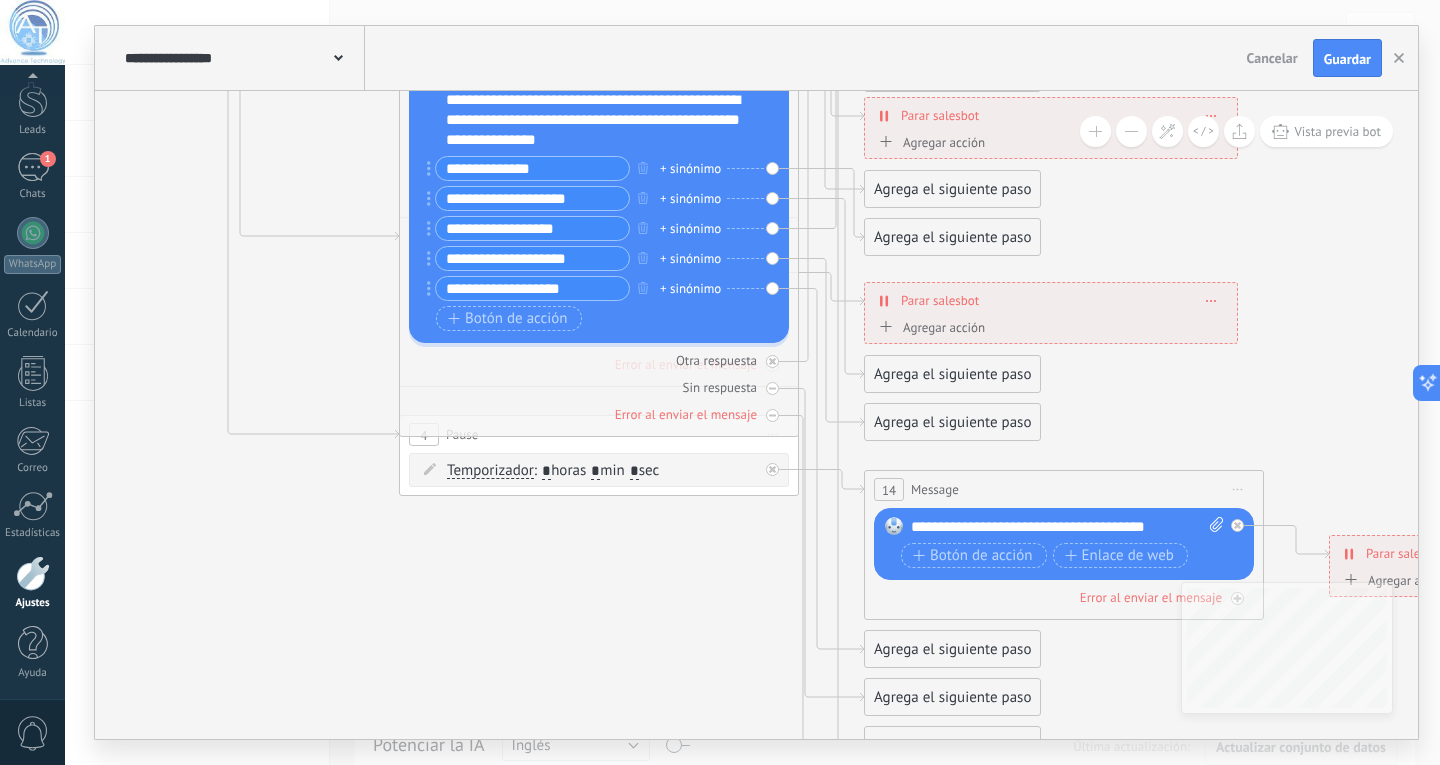 click 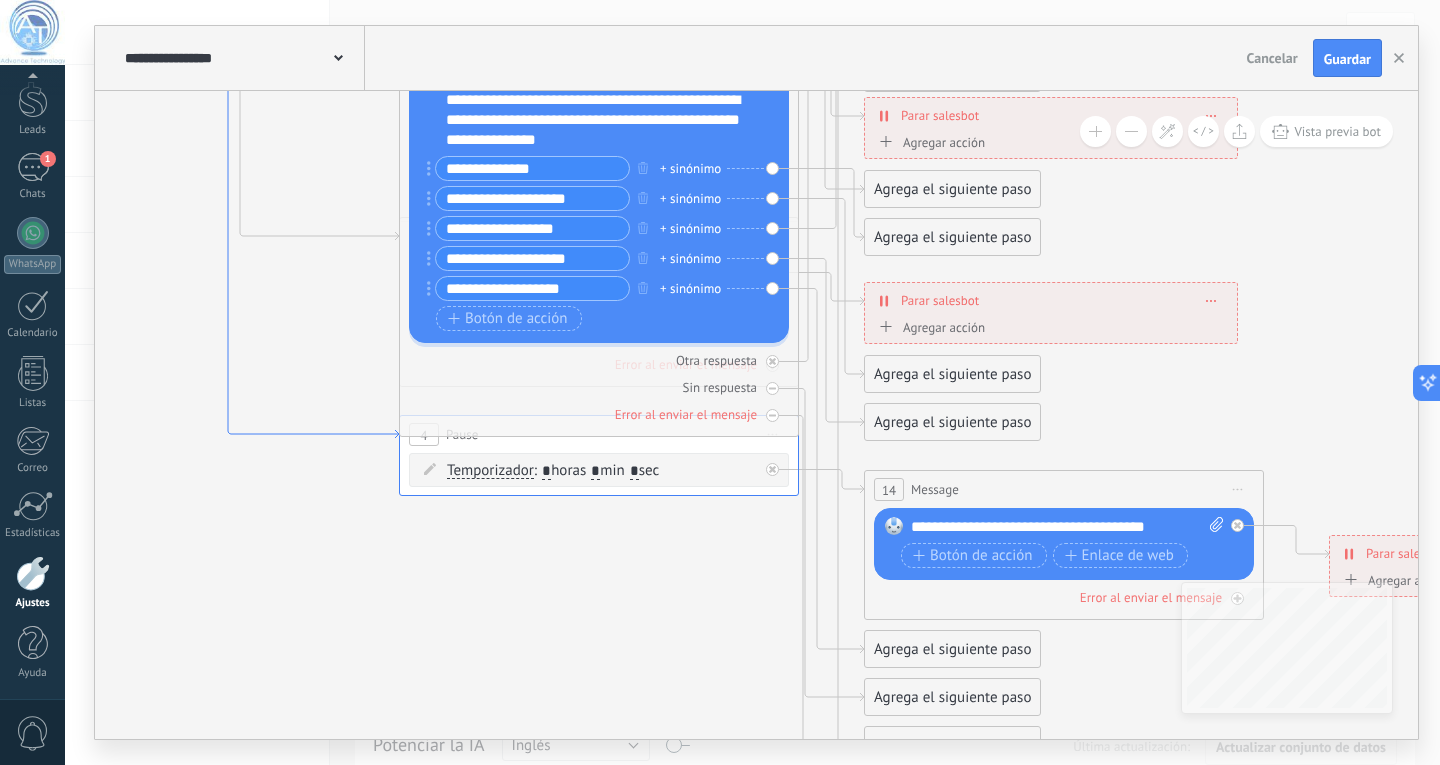 click 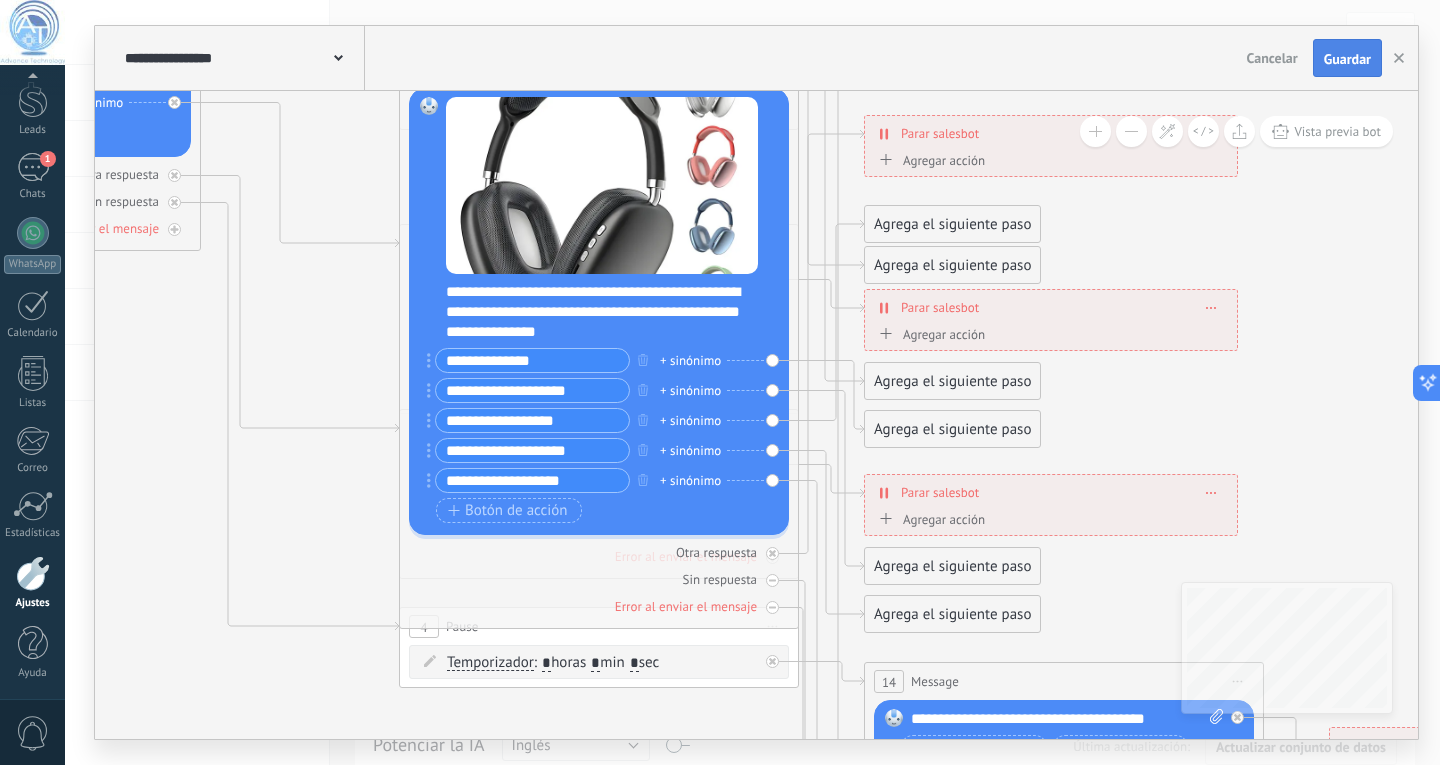 click on "Guardar" at bounding box center (1347, 59) 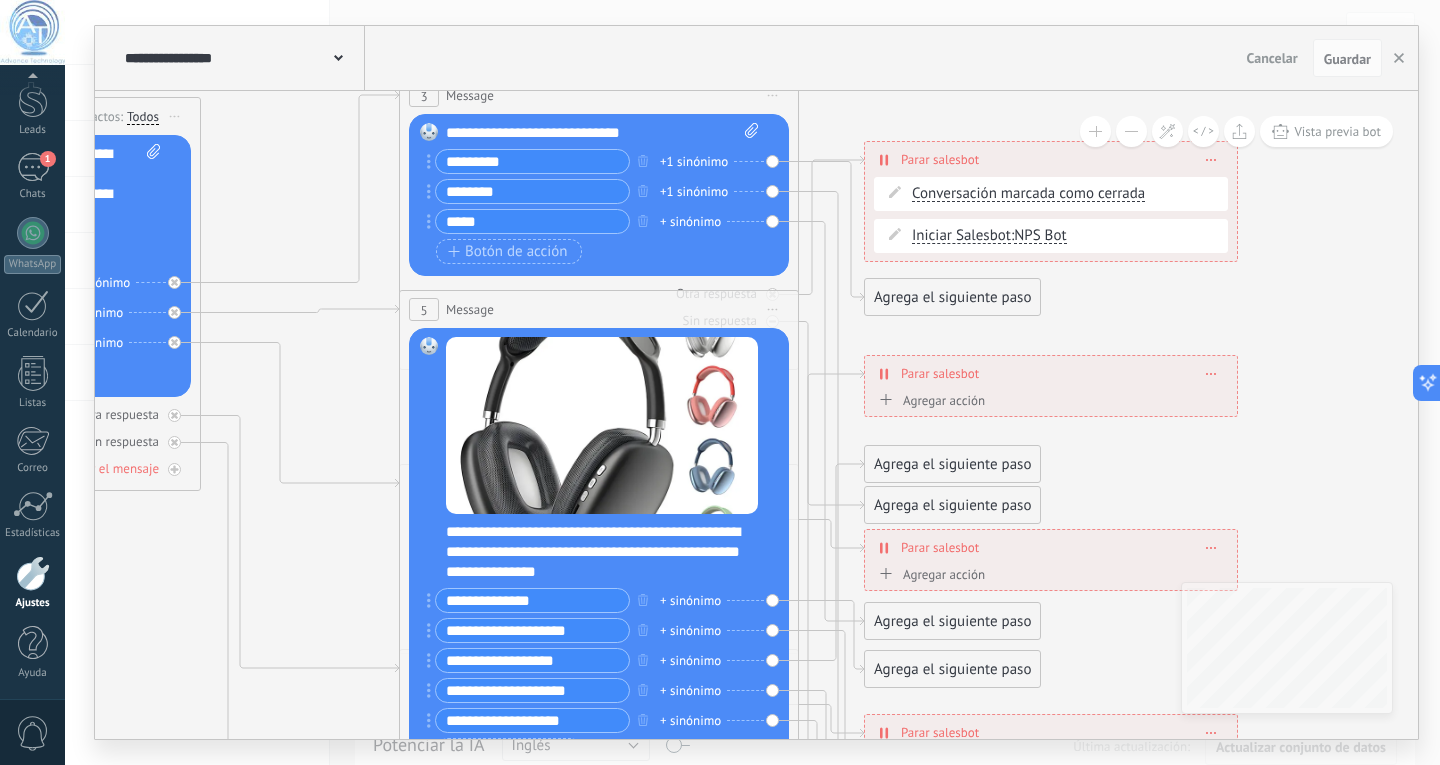 click 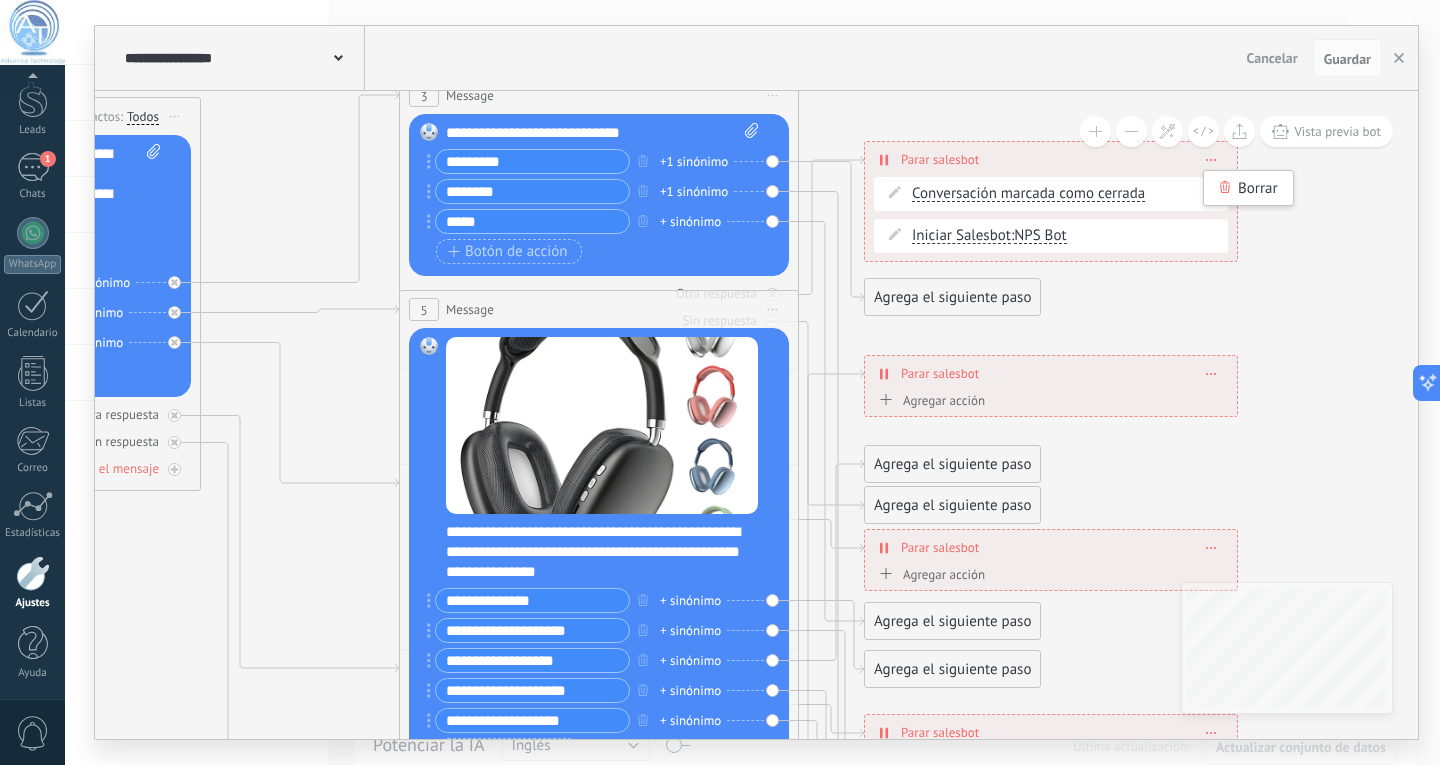 click 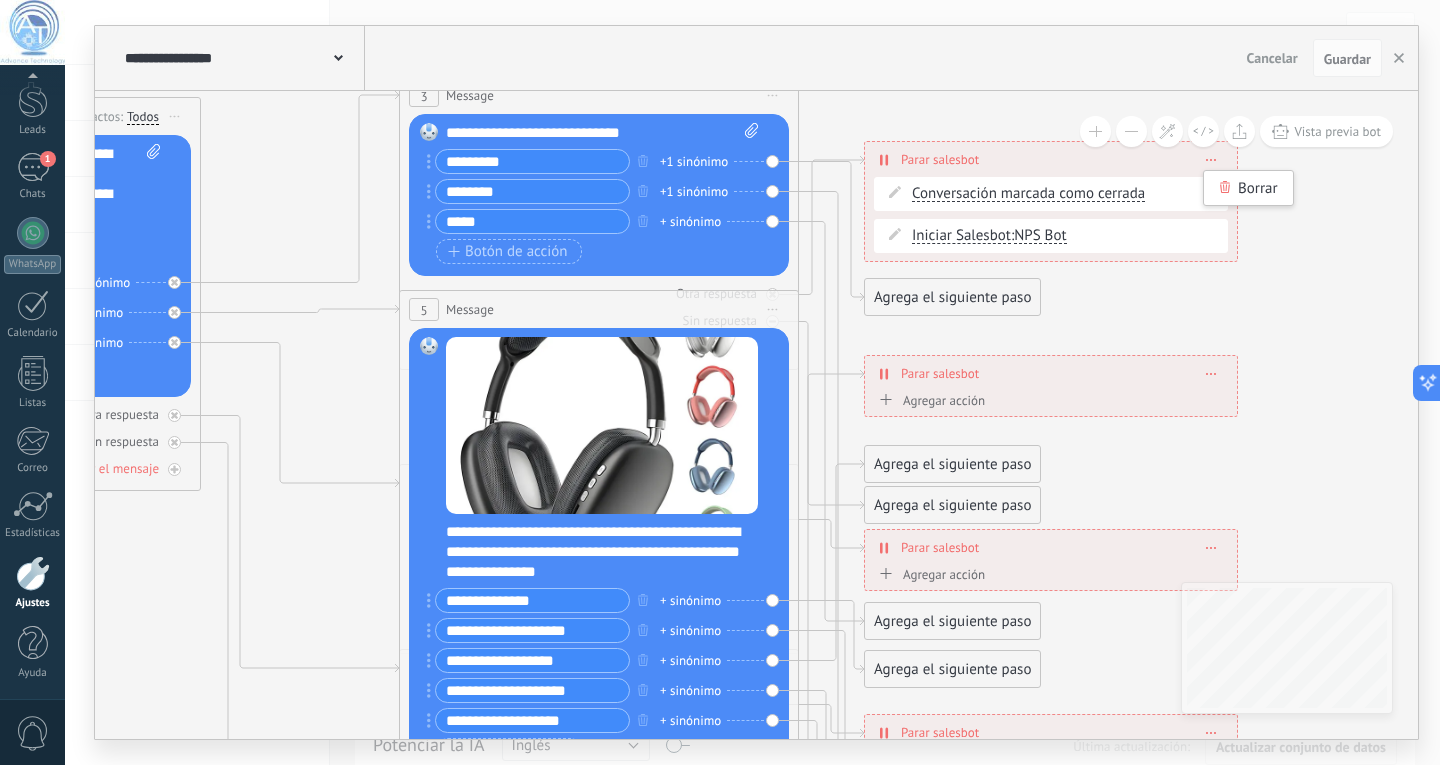 click on "Agrega el siguiente paso" at bounding box center (952, 297) 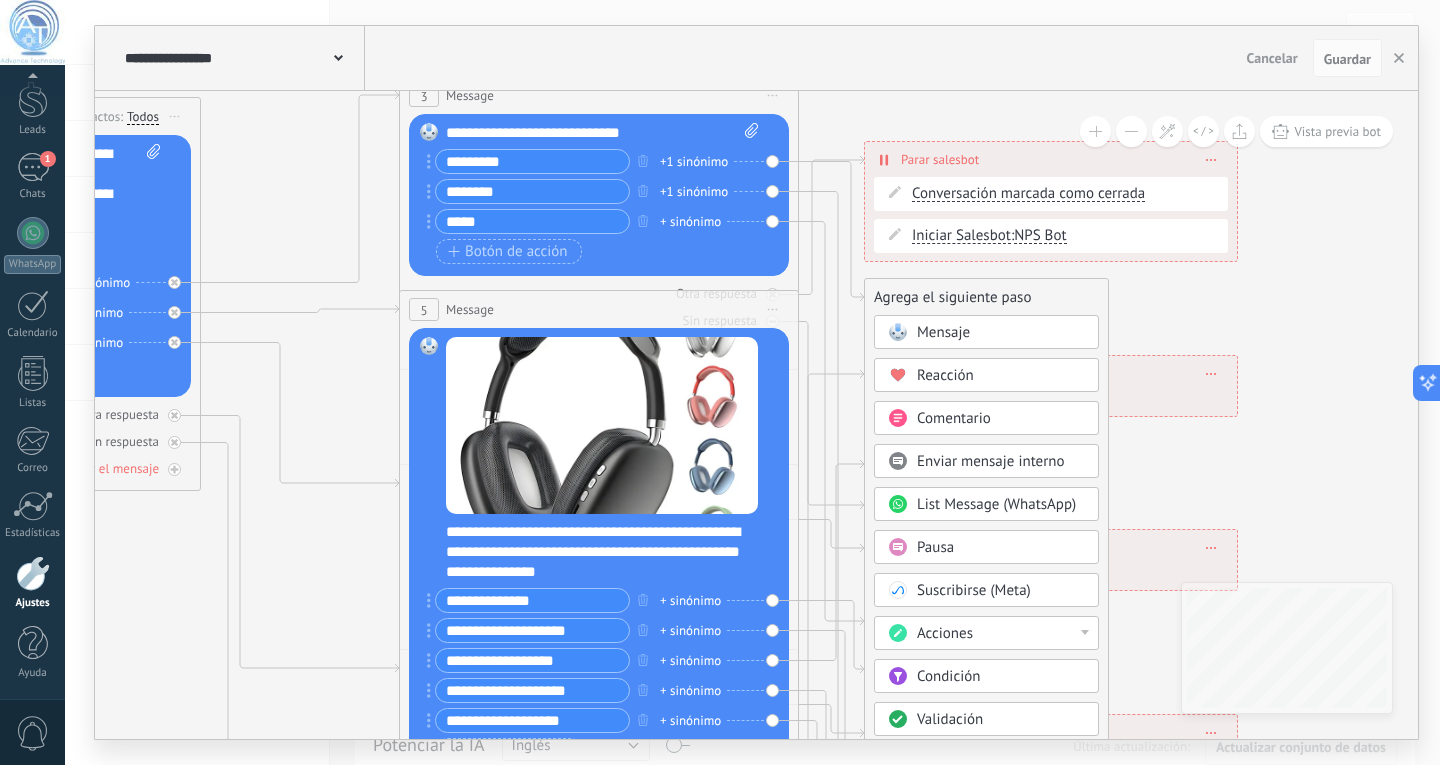click on "Mensaje" at bounding box center (943, 332) 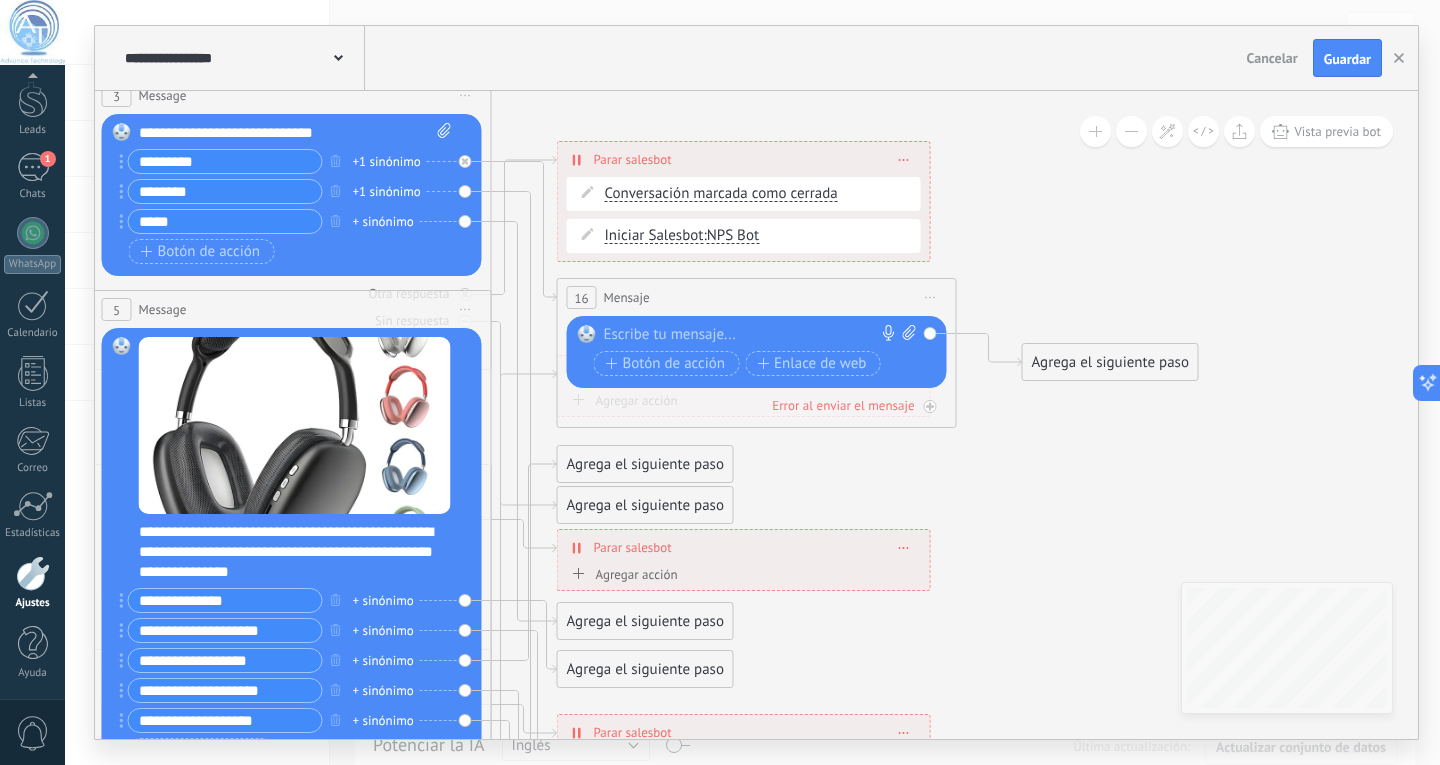 click 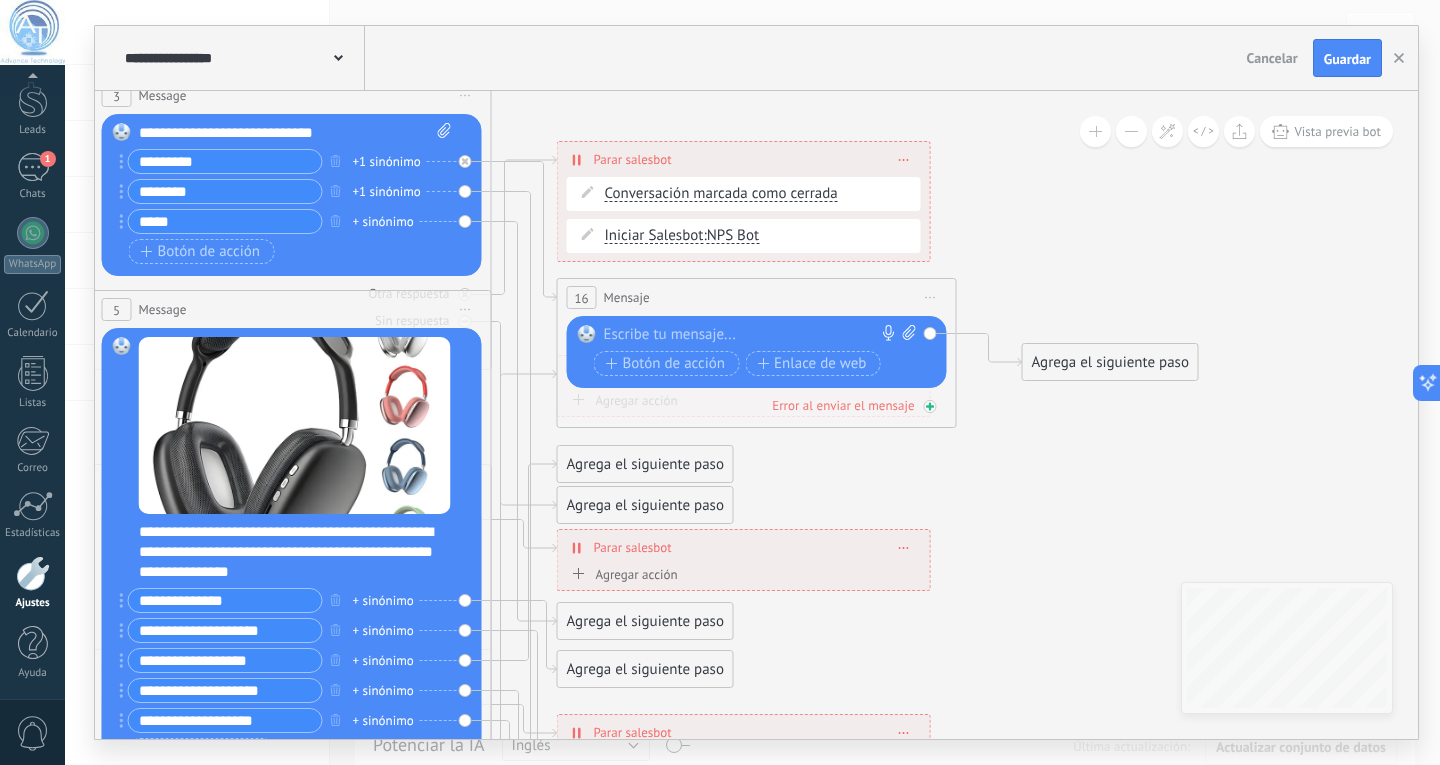 click on "Error al enviar el mensaje" at bounding box center [843, 405] 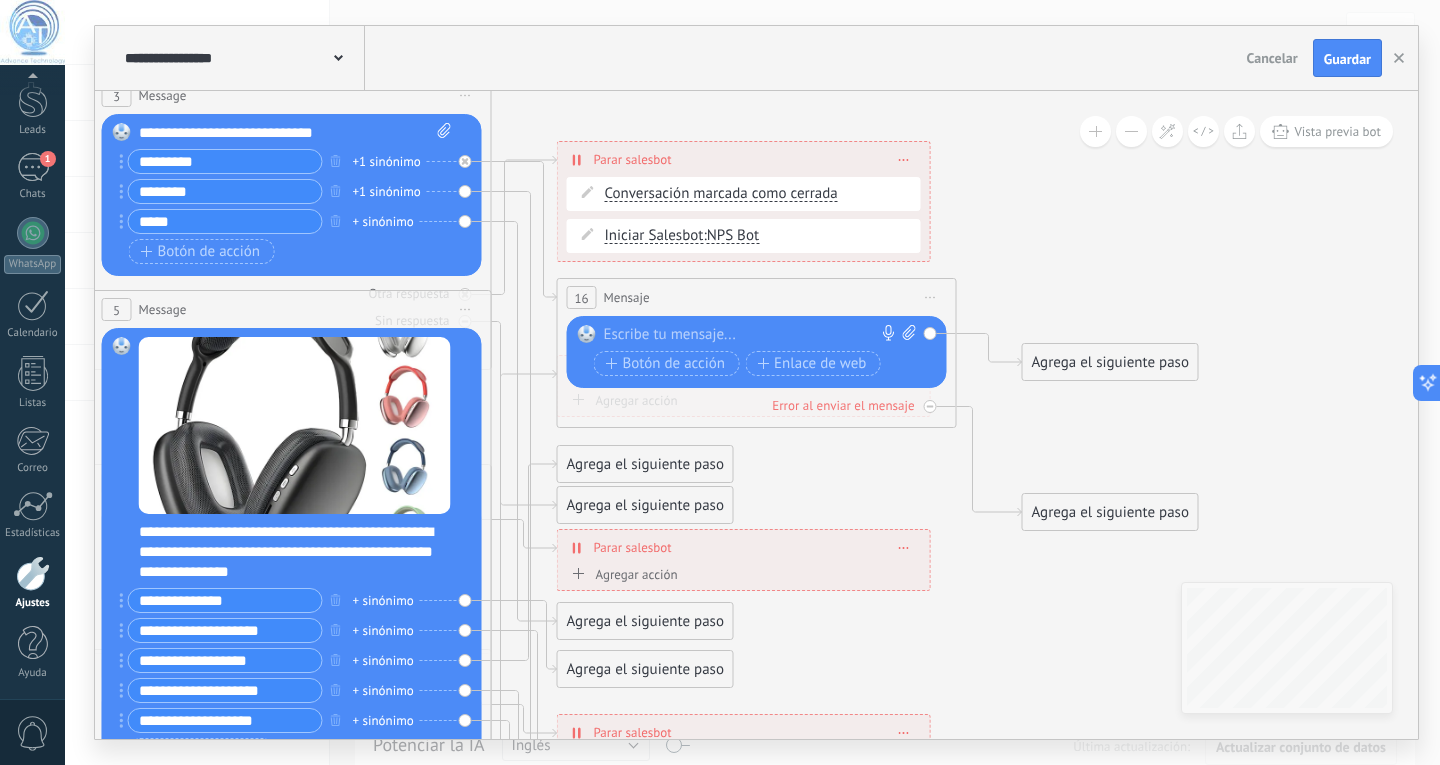 click on "Error al enviar el mensaje" at bounding box center (843, 405) 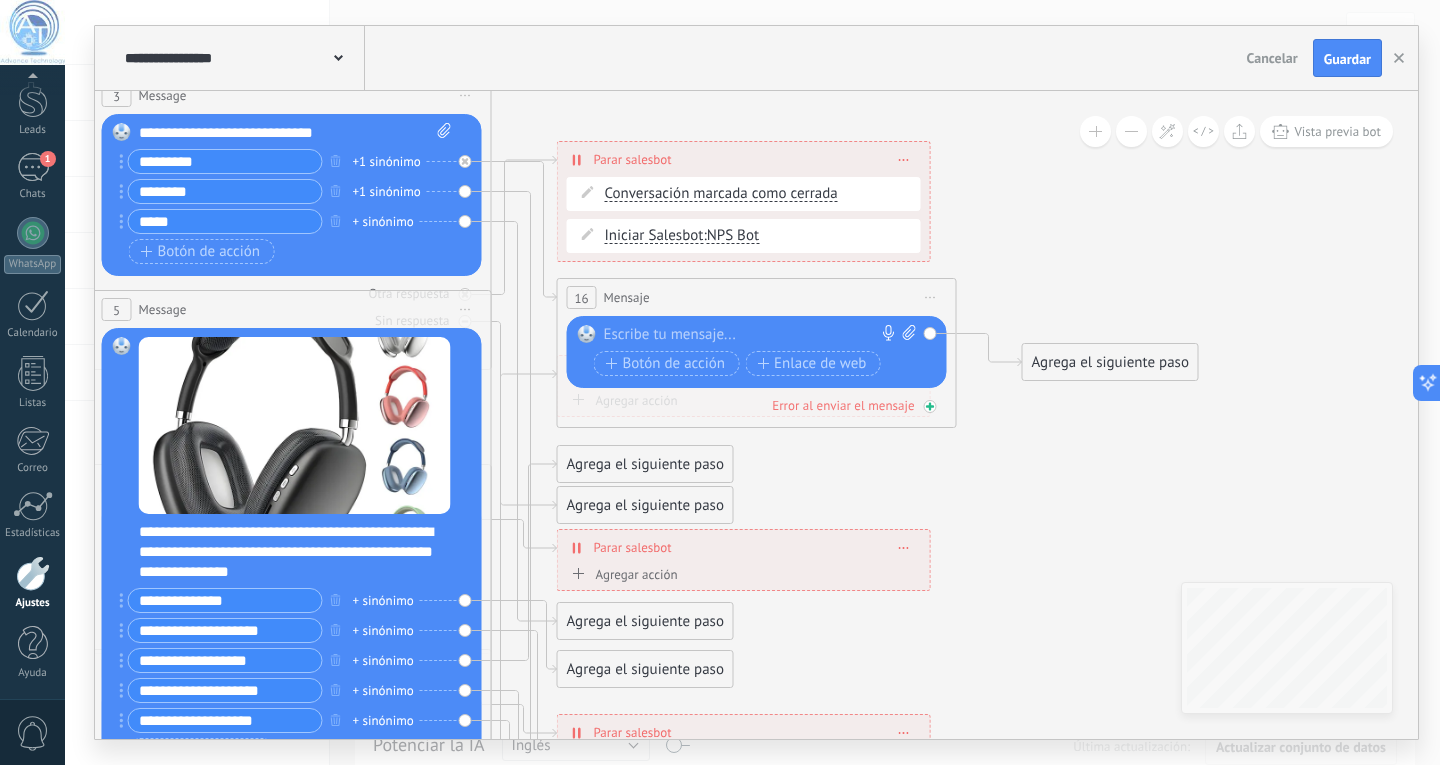 click on "Error al enviar el mensaje" at bounding box center (843, 405) 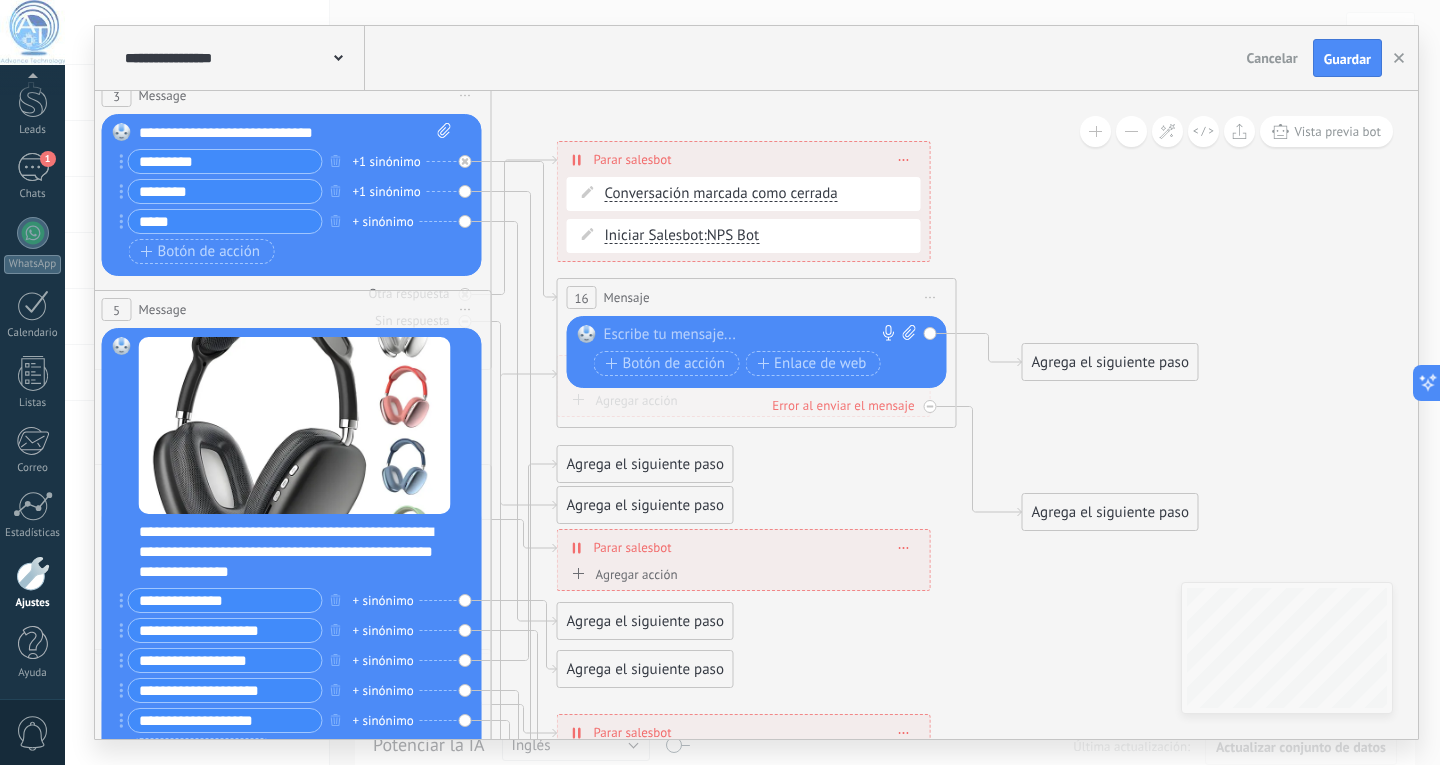 click on "Error al enviar el mensaje" at bounding box center (843, 405) 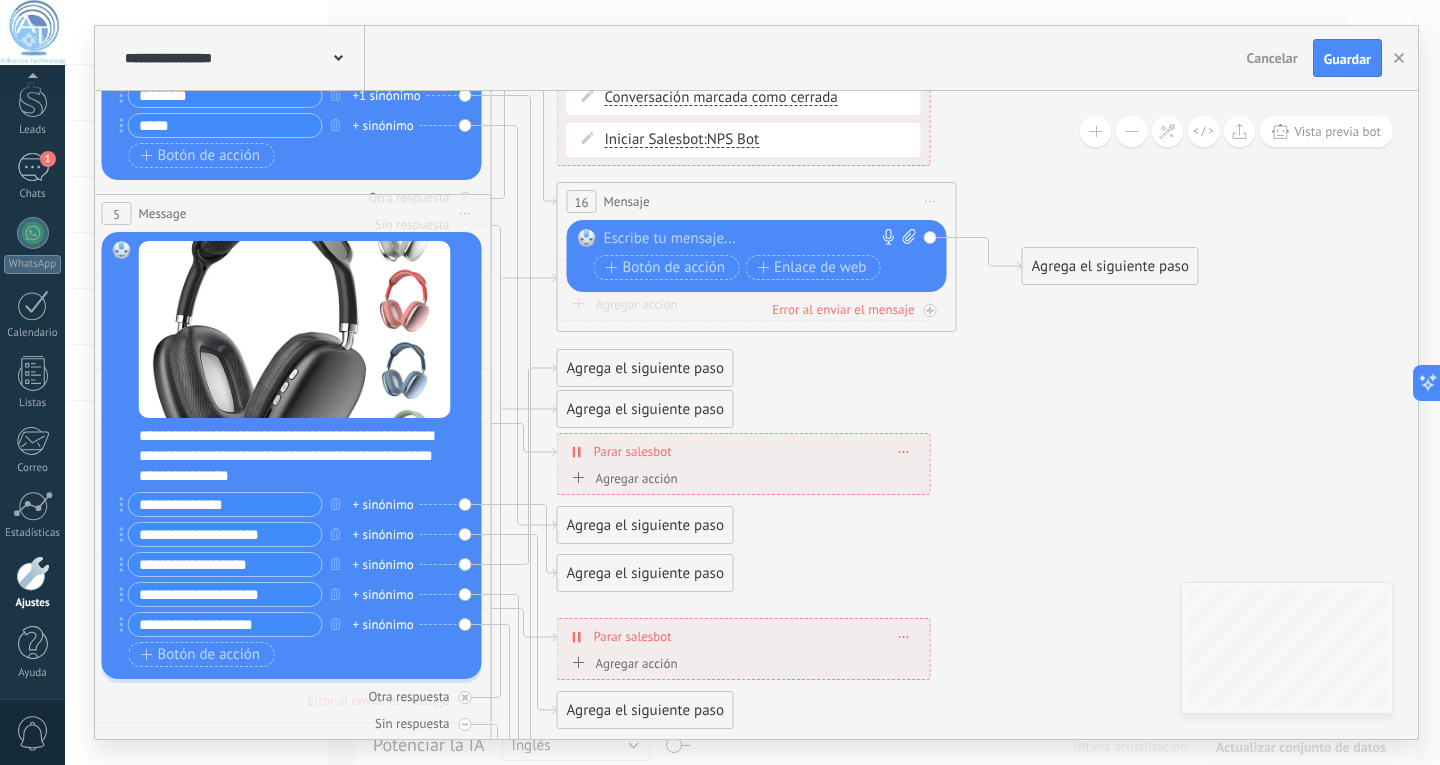 click 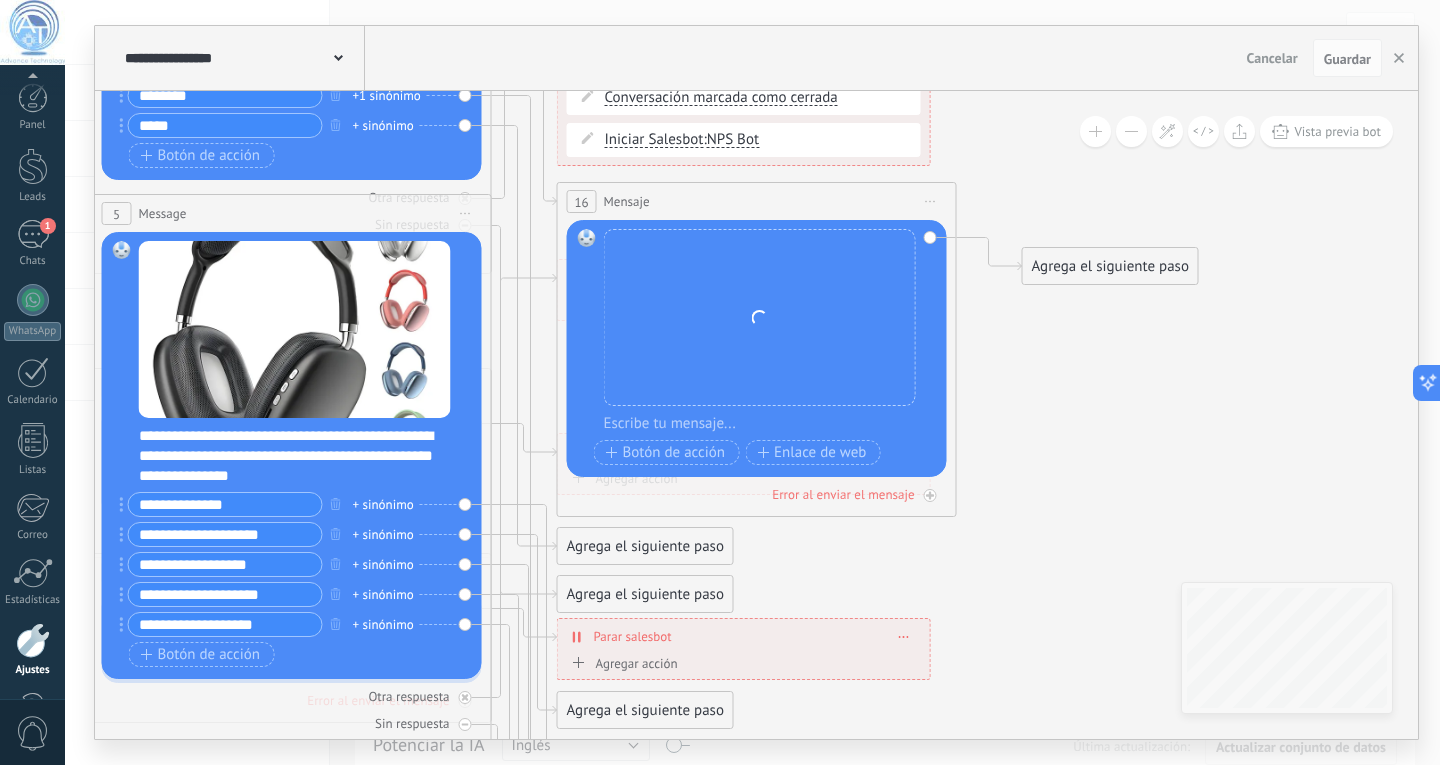 scroll, scrollTop: 0, scrollLeft: 0, axis: both 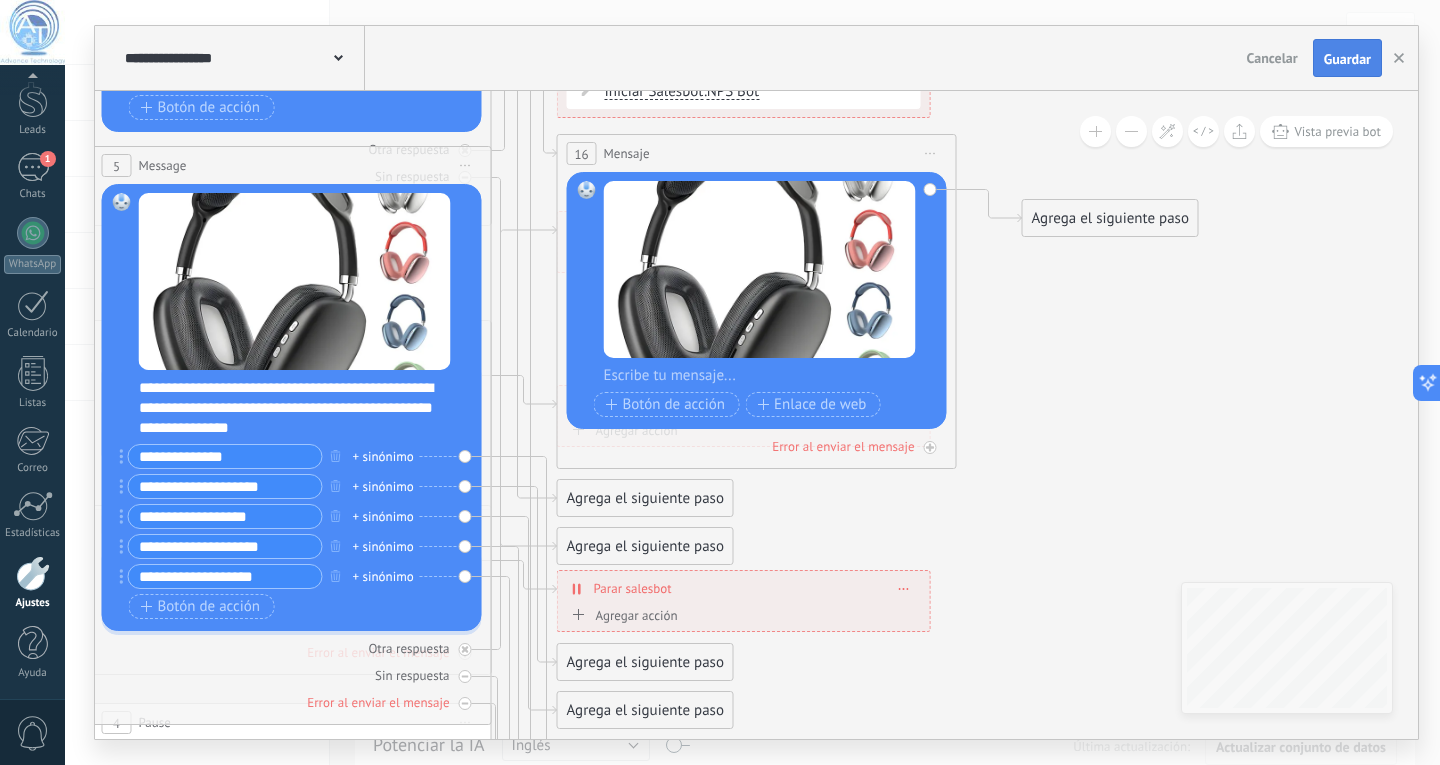click on "Guardar" at bounding box center (1347, 59) 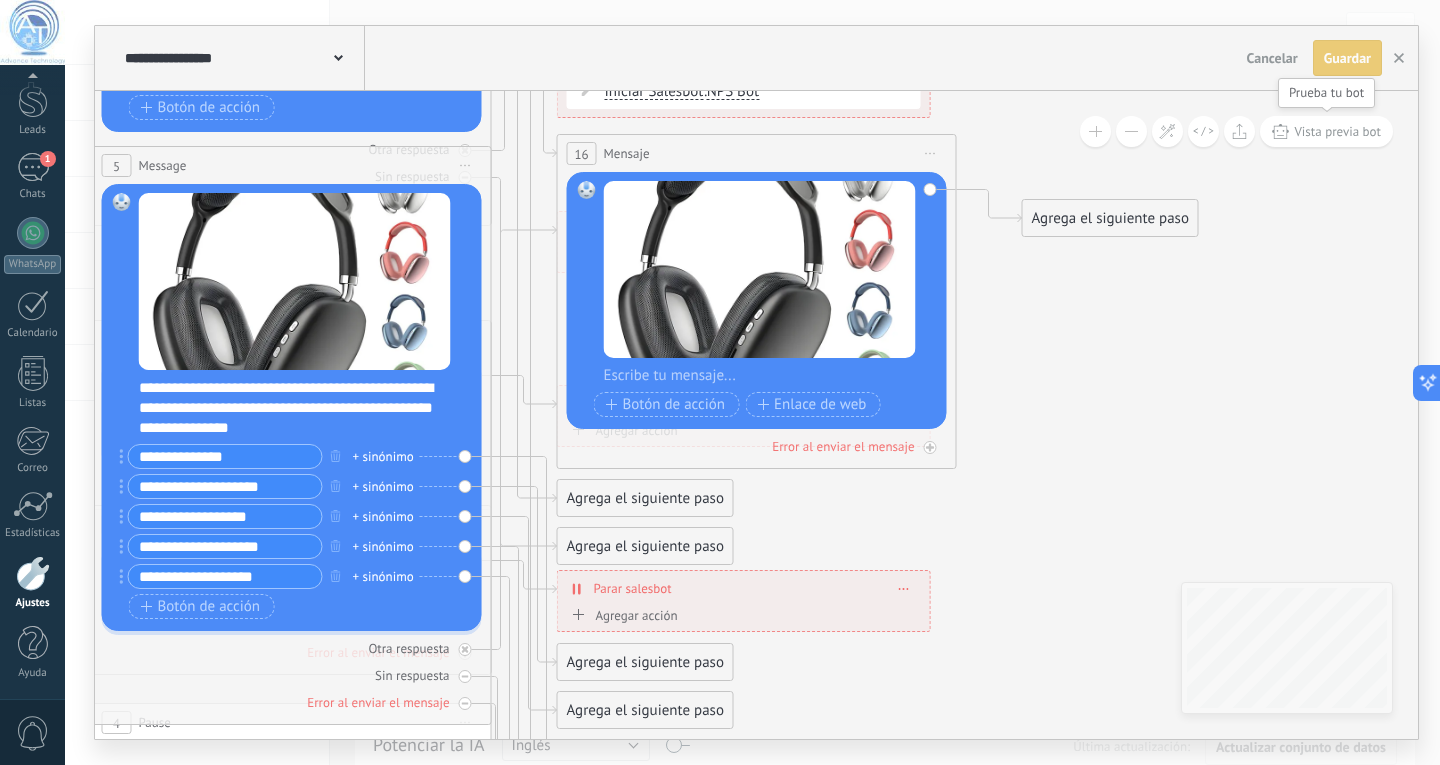 click on "Vista previa bot" at bounding box center (1337, 131) 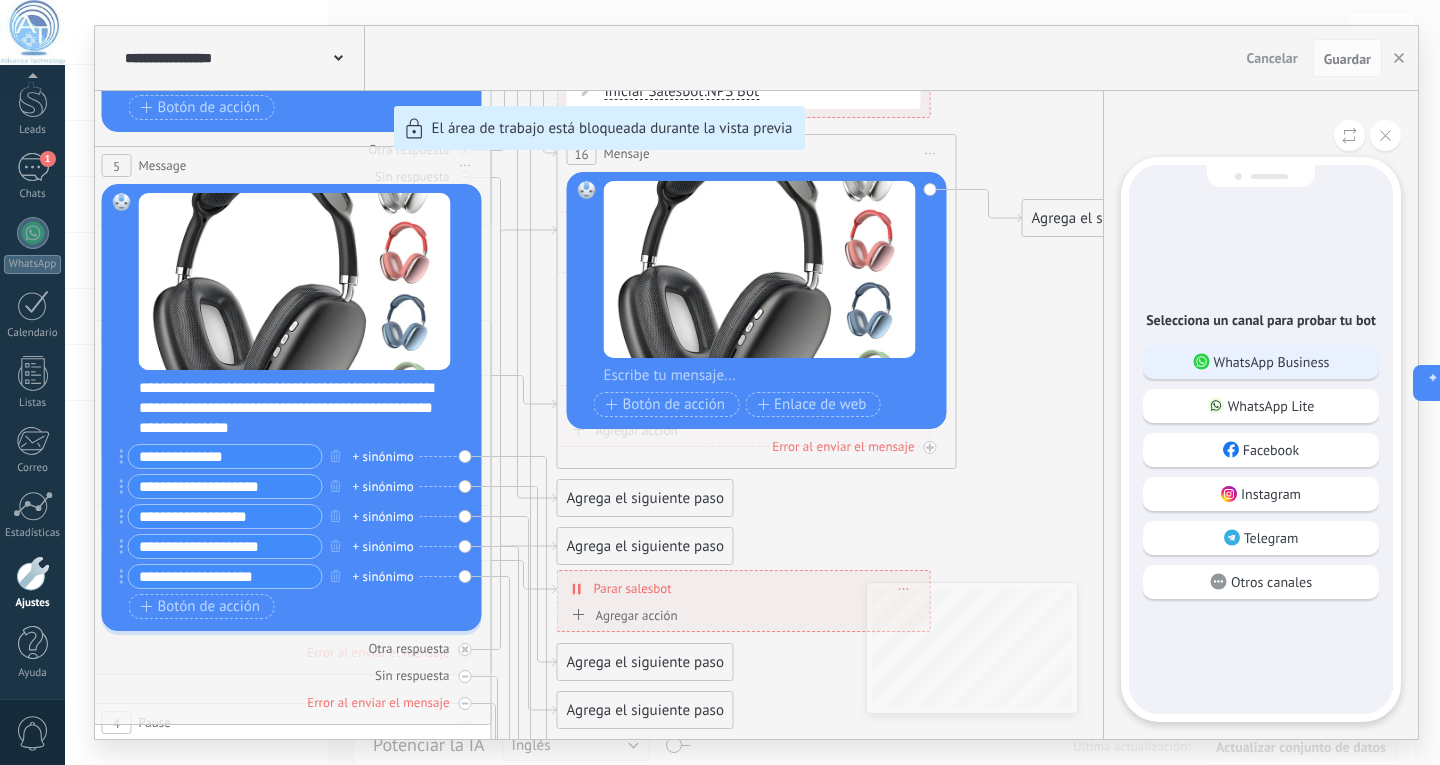 click on "WhatsApp Business" at bounding box center [1261, 362] 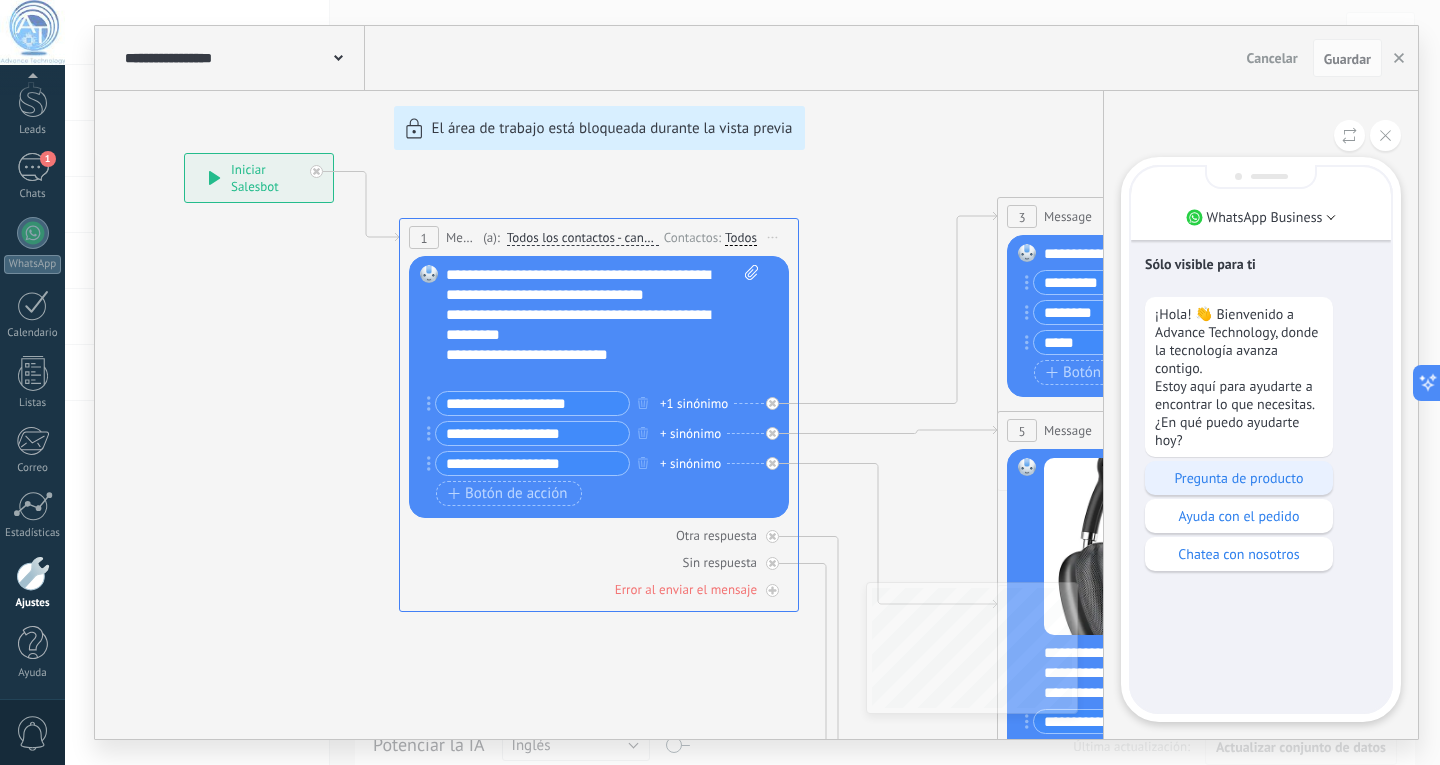 click on "Pregunta de producto" at bounding box center [1239, 478] 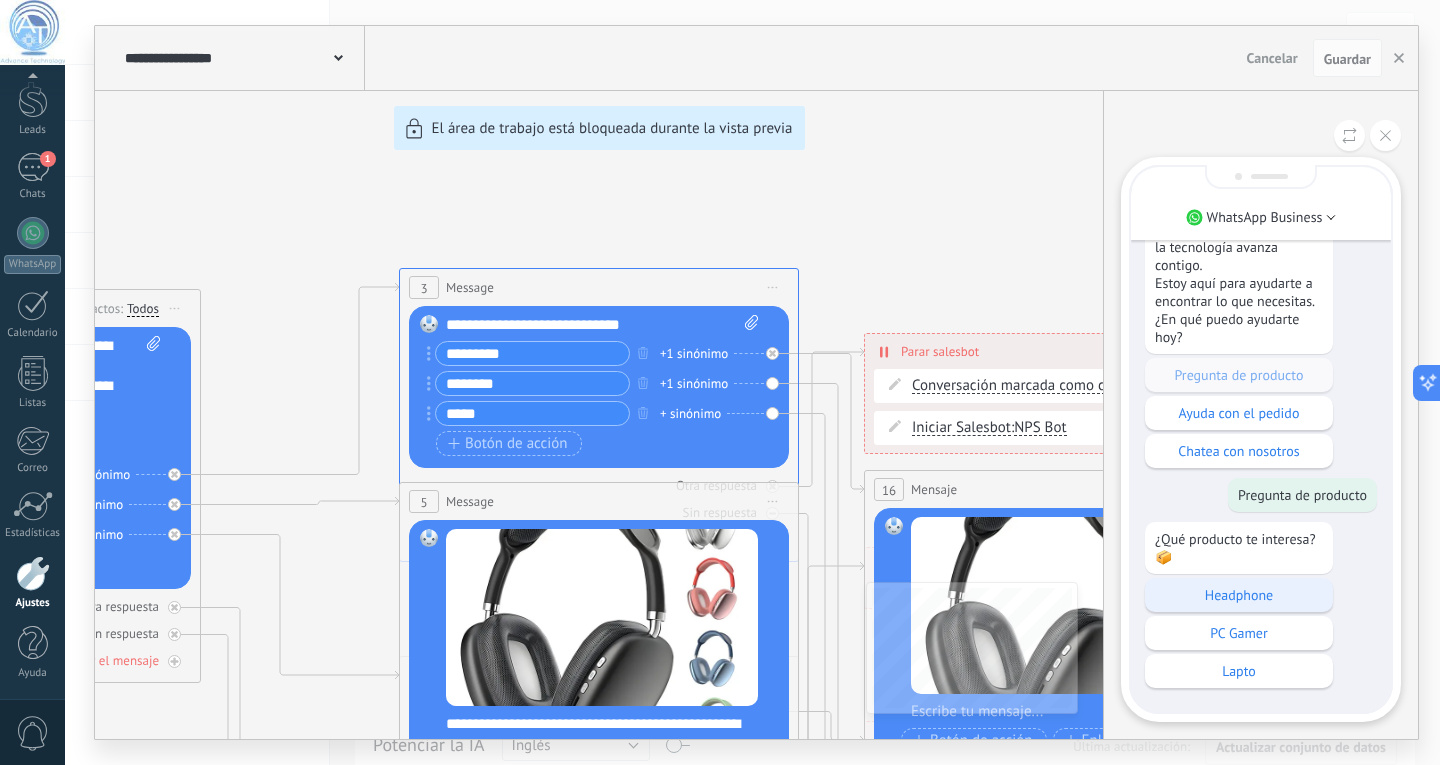 click on "Headphone" at bounding box center [1239, 595] 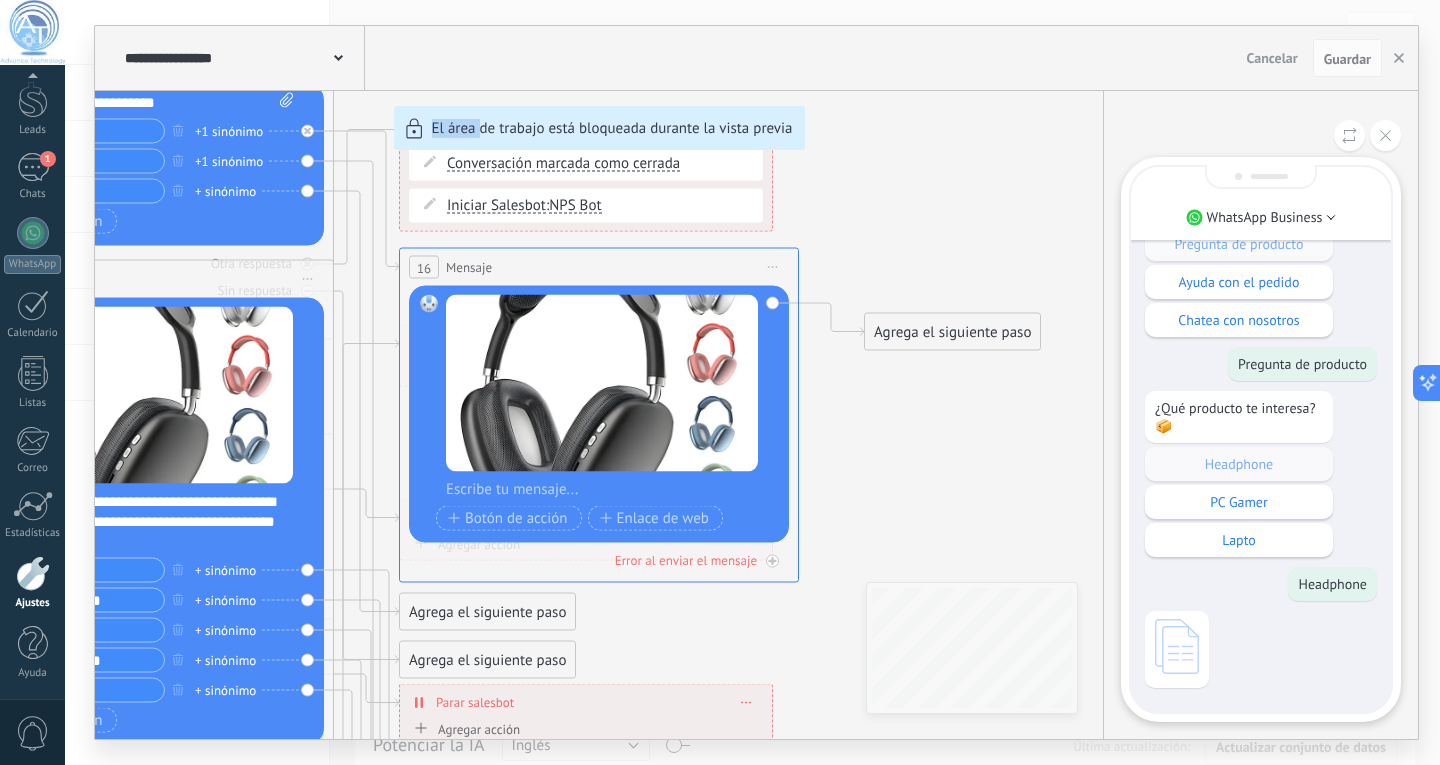 drag, startPoint x: 369, startPoint y: 467, endPoint x: 483, endPoint y: 299, distance: 203.02708 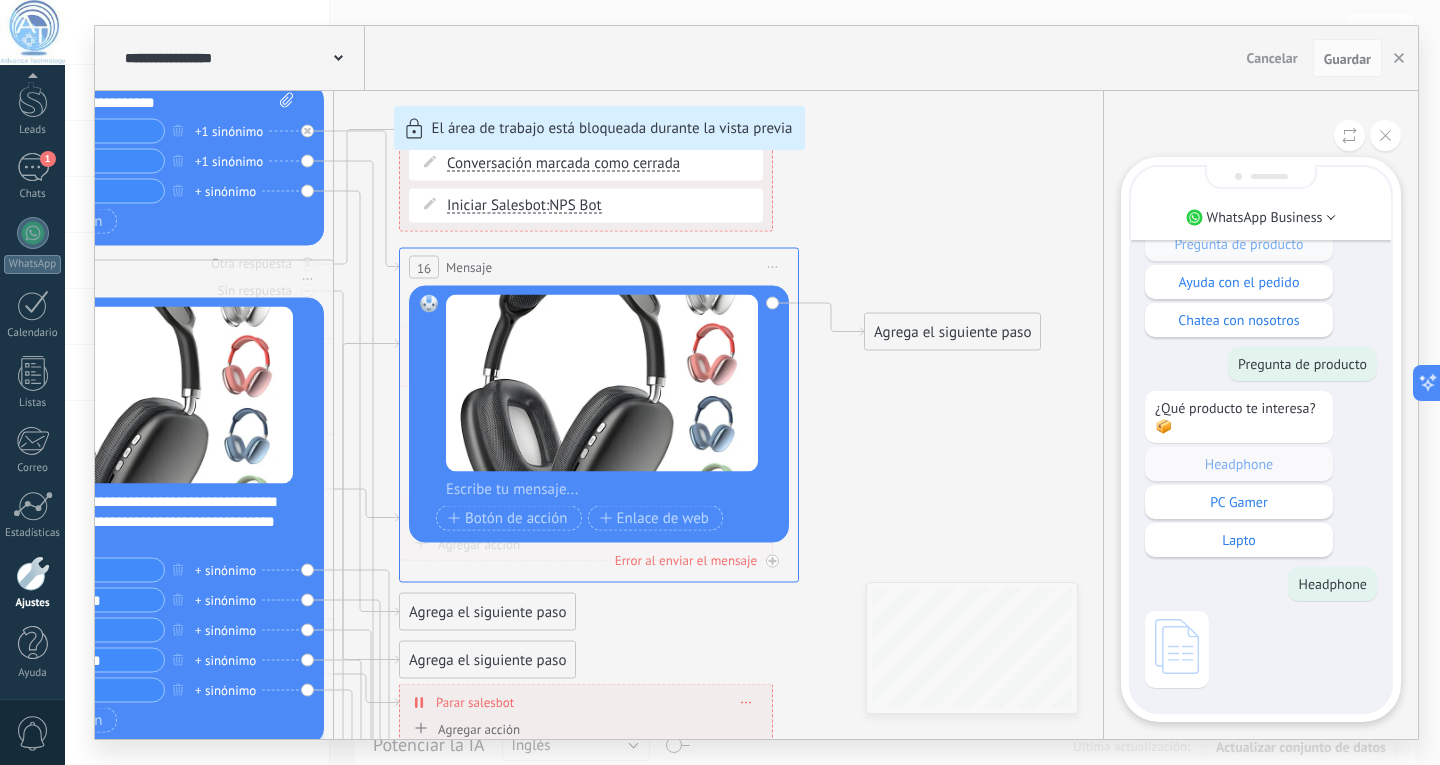 click on "**********" at bounding box center (756, 382) 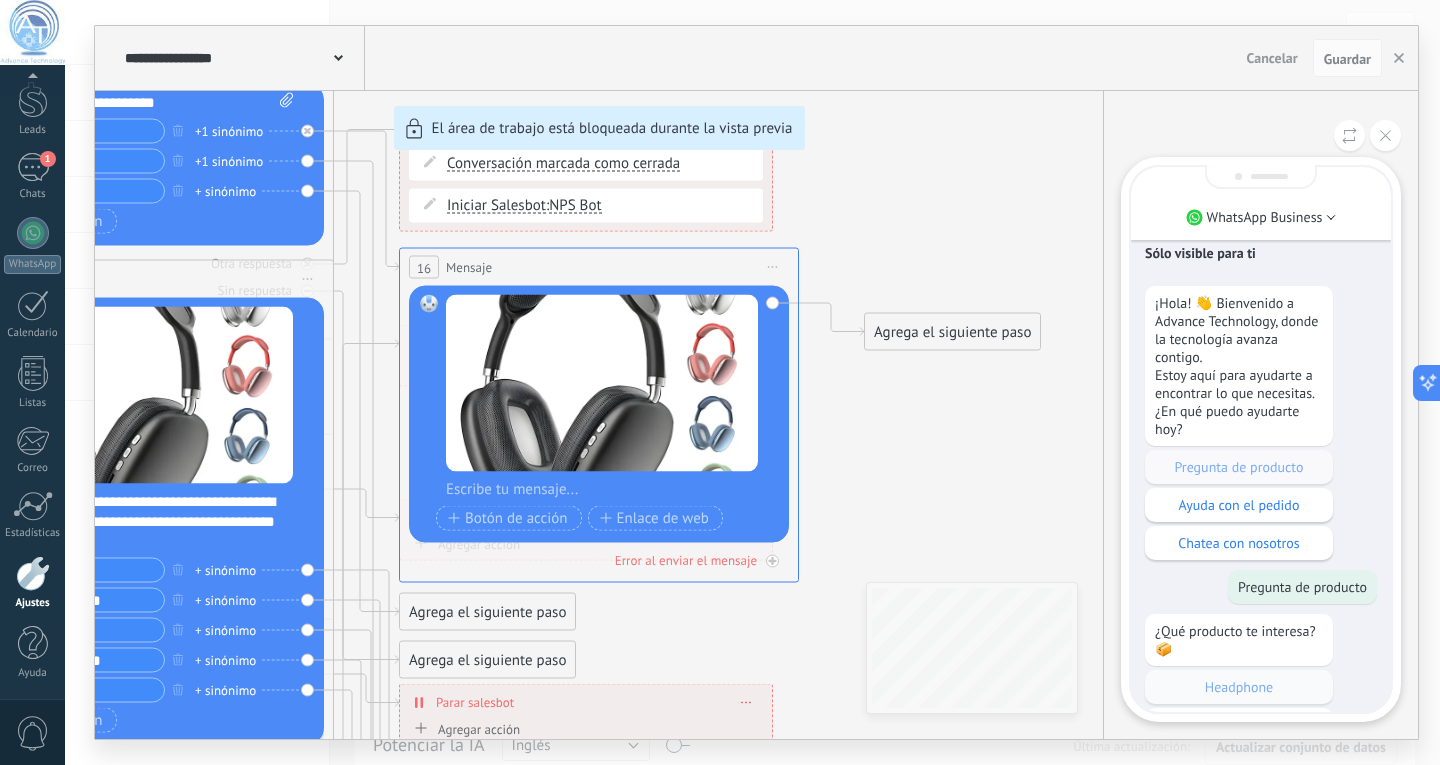 scroll, scrollTop: -236, scrollLeft: 0, axis: vertical 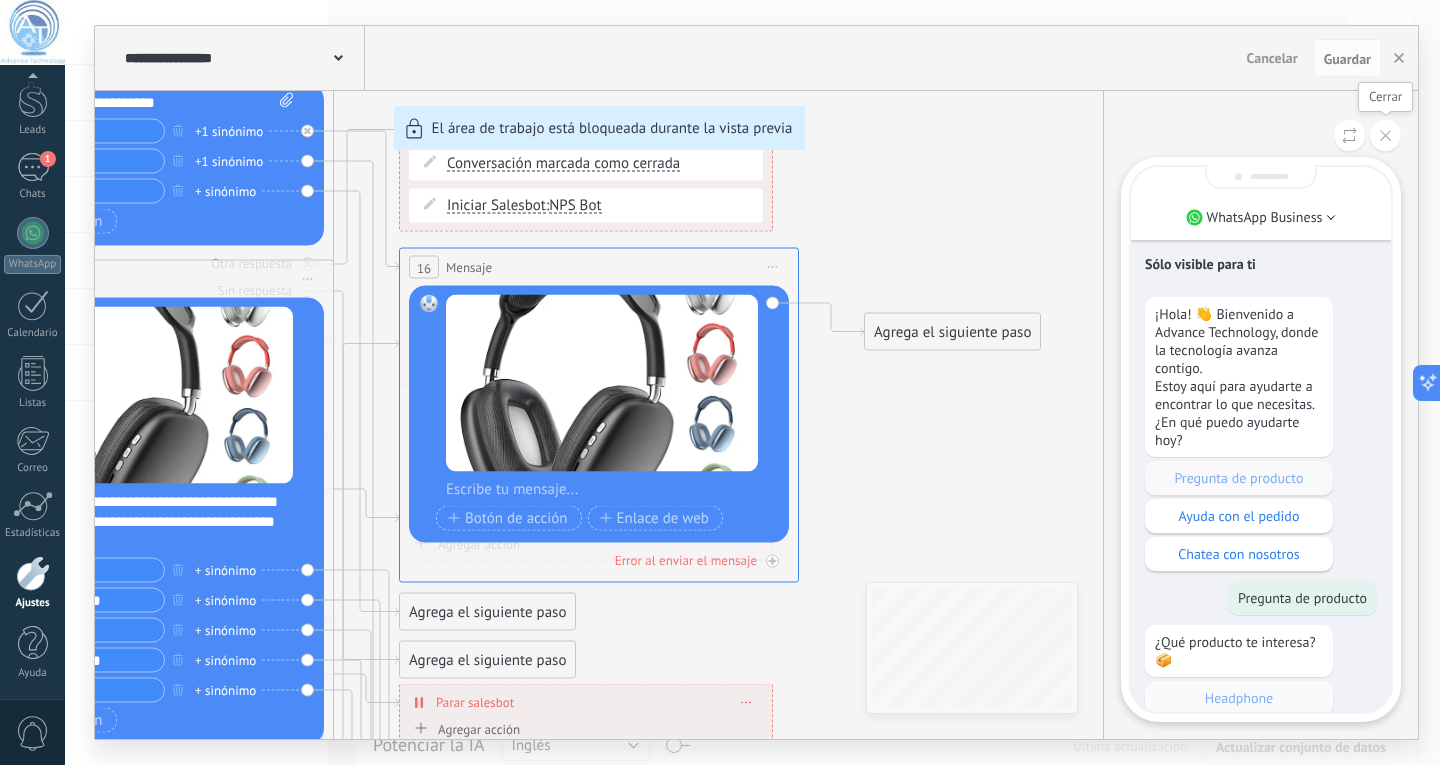 click 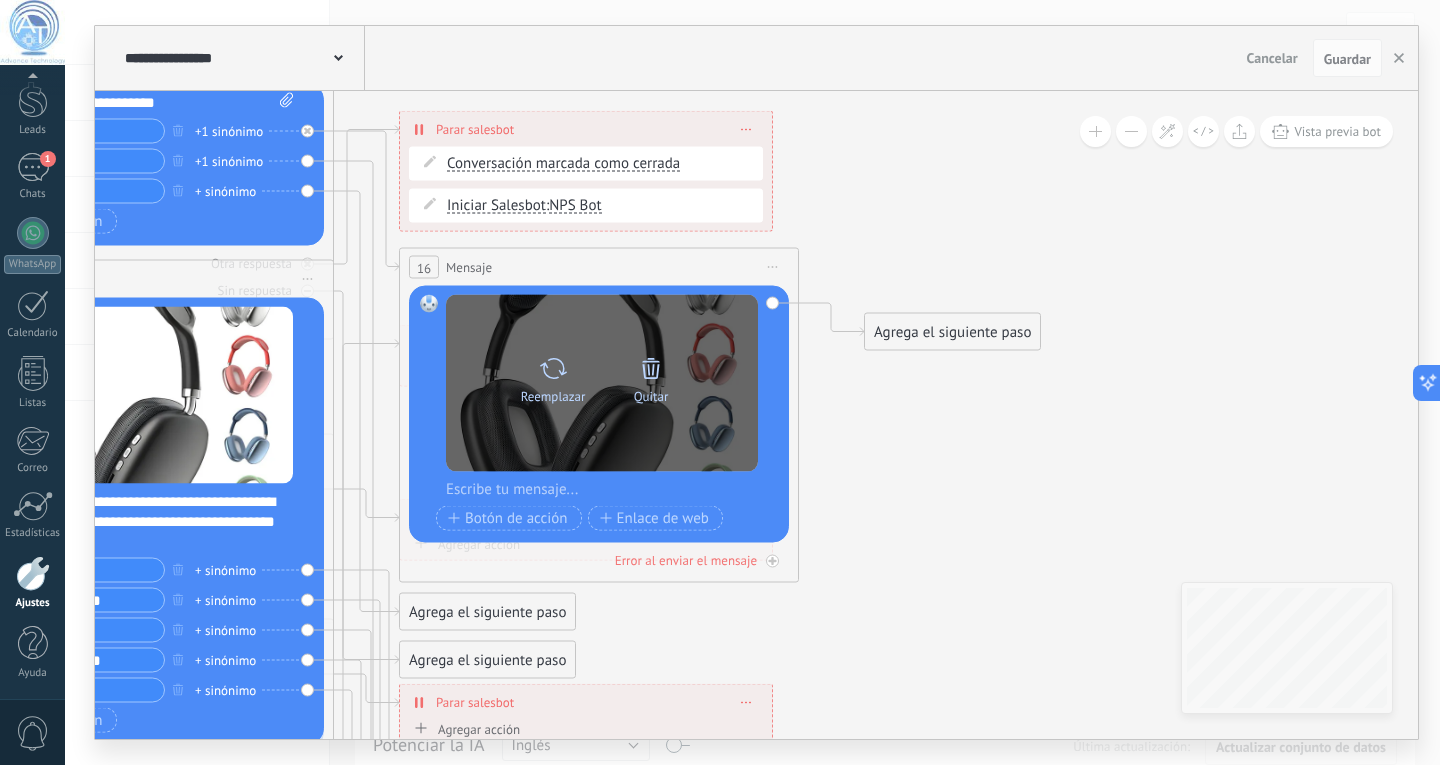 click 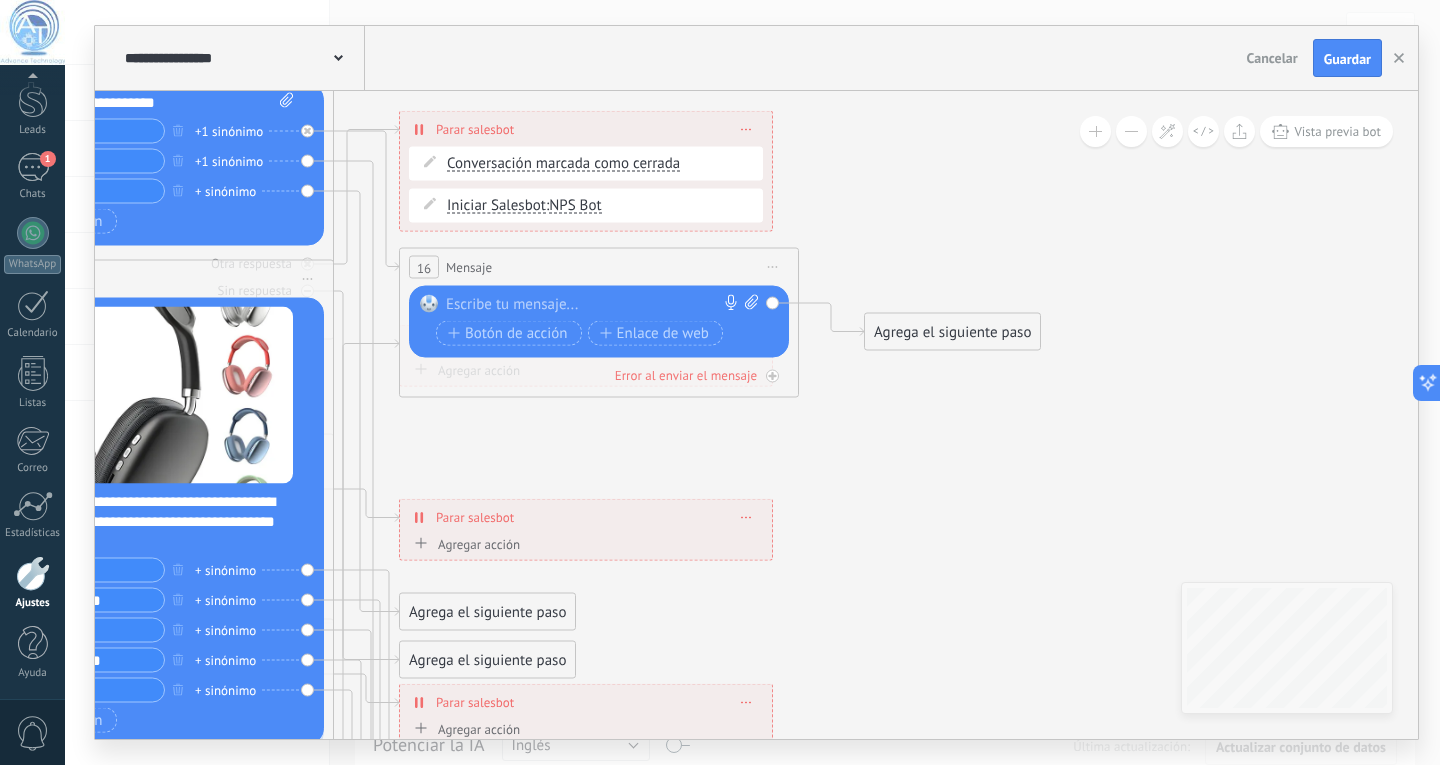 click on "Reemplazar
Quitar
Convertir a mensaje de voz
Arrastre la imagen aquí para adjuntarla.
Añadir imagen
Subir
Arrastrar y soltar
Archivo no encontrado
Escribe tu mensaje..." at bounding box center [599, 322] 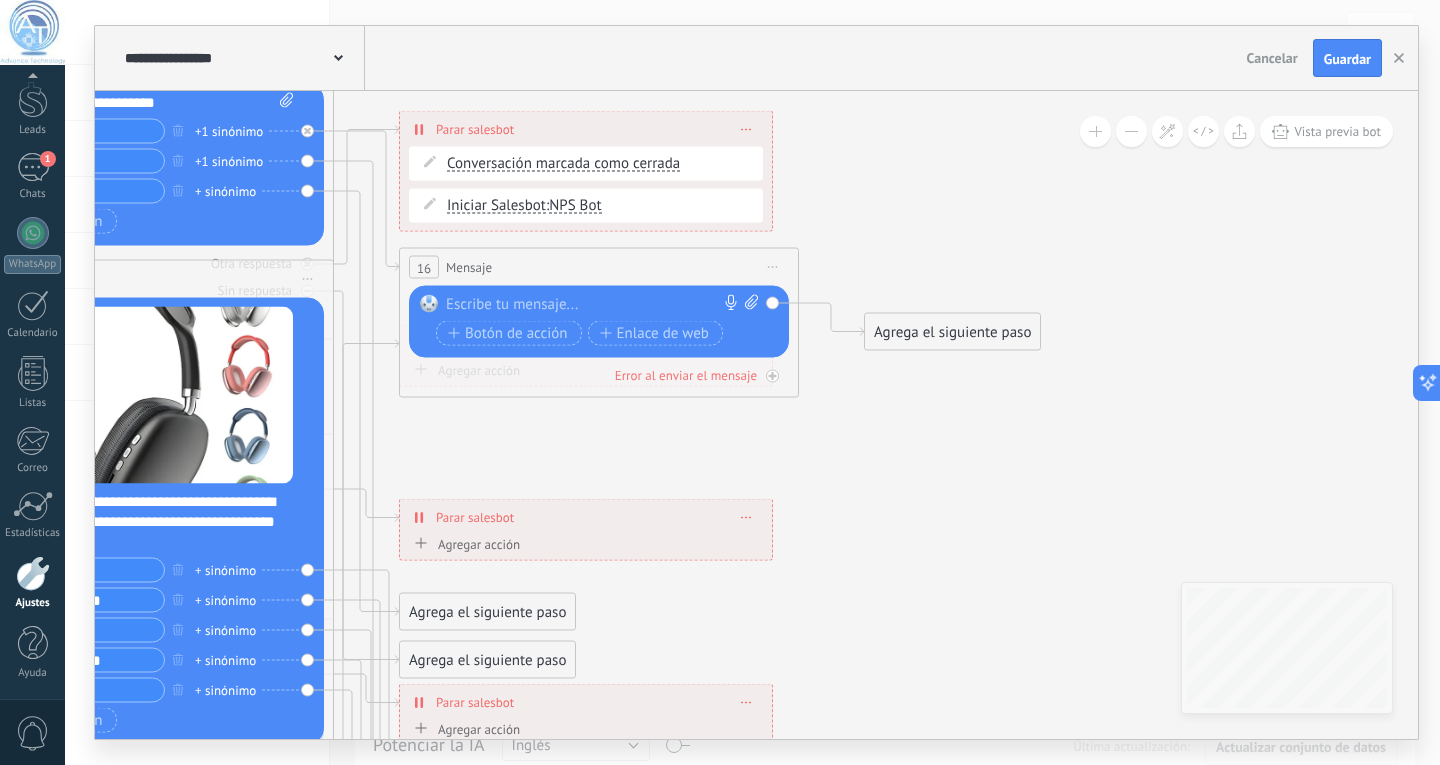 drag, startPoint x: 775, startPoint y: 304, endPoint x: 729, endPoint y: 328, distance: 51.884487 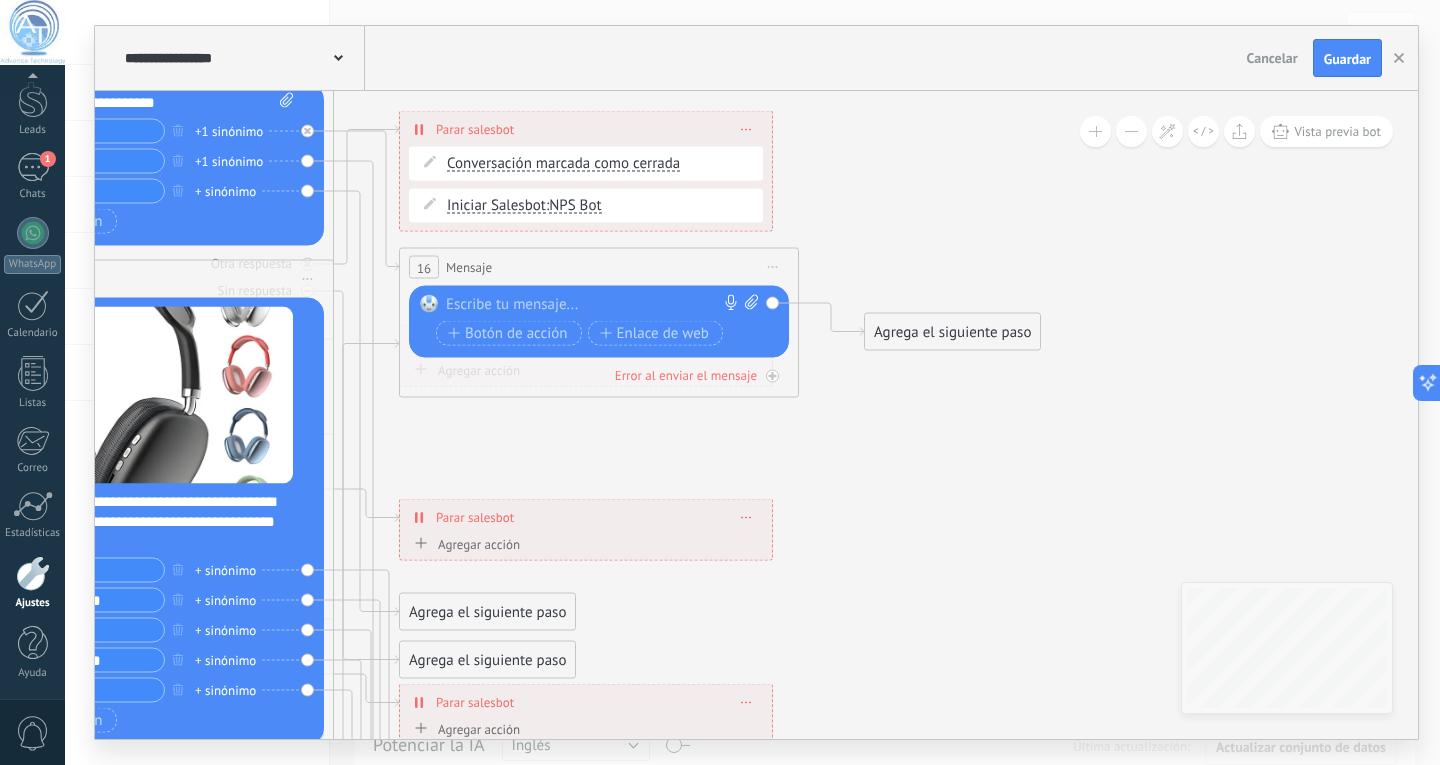 click 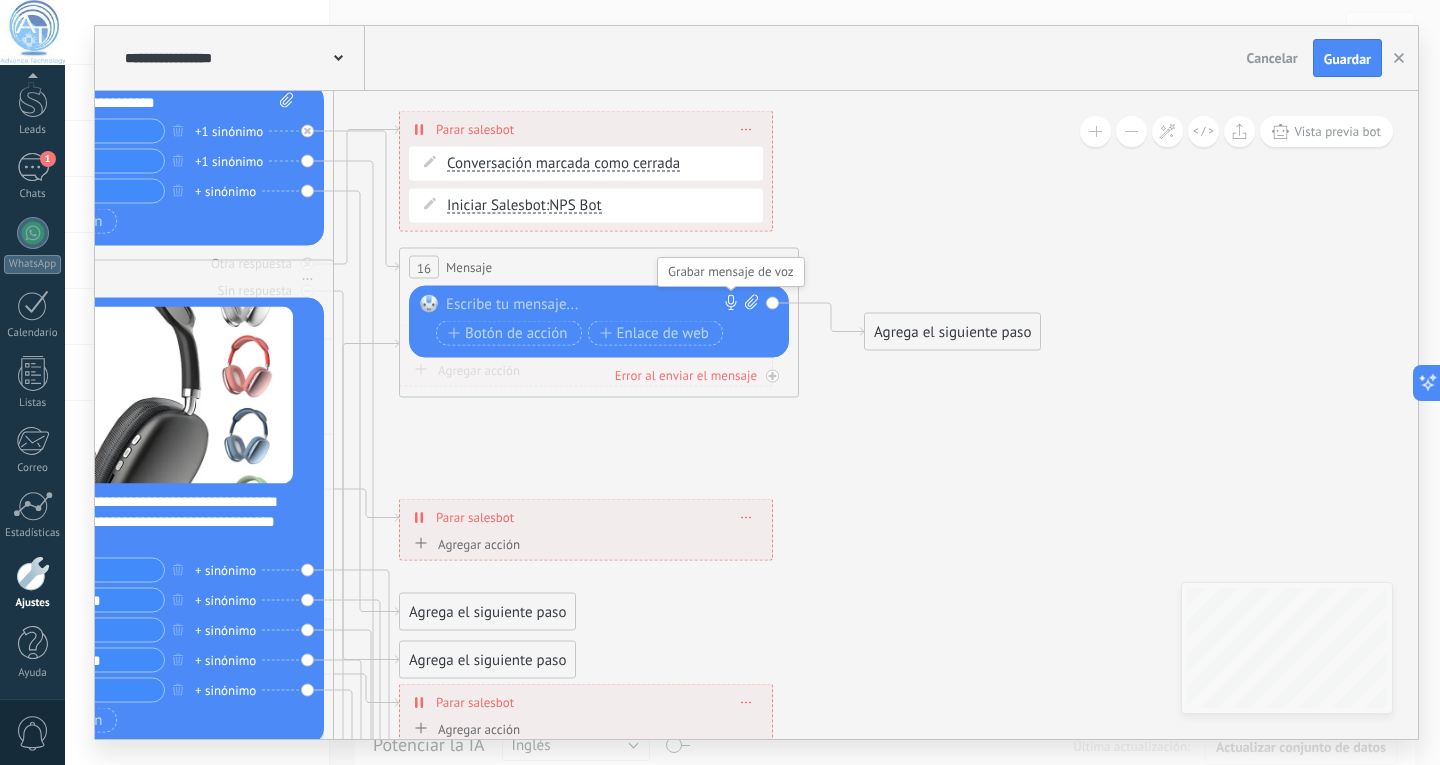 click 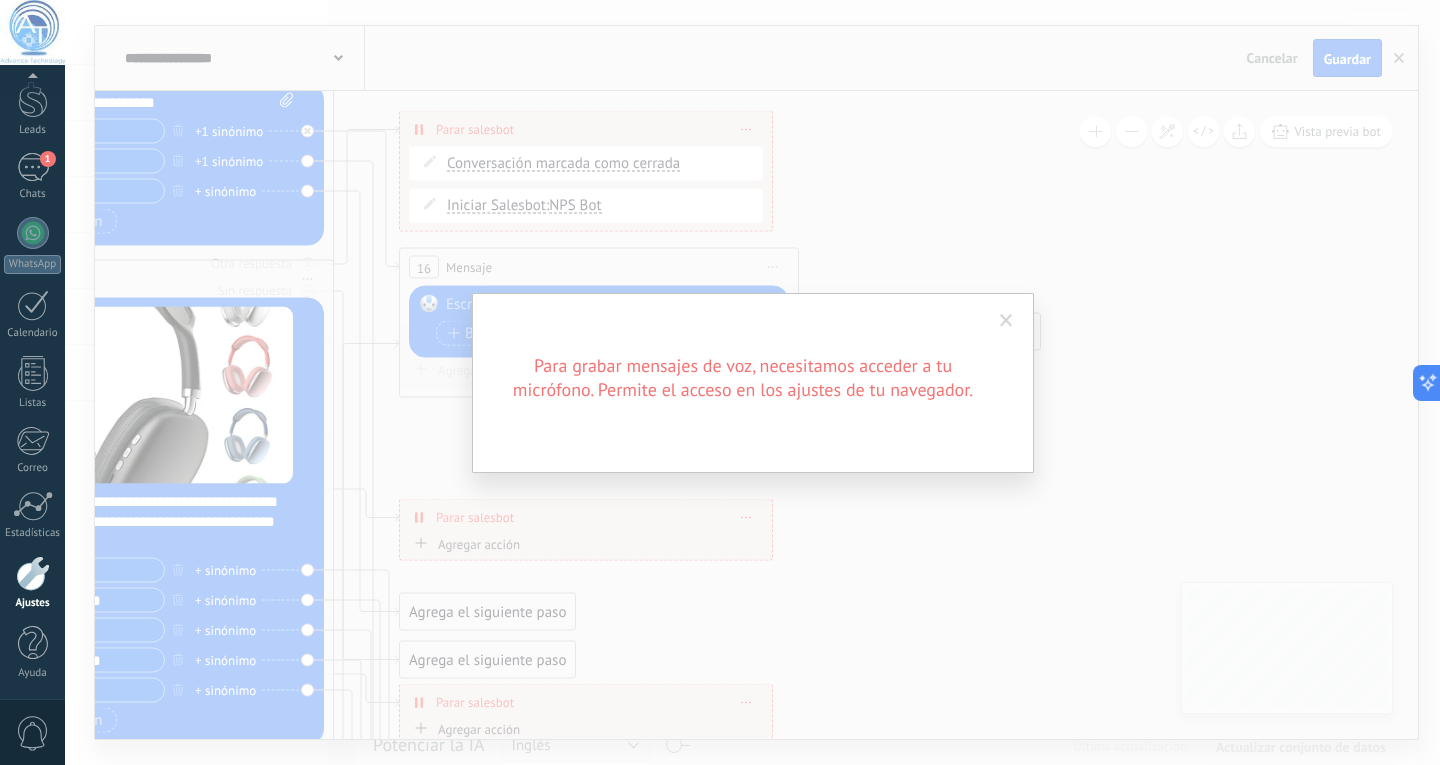 click on "Para grabar mensajes de voz, necesitamos acceder a tu micrófono. Permite el acceso en los ajustes de tu navegador." at bounding box center (752, 382) 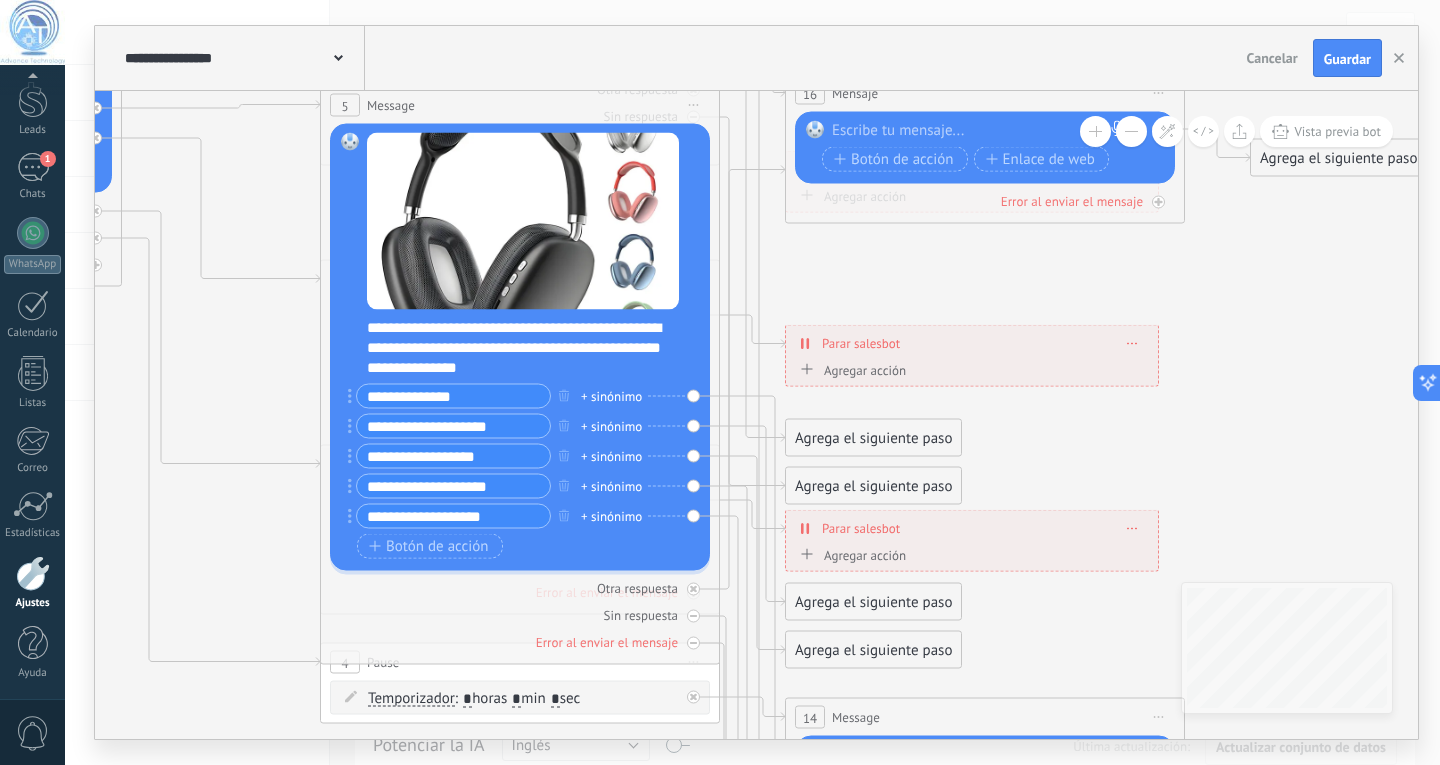 drag, startPoint x: 917, startPoint y: 417, endPoint x: 1309, endPoint y: 384, distance: 393.38657 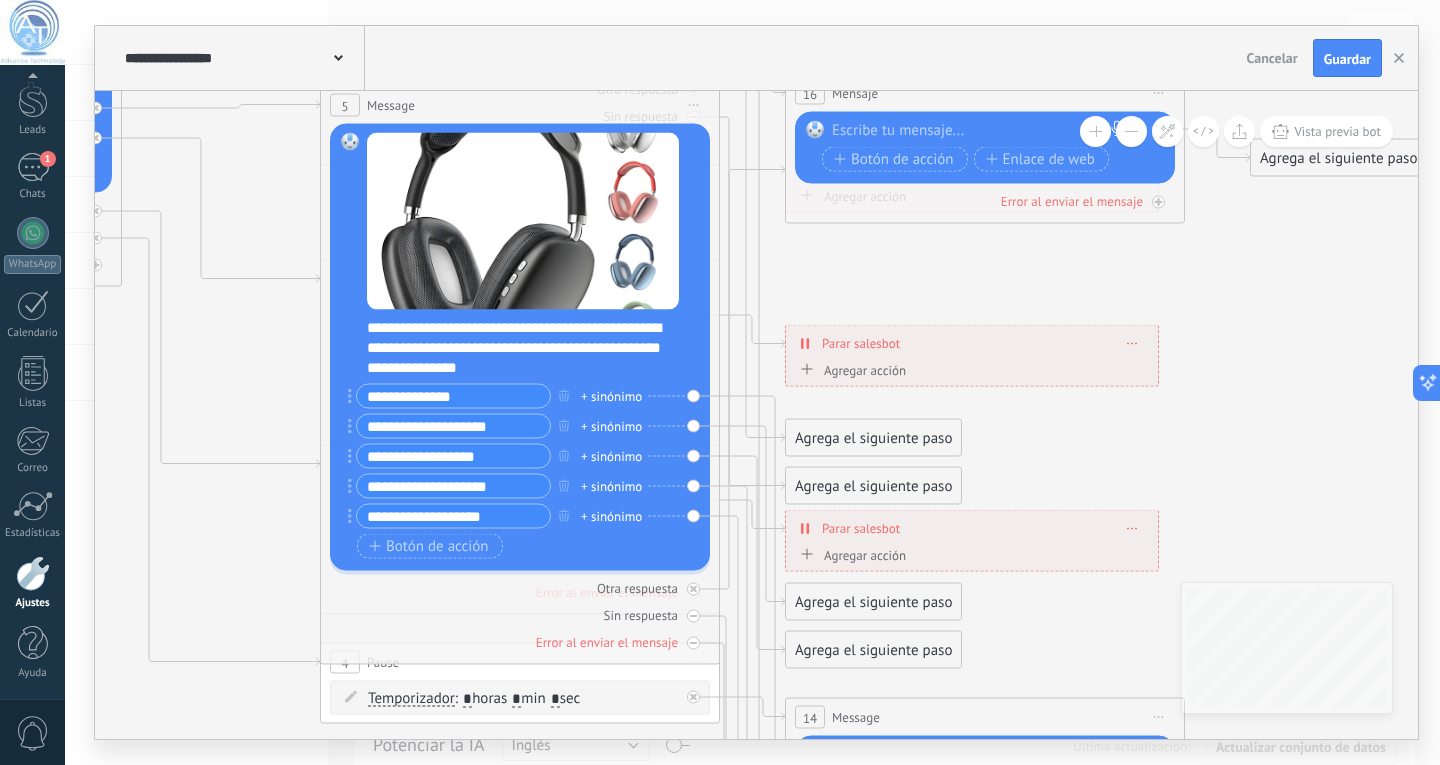 click 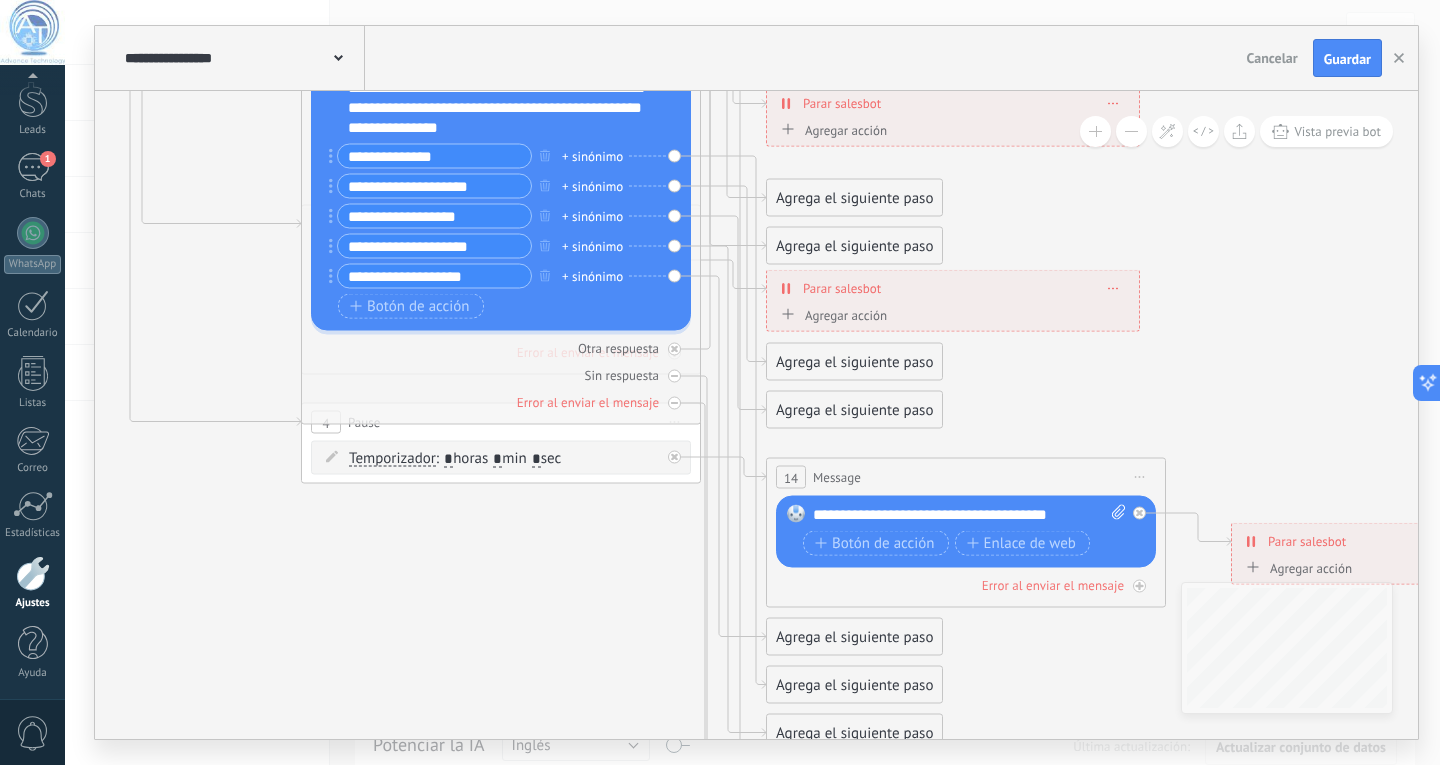 drag, startPoint x: 130, startPoint y: 531, endPoint x: 105, endPoint y: 294, distance: 238.31491 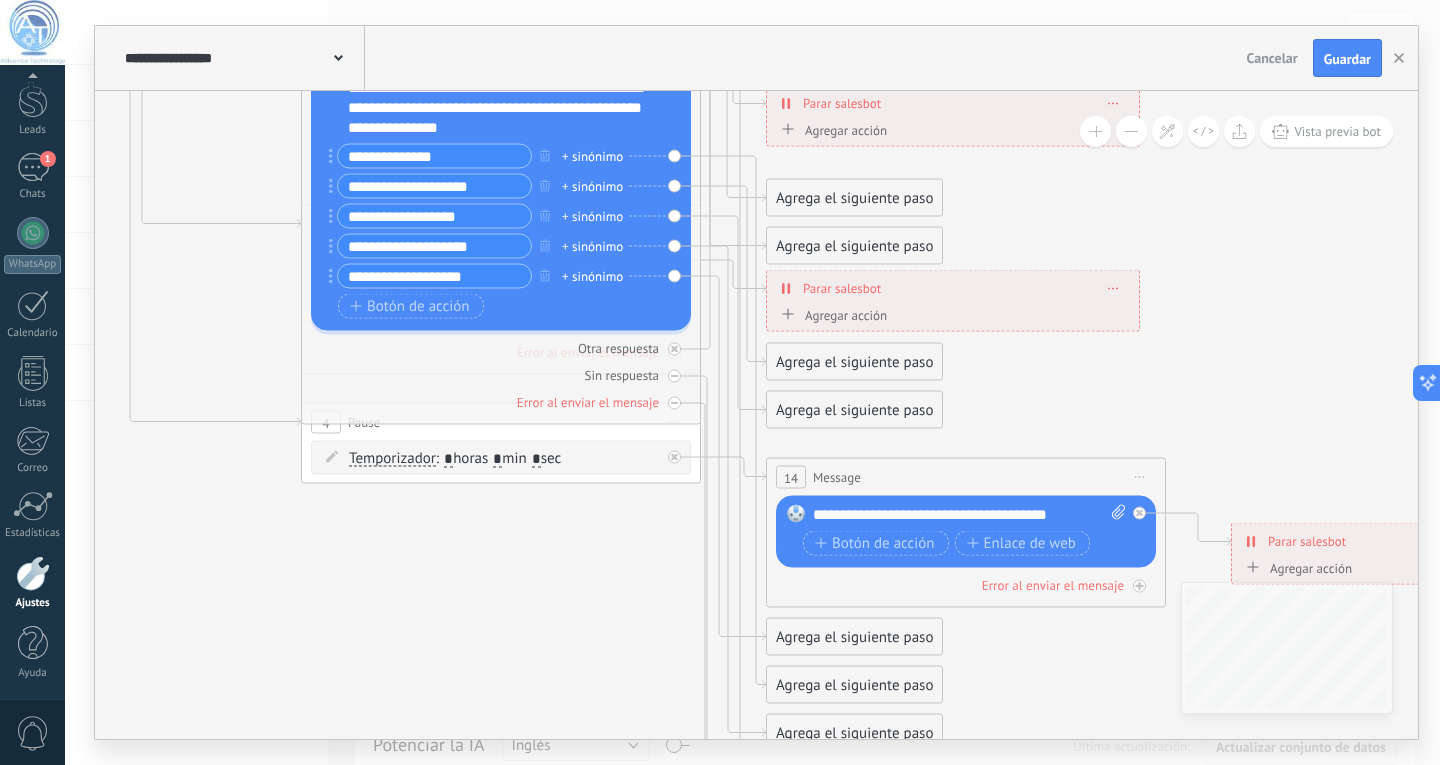 click 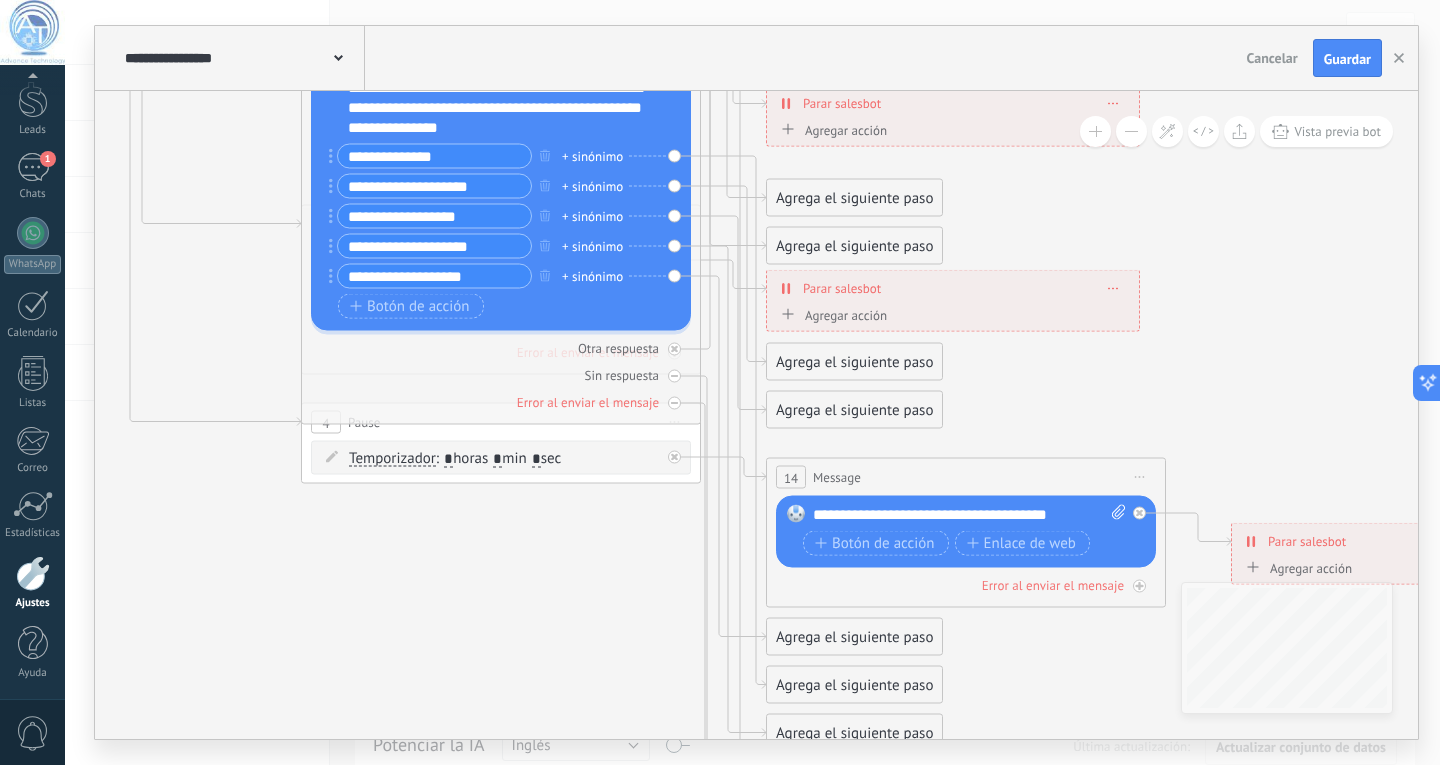 click 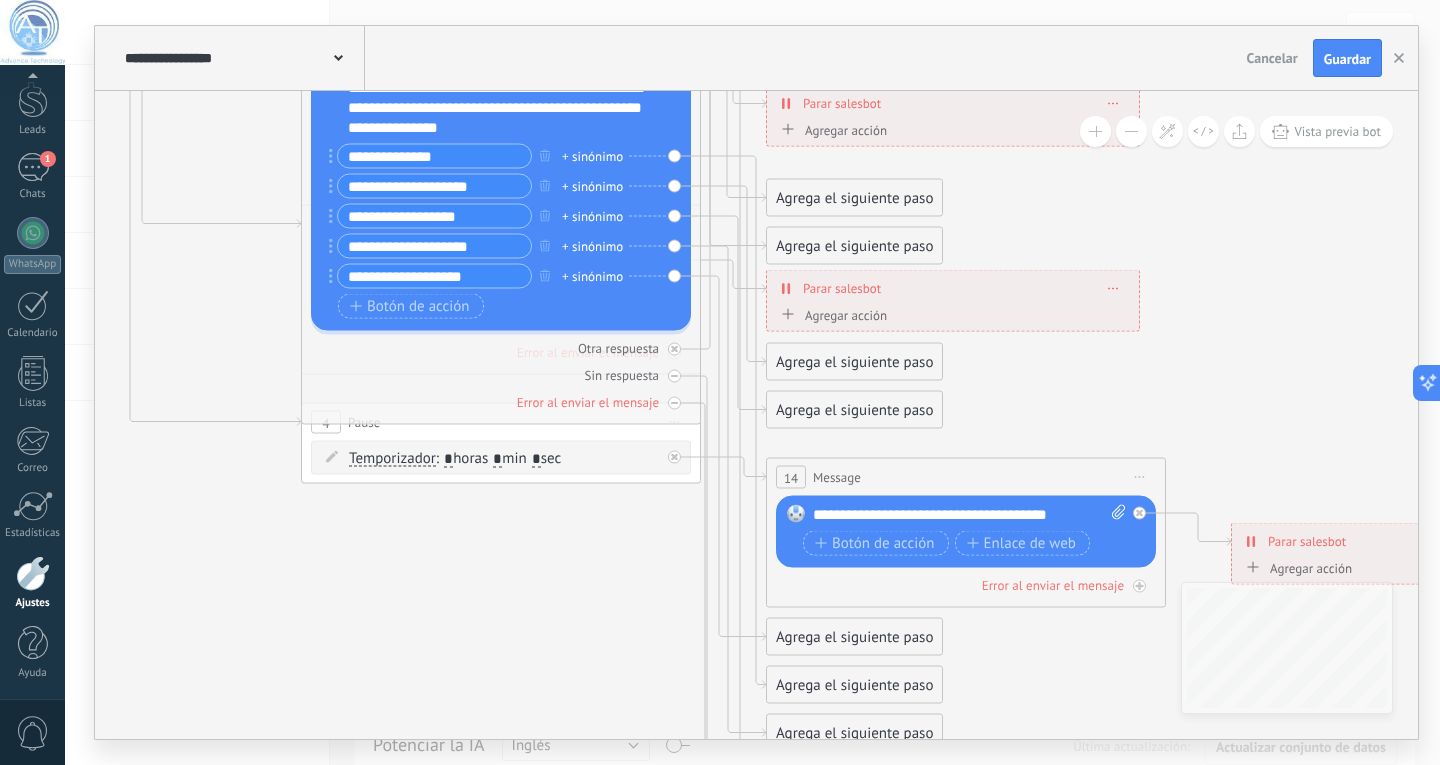click on "4
Pause
*****
Iniciar vista previa aquí
Cambiar nombre
Duplicar
Borrar" at bounding box center [501, 422] 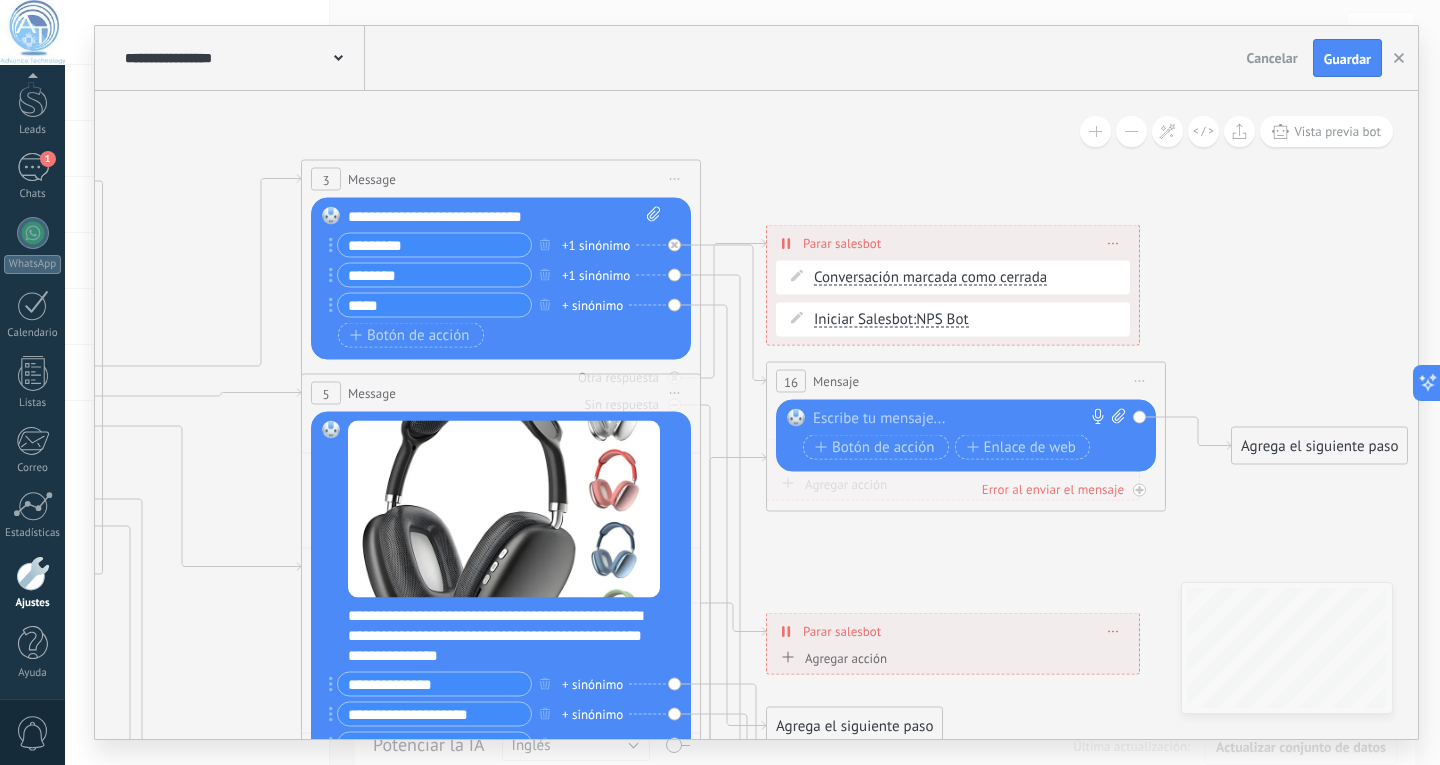 click on "**********" at bounding box center (953, 243) 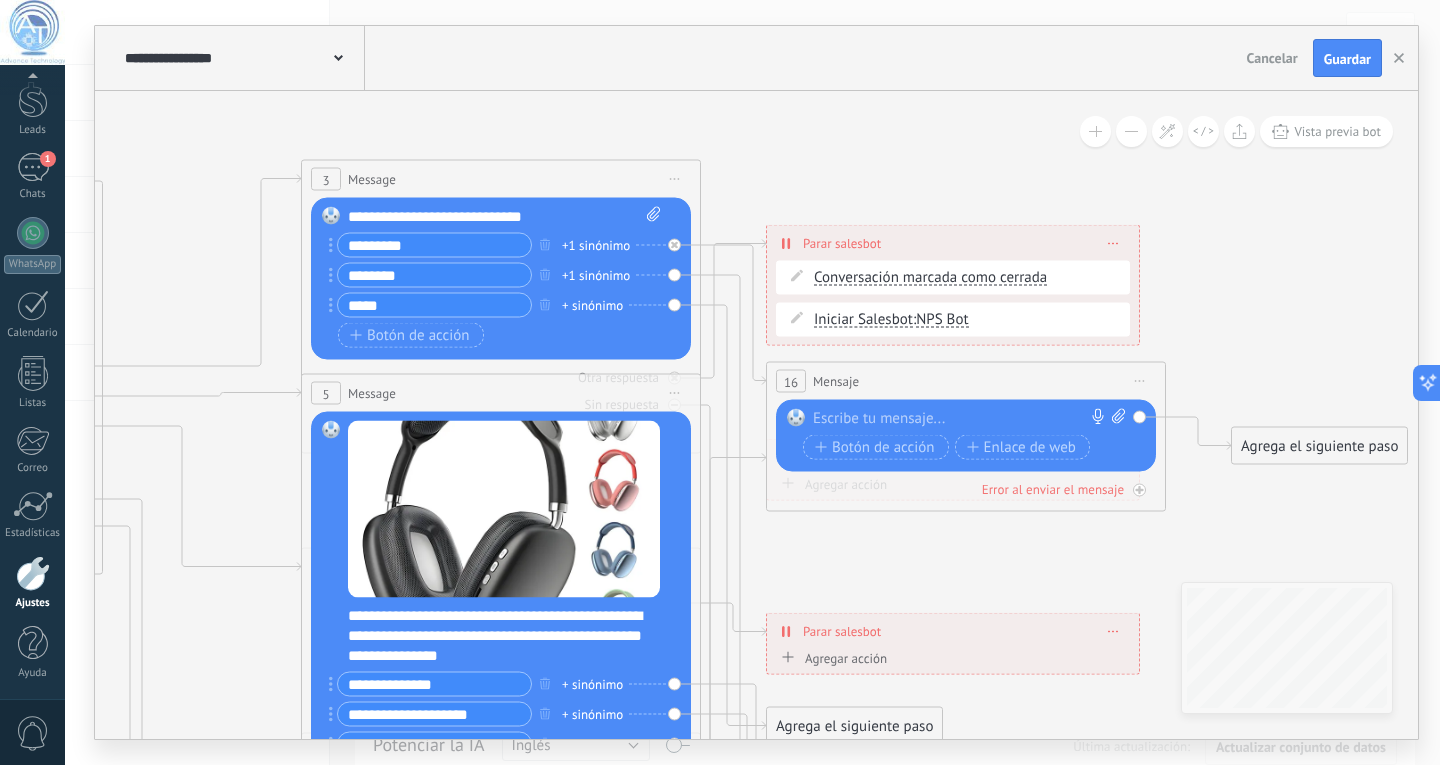 click at bounding box center (1113, 243) 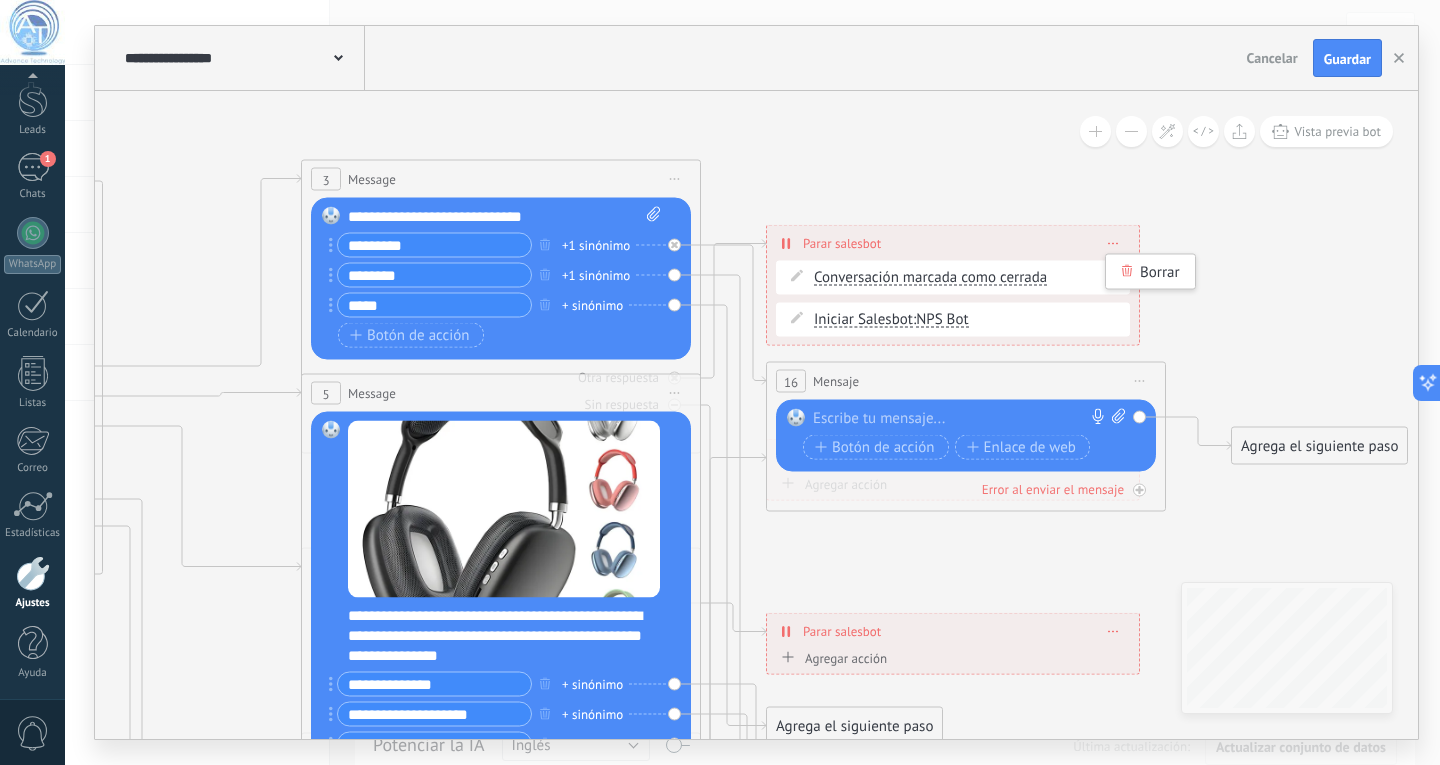 click at bounding box center (1113, 243) 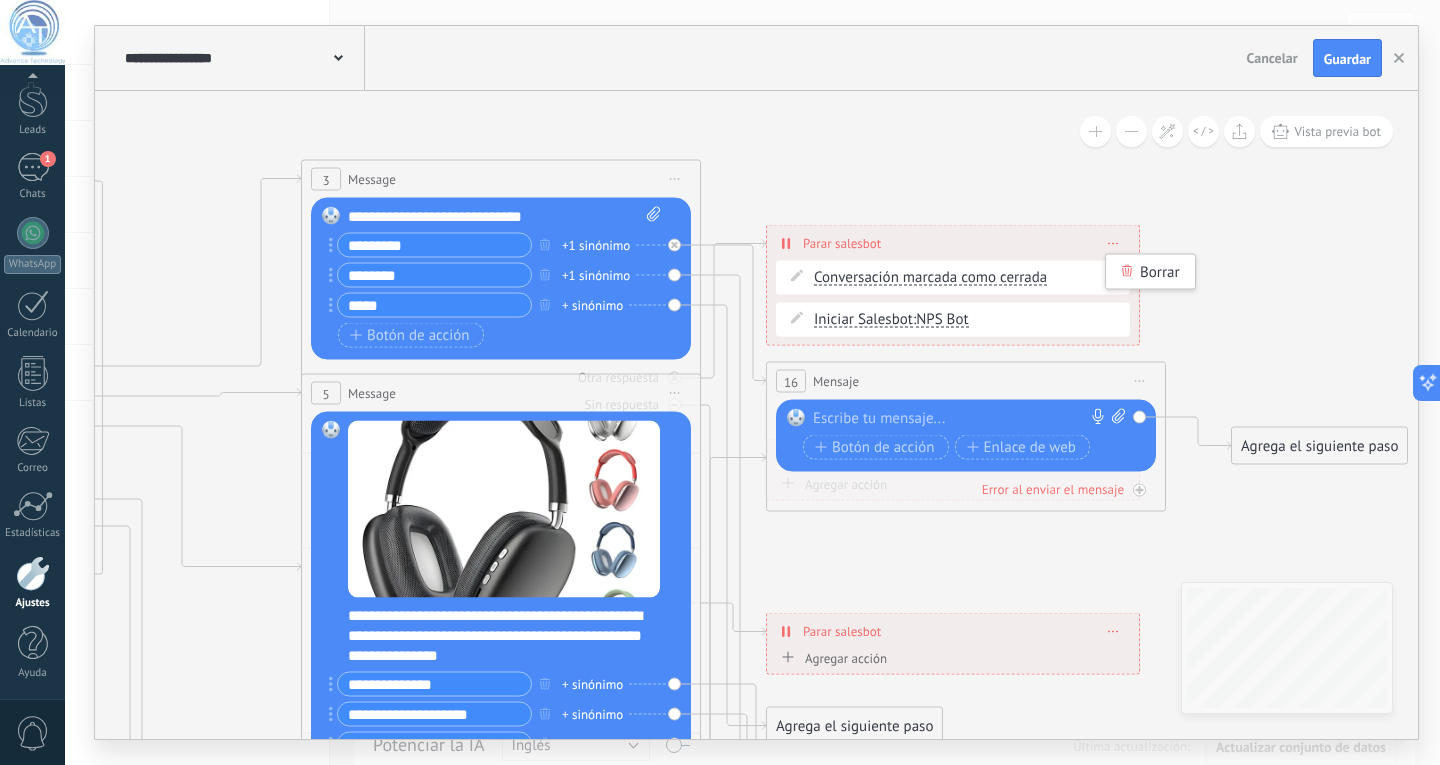 click 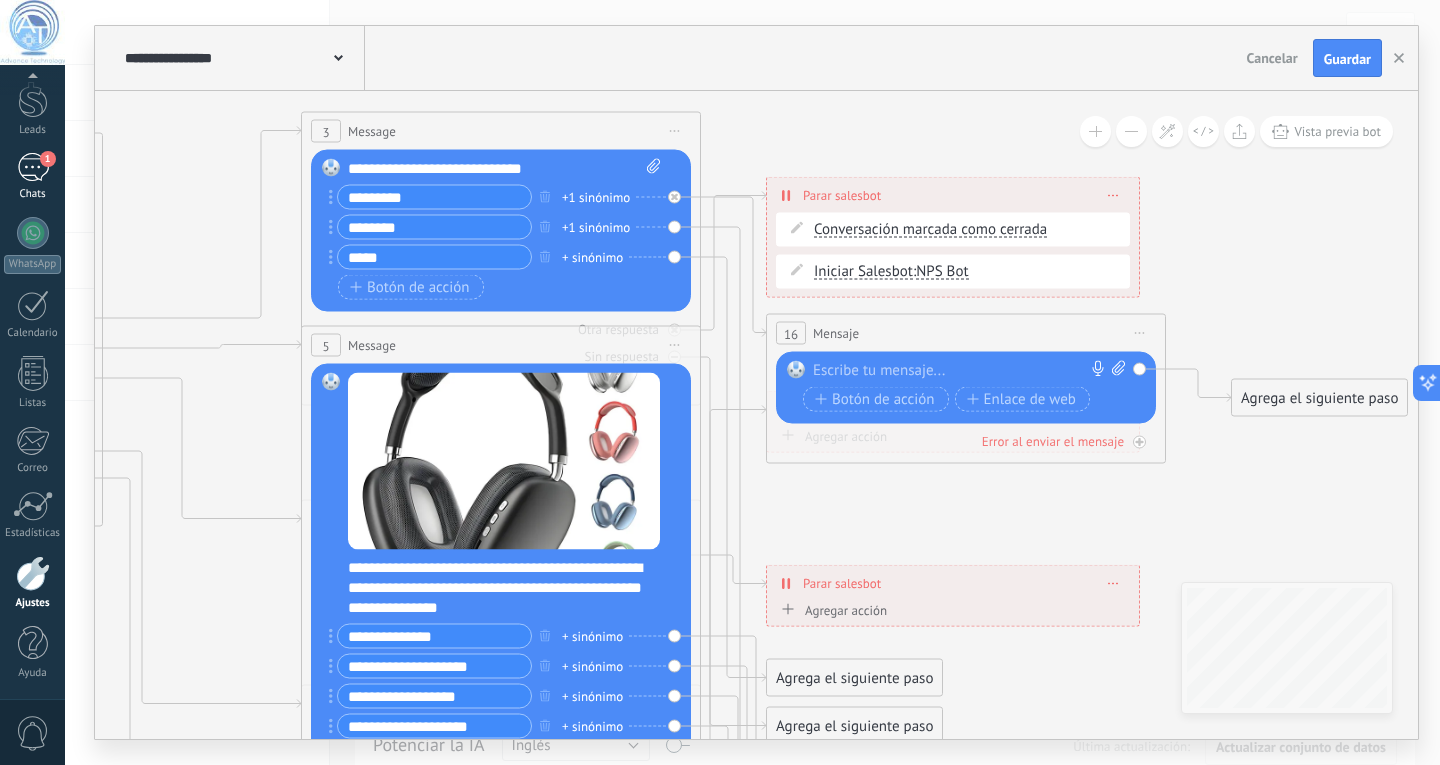 click on "1" at bounding box center [33, 167] 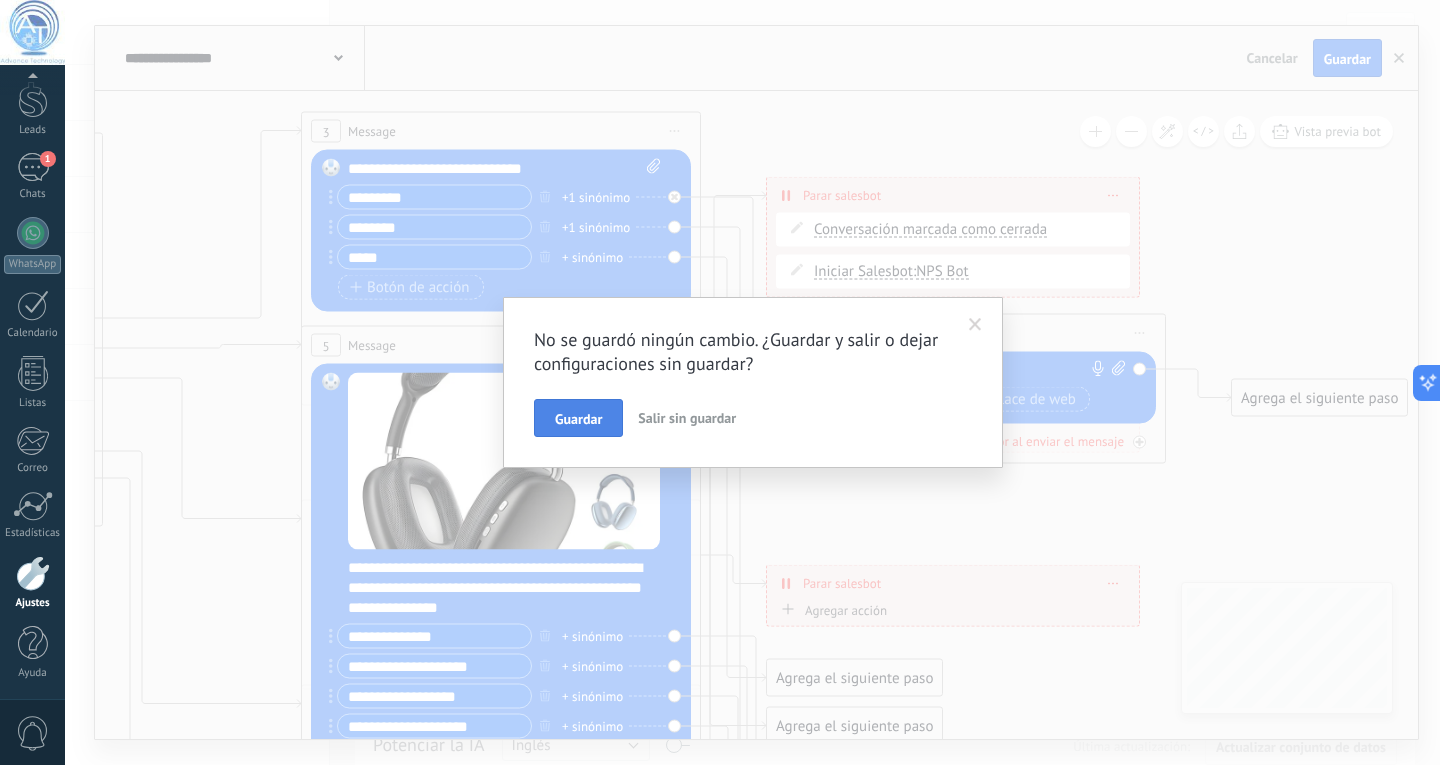 click on "Guardar" at bounding box center [578, 418] 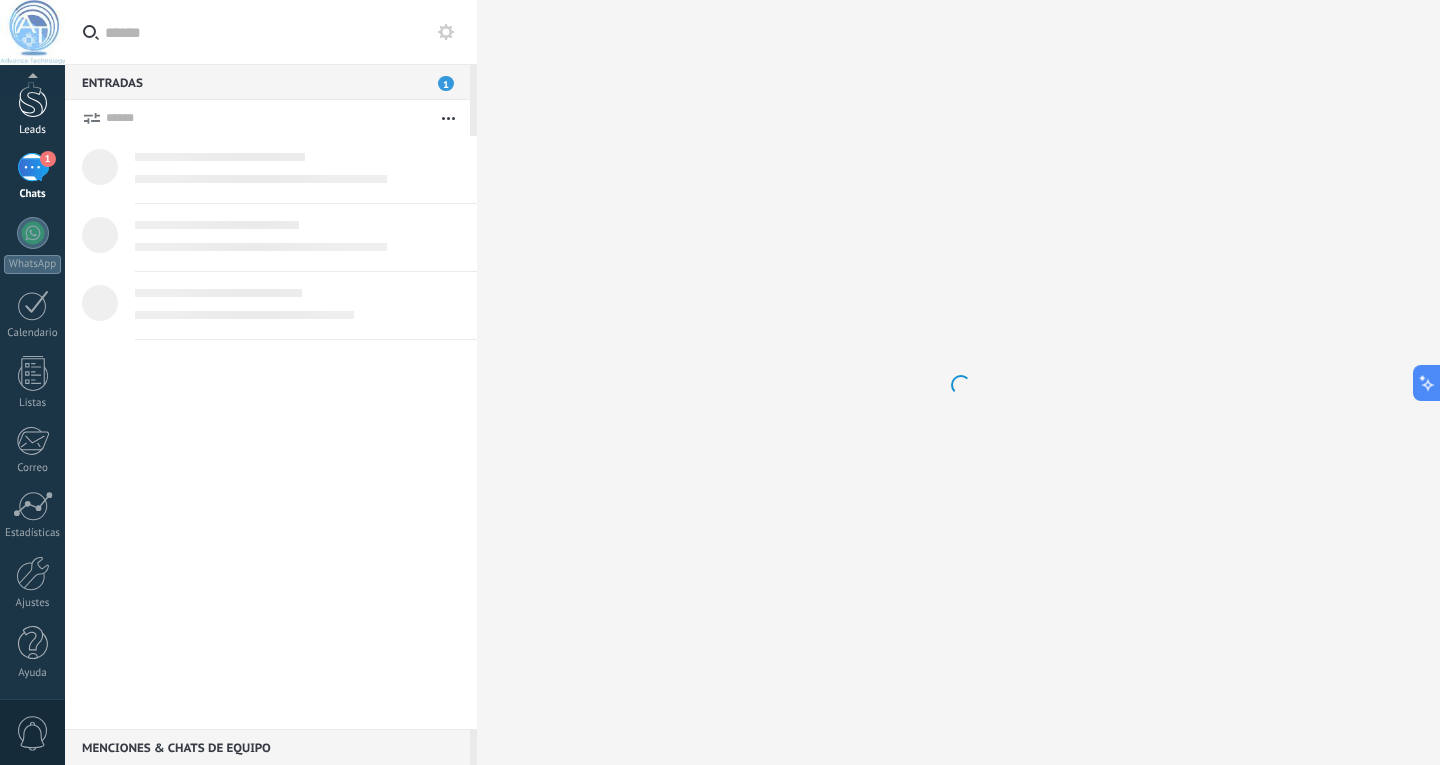 scroll, scrollTop: 0, scrollLeft: 0, axis: both 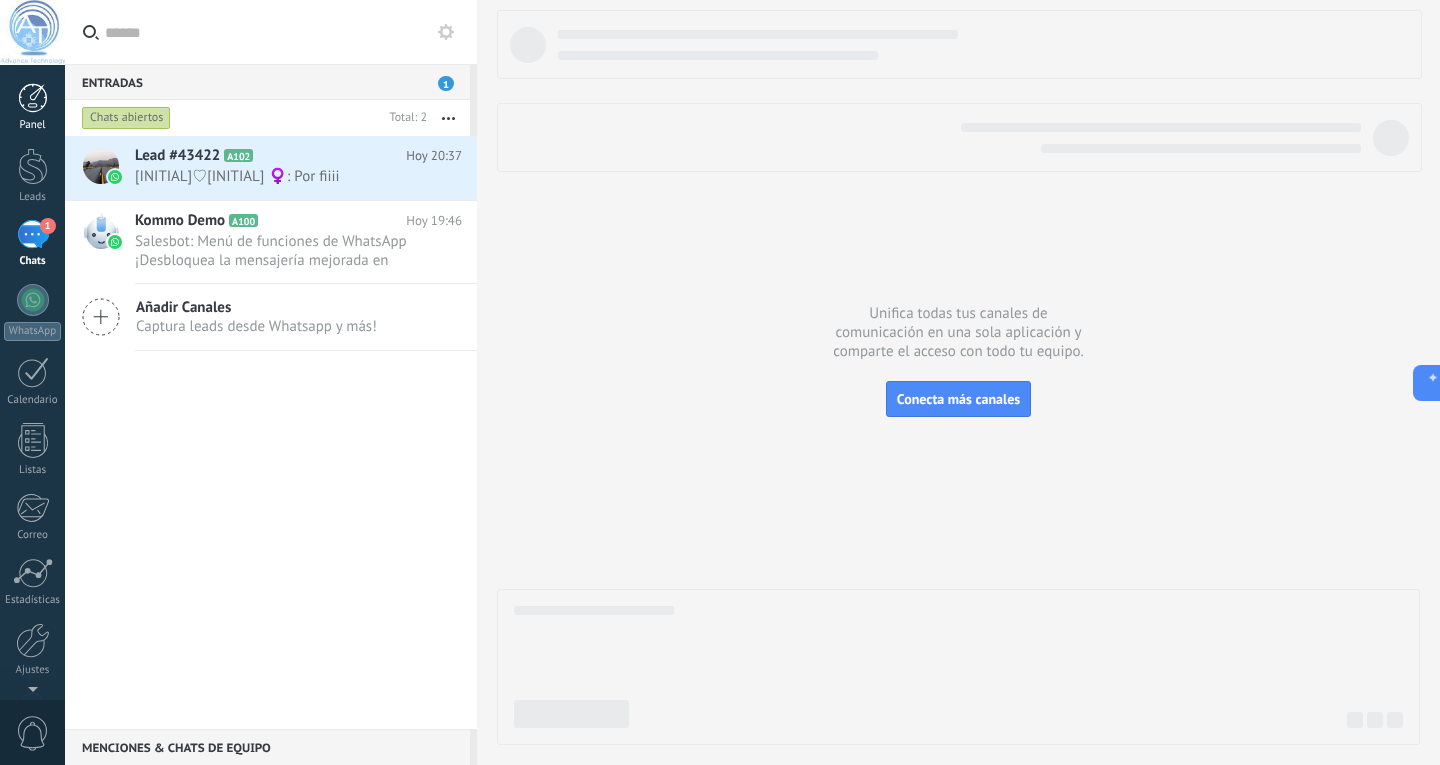 click at bounding box center [33, 98] 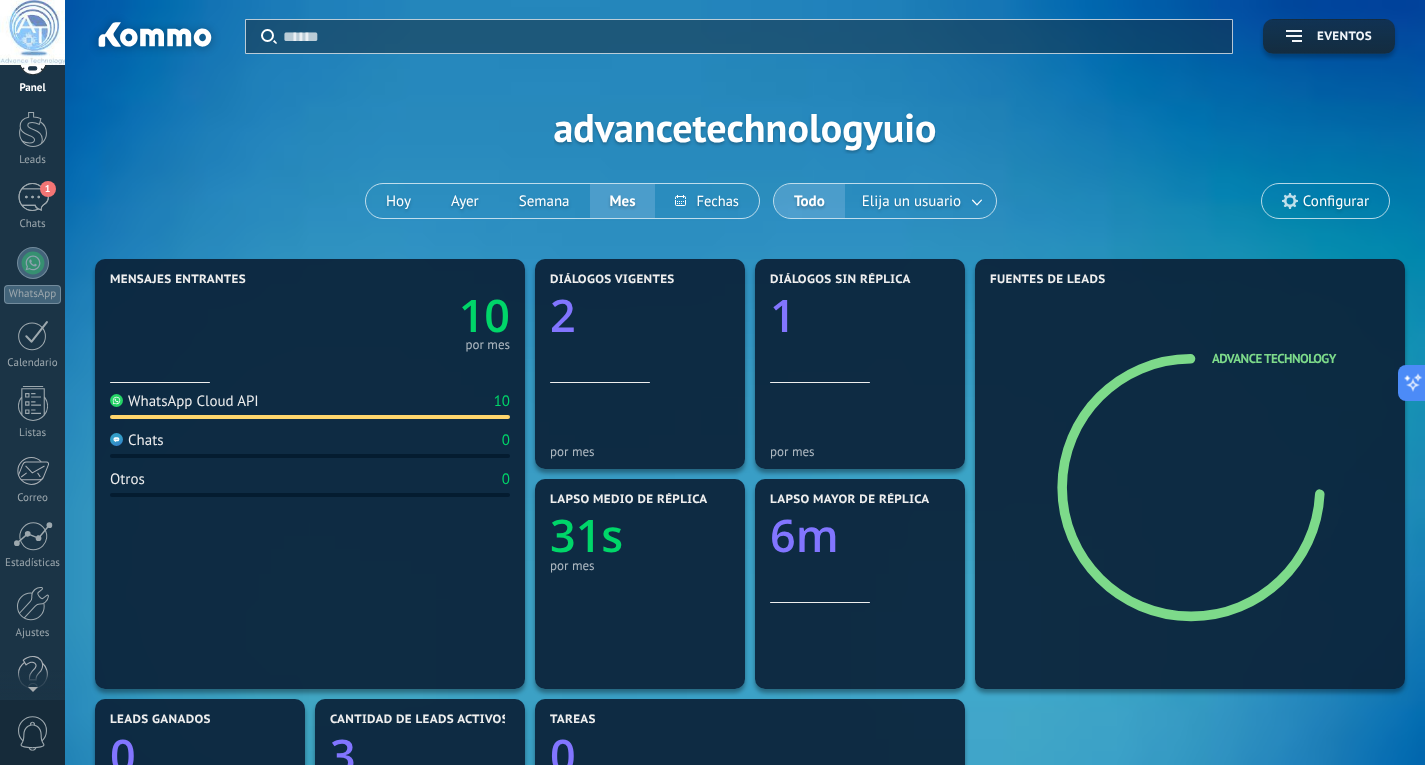 scroll, scrollTop: 0, scrollLeft: 0, axis: both 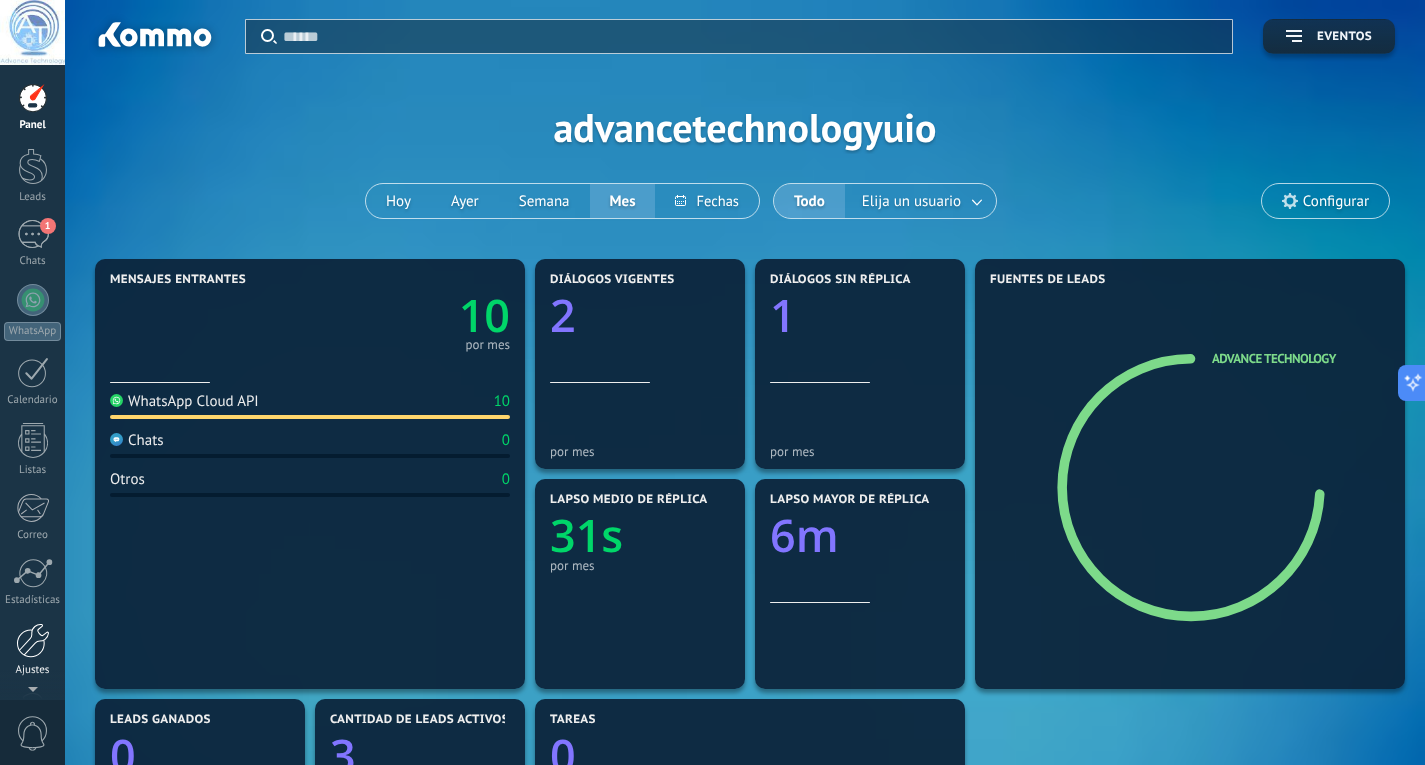 click at bounding box center [33, 640] 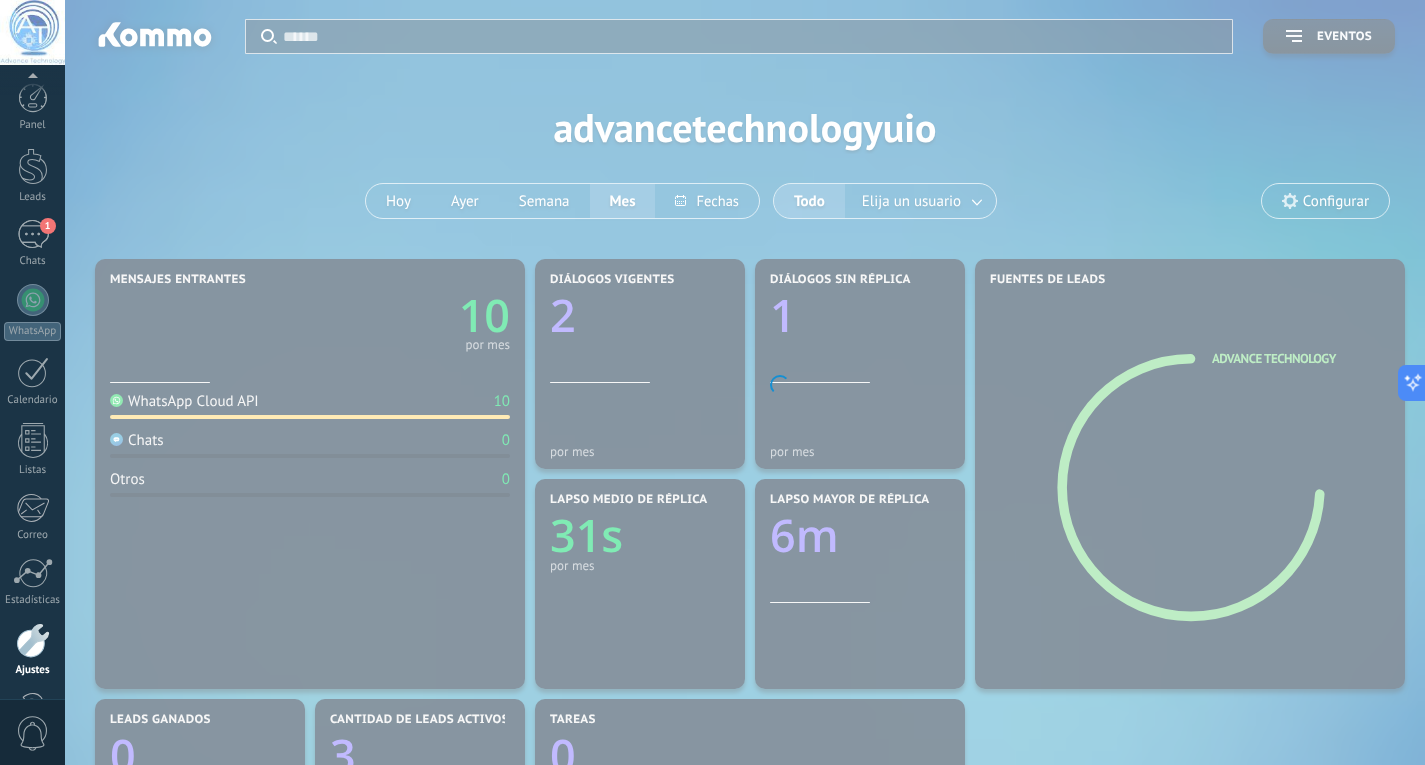 scroll, scrollTop: 67, scrollLeft: 0, axis: vertical 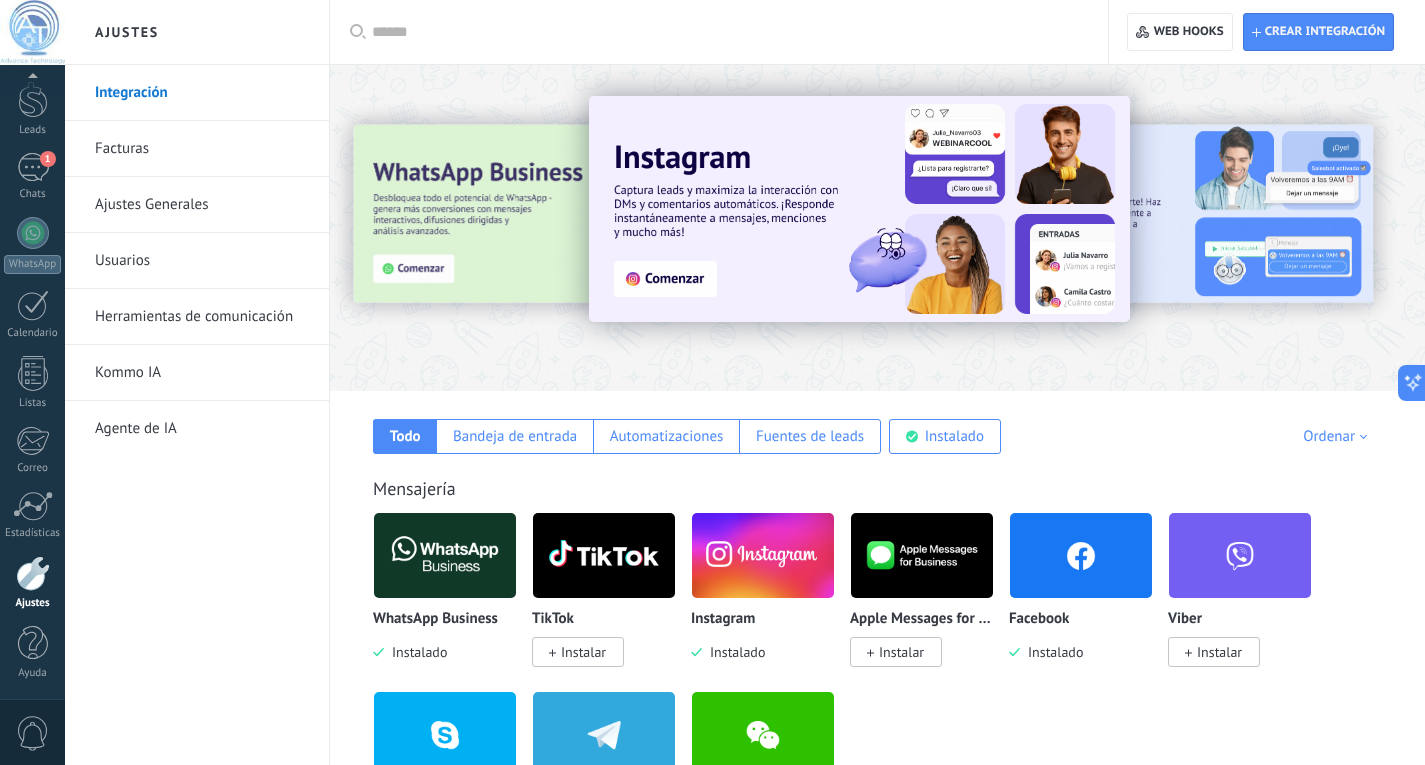 click on "Herramientas de comunicación" at bounding box center (202, 317) 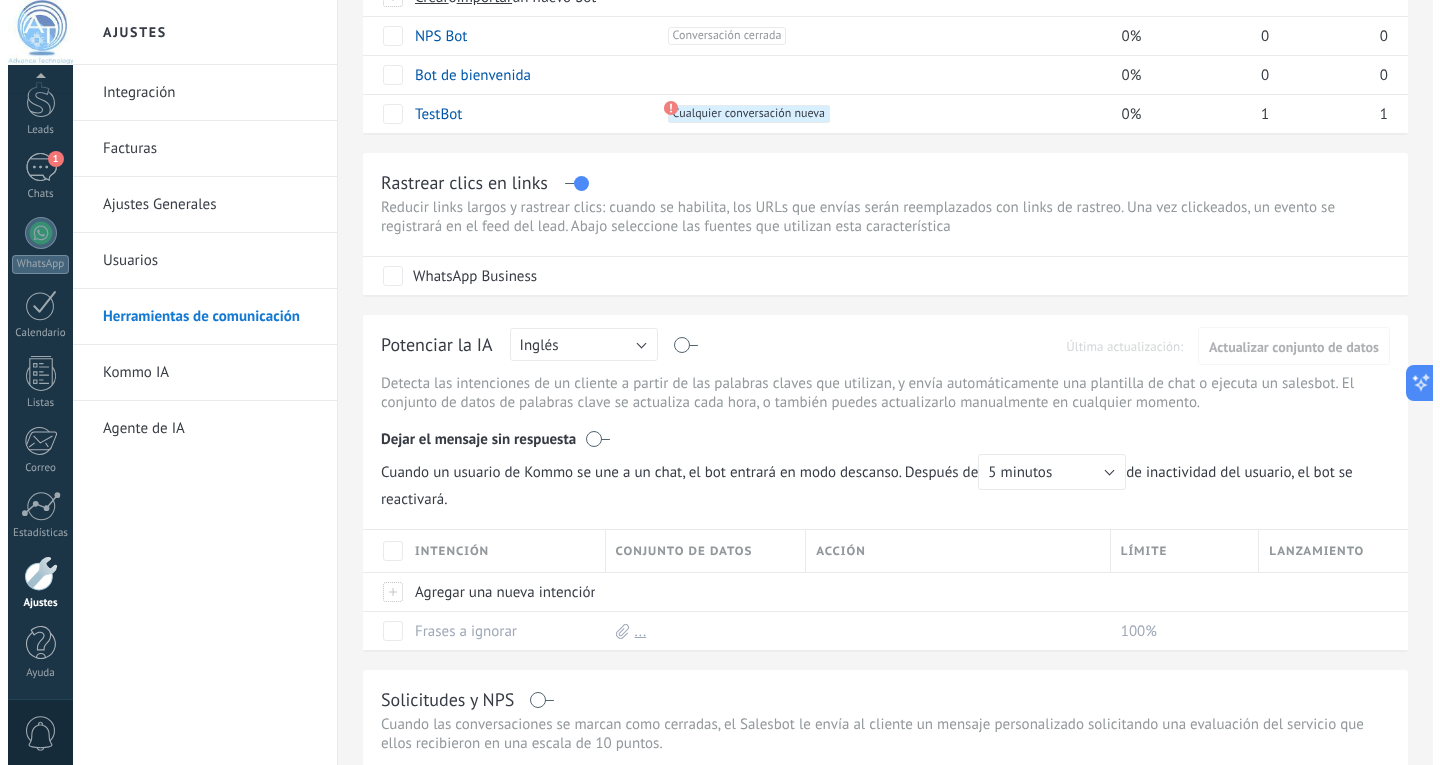 scroll, scrollTop: 0, scrollLeft: 0, axis: both 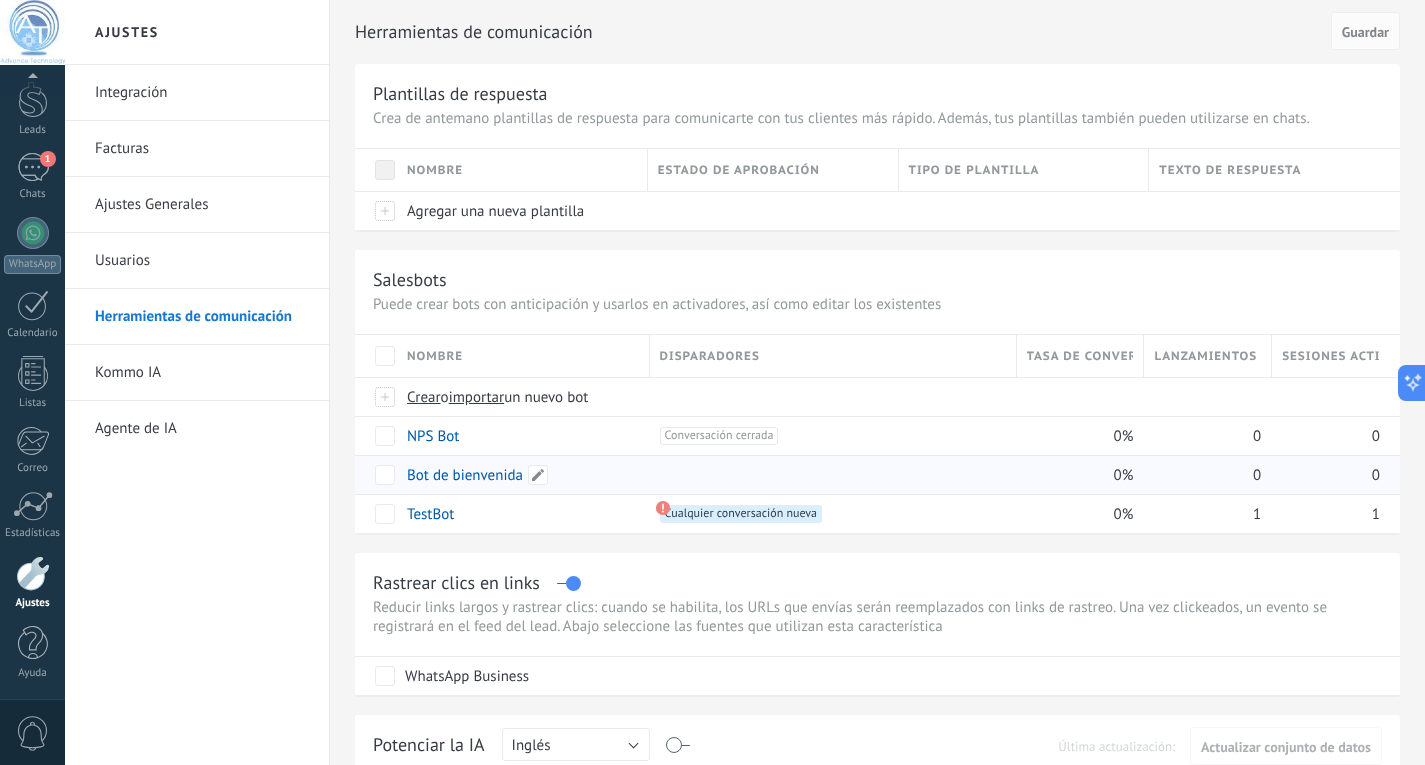 click on "Bot de bienvenida" at bounding box center (465, 475) 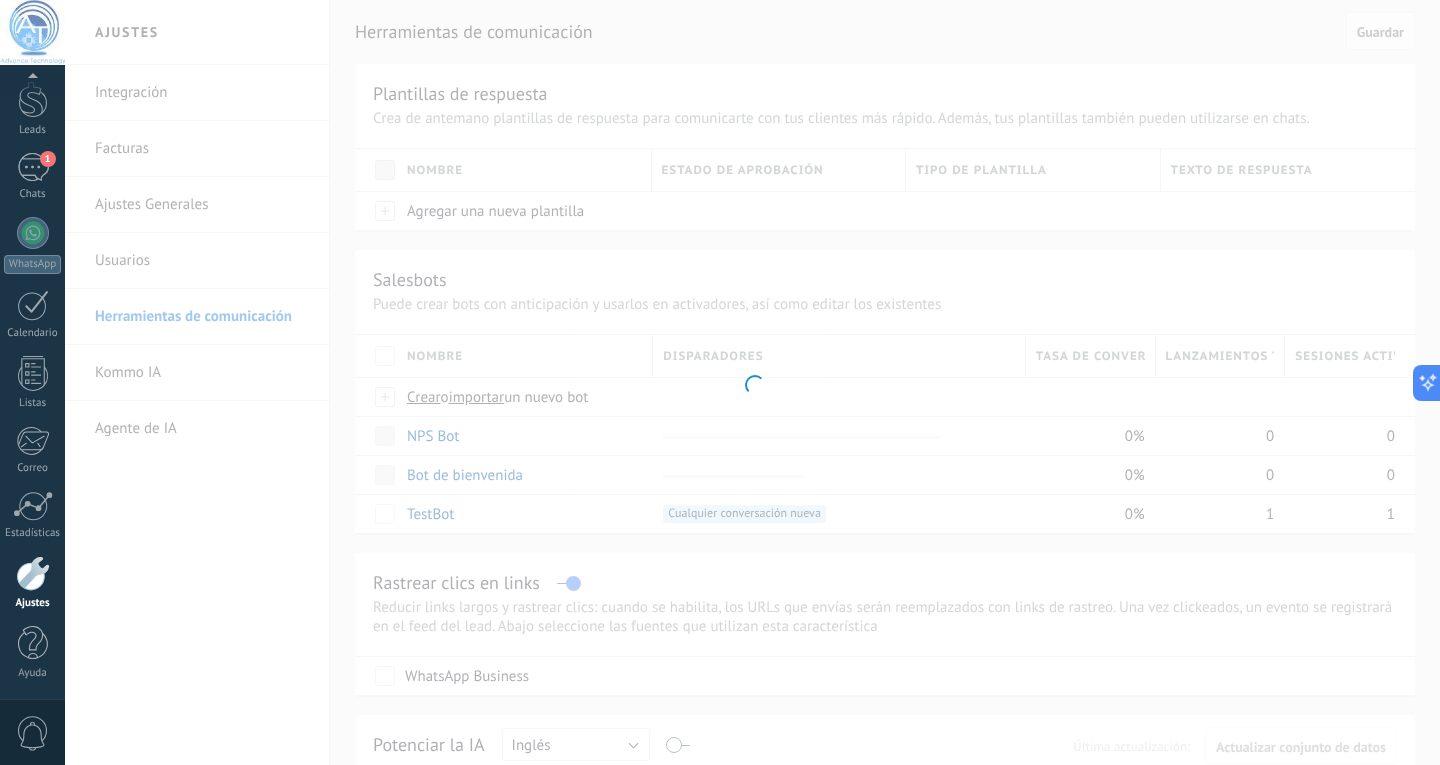 type on "**********" 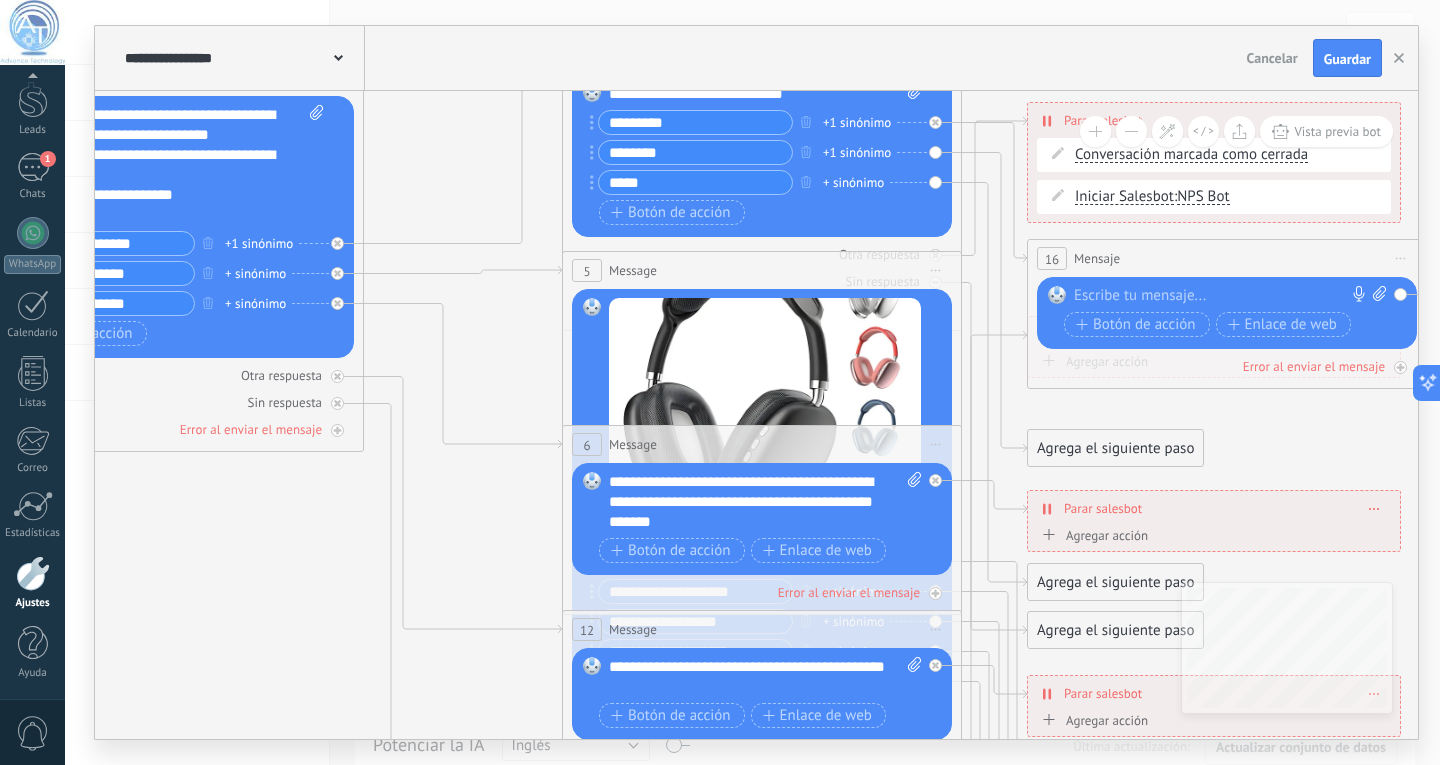 drag, startPoint x: 1215, startPoint y: 424, endPoint x: 444, endPoint y: 176, distance: 809.9043 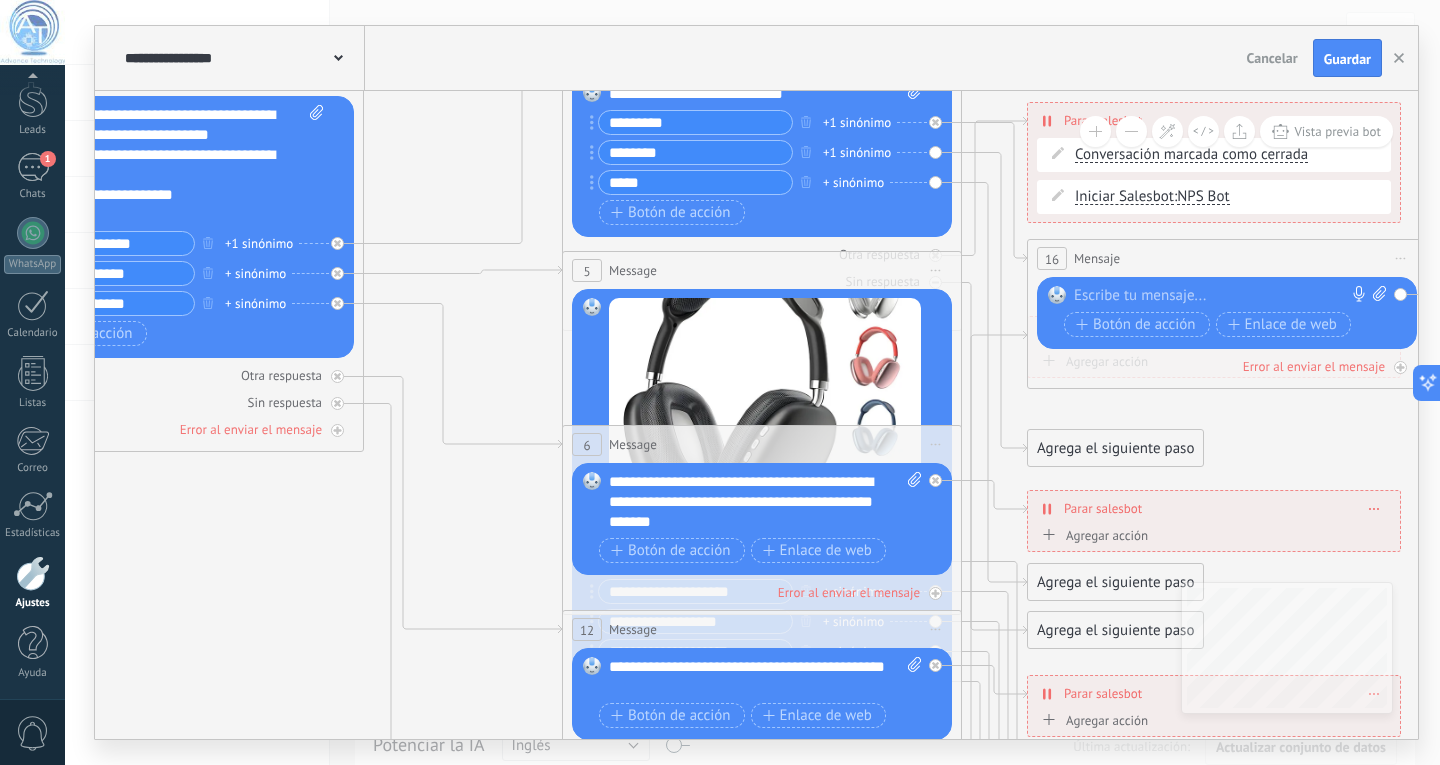 click 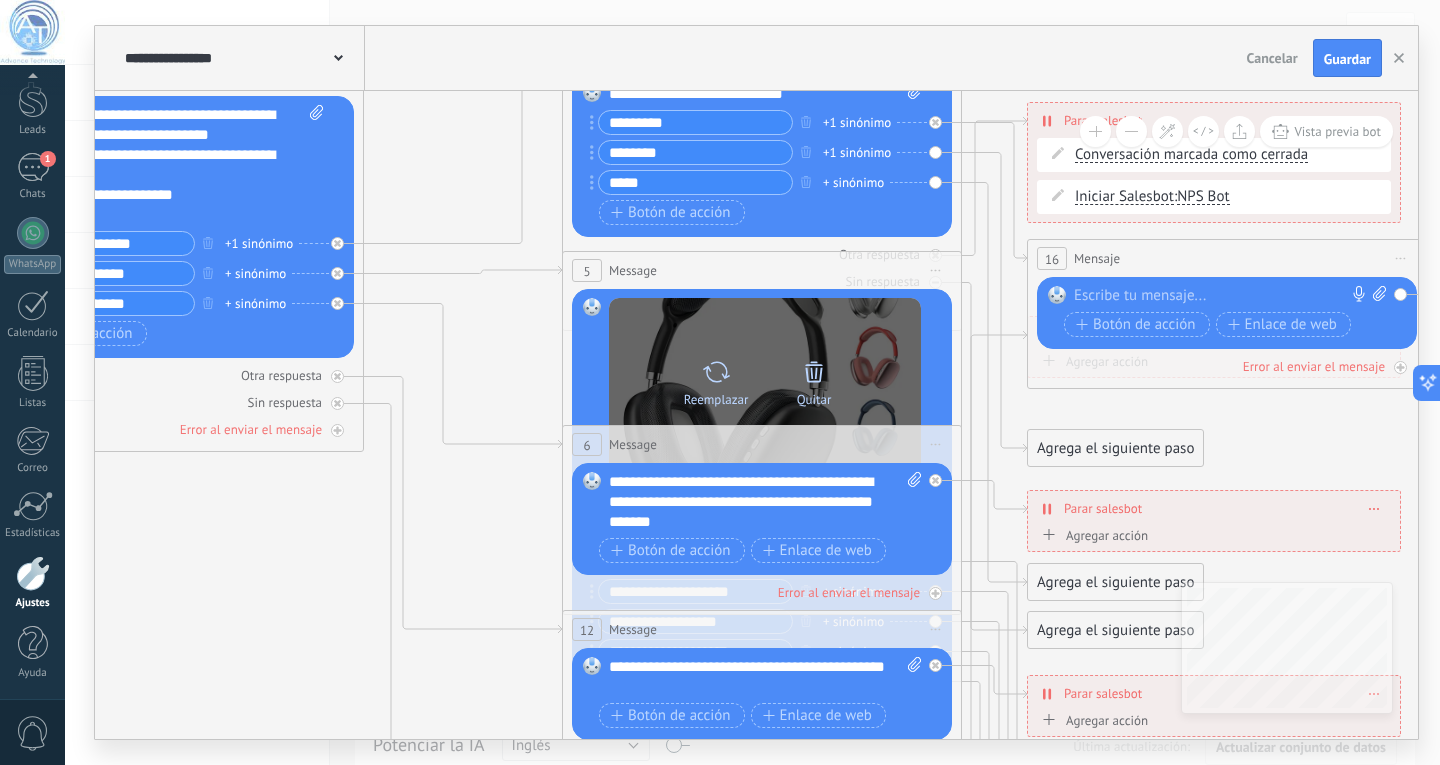 click 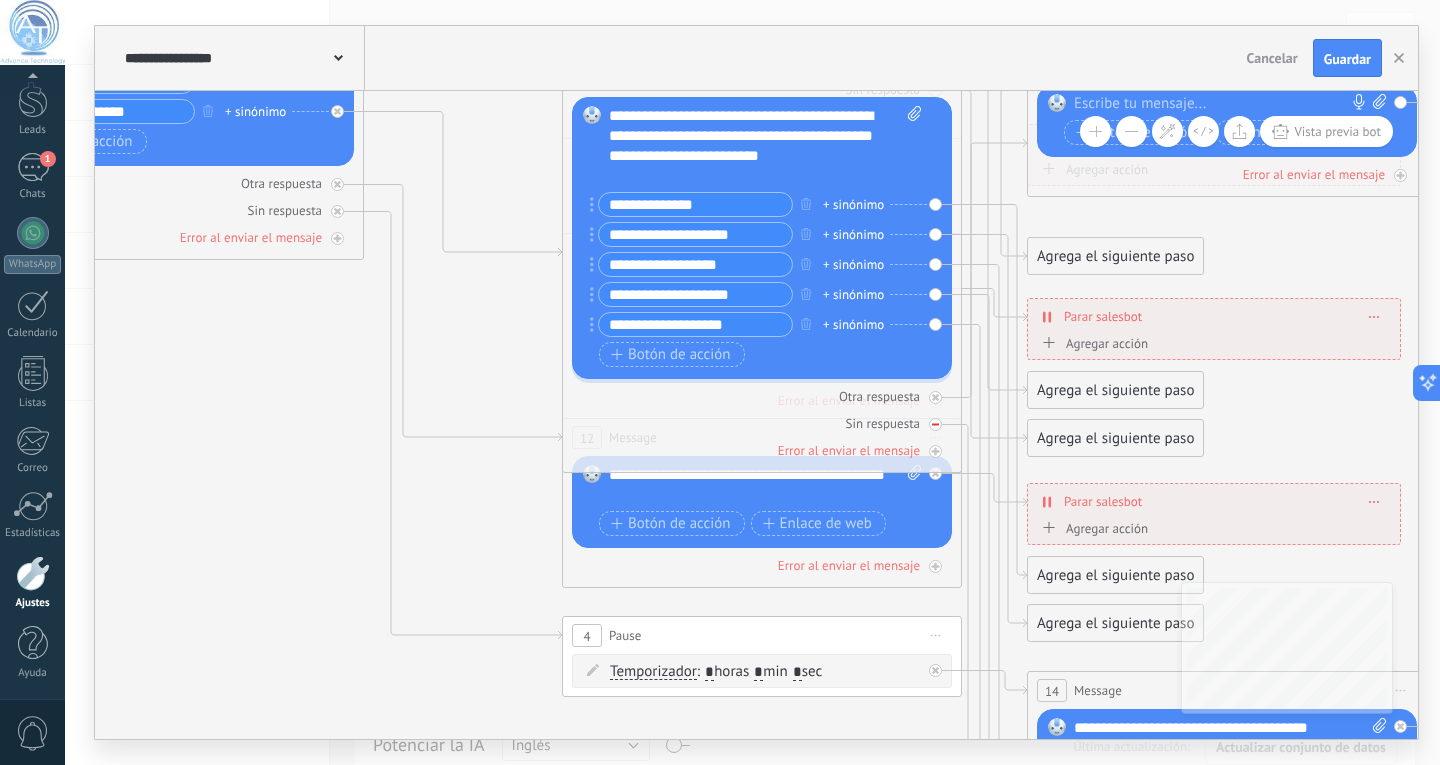 click 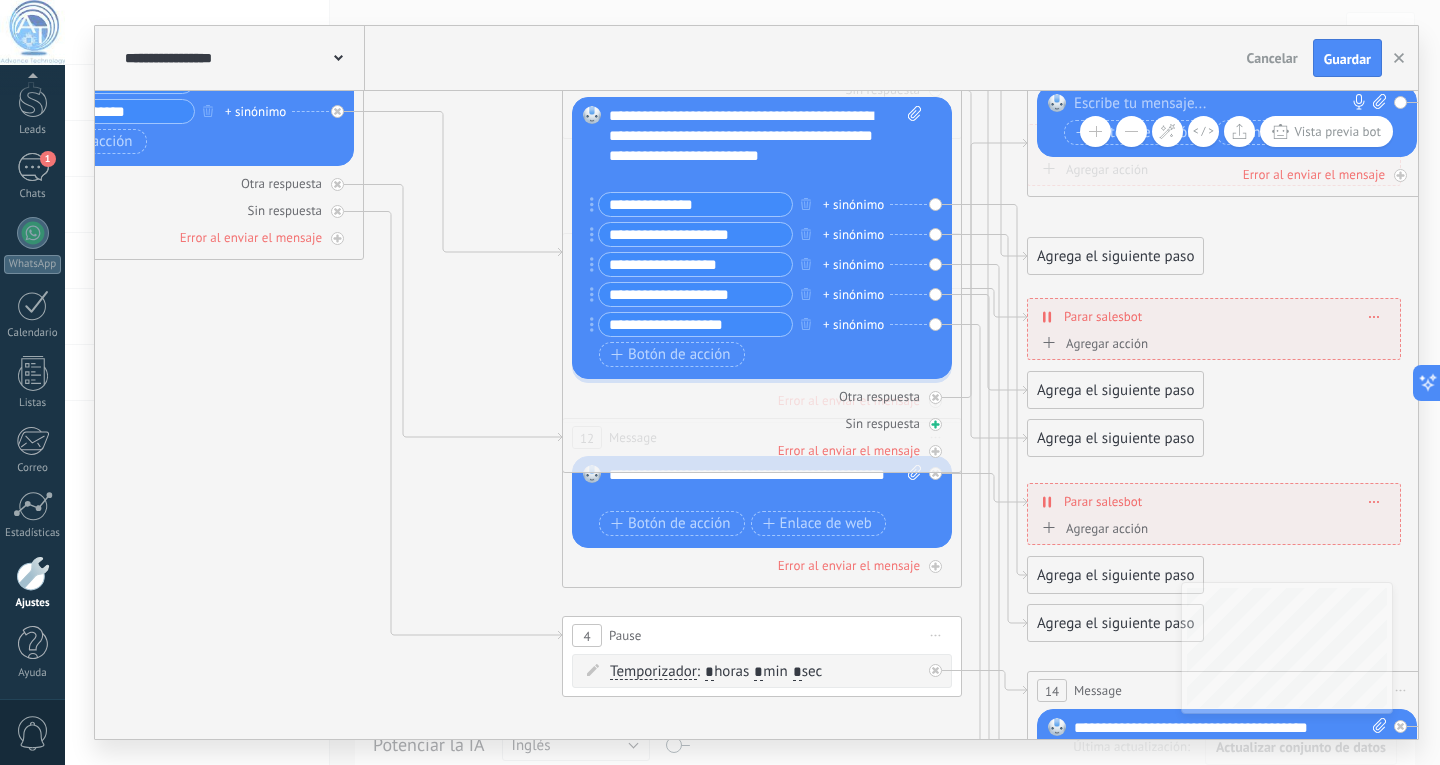 click 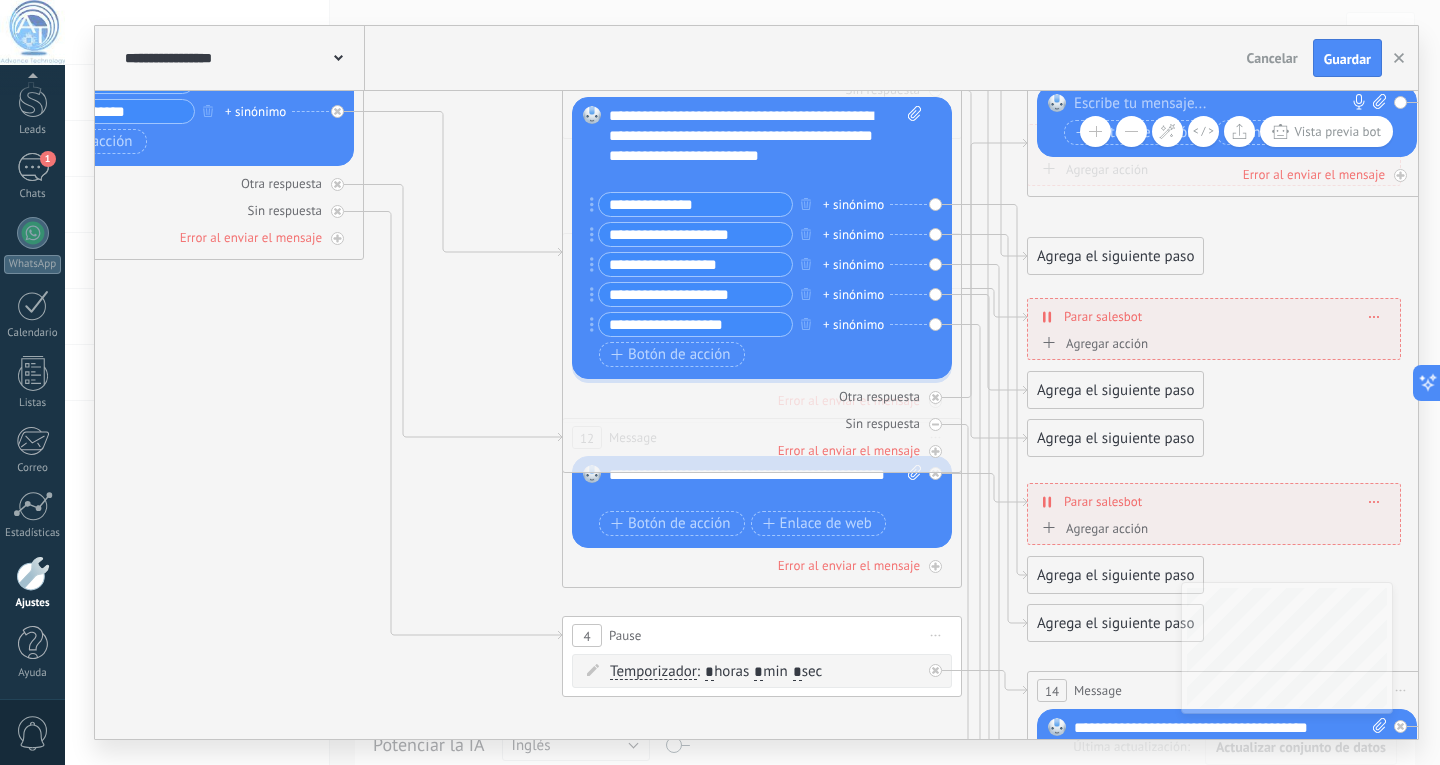 click 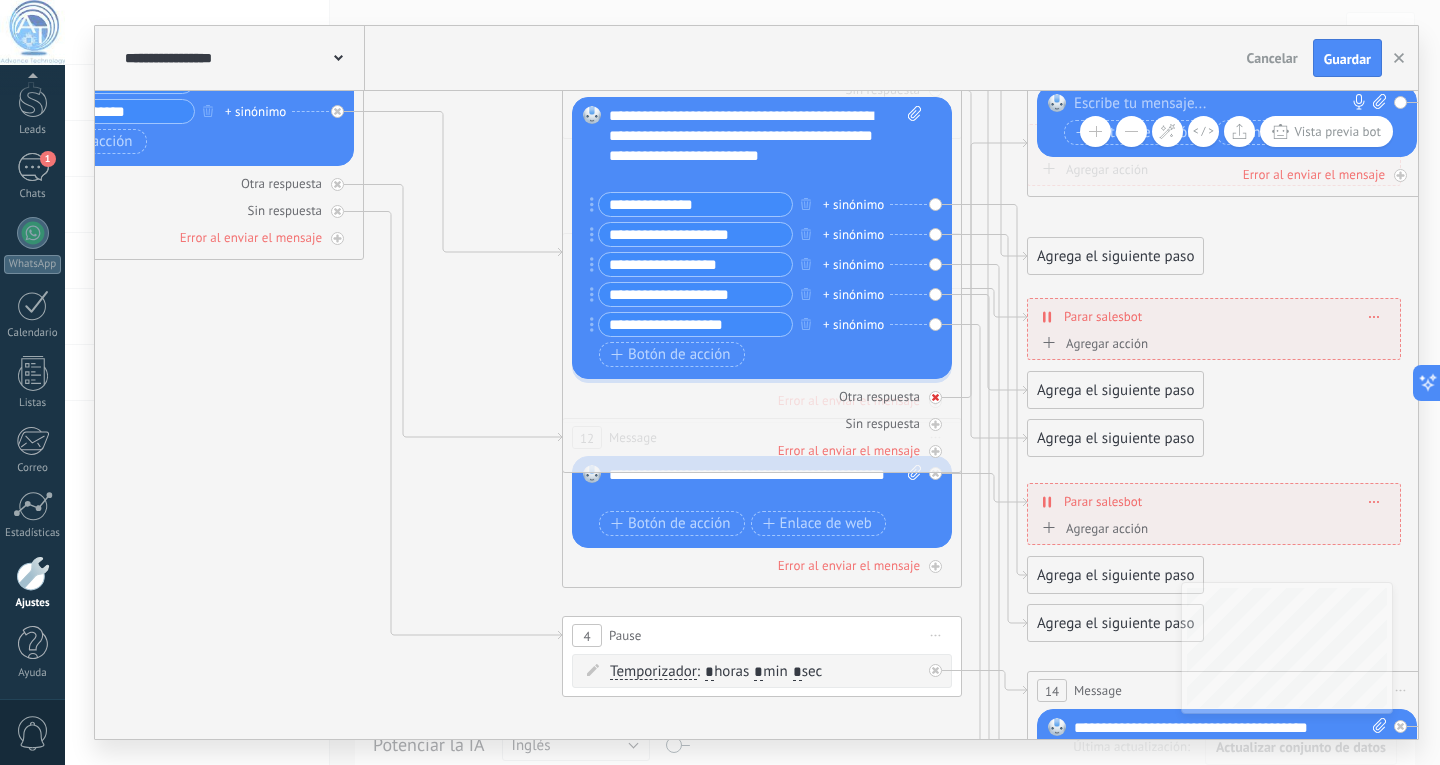 click 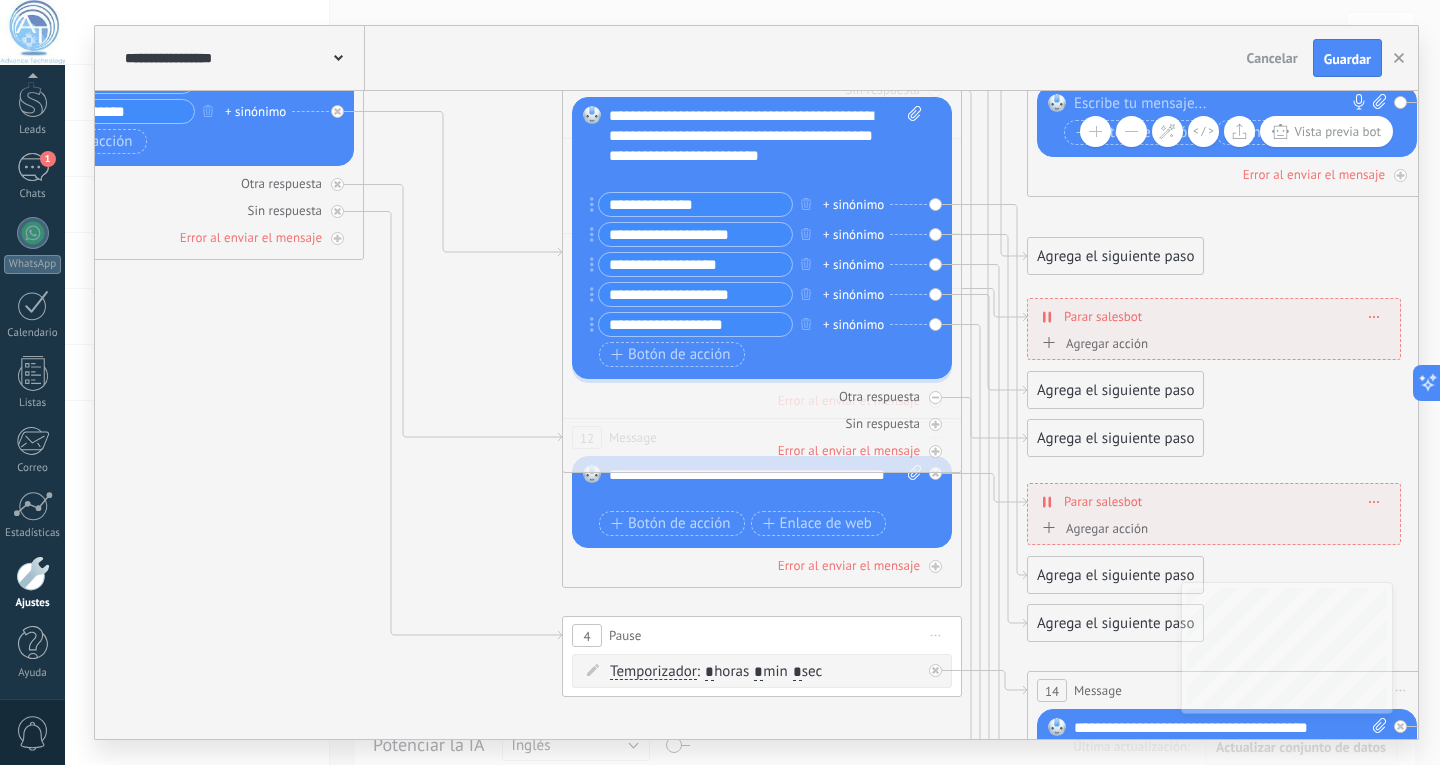 click 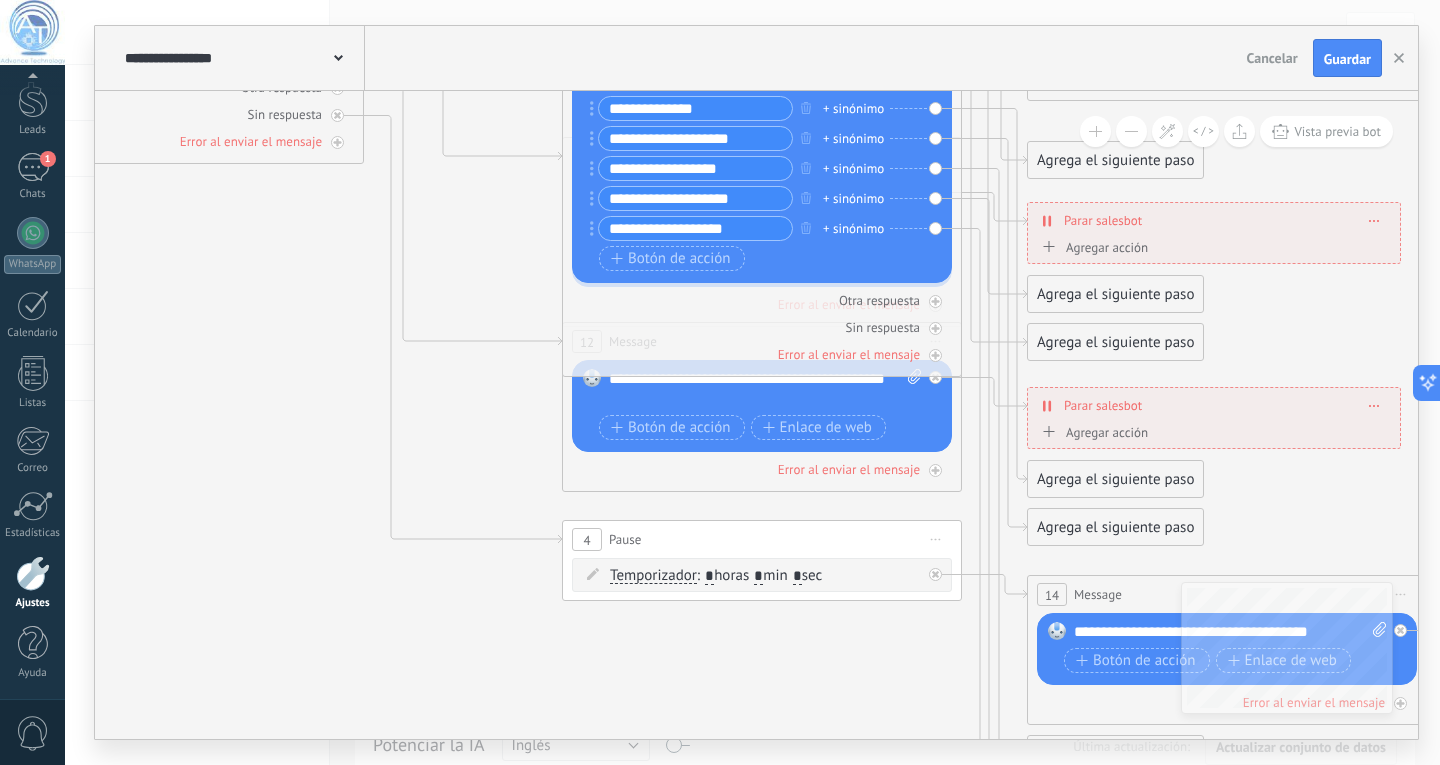 click 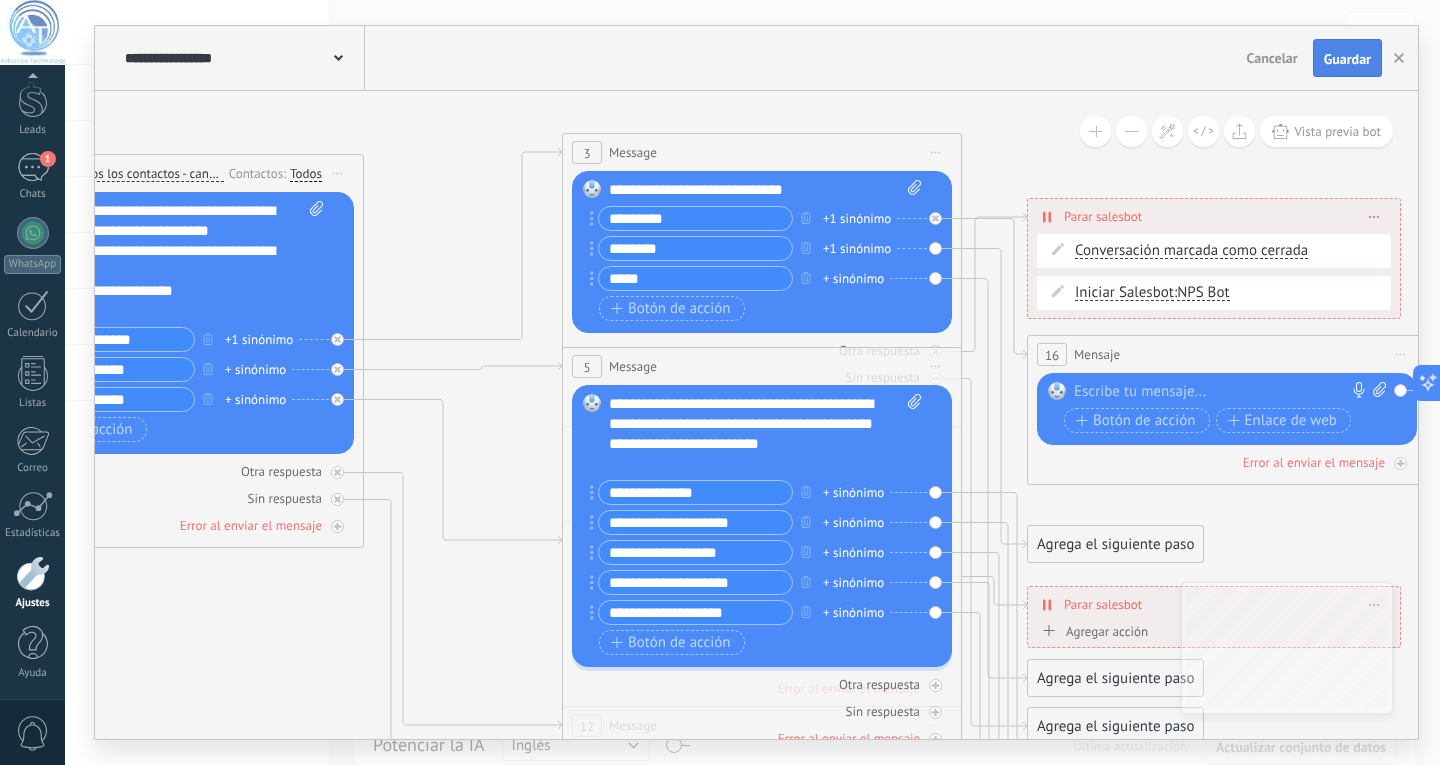 click on "Guardar" at bounding box center (1347, 59) 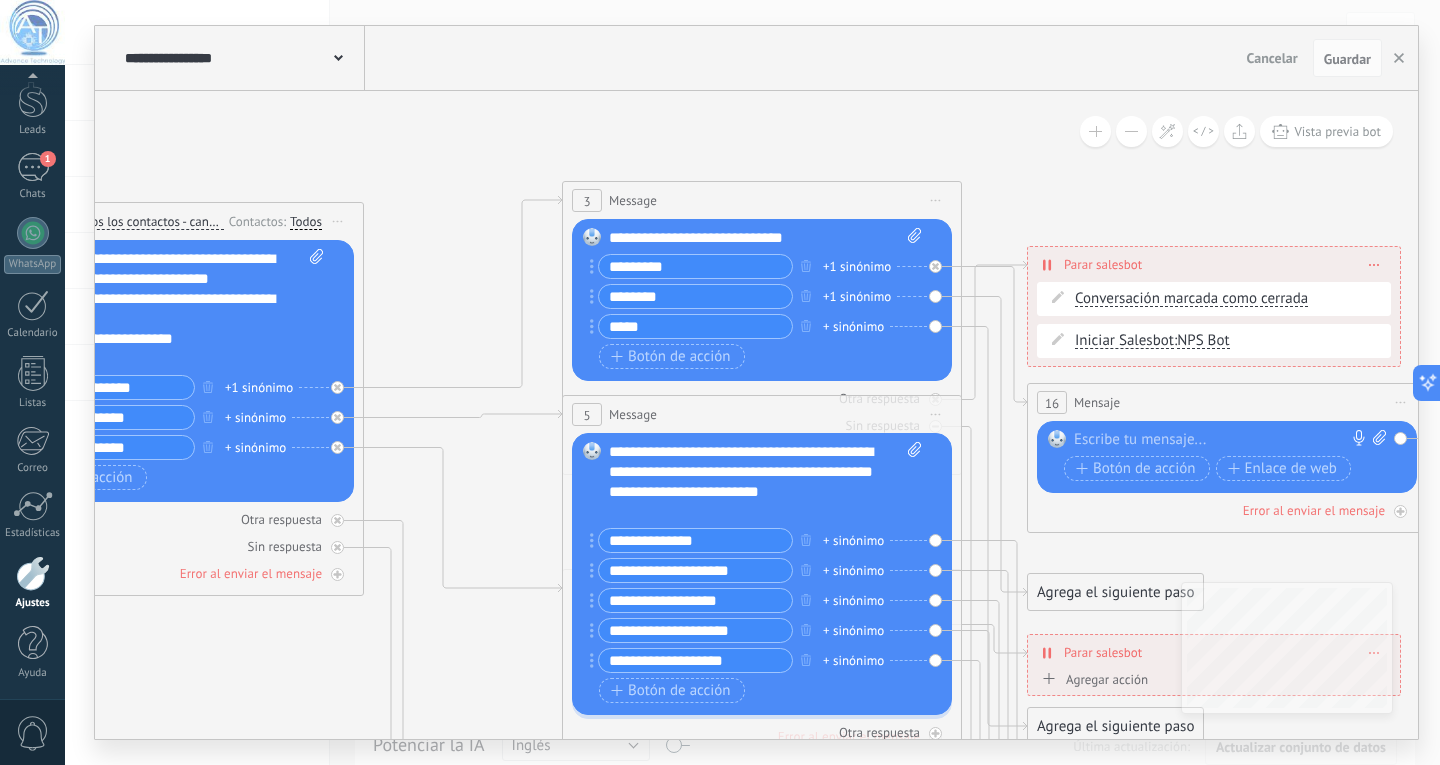 click at bounding box center [1374, 264] 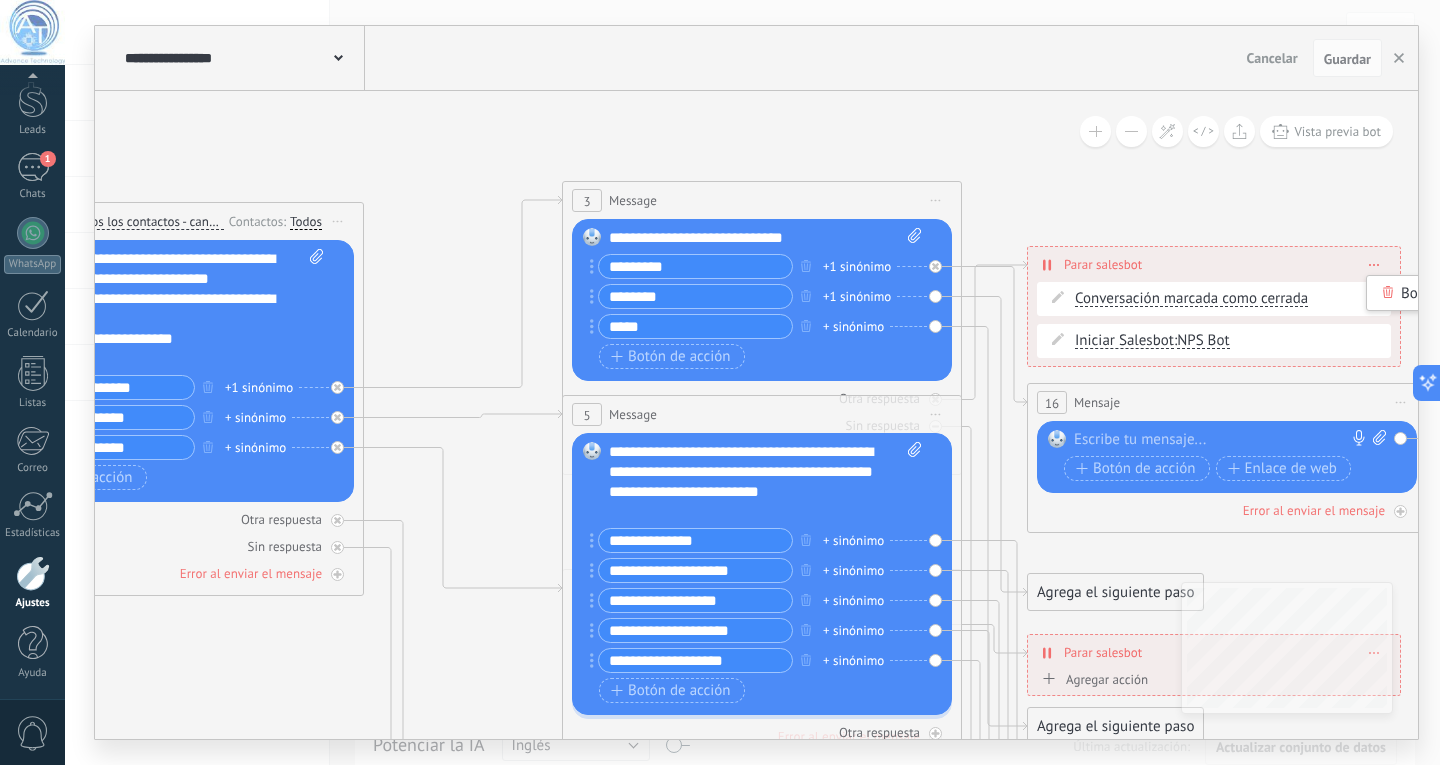click at bounding box center [1374, 264] 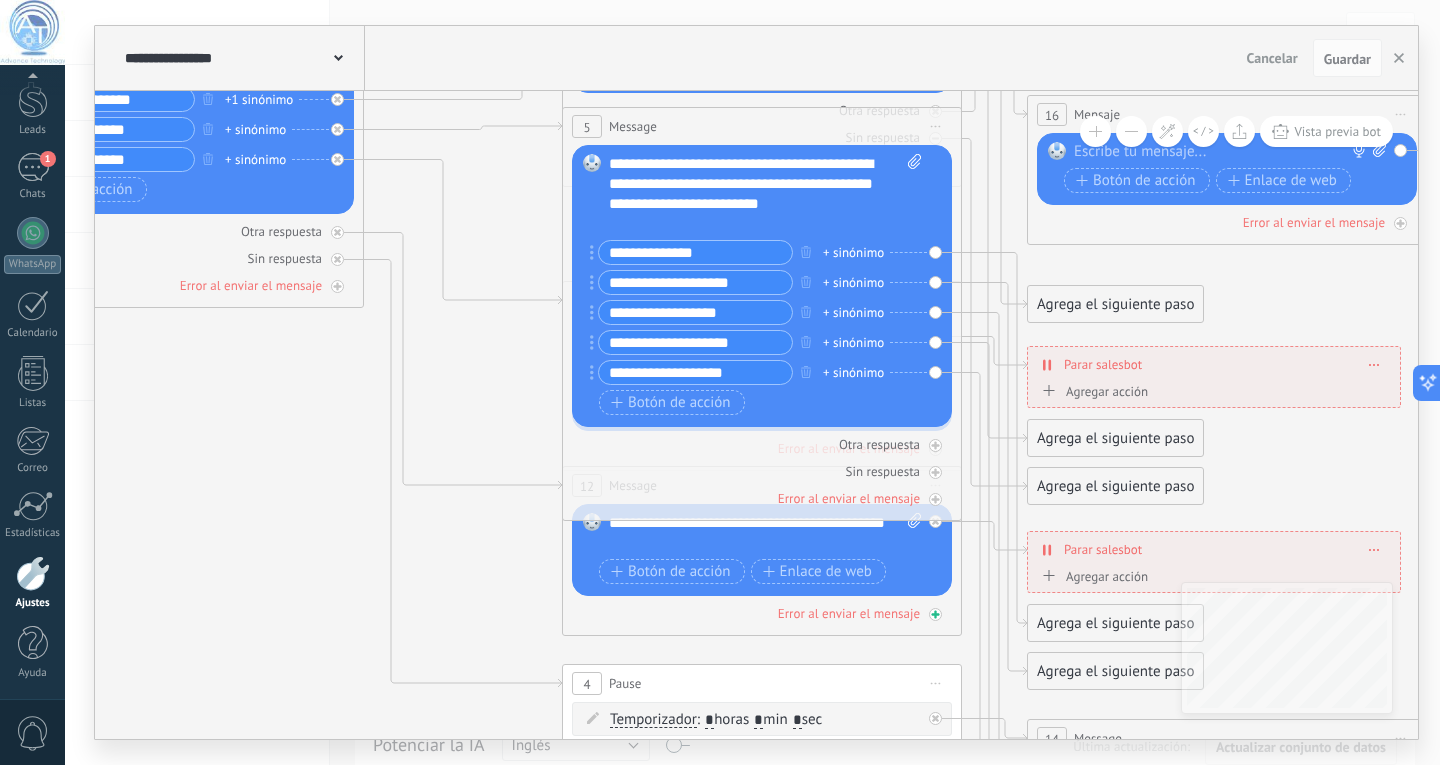 click on "Error al enviar el mensaje" at bounding box center [762, 613] 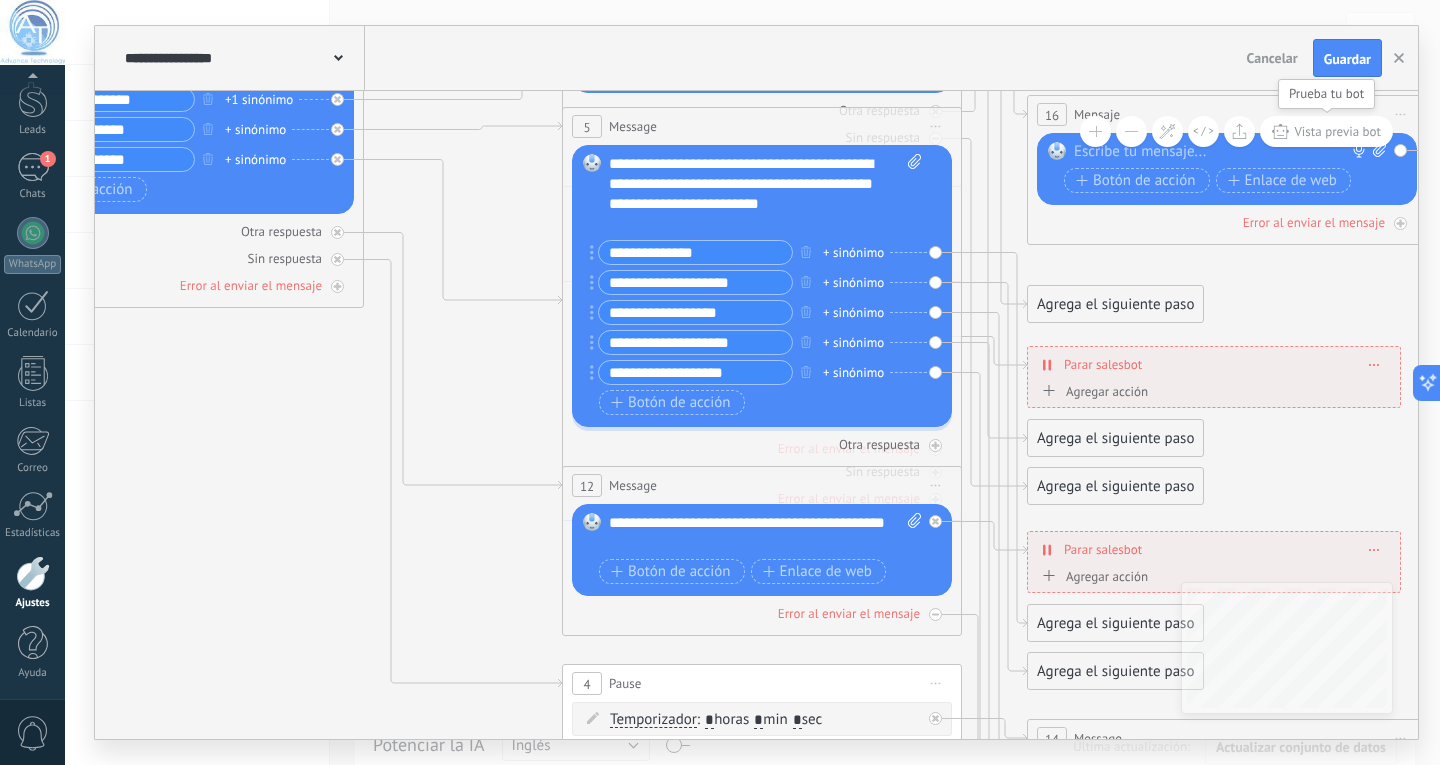 click on "Vista previa bot" at bounding box center [1337, 131] 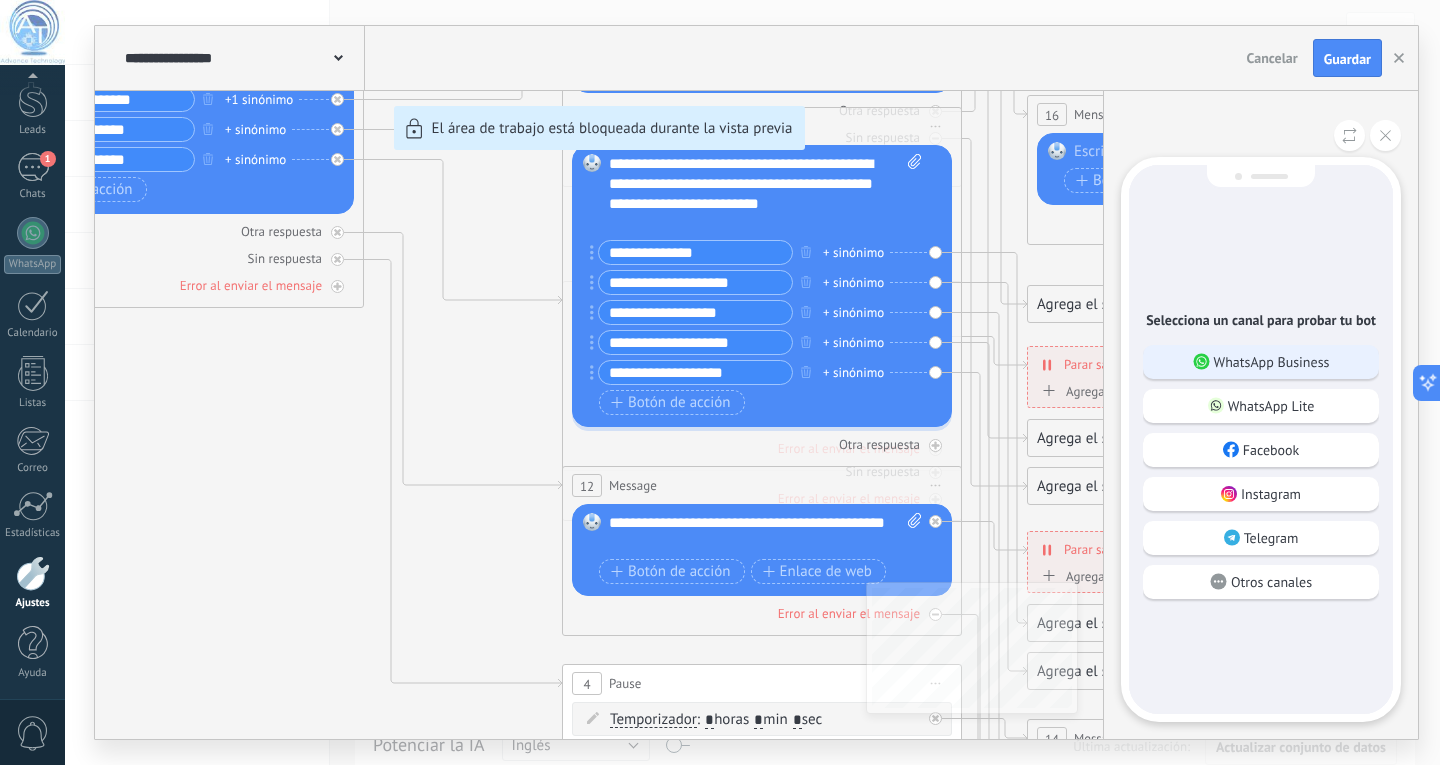 click on "WhatsApp Business" at bounding box center (1272, 362) 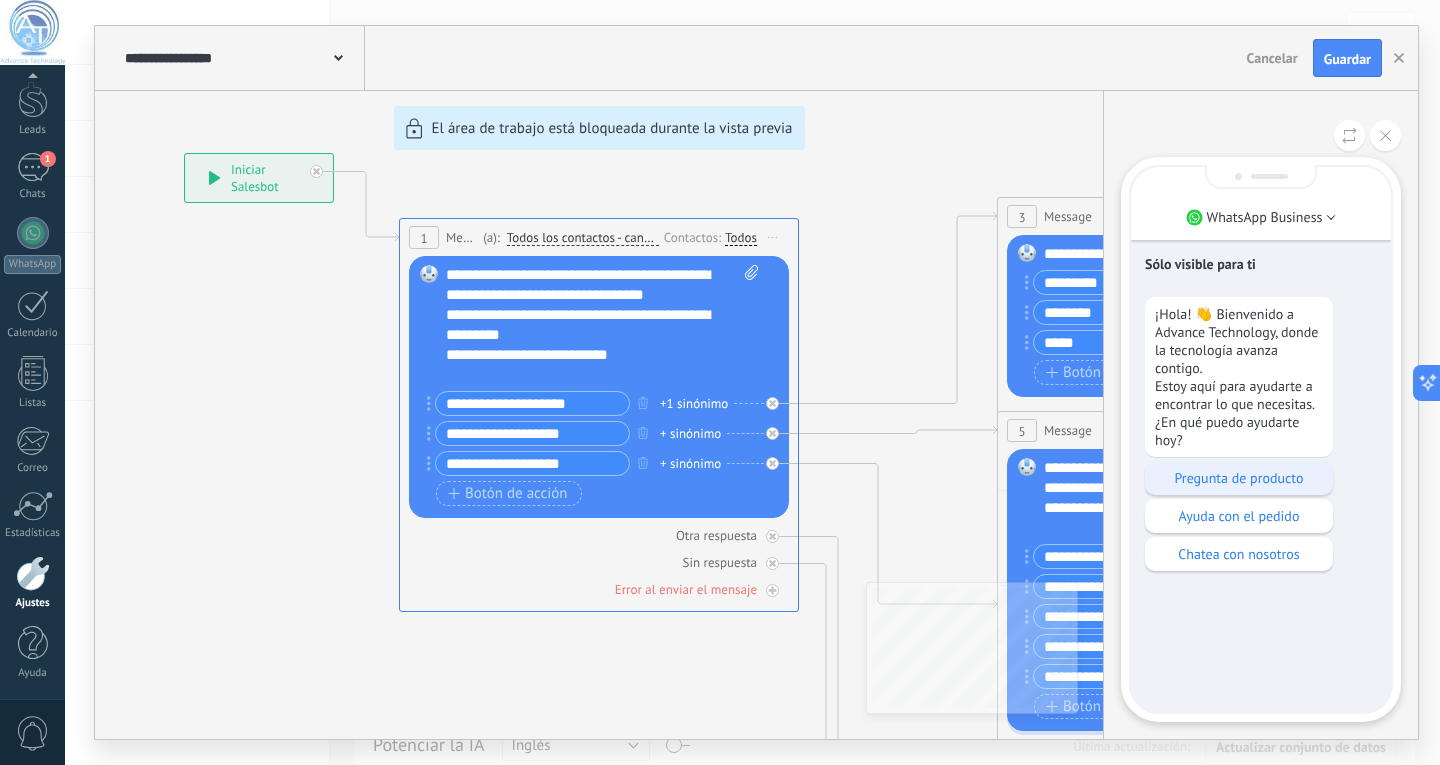click on "Pregunta de producto" at bounding box center [1239, 478] 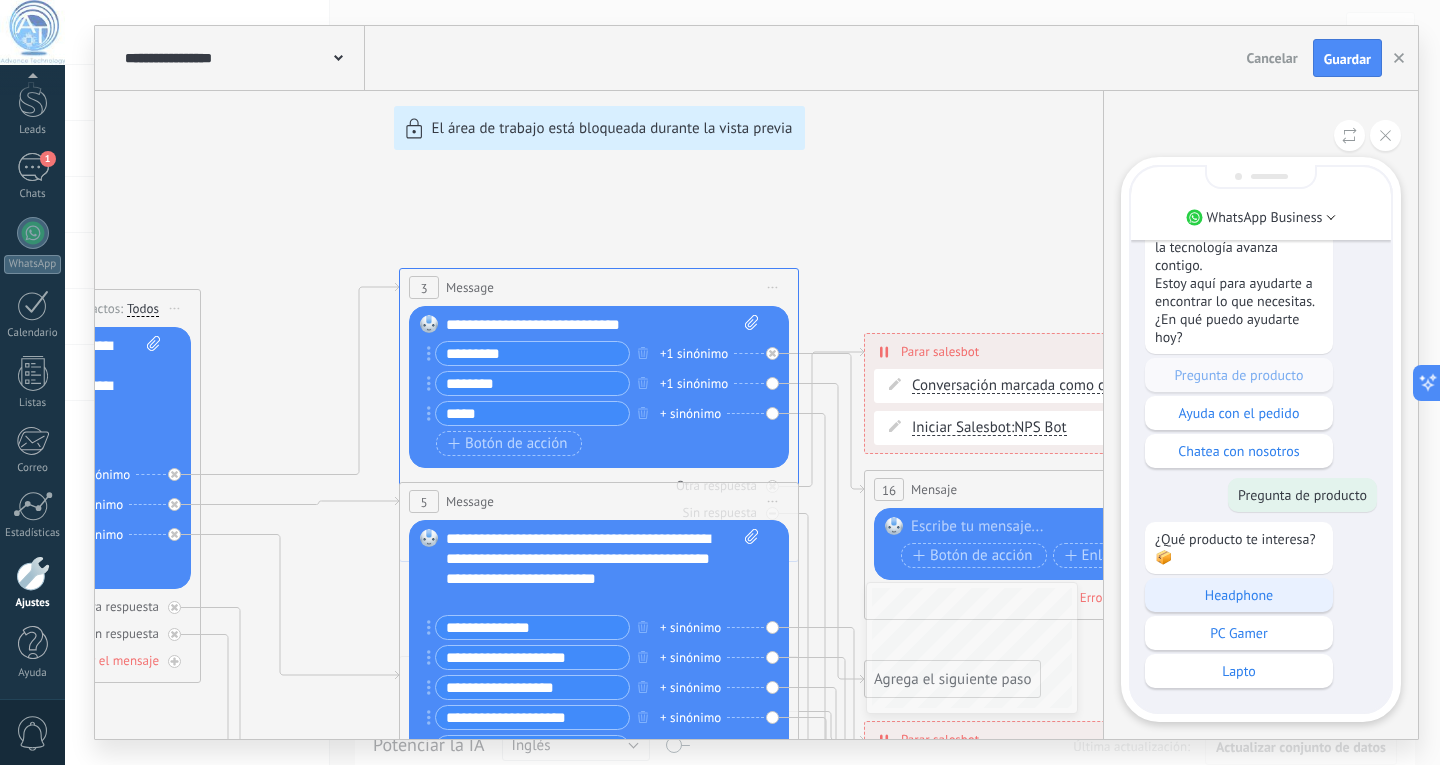 click on "Headphone" at bounding box center [1239, 595] 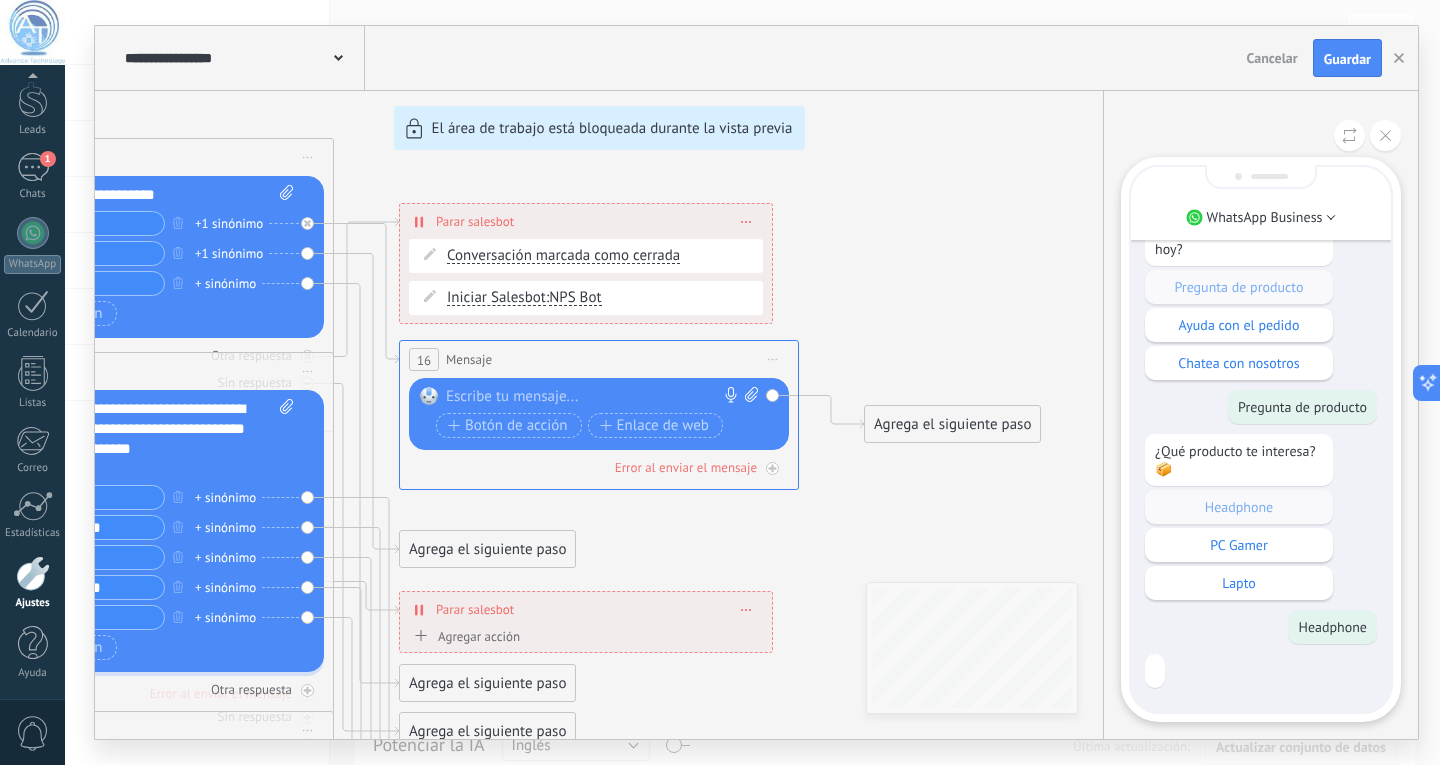 click on "**********" at bounding box center [756, 382] 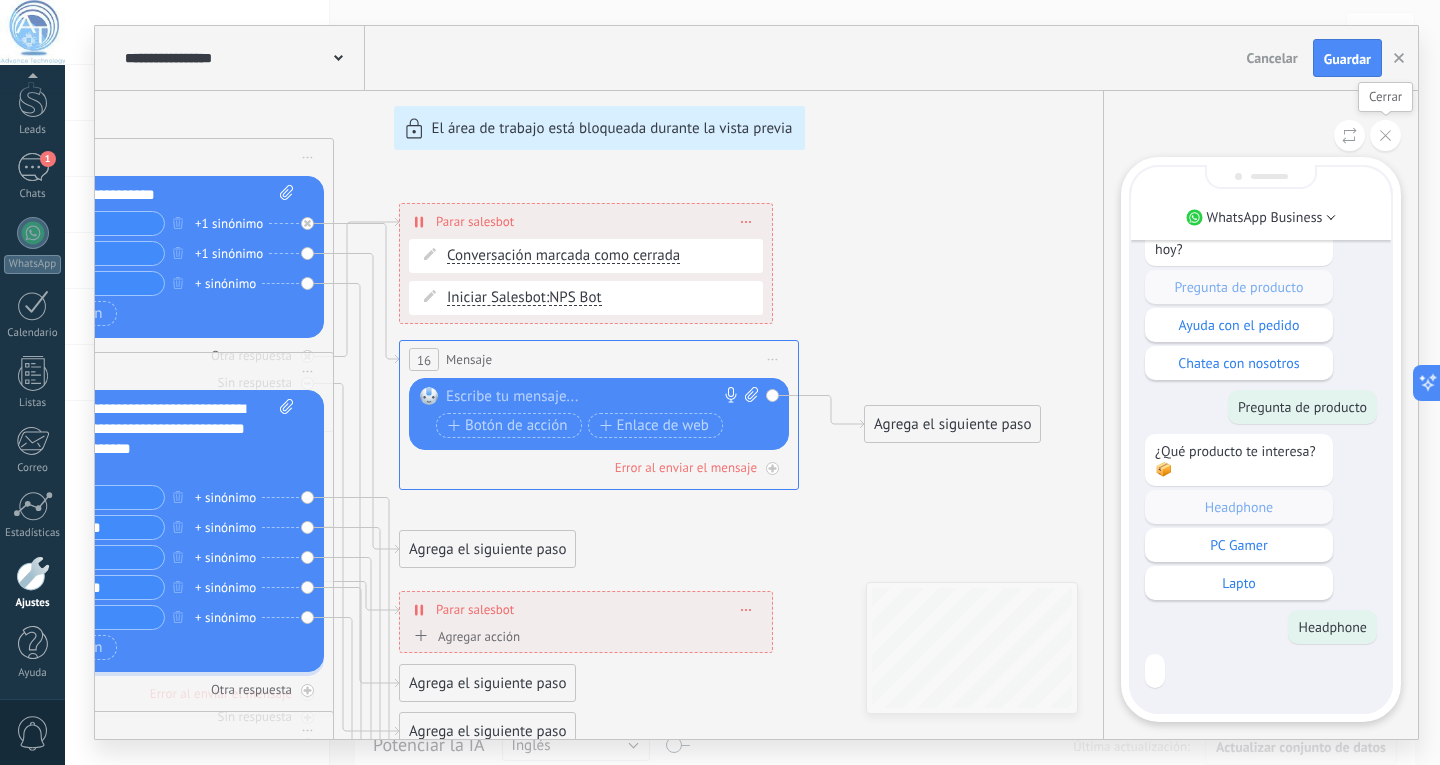click at bounding box center (1385, 135) 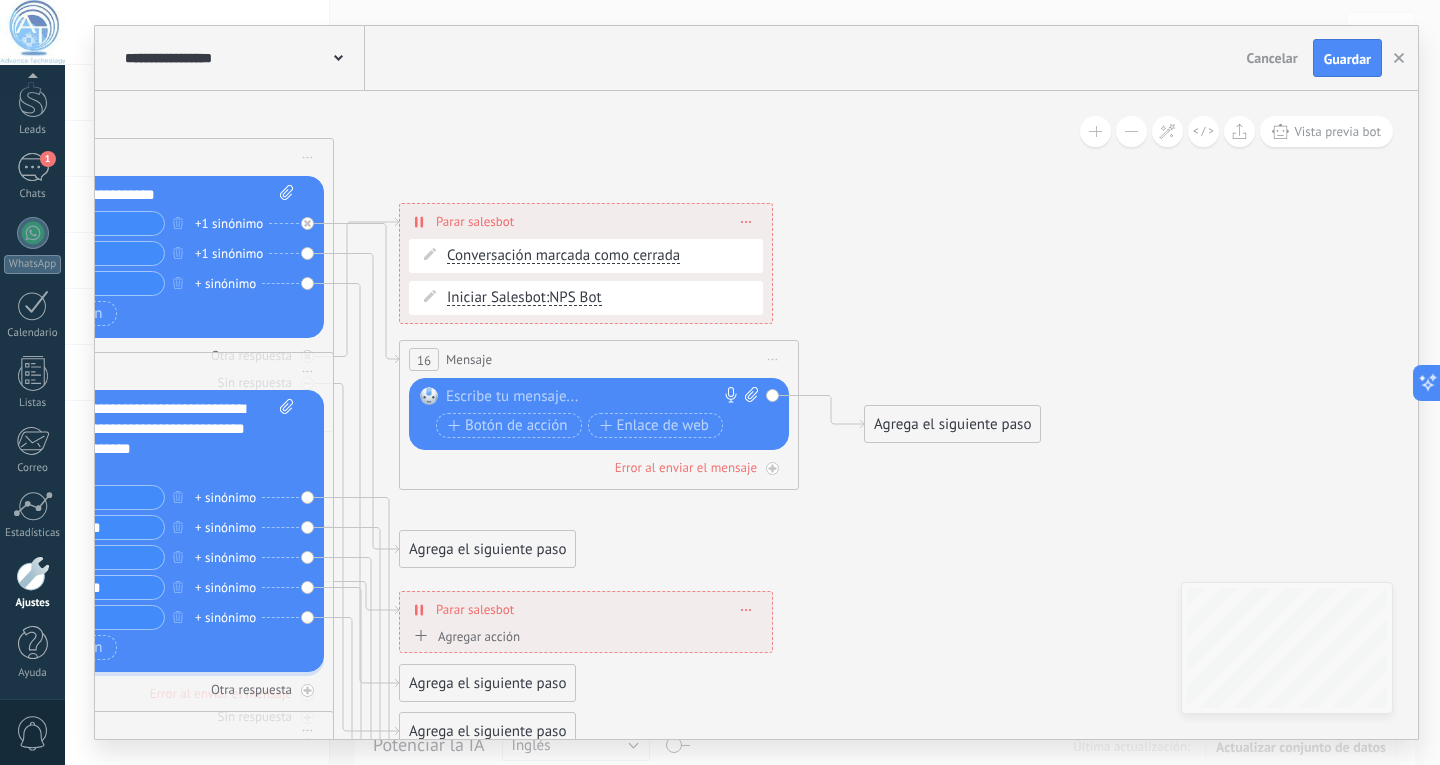 click on "Agrega el siguiente paso" at bounding box center (952, 424) 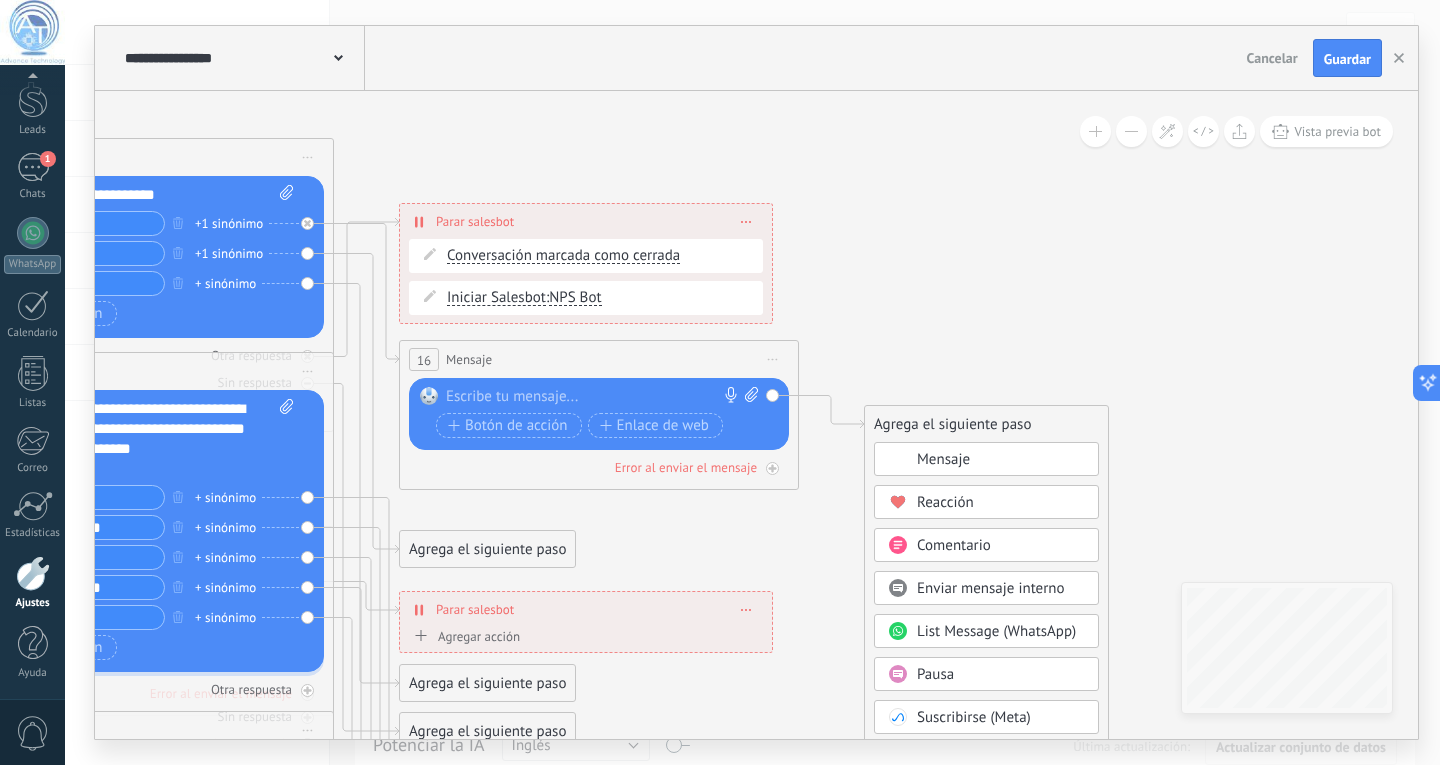 click on "Mensaje" at bounding box center (943, 459) 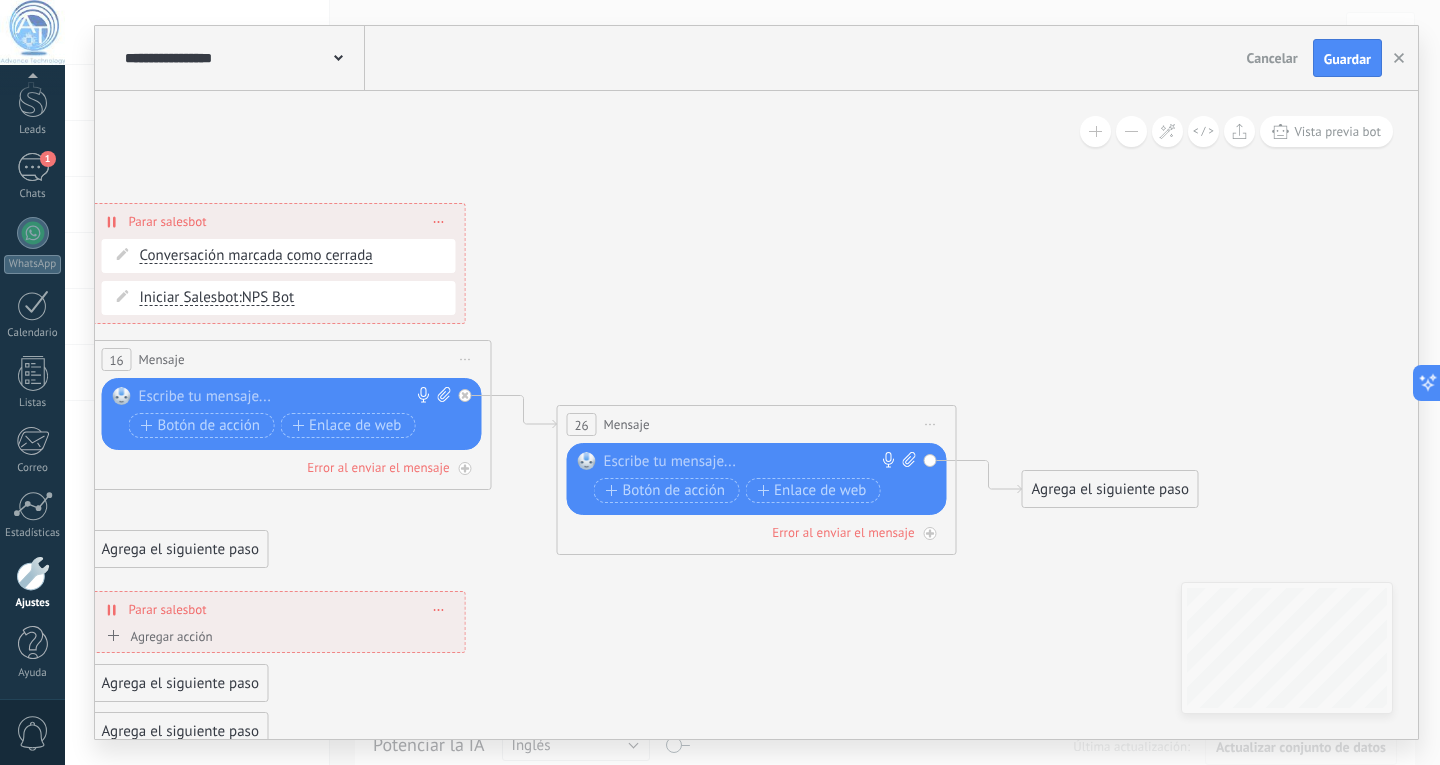 click 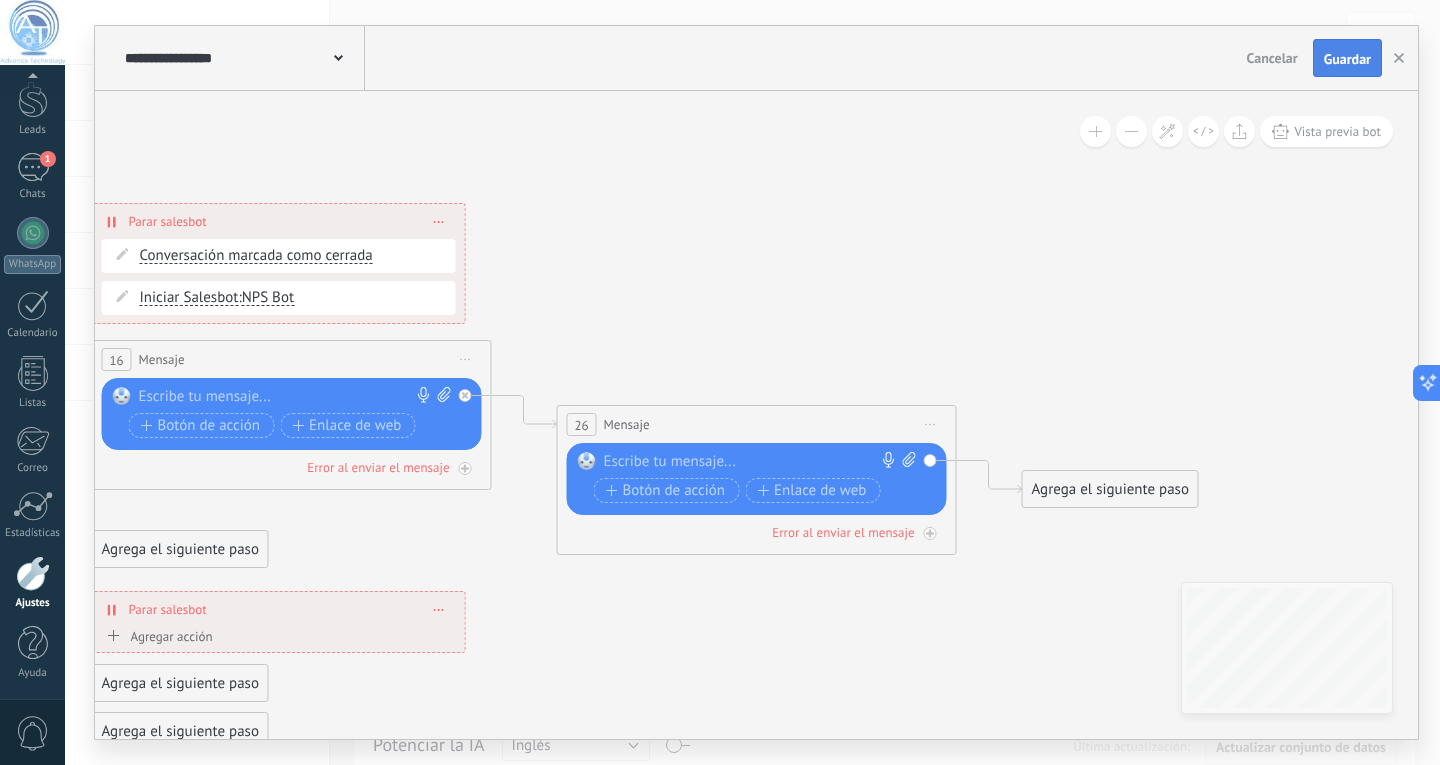 click on "Guardar" at bounding box center [1347, 58] 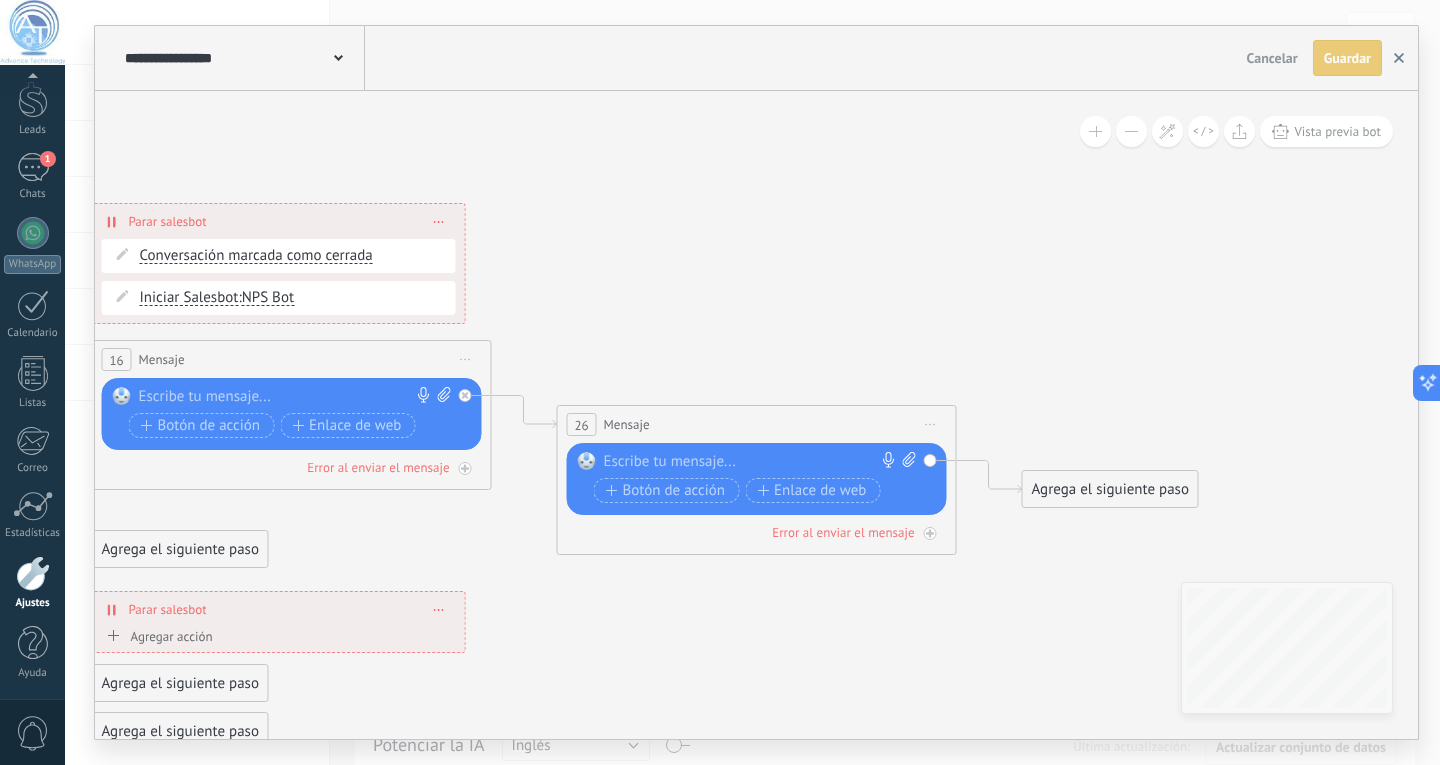 click 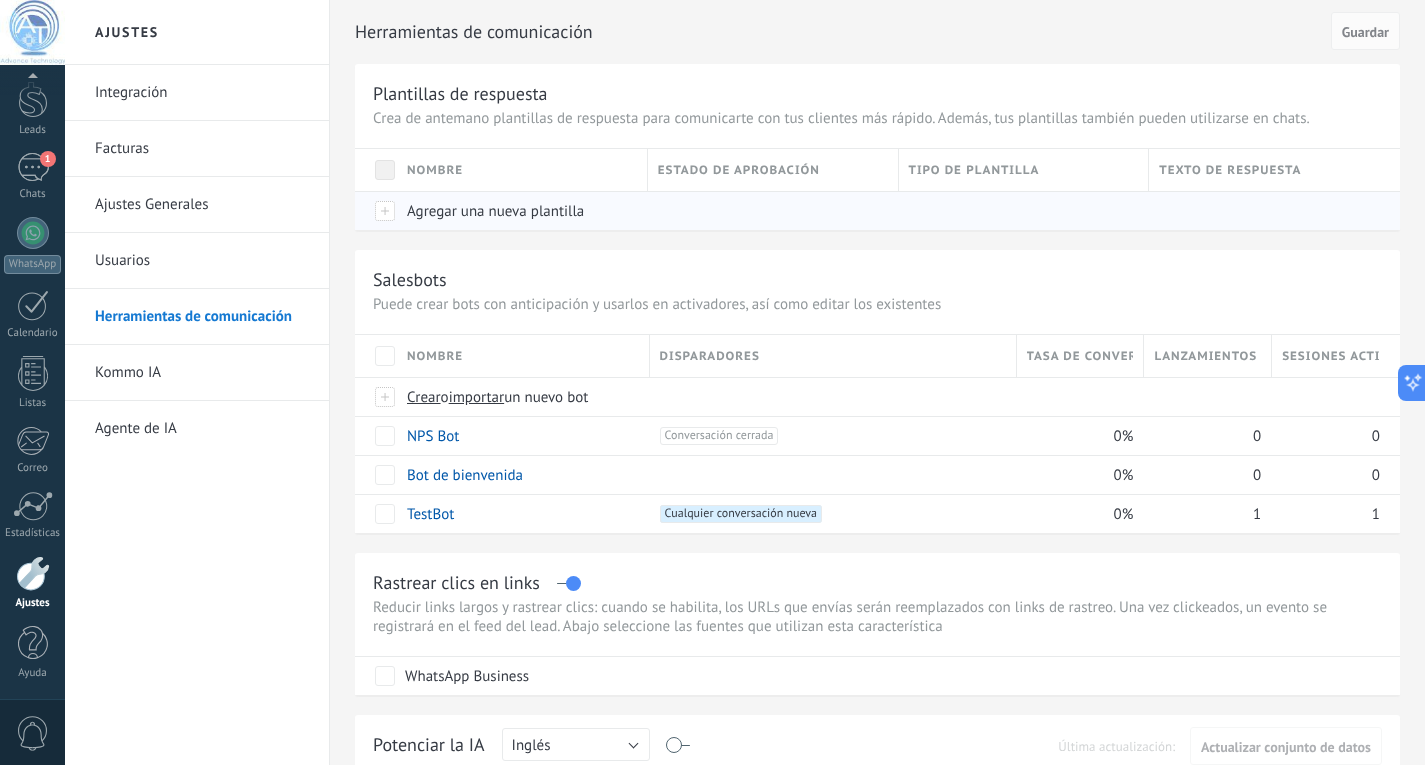 click on "Agregar una nueva plantilla" at bounding box center [495, 211] 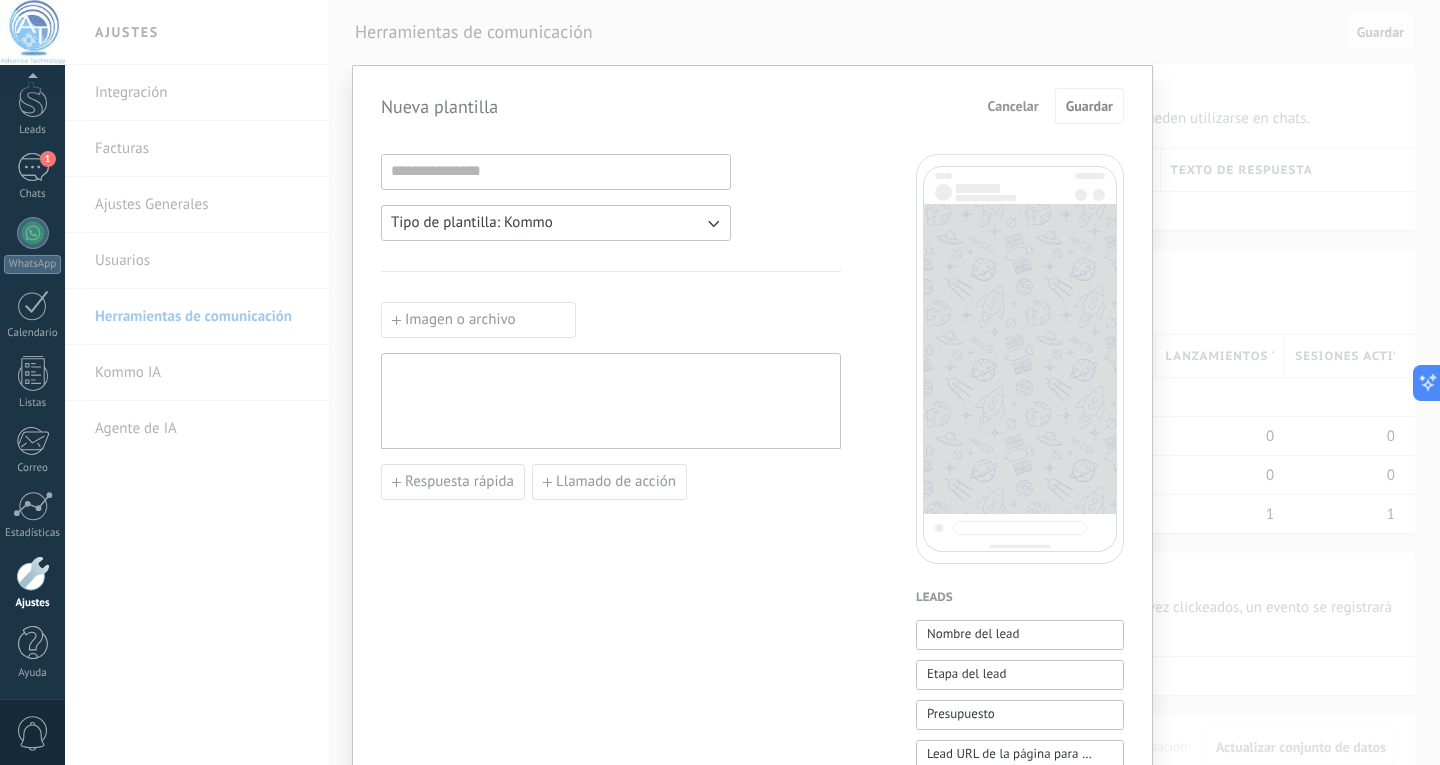 click on "Tipo de plantilla: Kommo" at bounding box center (556, 223) 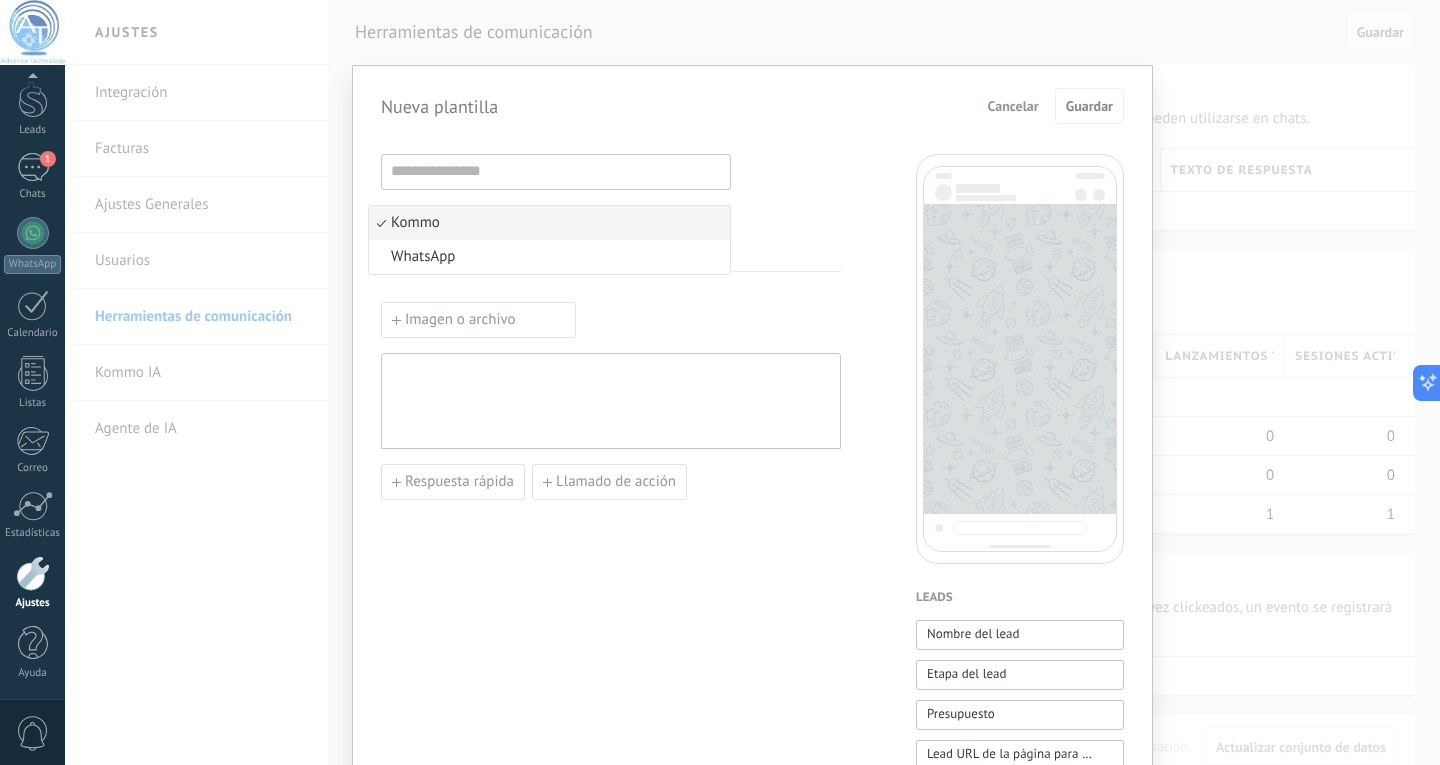 click on "Imagen o archivo" at bounding box center (478, 320) 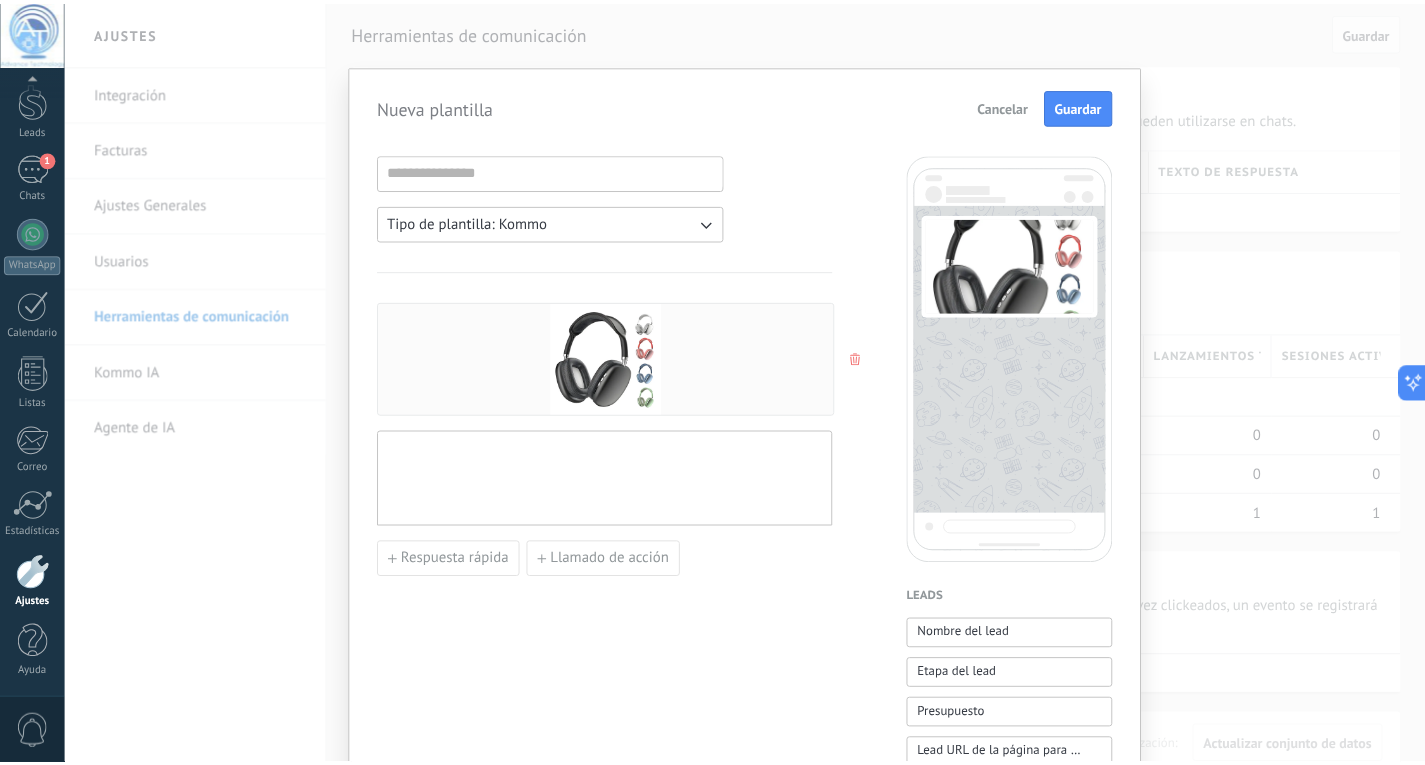 scroll, scrollTop: 0, scrollLeft: 0, axis: both 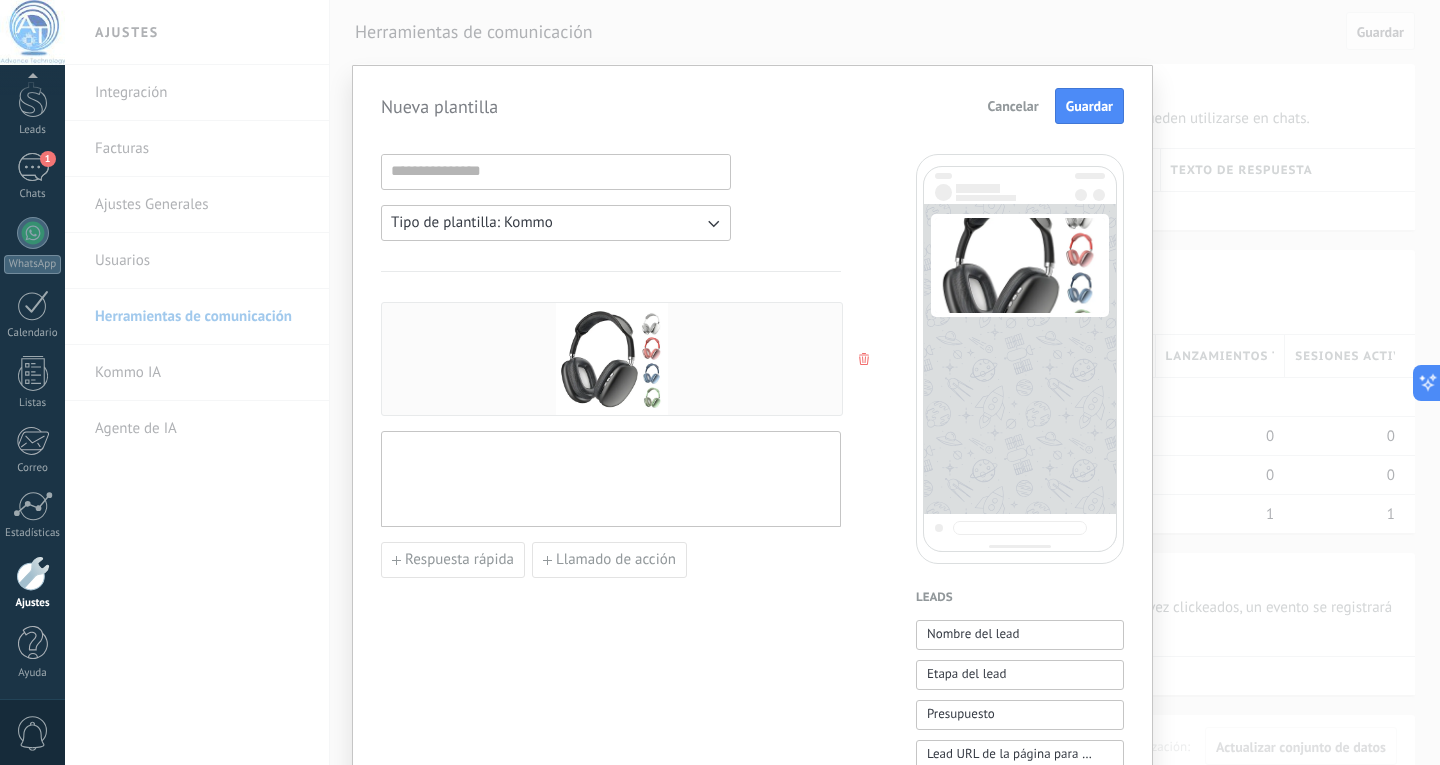 click at bounding box center [611, 479] 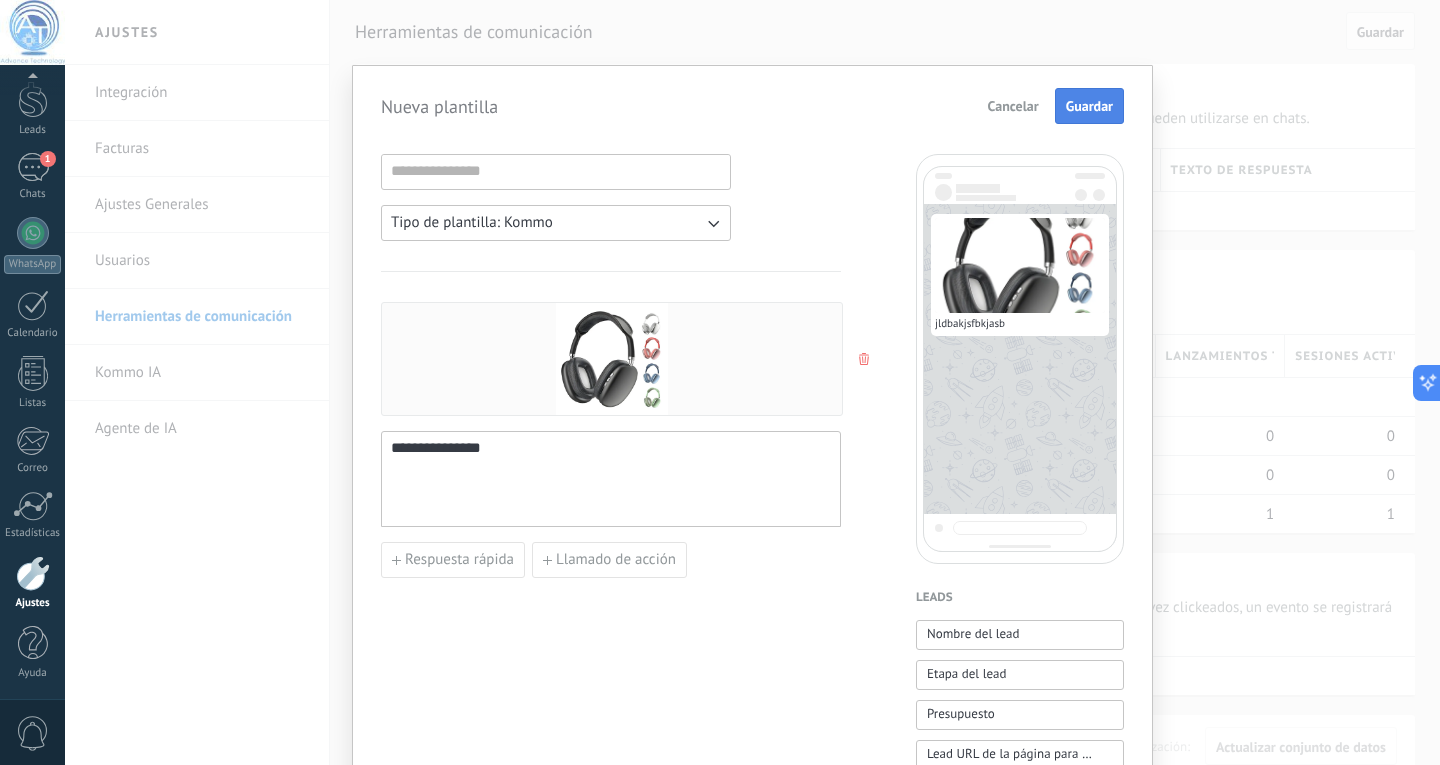 click on "Guardar" at bounding box center (1089, 106) 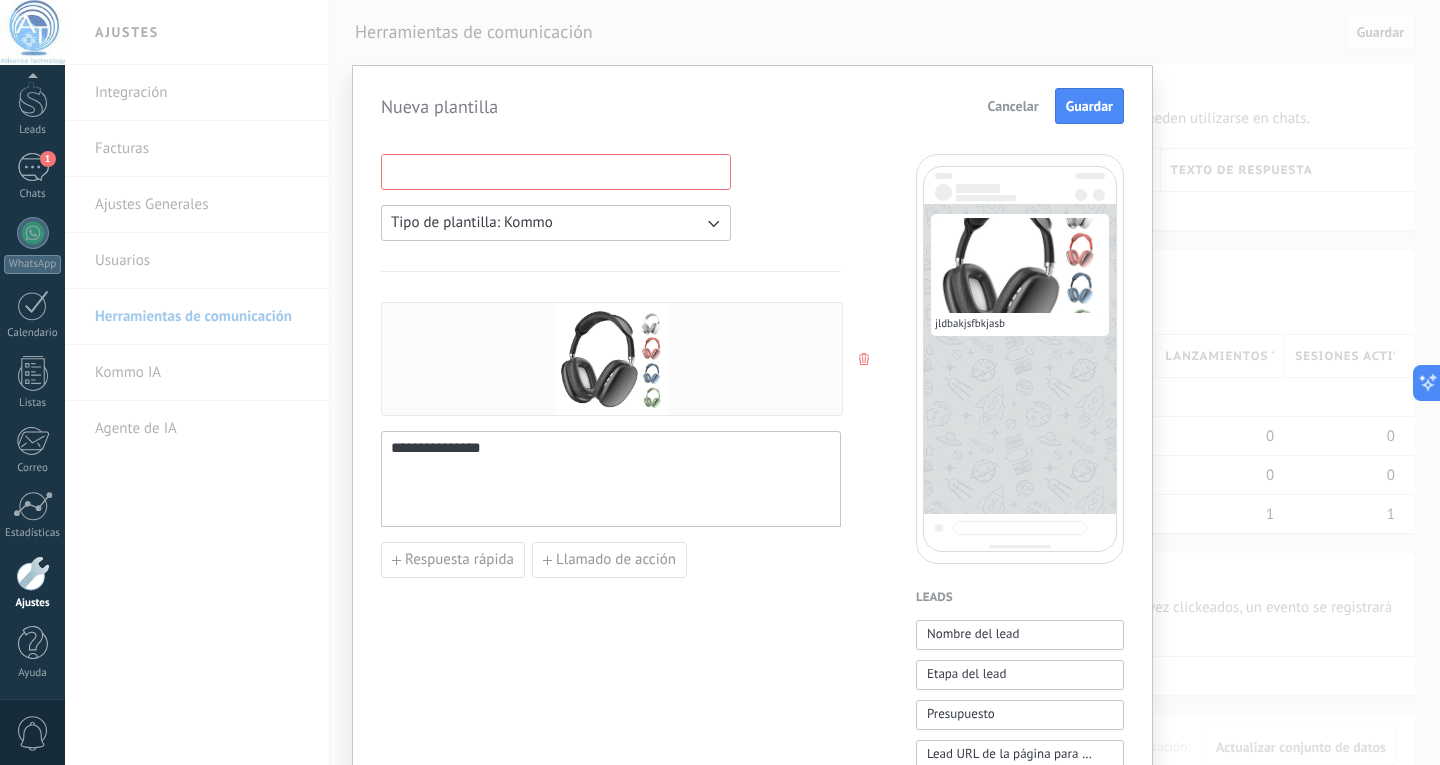 click at bounding box center (556, 171) 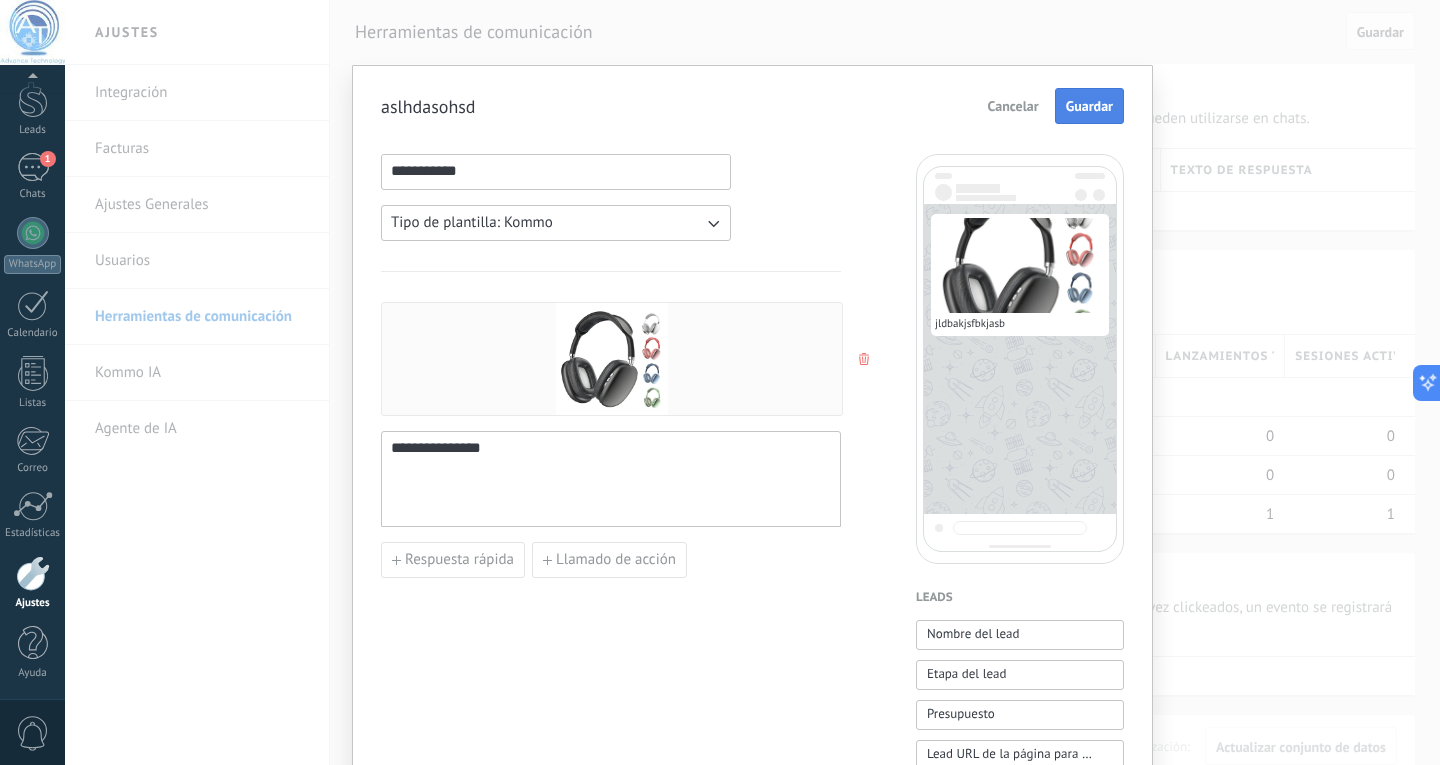 type on "**********" 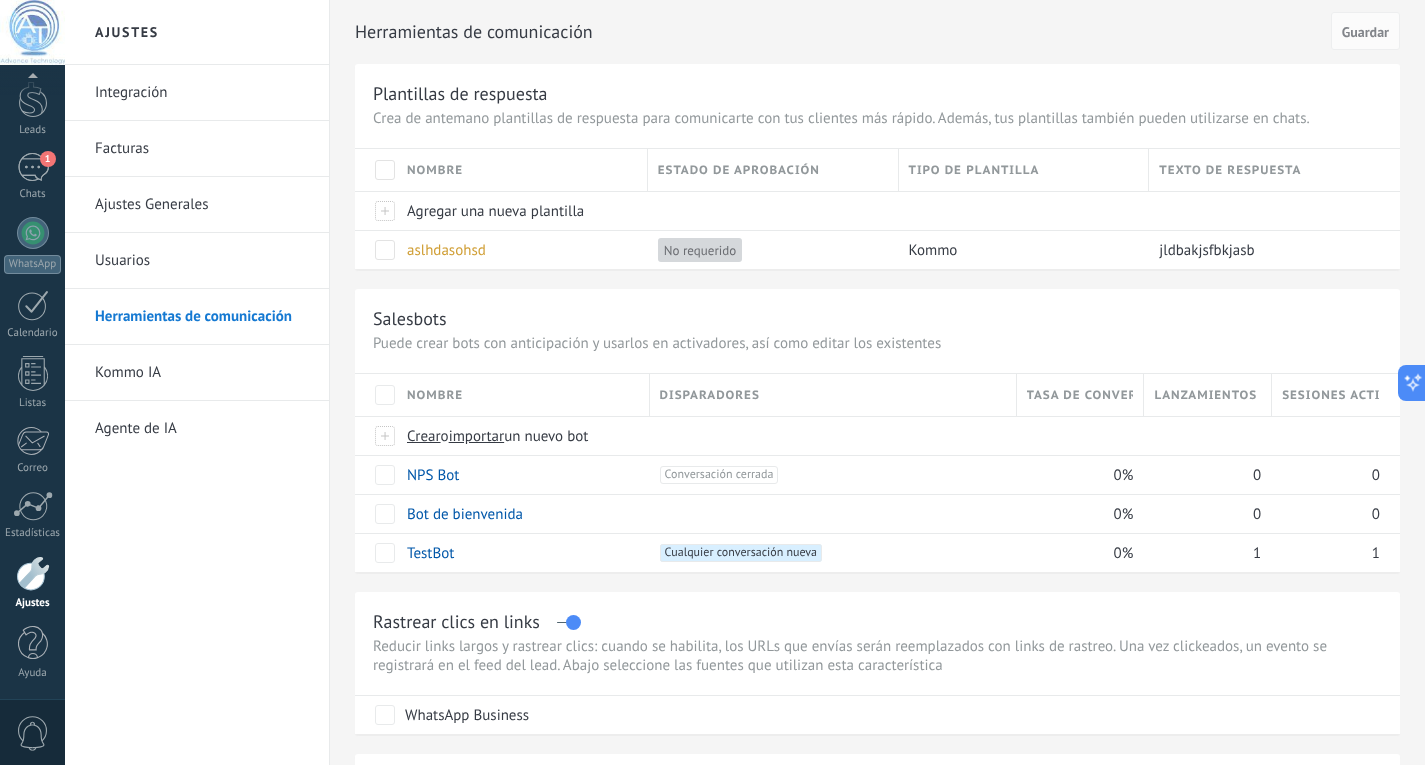 click at bounding box center [33, 573] 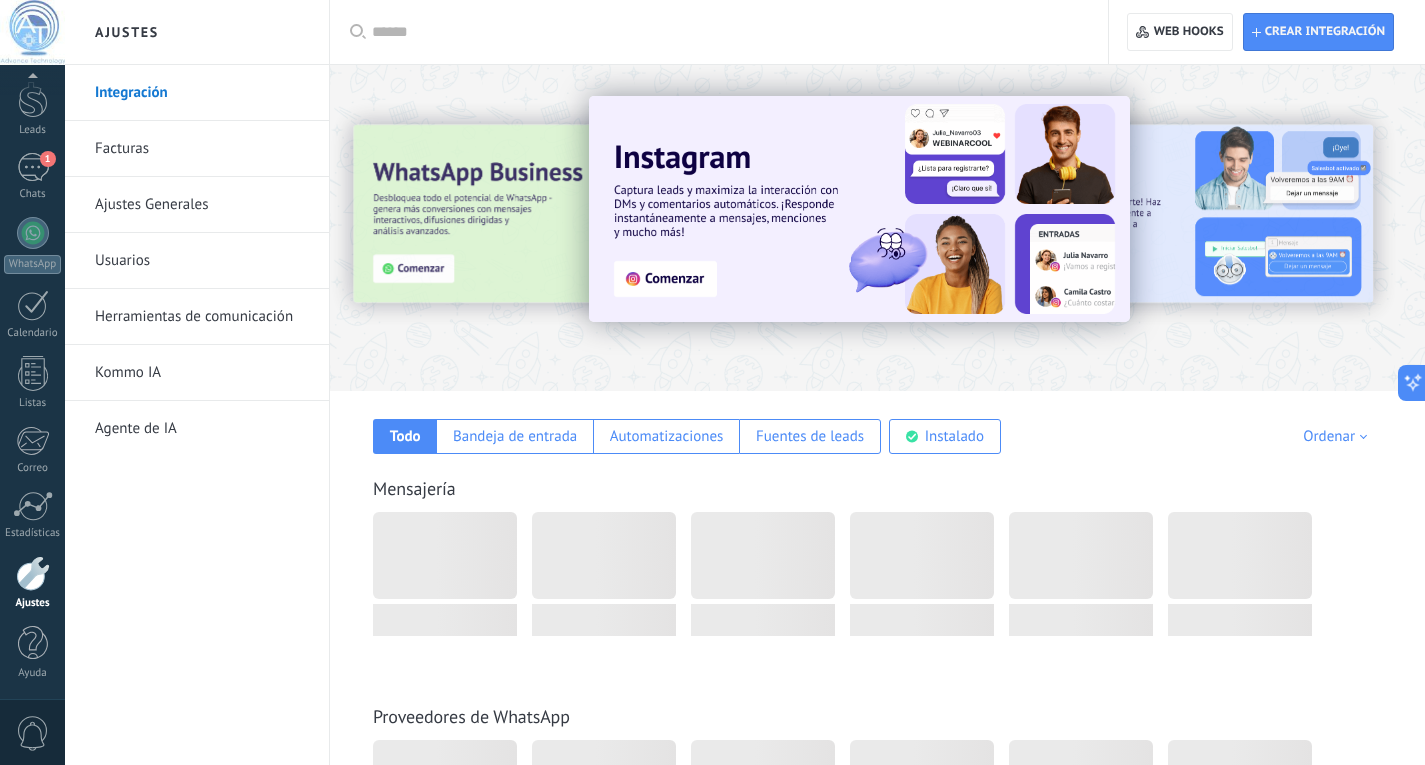 click at bounding box center (33, 573) 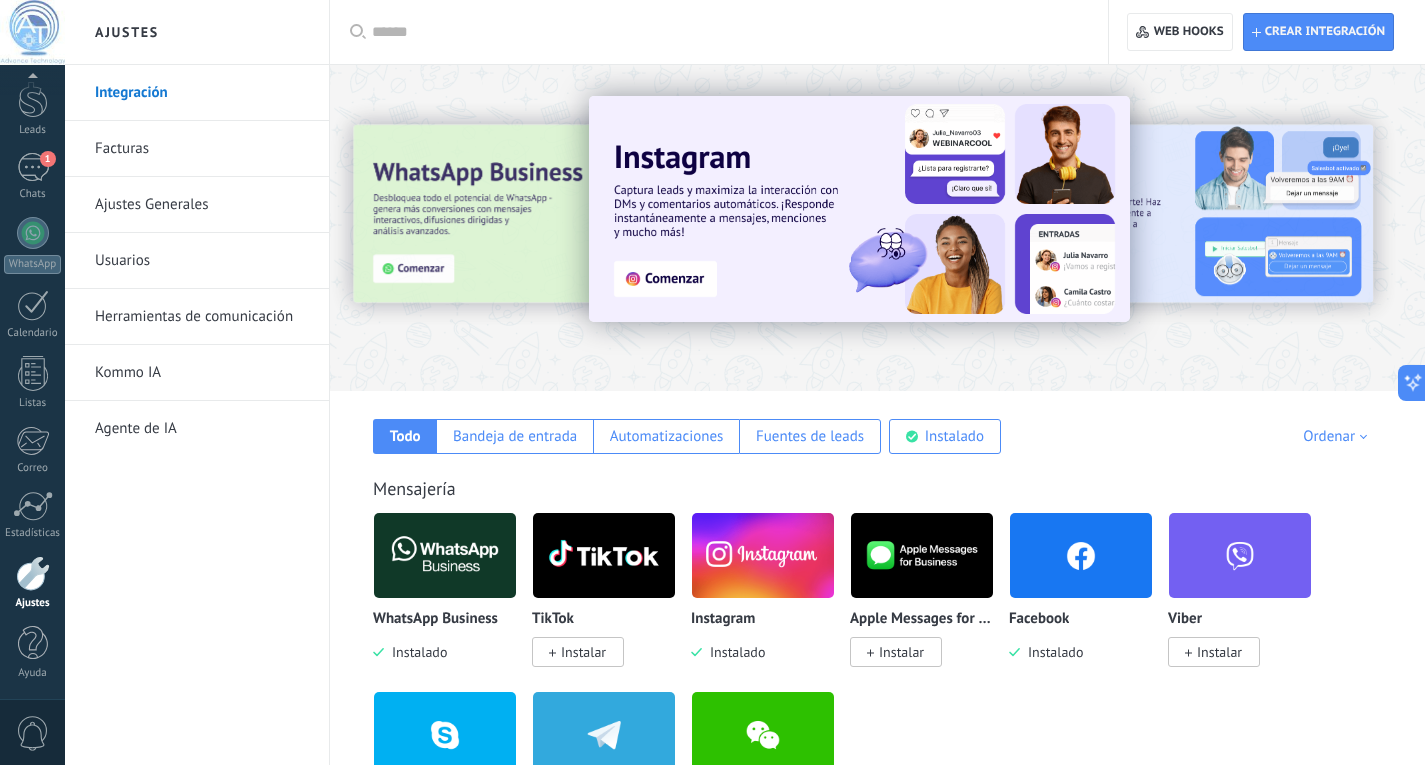 click on "Herramientas de comunicación" at bounding box center (202, 317) 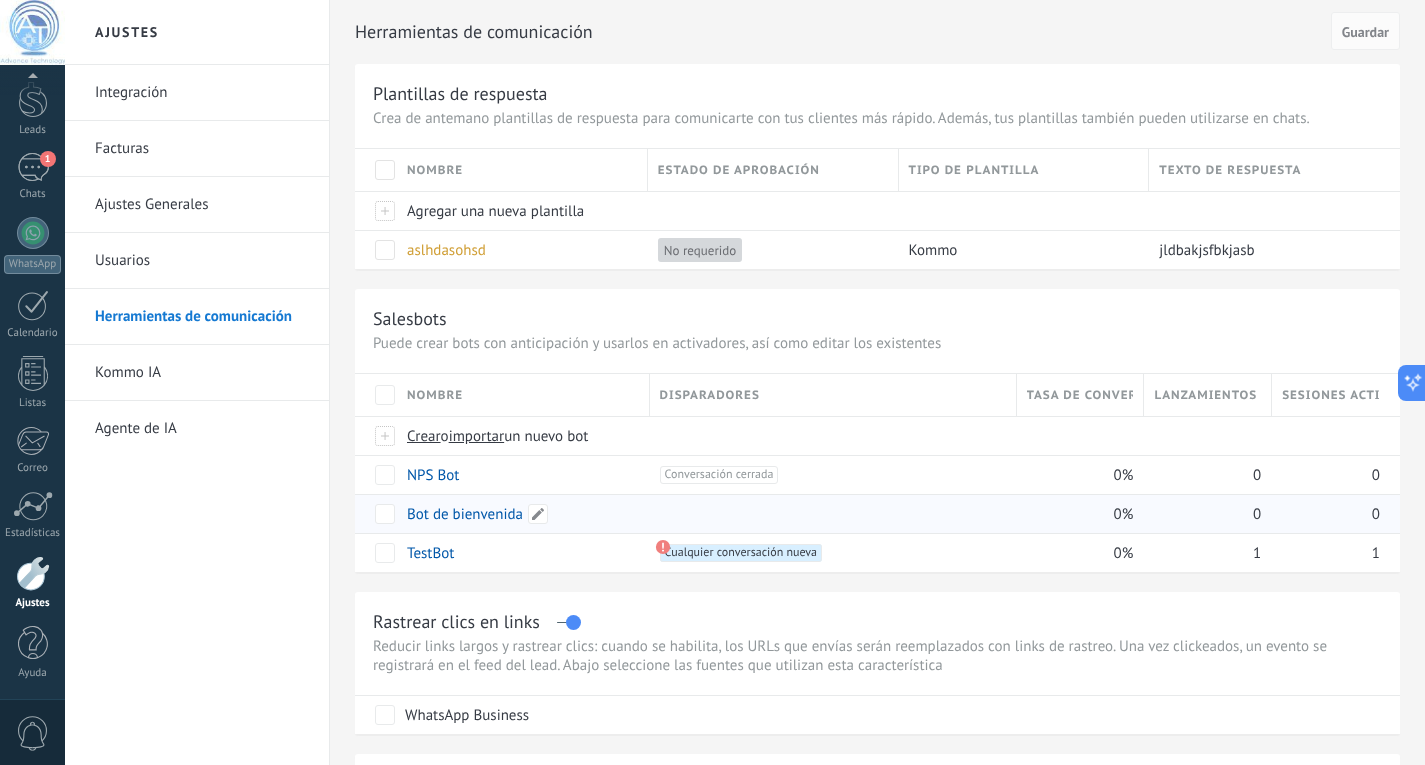 click on "Bot de bienvenida" at bounding box center (465, 514) 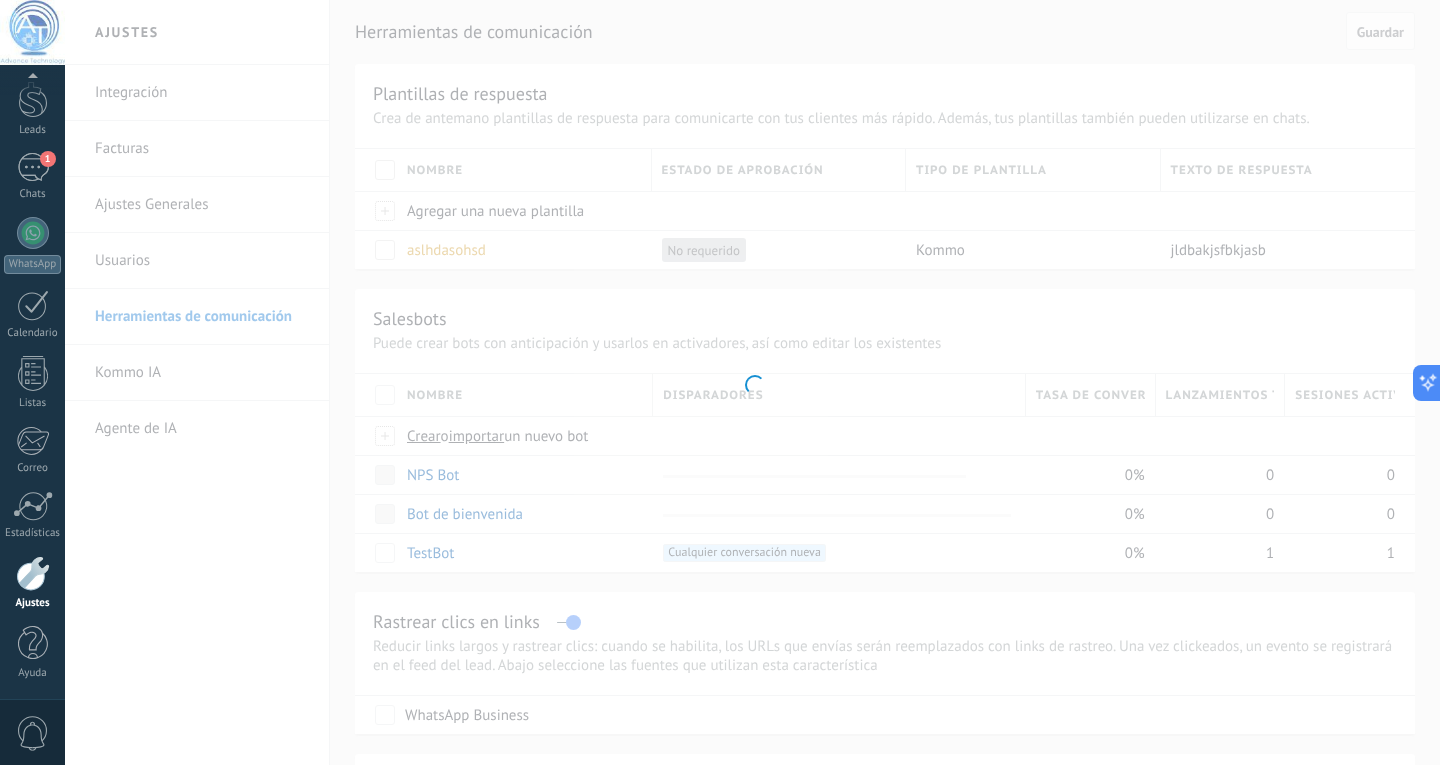 type on "**********" 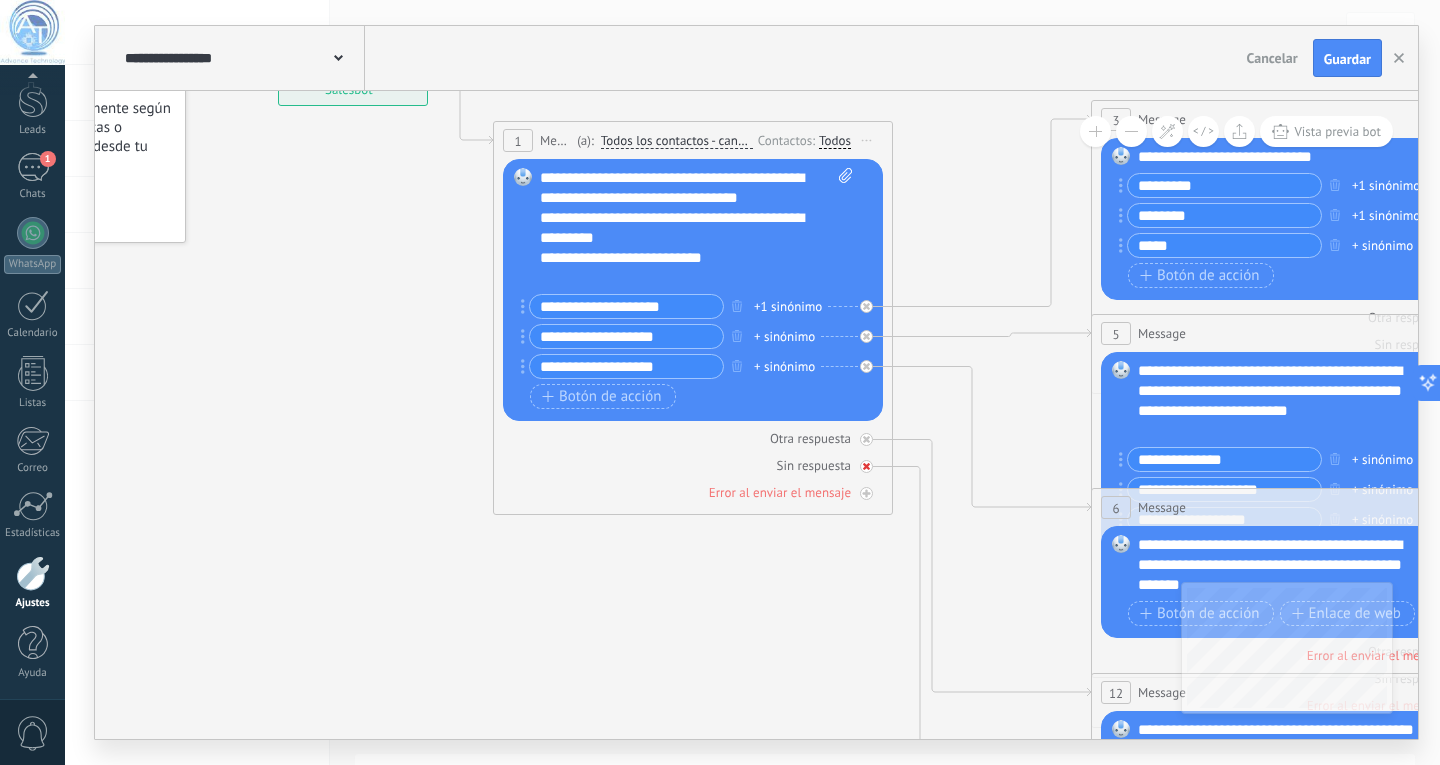 drag, startPoint x: 695, startPoint y: 646, endPoint x: 286, endPoint y: 416, distance: 469.2345 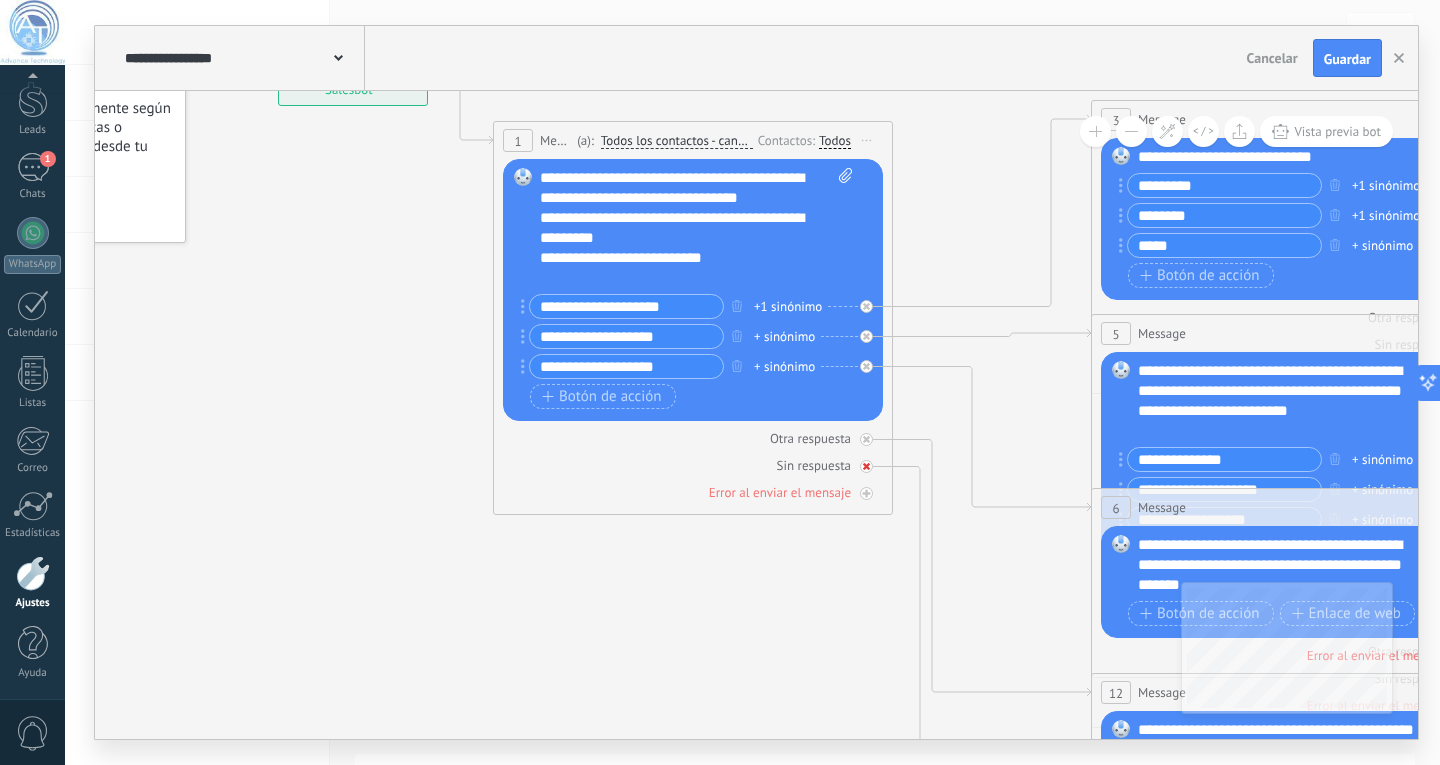 click 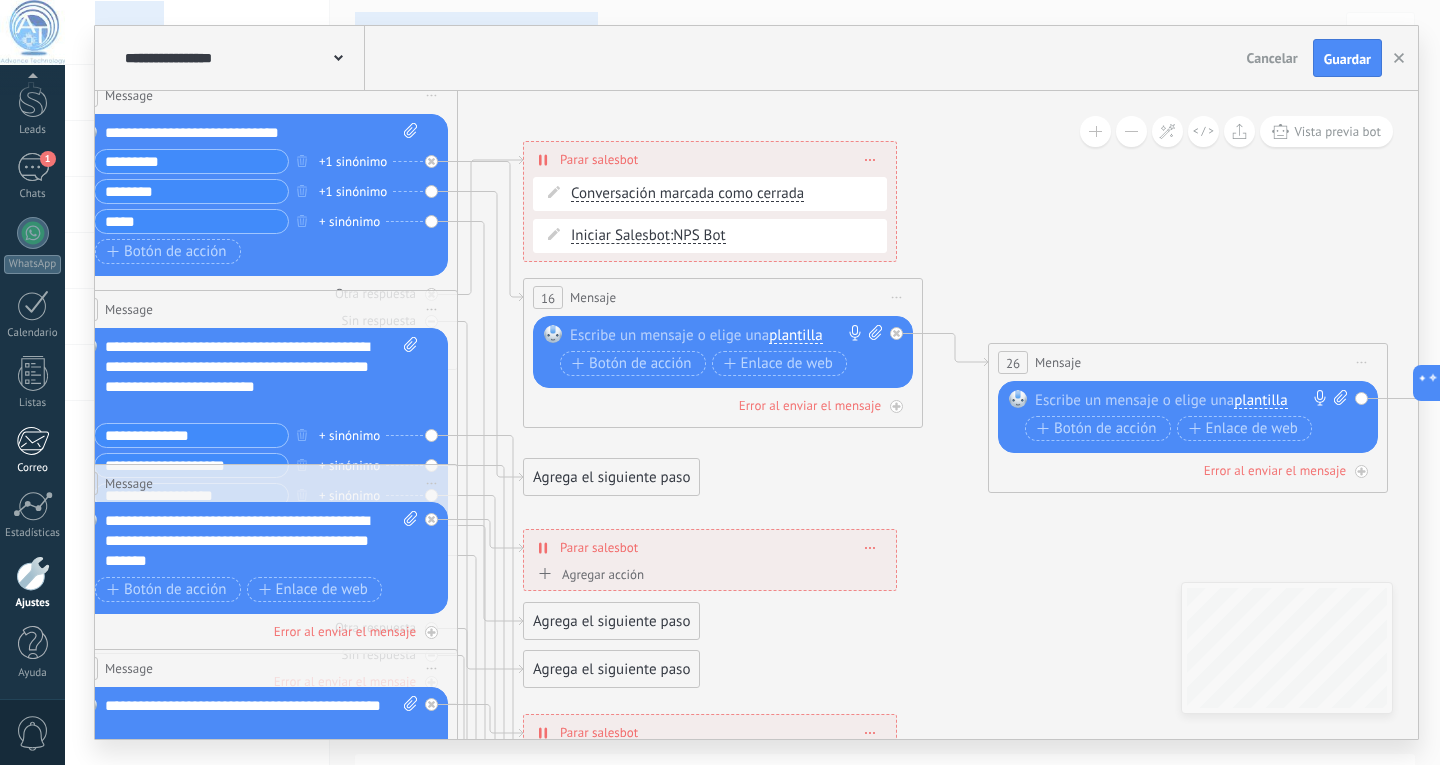 drag, startPoint x: 801, startPoint y: 416, endPoint x: 0, endPoint y: 435, distance: 801.22534 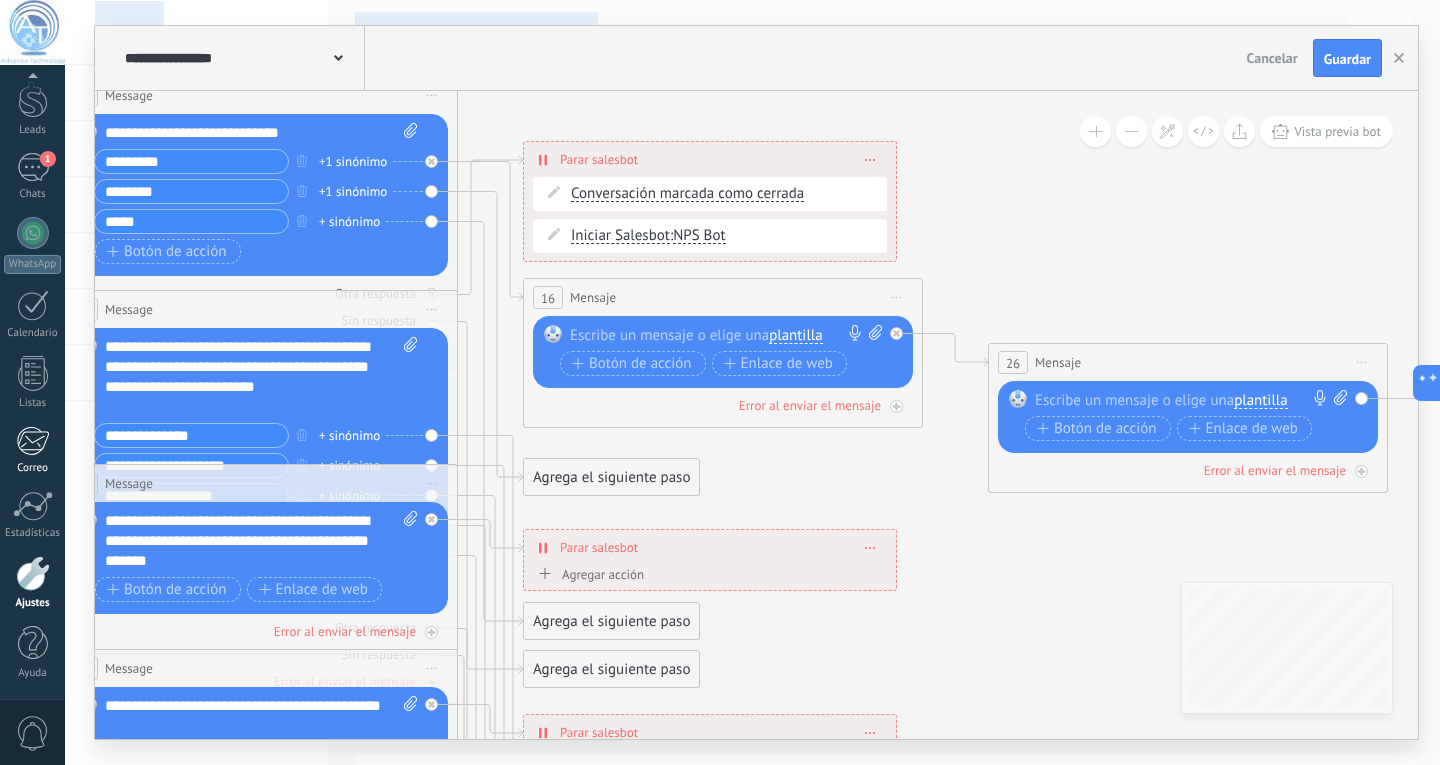 click on ".abccls-1,.abccls-2{fill-rule:evenodd}.abccls-2{fill:#fff} .abfcls-1{fill:none}.abfcls-2{fill:#fff} .abncls-1{isolation:isolate}.abncls-2{opacity:.06}.abncls-2,.abncls-3,.abncls-6{mix-blend-mode:multiply}.abncls-3{opacity:.15}.abncls-4,.abncls-8{fill:#fff}.abncls-5{fill:url(#abnlinear-gradient)}.abncls-6{opacity:.04}.abncls-7{fill:url(#abnlinear-gradient-2)}.abncls-8{fill-rule:evenodd} .abqst0{fill:#ffa200} .abwcls-1{fill:#252525} .cls-1{isolation:isolate} .acicls-1{fill:none} .aclcls-1{fill:#232323} .acnst0{display:none} .addcls-1,.addcls-2{fill:none;stroke-miterlimit:10}.addcls-1{stroke:#dfe0e5}.addcls-2{stroke:#a1a7ab} .adecls-1,.adecls-2{fill:none;stroke-miterlimit:10}.adecls-1{stroke:#dfe0e5}.adecls-2{stroke:#a1a7ab} .adqcls-1{fill:#8591a5;fill-rule:evenodd} .aeccls-1{fill:#5c9f37} .aeecls-1{fill:#f86161} .aejcls-1{fill:#8591a5;fill-rule:evenodd} .aekcls-1{fill-rule:evenodd} .aelcls-1{fill-rule:evenodd;fill:currentColor} .aemcls-1{fill-rule:evenodd;fill:currentColor} .aencls-2{fill:#f86161;opacity:.3}" at bounding box center [720, 382] 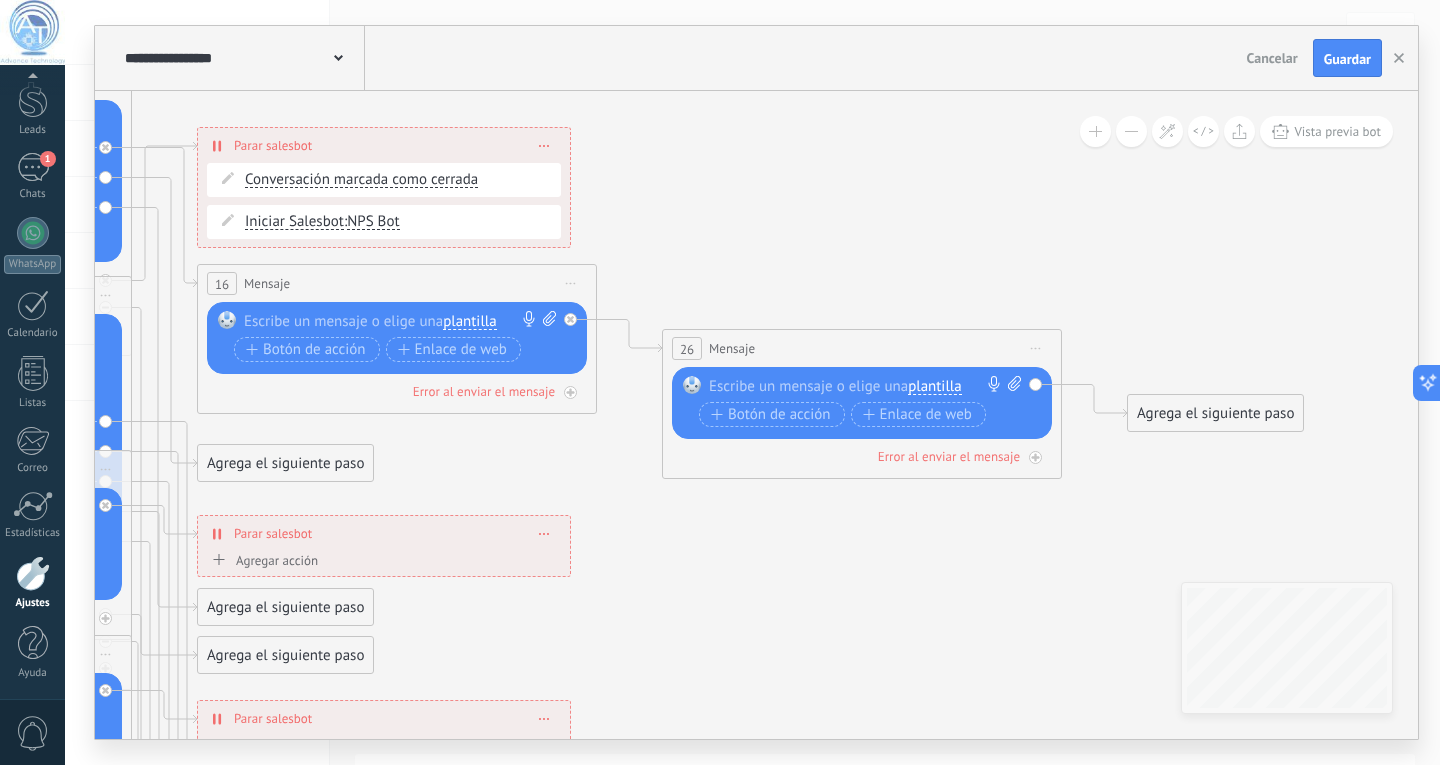 drag, startPoint x: 1112, startPoint y: 583, endPoint x: 786, endPoint y: 574, distance: 326.1242 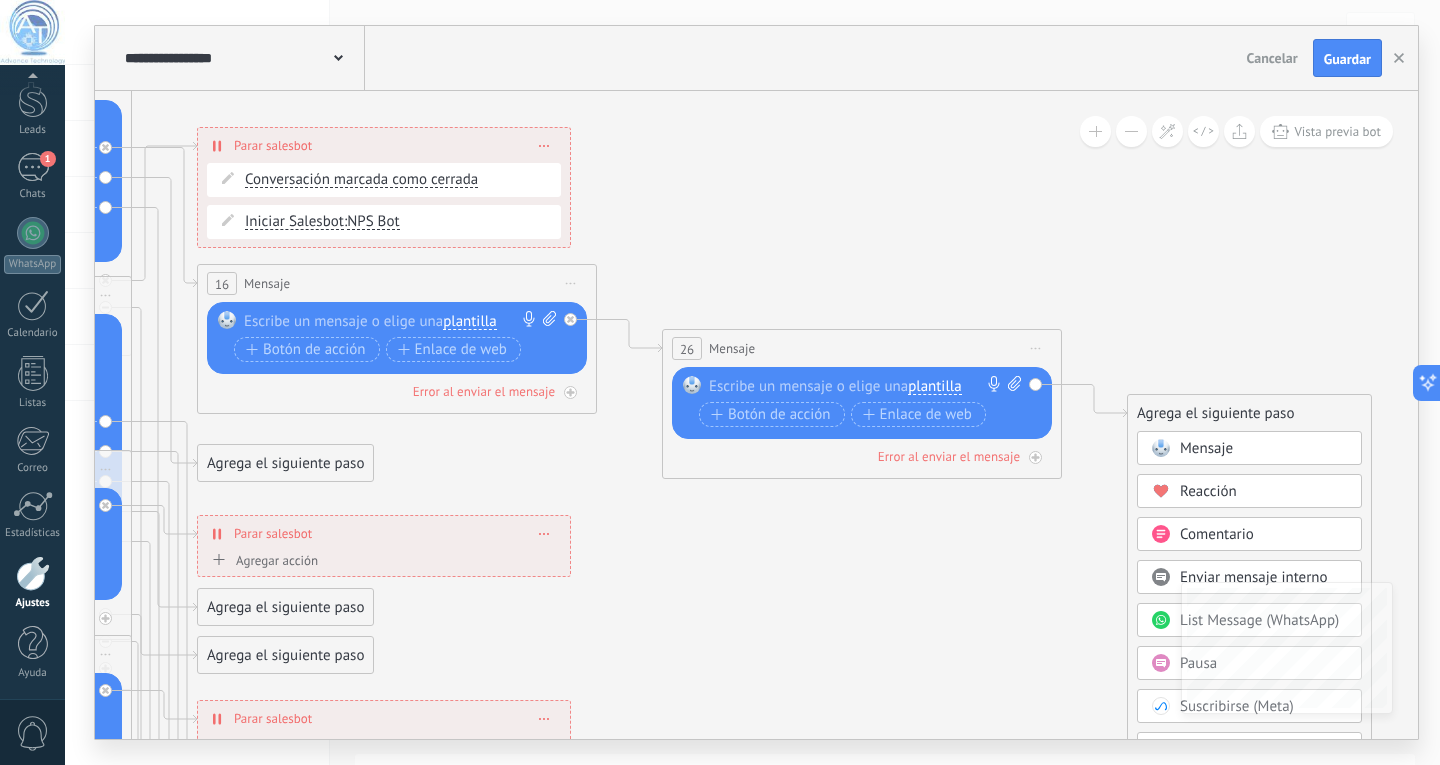 click on "Mensaje" at bounding box center [1206, 448] 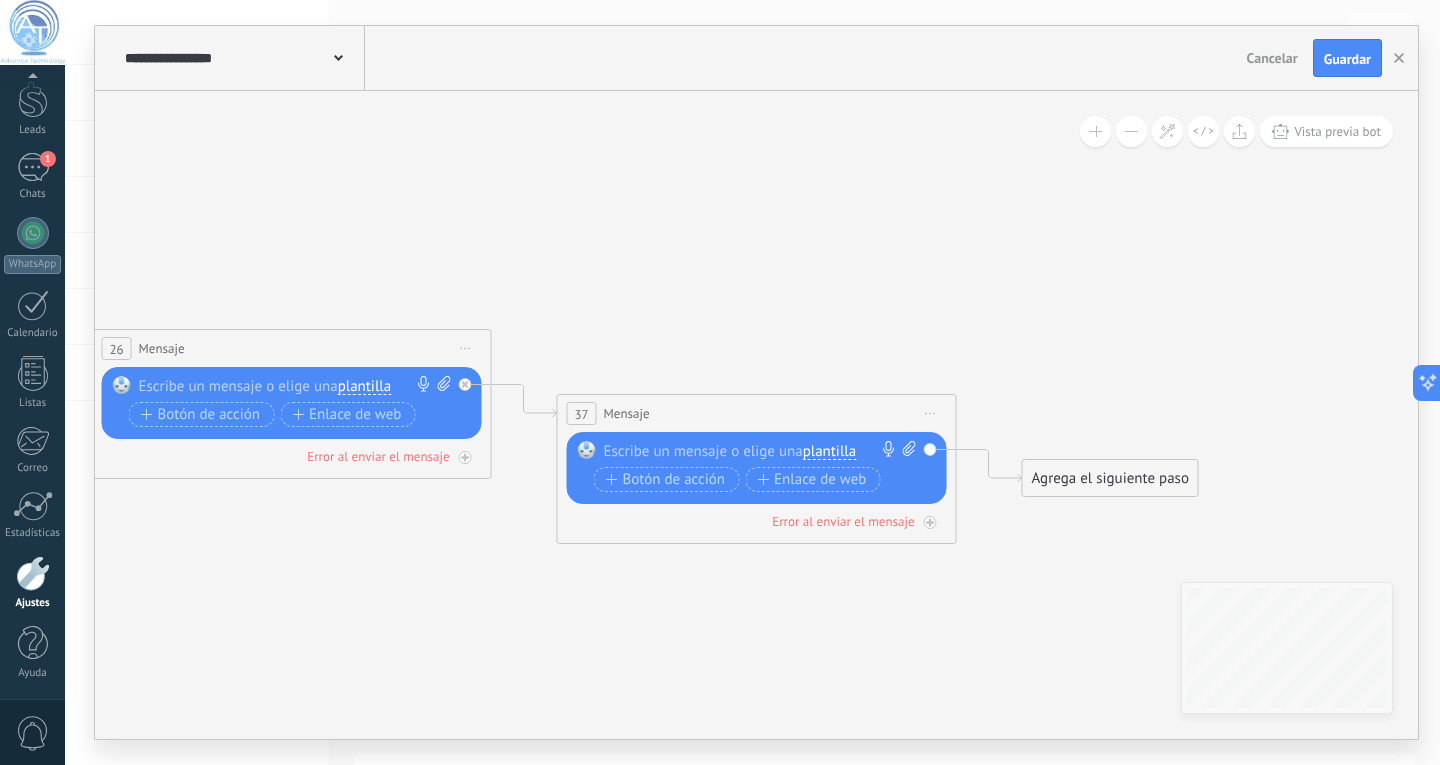 click on "plantilla" at bounding box center [829, 452] 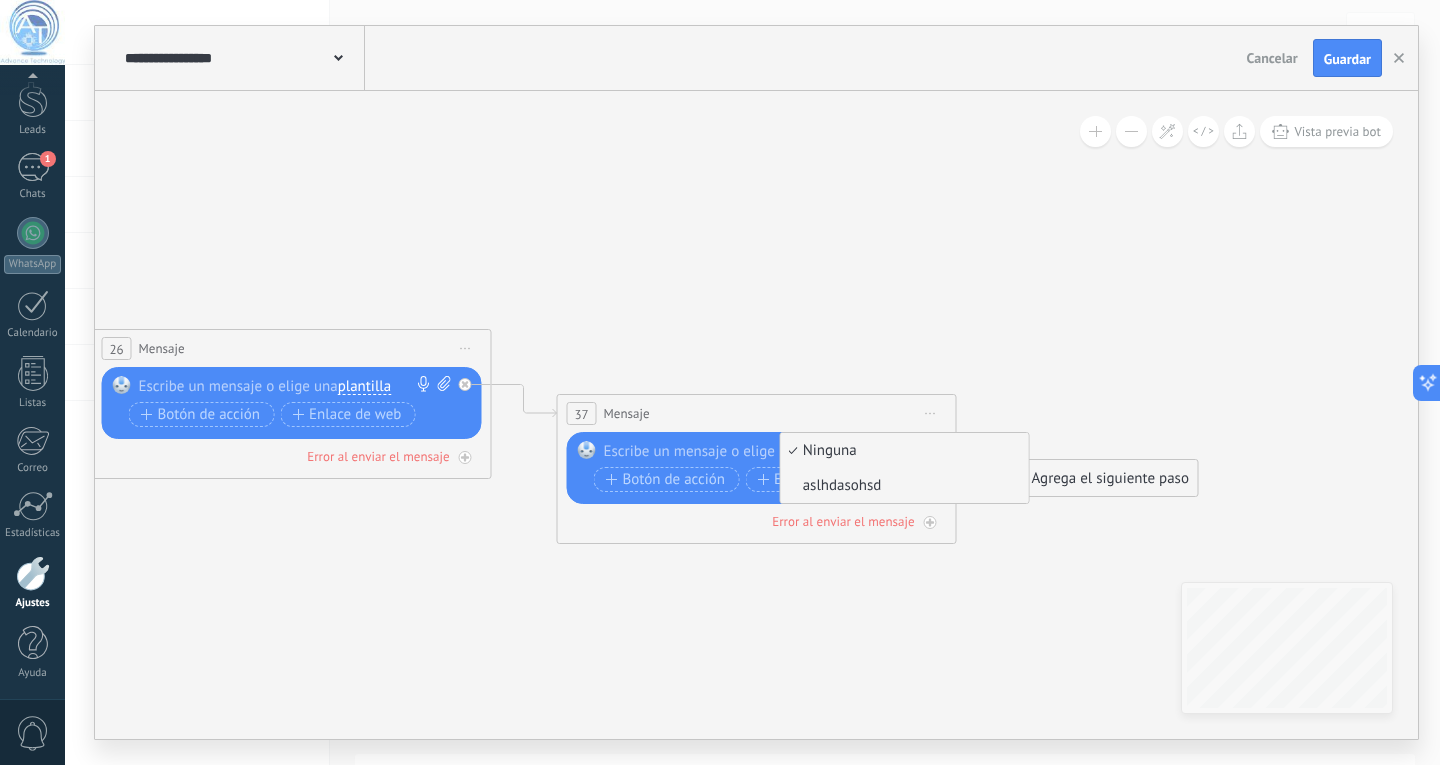 click on "aslhdasohsd" at bounding box center [902, 486] 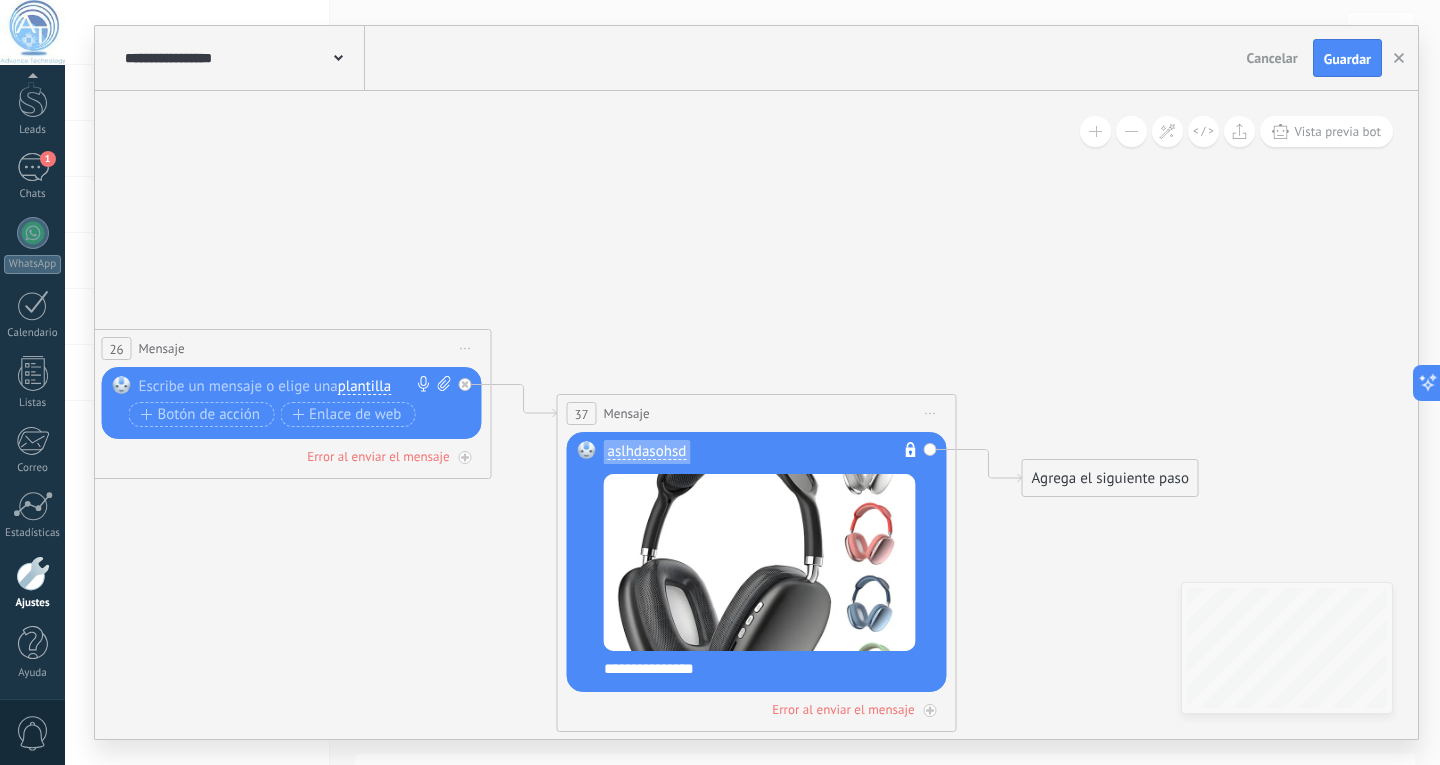click 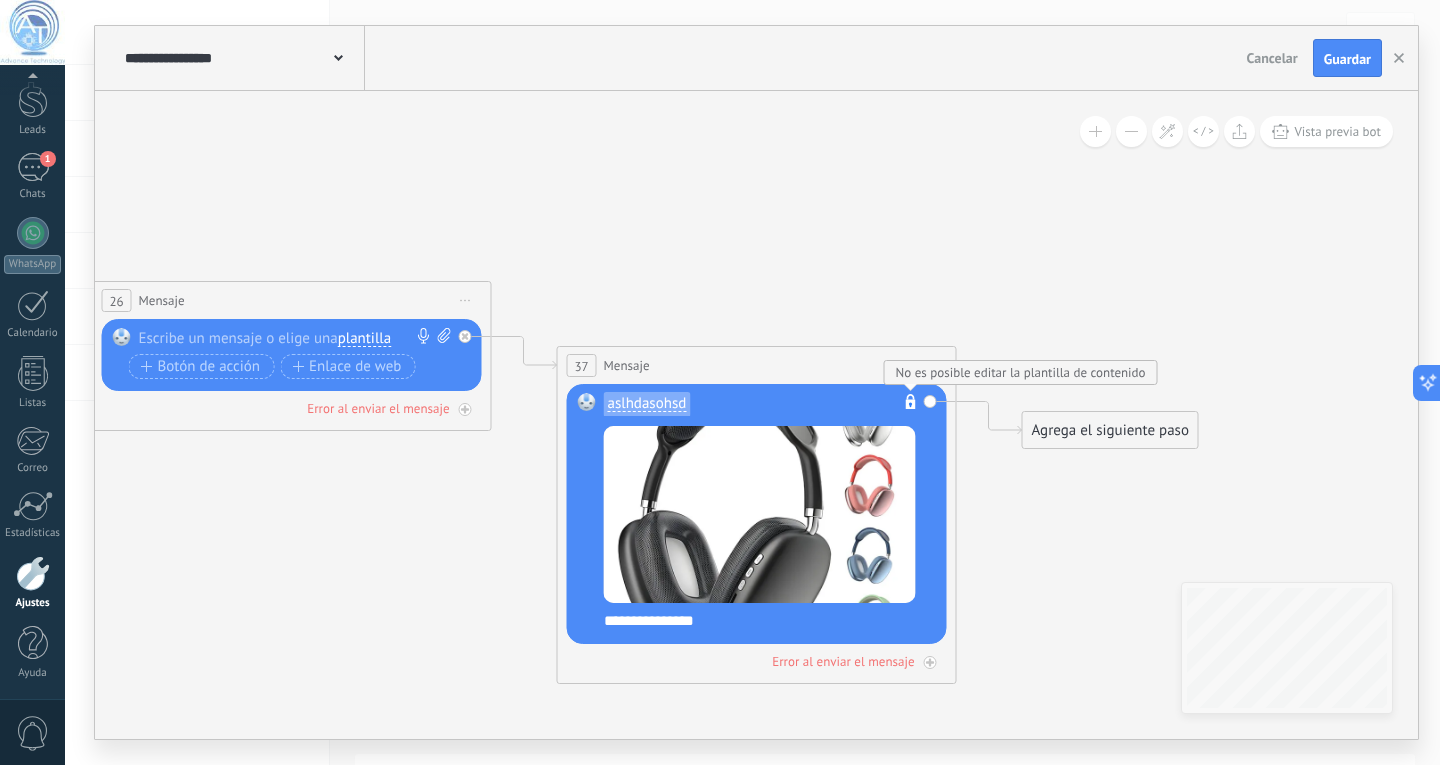 click 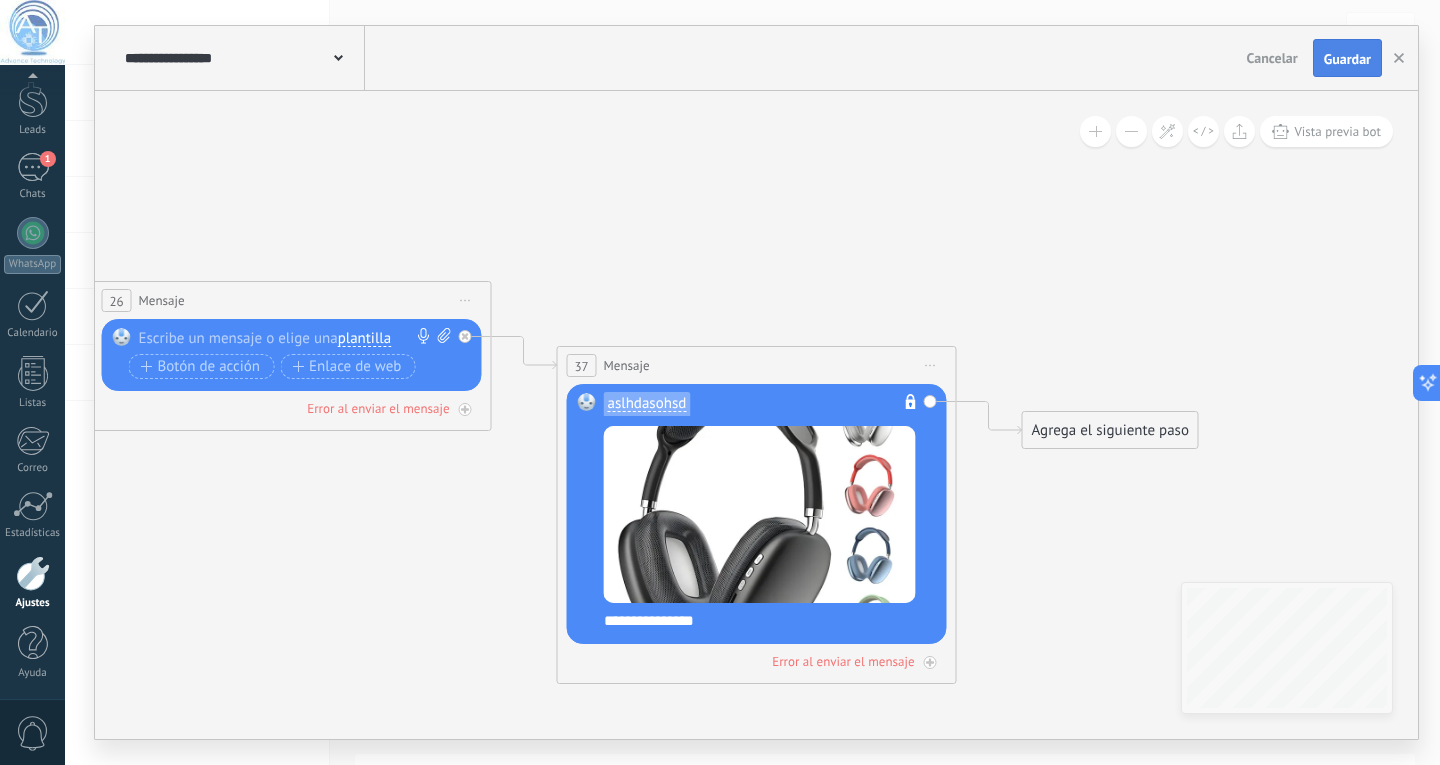 click on "Guardar" at bounding box center [1347, 59] 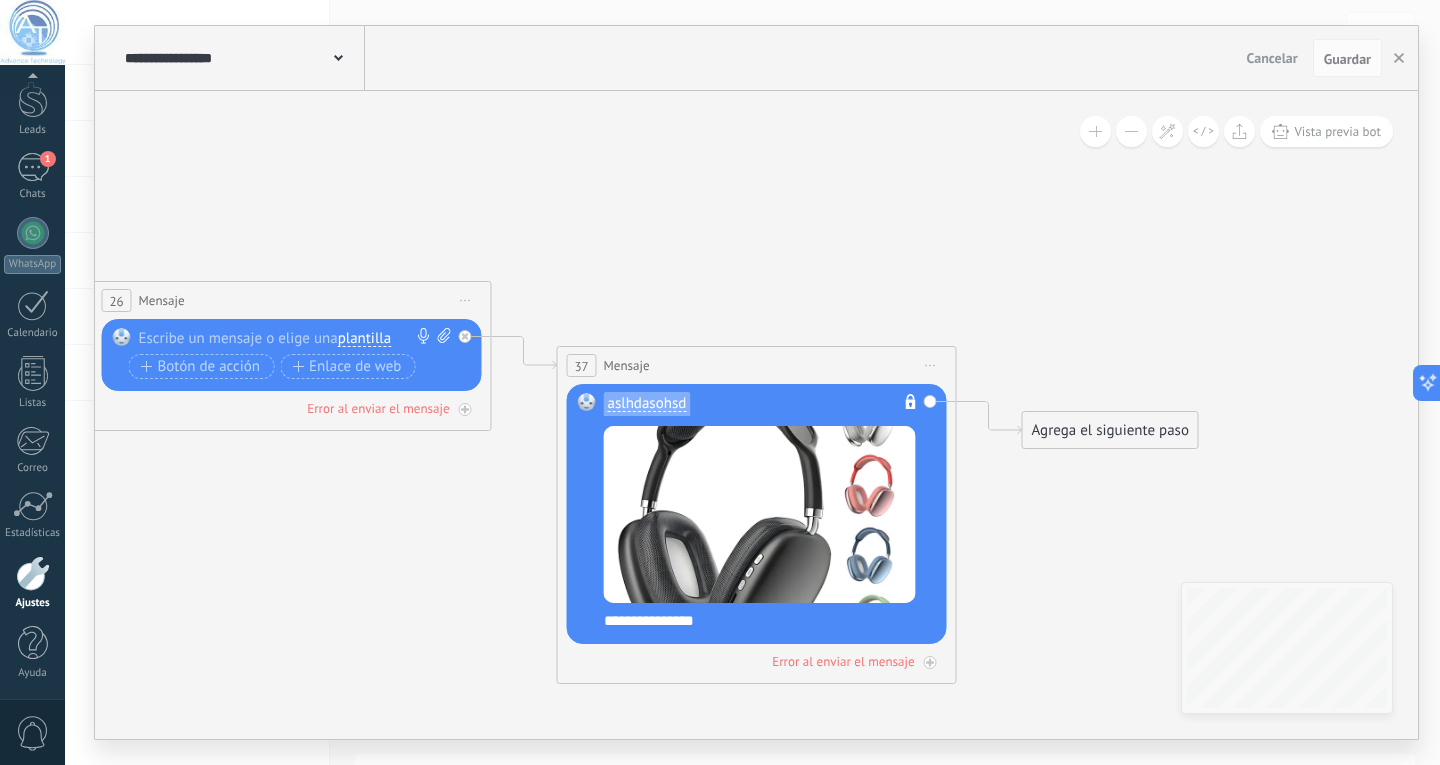click on "Ajustes" at bounding box center [33, 603] 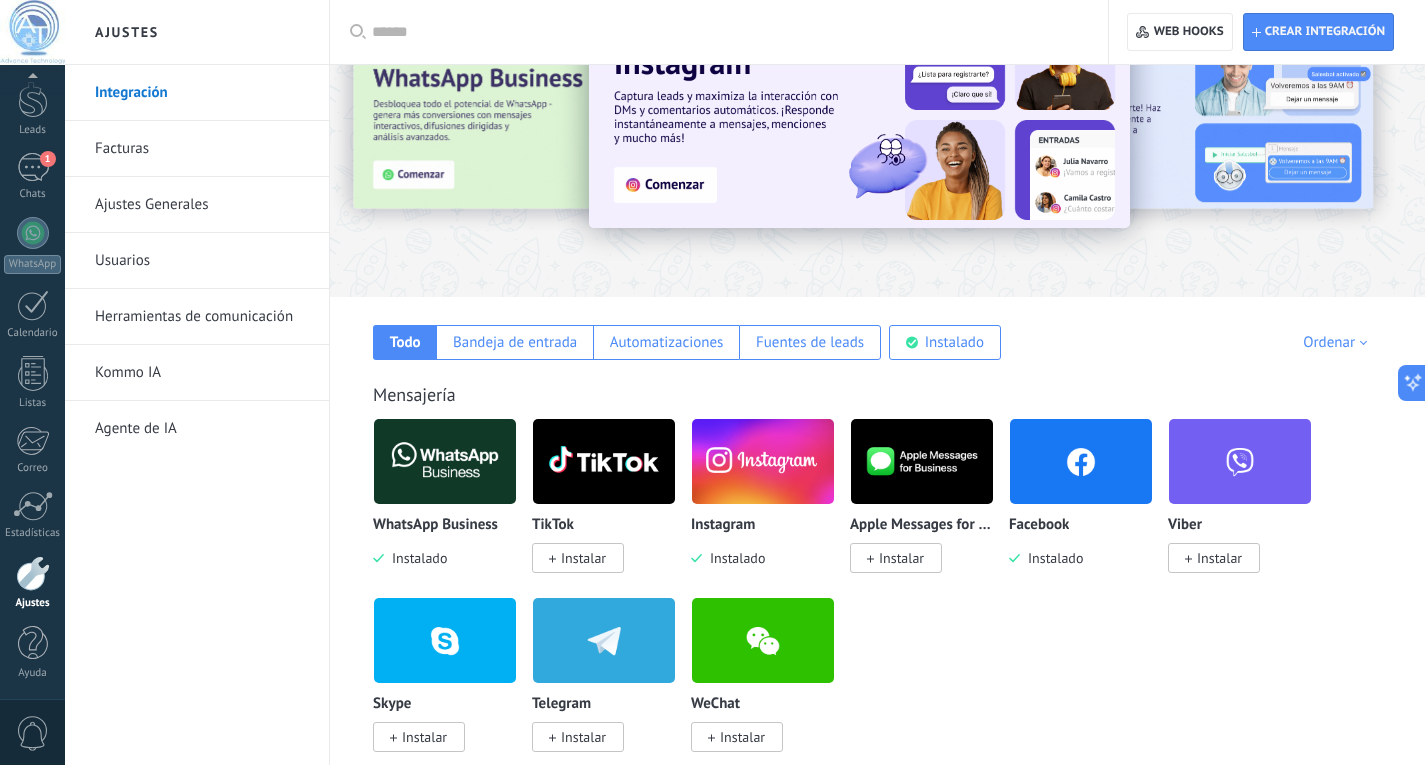 scroll, scrollTop: 200, scrollLeft: 0, axis: vertical 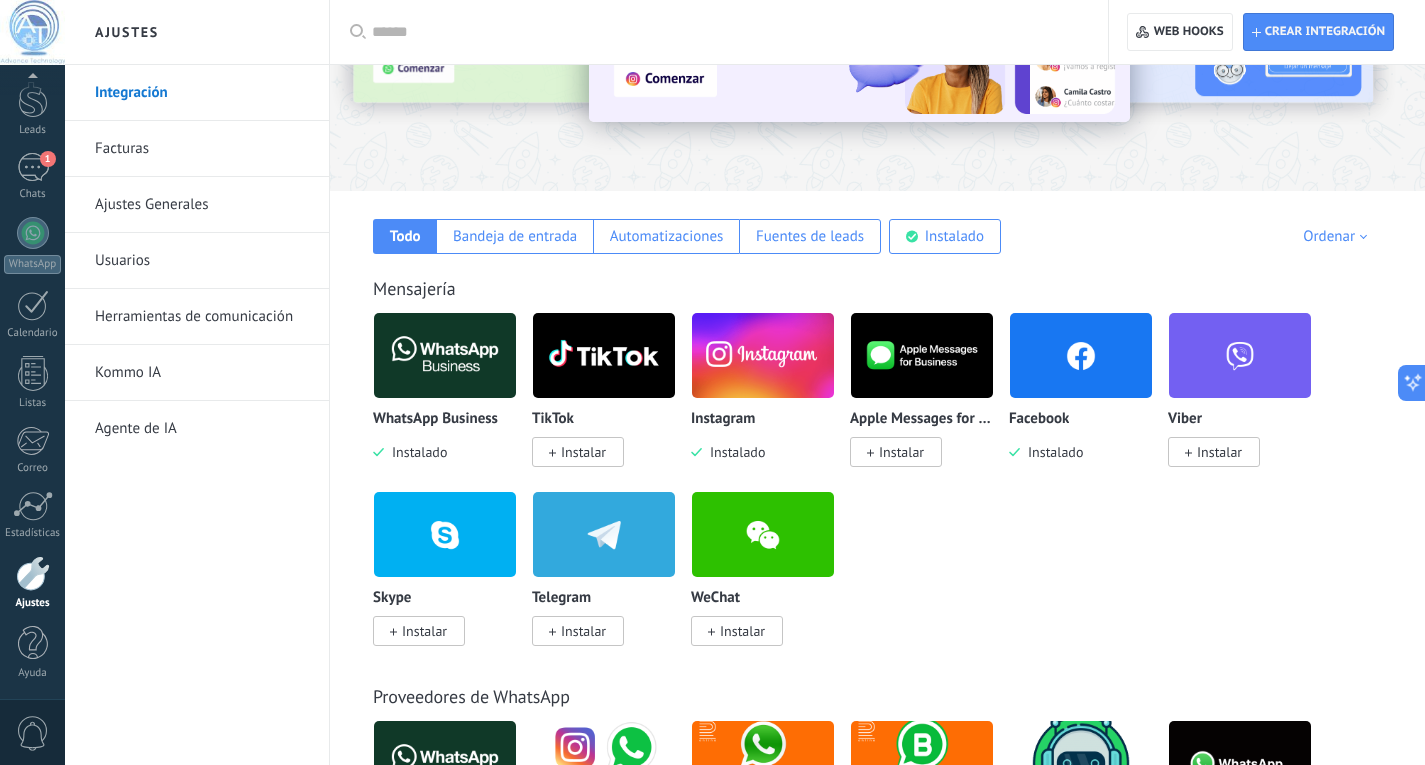 click on "Herramientas de comunicación" at bounding box center (202, 317) 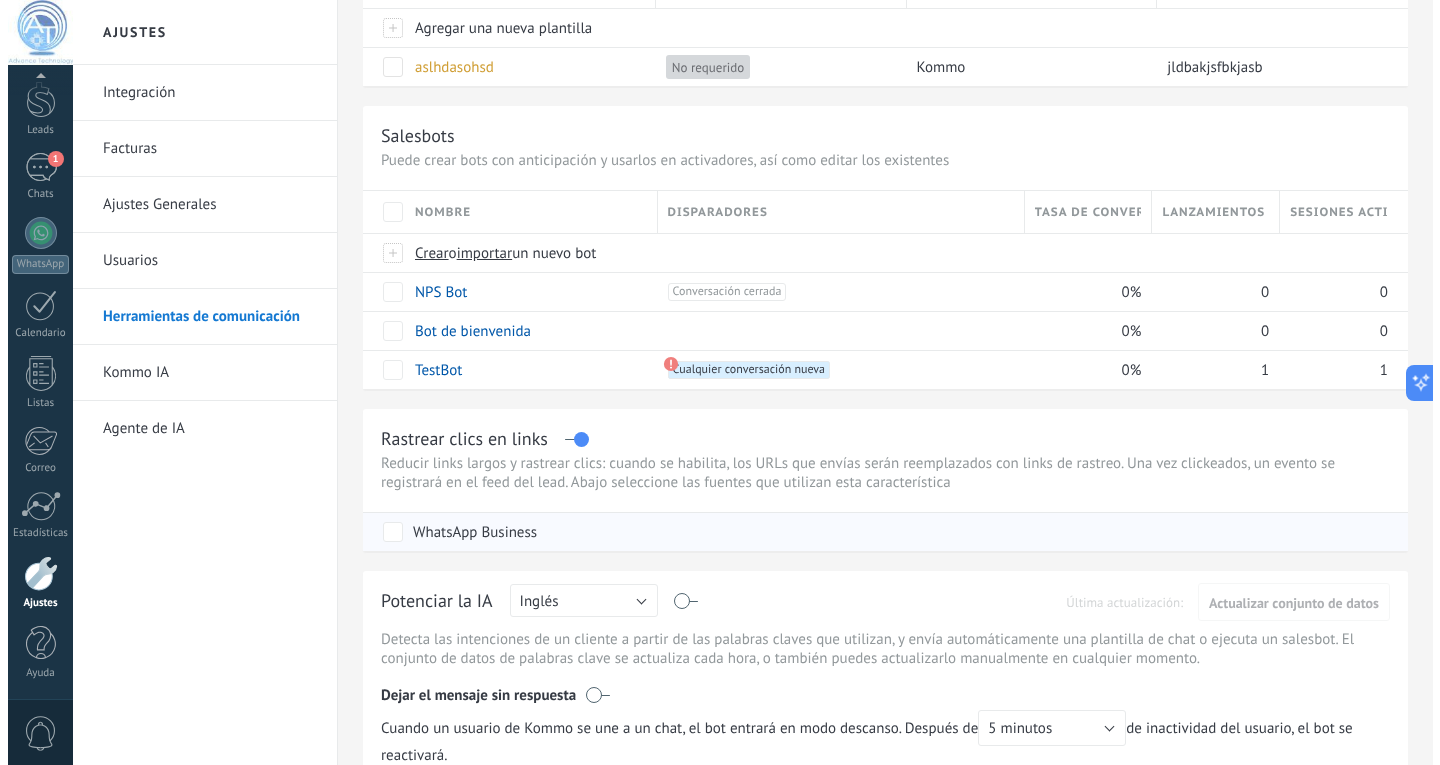 scroll, scrollTop: 200, scrollLeft: 0, axis: vertical 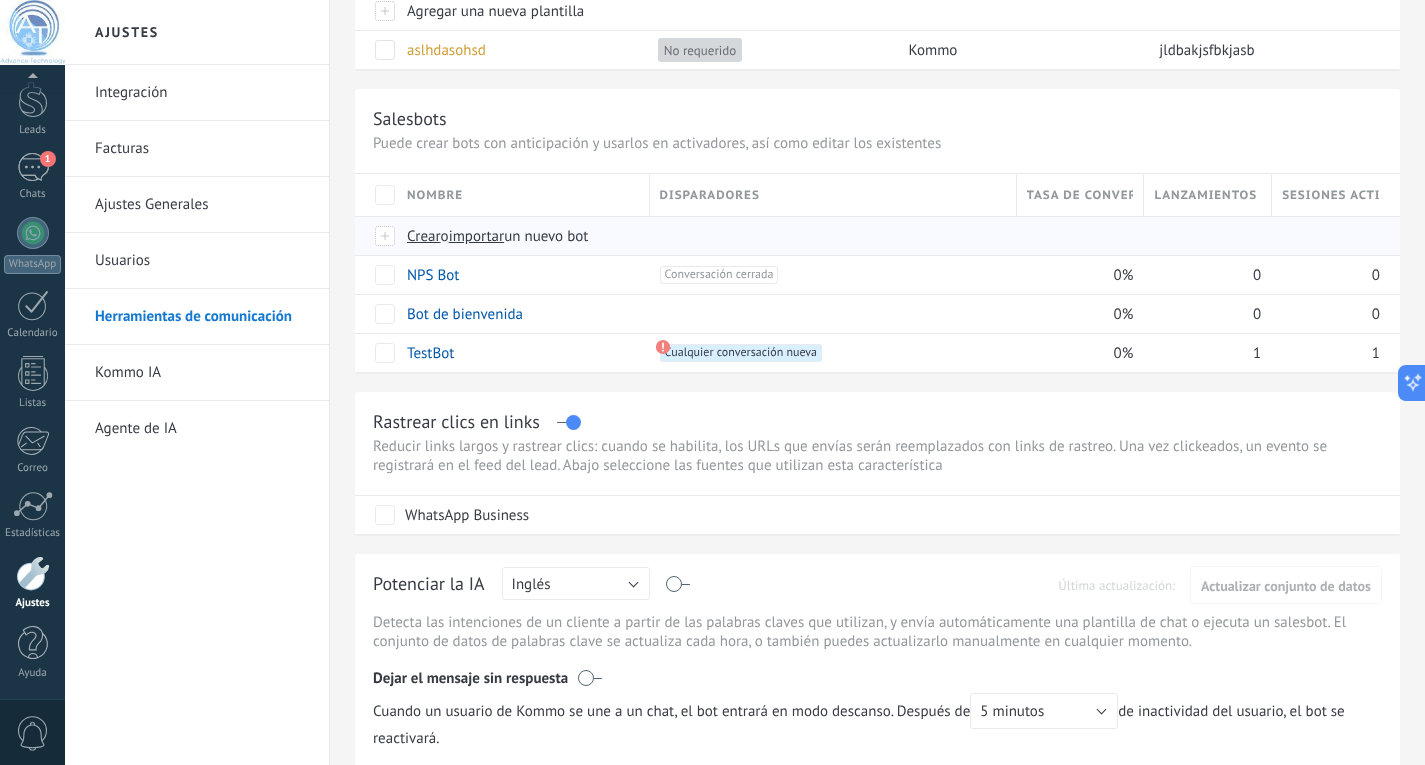 click on "importar" at bounding box center [477, 236] 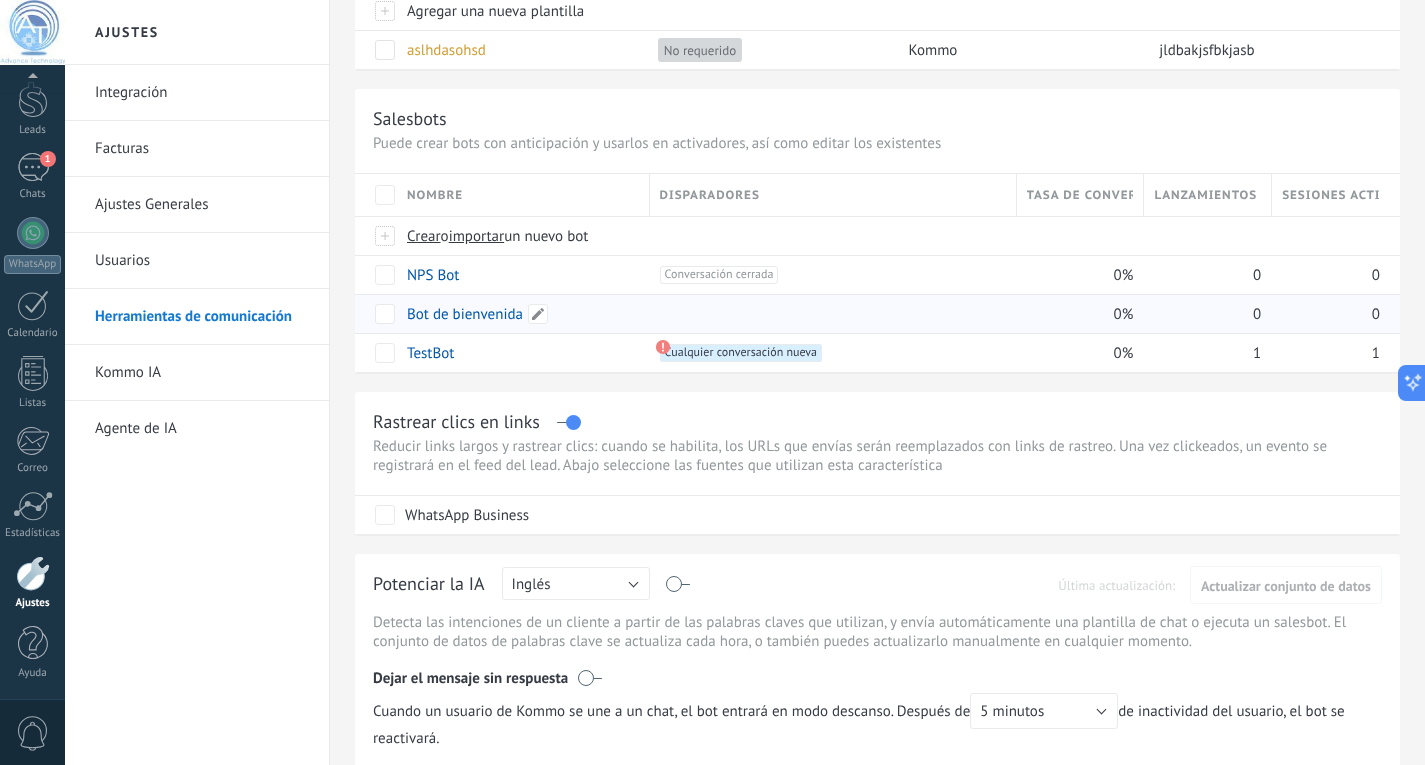 click on "Bot de bienvenida" at bounding box center [465, 314] 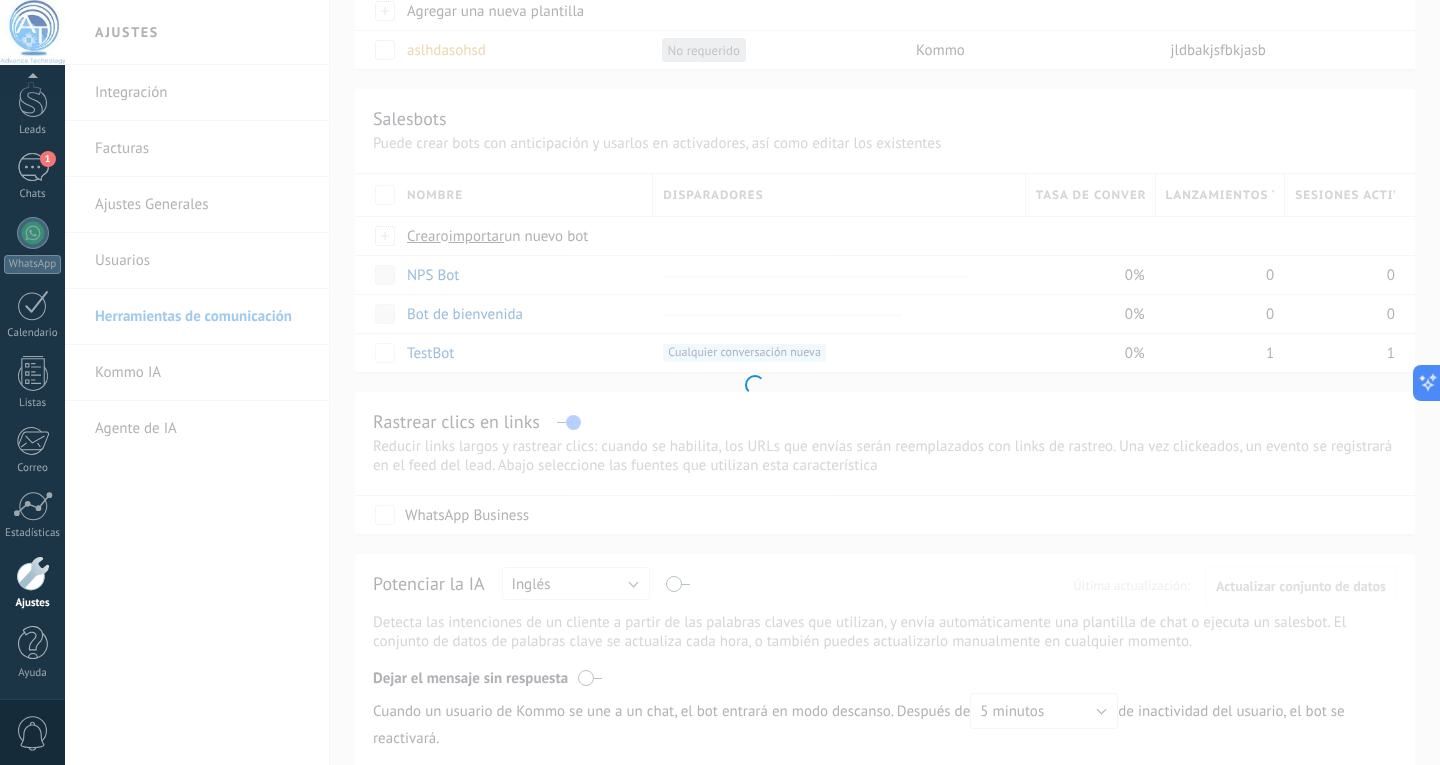 type on "**********" 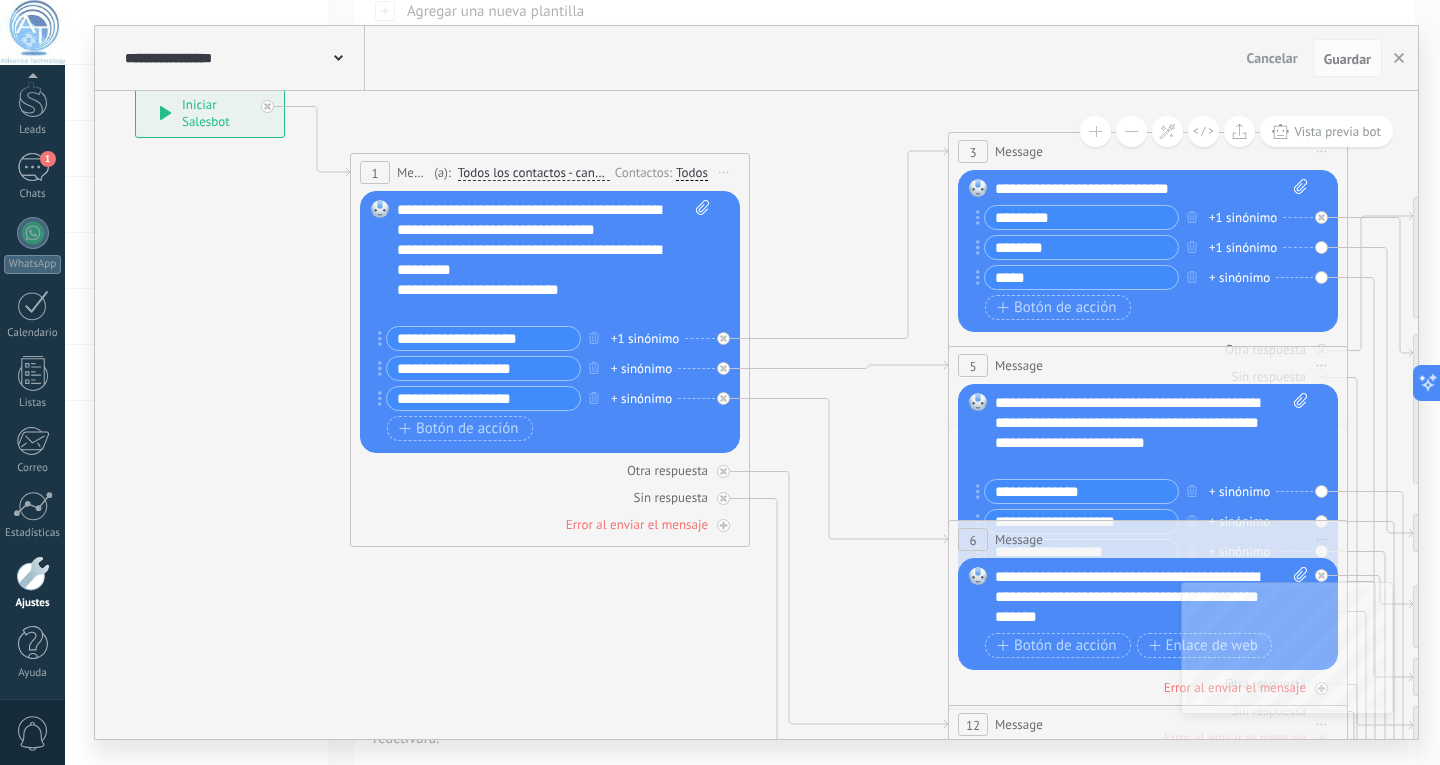 drag, startPoint x: 643, startPoint y: 615, endPoint x: 70, endPoint y: 414, distance: 607.23145 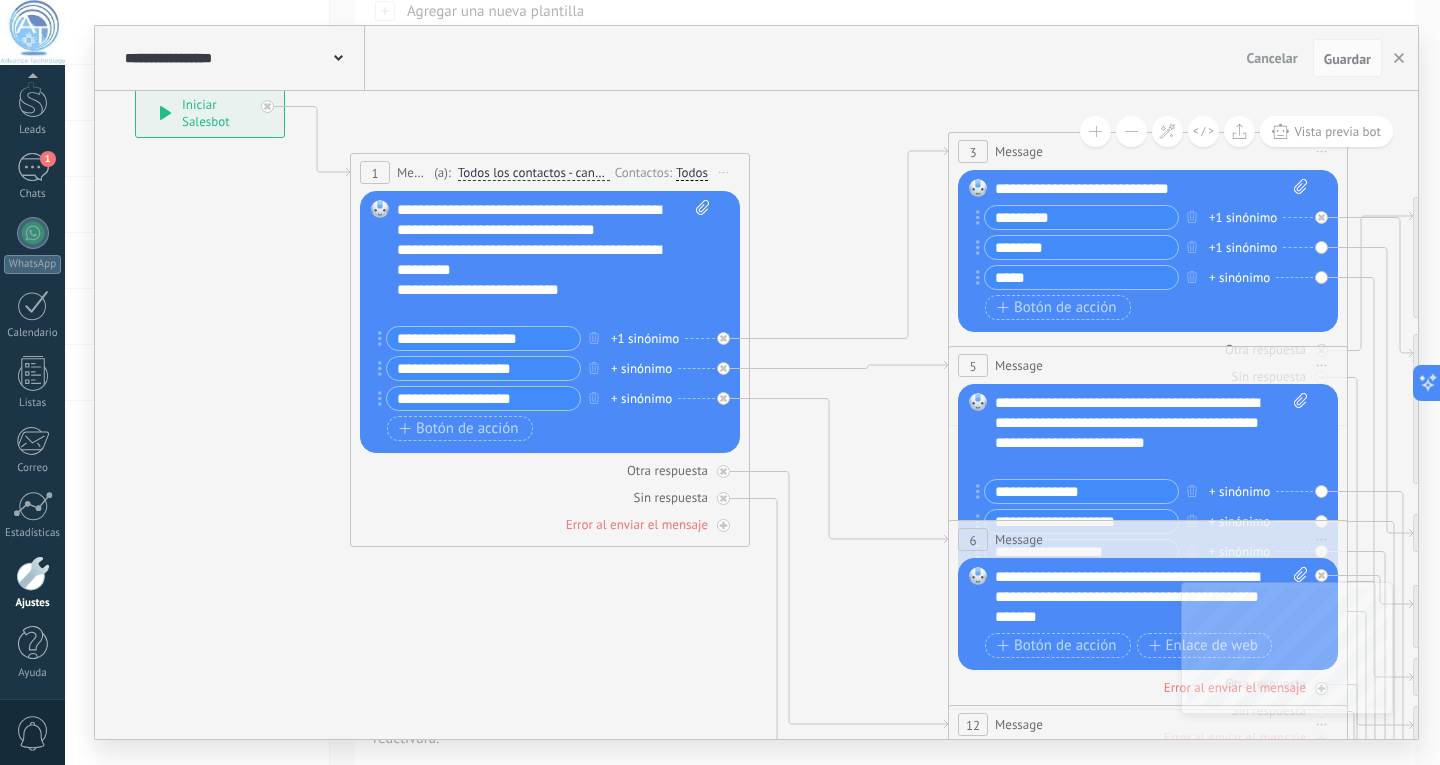click on "**********" at bounding box center [752, 382] 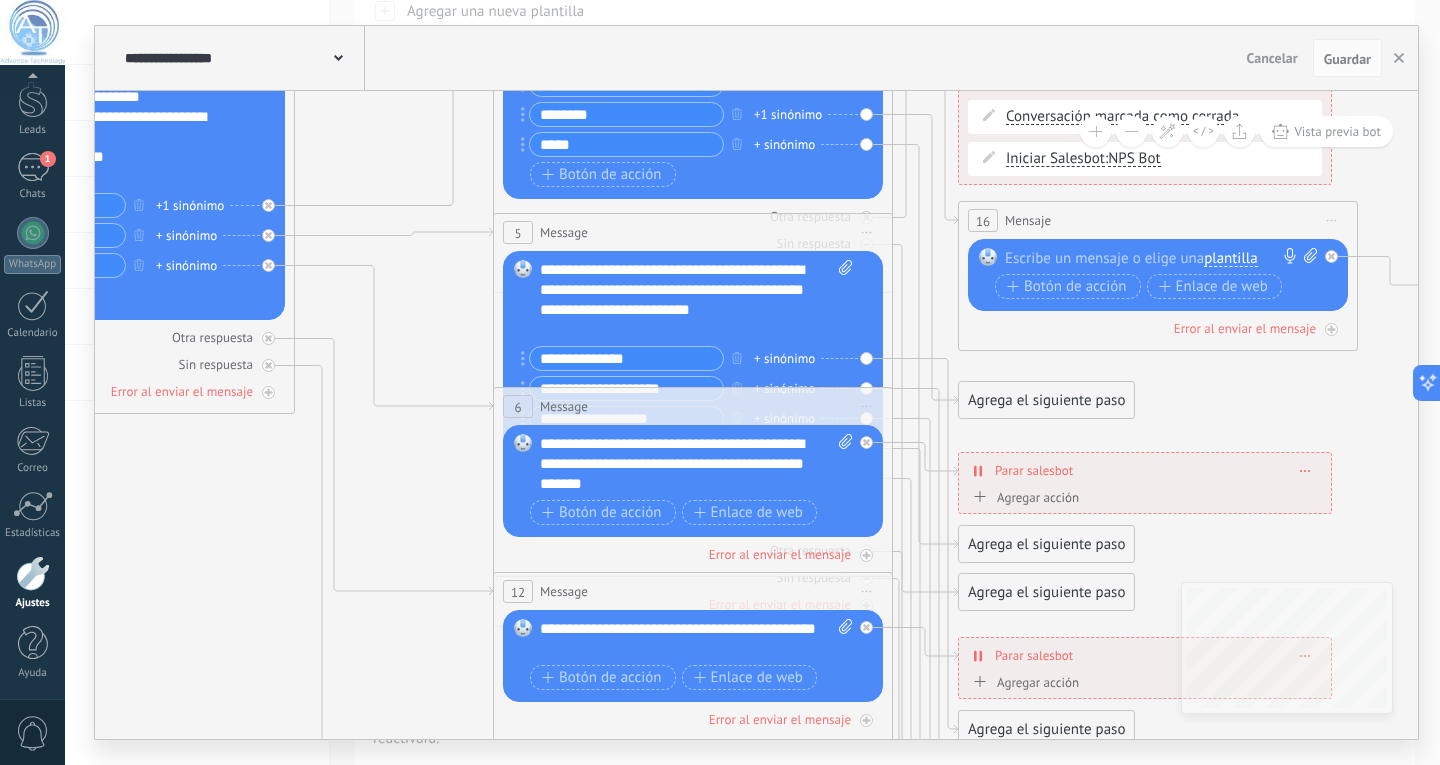 drag, startPoint x: 689, startPoint y: 462, endPoint x: 421, endPoint y: 377, distance: 281.15656 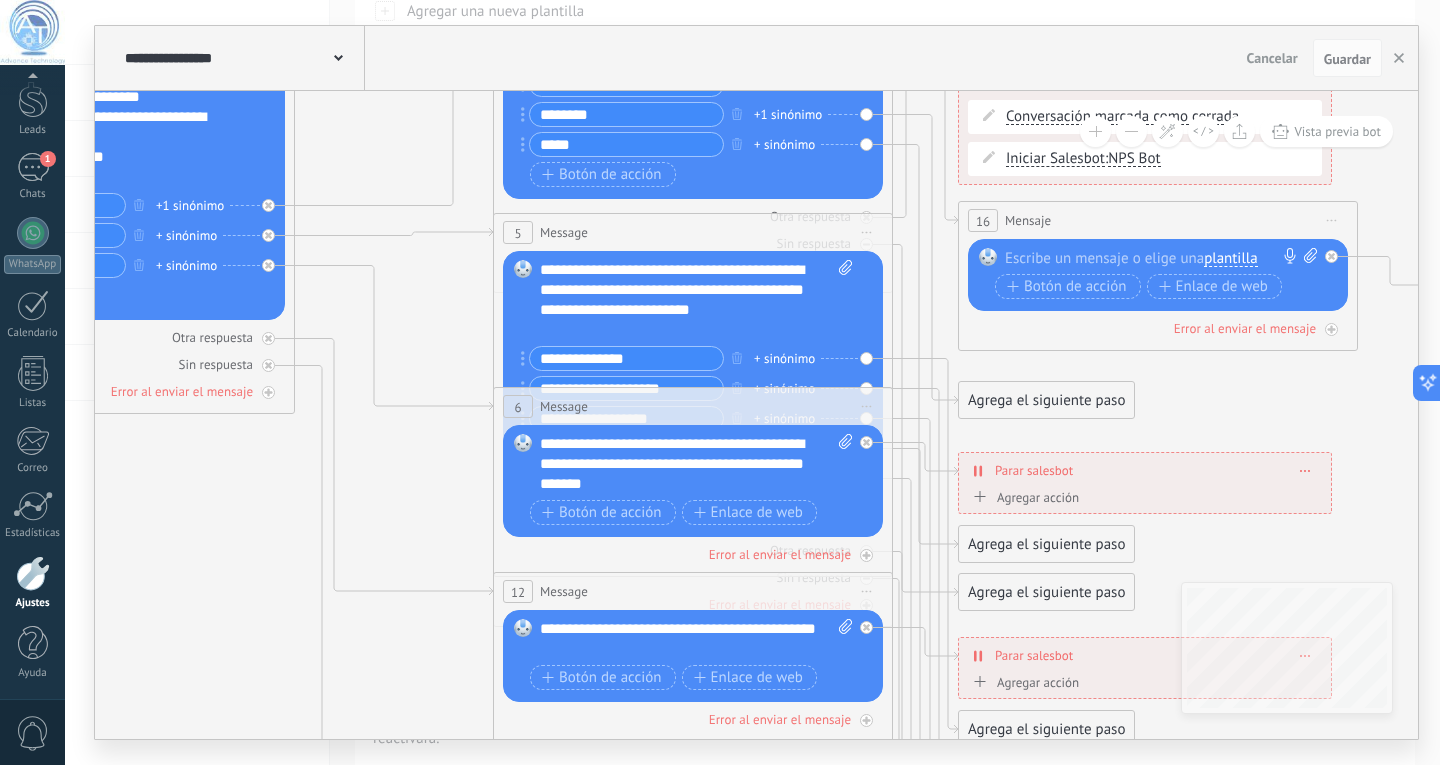 click 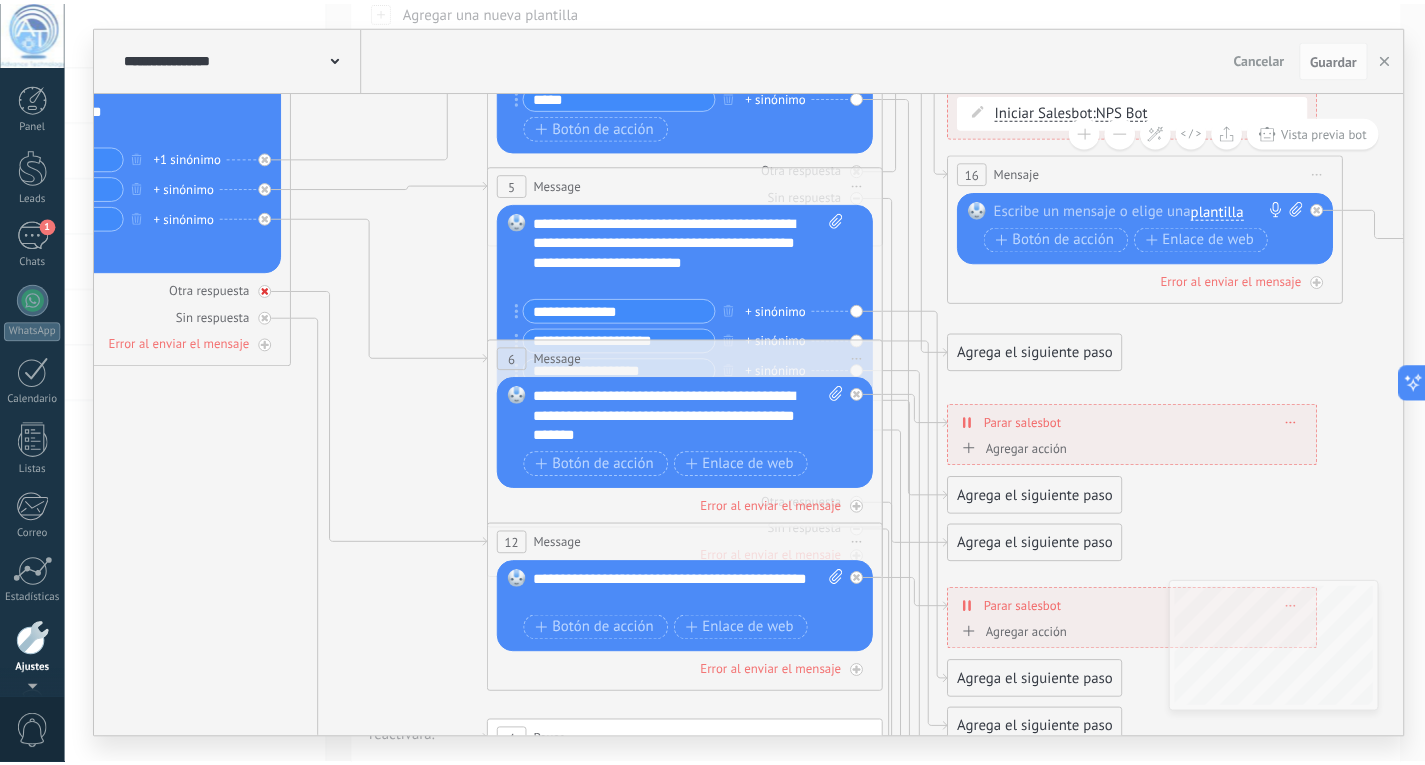 scroll, scrollTop: 67, scrollLeft: 0, axis: vertical 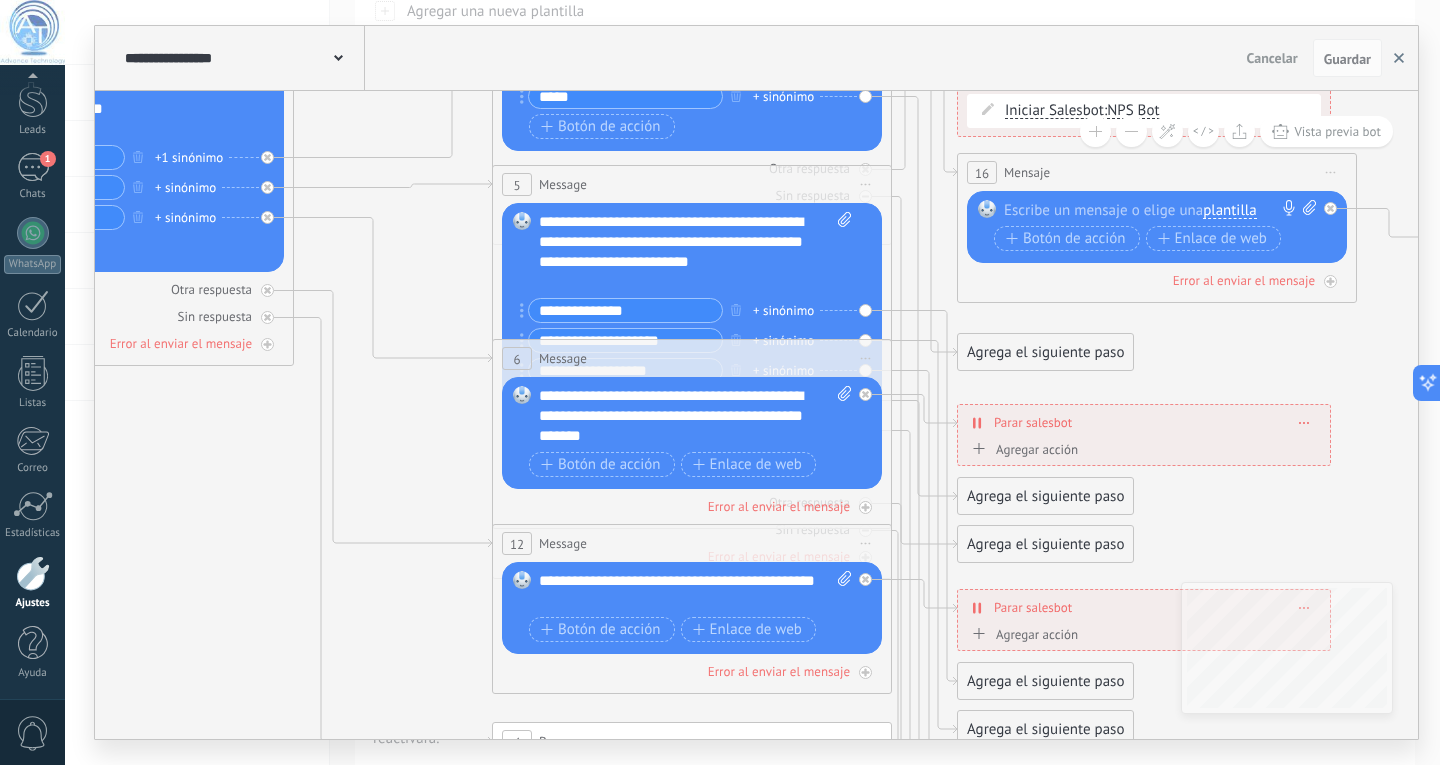 click 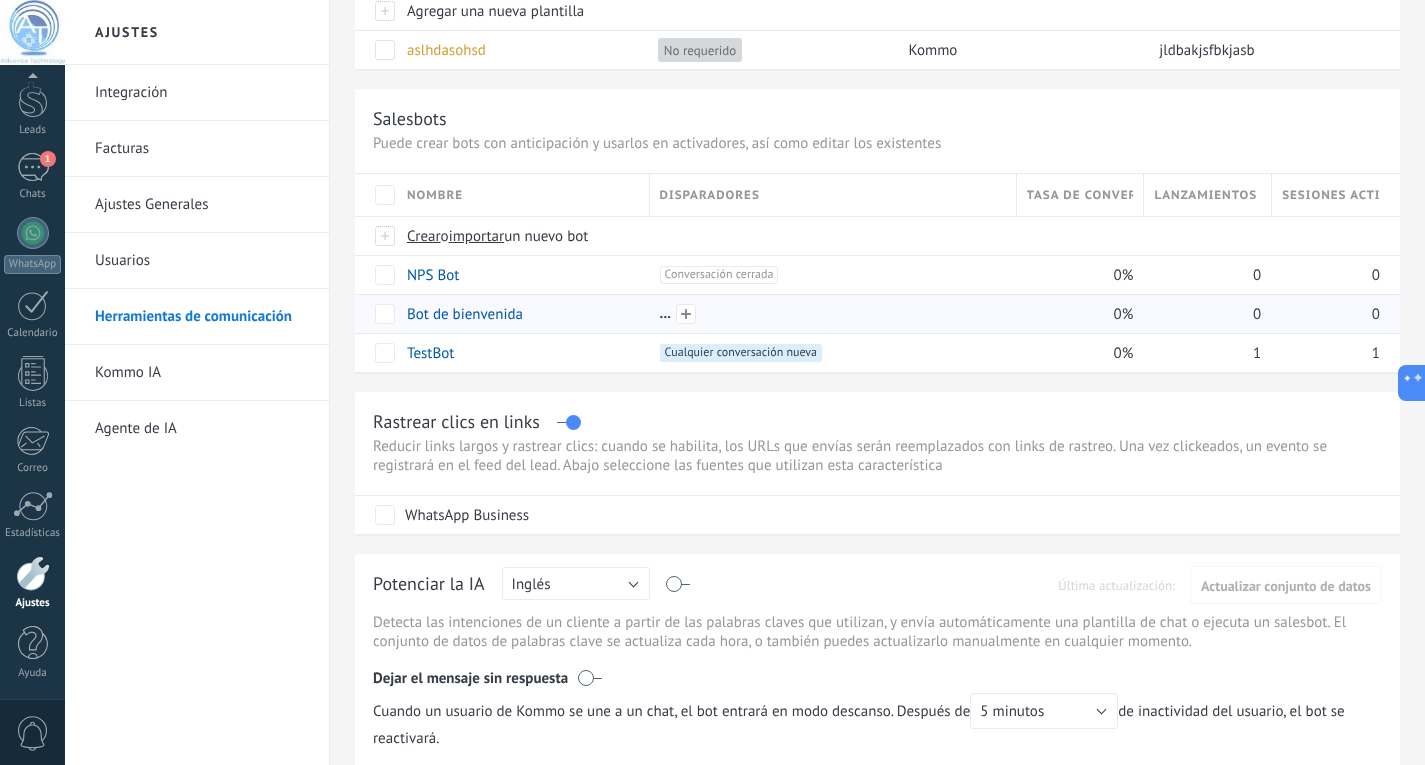 click at bounding box center [833, 313] 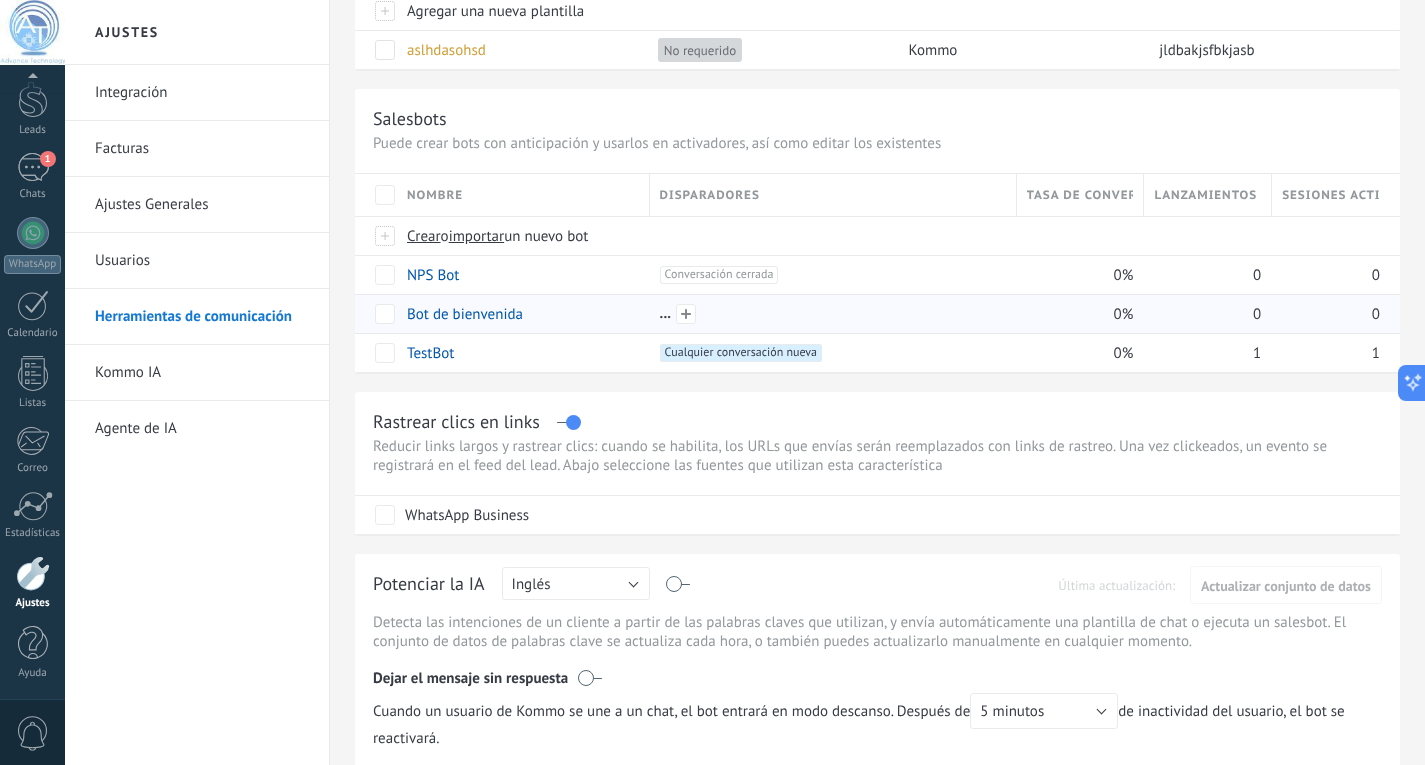 drag, startPoint x: 1007, startPoint y: 299, endPoint x: 916, endPoint y: 315, distance: 92.39589 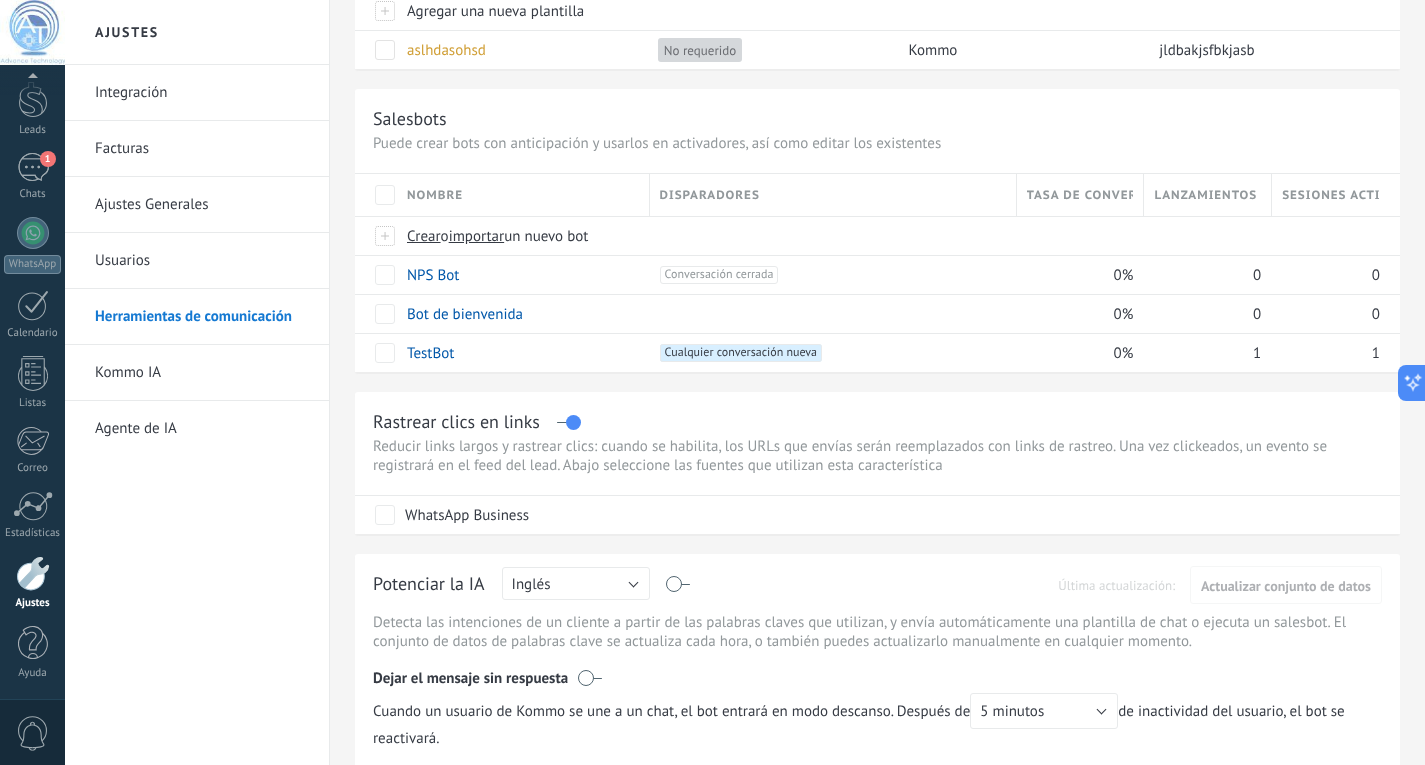 click on "Ajustes Integración Facturas Ajustes Generales Usuarios Herramientas de comunicación Kommo IA Agente de IA" at bounding box center [197, 382] 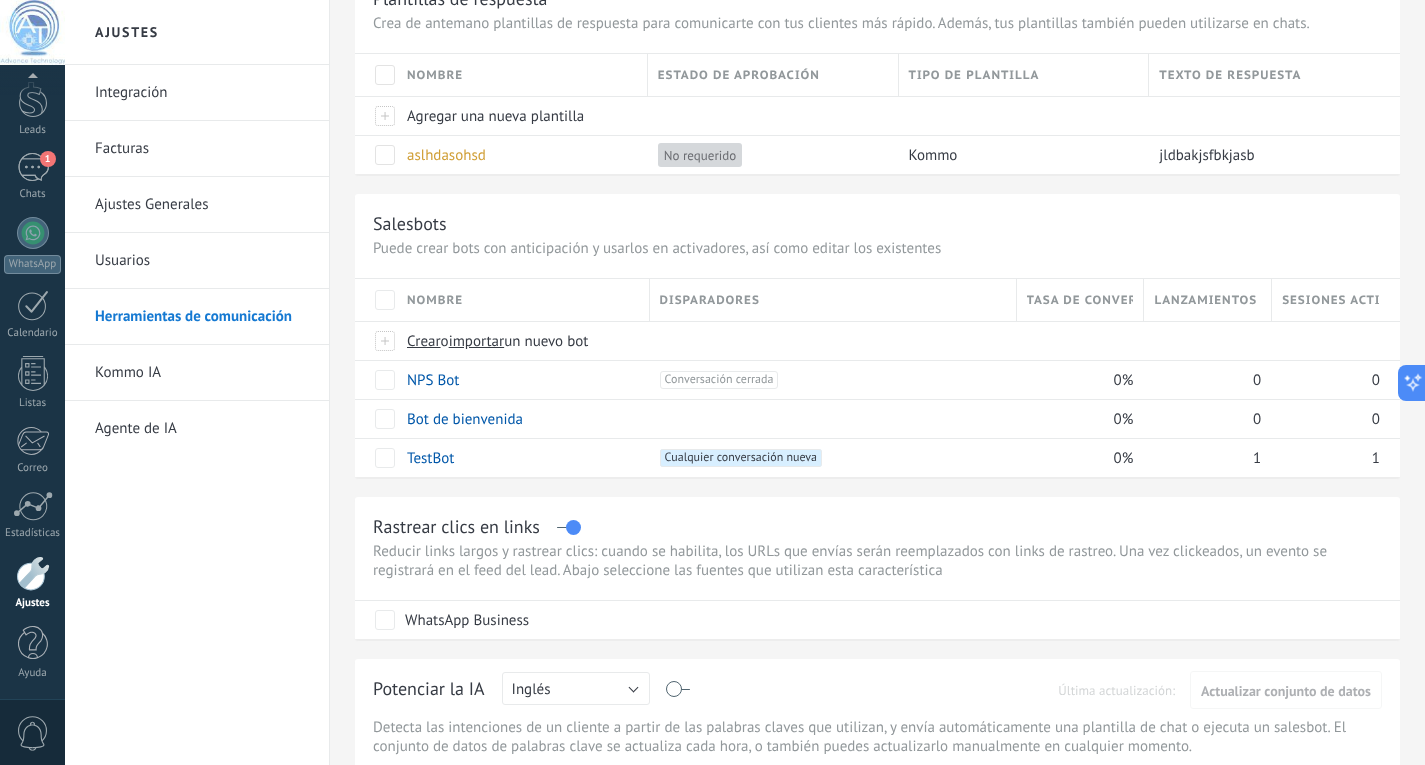 scroll, scrollTop: 0, scrollLeft: 0, axis: both 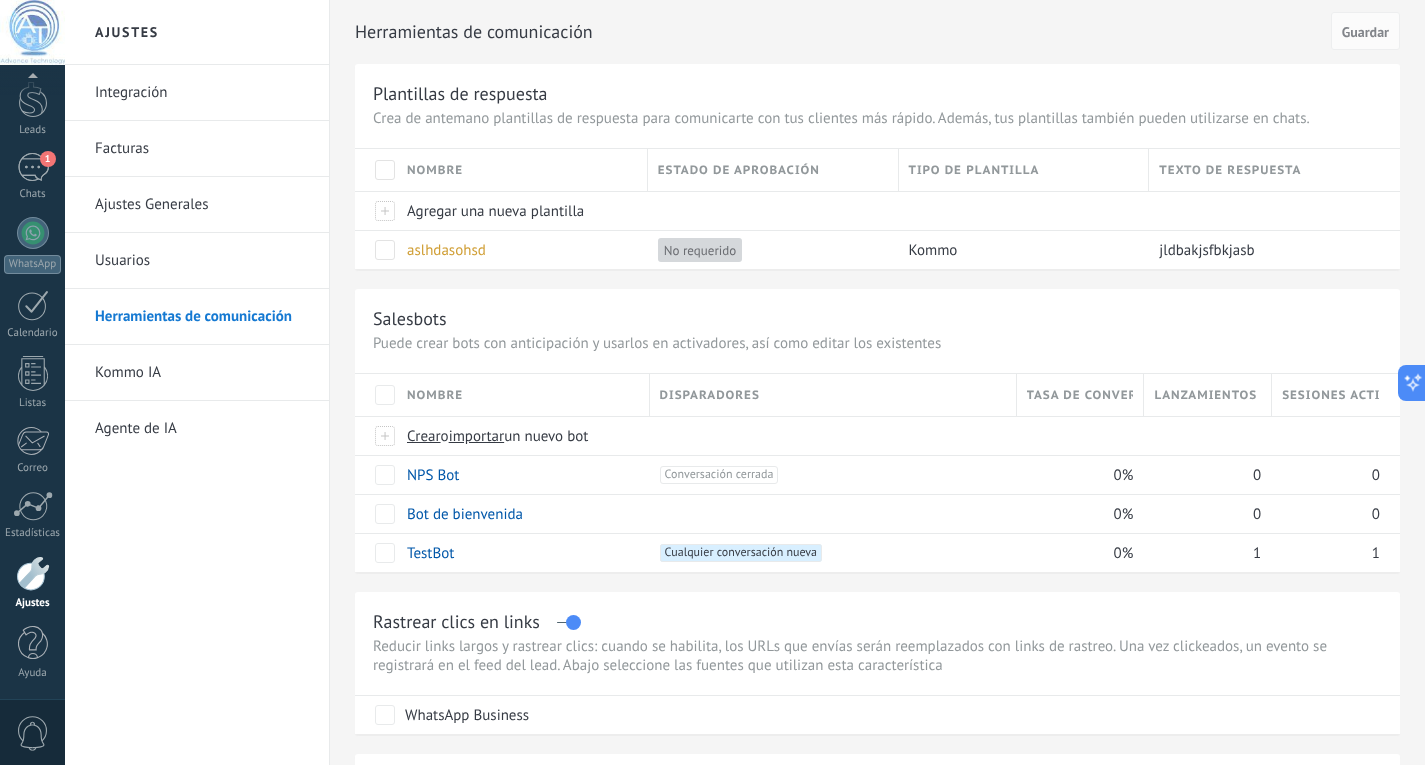 click at bounding box center (33, 573) 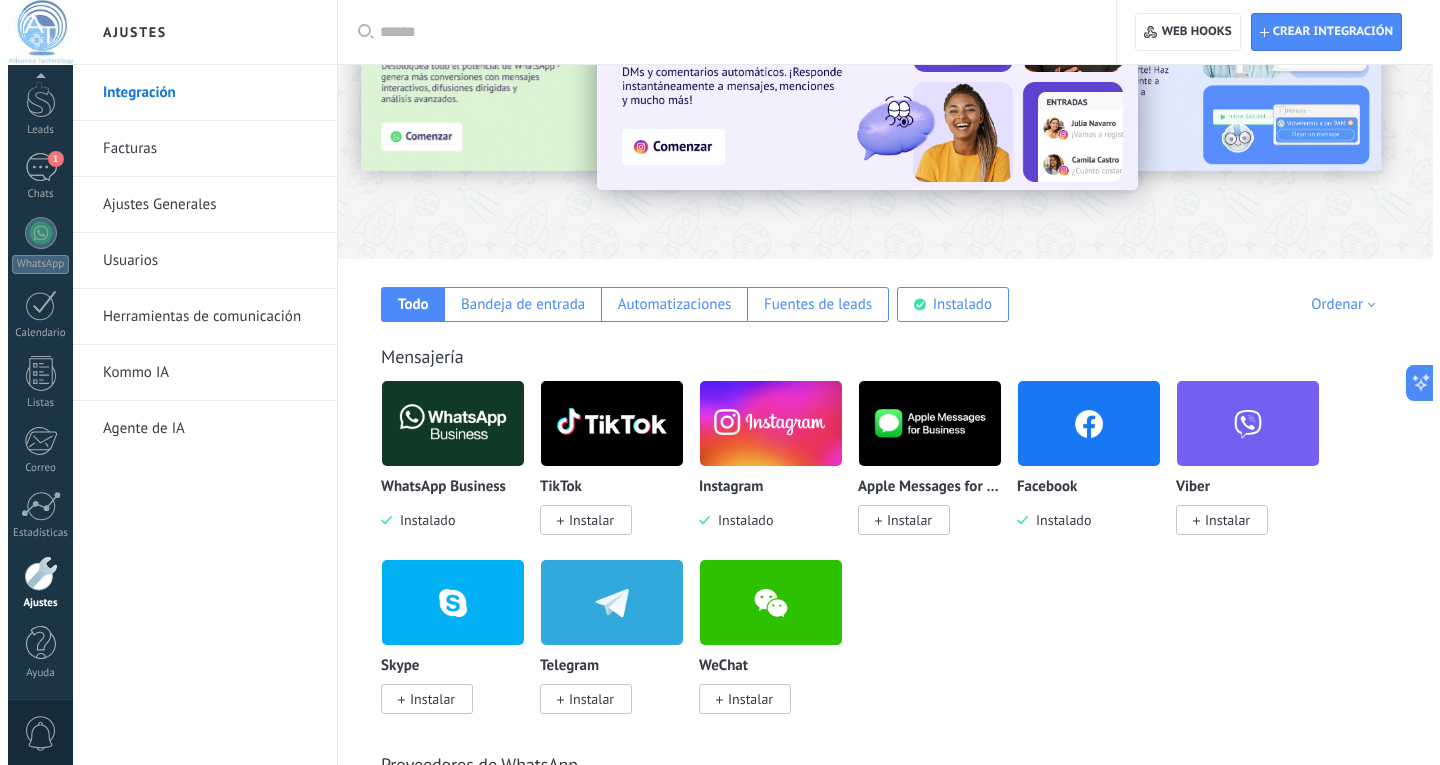 scroll, scrollTop: 400, scrollLeft: 0, axis: vertical 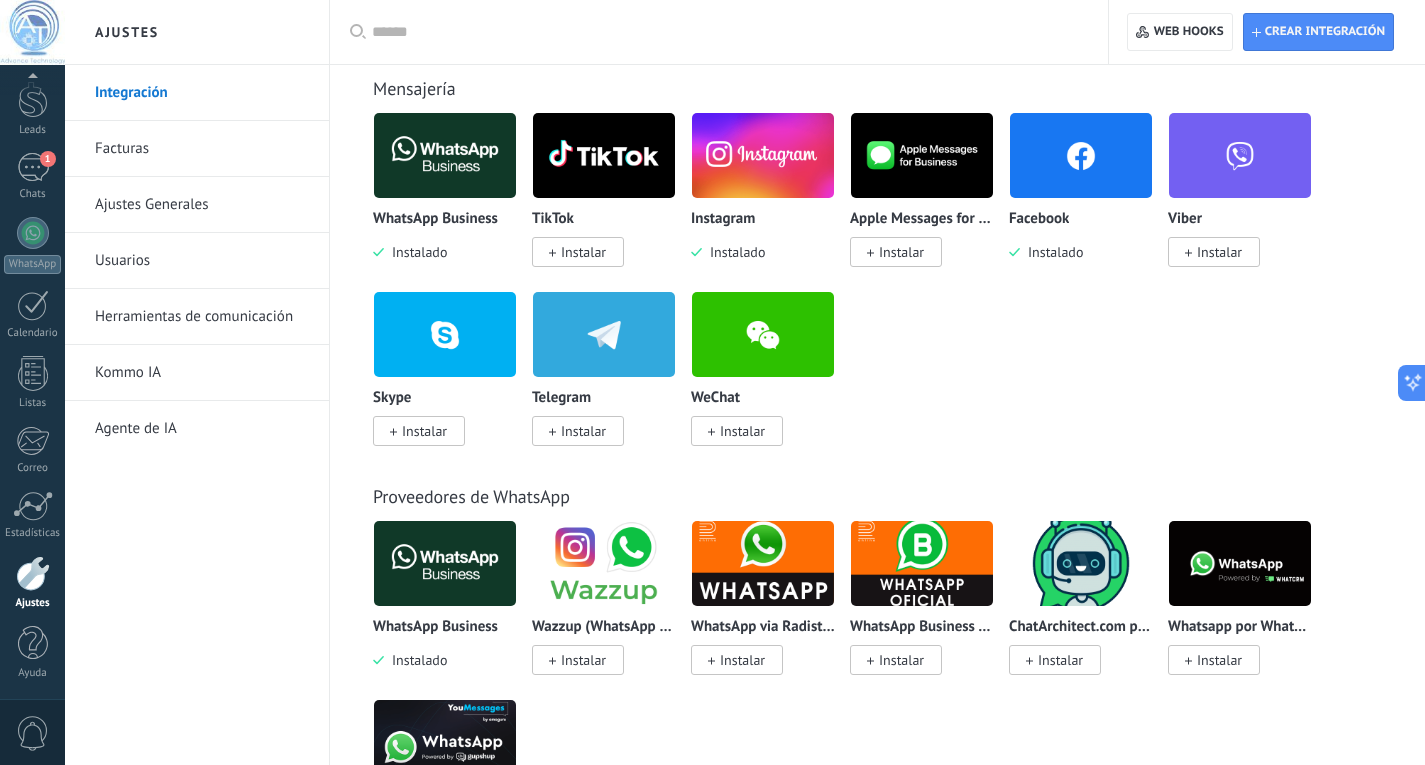 click on "0" at bounding box center [32, 732] 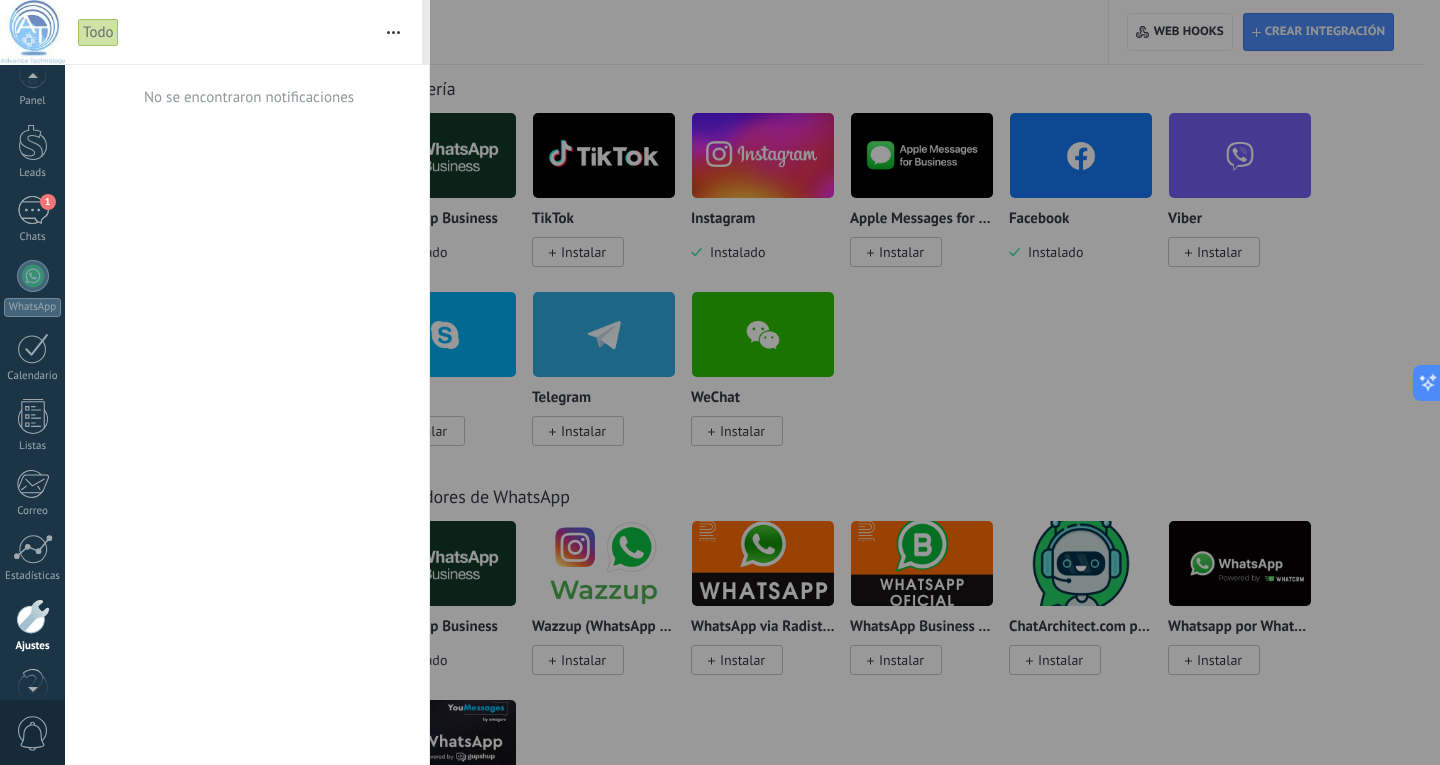 scroll, scrollTop: 0, scrollLeft: 0, axis: both 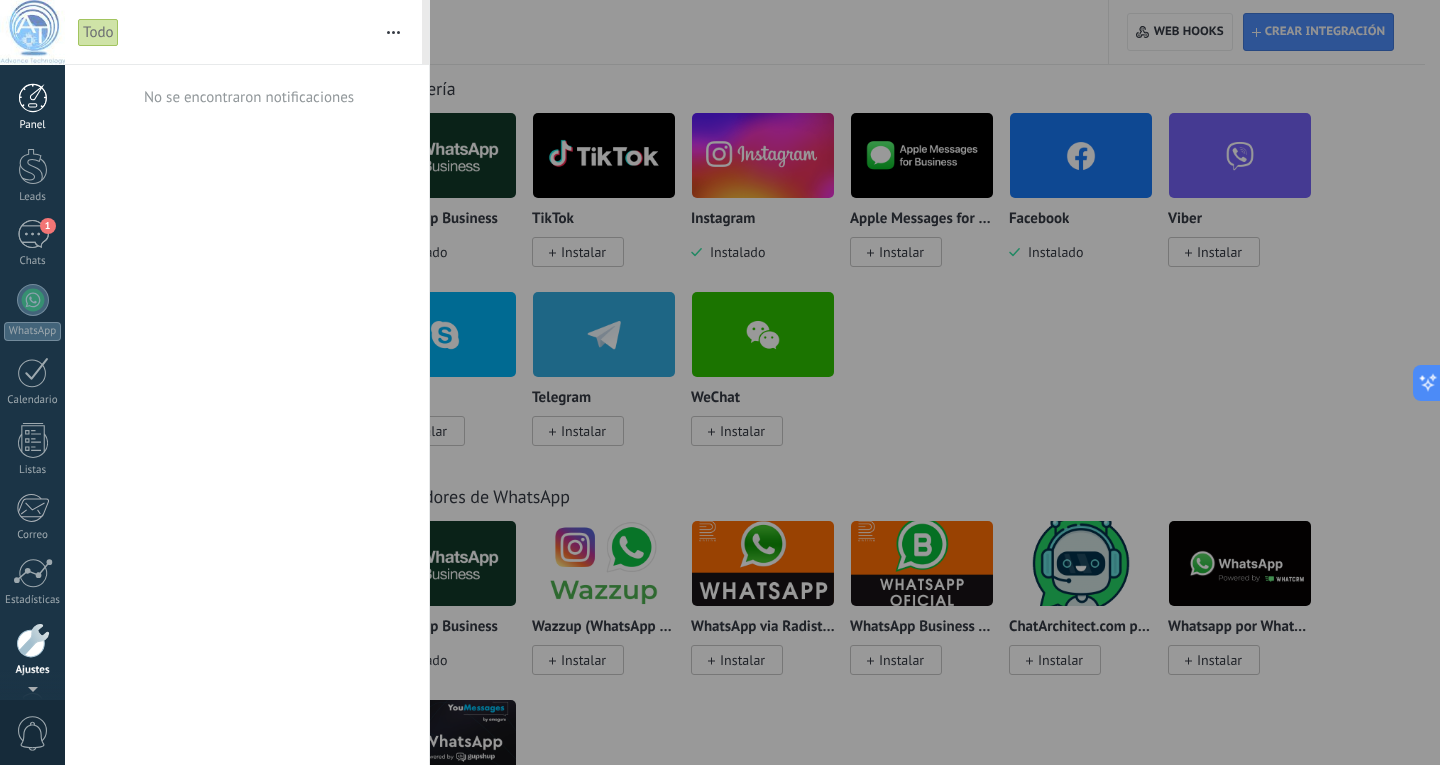 click at bounding box center [33, 98] 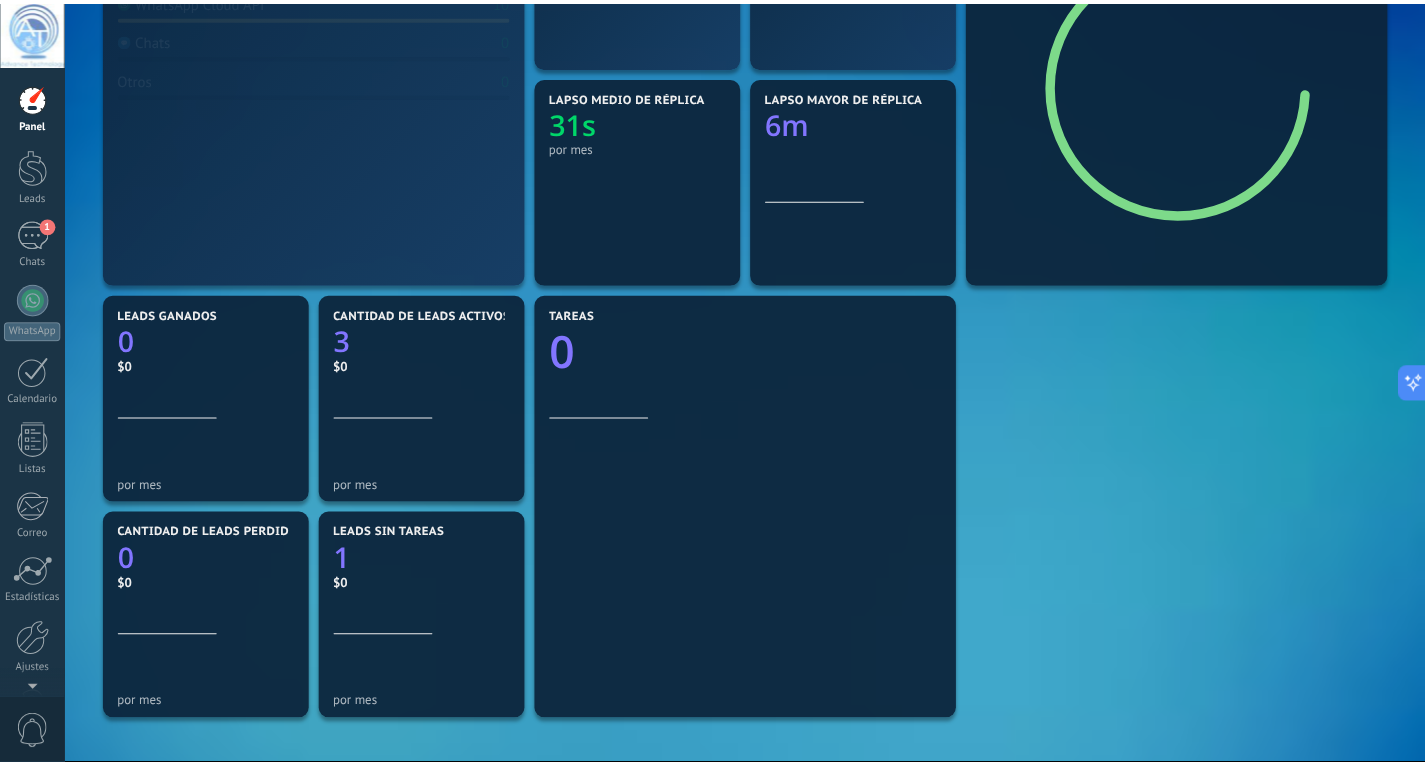 scroll, scrollTop: 0, scrollLeft: 0, axis: both 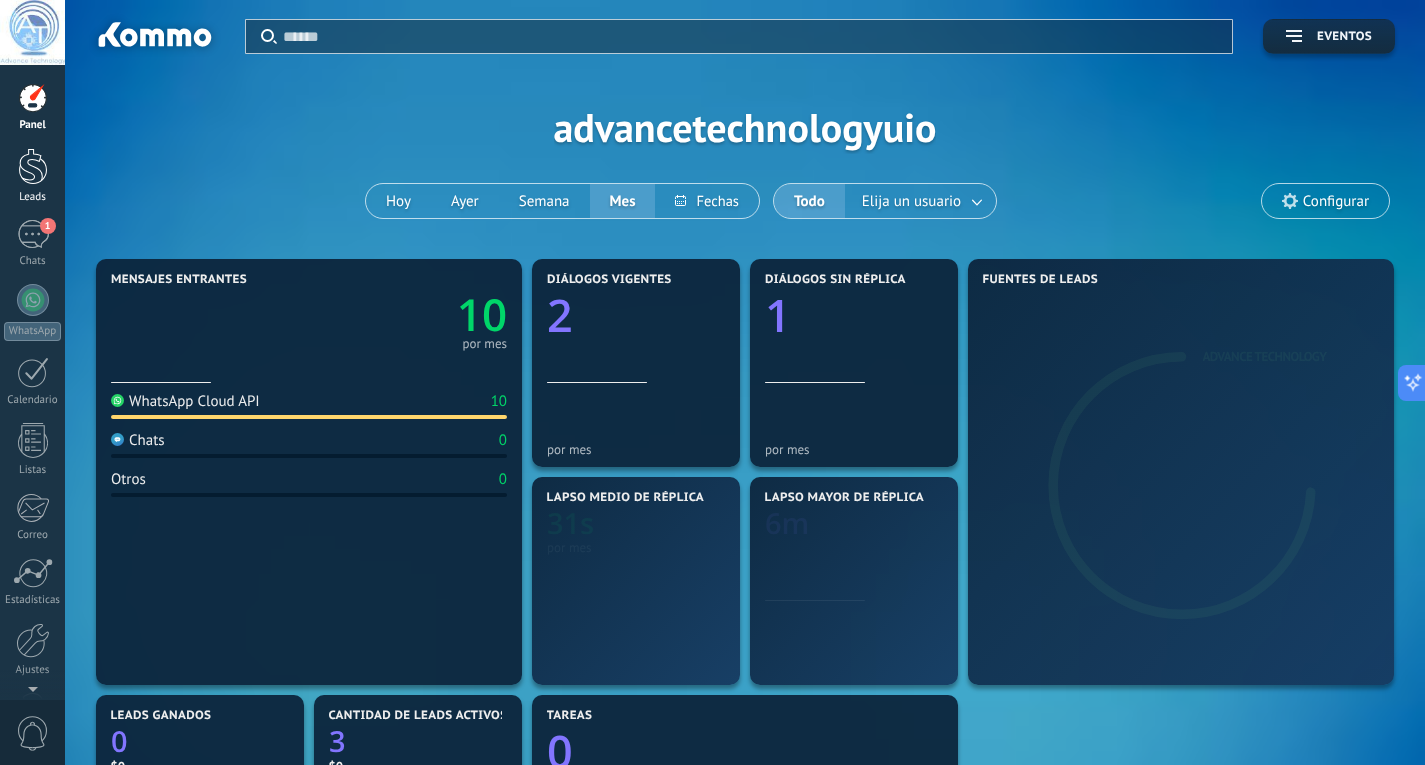 click at bounding box center [33, 166] 